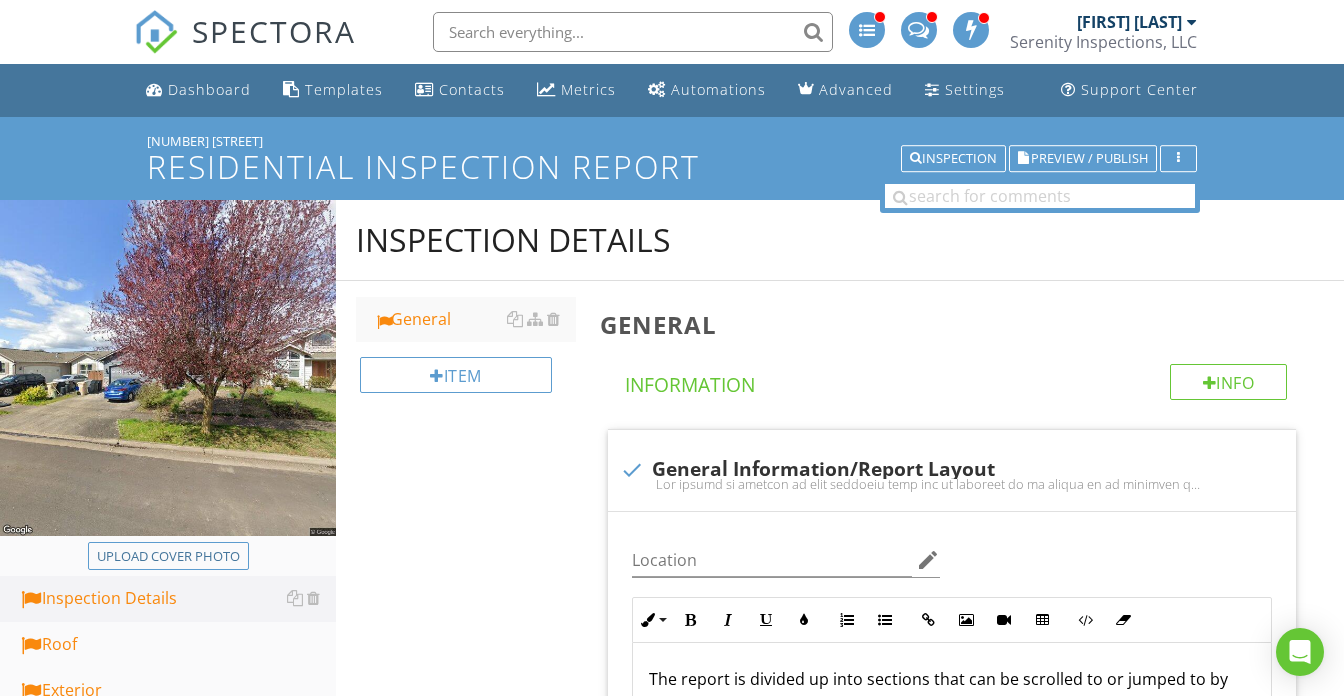 scroll, scrollTop: 0, scrollLeft: 0, axis: both 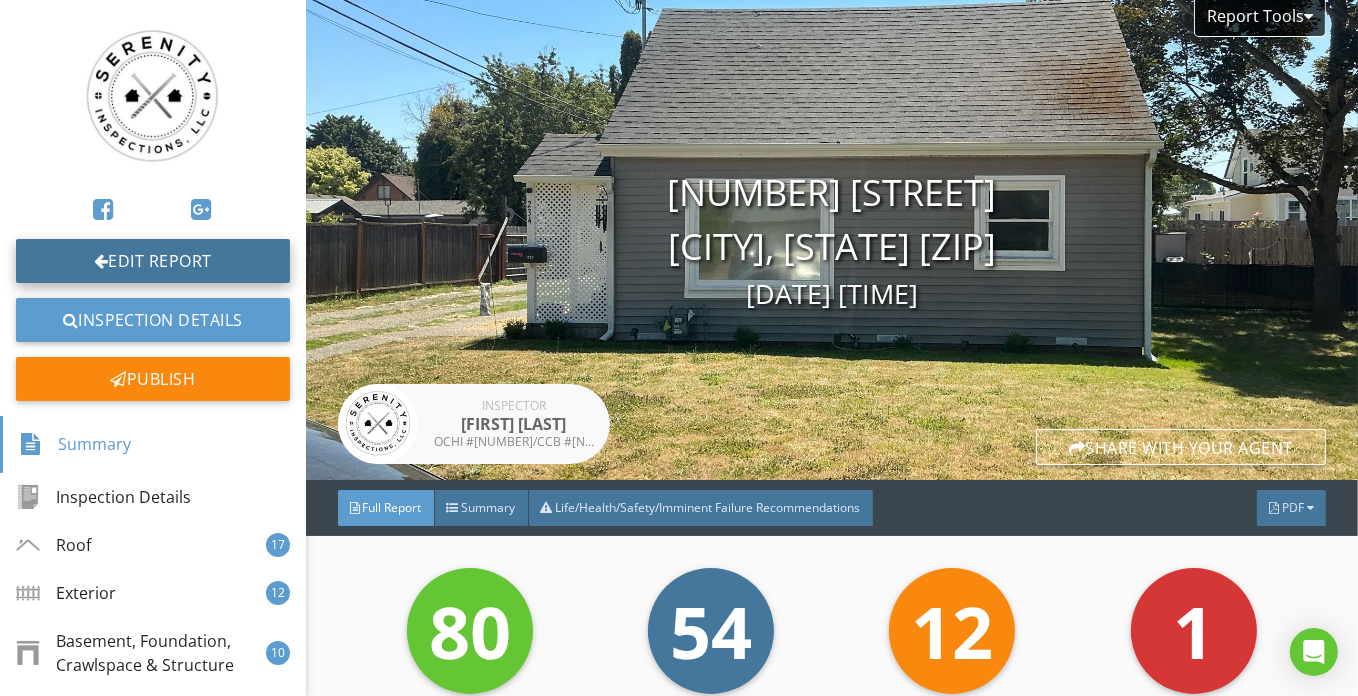 click on "Edit Report" at bounding box center (153, 261) 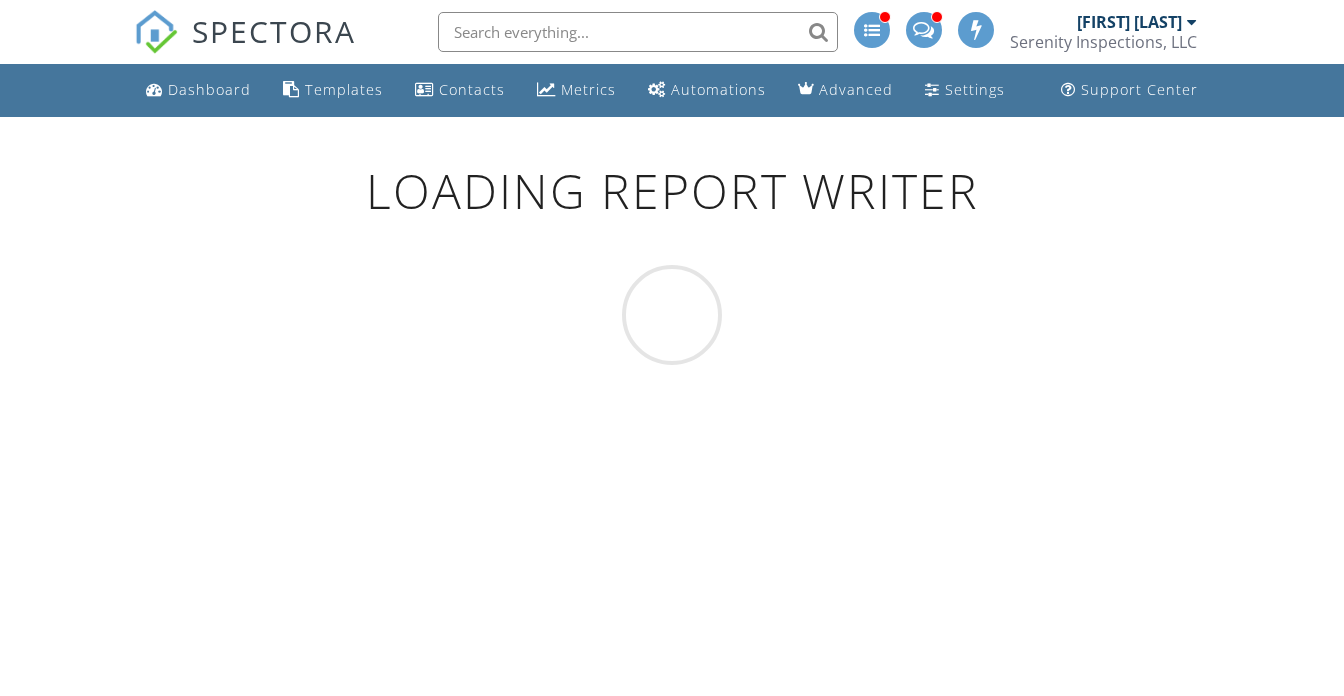 scroll, scrollTop: 0, scrollLeft: 0, axis: both 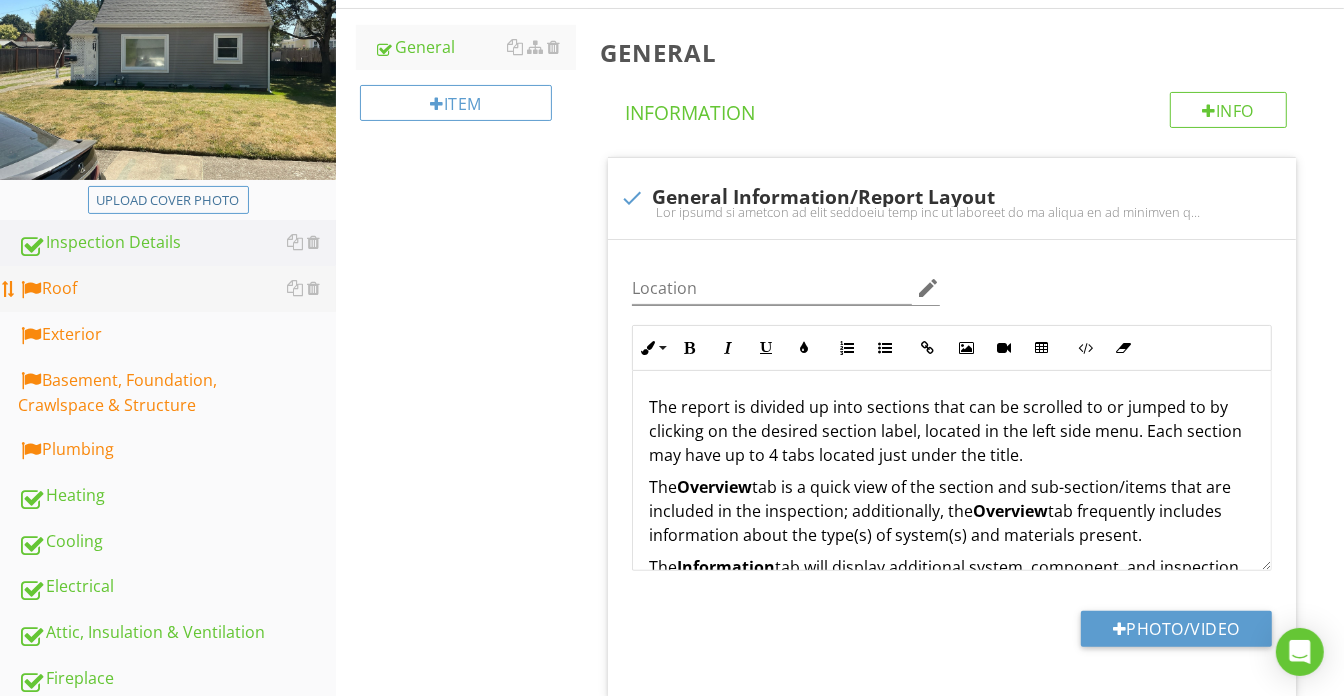 click on "Roof" at bounding box center [177, 289] 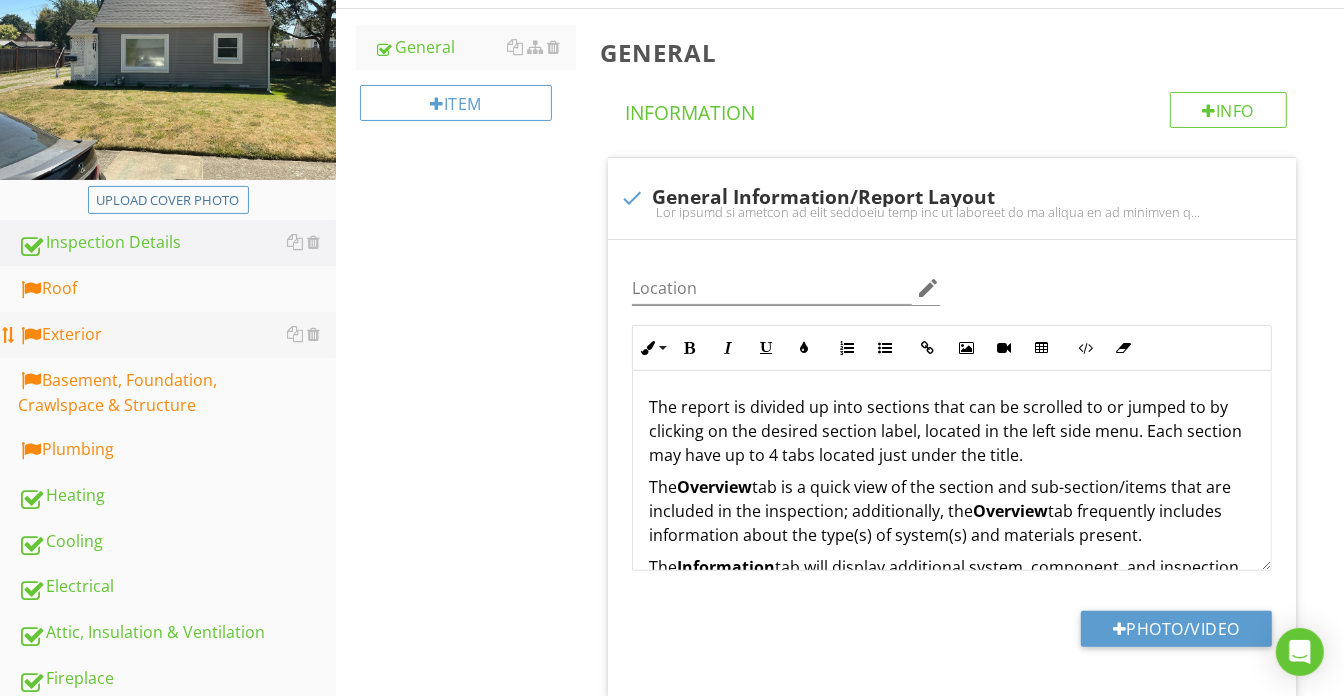 type on "<p>The report is divided up into sections that can be scrolled to or jumped to by clicking on the desired section label, located in the left side menu. Each section may have up to 4 tabs located just under the title.</p><p>The <strong>Overview</strong> tab is a quick view of the section and sub-section/items that are included in the inspection; additionally, the <strong>Overview</strong> tab frequently includes information about the type(s) of system(s) and materials present.</p><p>The <strong>Information</strong> tab will display additional system, component, and inspection details, items recommended for monitoring, as well as applicable photos and/or videos. It is recommended to view this tab as it likely holds detailed information.</p><p>The <strong>Limitations</strong> tab will only display if a limitation is present and will cover the reason the inspection was limited.</p><p>The <strong>Standards</strong> tab will review the standards of practice the inspector follows under his licensing and associati..." 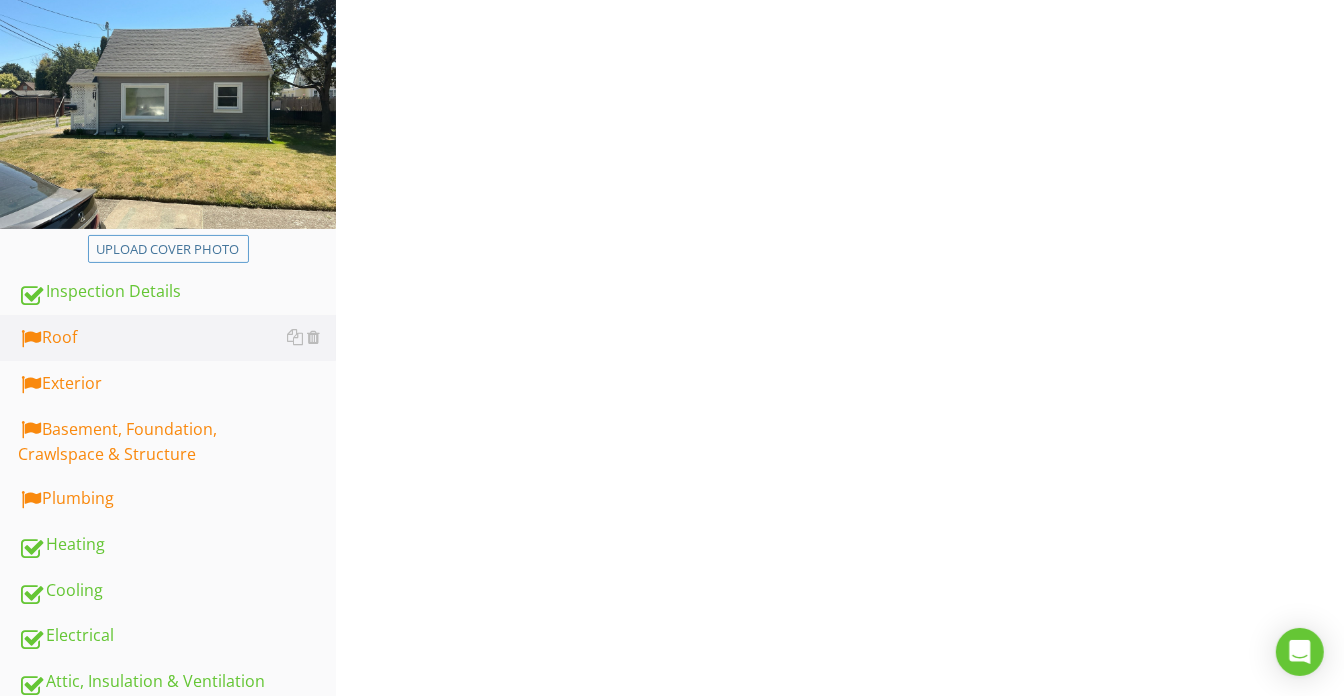 scroll, scrollTop: 181, scrollLeft: 0, axis: vertical 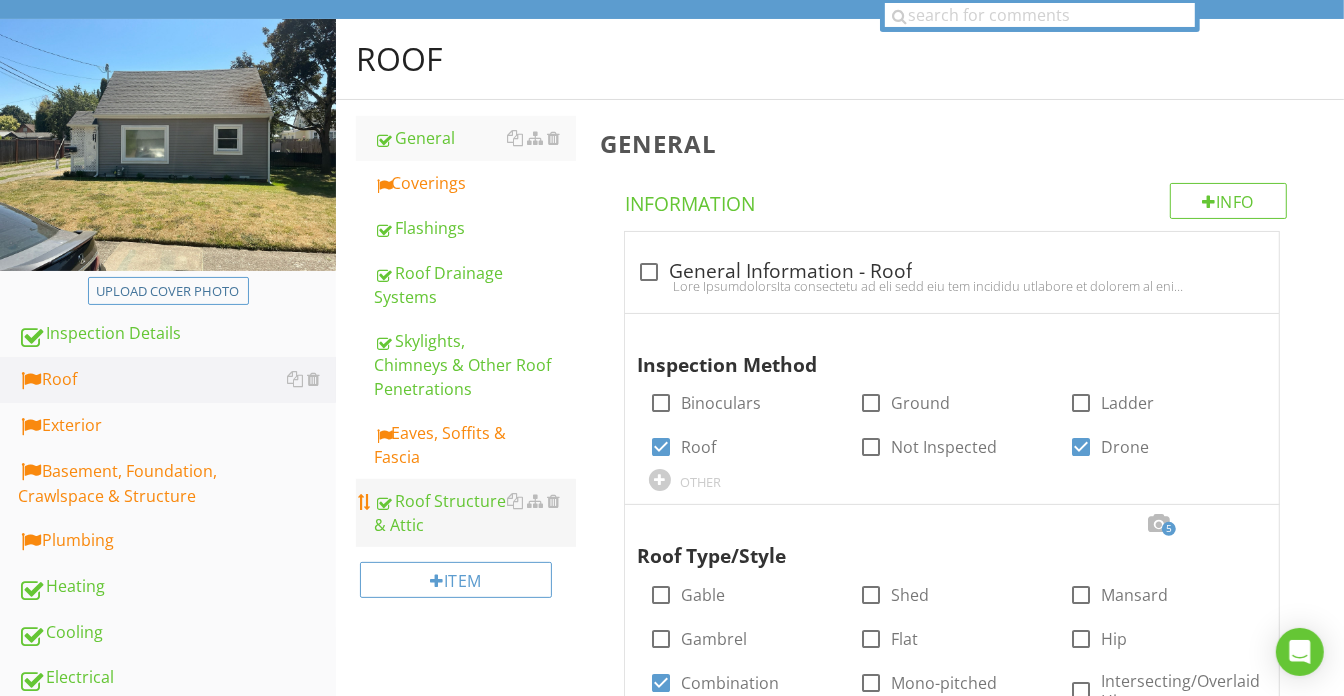 click on "Roof Structure & Attic" at bounding box center [475, 513] 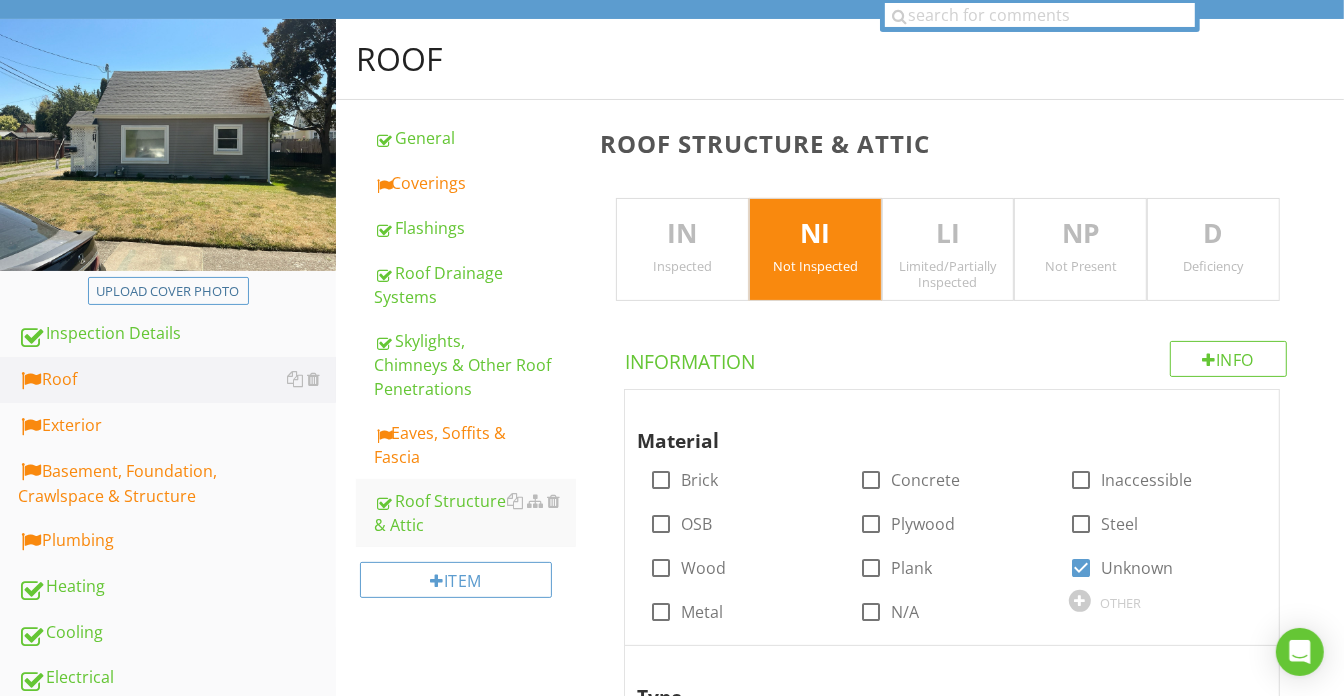 click on "D" at bounding box center (1213, 234) 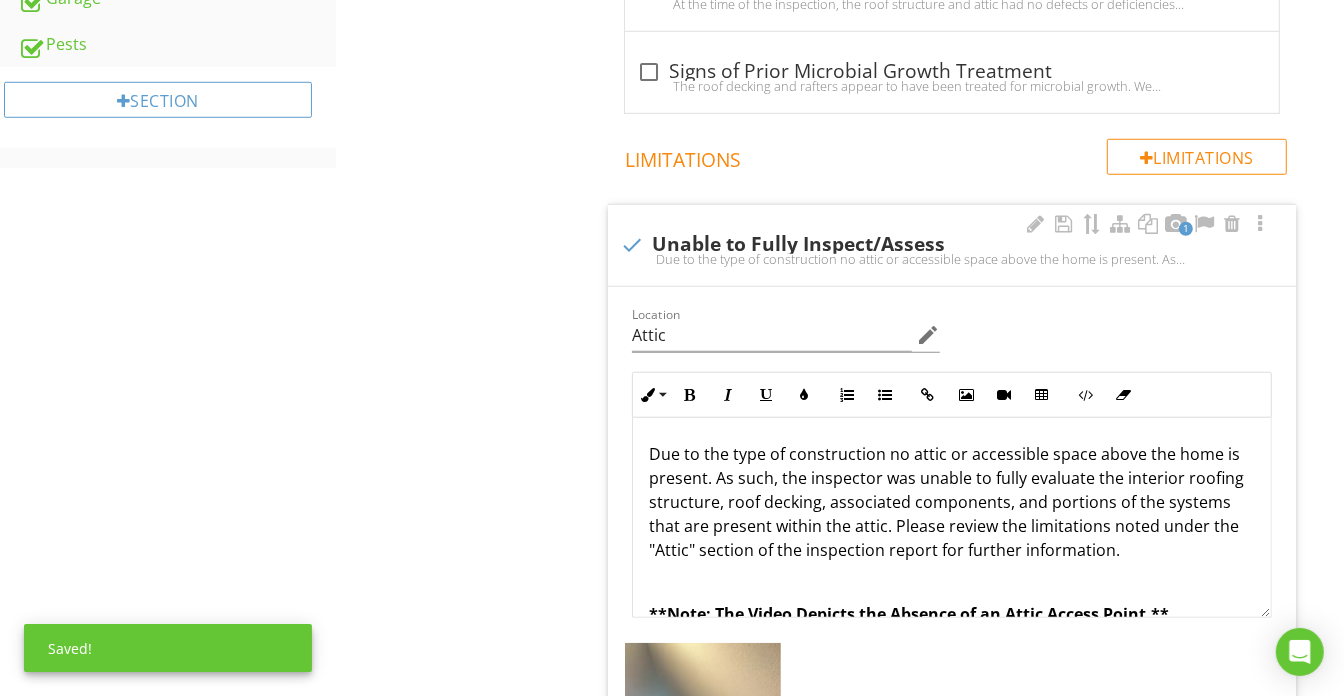 scroll, scrollTop: 1090, scrollLeft: 0, axis: vertical 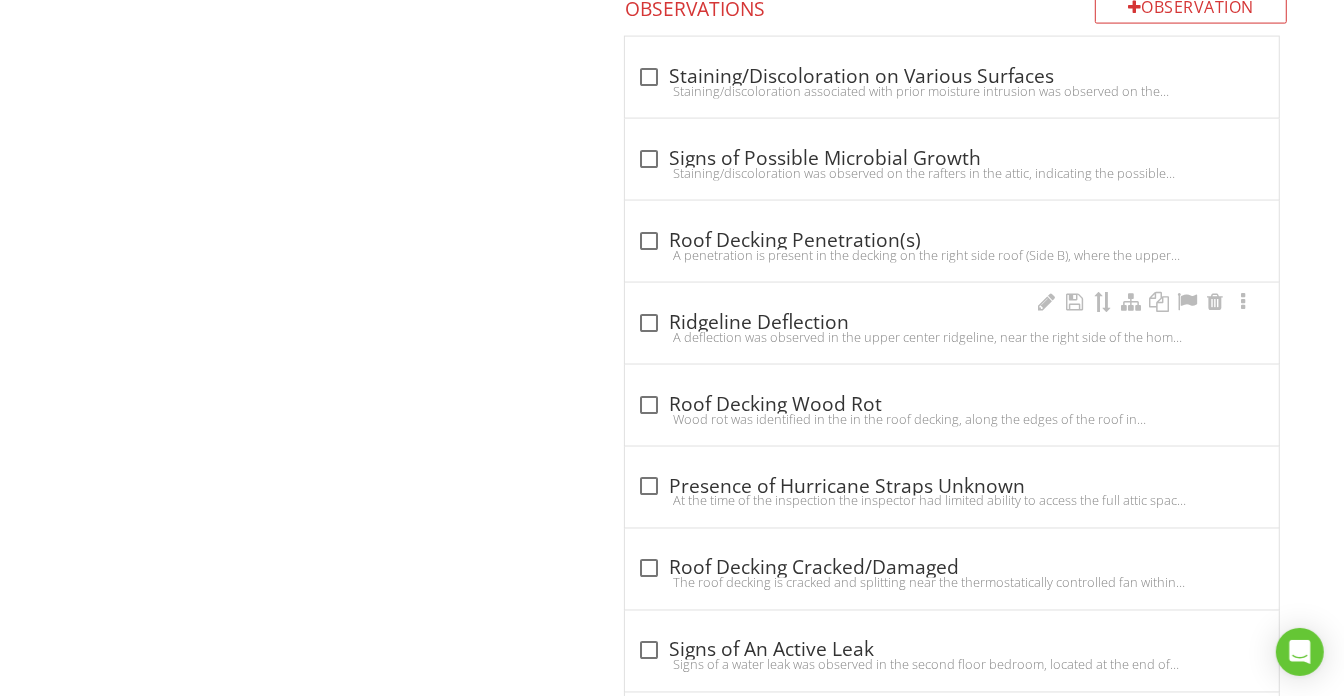 click on "A deflection was observed in the upper center ridgeline, near the right side of the home. The ridgeline is slightly bowing in and does not follow a straight line. This could be caused by settling of the structure, a defect in the framing materials, and or improper installation. While no soft spots identified on the roof at the time of the inspection, we recommend further evaluation and correction by a licensed roofing contractor." at bounding box center [952, 337] 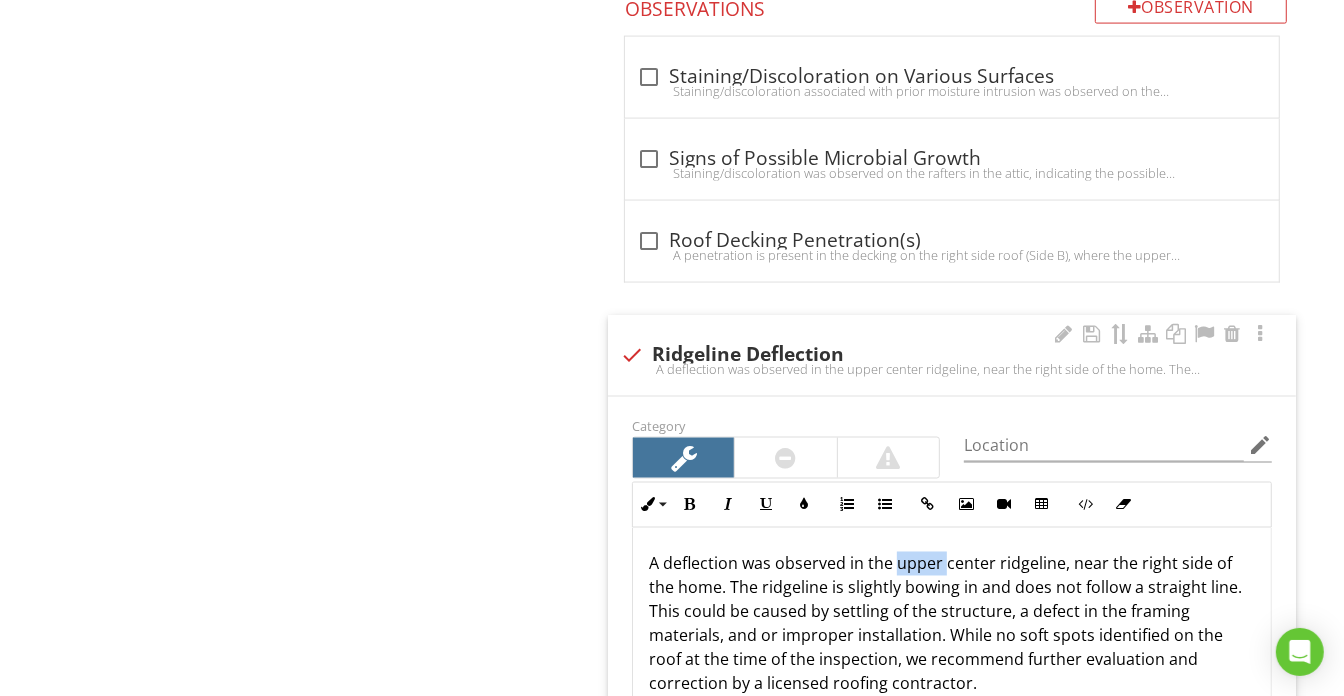 drag, startPoint x: 893, startPoint y: 556, endPoint x: 944, endPoint y: 560, distance: 51.156624 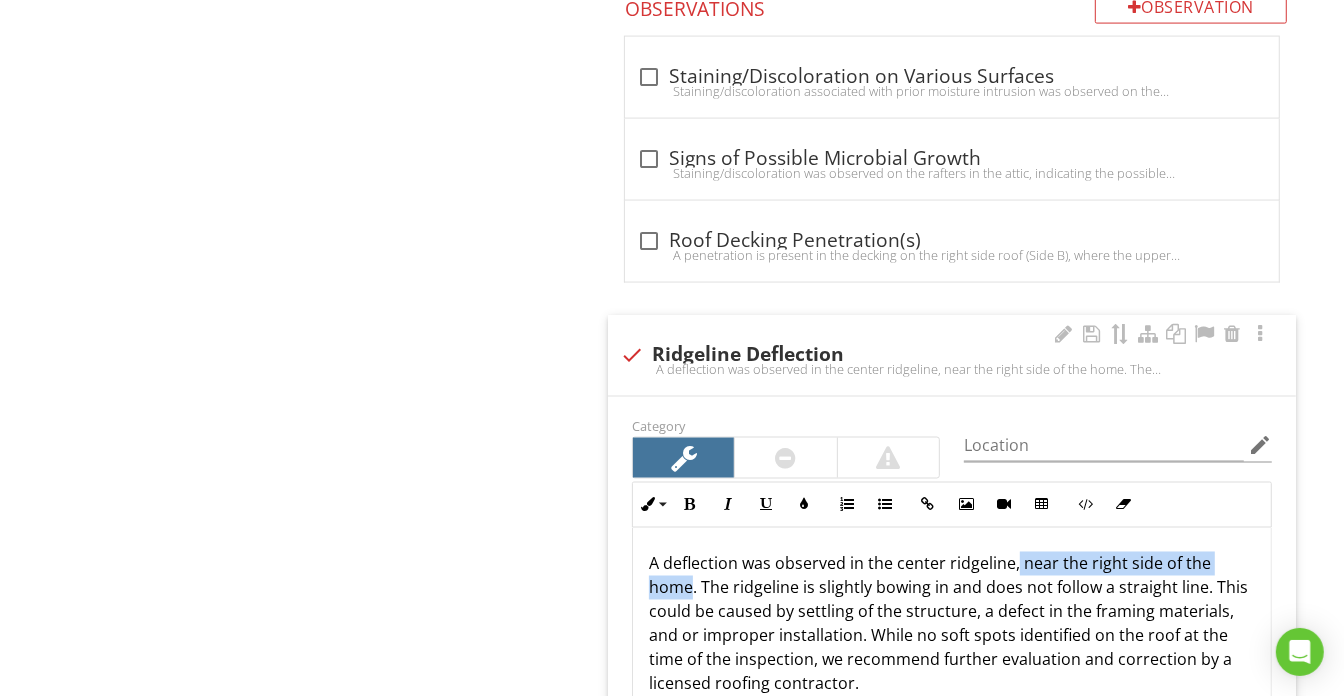 drag, startPoint x: 1014, startPoint y: 562, endPoint x: 688, endPoint y: 583, distance: 326.6757 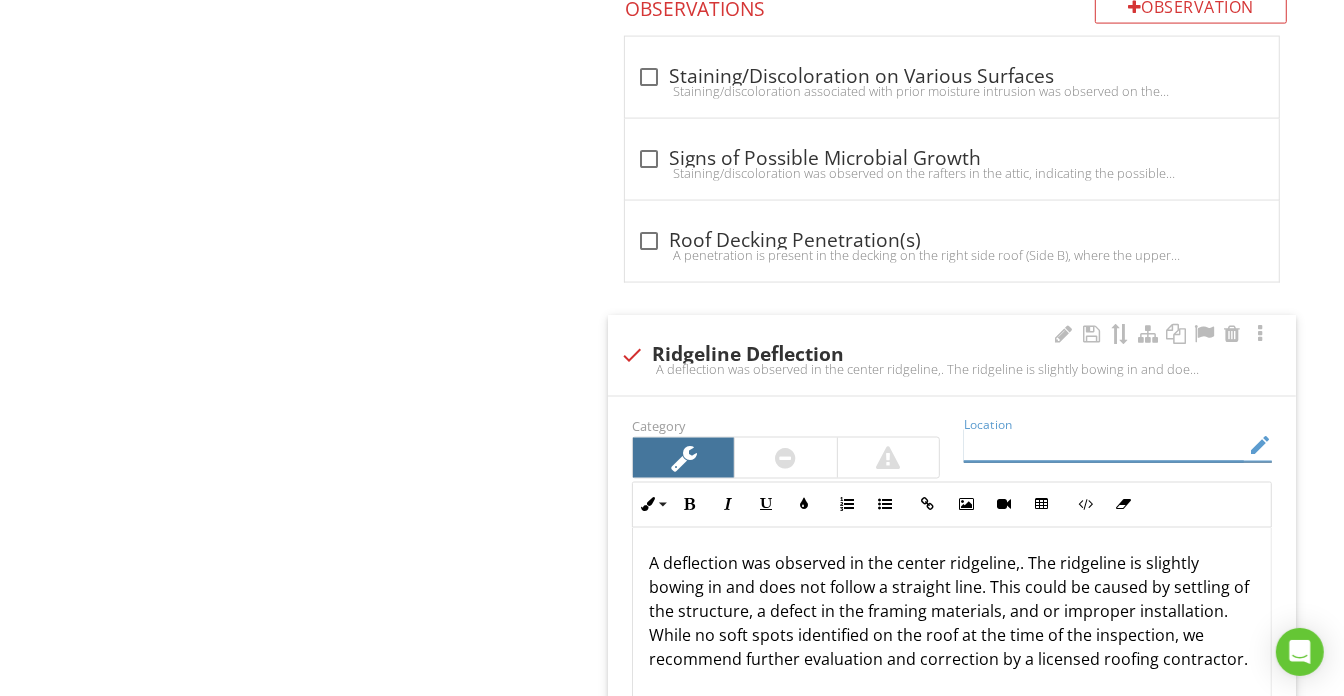click at bounding box center (1104, 445) 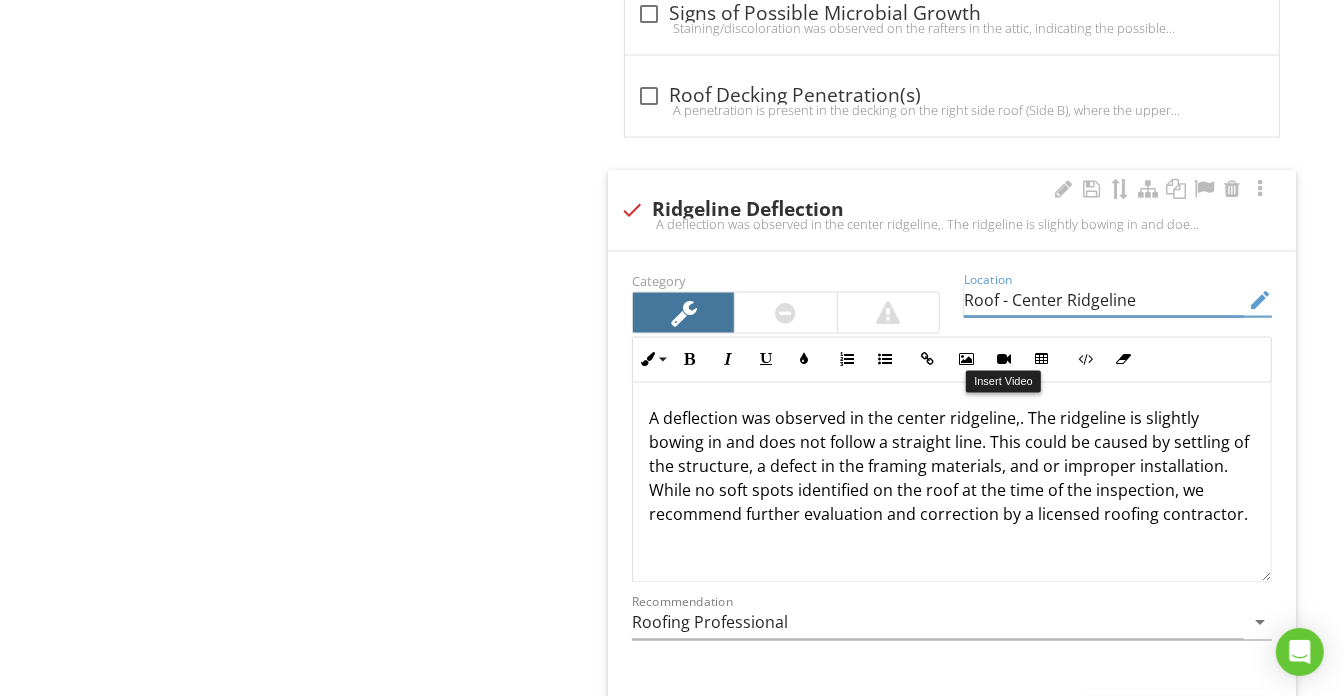 scroll, scrollTop: 2552, scrollLeft: 0, axis: vertical 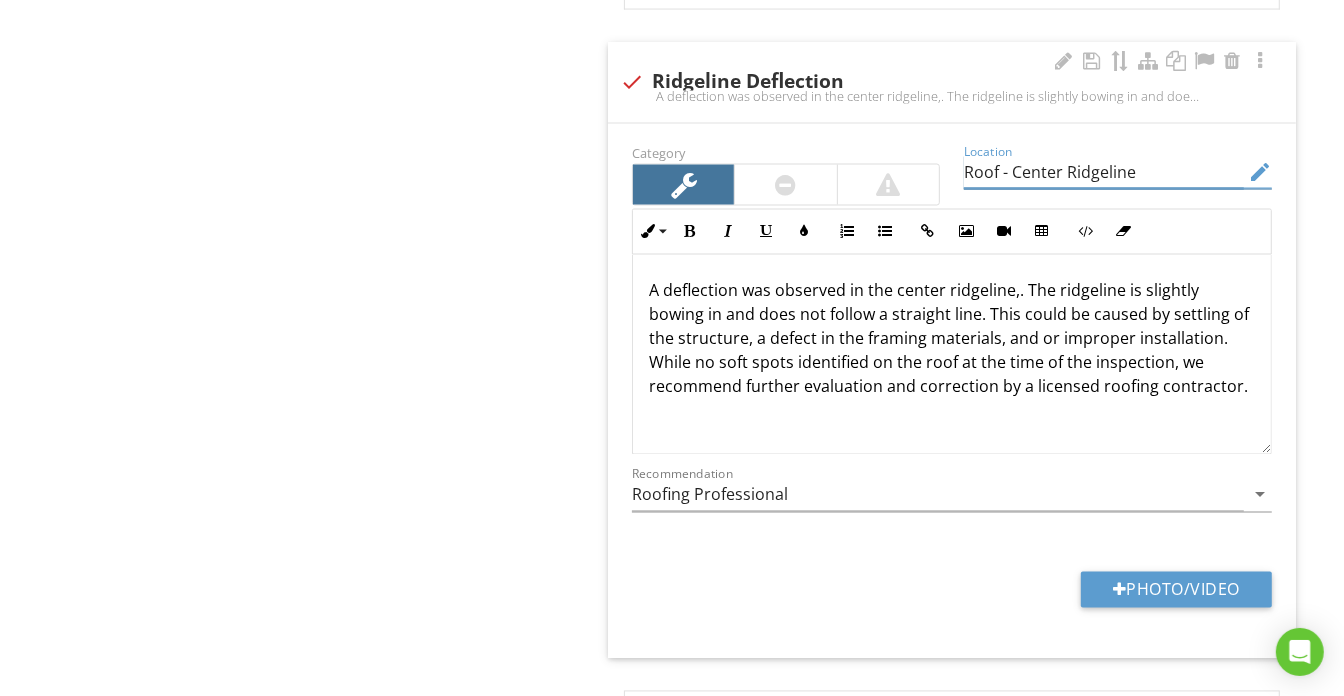 type on "Roof - Center Ridgeline" 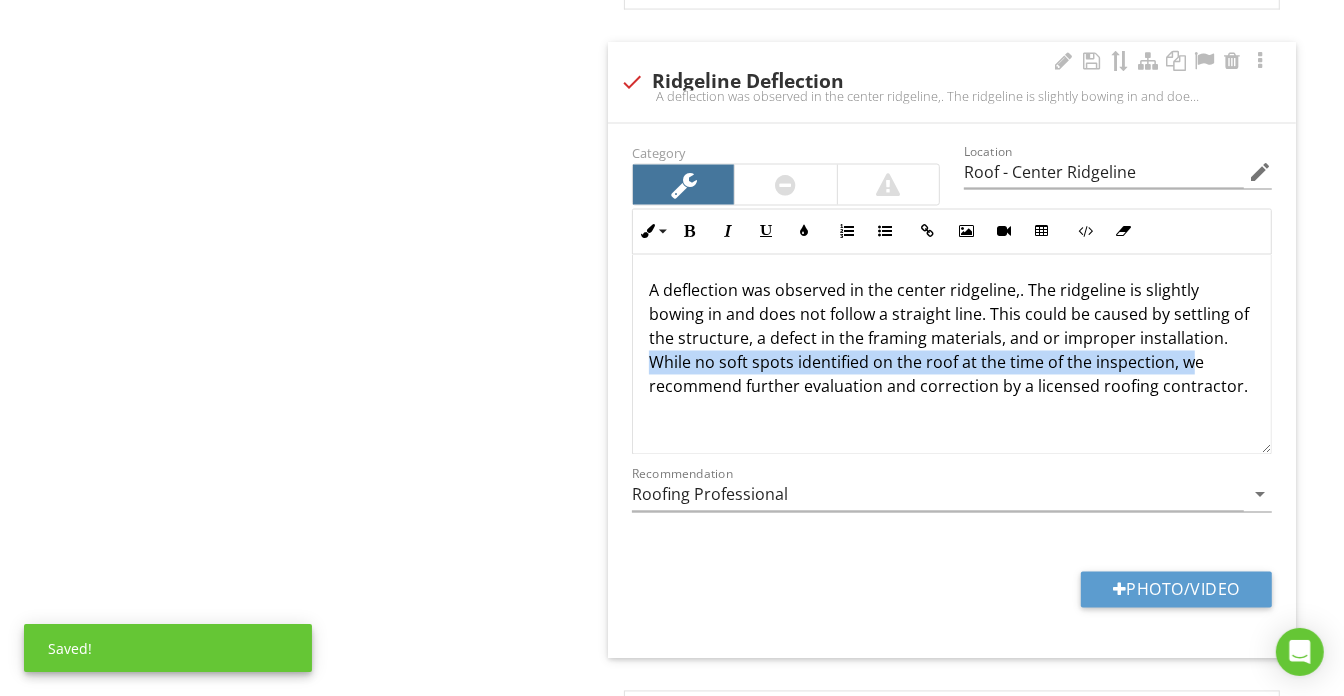 drag, startPoint x: 663, startPoint y: 348, endPoint x: 1178, endPoint y: 354, distance: 515.035 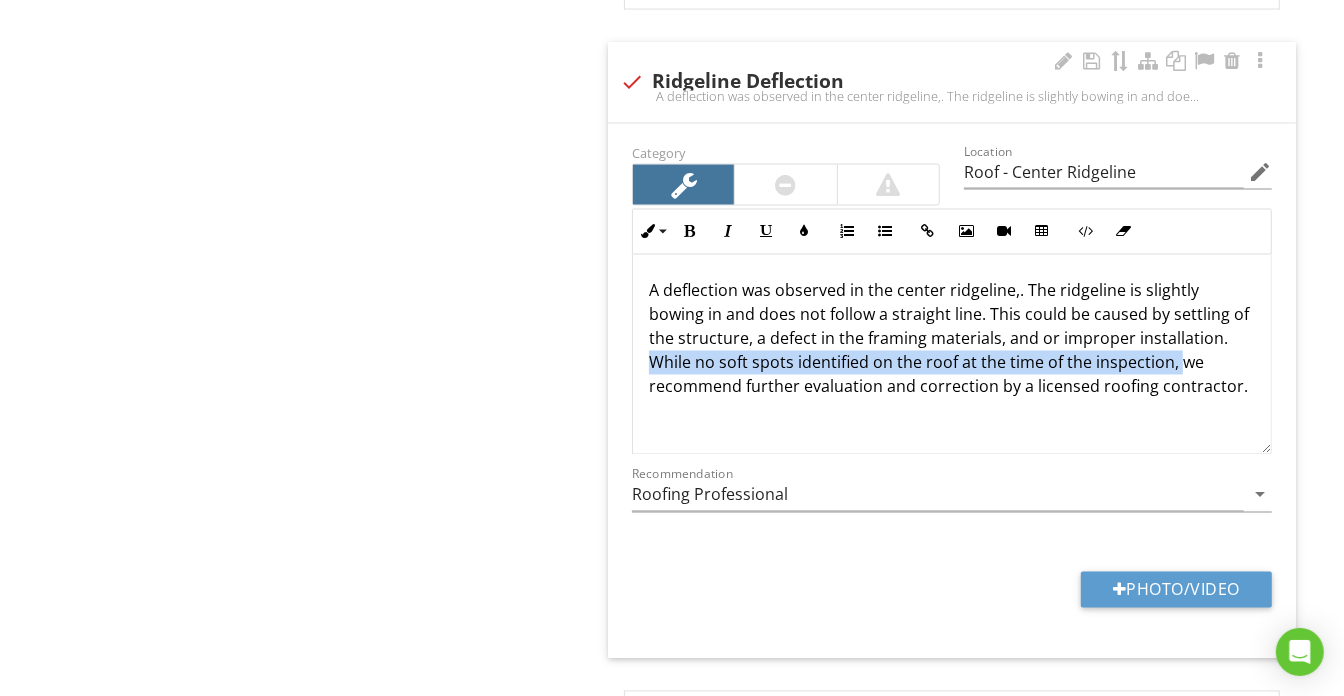 type 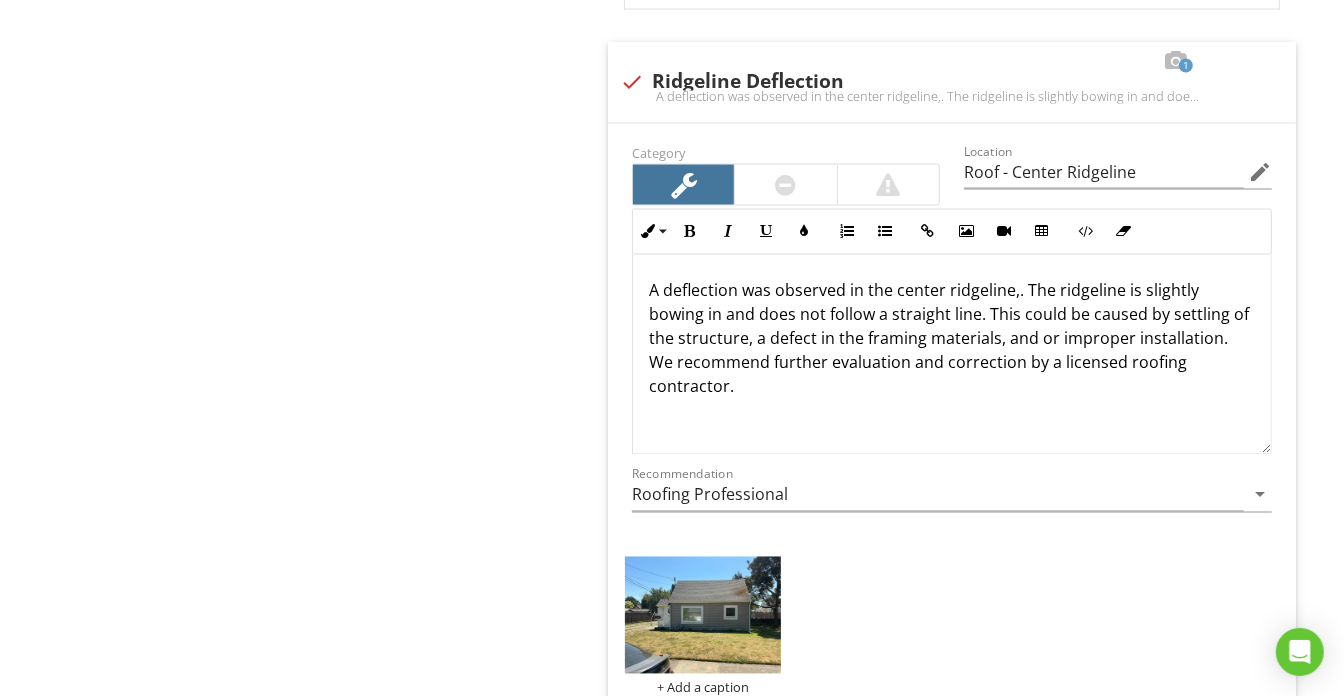 click at bounding box center (703, 615) 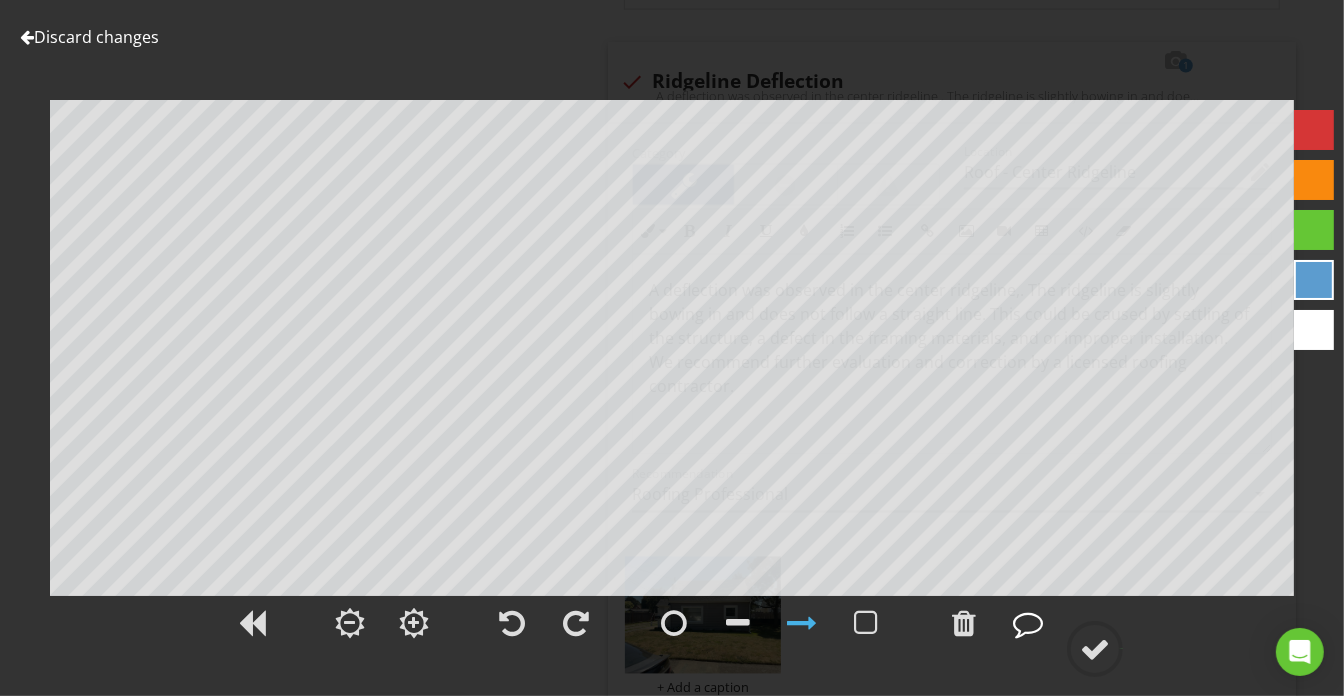 click at bounding box center (1028, 623) 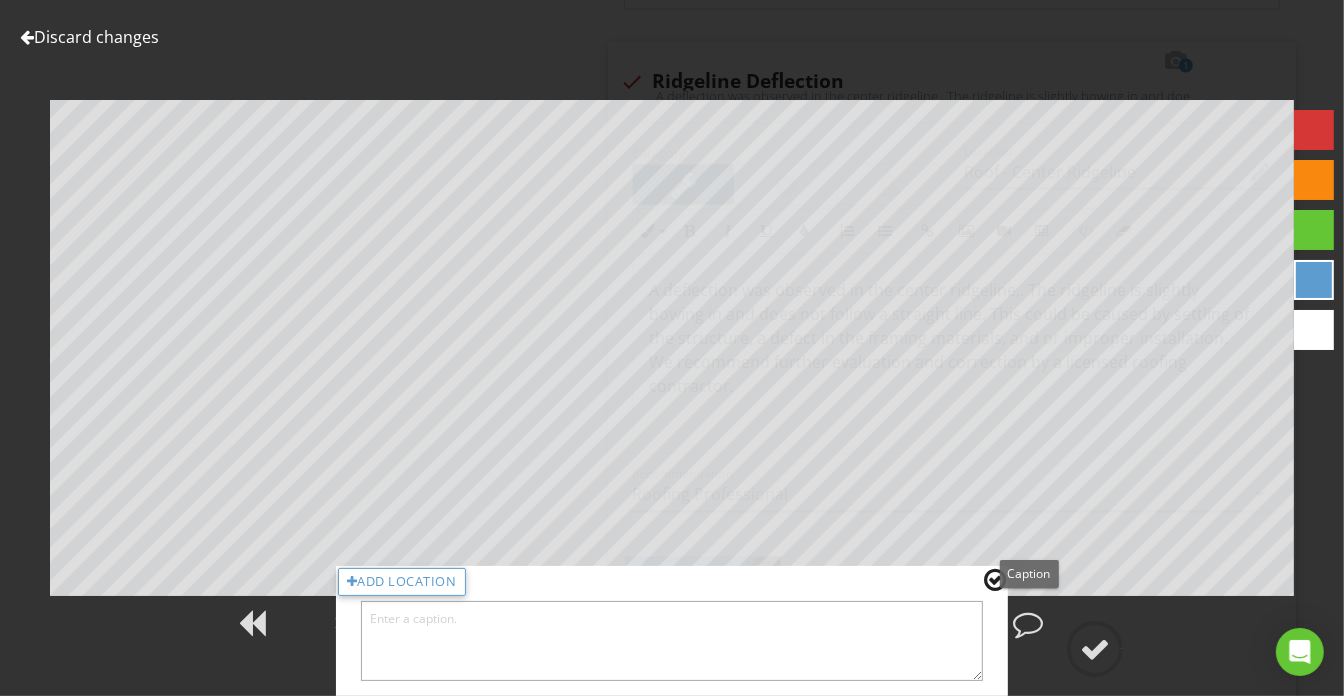 click at bounding box center [672, 641] 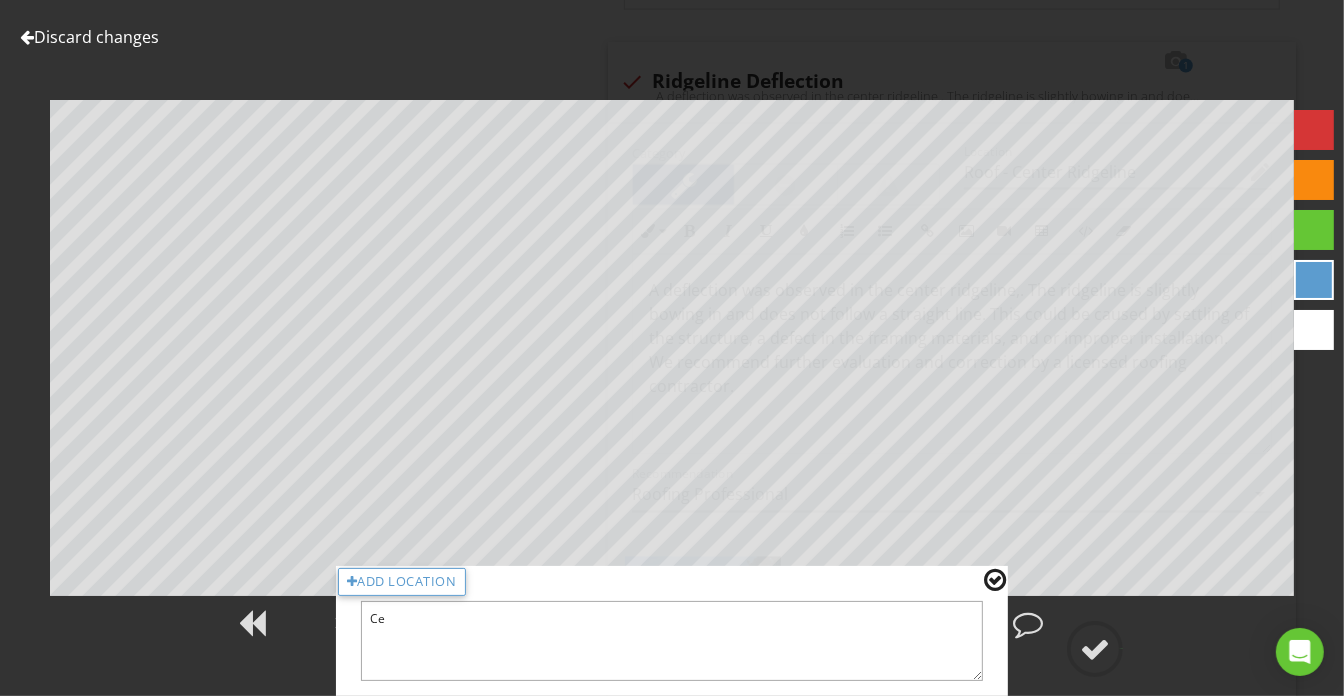 type on "C" 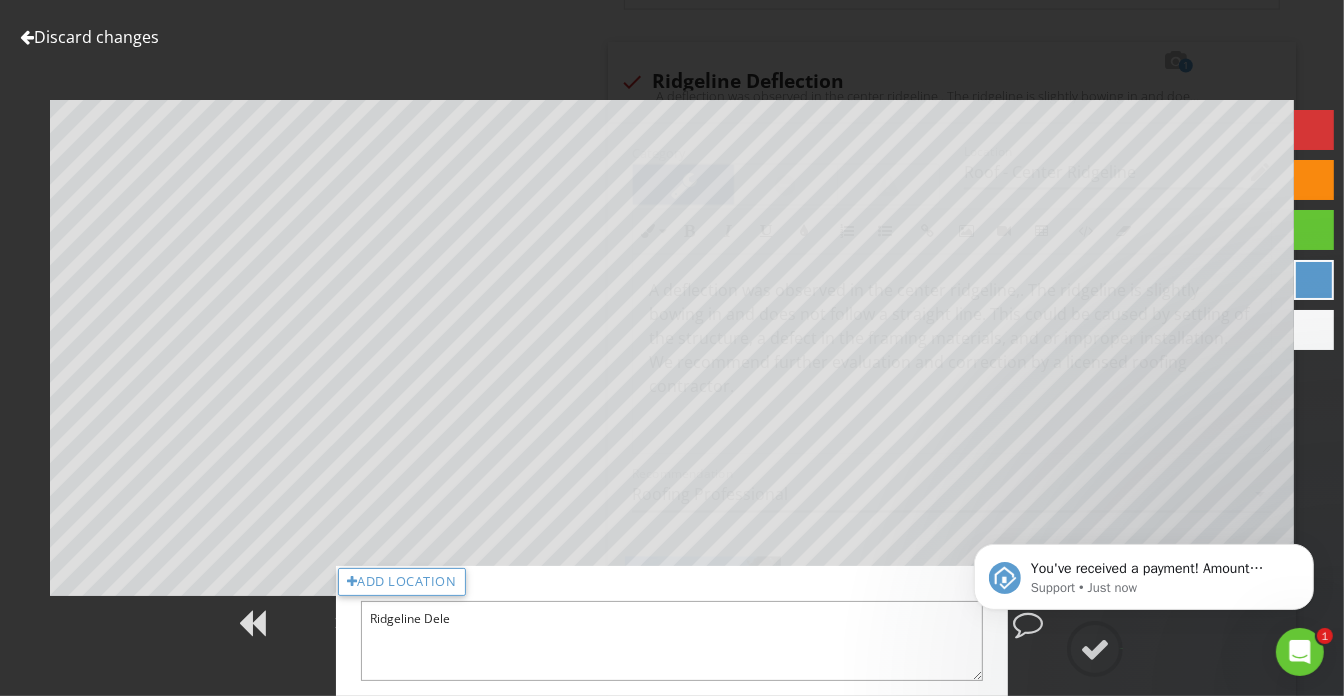 scroll, scrollTop: 0, scrollLeft: 0, axis: both 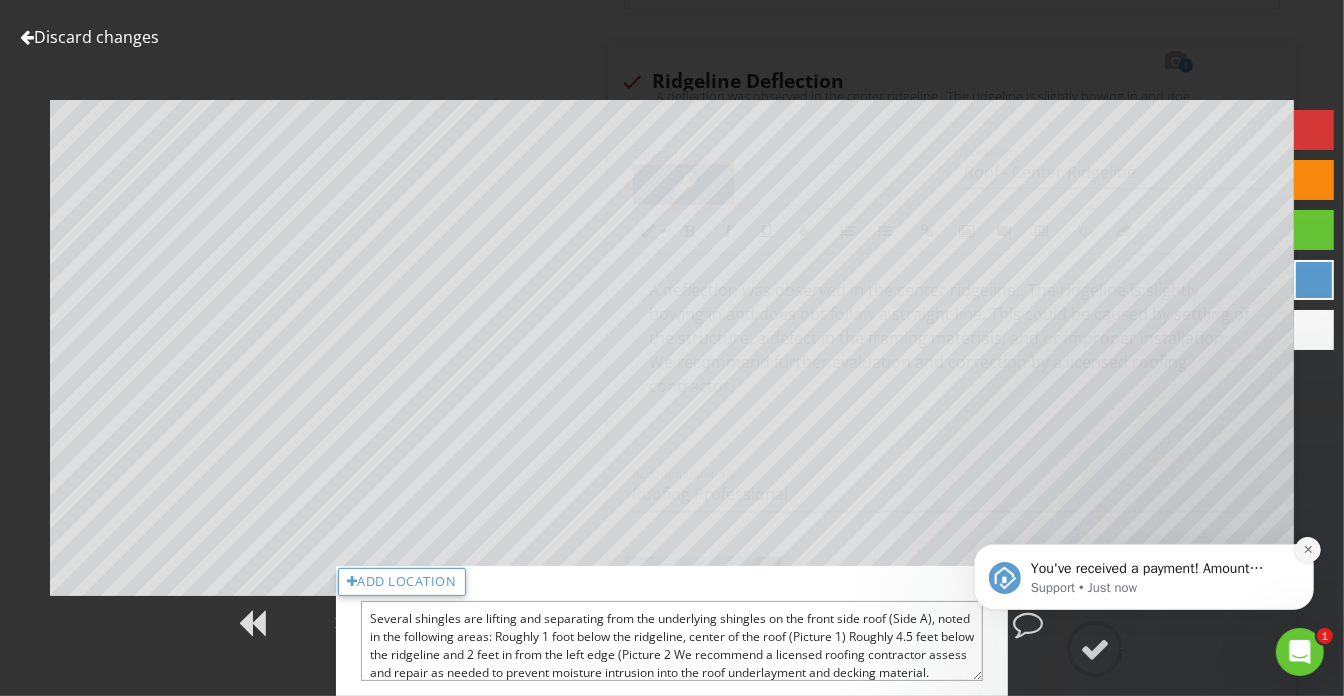 type on "Ridgeline Deflection - Center RIdgeline" 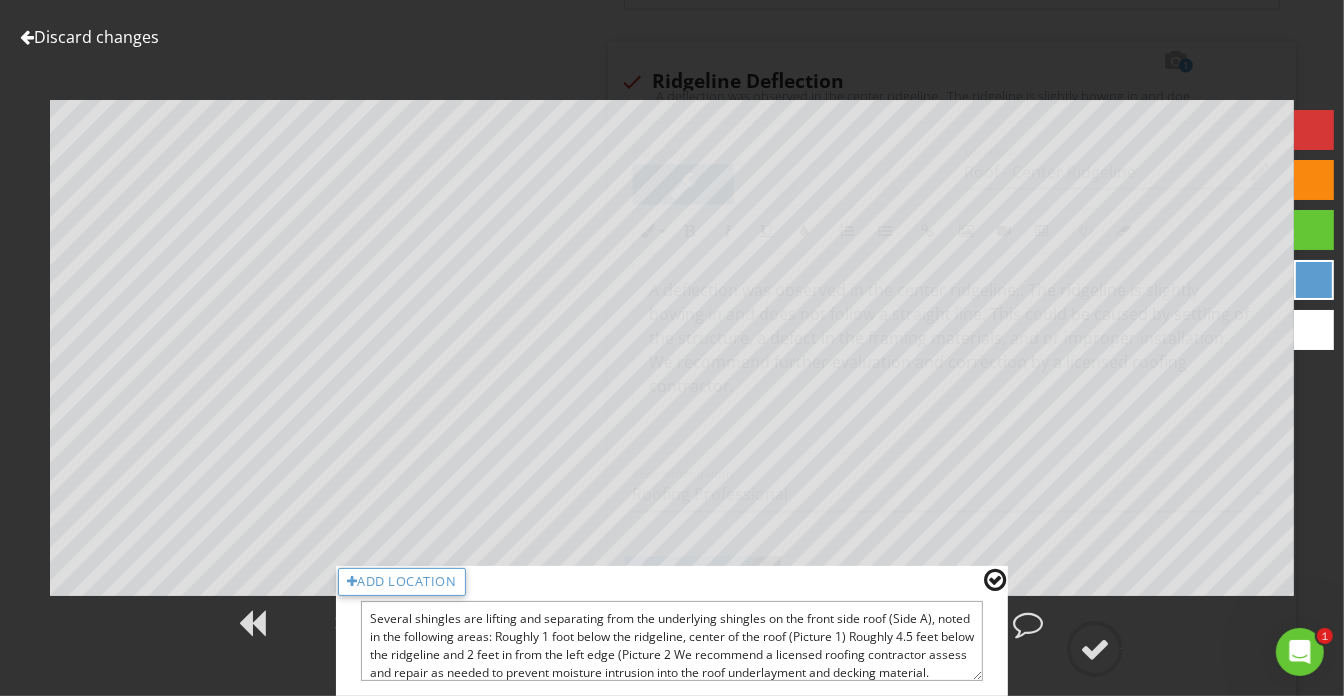 click at bounding box center [995, 580] 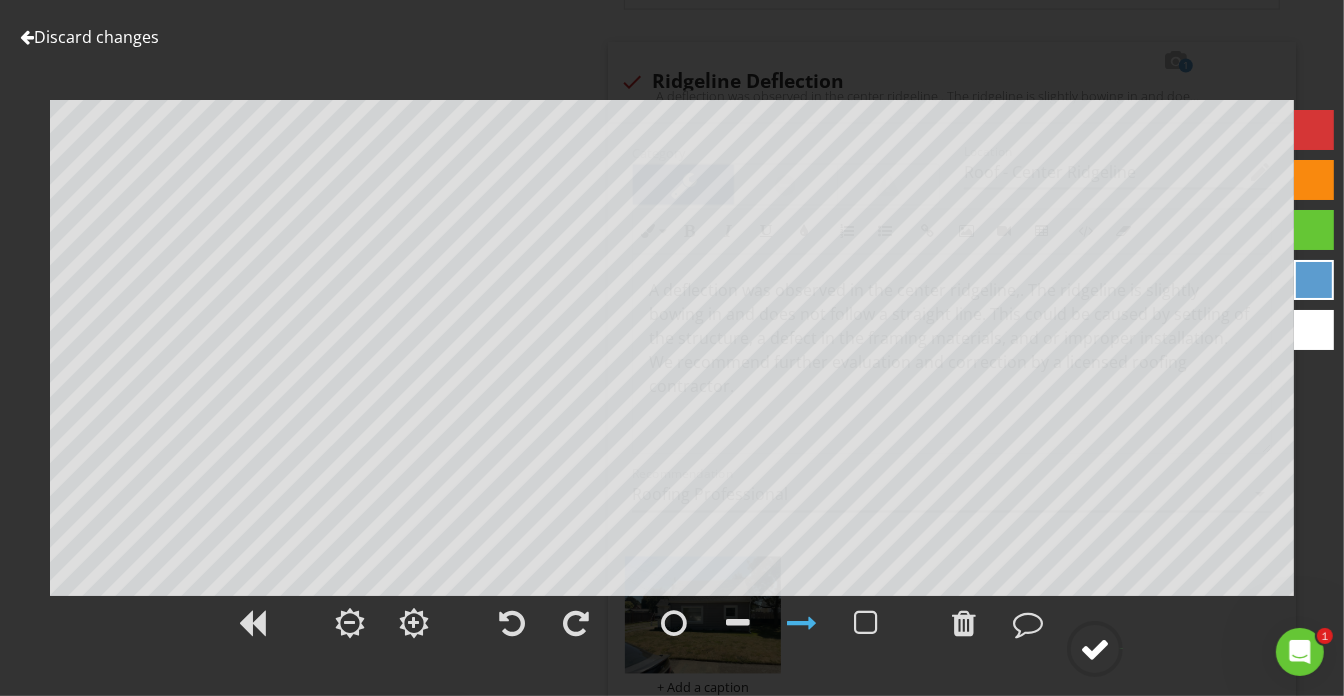 click at bounding box center (1095, 649) 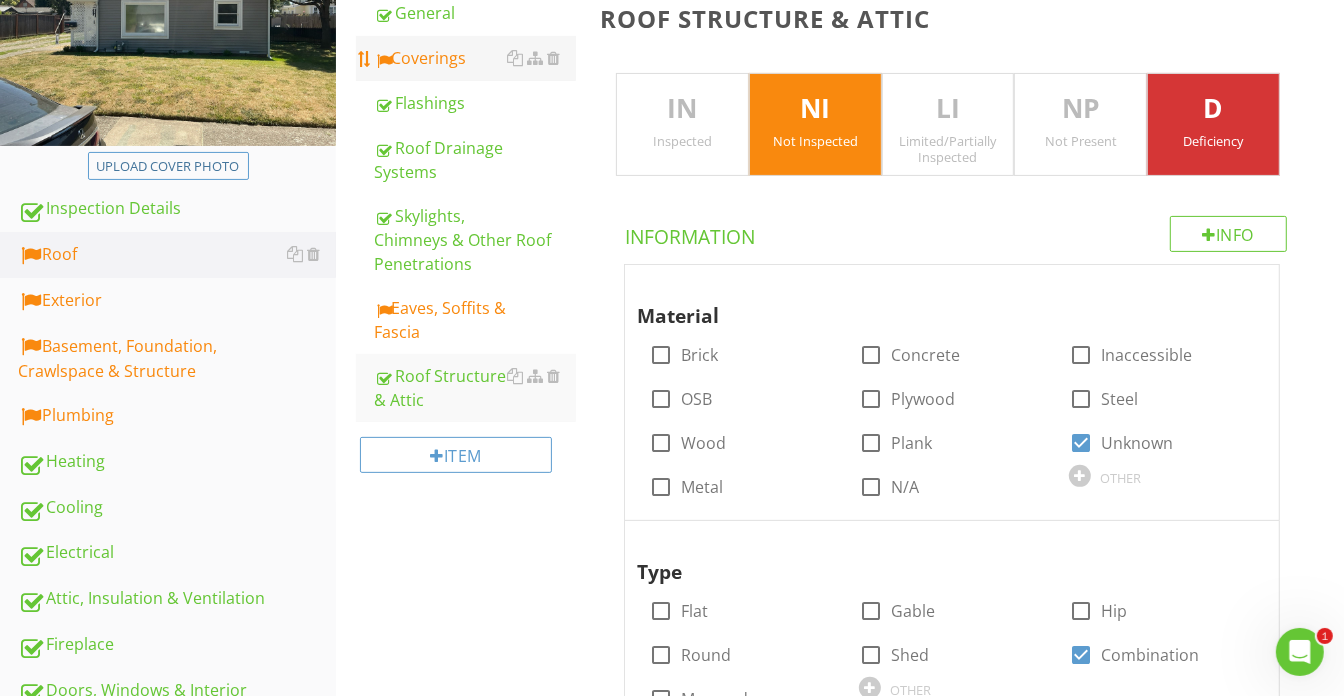 scroll, scrollTop: 188, scrollLeft: 0, axis: vertical 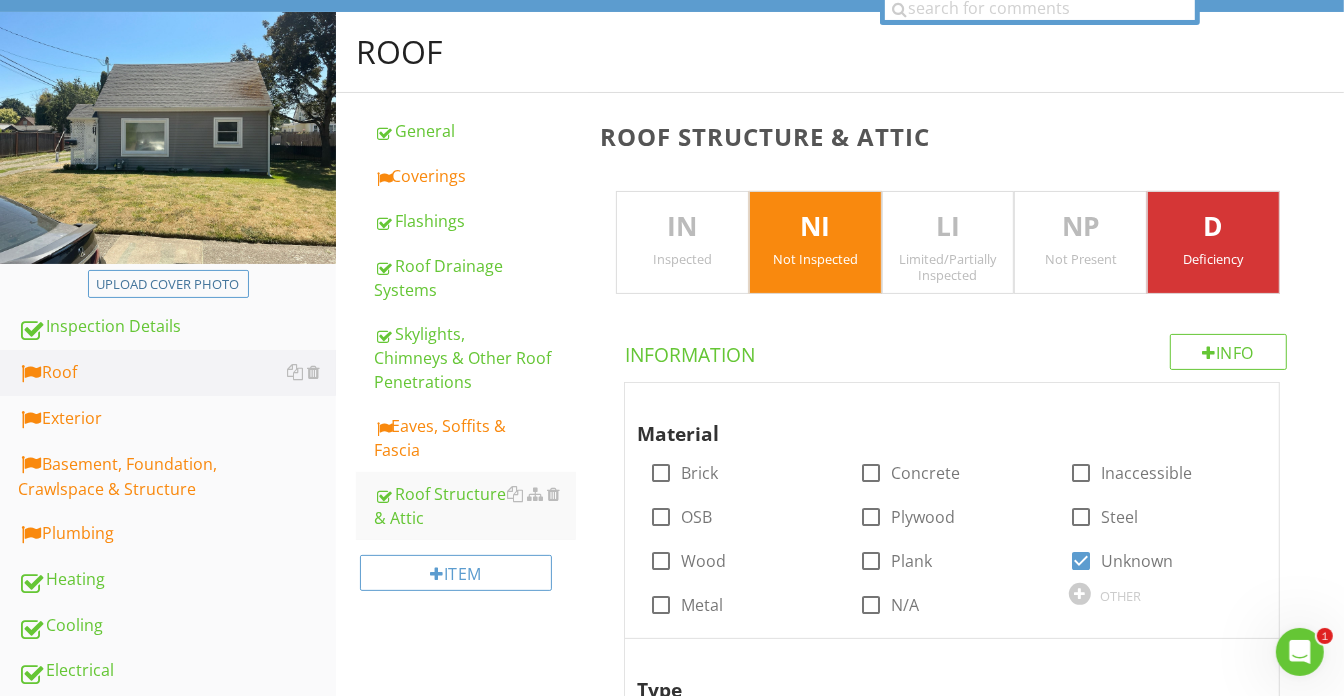drag, startPoint x: 437, startPoint y: 179, endPoint x: 816, endPoint y: 217, distance: 380.90024 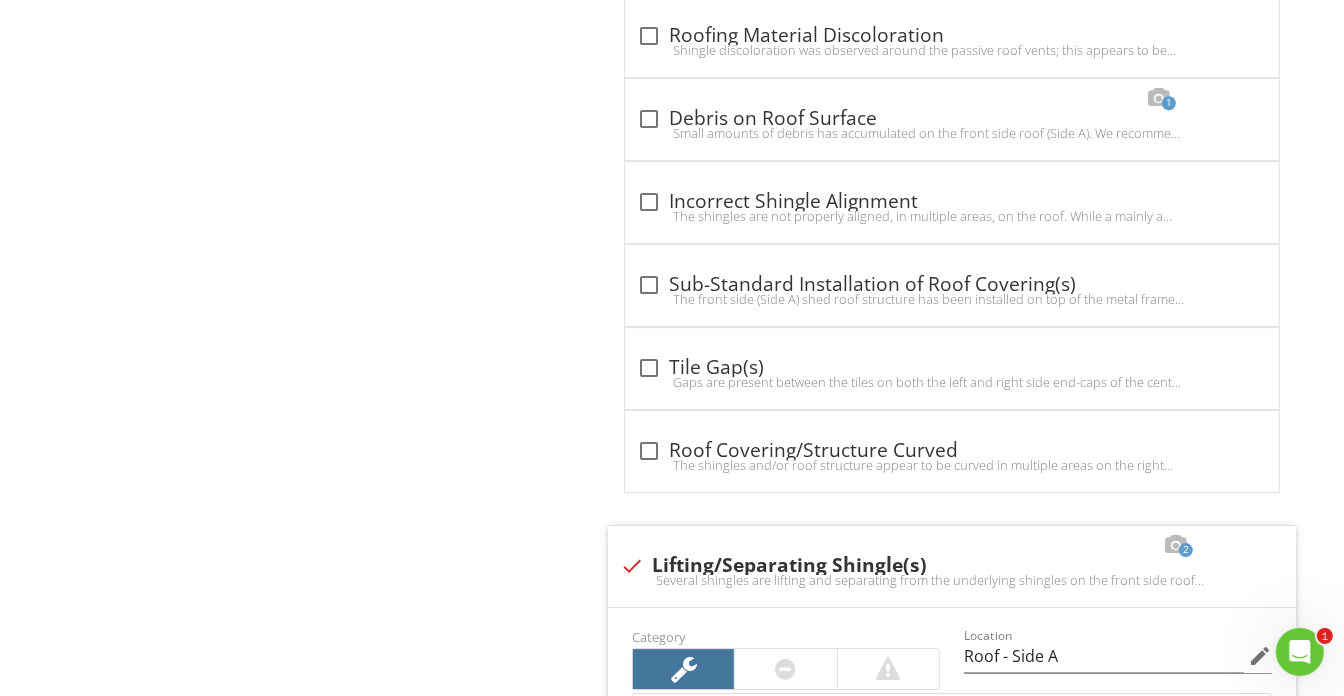 scroll, scrollTop: 4733, scrollLeft: 0, axis: vertical 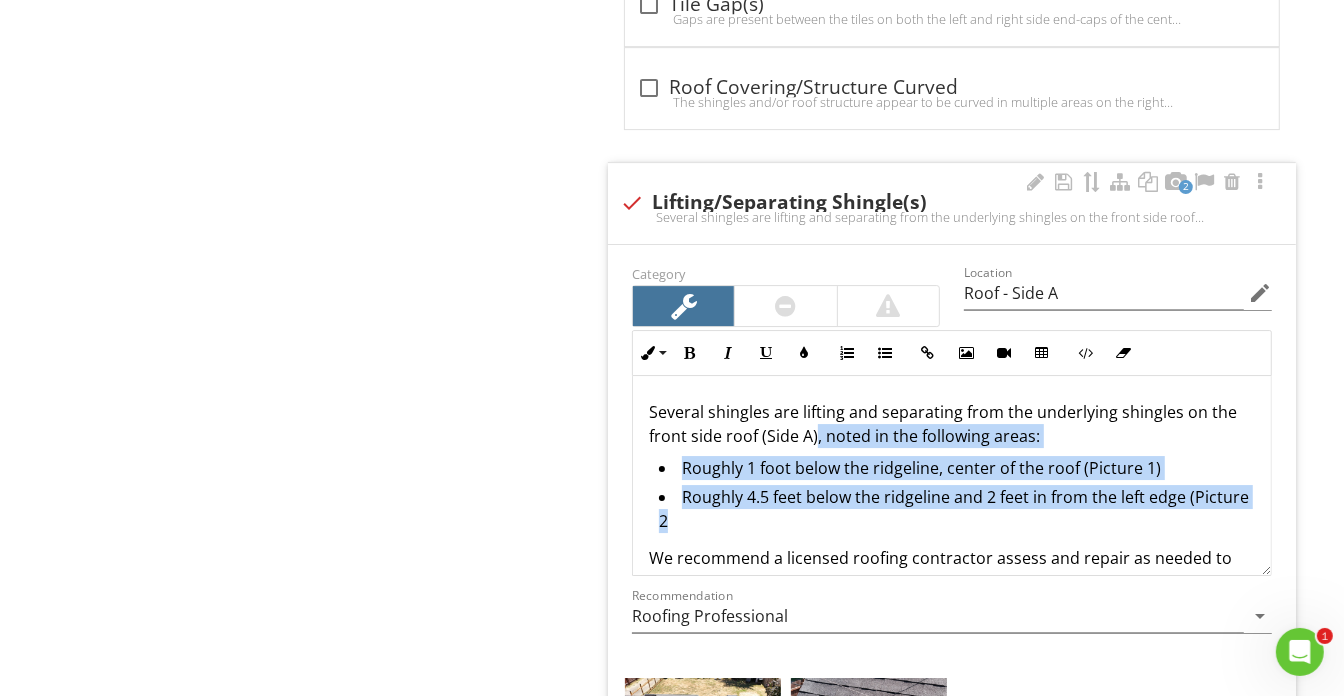 drag, startPoint x: 816, startPoint y: 425, endPoint x: 932, endPoint y: 505, distance: 140.91132 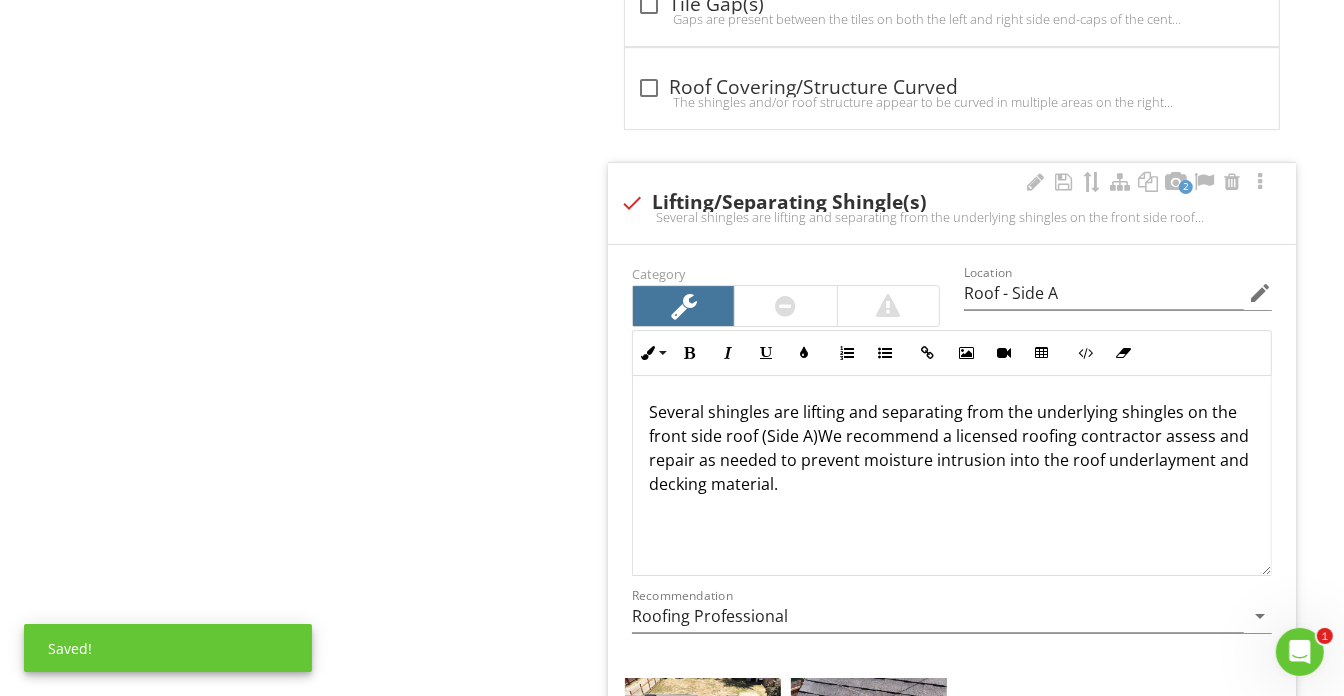 type 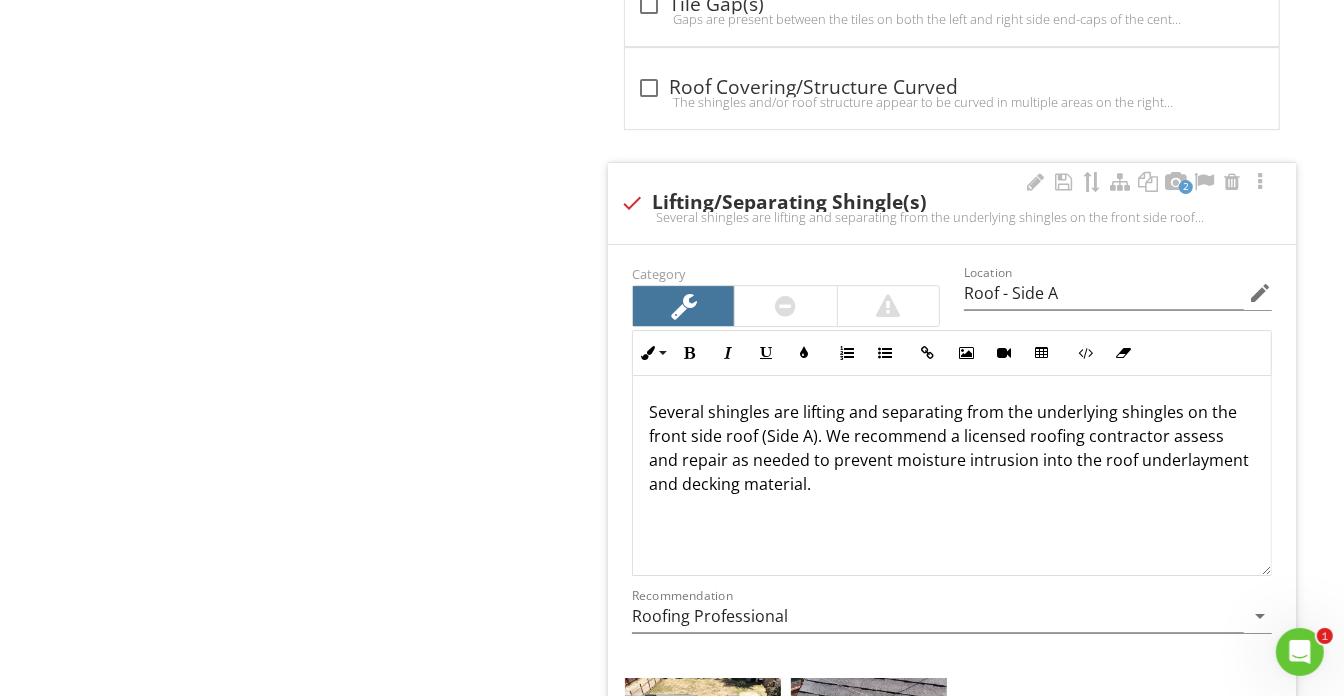 scroll, scrollTop: 0, scrollLeft: 0, axis: both 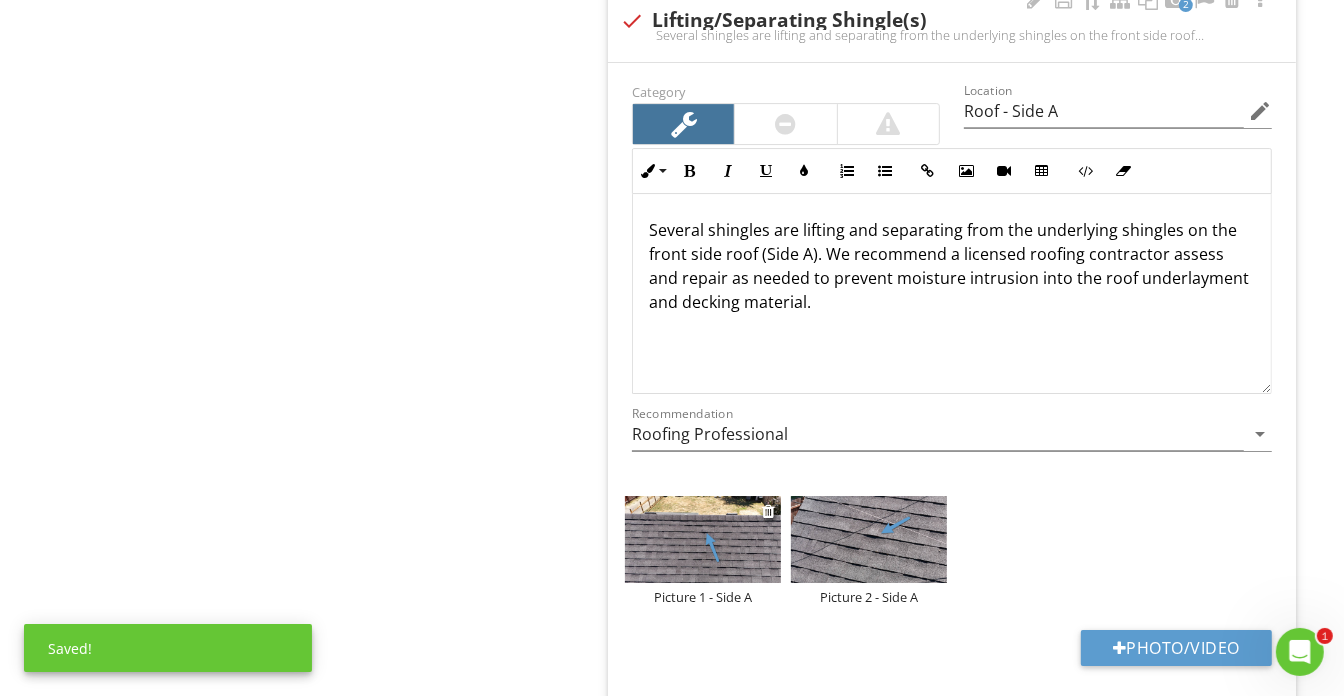 click on "Picture 1 - Side A" at bounding box center [703, 597] 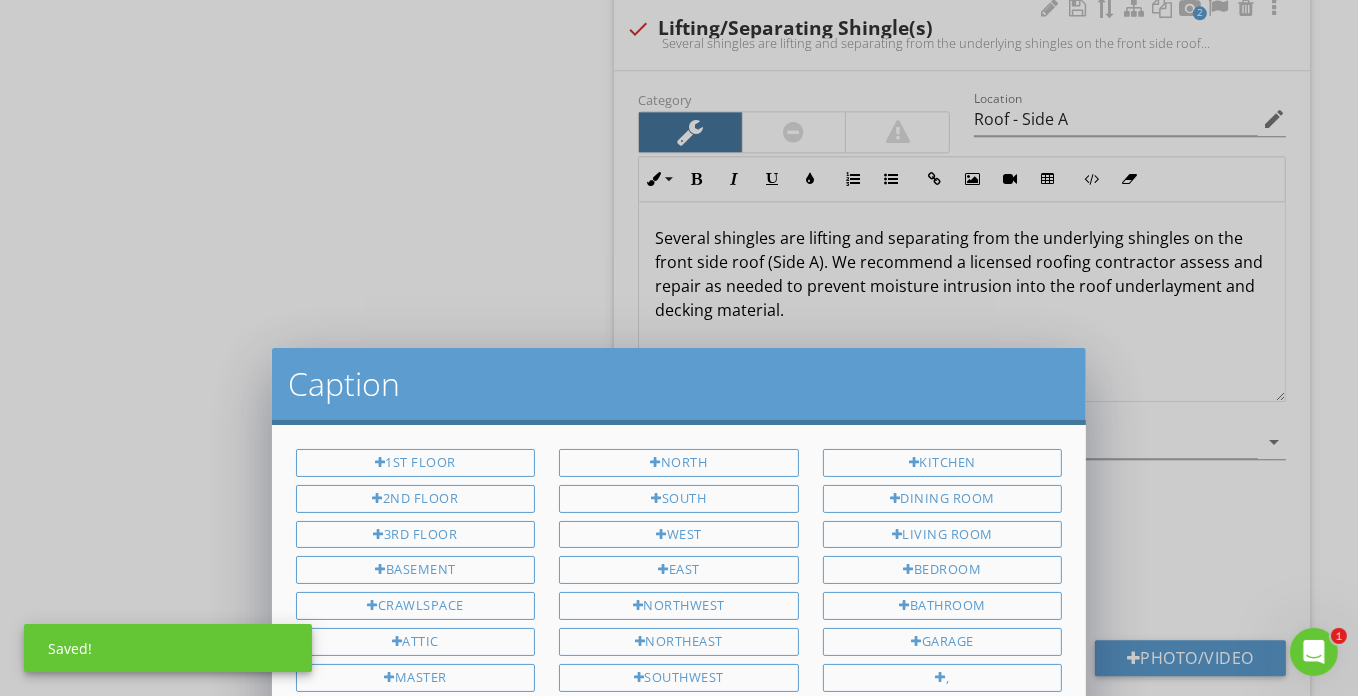 scroll, scrollTop: 0, scrollLeft: 0, axis: both 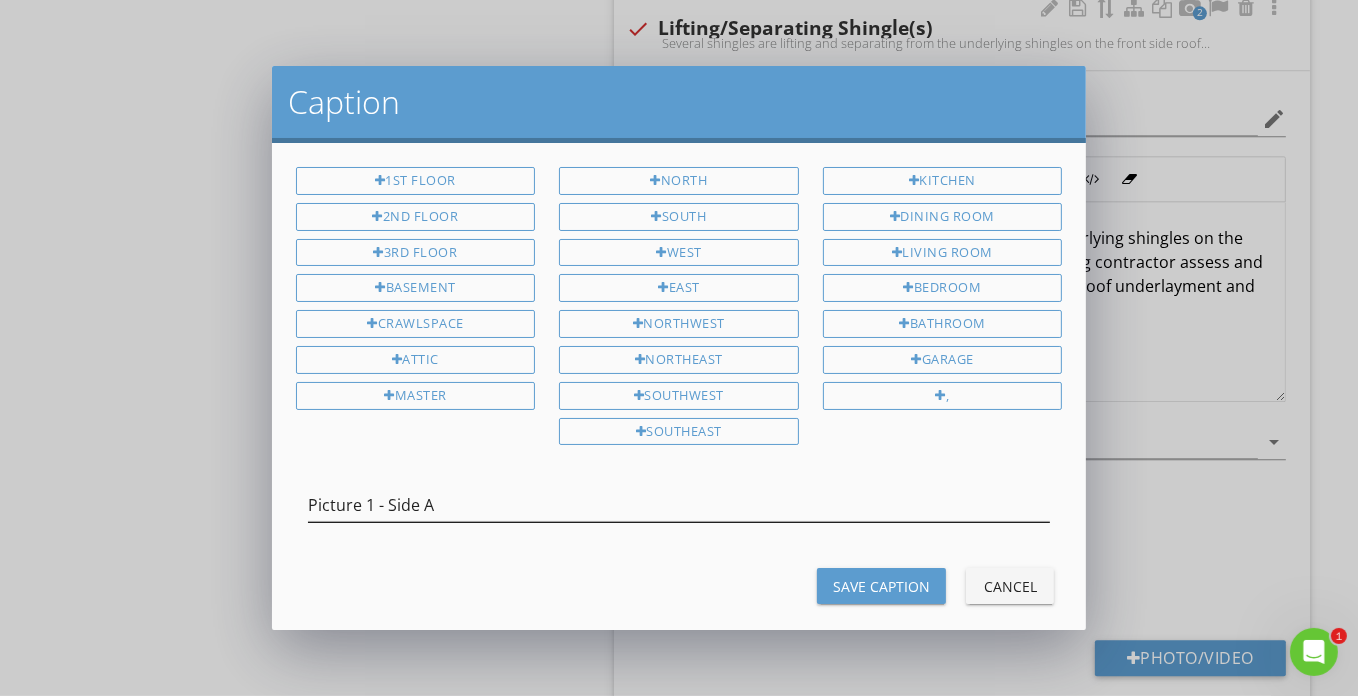 drag, startPoint x: 308, startPoint y: 500, endPoint x: 356, endPoint y: 499, distance: 48.010414 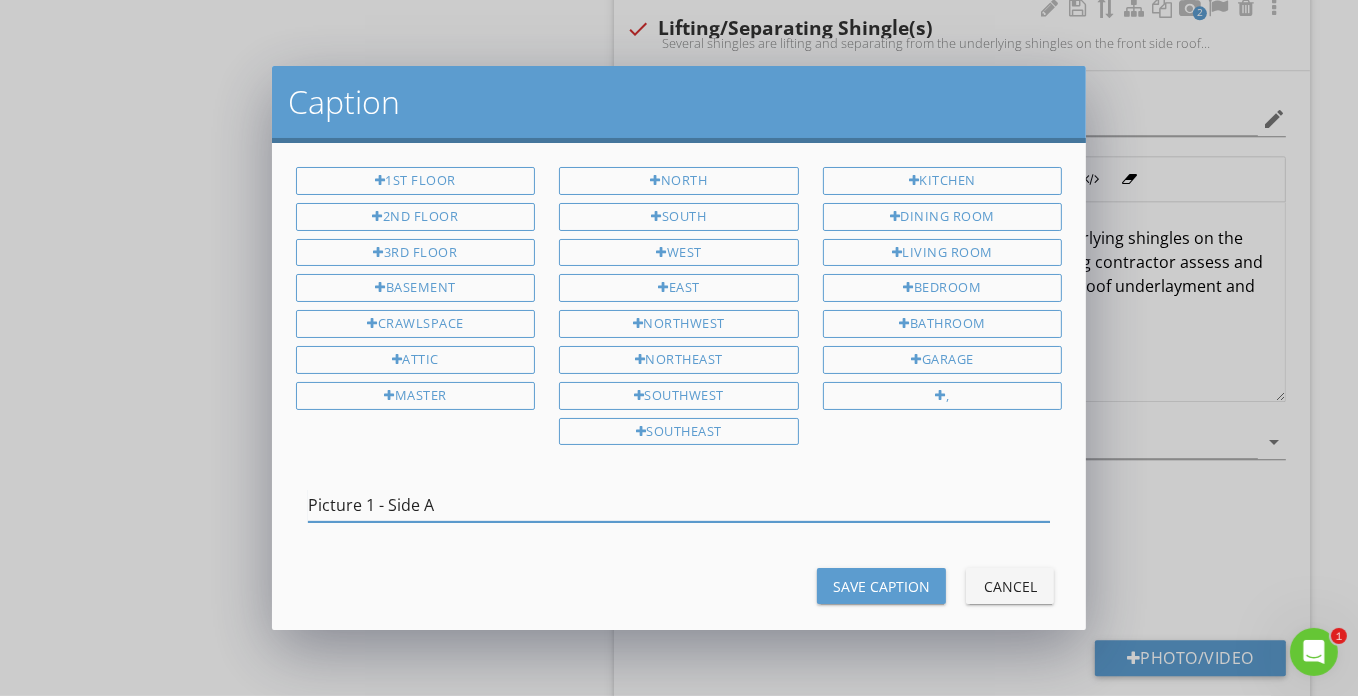 drag, startPoint x: 370, startPoint y: 499, endPoint x: 263, endPoint y: 489, distance: 107.46627 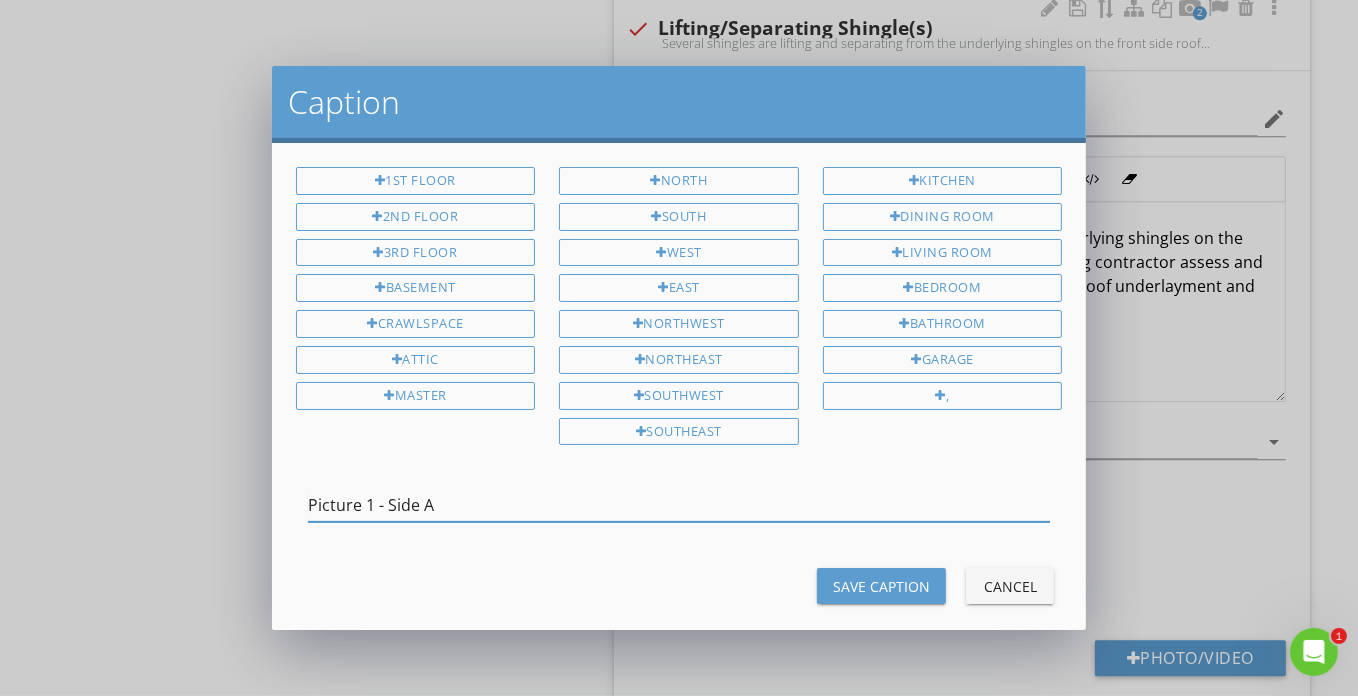 click on "Caption
1st Floor
2nd Floor
3rd Floor
Basement
Crawlspace
Attic
Master
North
South
West
East
Northwest
Northeast
Southwest
Southeast
Kitchen
Dining Room
Living Room
Bedroom
Bathroom
Garage
,
Picture 1 - Side A    Save Caption     Cancel" at bounding box center [679, 348] 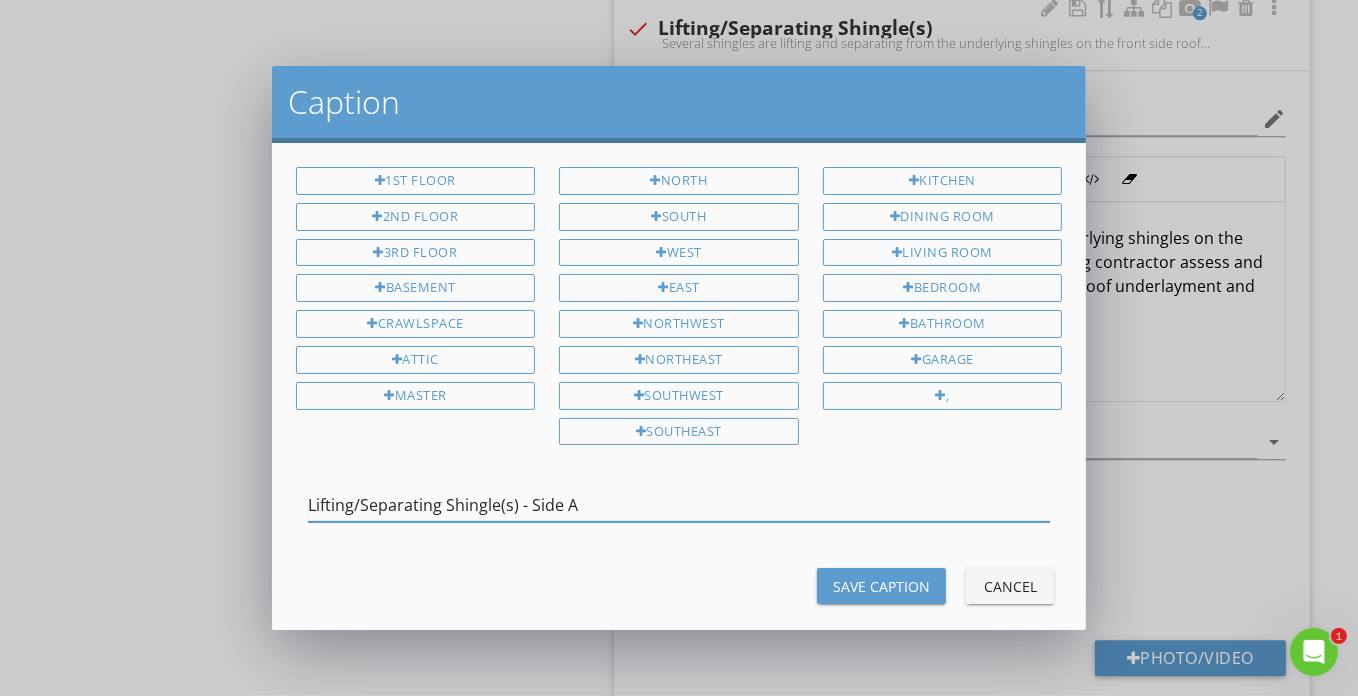 click on "Lifting/Separating Shingle(s) - Side A" at bounding box center [679, 505] 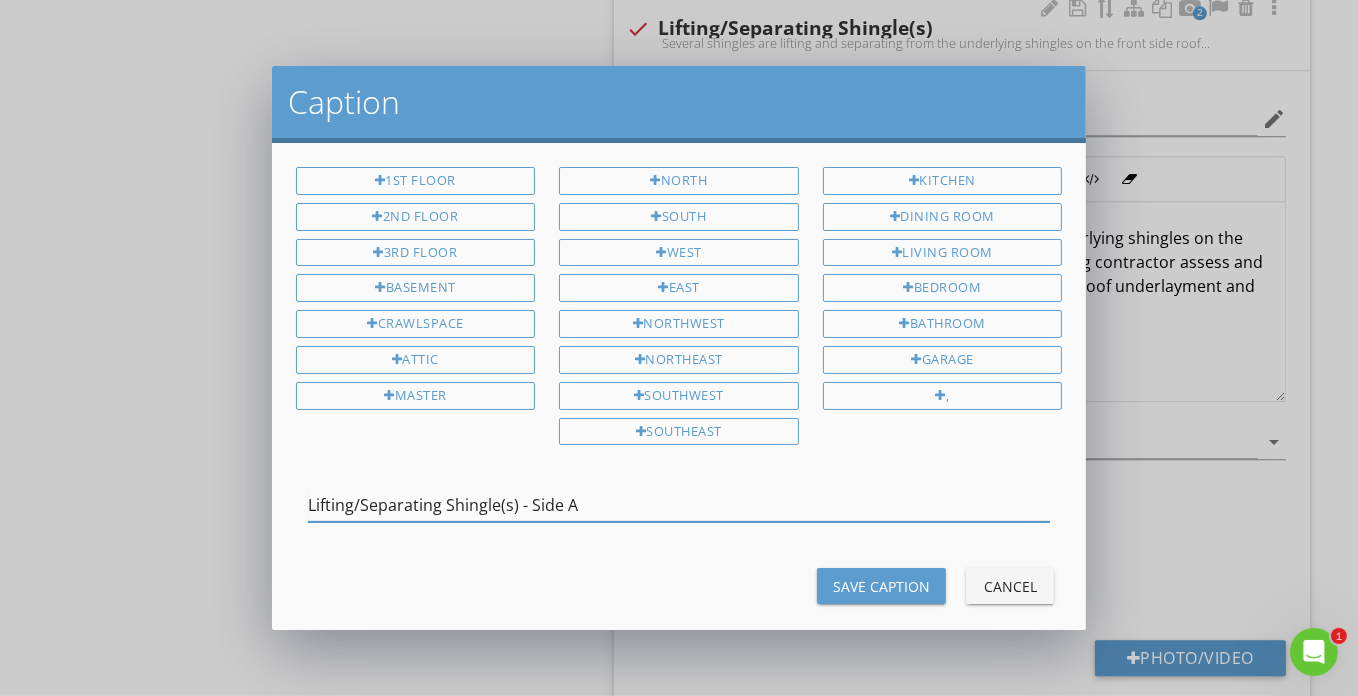 drag, startPoint x: 575, startPoint y: 484, endPoint x: 811, endPoint y: 544, distance: 243.5077 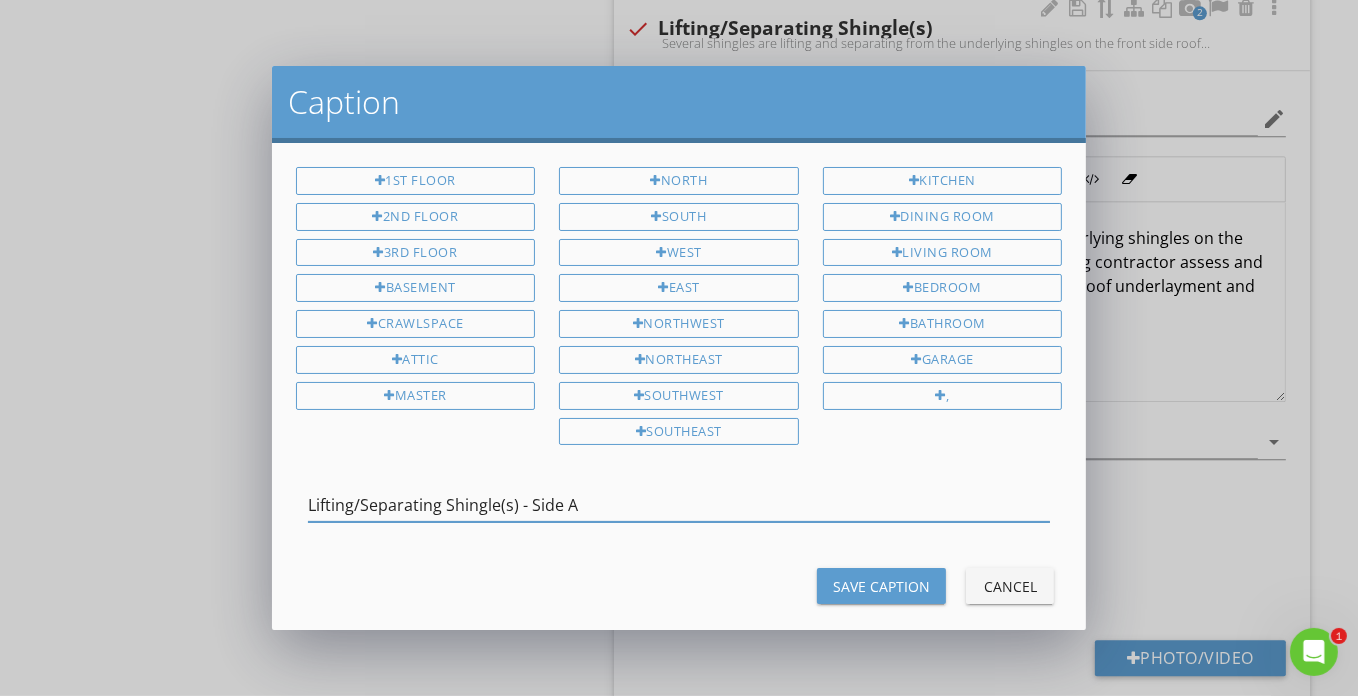 click on "Save Caption" at bounding box center [881, 586] 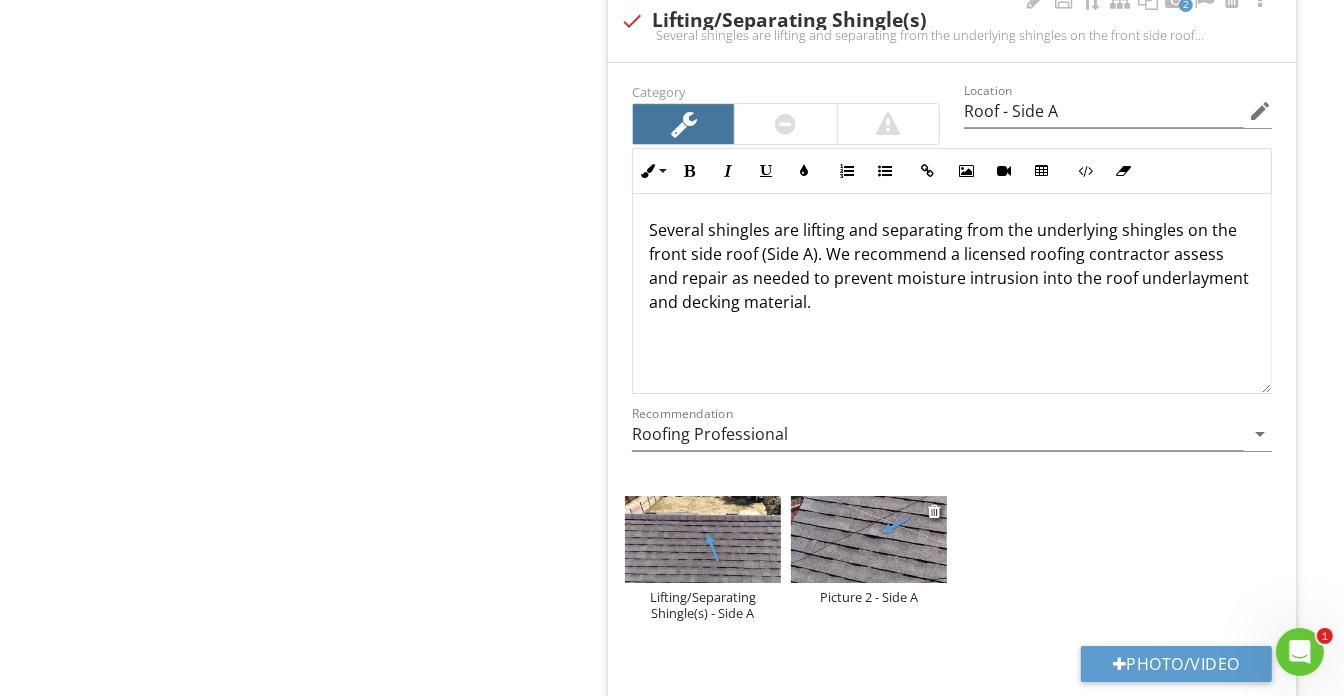 click on "Picture 2 - Side A" at bounding box center [869, 597] 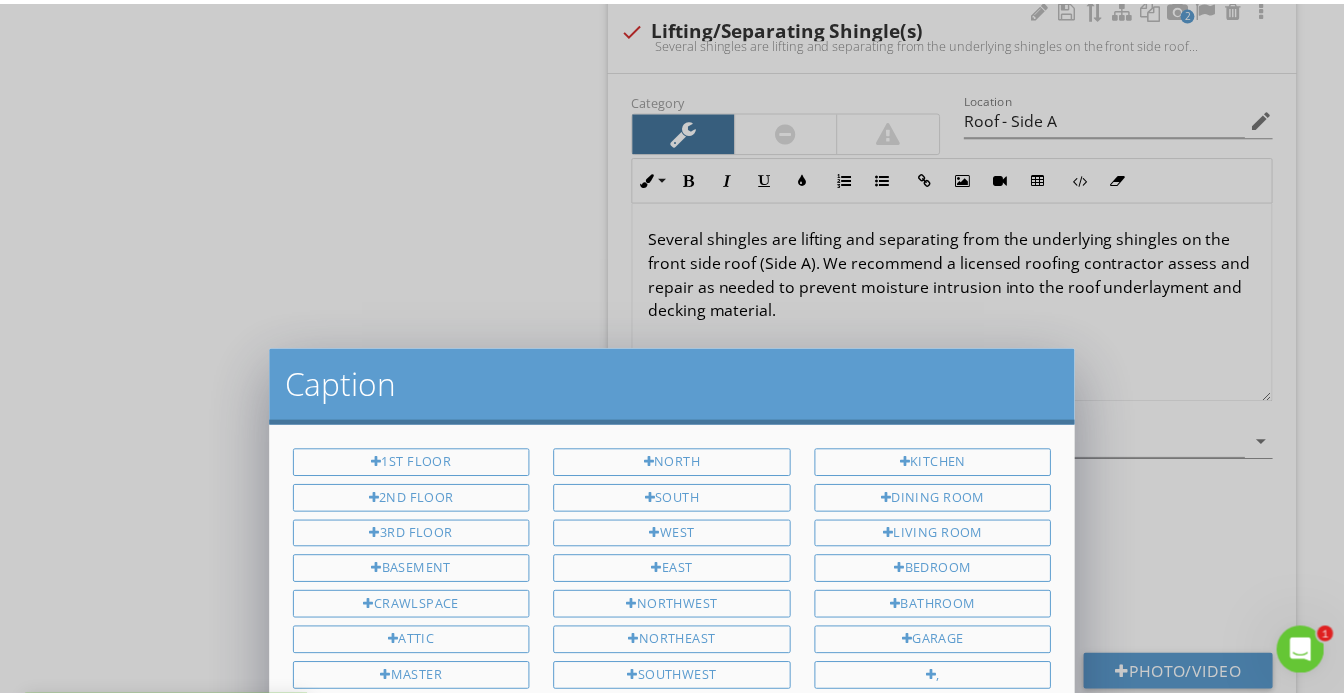 scroll, scrollTop: 0, scrollLeft: 0, axis: both 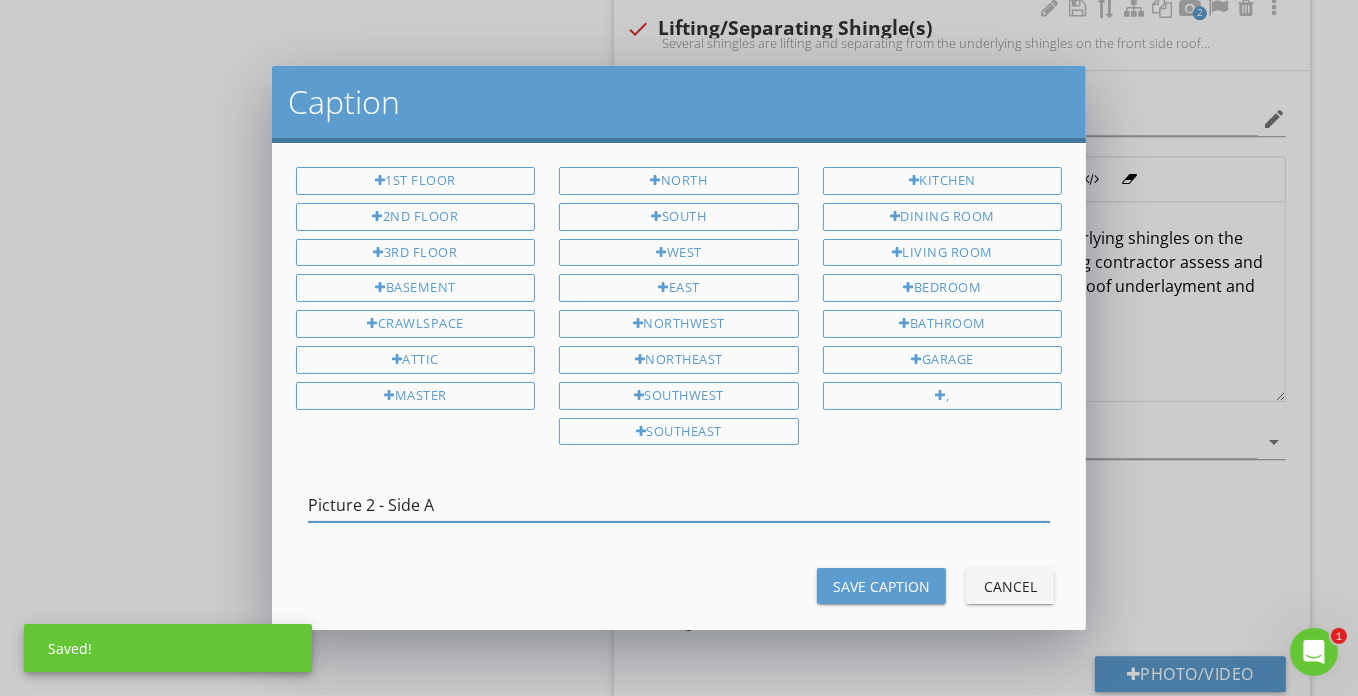 click on "Picture 2 - Side A" at bounding box center [679, 505] 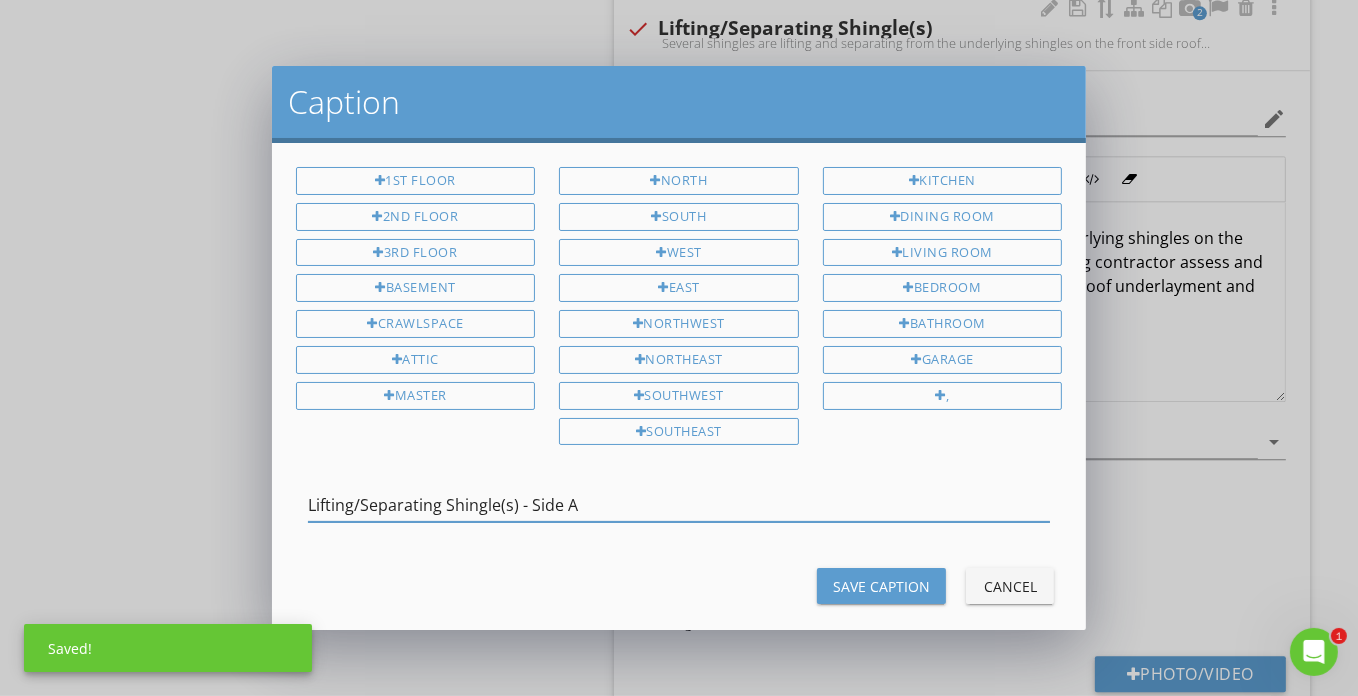 type on "Lifting/Separating Shingle(s) - Side A" 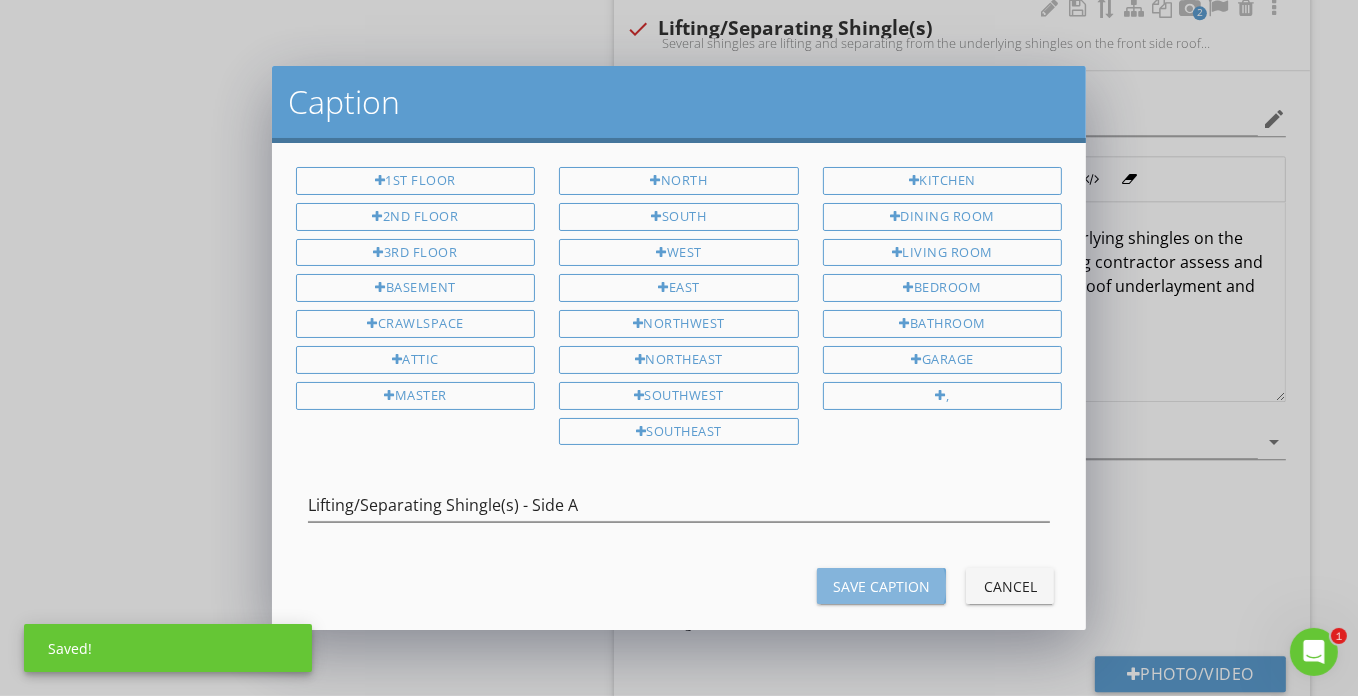 click on "Save Caption" at bounding box center [881, 586] 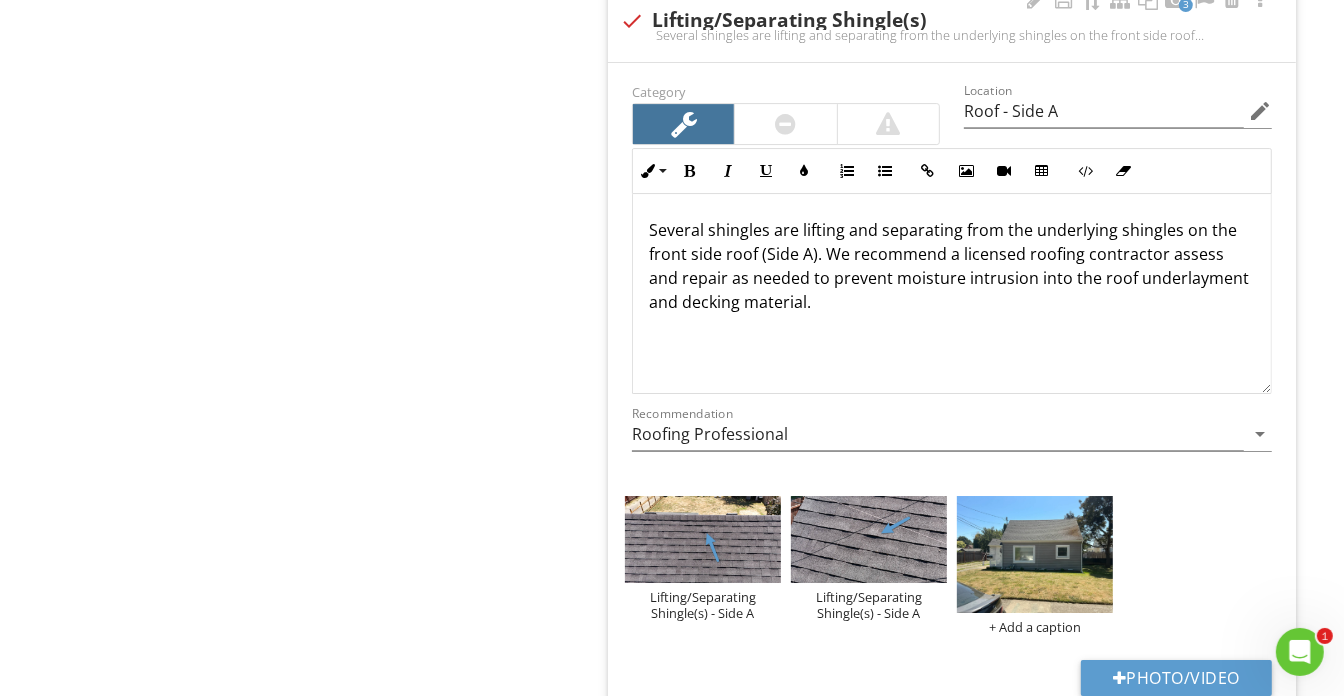 click at bounding box center (1035, 554) 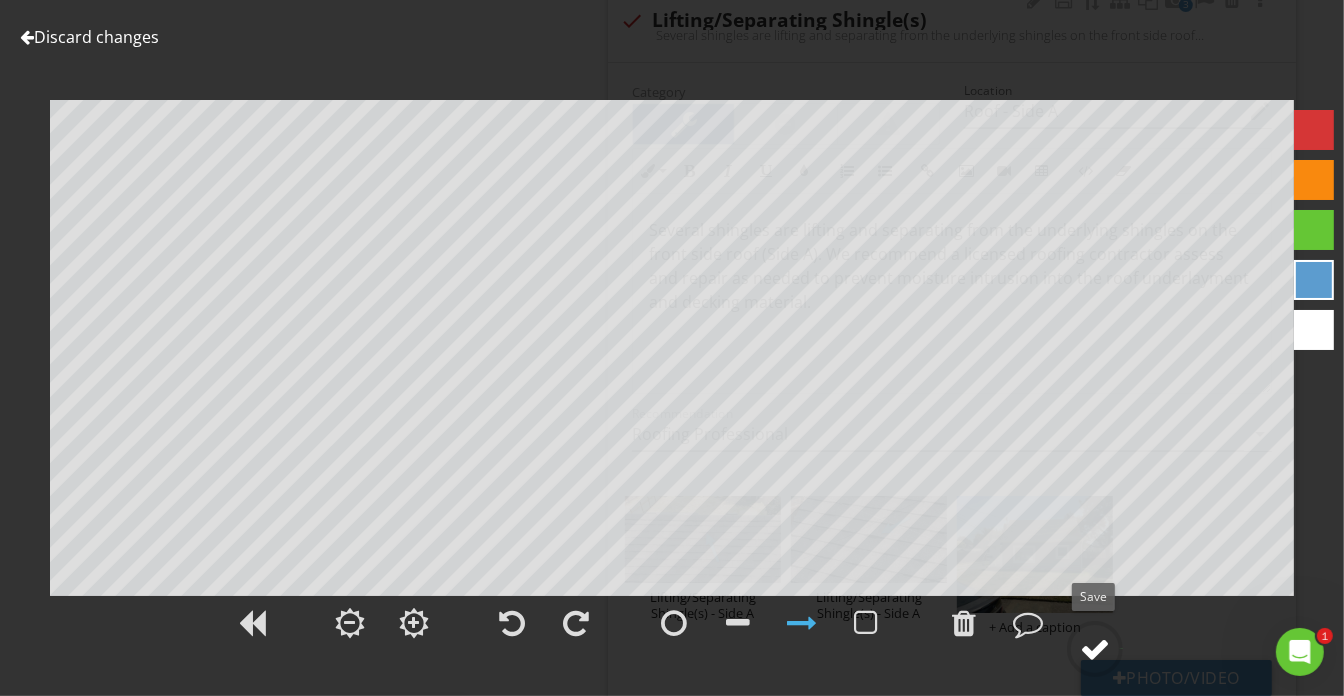 click at bounding box center (1095, 649) 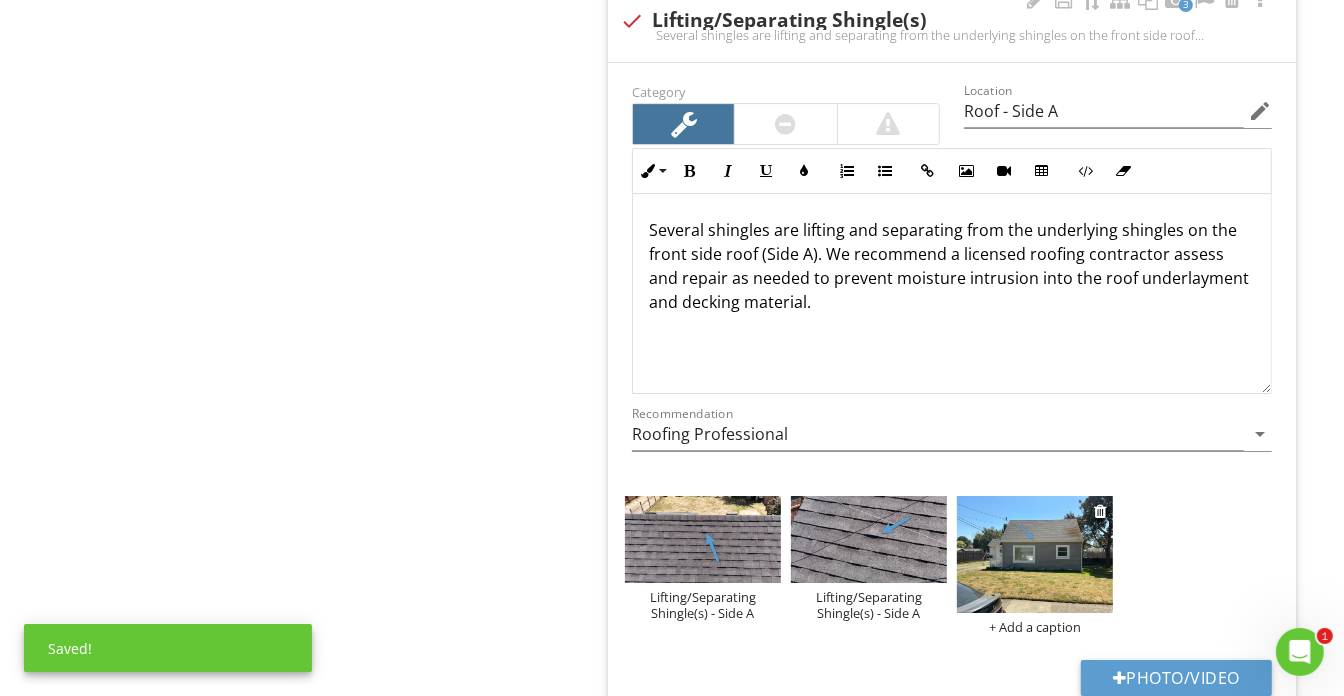 click on "+ Add a caption" at bounding box center (1035, 627) 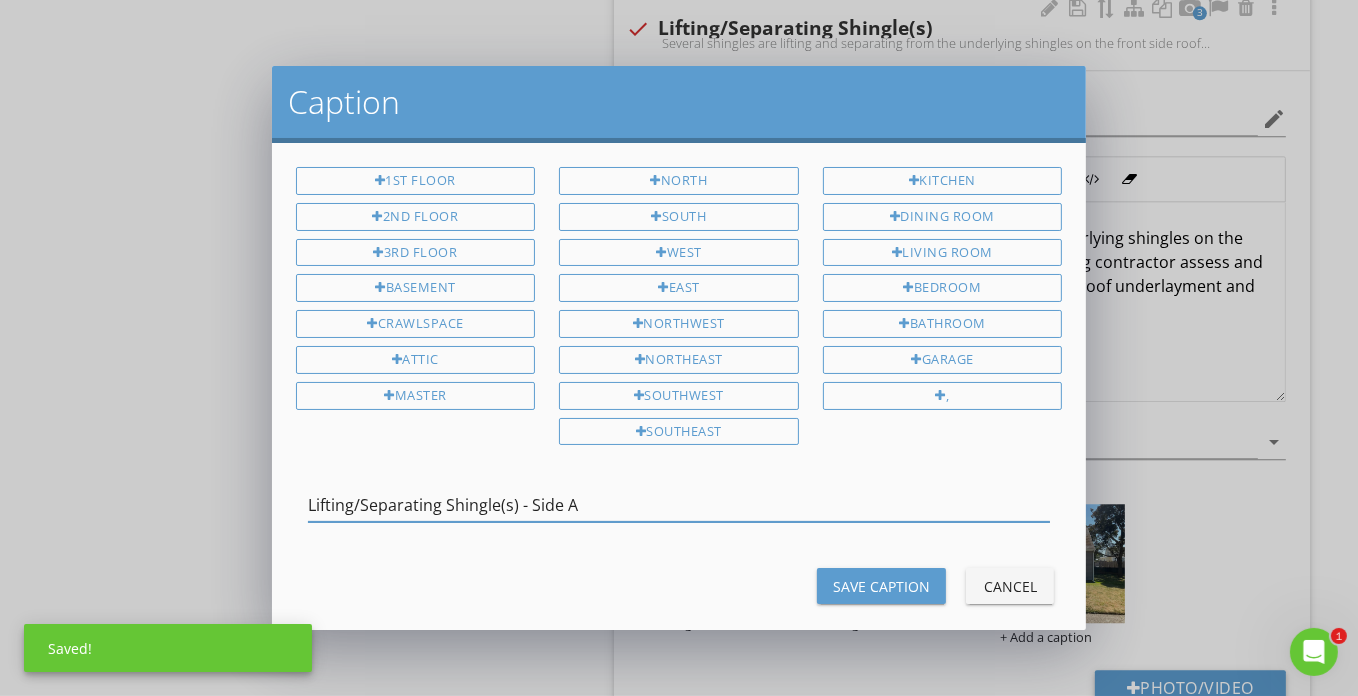 type on "Lifting/Separating Shingle(s) - Side A" 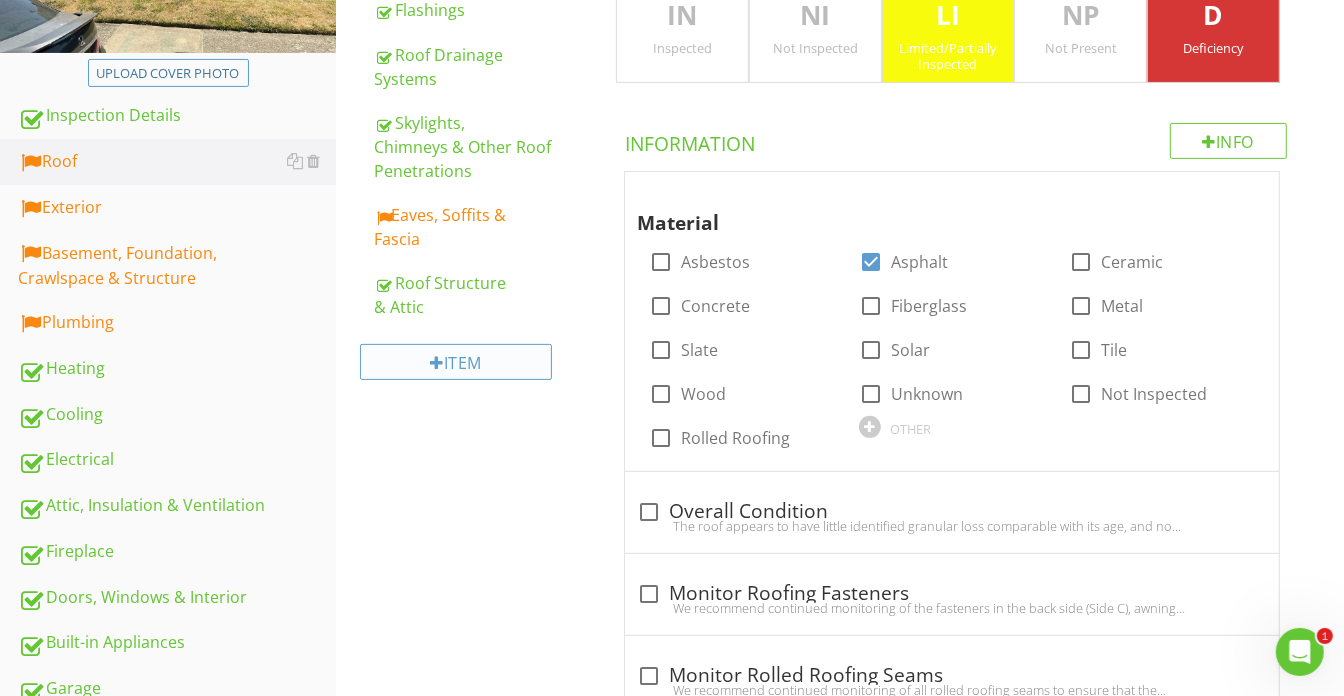 scroll, scrollTop: 370, scrollLeft: 0, axis: vertical 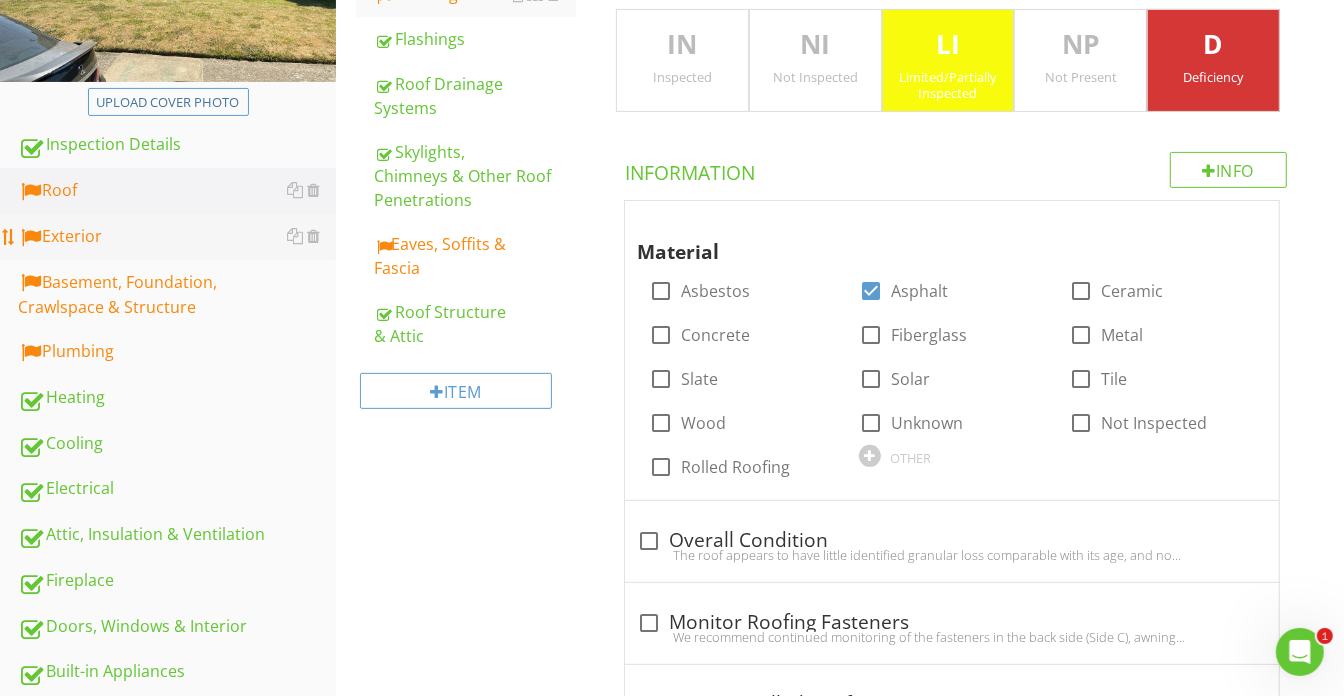 click on "Exterior" at bounding box center (177, 237) 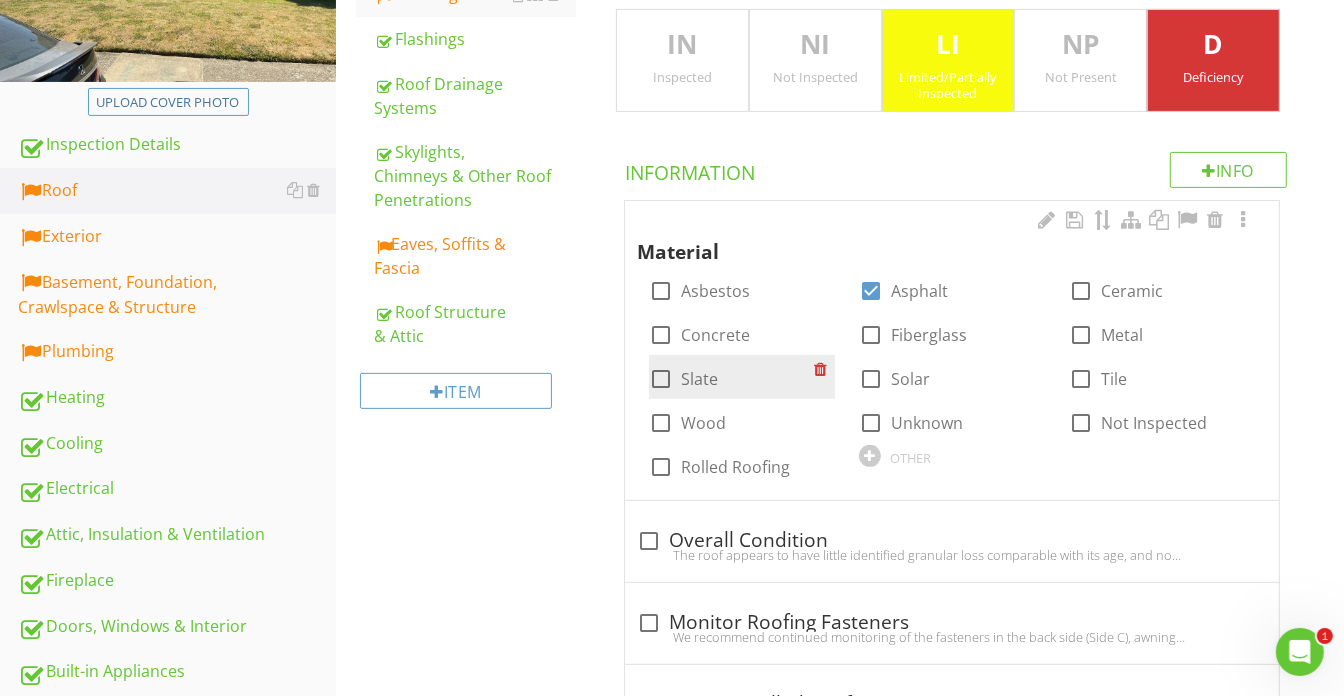type on "<p>Moss growth is present, in various areas, on the roof. We recommend application of moss deterrent by a knowledgeable/skilled individual, and annual usage of moss deterrent, as a preventive measure. If left unattended, moss growth can lead to shingle separation and allow for possible water intrusion into the underlayment, decreasing shingle life expectancy.</p><p>Here is a helpful <span style="color: rgb(92, 156, 207);"><a fr-original-class="fr-strong" fr-original-style="" href="https://www.bobvila.com/articles/how-to-remove-moss-from-roof/" style="color: rgb(92, 156, 207);"><u><strong>article</strong></u></a></span><strong>&nbsp;</strong>on how to remove moss from the roof.</p>" 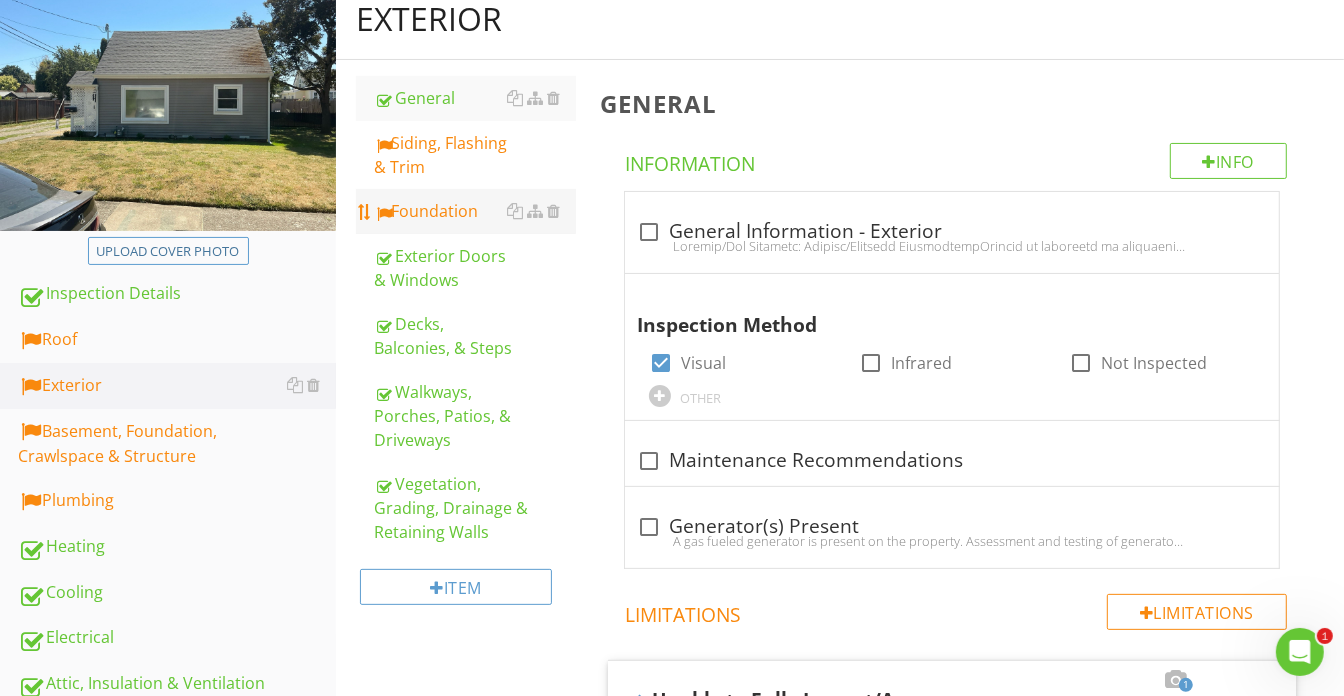 scroll, scrollTop: 97, scrollLeft: 0, axis: vertical 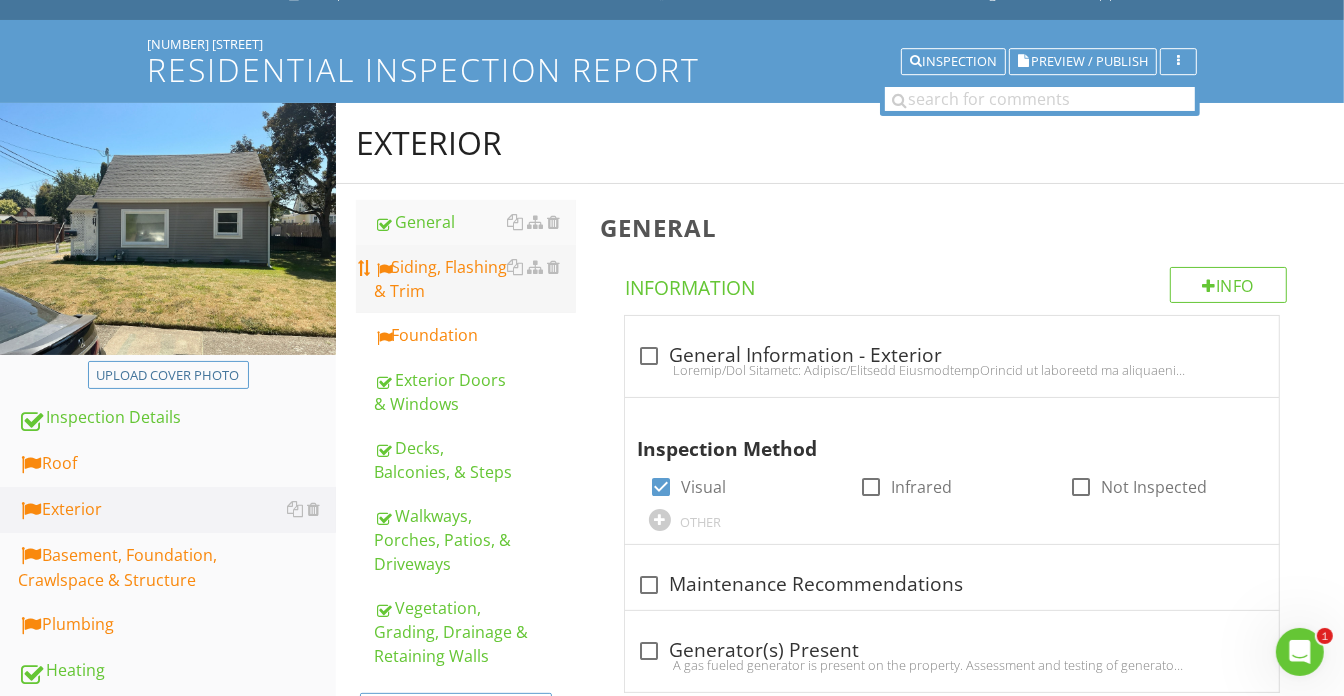 click on "Siding, Flashing & Trim" at bounding box center [475, 279] 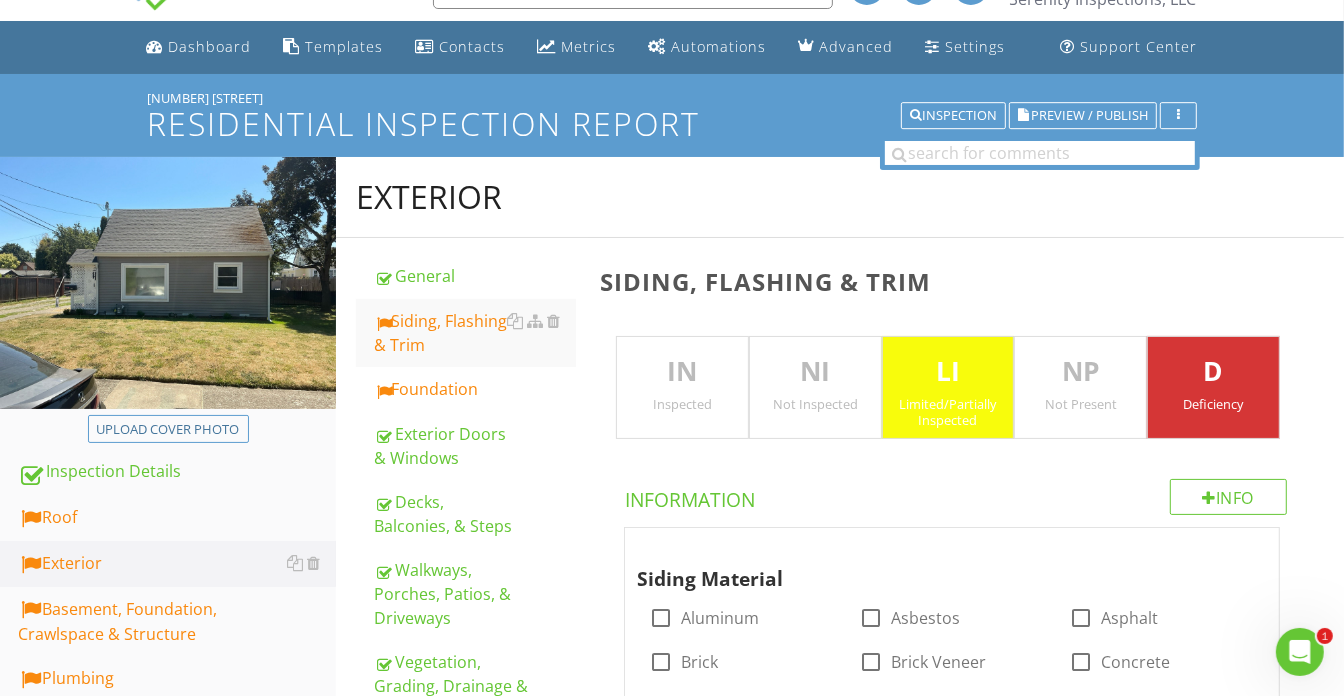 scroll, scrollTop: 0, scrollLeft: 0, axis: both 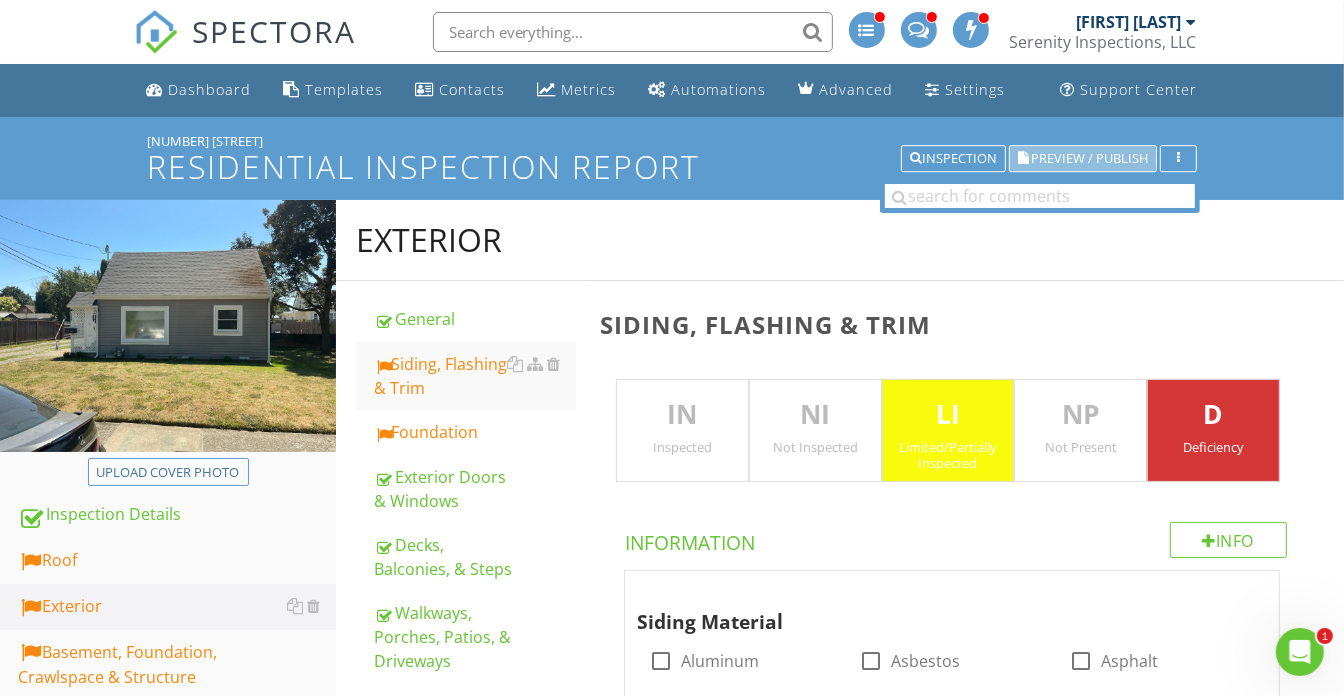 click on "Preview / Publish" at bounding box center [1083, 159] 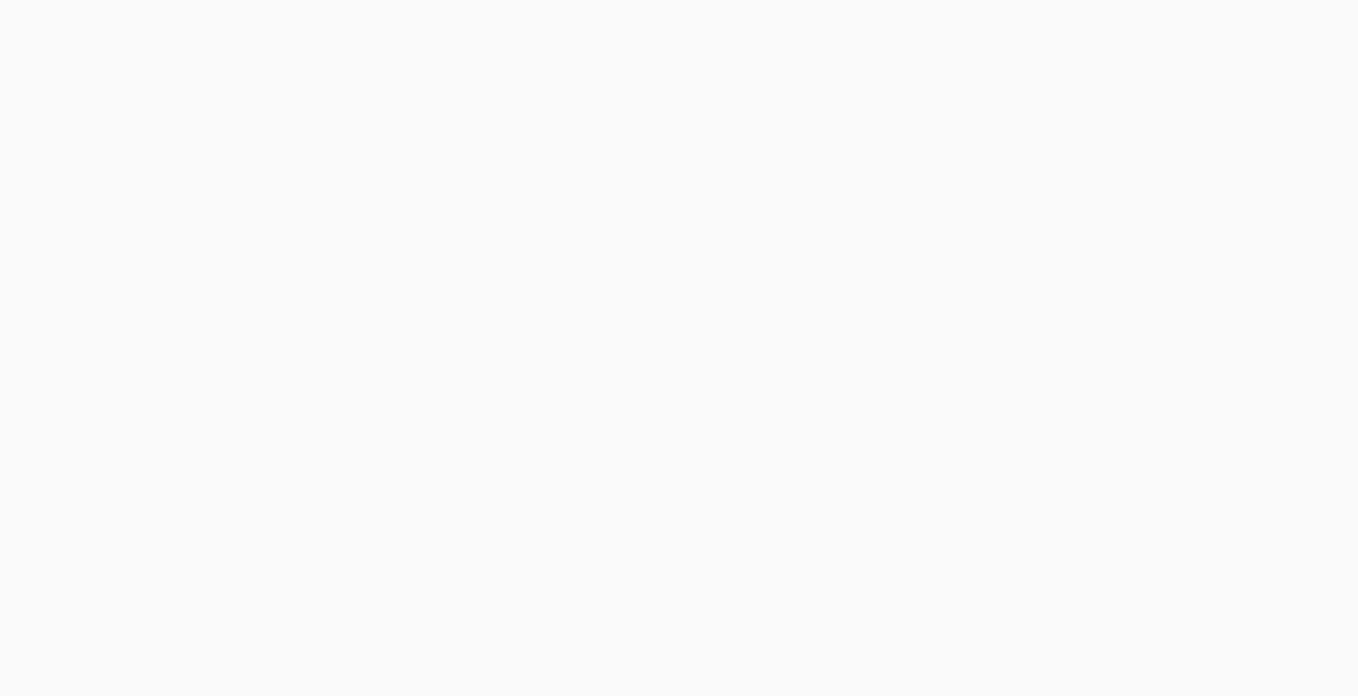 scroll, scrollTop: 0, scrollLeft: 0, axis: both 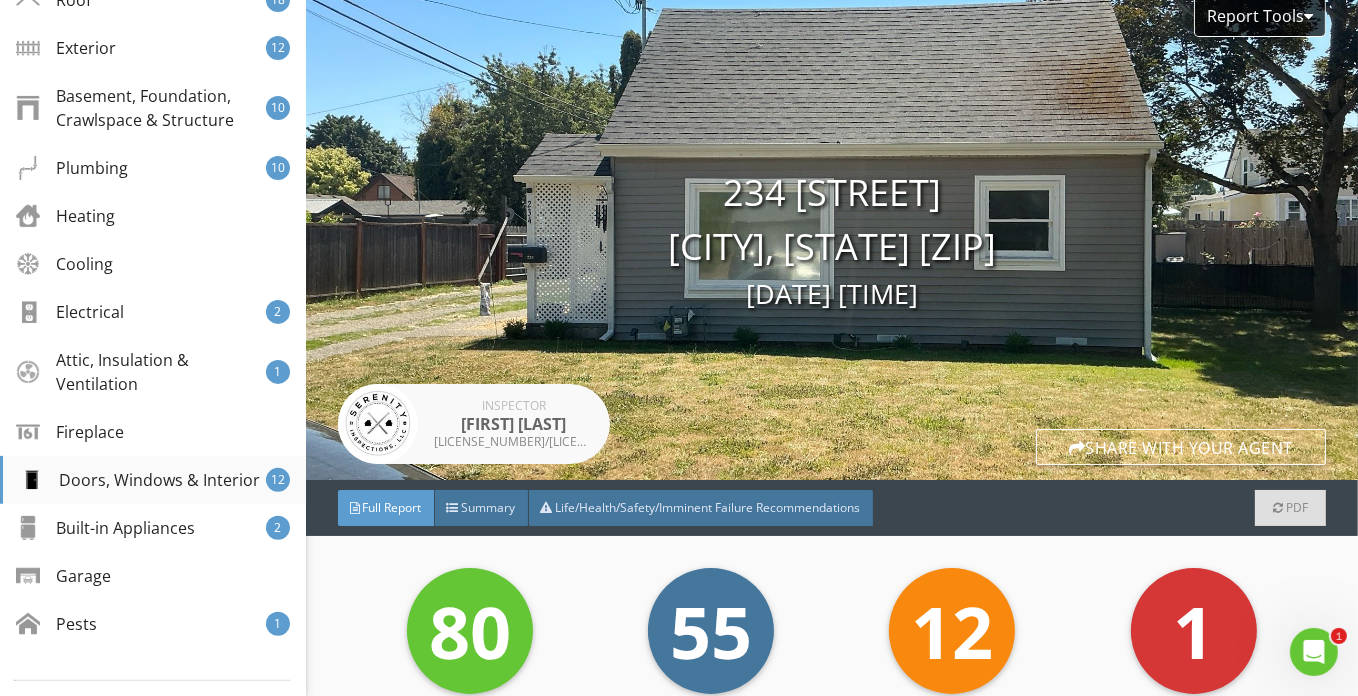 click on "Doors, Windows & Interior" at bounding box center (139, 480) 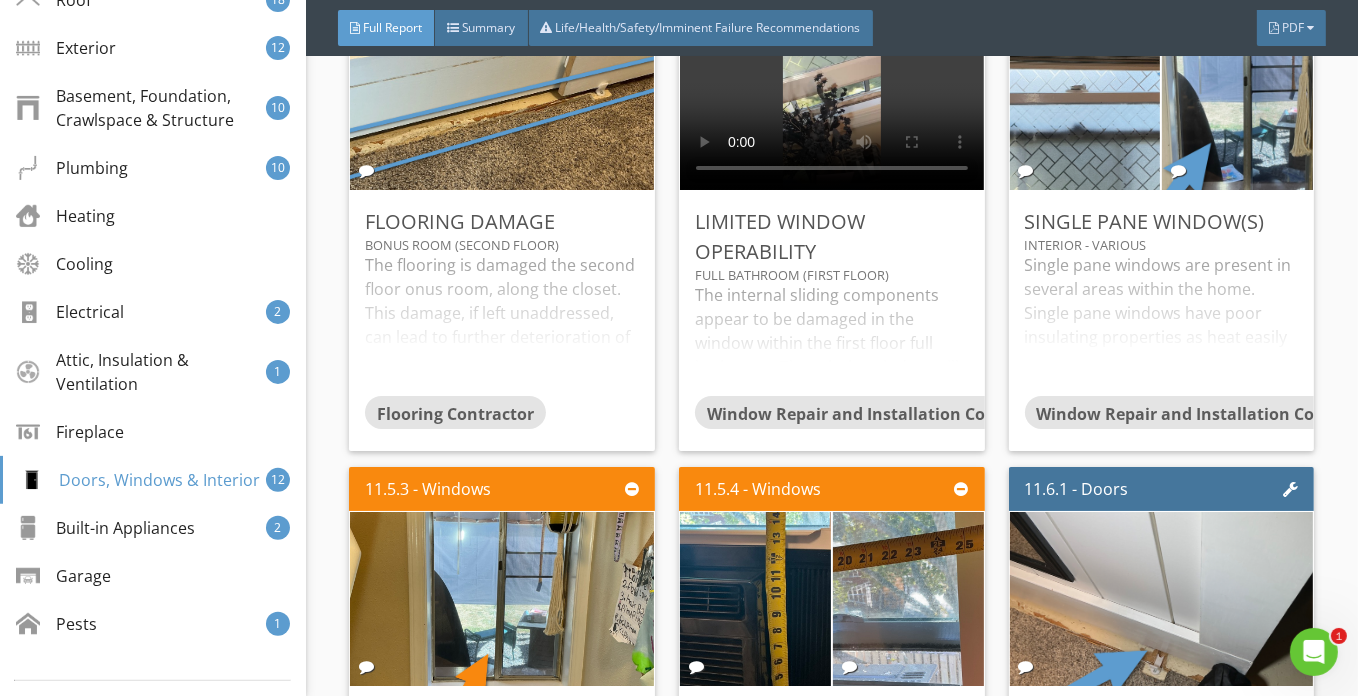 scroll, scrollTop: 17157, scrollLeft: 0, axis: vertical 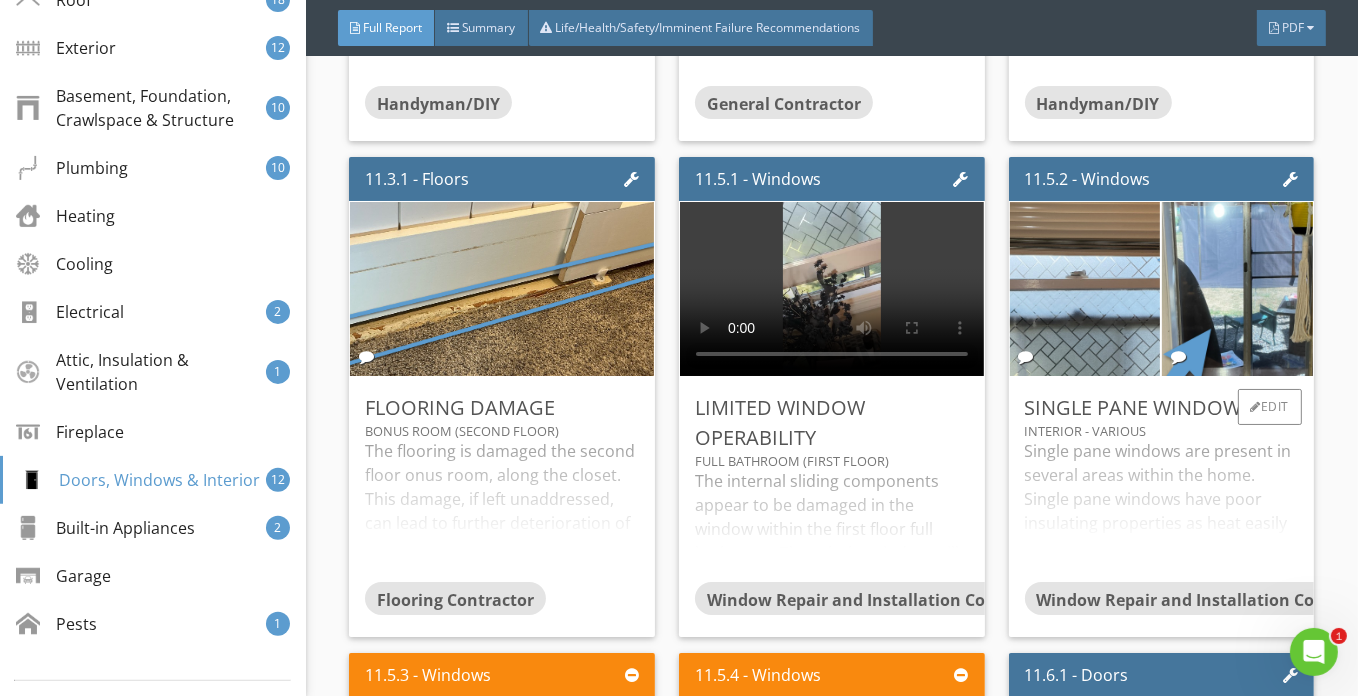 click on "Single pane windows are present in several areas within the home. Single pane windows have poor insulating properties as heat easily moves through the glass panes, and typically, do not serve as a buffer to dampen exterior sounds. Additionally, single pane windows are not made from tempered glass and pose a possible safety issue if they should crack and/or break. We recommend a licensed window contractor evaluate and replace the windows in the home with double pane windows." at bounding box center (1162, 510) 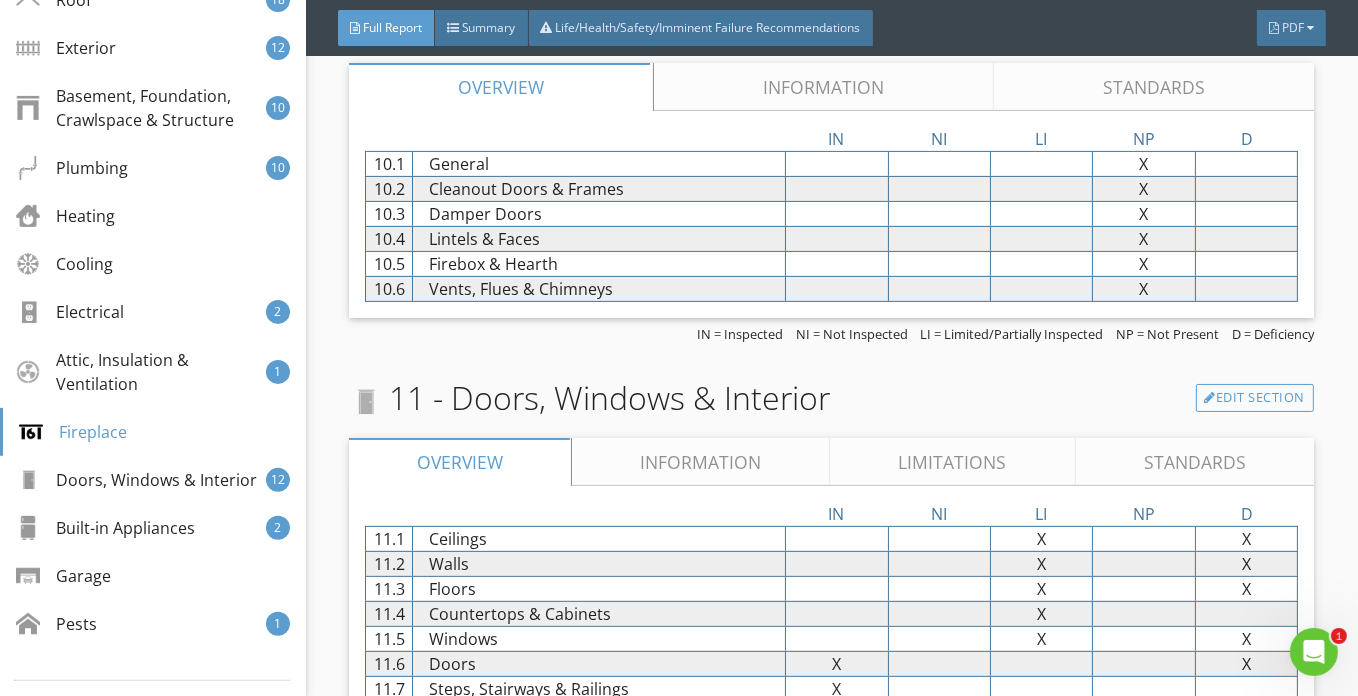 scroll, scrollTop: 15521, scrollLeft: 0, axis: vertical 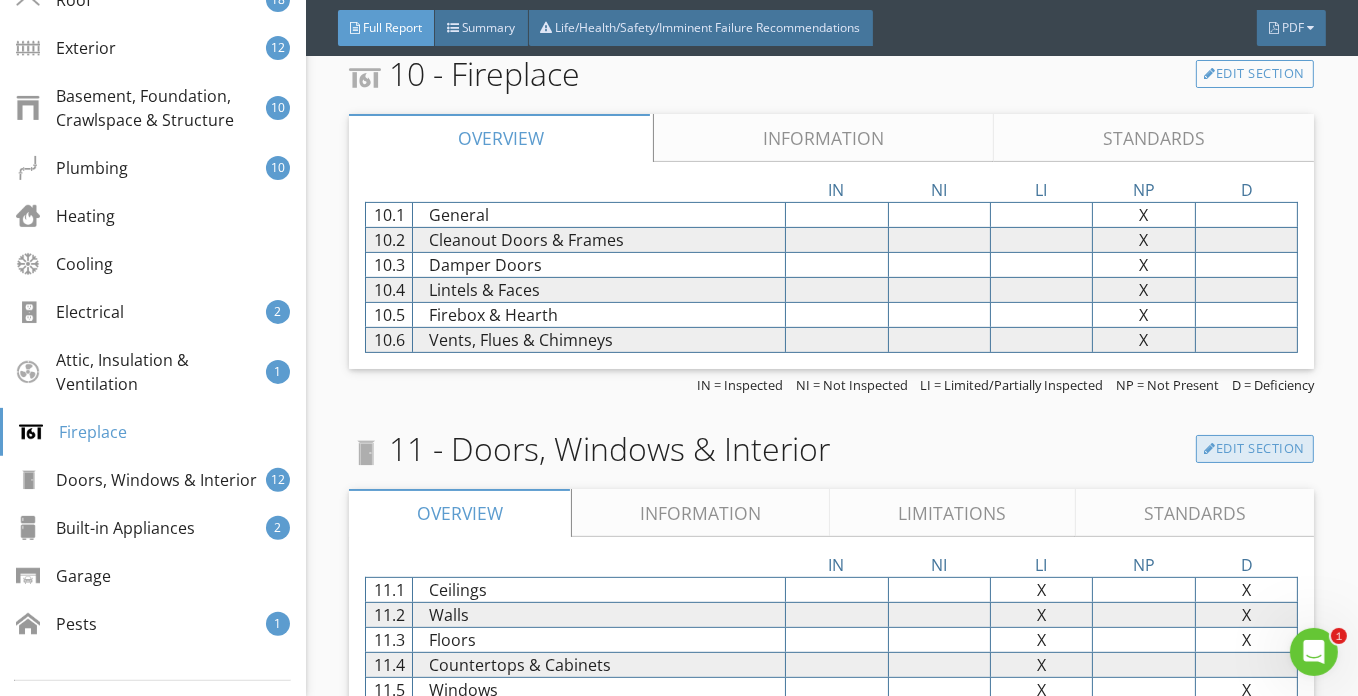 click on "Edit Section" at bounding box center (1255, 449) 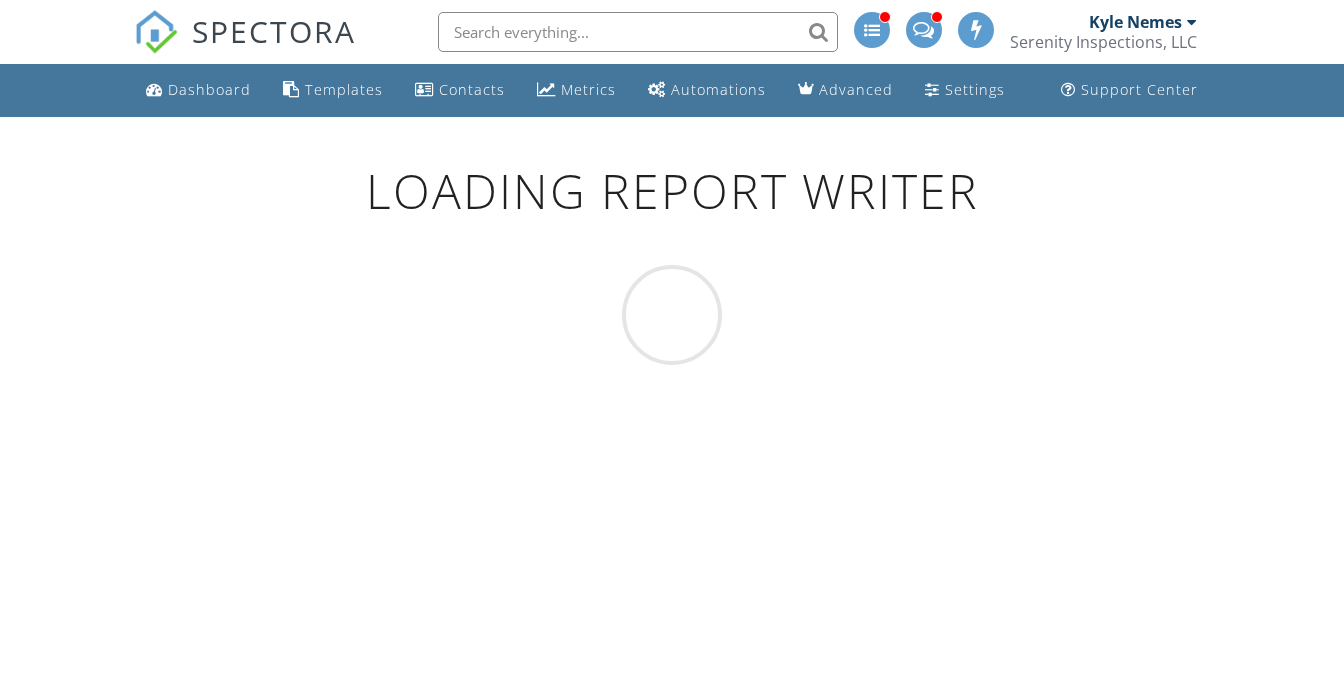 scroll, scrollTop: 0, scrollLeft: 0, axis: both 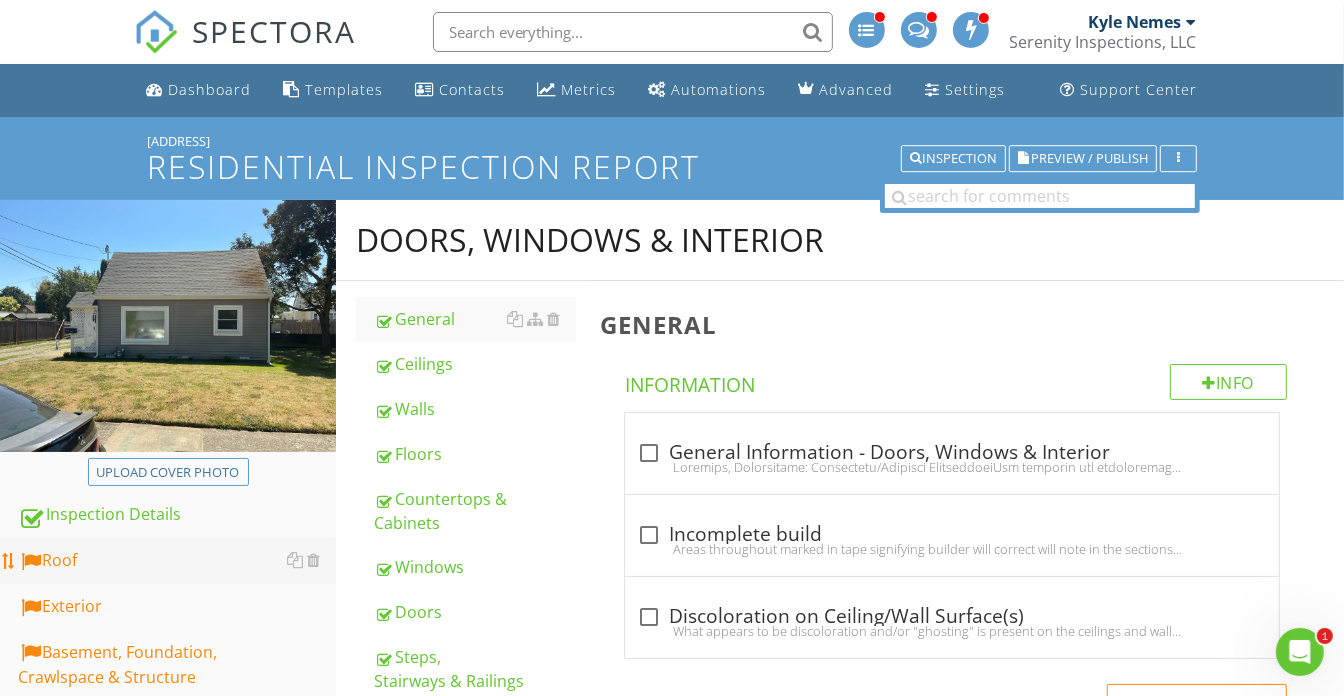 click on "Roof" at bounding box center [177, 561] 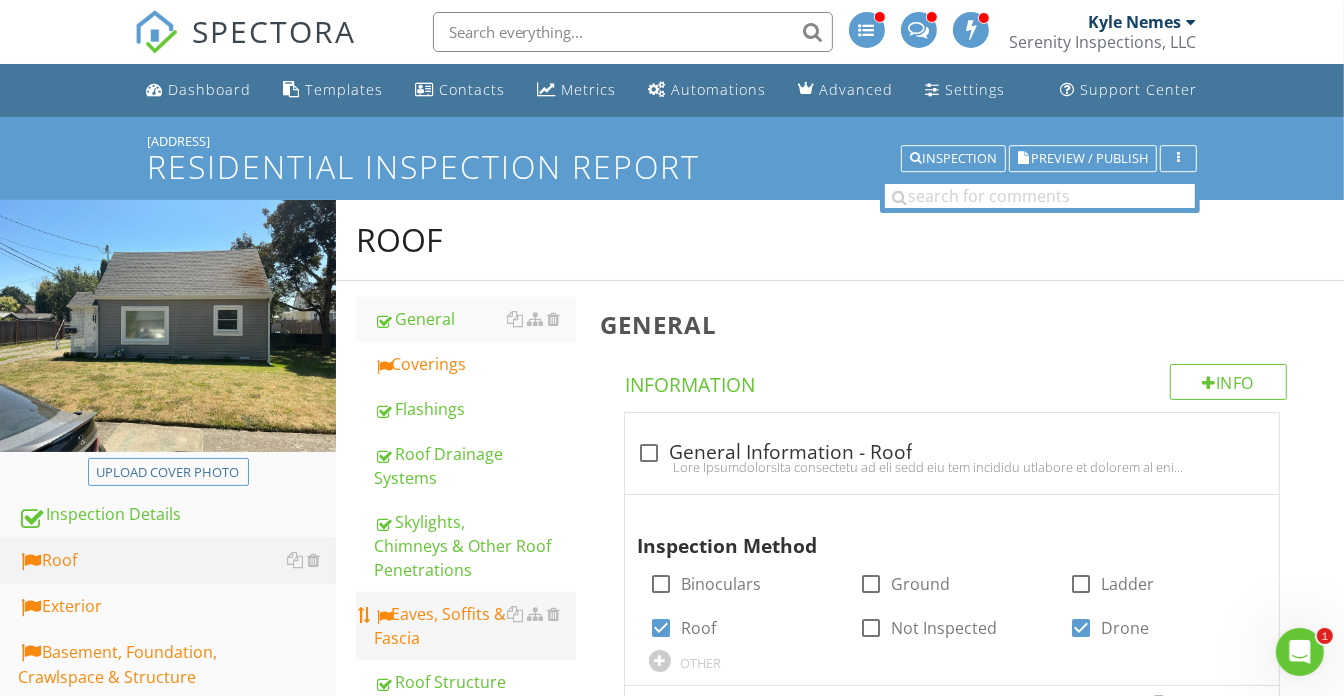 click on "Eaves, Soffits & Fascia" at bounding box center (475, 626) 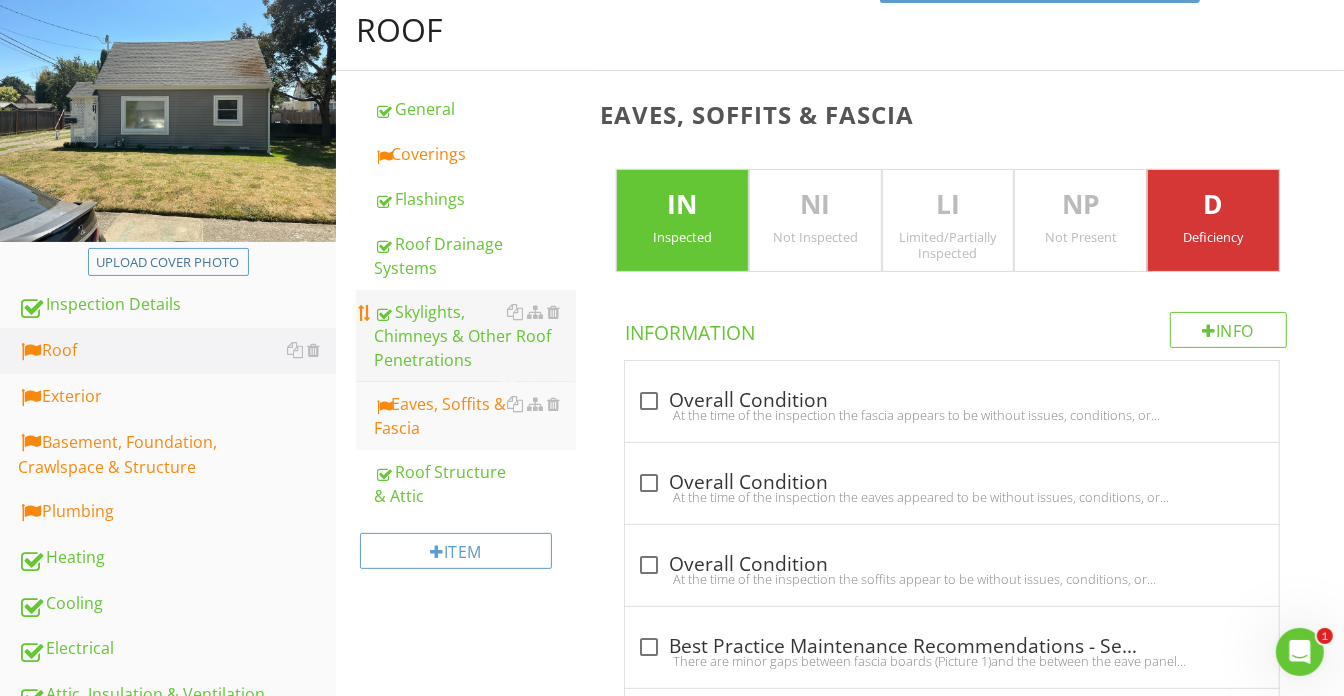 scroll, scrollTop: 181, scrollLeft: 0, axis: vertical 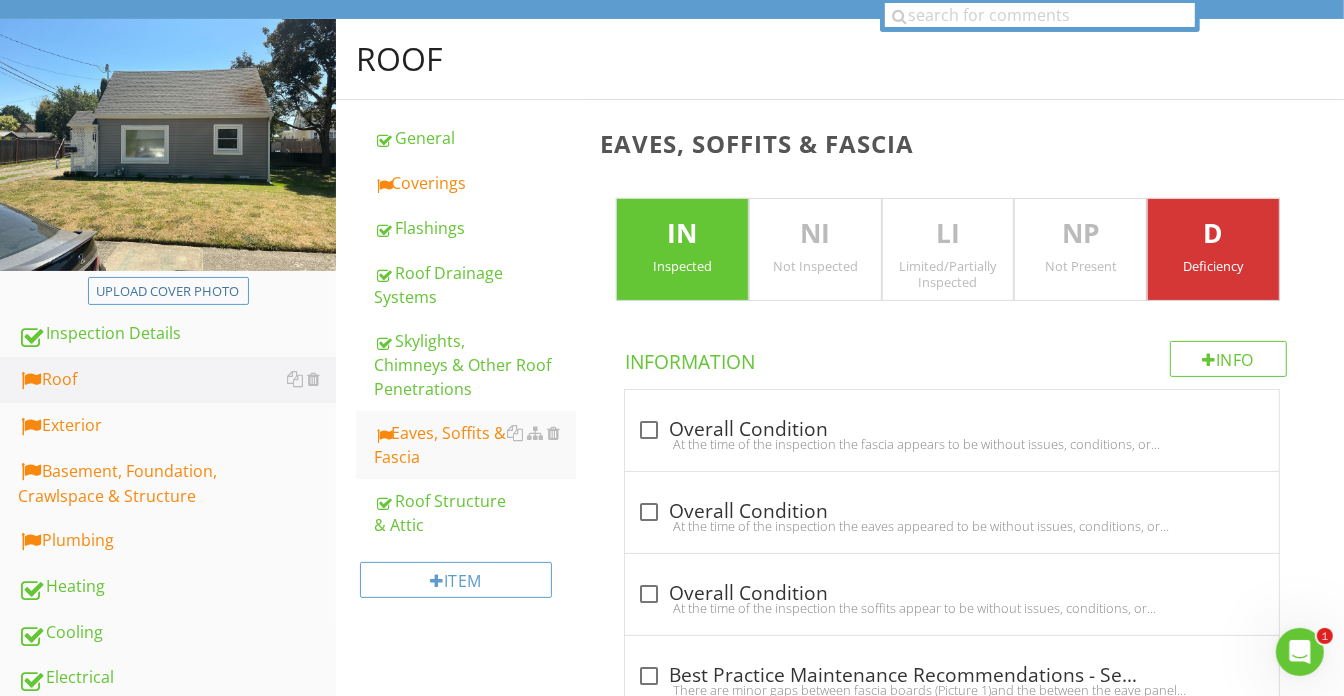 drag, startPoint x: 448, startPoint y: 193, endPoint x: 643, endPoint y: 309, distance: 226.89424 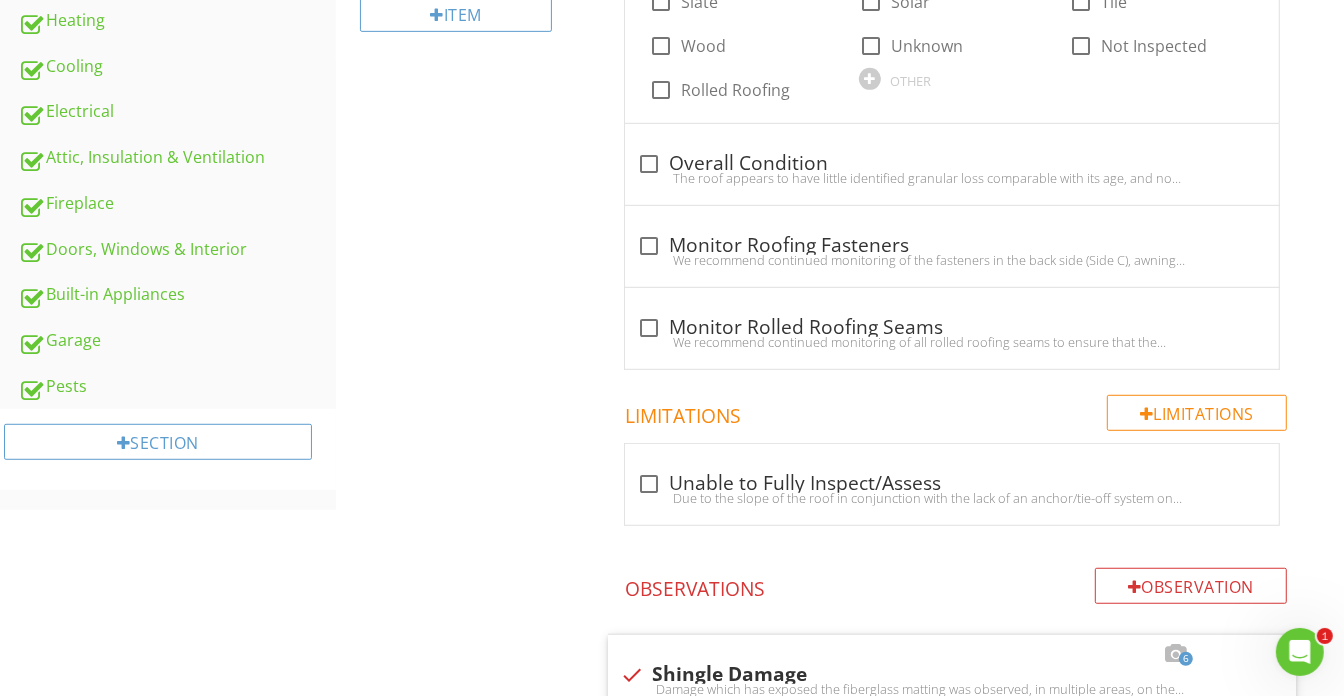 scroll, scrollTop: 545, scrollLeft: 0, axis: vertical 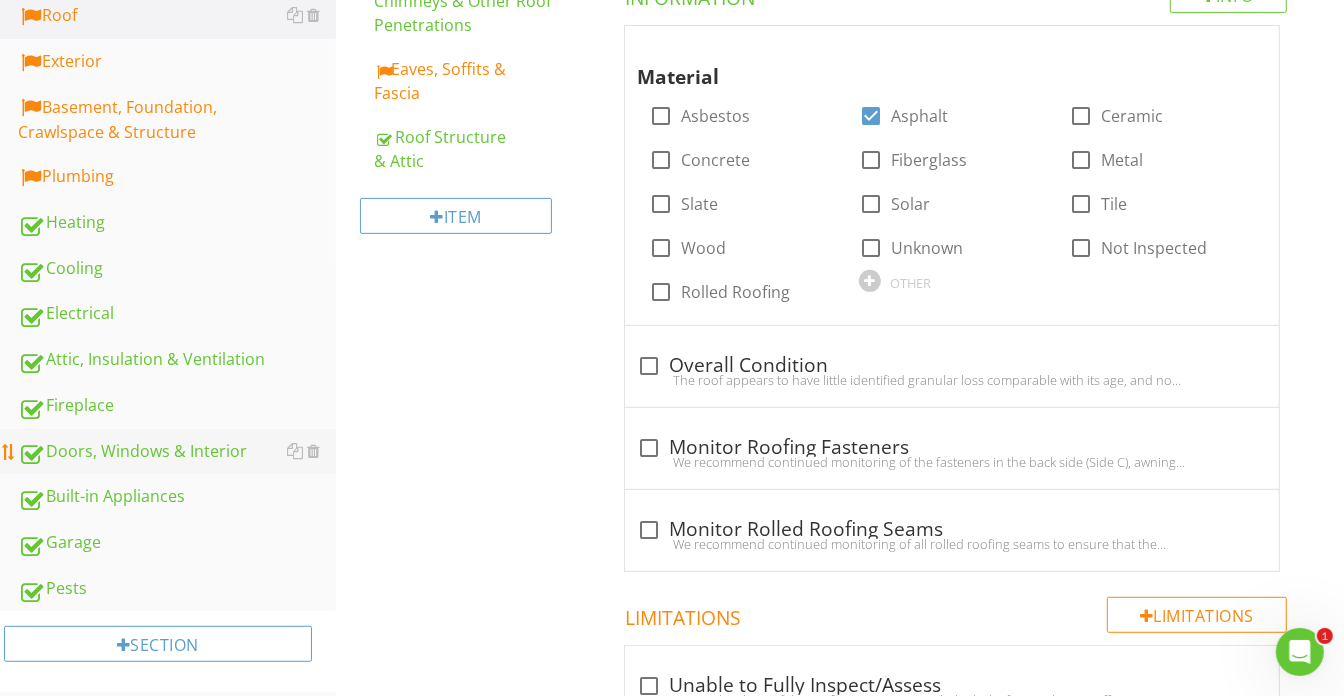 click on "Doors, Windows & Interior" at bounding box center [177, 452] 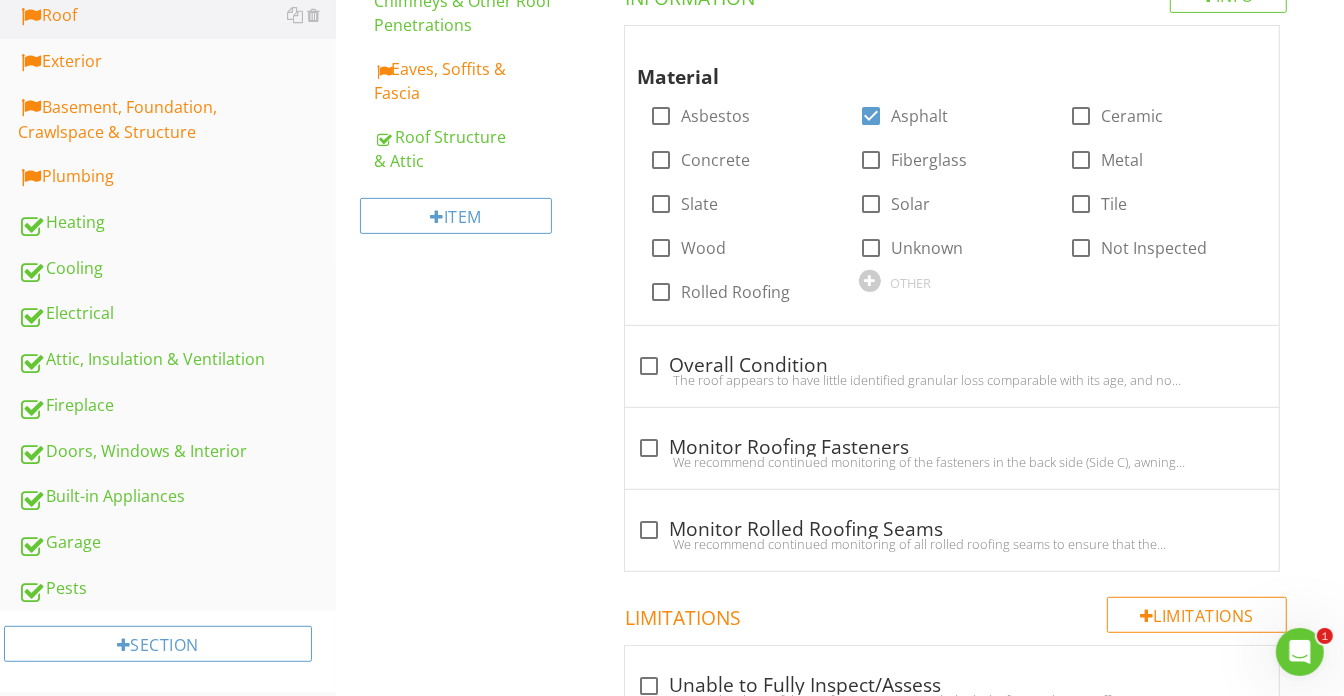 type on "<p>Moss growth is present, in various areas, on the roof. We recommend application of moss deterrent by a knowledgeable/skilled individual, and annual usage of moss deterrent, as a preventive measure. If left unattended, moss growth can lead to shingle separation and allow for possible water intrusion into the underlayment, decreasing shingle life expectancy.</p><p>Here is a helpful <span style="color: rgb(92, 156, 207);"><a fr-original-class="fr-strong" fr-original-style="" href="https://www.bobvila.com/articles/how-to-remove-moss-from-roof/" style="color: rgb(92, 156, 207);"><u><strong>article</strong></u></a></span><strong>&nbsp;</strong>on how to remove moss from the roof.</p>" 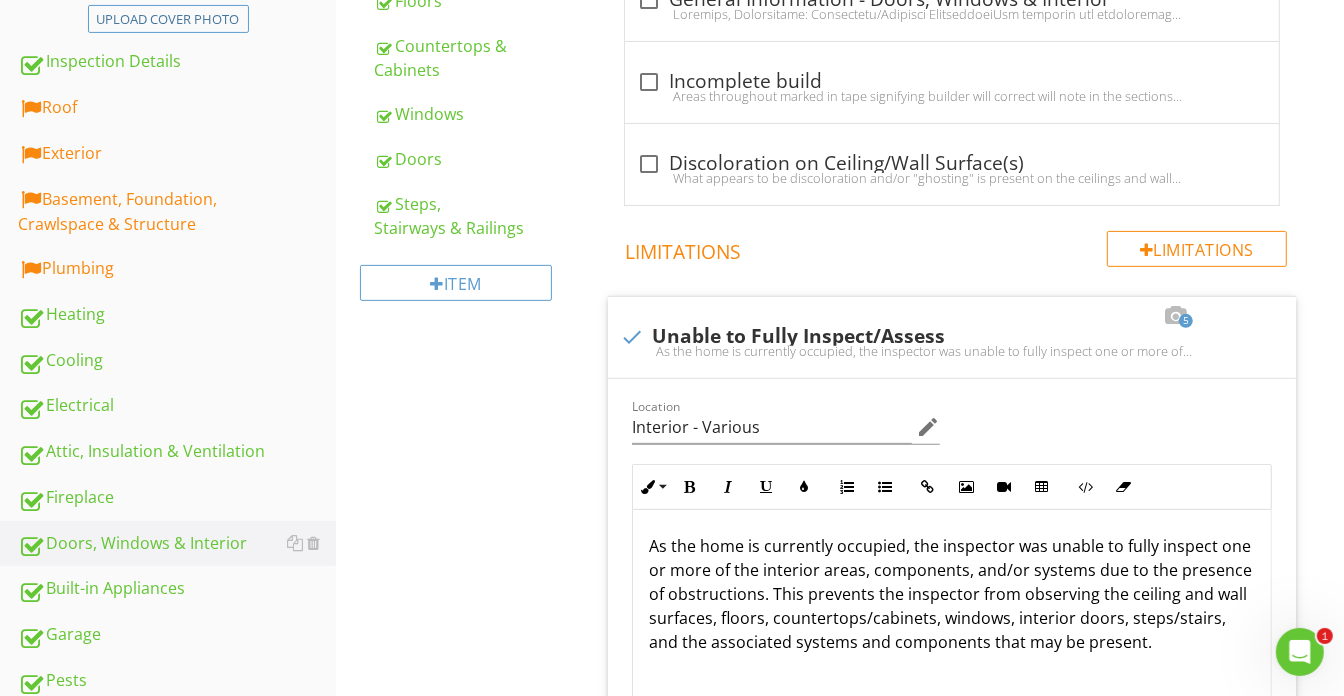 scroll, scrollTop: 363, scrollLeft: 0, axis: vertical 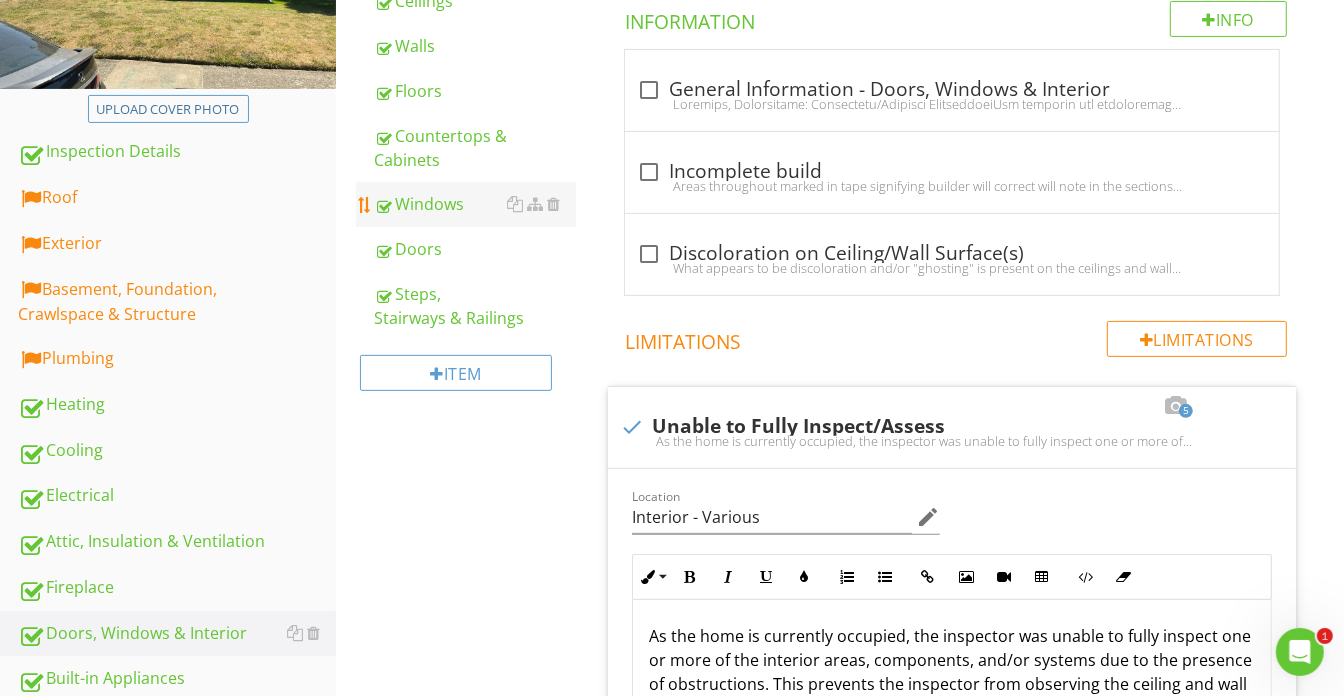click on "Windows" at bounding box center (475, 204) 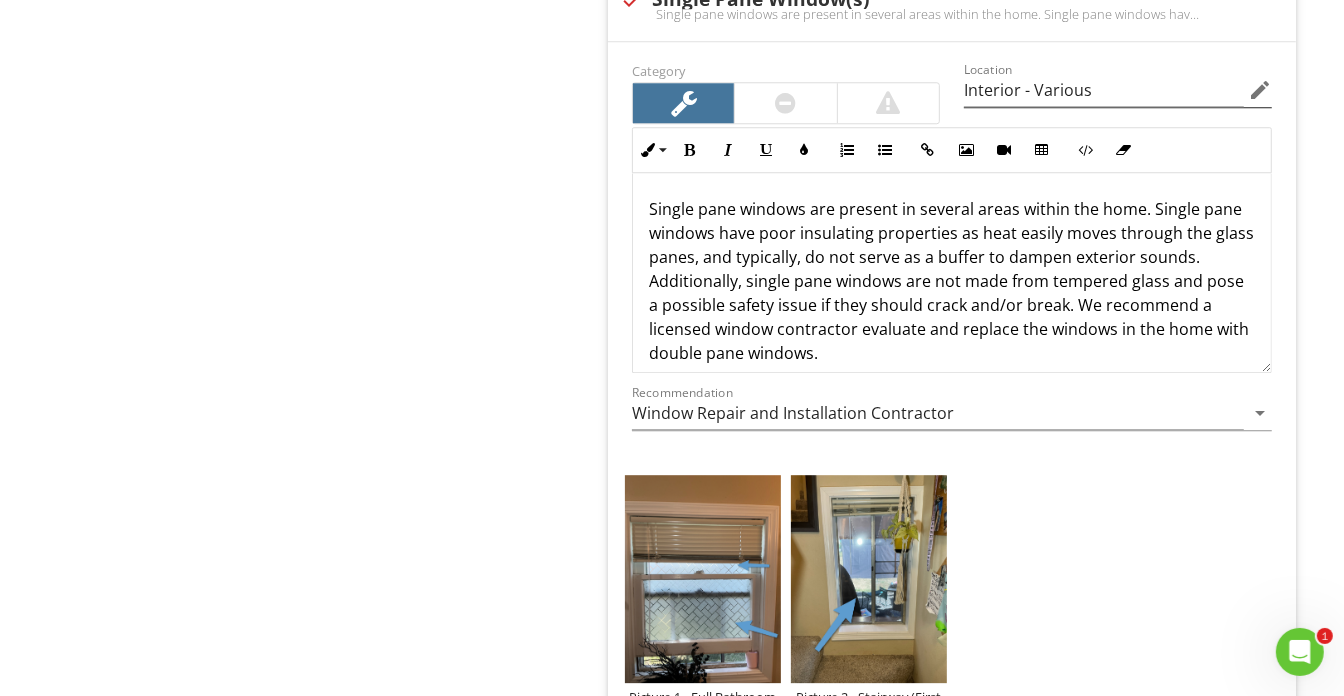 scroll, scrollTop: 3909, scrollLeft: 0, axis: vertical 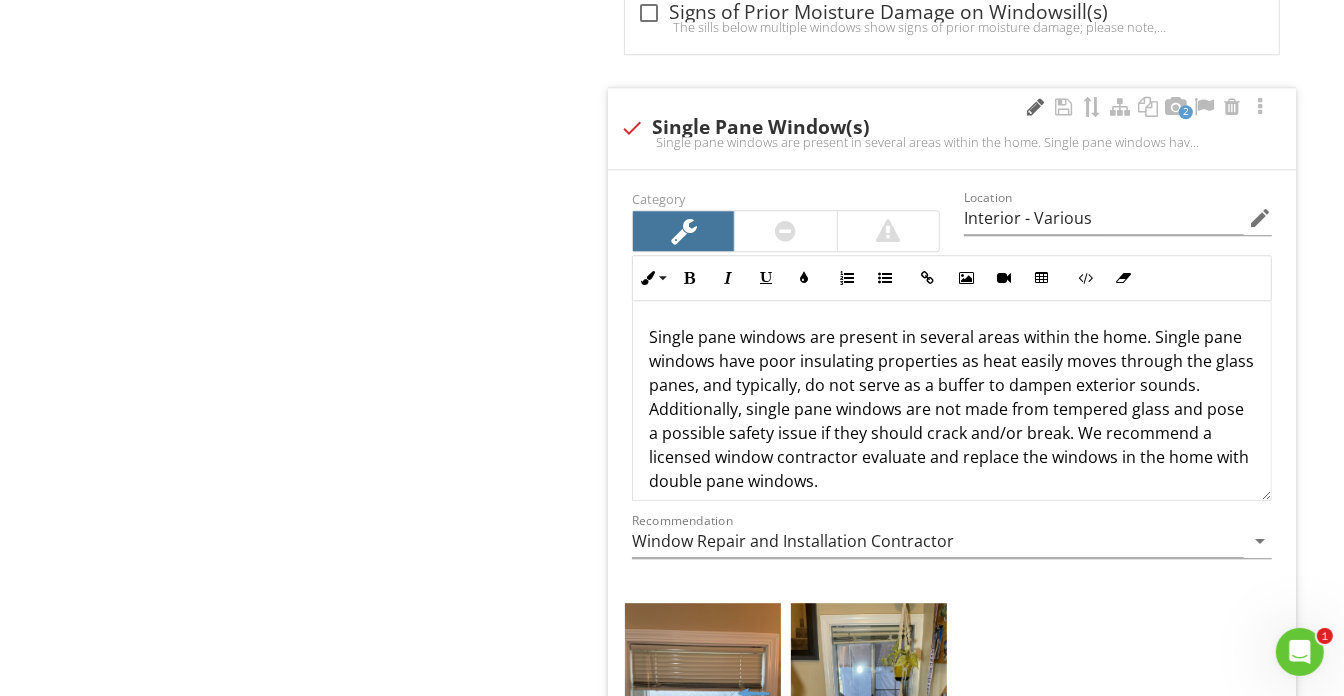 click at bounding box center (1036, 107) 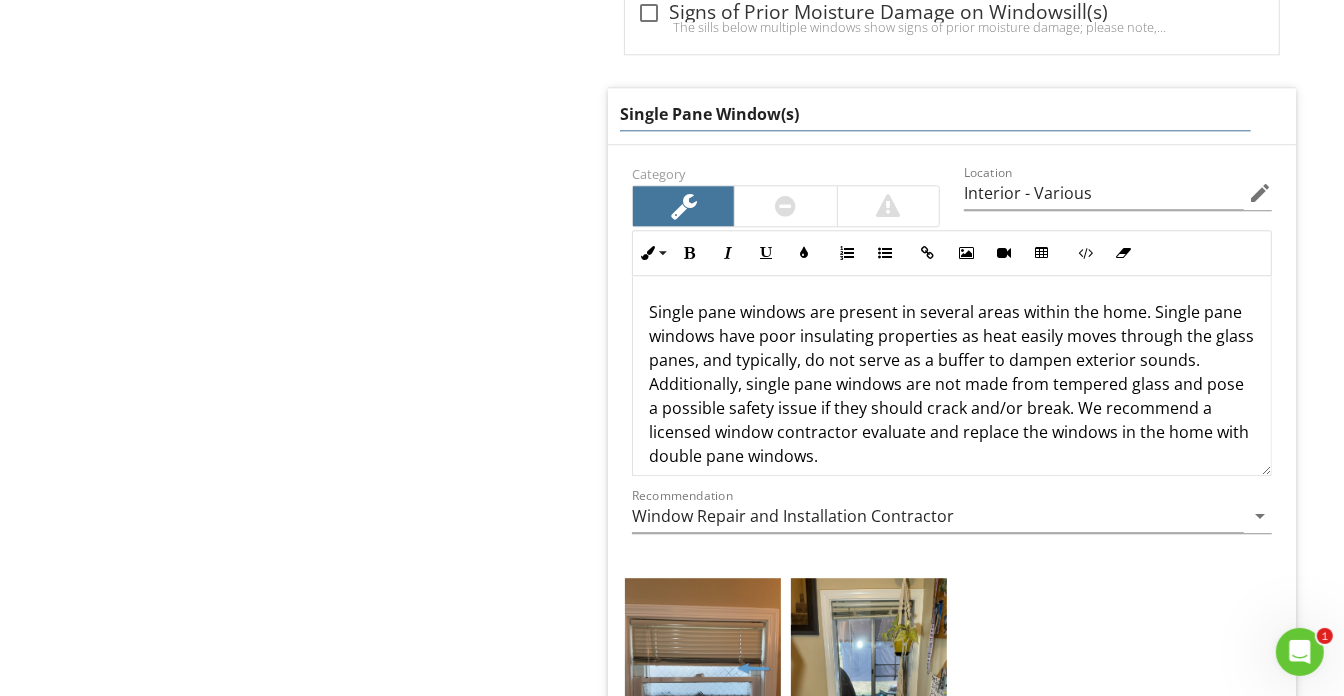 click on "Single Pane Window(s)" at bounding box center [935, 114] 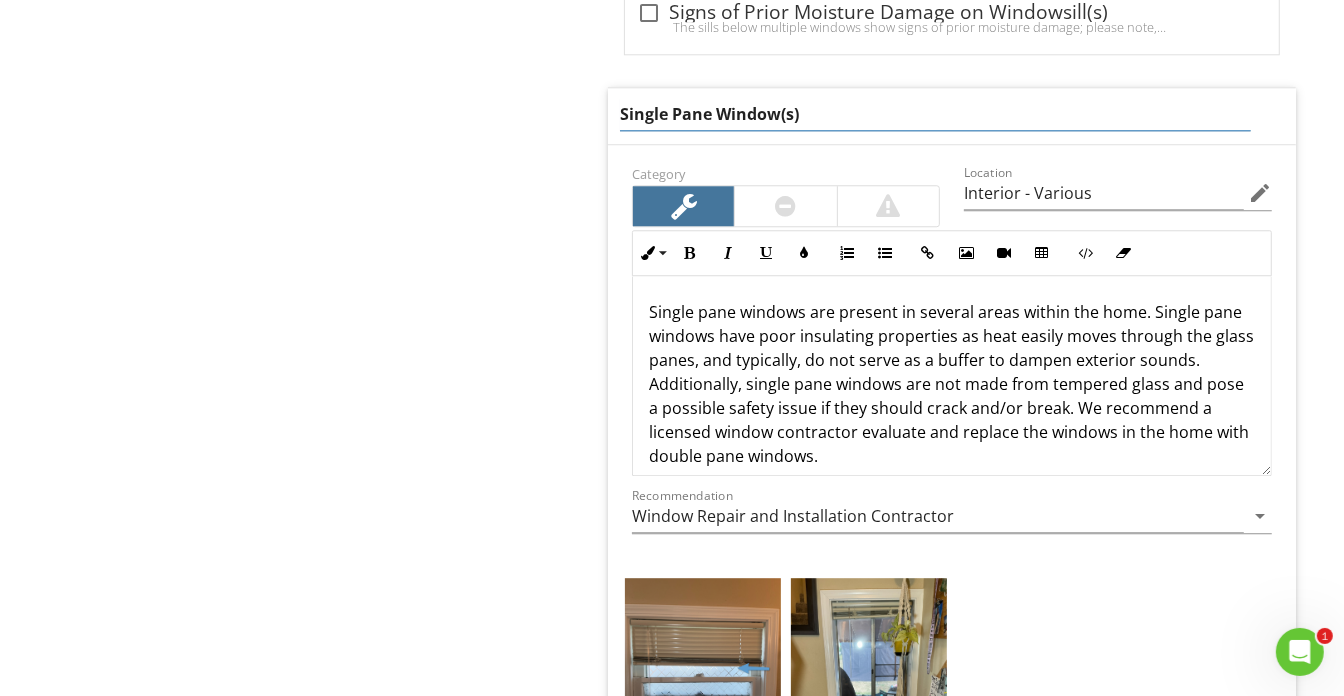click on "Single Pane Window(s)" at bounding box center (935, 114) 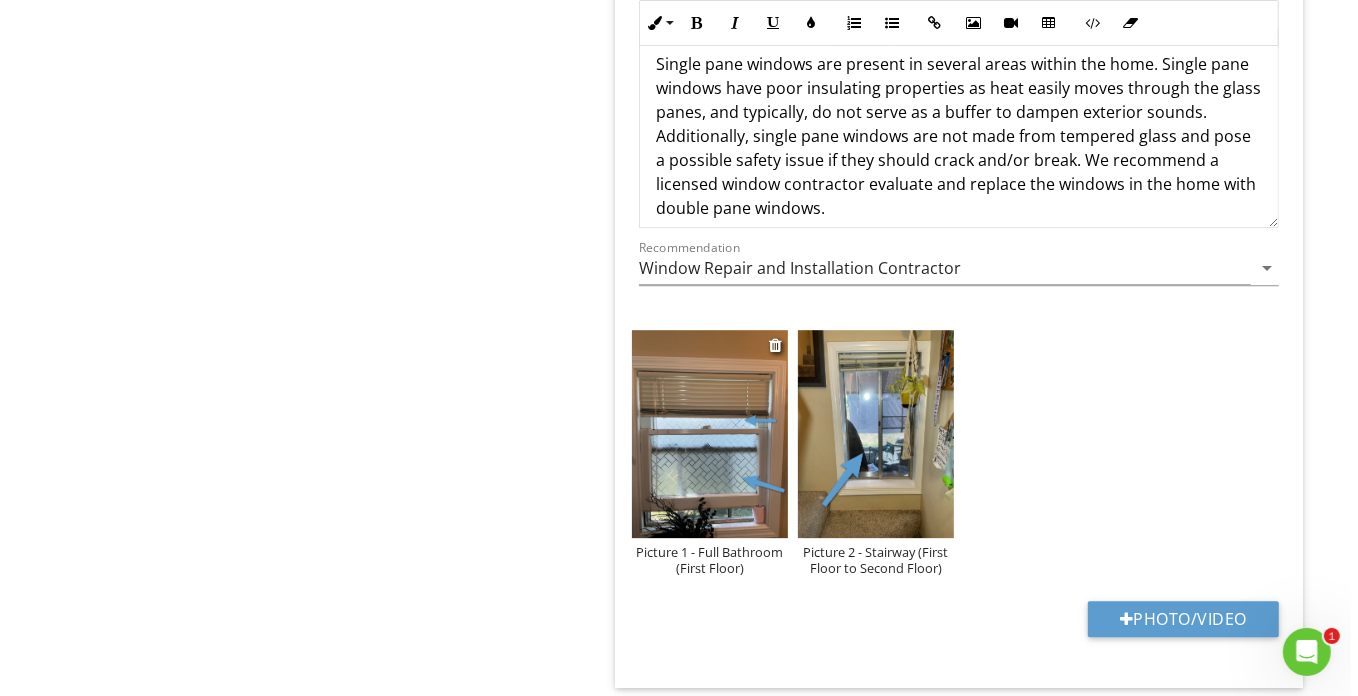 scroll, scrollTop: 4207, scrollLeft: 0, axis: vertical 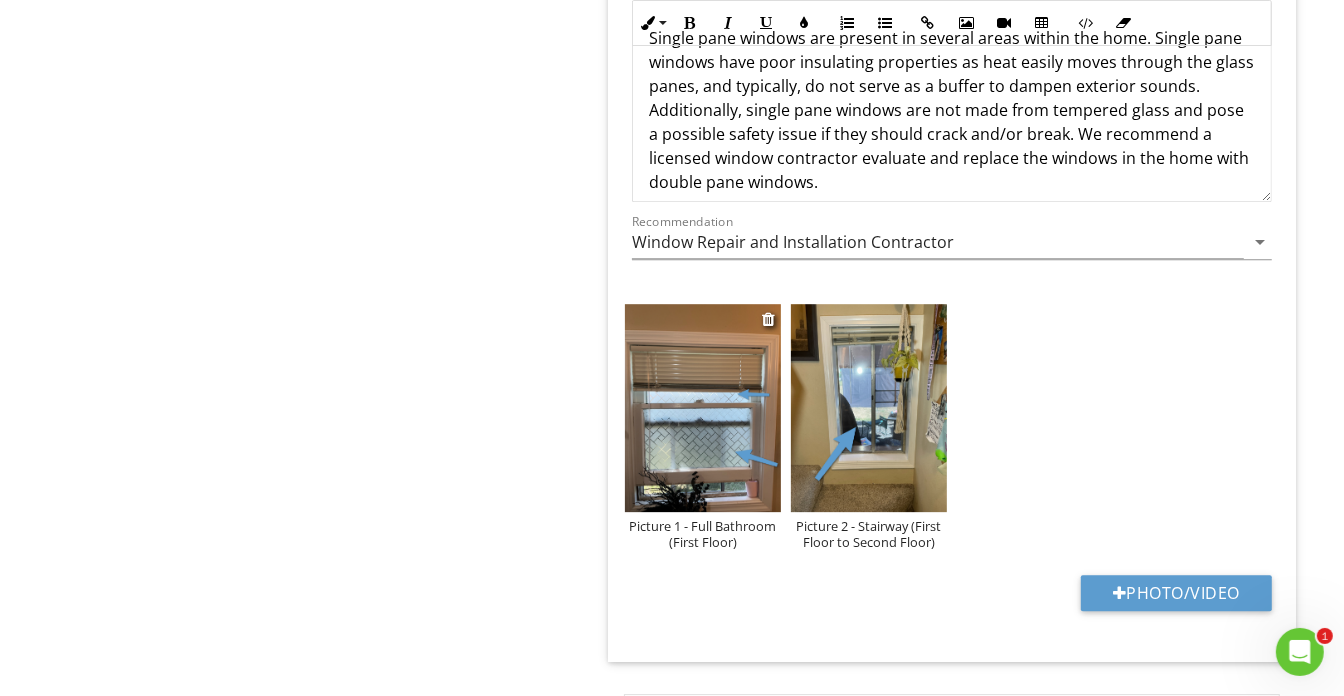 click on "Picture 1 - Full Bathroom (First Floor)" at bounding box center [703, 534] 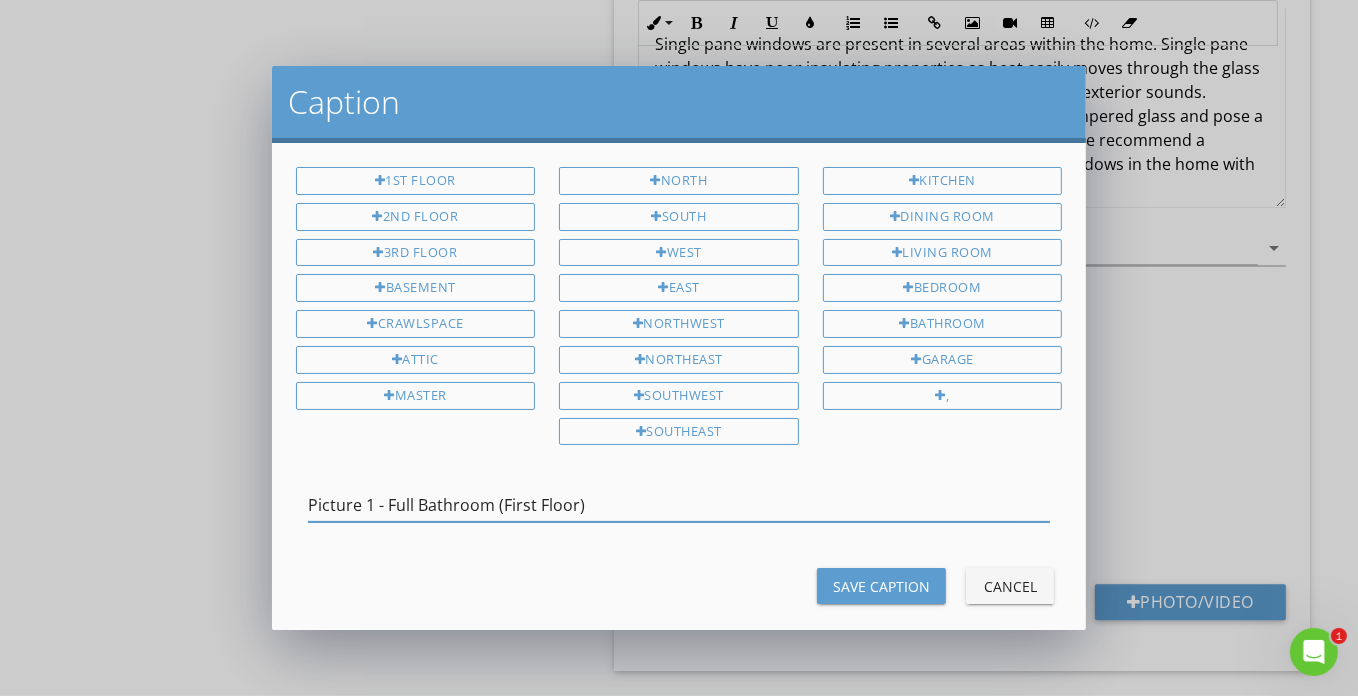 drag, startPoint x: 624, startPoint y: 501, endPoint x: 229, endPoint y: 479, distance: 395.61218 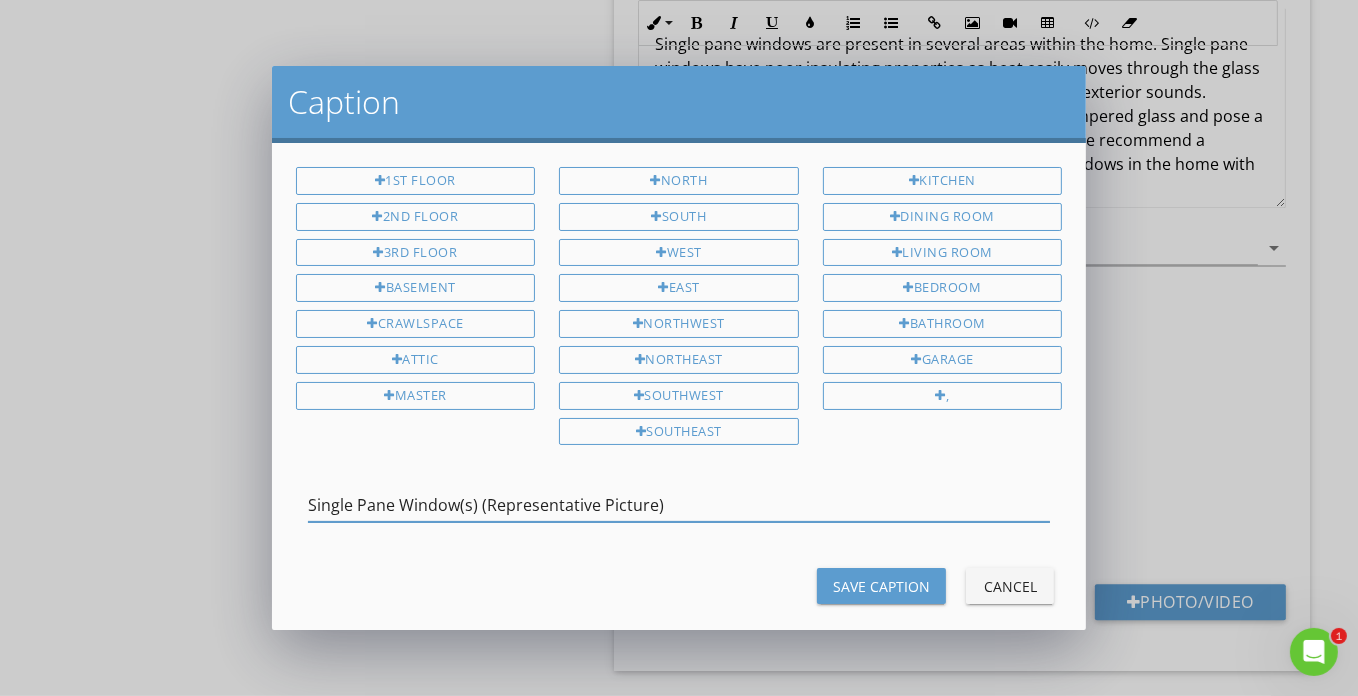 type on "Single Pane Window(s) (Representative Picture)" 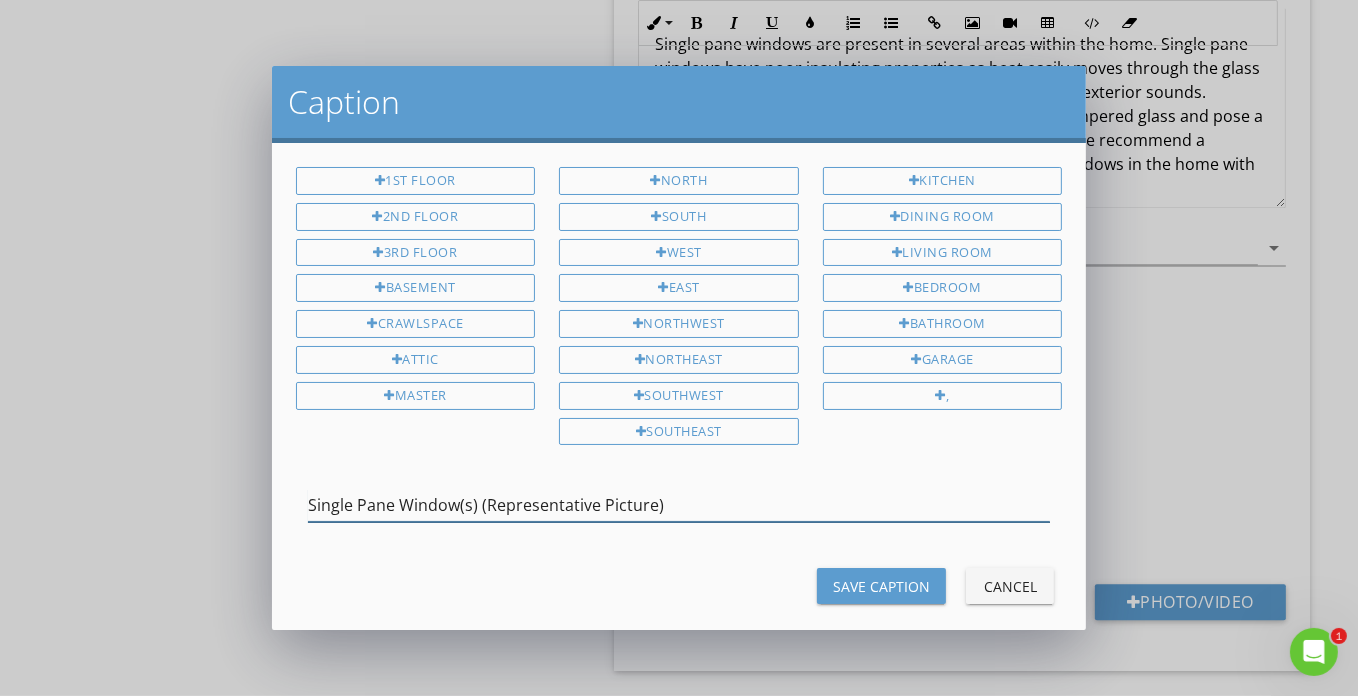 click on "Single Pane Window(s) (Representative Picture)" at bounding box center [679, 505] 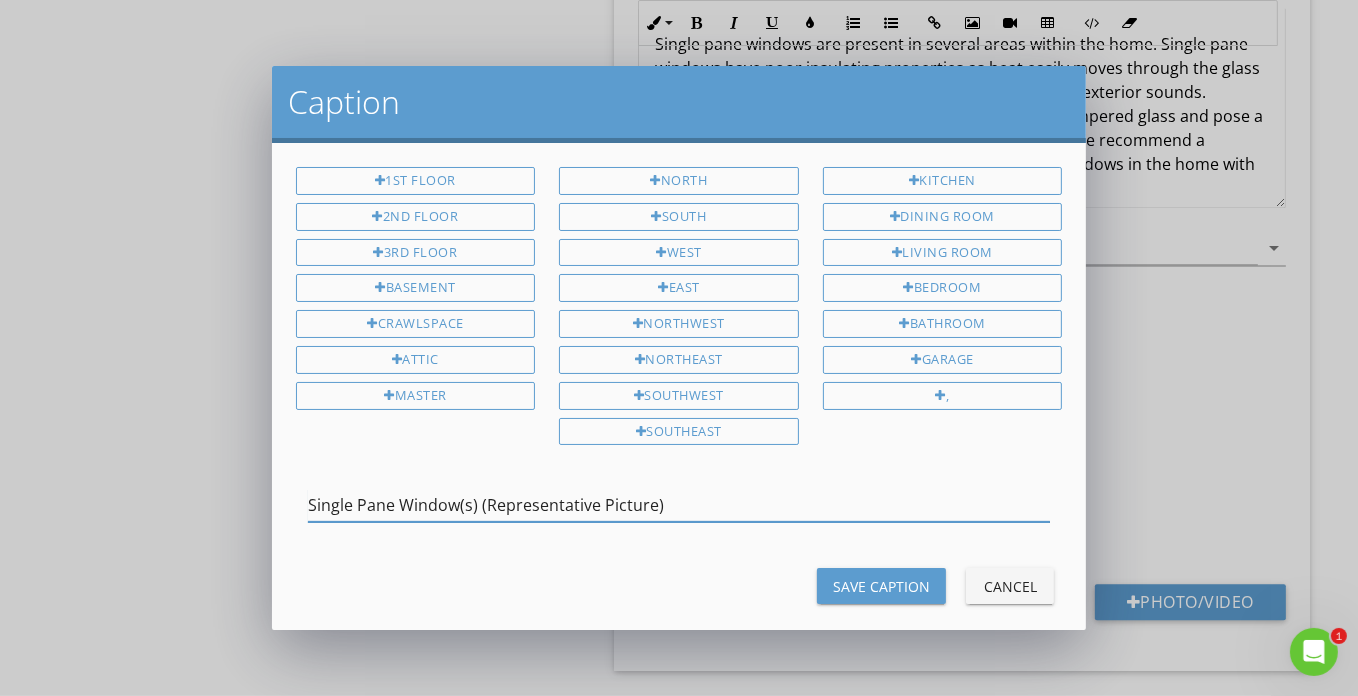 click on "Single Pane Window(s) (Representative Picture)" at bounding box center (679, 505) 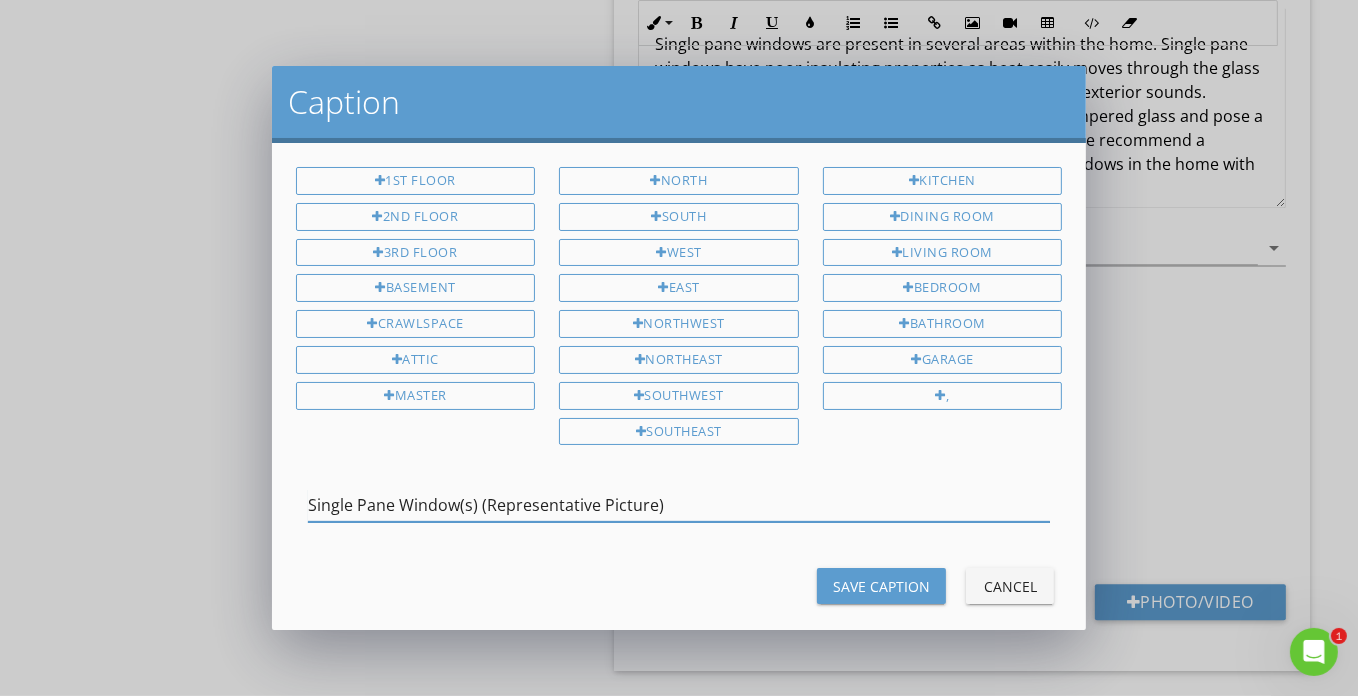 click on "Single Pane Window(s) (Representative Picture)" at bounding box center (679, 505) 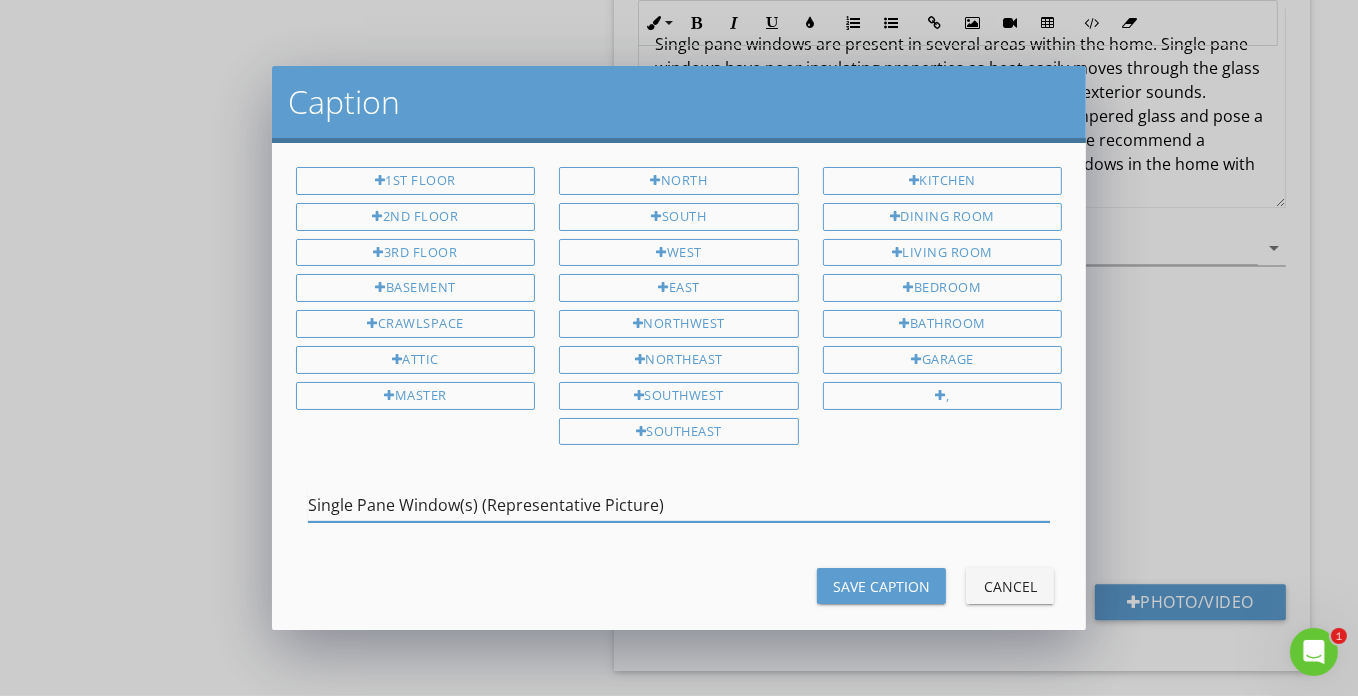 click on "Single Pane Window(s) (Representative Picture)" at bounding box center (679, 505) 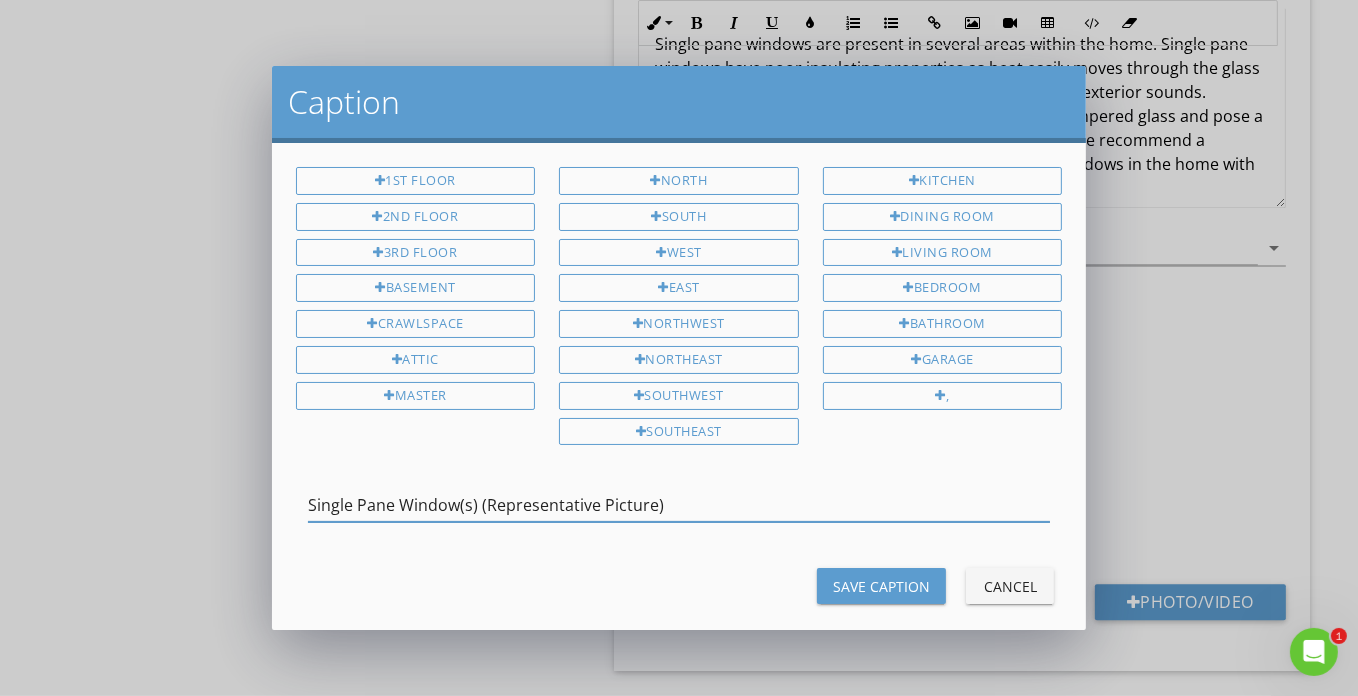 click on "Save Caption" at bounding box center [881, 586] 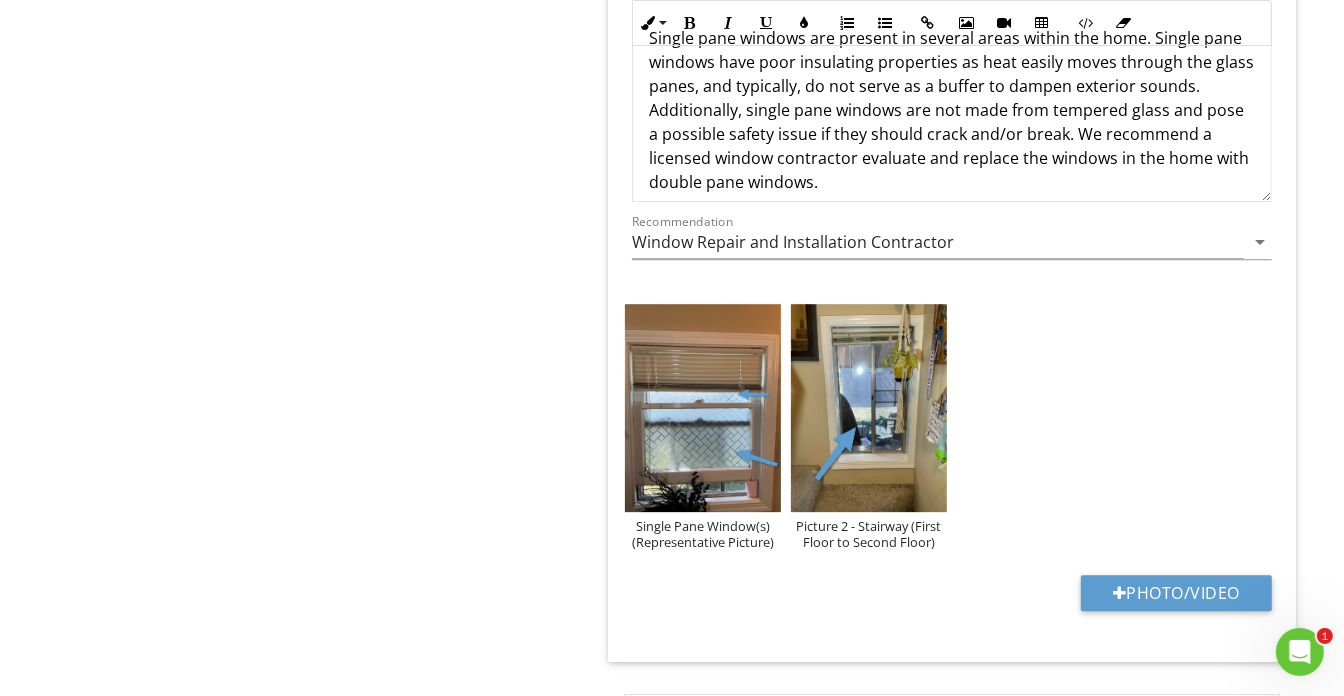 click on "Single Pane Window(s) (Representative Picture)
Picture 2 - Stairway (First Floor to Second Floor)" at bounding box center [952, 427] 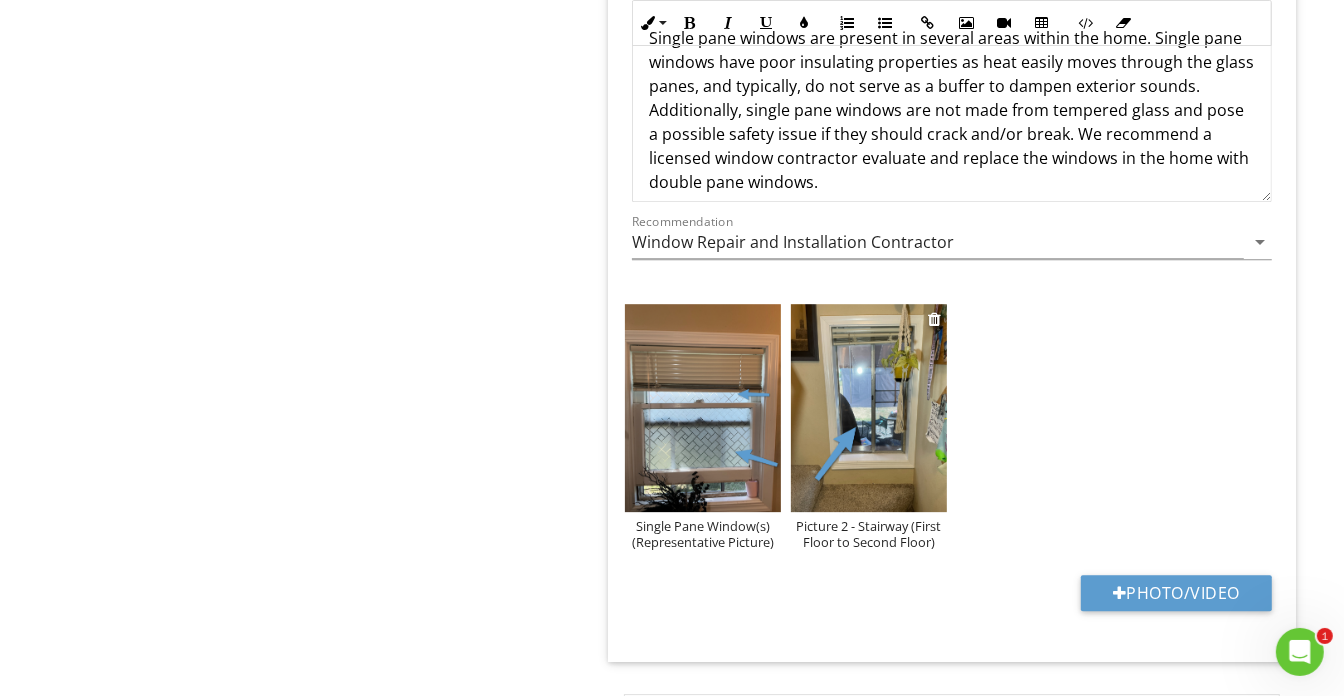 click on "Picture 2 - Stairway (First Floor to Second Floor)" at bounding box center [869, 534] 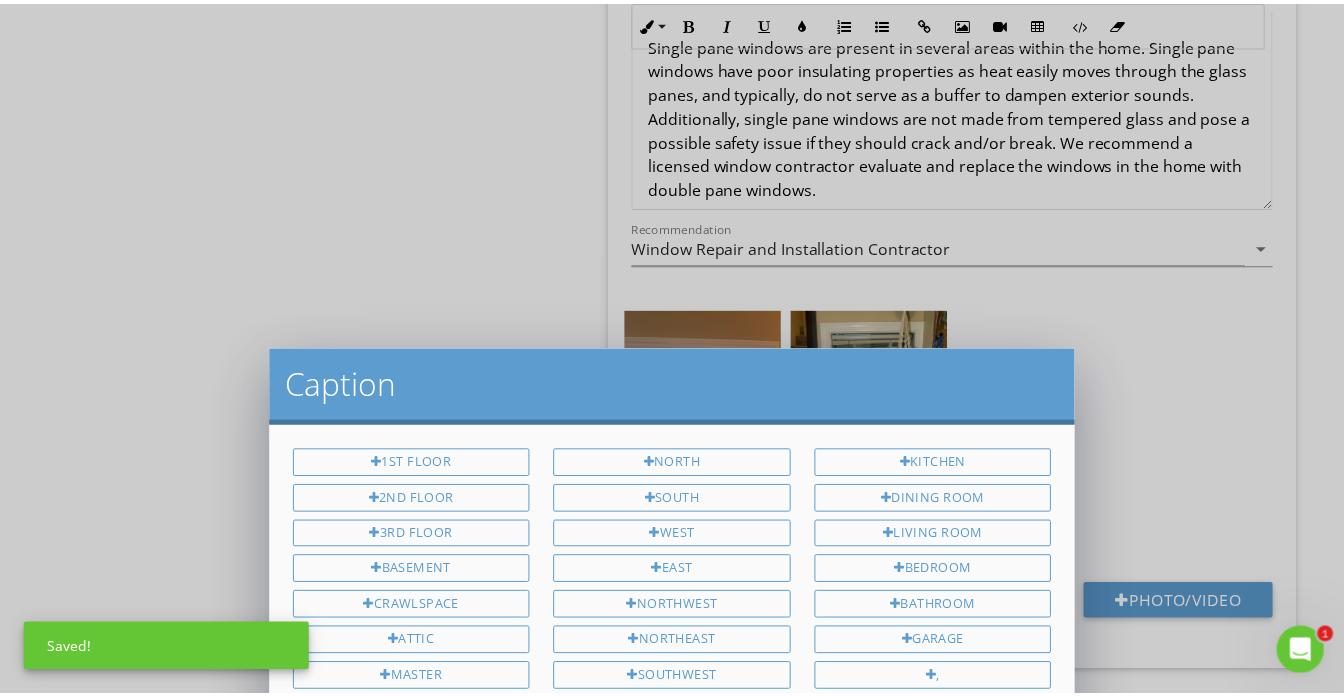 scroll, scrollTop: 0, scrollLeft: 0, axis: both 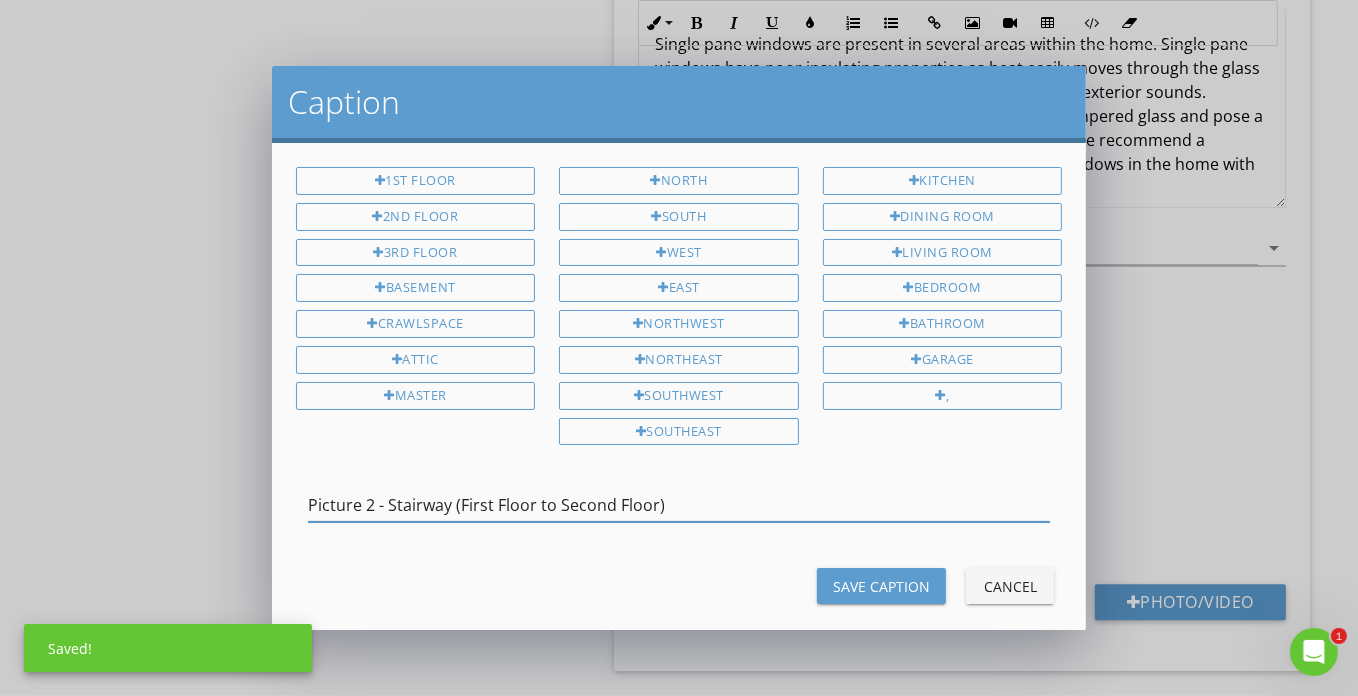 click on "Picture 2 - Stairway (First Floor to Second Floor)" at bounding box center (679, 505) 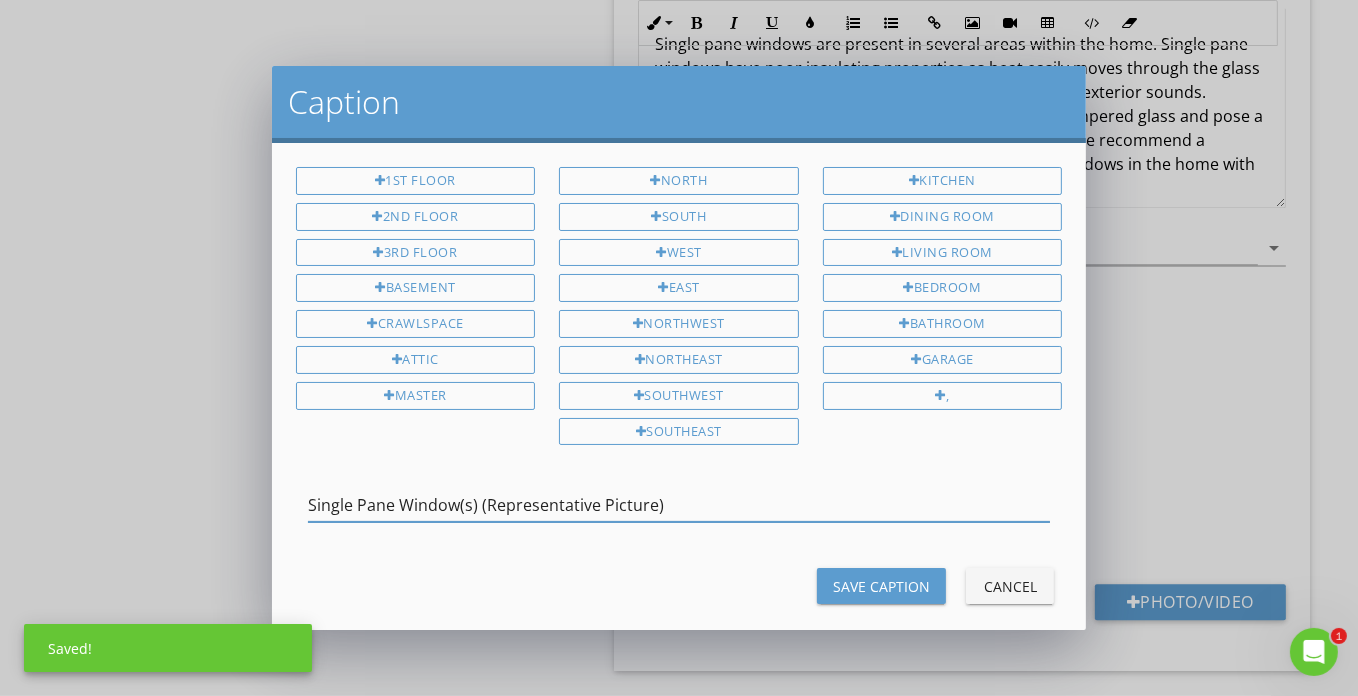 type on "Single Pane Window(s) (Representative Picture)" 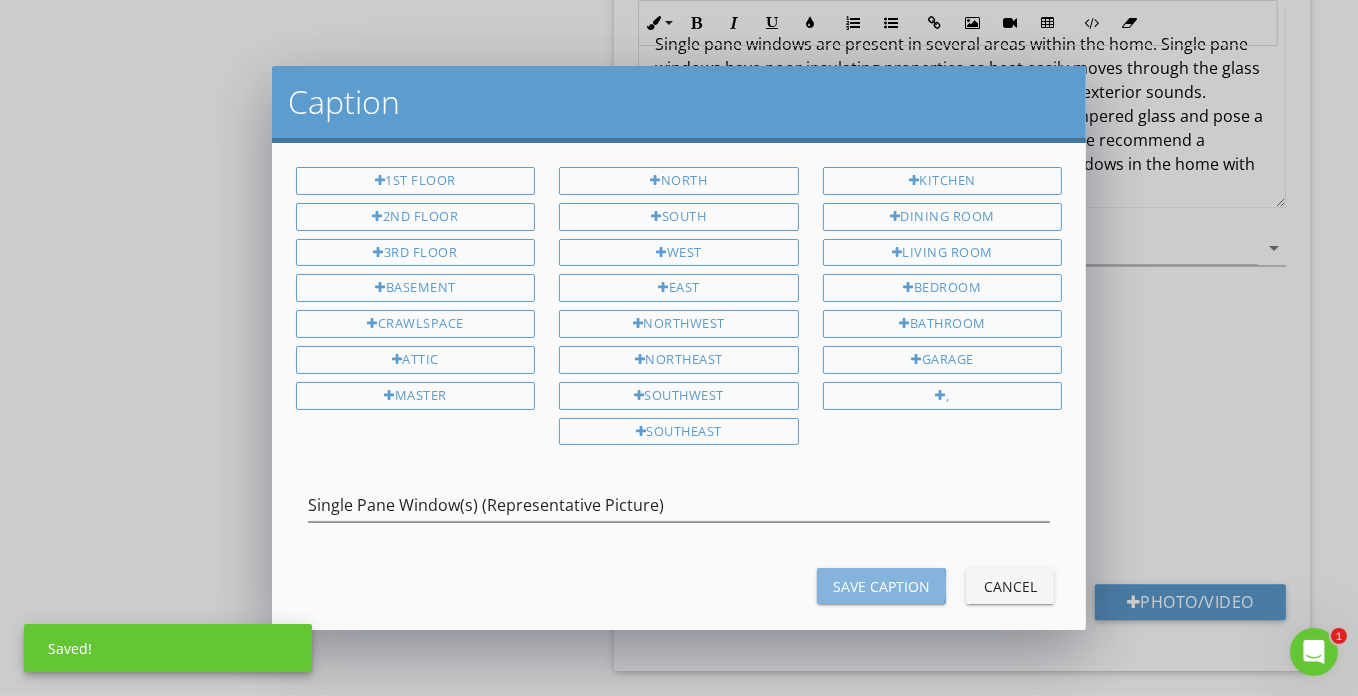 click on "Save Caption" at bounding box center [881, 586] 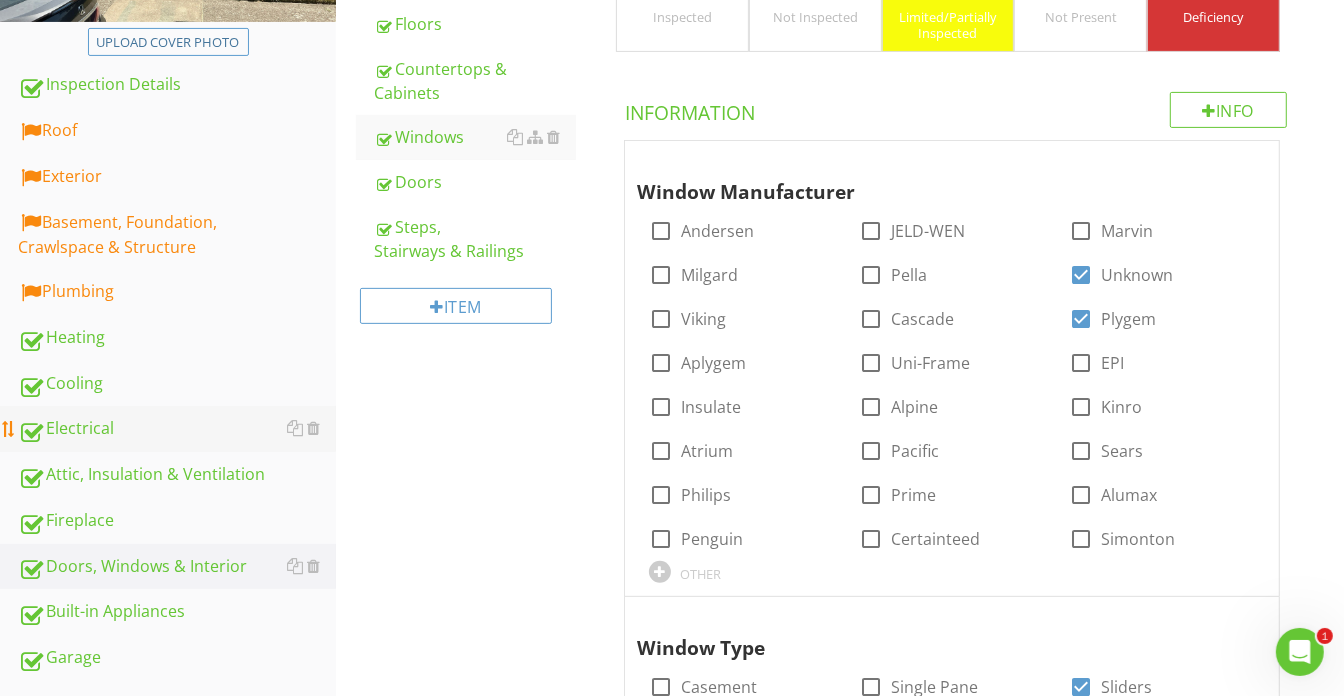scroll, scrollTop: 298, scrollLeft: 0, axis: vertical 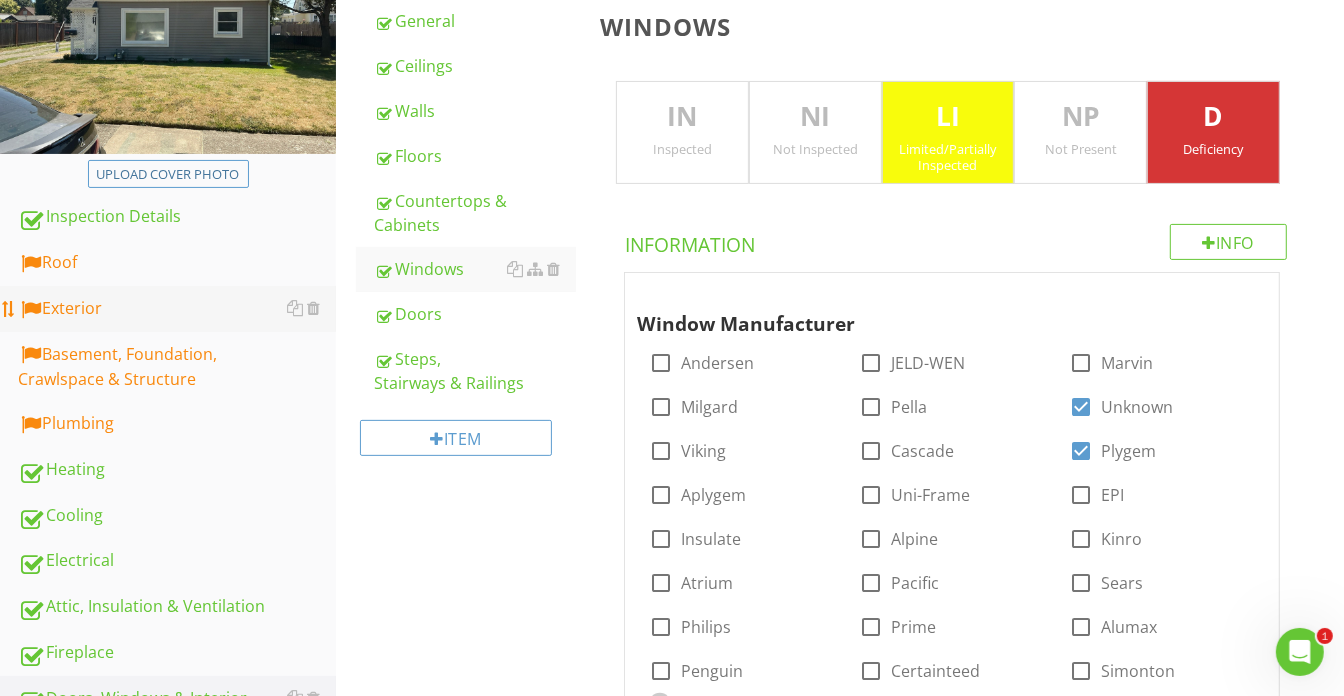 click on "Exterior" at bounding box center (177, 309) 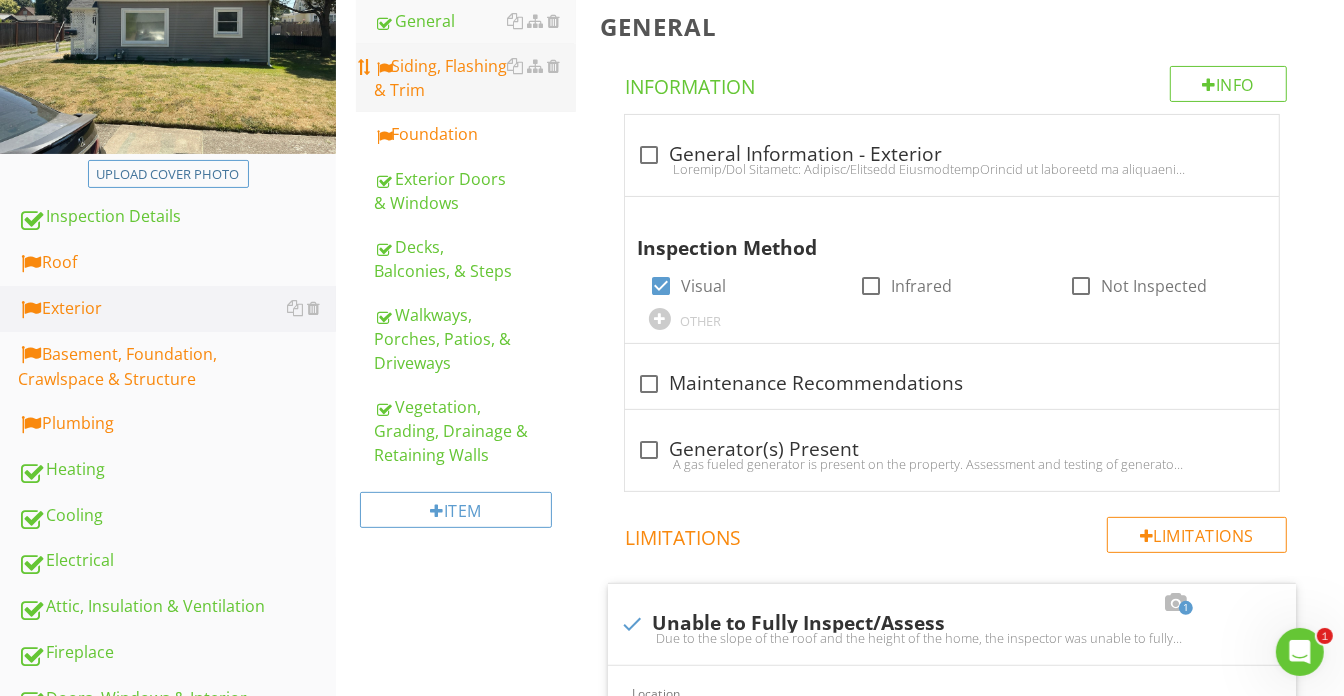 click on "Siding, Flashing & Trim" at bounding box center (475, 78) 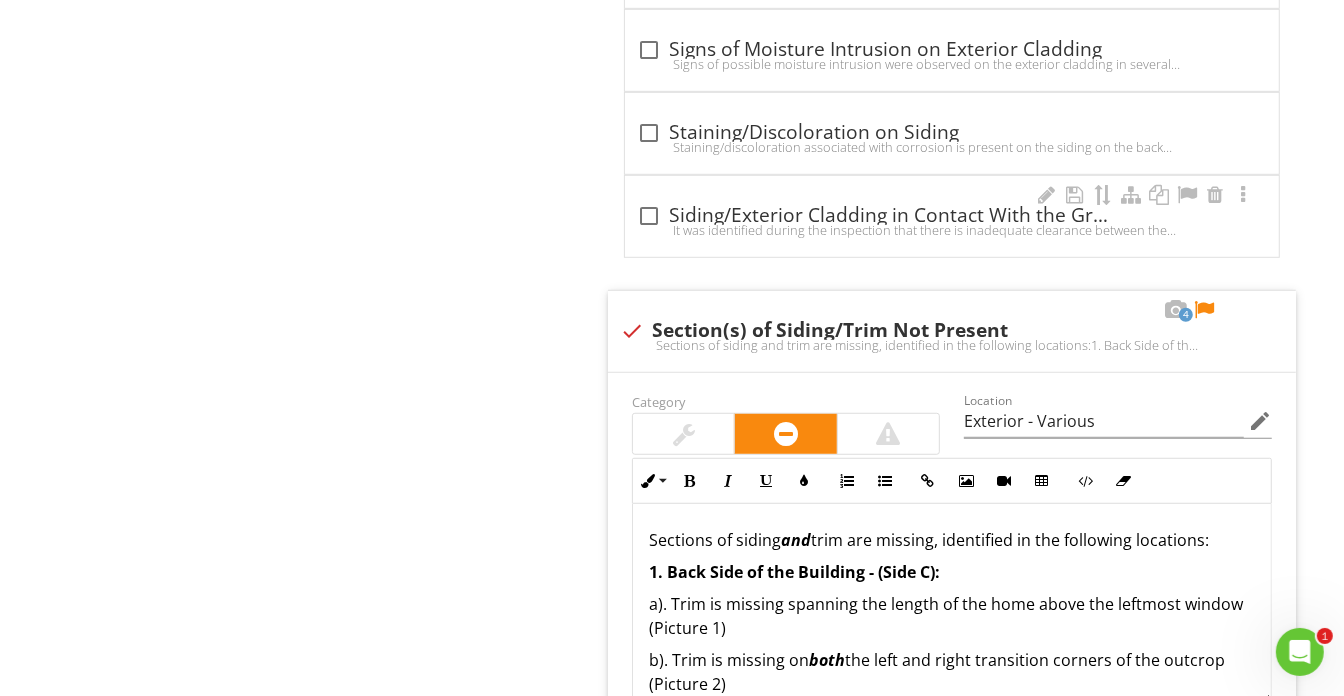 scroll, scrollTop: 6389, scrollLeft: 0, axis: vertical 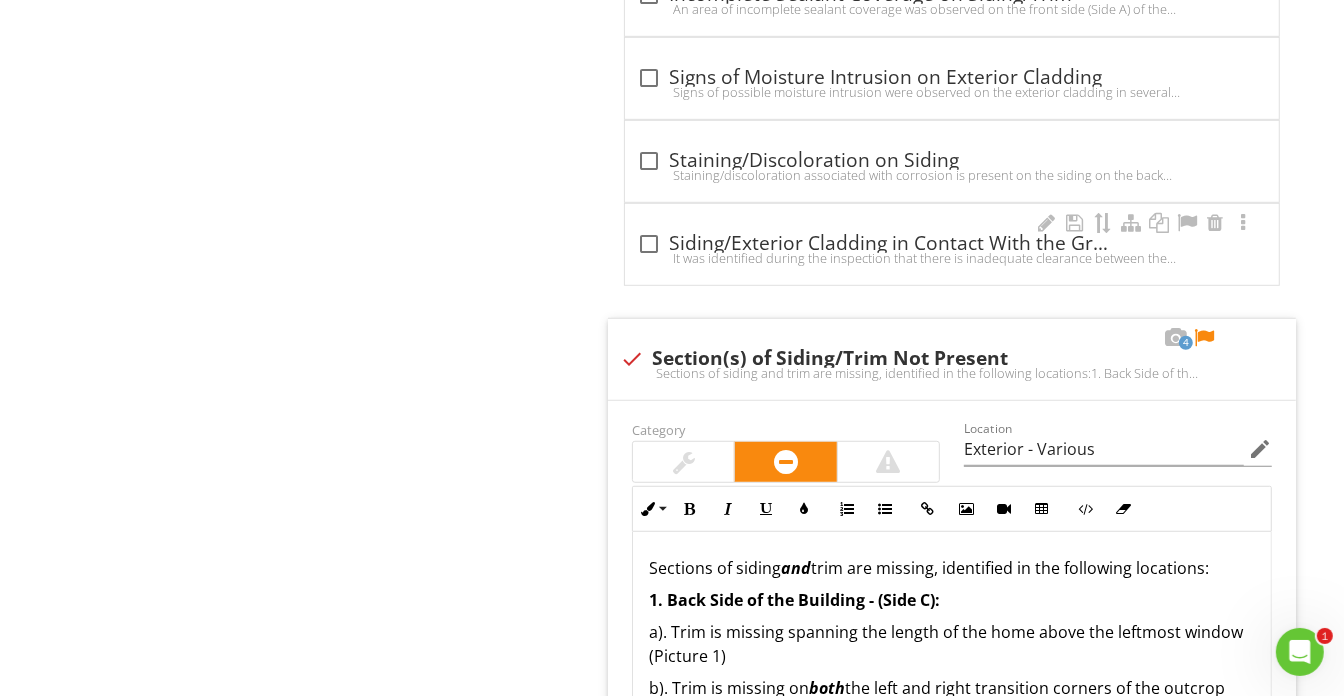 click on "check_box_outline_blank
Siding/Exterior Cladding in Contact With the Ground" at bounding box center (952, 244) 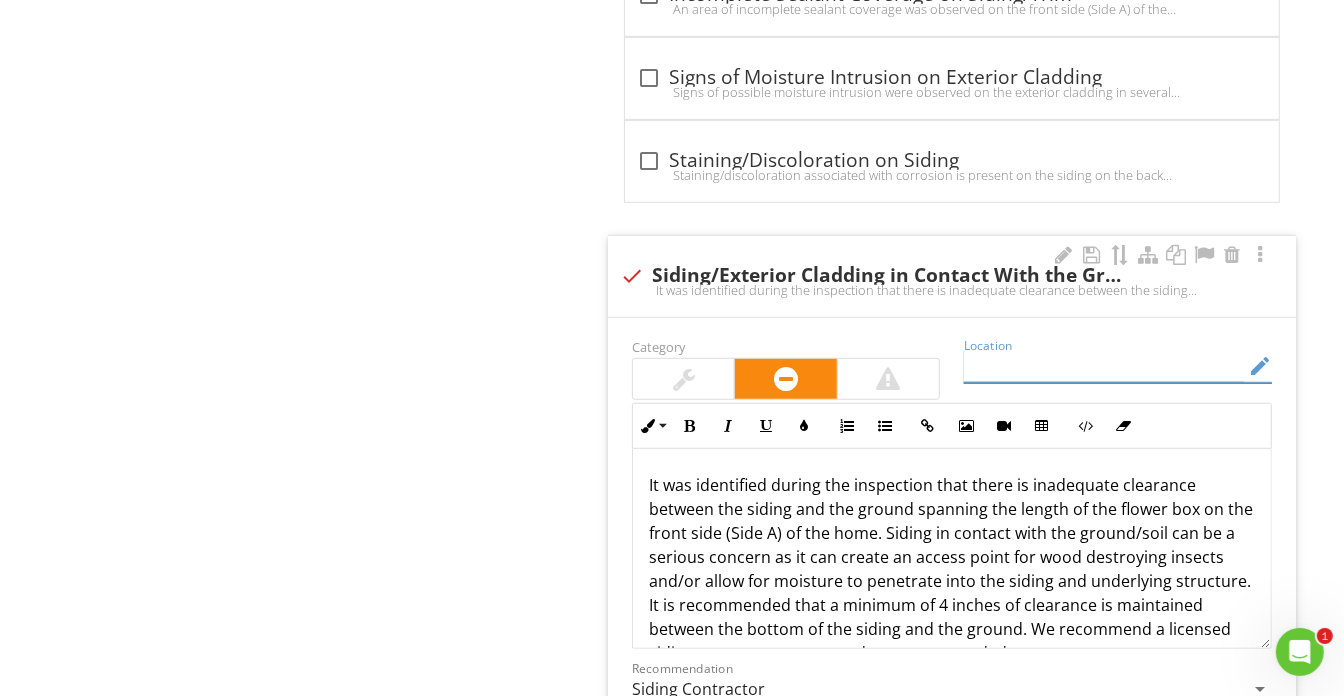 click at bounding box center (1104, 366) 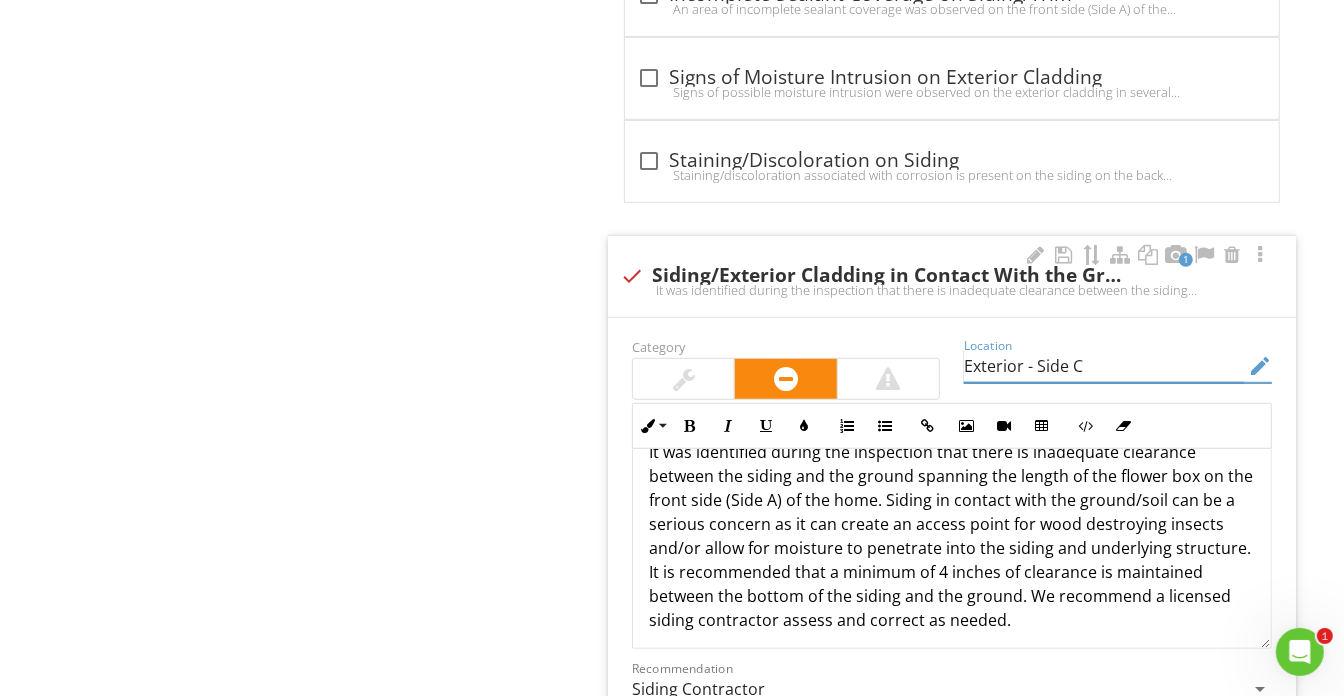 scroll, scrollTop: 0, scrollLeft: 0, axis: both 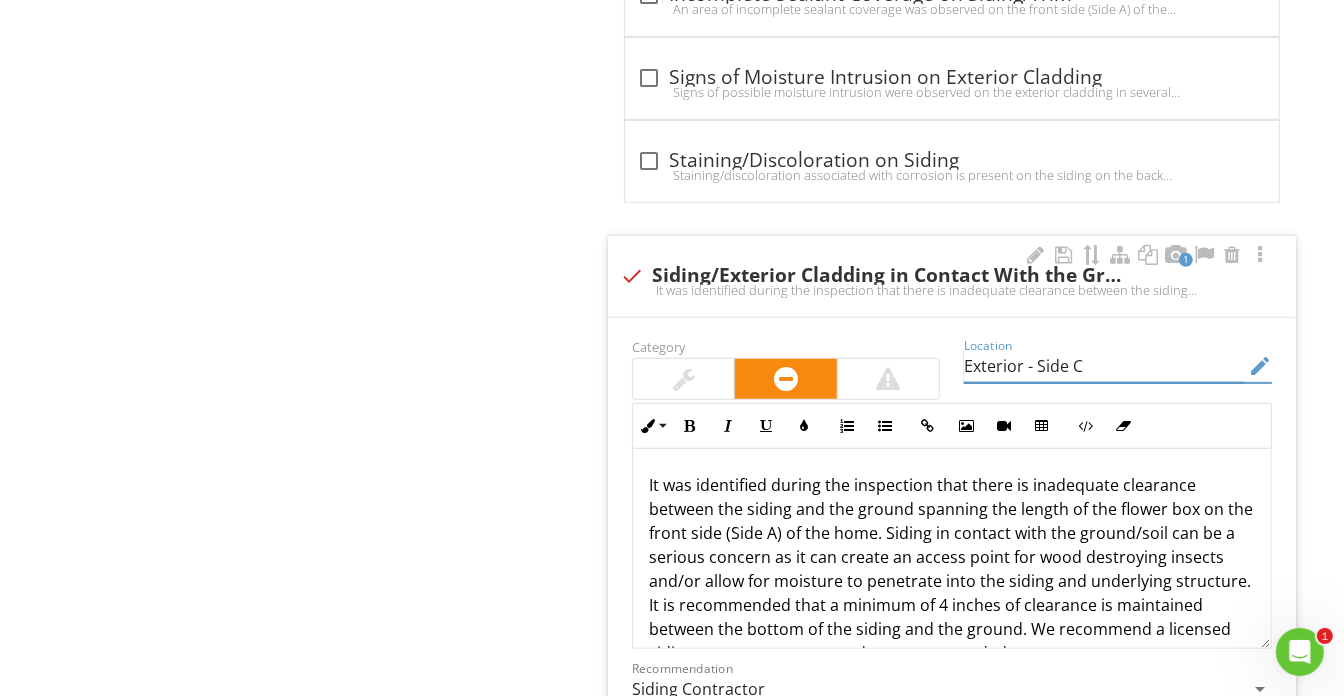 type on "Exterior - Side C" 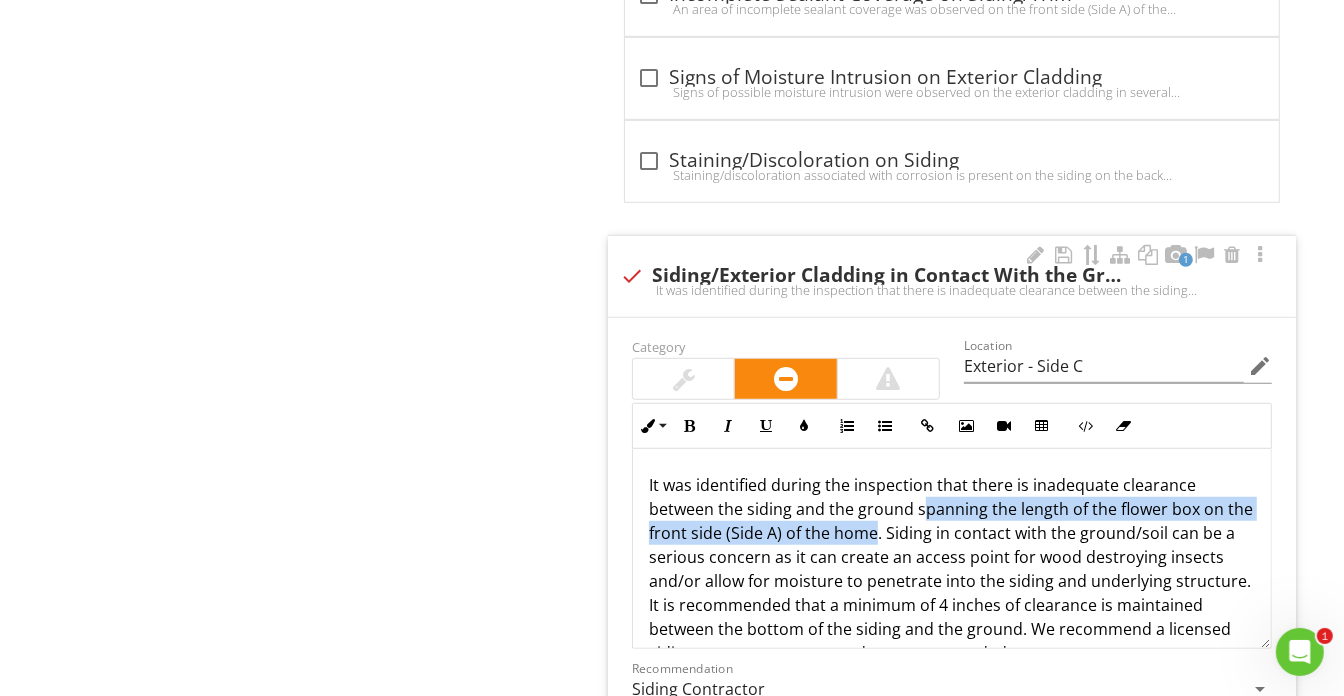 drag, startPoint x: 919, startPoint y: 489, endPoint x: 901, endPoint y: 517, distance: 33.286633 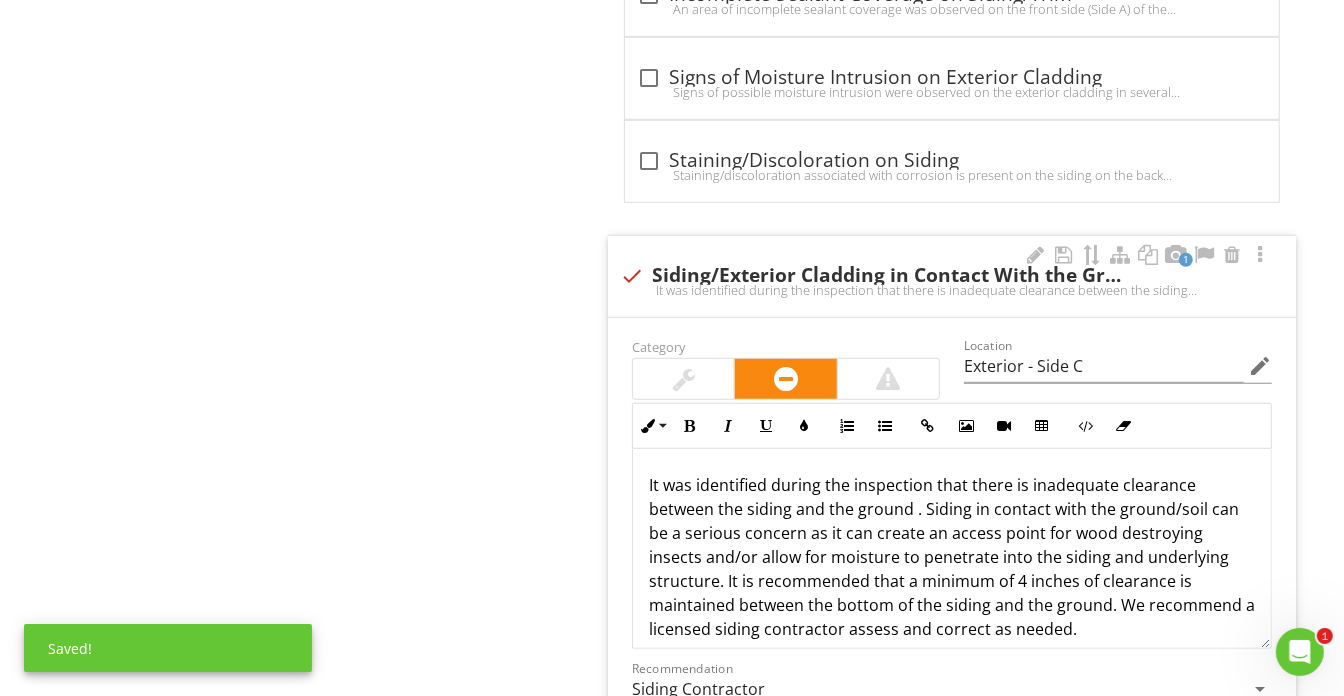 type 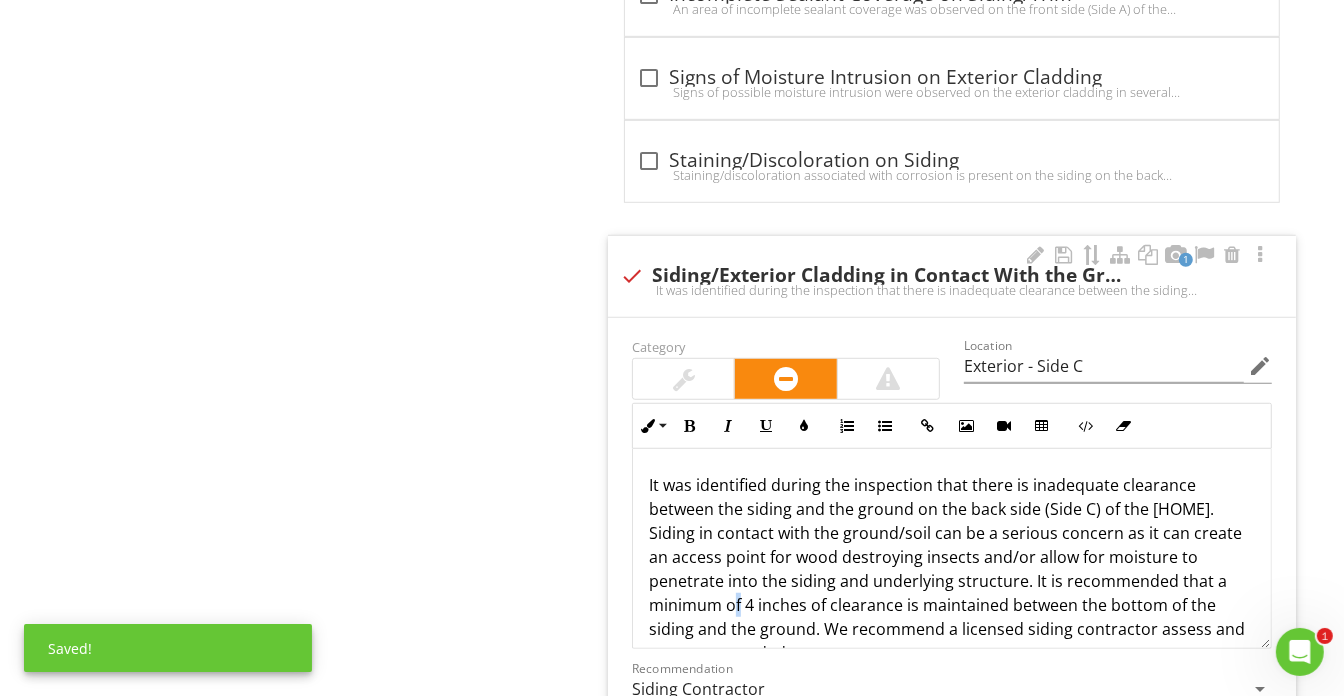 click on "It was identified during the inspection that there is inadequate clearance between the siding and the ground on the back side (Side C) of the home. Siding in contact with the ground/soil can be a serious concern as it can create an access point for wood destroying insects and/or allow for moisture to penetrate into the siding and underlying structure. It is recommended that a minimum of 4 inches of clearance is maintained between the bottom of the siding and the ground. We recommend a licensed siding contractor assess and correct as needed." at bounding box center [952, 569] 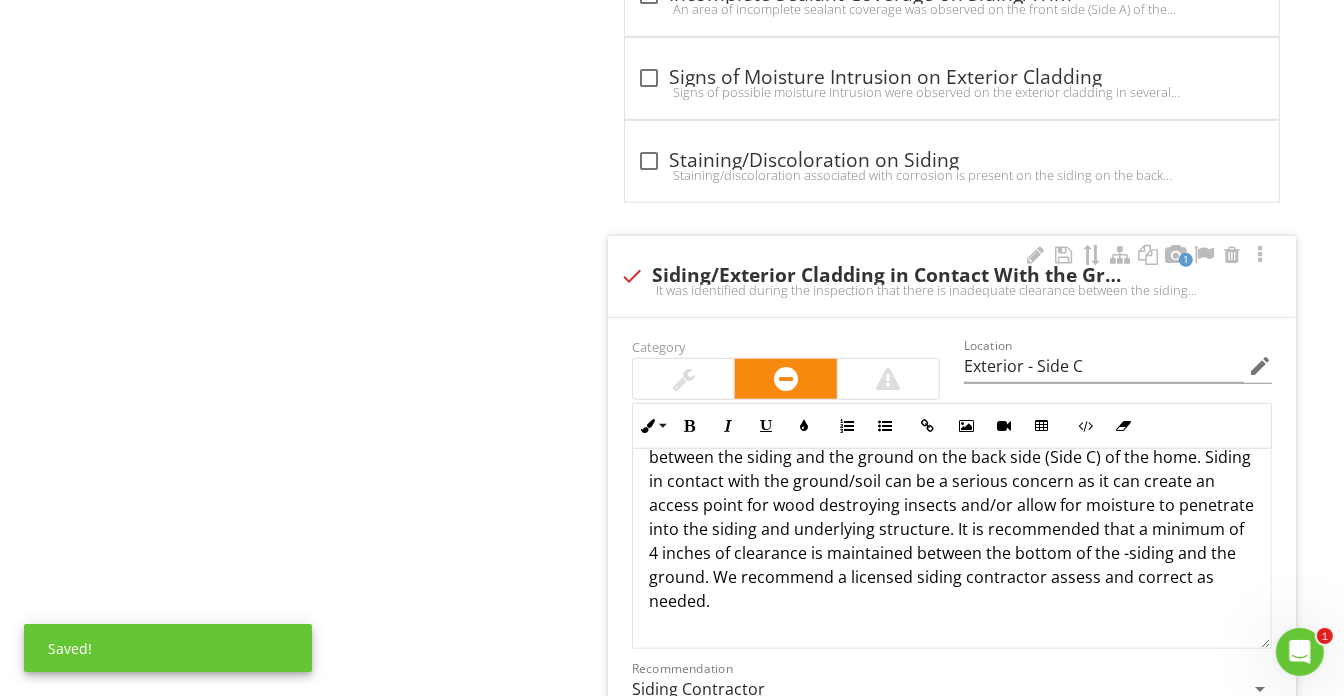 scroll, scrollTop: 72, scrollLeft: 0, axis: vertical 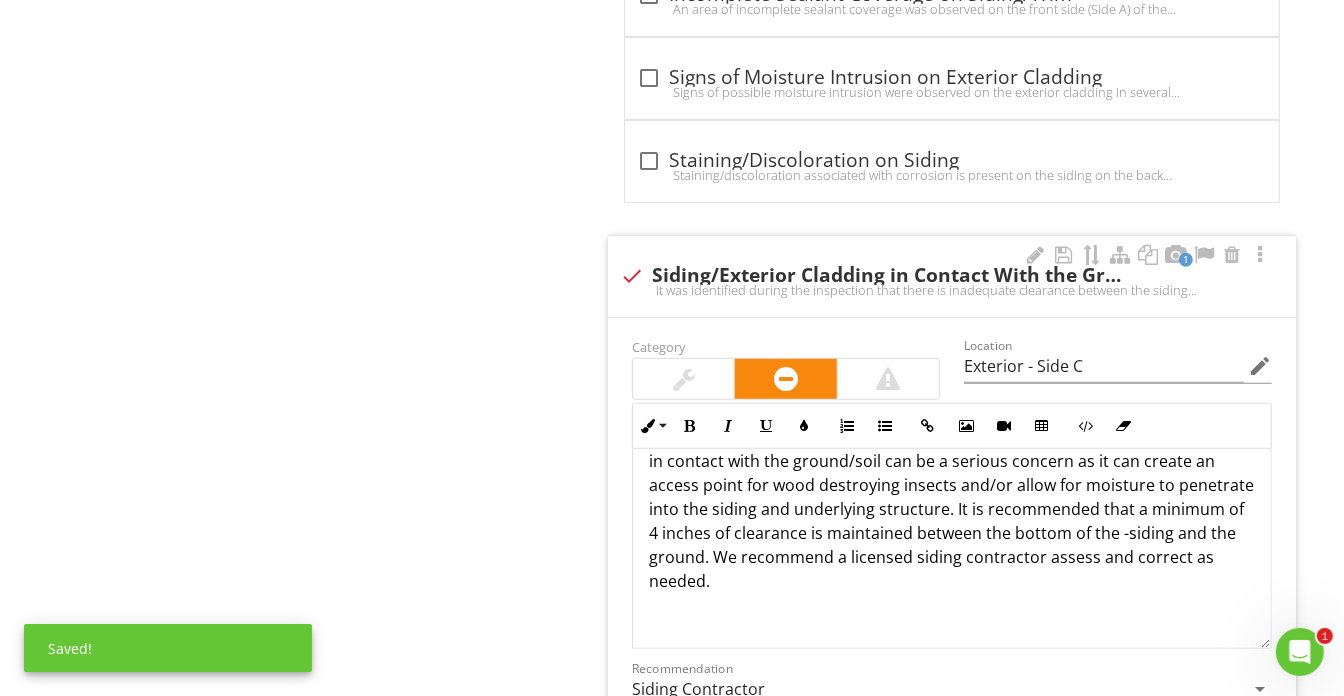 click at bounding box center (952, 613) 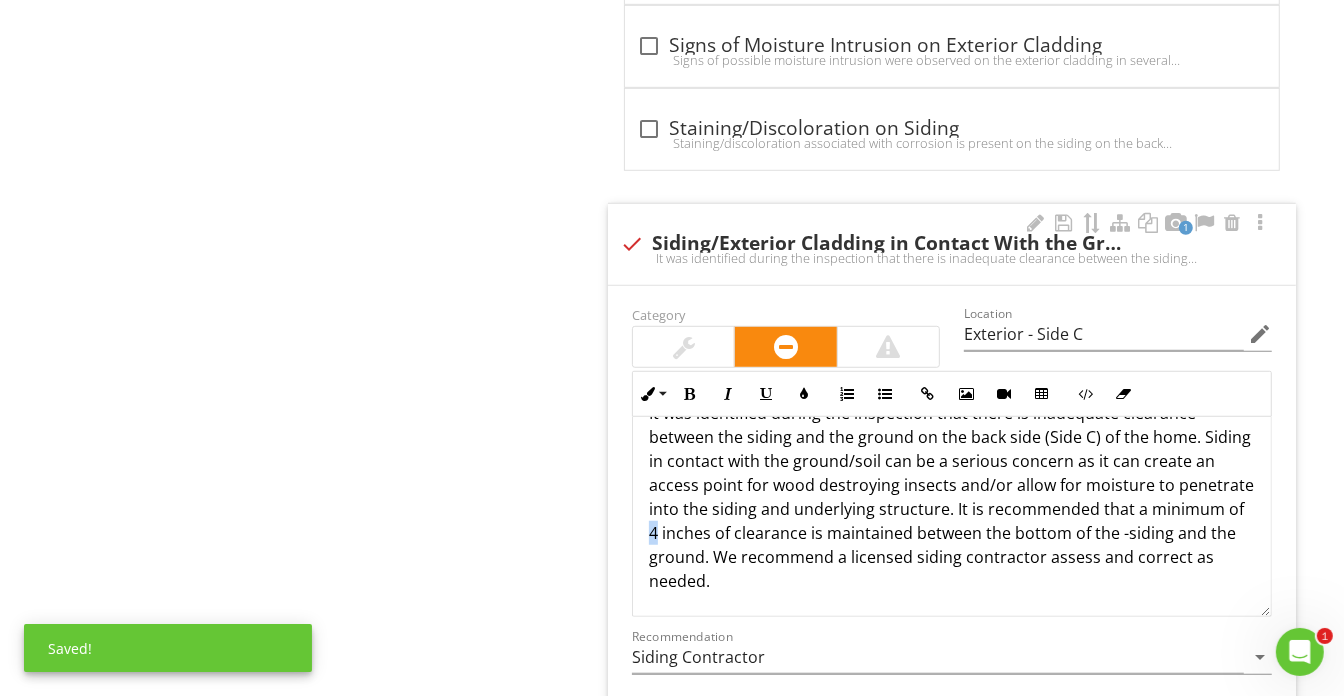 click on "It was identified during the inspection that there is inadequate clearance between the siding and the ground on the back side (Side C) of the home. Siding in contact with the ground/soil can be a serious concern as it can create an access point for wood destroying insects and/or allow for moisture to penetrate into the siding and underlying structure. It is recommended that a minimum of 4 inches of clearance is maintained between the bottom of the -siding and the ground. We recommend a licensed siding contractor assess and correct as needed." at bounding box center (952, 497) 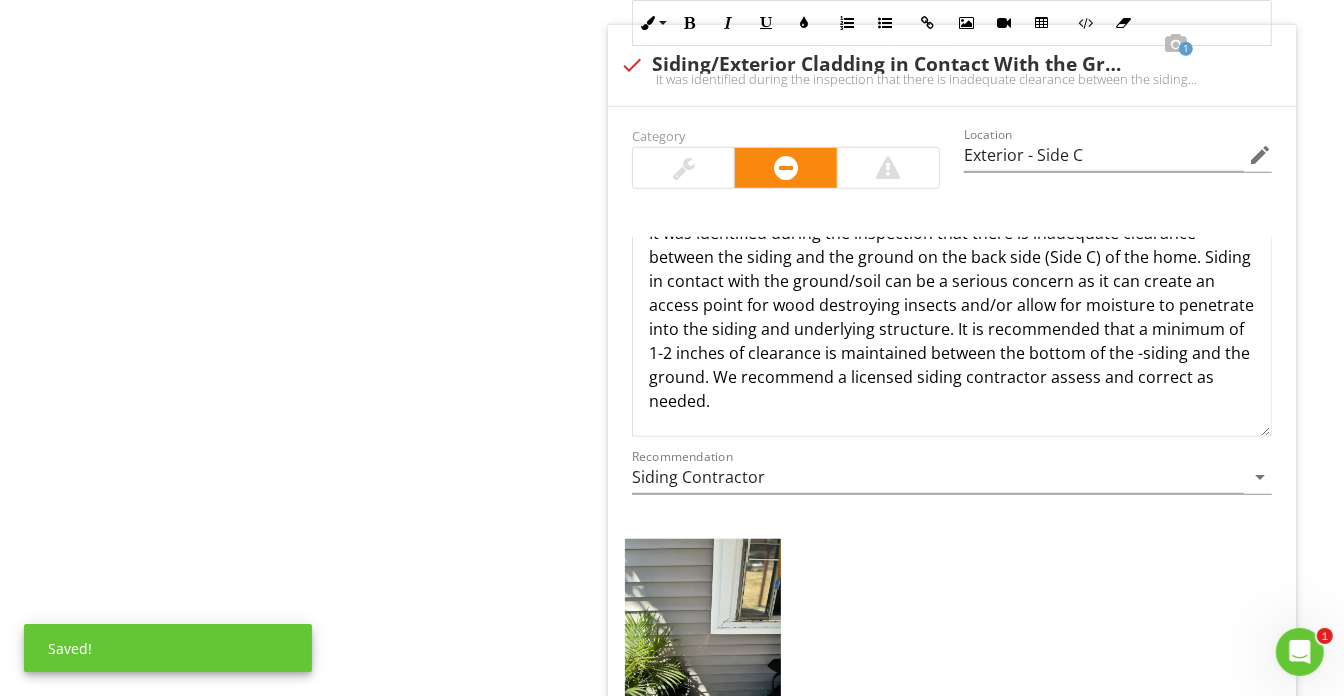 scroll, scrollTop: 6875, scrollLeft: 0, axis: vertical 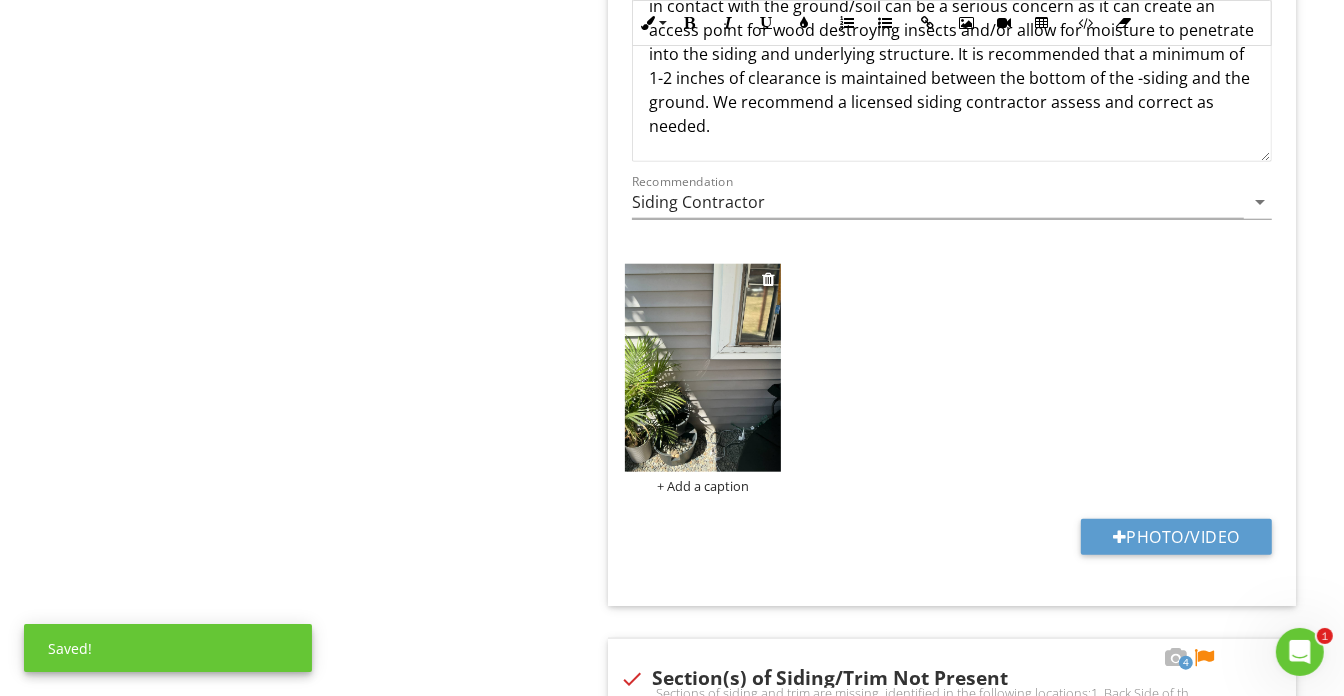 click at bounding box center [703, 368] 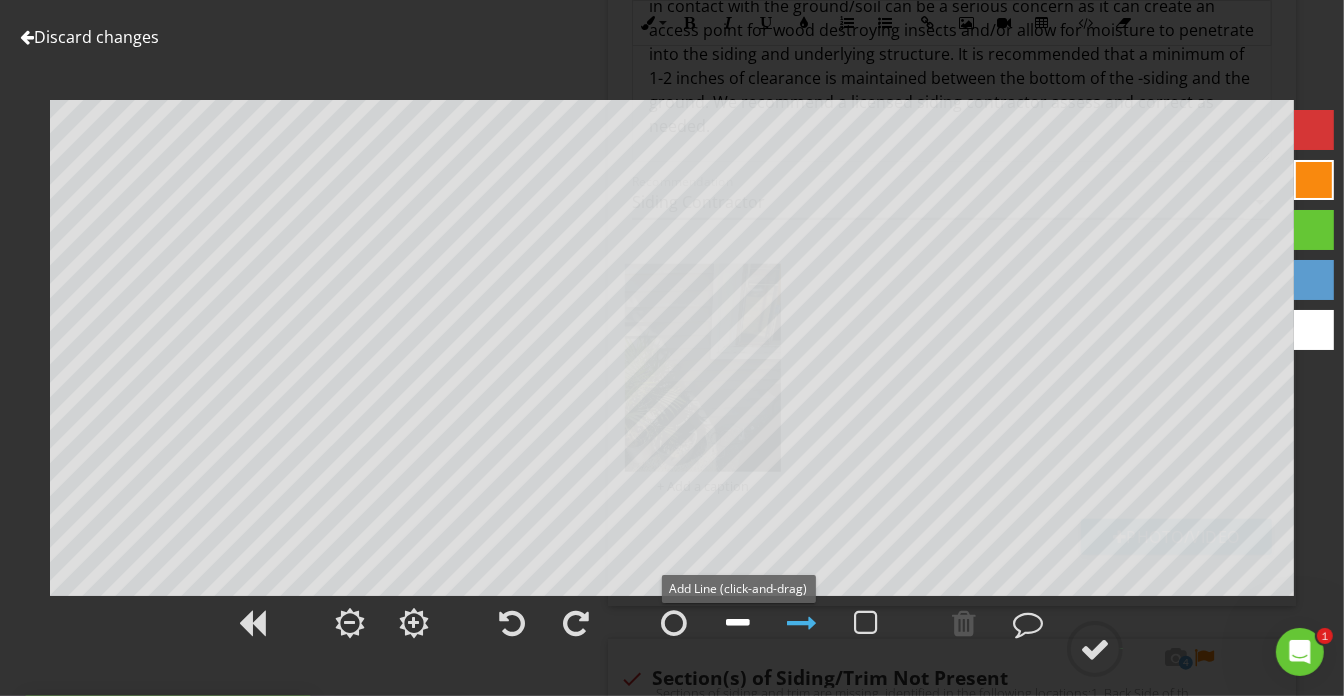 click at bounding box center [738, 623] 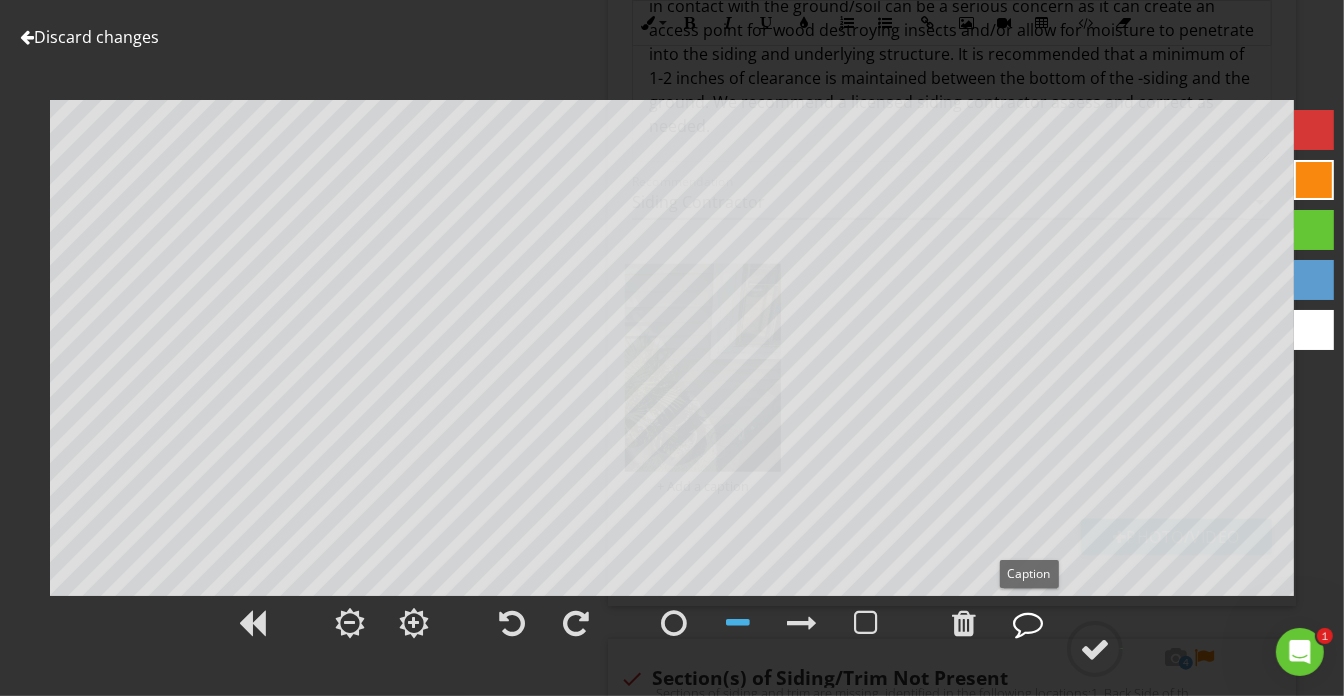 click at bounding box center [1028, 623] 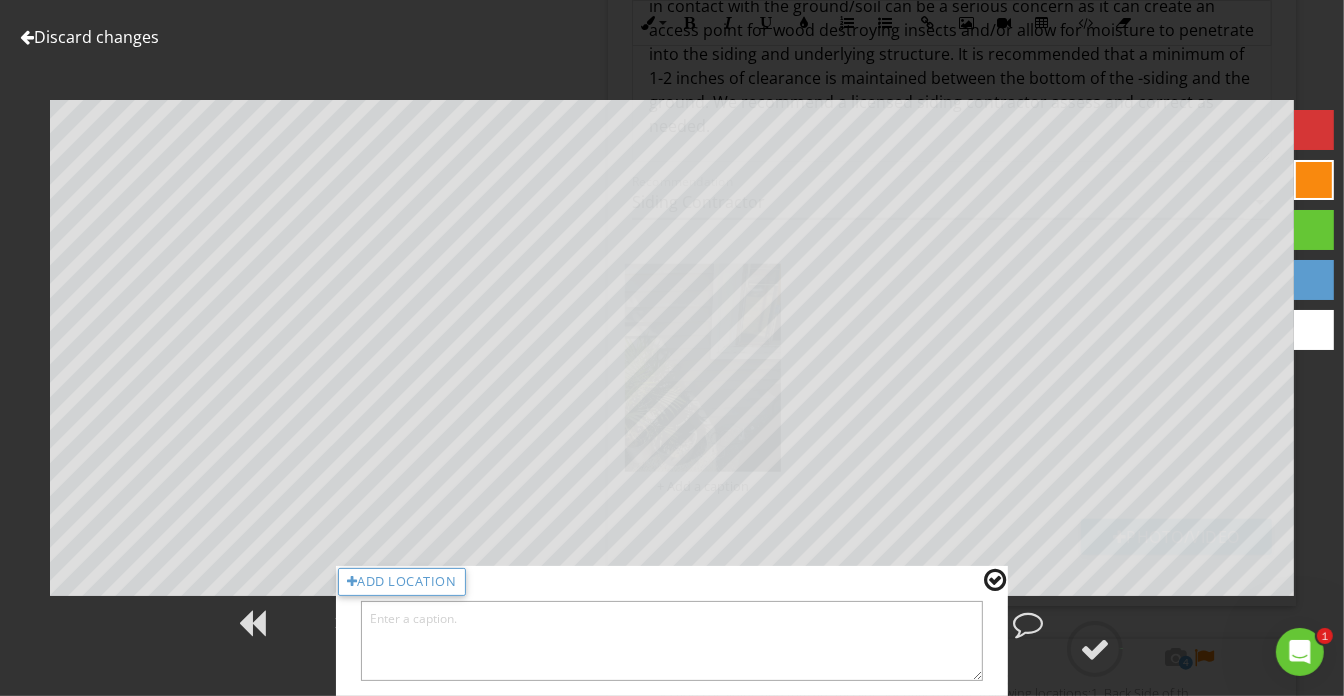 click at bounding box center (672, 641) 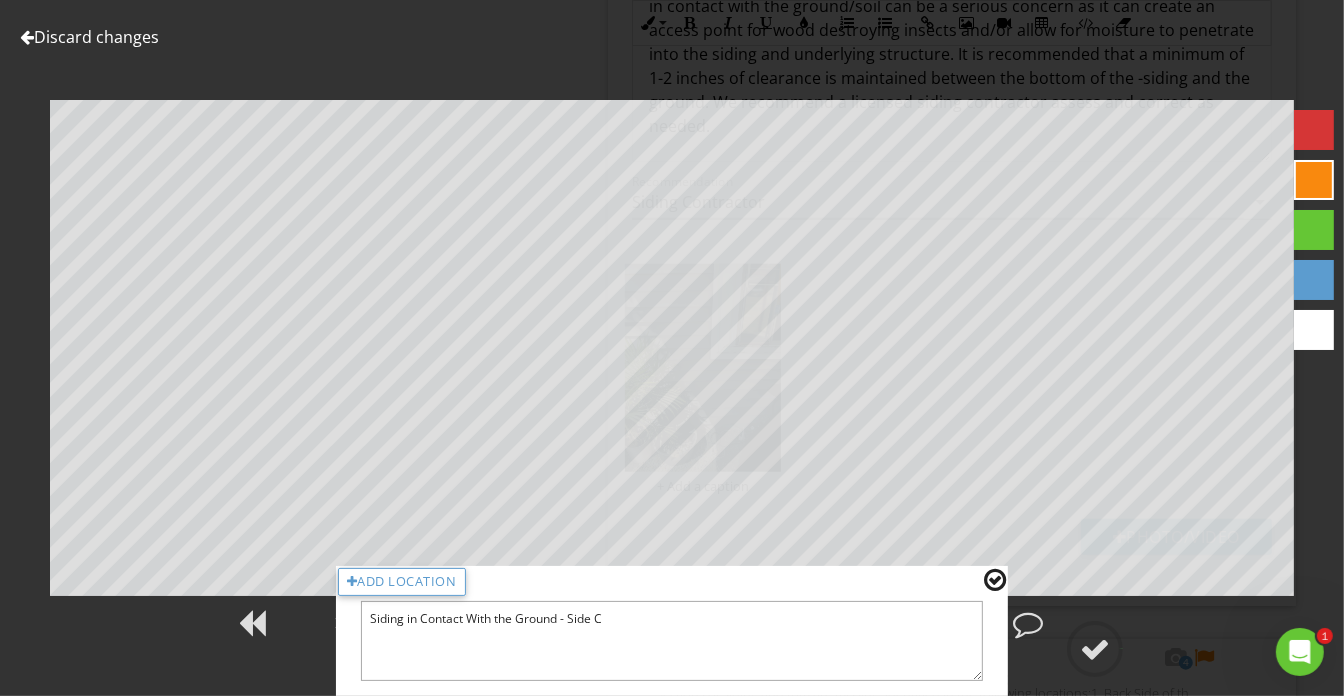 type on "Siding in Contact With the Ground - Side C" 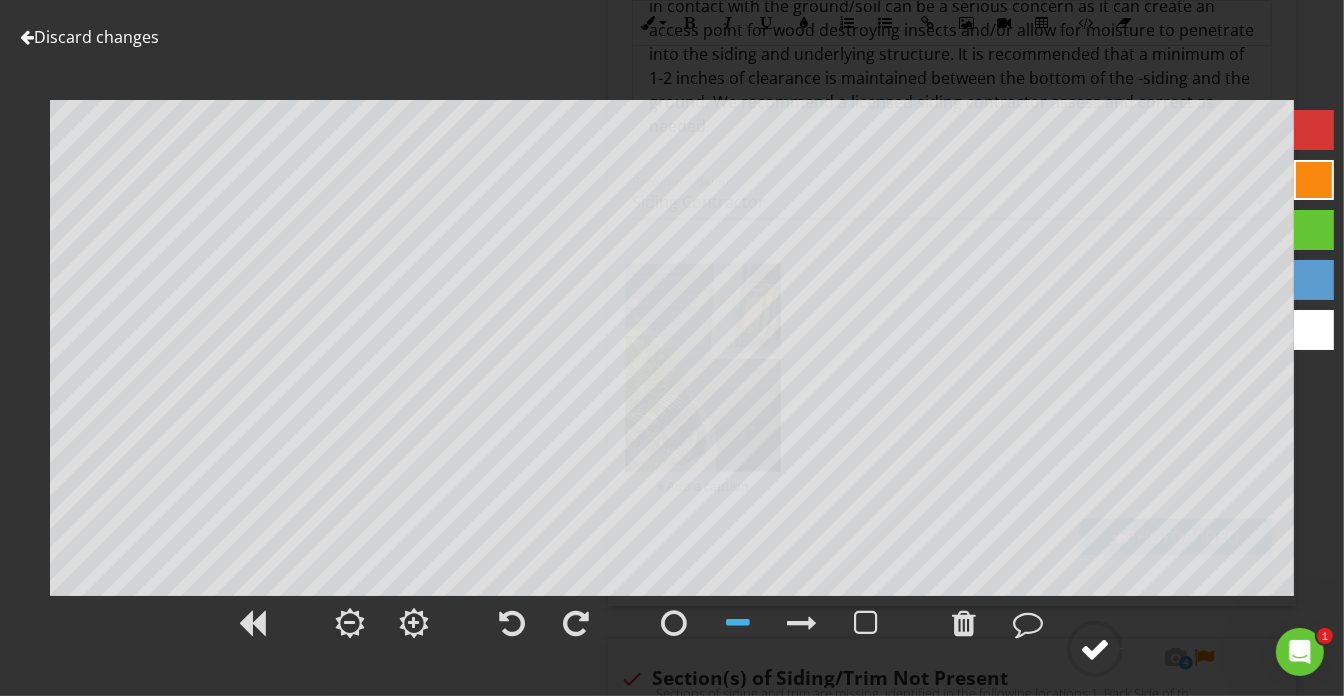 click 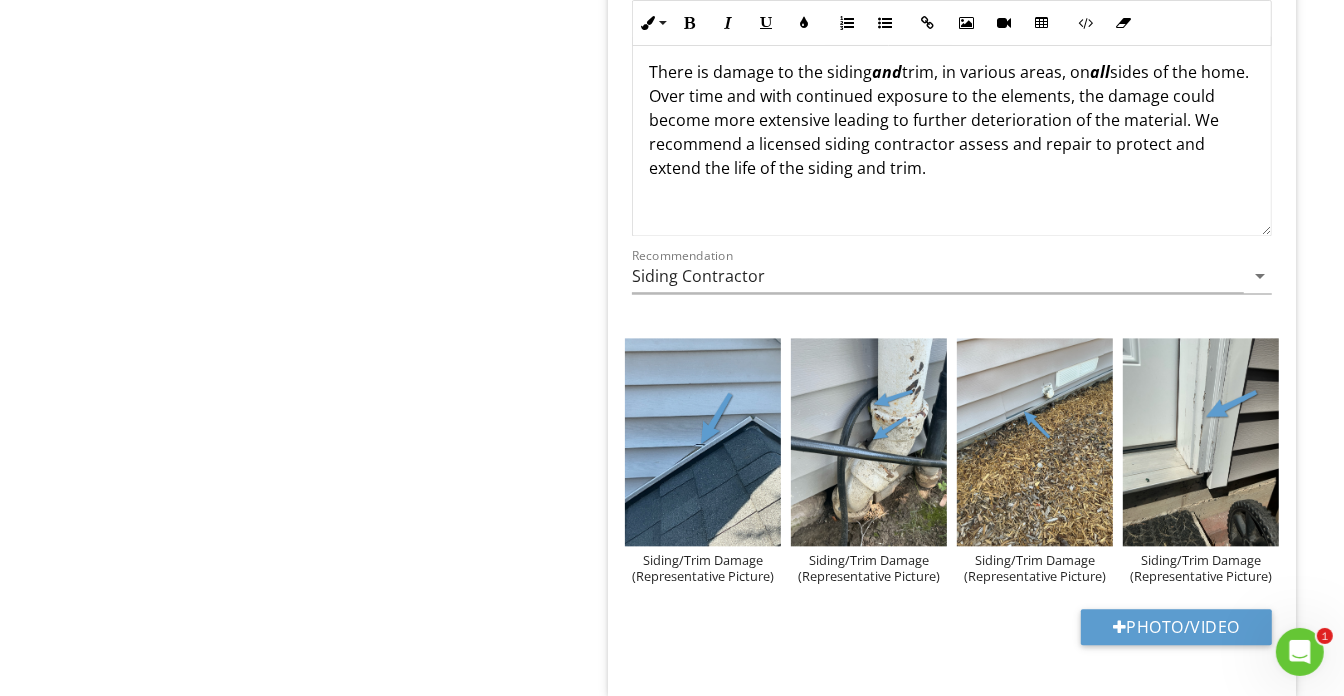 scroll, scrollTop: 3693, scrollLeft: 0, axis: vertical 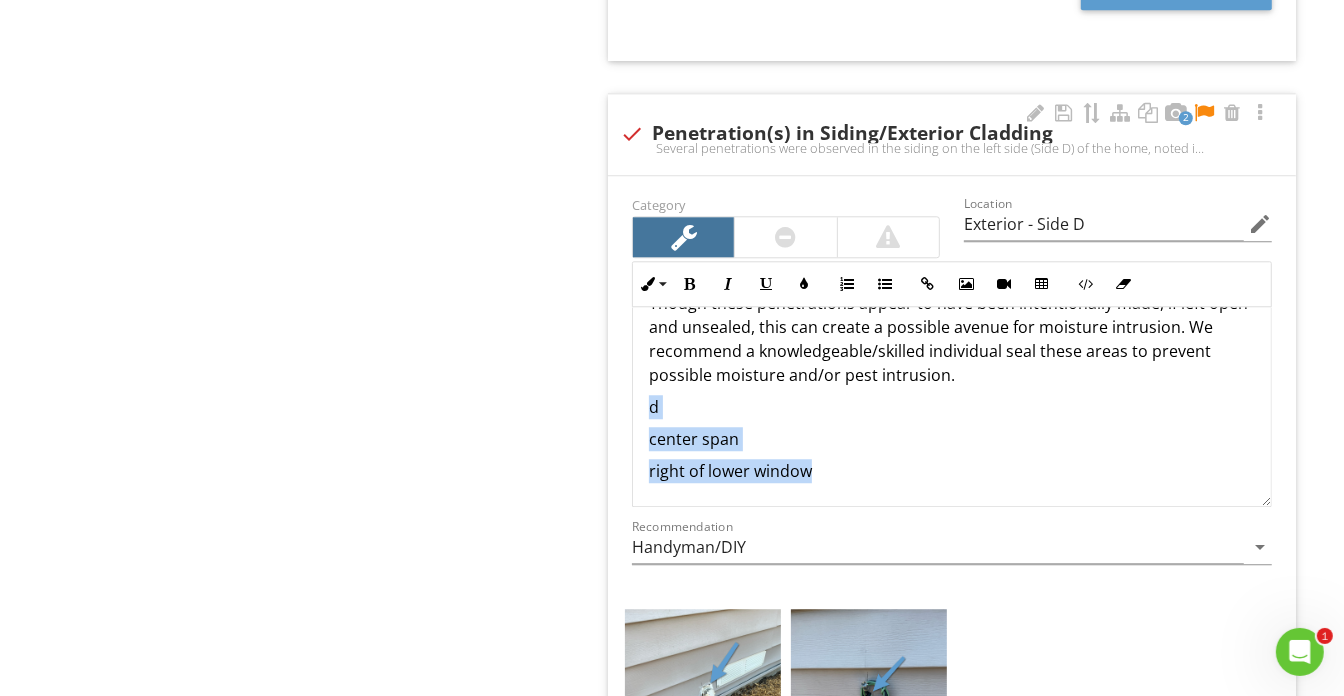 drag, startPoint x: 893, startPoint y: 477, endPoint x: 633, endPoint y: 384, distance: 276.1322 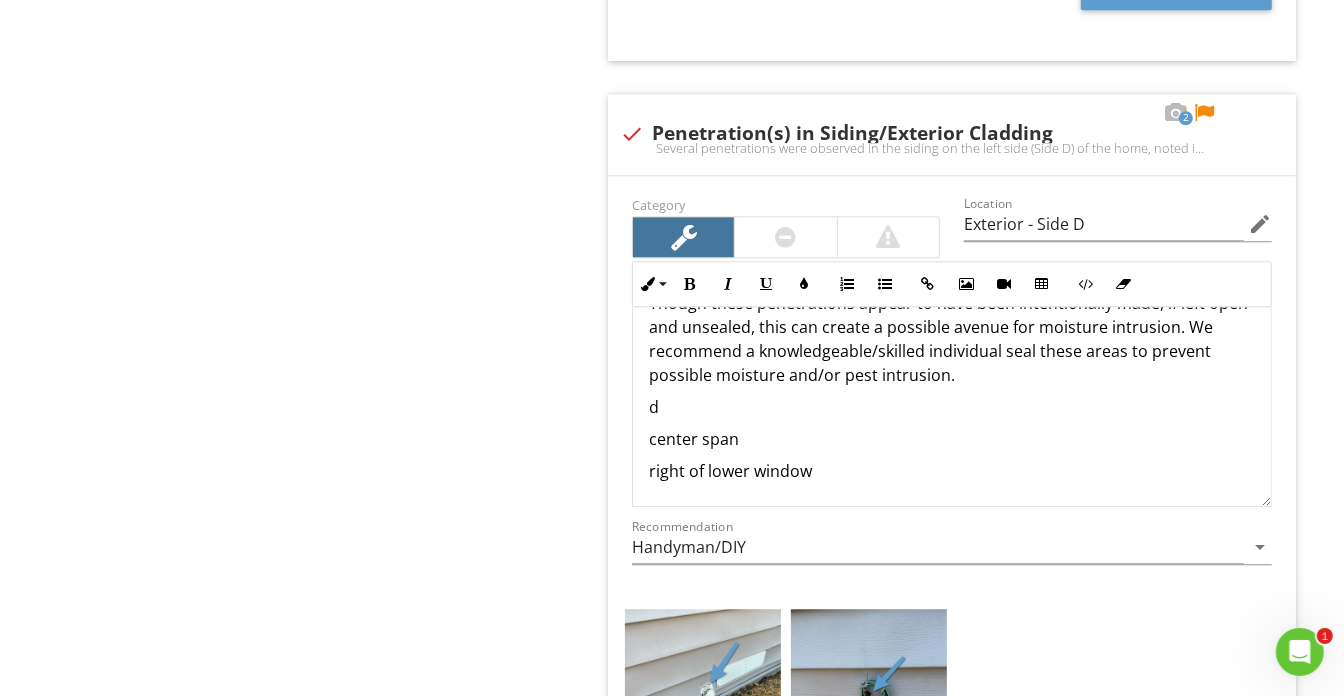 scroll, scrollTop: 98, scrollLeft: 0, axis: vertical 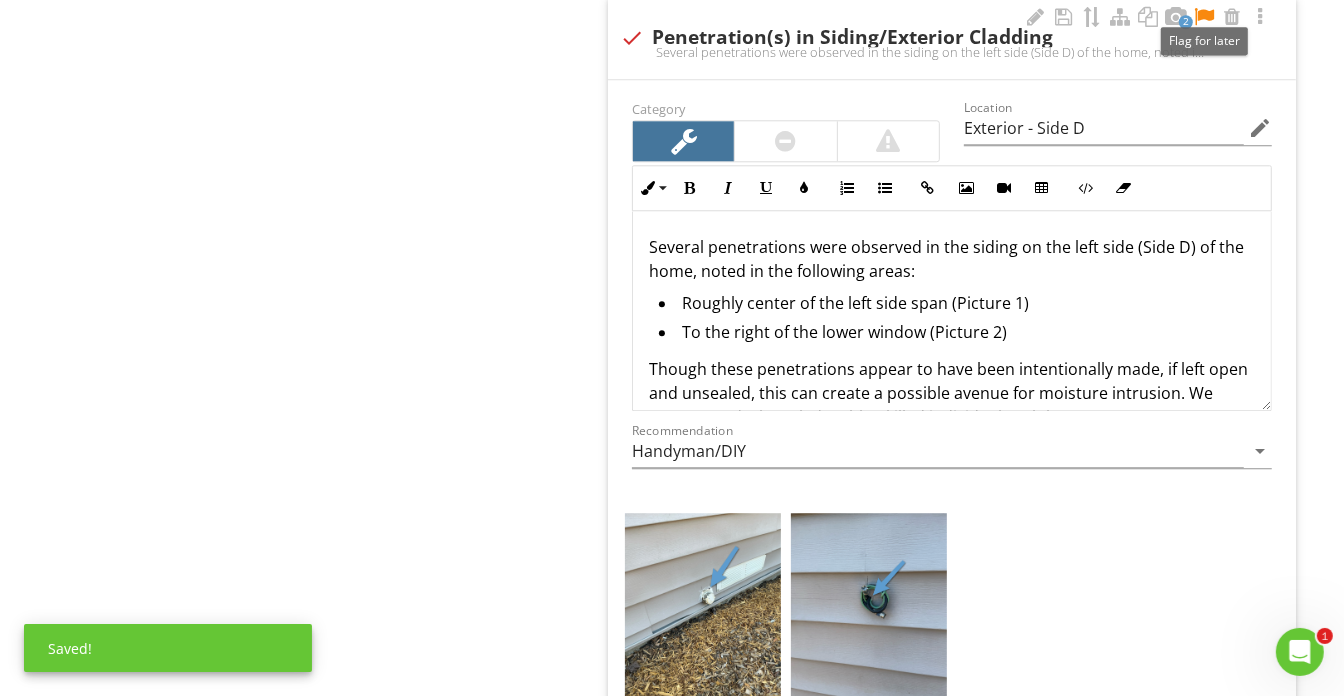 click at bounding box center (1204, 17) 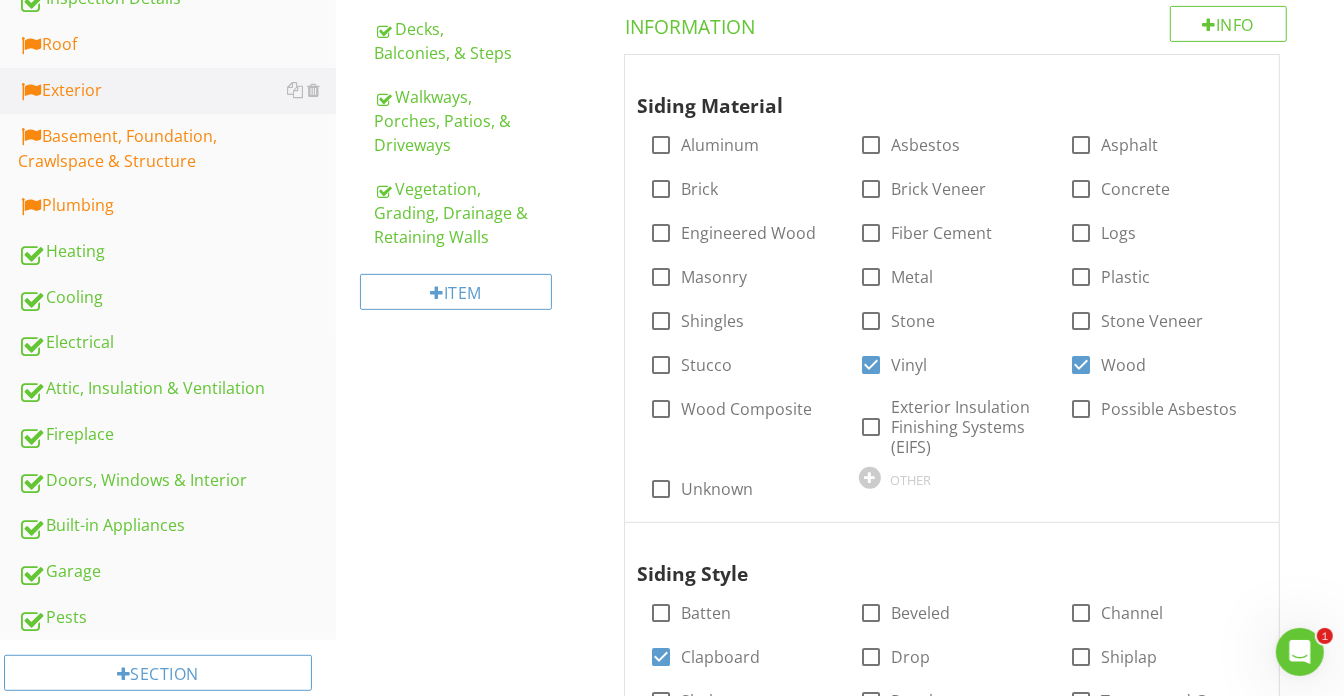 scroll, scrollTop: 153, scrollLeft: 0, axis: vertical 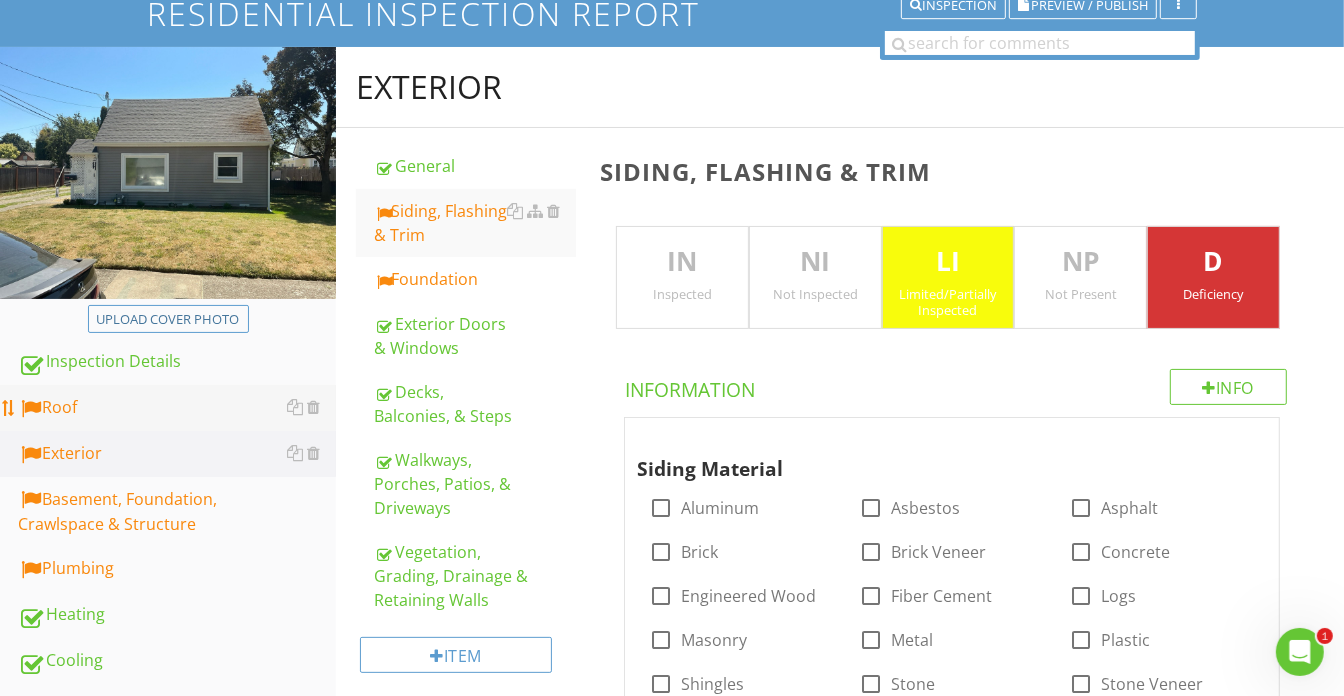 click on "Roof" at bounding box center [177, 408] 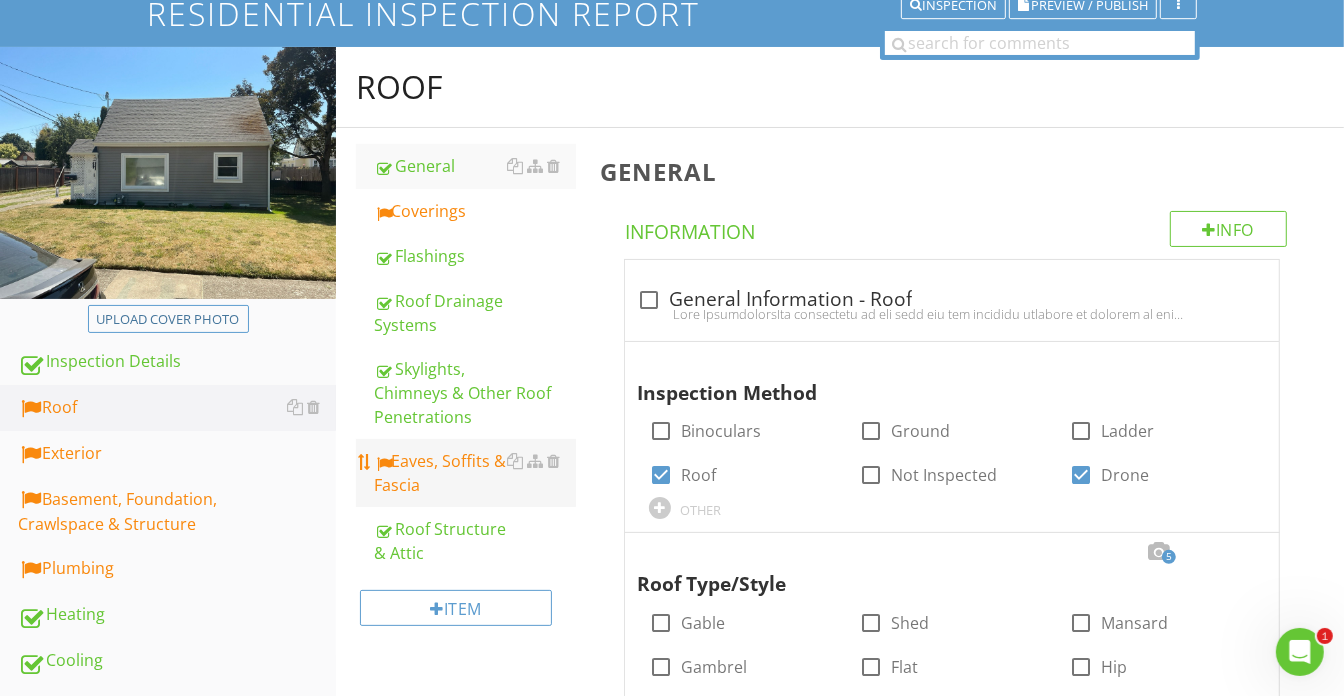 click on "Eaves, Soffits & Fascia" at bounding box center (475, 473) 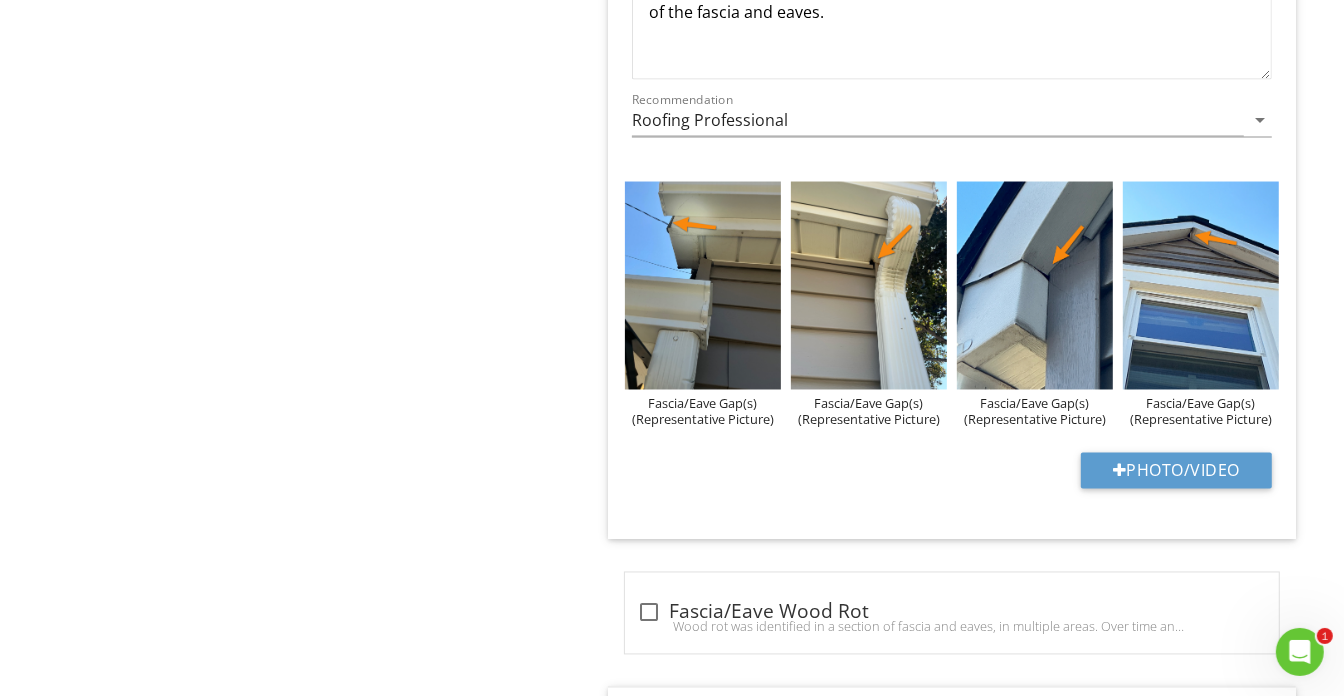 scroll, scrollTop: 2516, scrollLeft: 0, axis: vertical 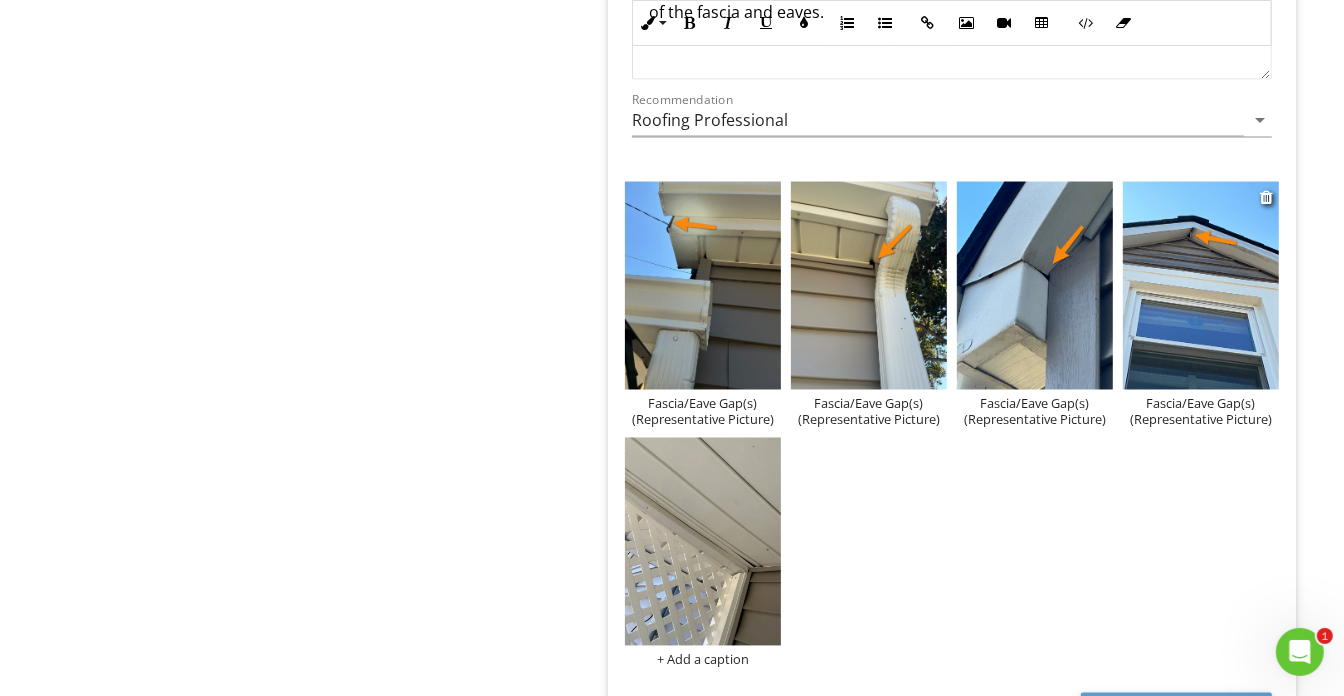 click on "Fascia/Eave Gap(s) (Representative Picture)" at bounding box center (1201, 412) 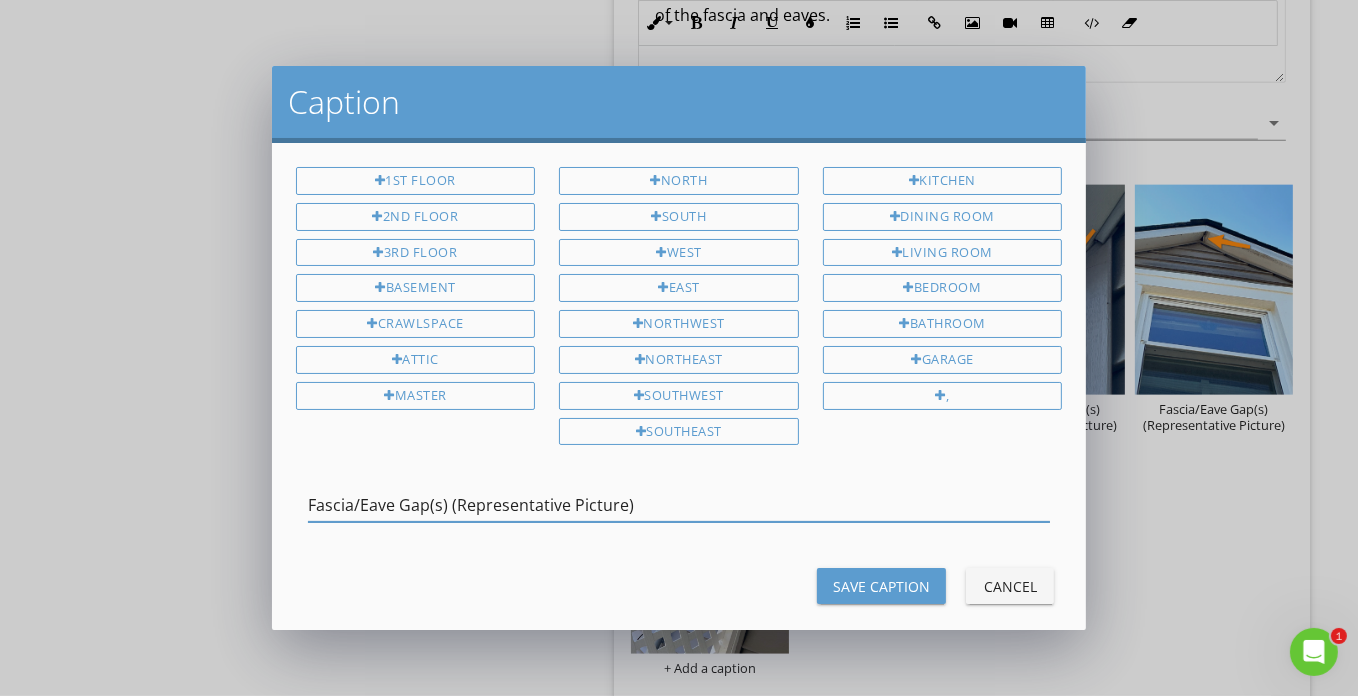 click on "Fascia/Eave Gap(s) (Representative Picture)" at bounding box center (679, 509) 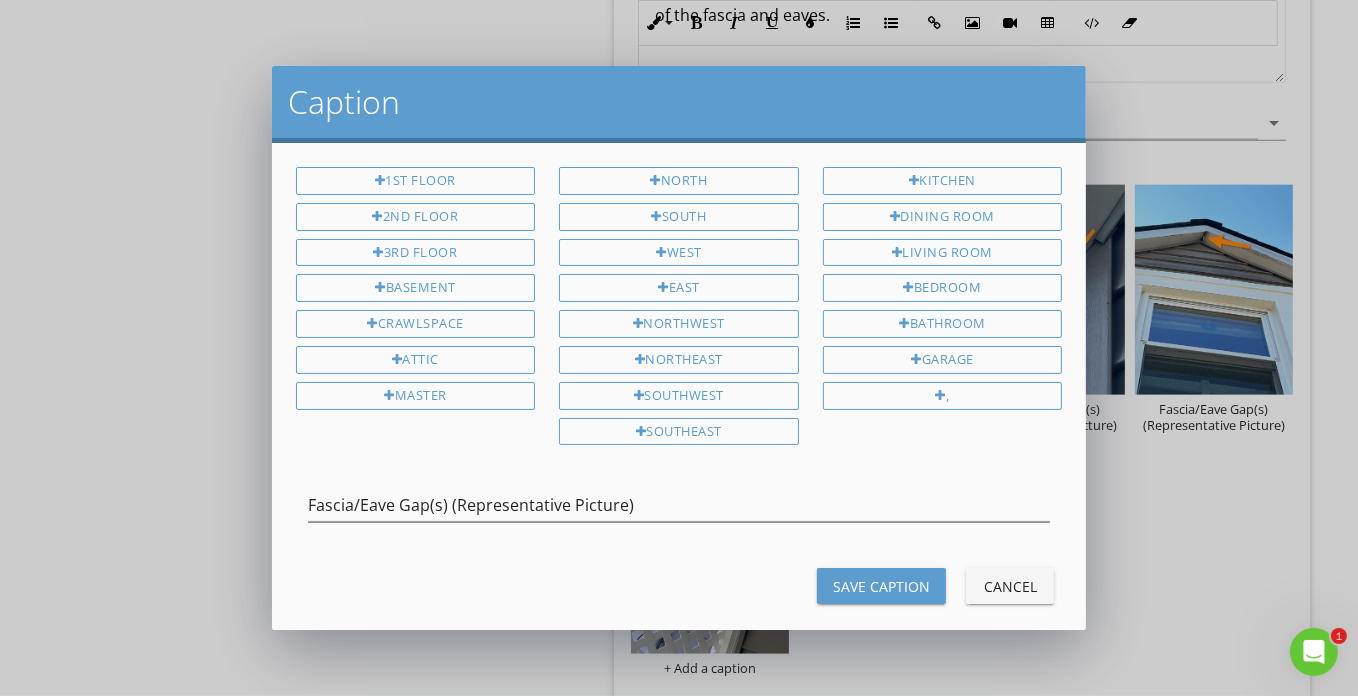 click on "Fascia/Eave Gap(s) (Representative Picture)" at bounding box center [679, 509] 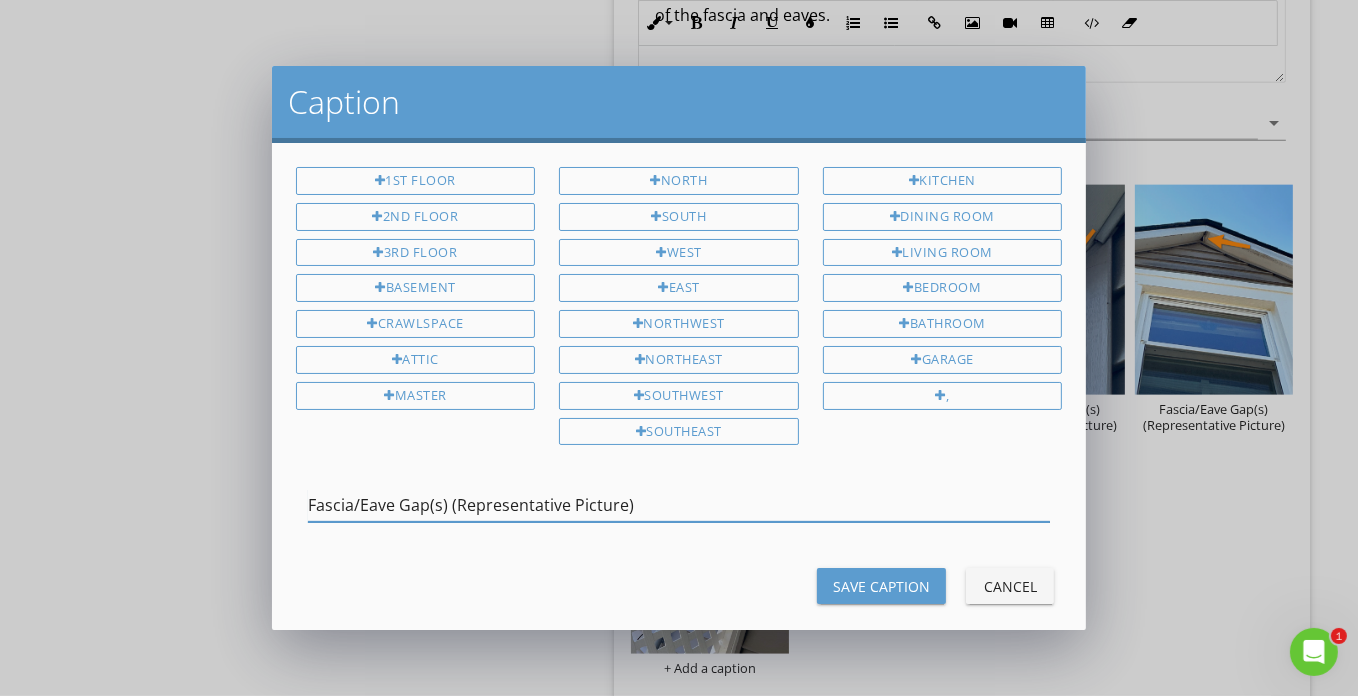click on "Fascia/Eave Gap(s) (Representative Picture)" at bounding box center (679, 505) 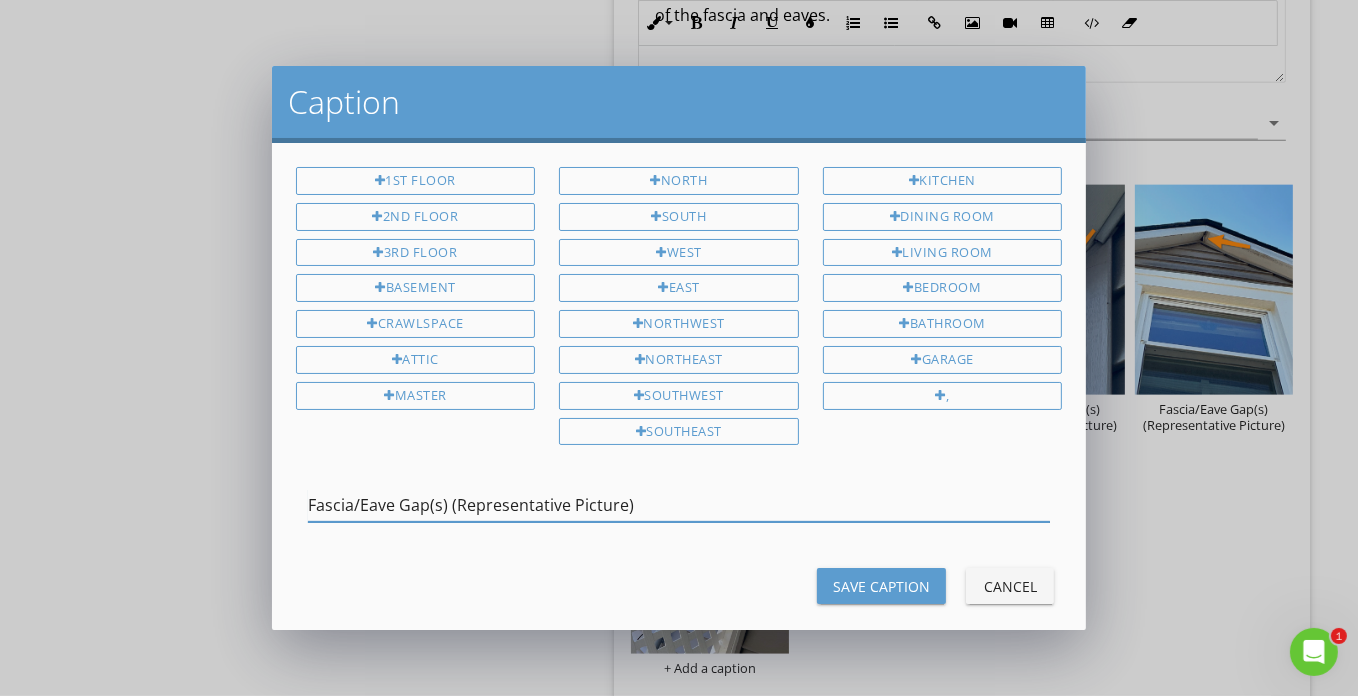 click on "Fascia/Eave Gap(s) (Representative Picture)" at bounding box center (679, 505) 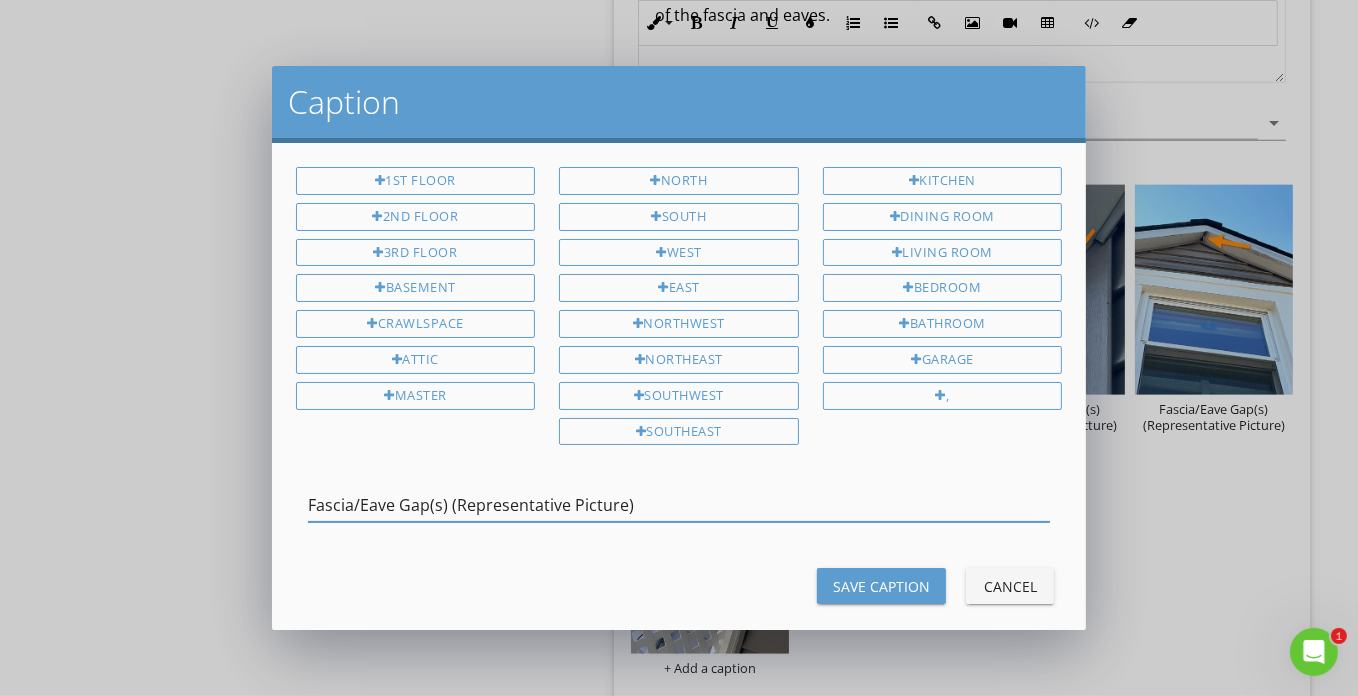 click on "Save Caption" at bounding box center (881, 586) 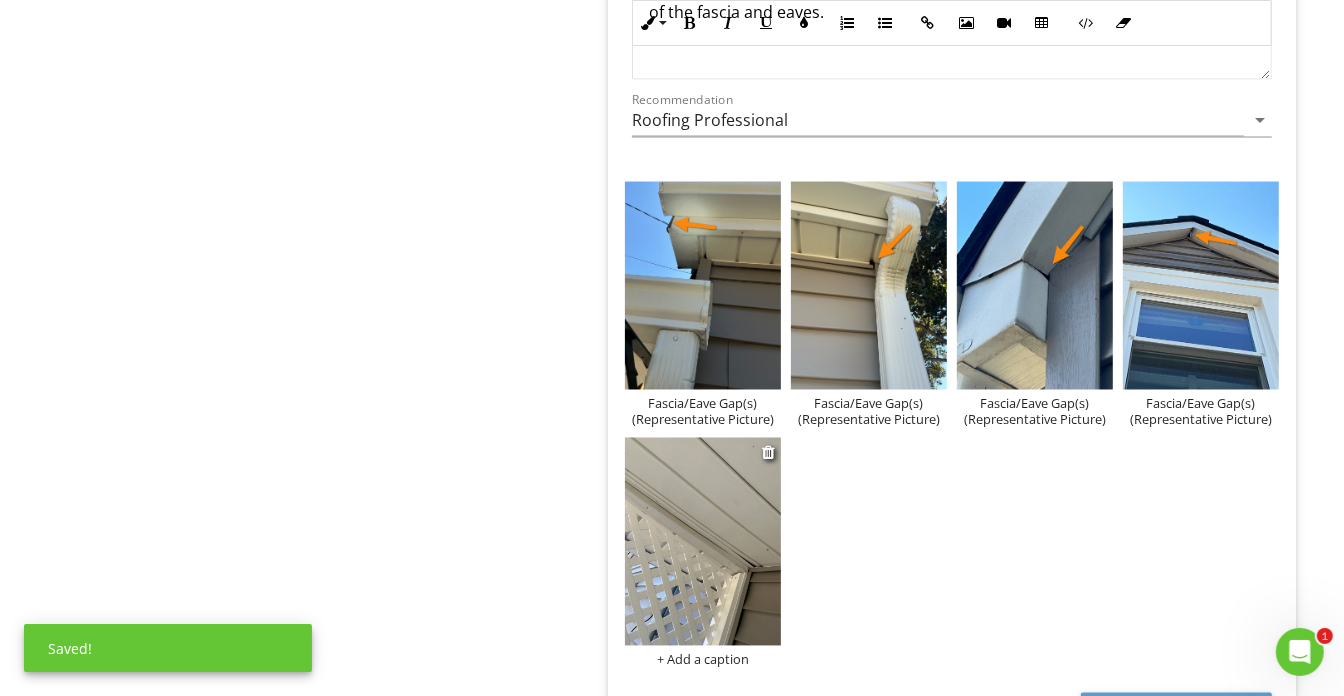 click on "+ Add a caption" at bounding box center (703, 660) 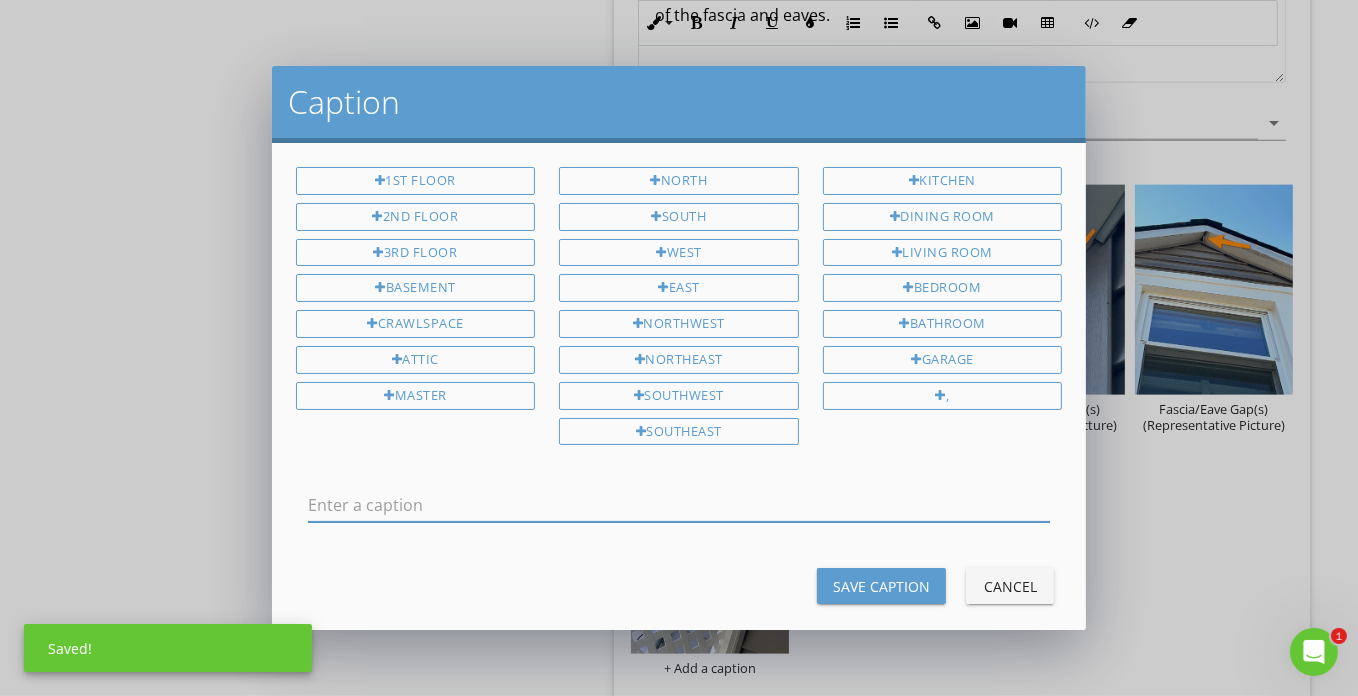 click at bounding box center (679, 505) 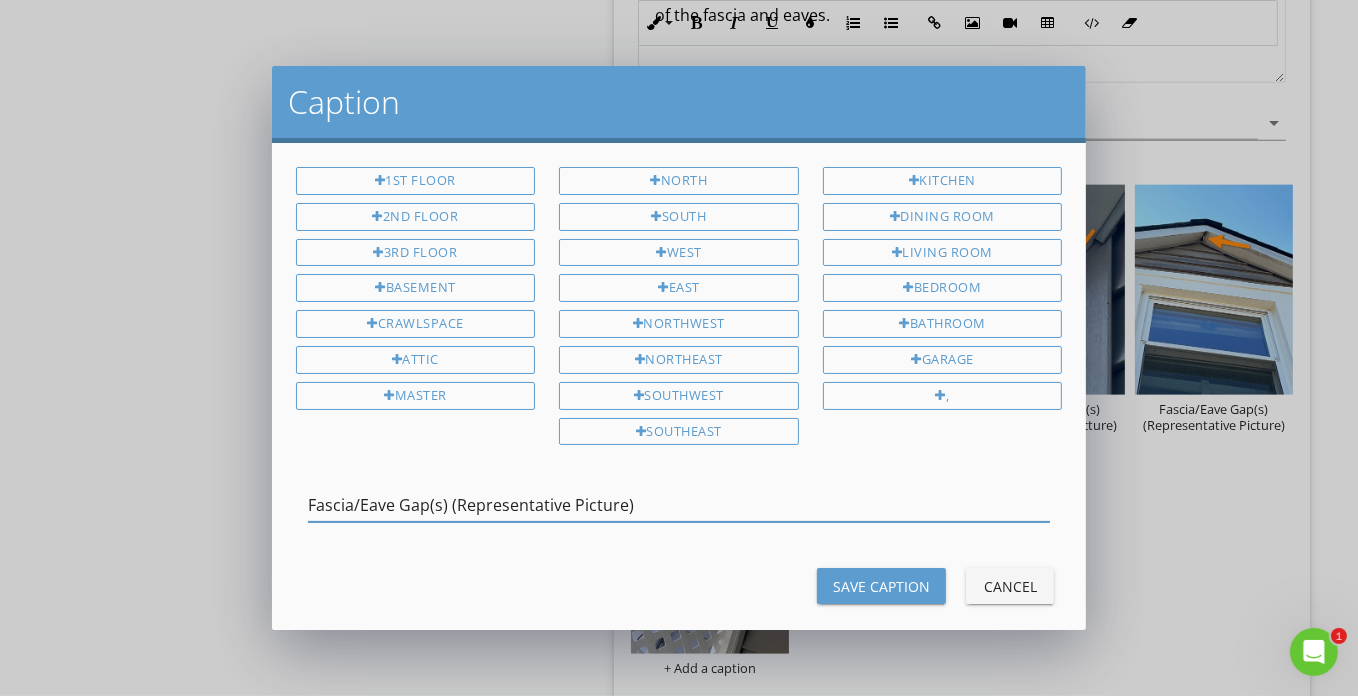 type on "Fascia/Eave Gap(s) (Representative Picture)" 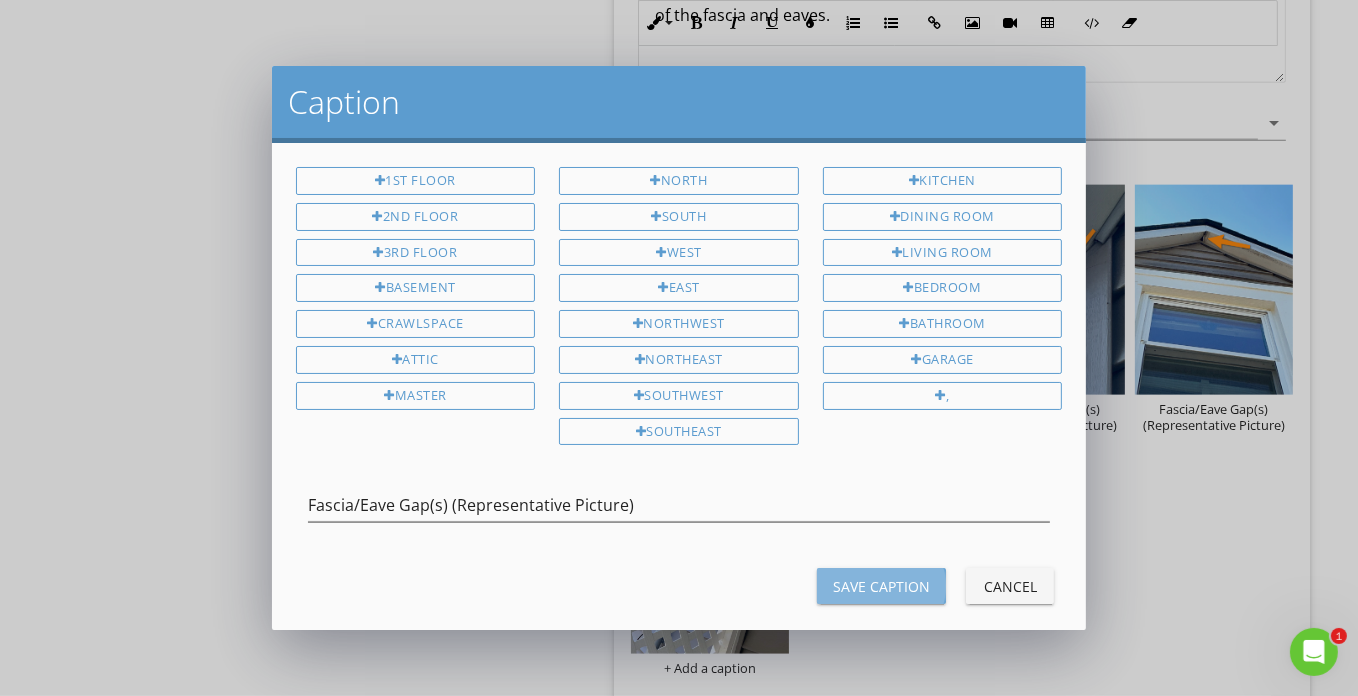click on "Save Caption" at bounding box center [881, 586] 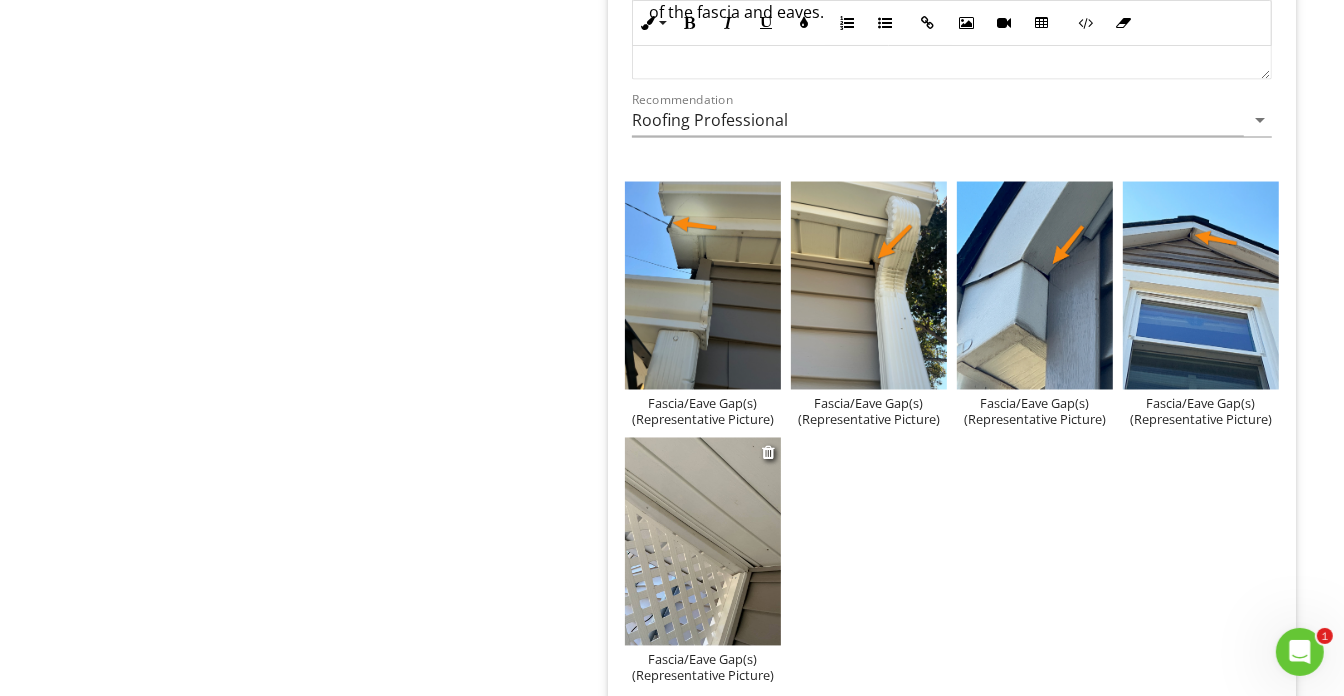 click at bounding box center (703, 542) 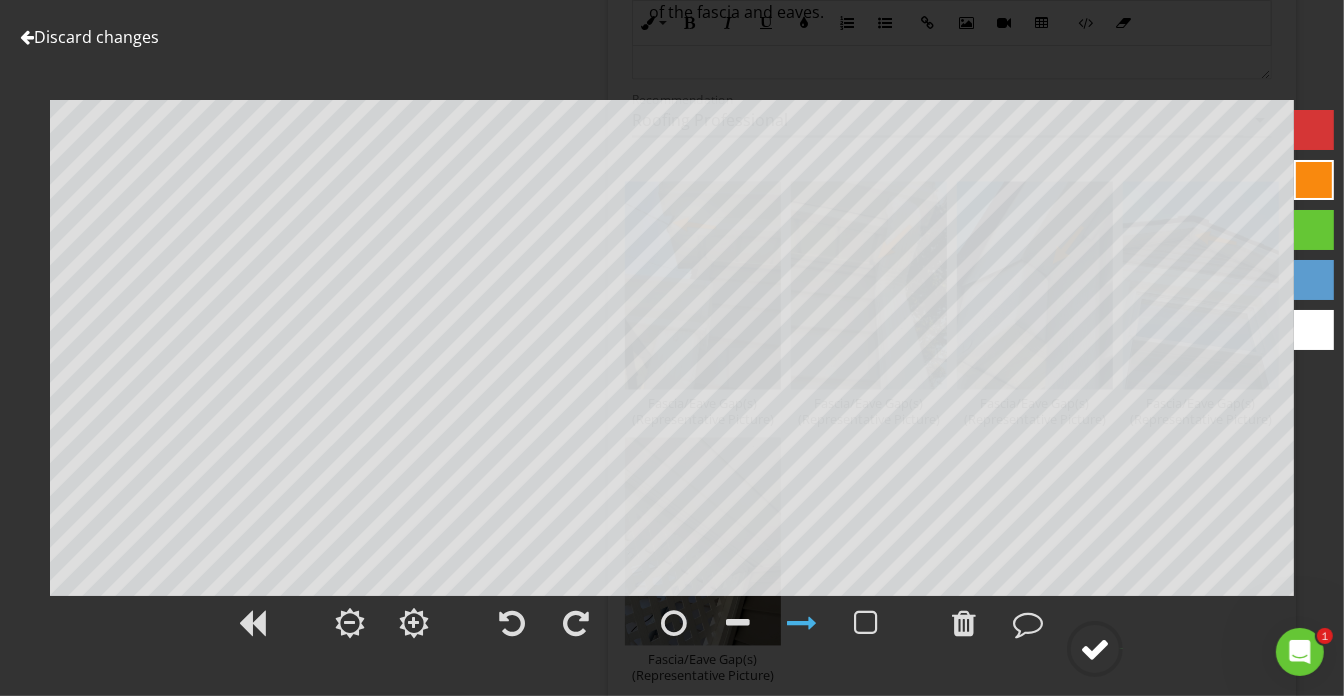 click at bounding box center [1095, 649] 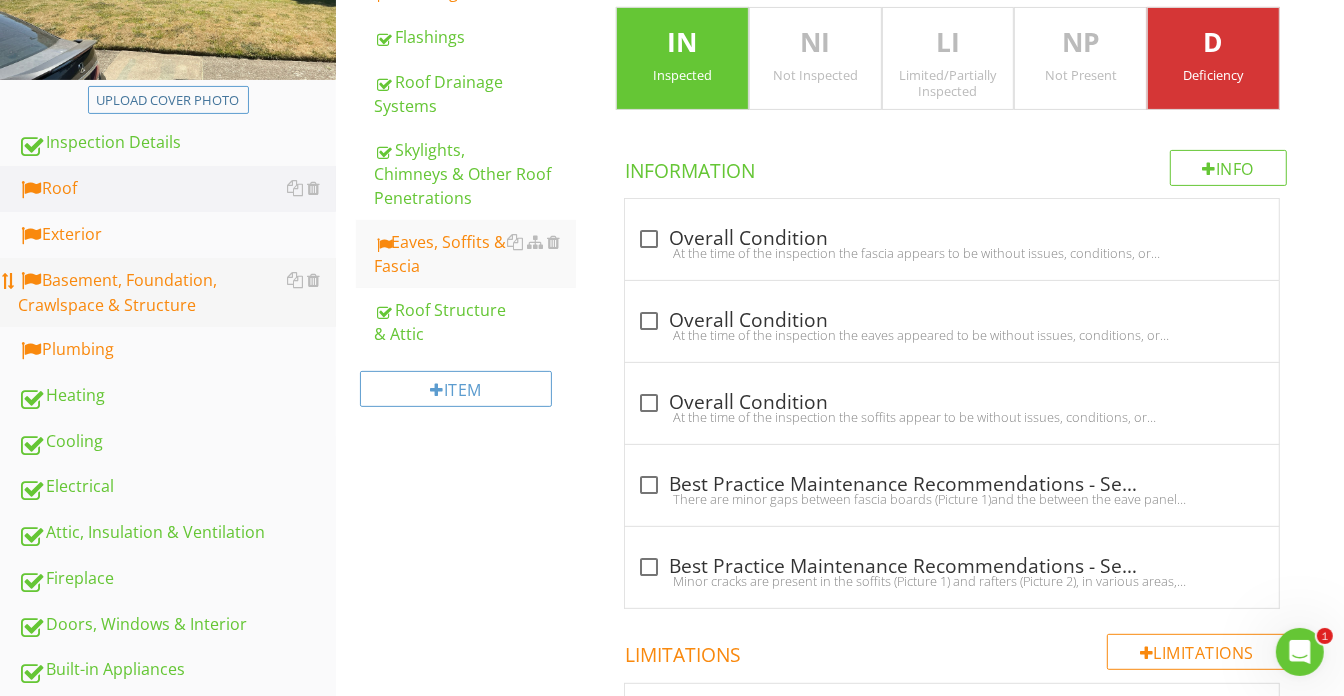 scroll, scrollTop: 335, scrollLeft: 0, axis: vertical 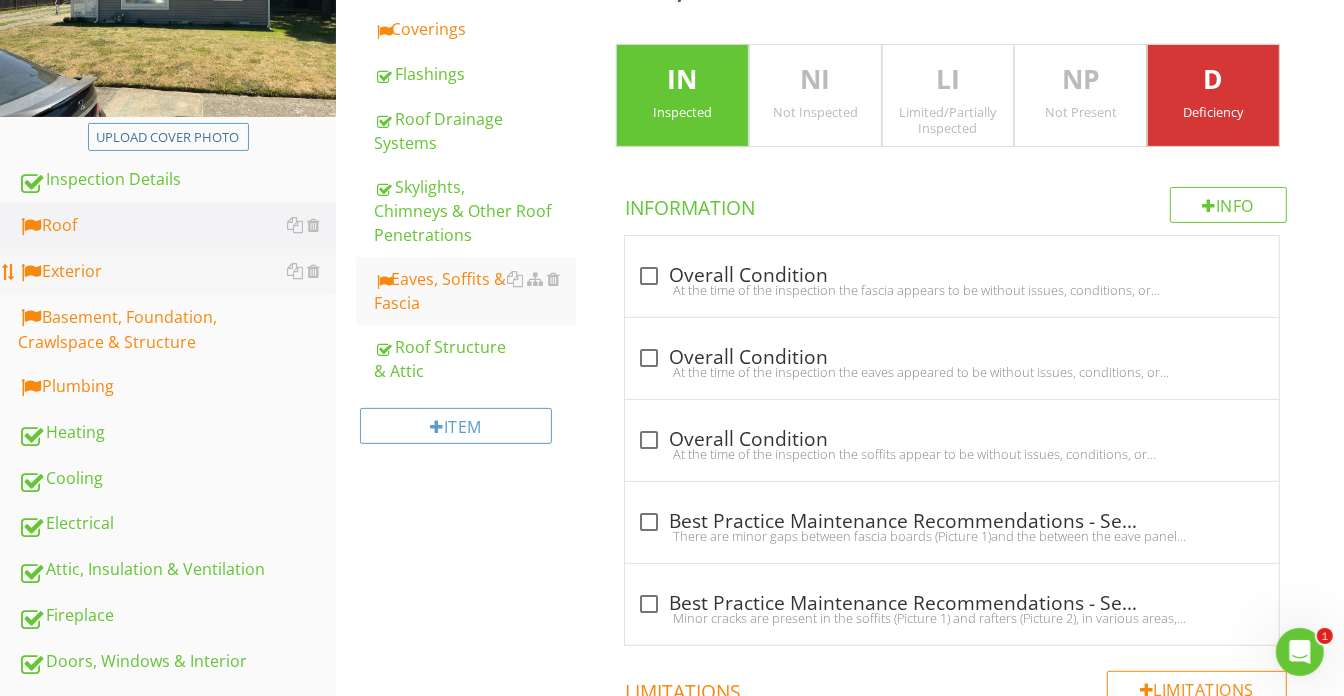 click on "Exterior" at bounding box center (177, 272) 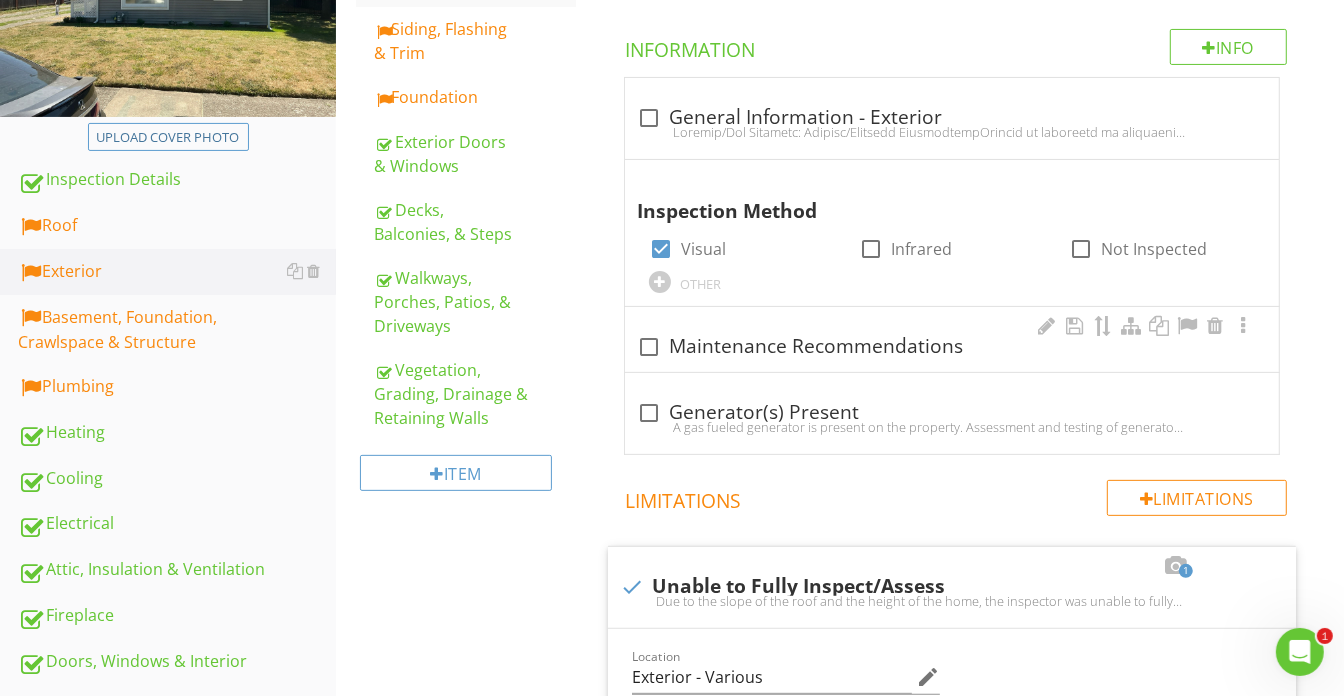drag, startPoint x: 444, startPoint y: 51, endPoint x: 847, endPoint y: 353, distance: 503.60004 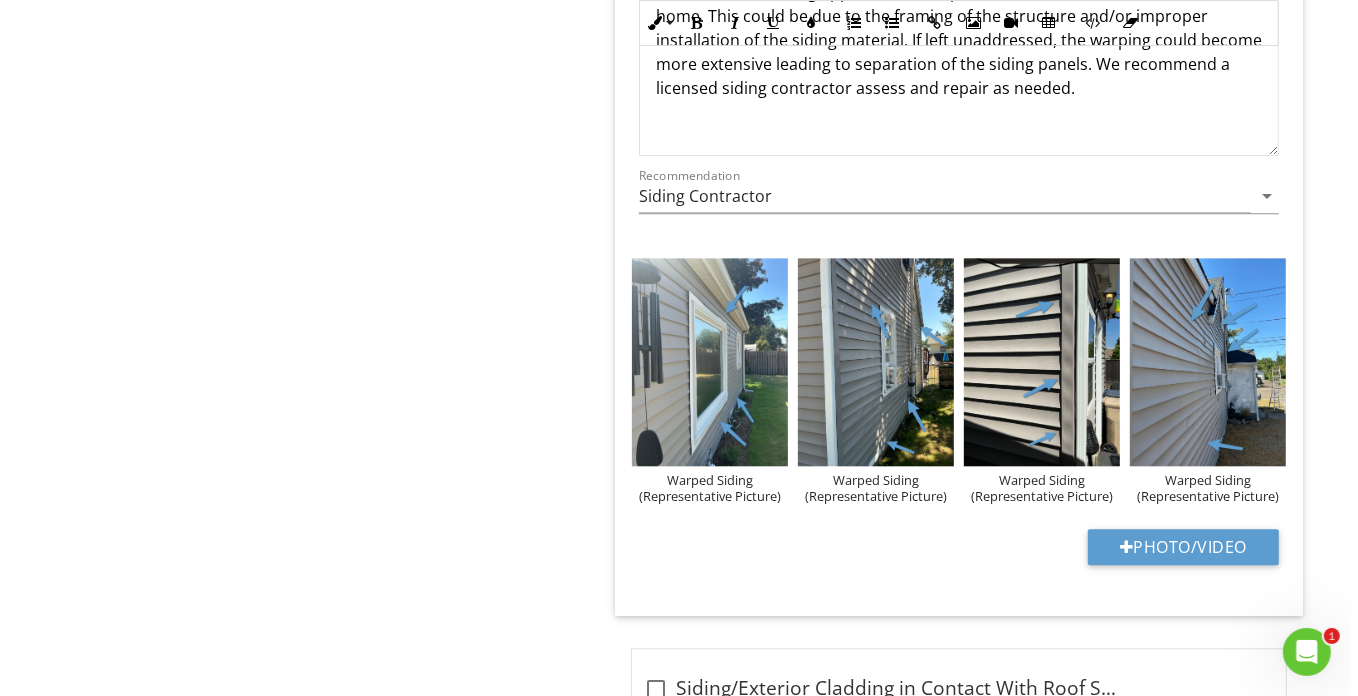 scroll, scrollTop: 8880, scrollLeft: 0, axis: vertical 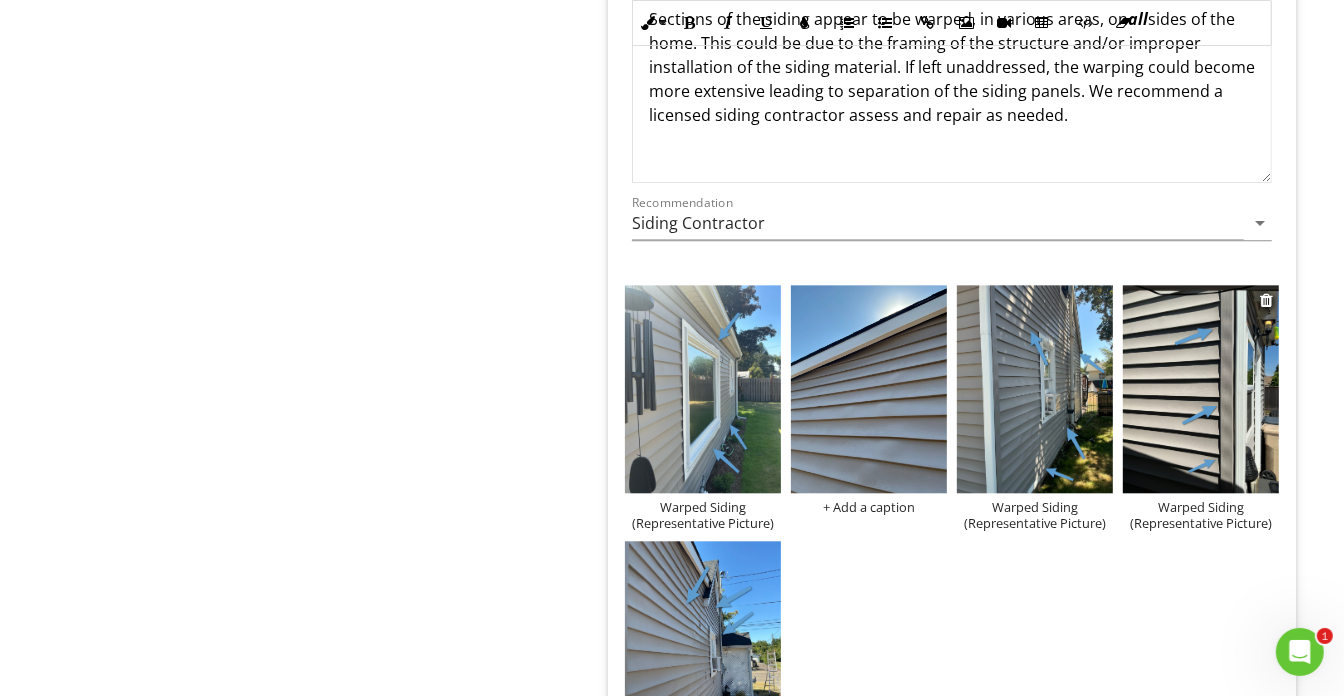 click on "Warped Siding (Representative Picture)" at bounding box center [1201, 515] 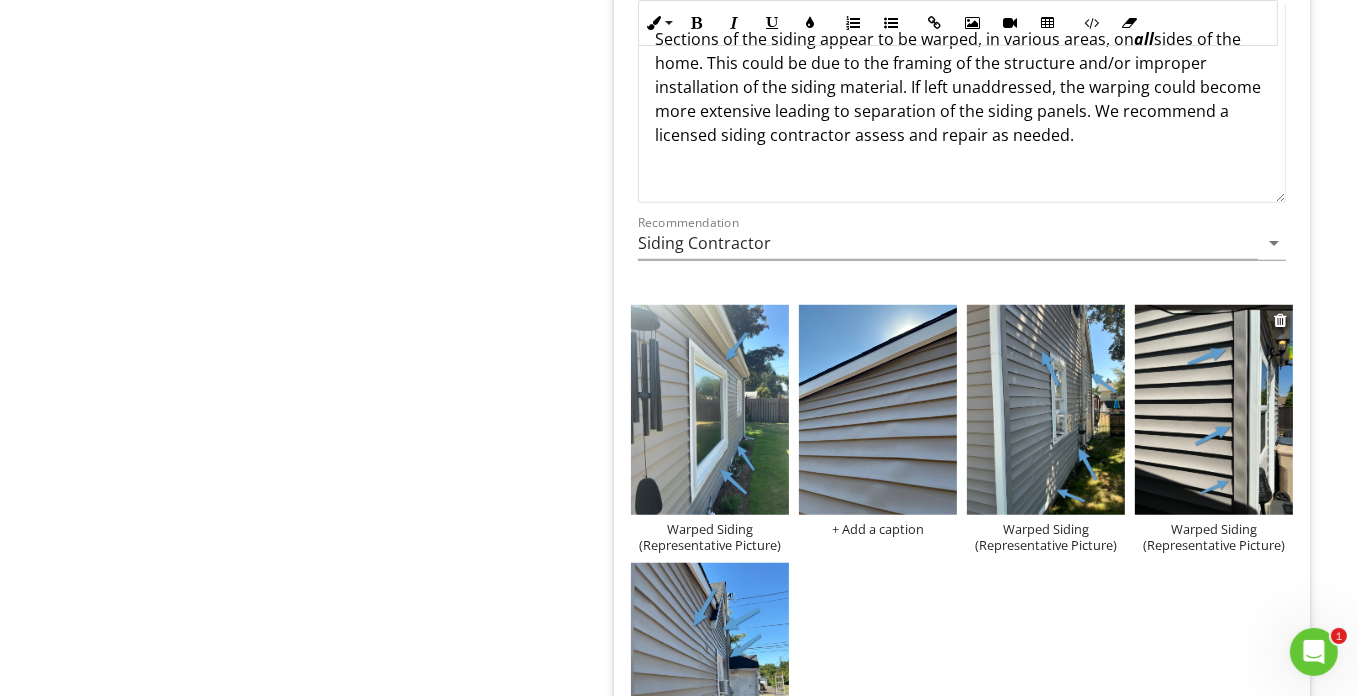 scroll, scrollTop: 0, scrollLeft: 0, axis: both 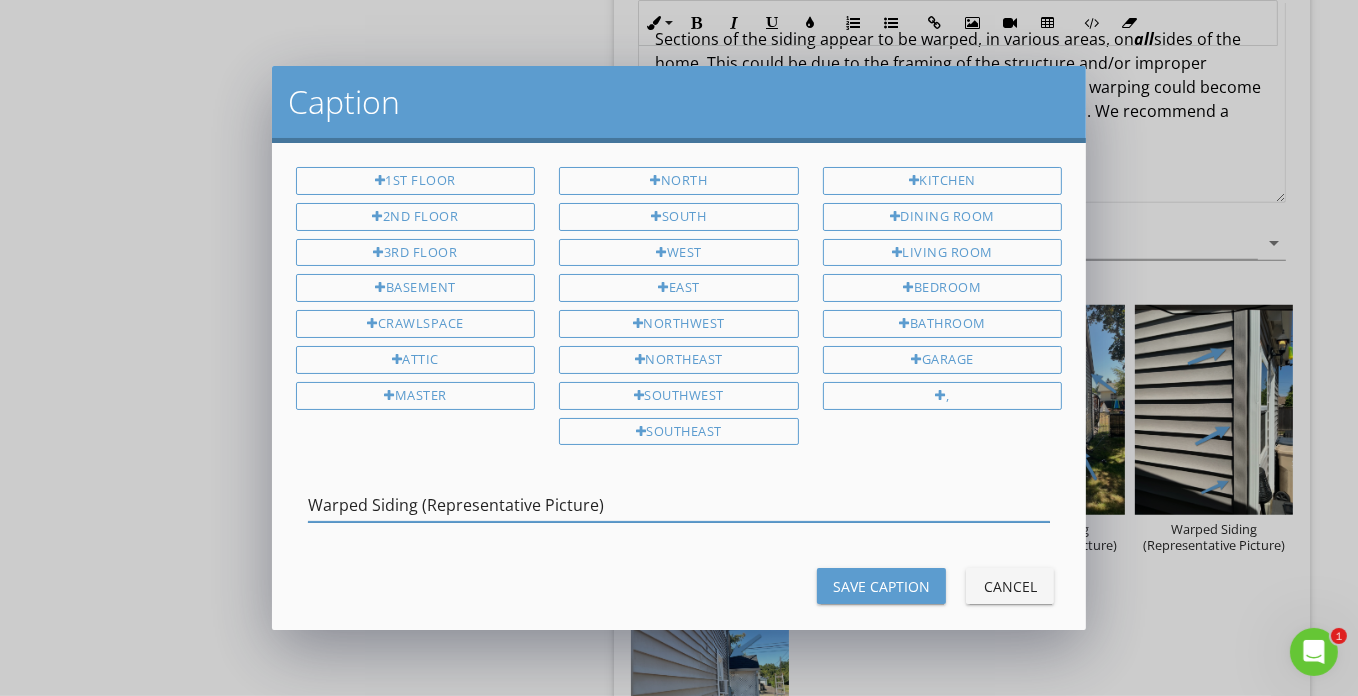 click on "Warped Siding (Representative Picture)" at bounding box center (679, 505) 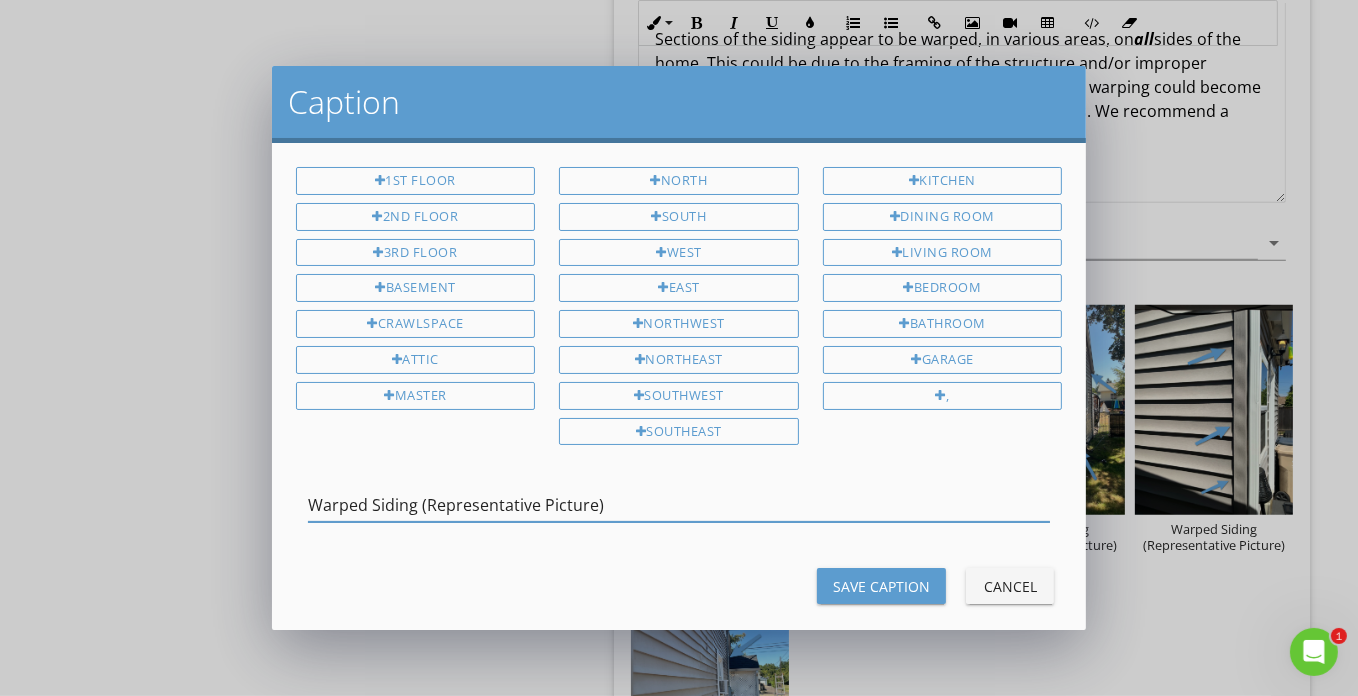 click on "Save Caption" at bounding box center (881, 586) 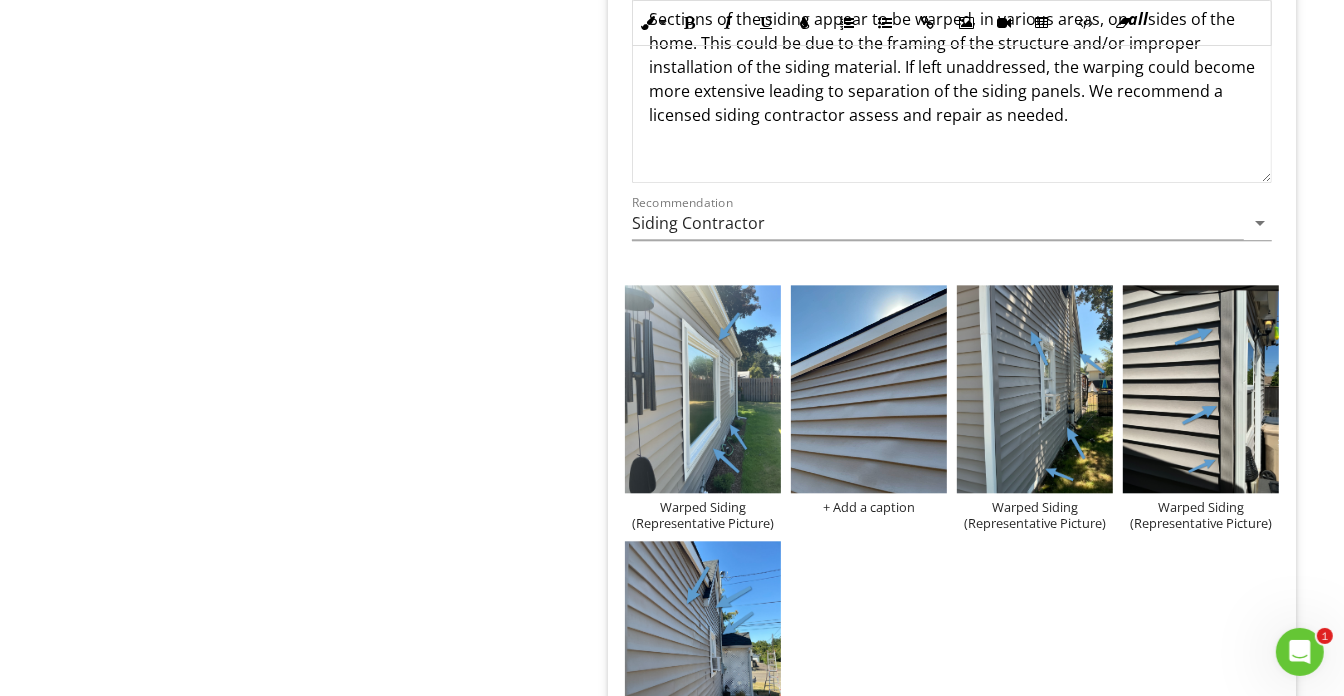 click on "Warped Siding (Representative Picture)
+ Add a caption
Warped Siding (Representative Picture)
Warped Siding (Representative Picture)
Warped Siding (Representative Picture)" at bounding box center (952, 536) 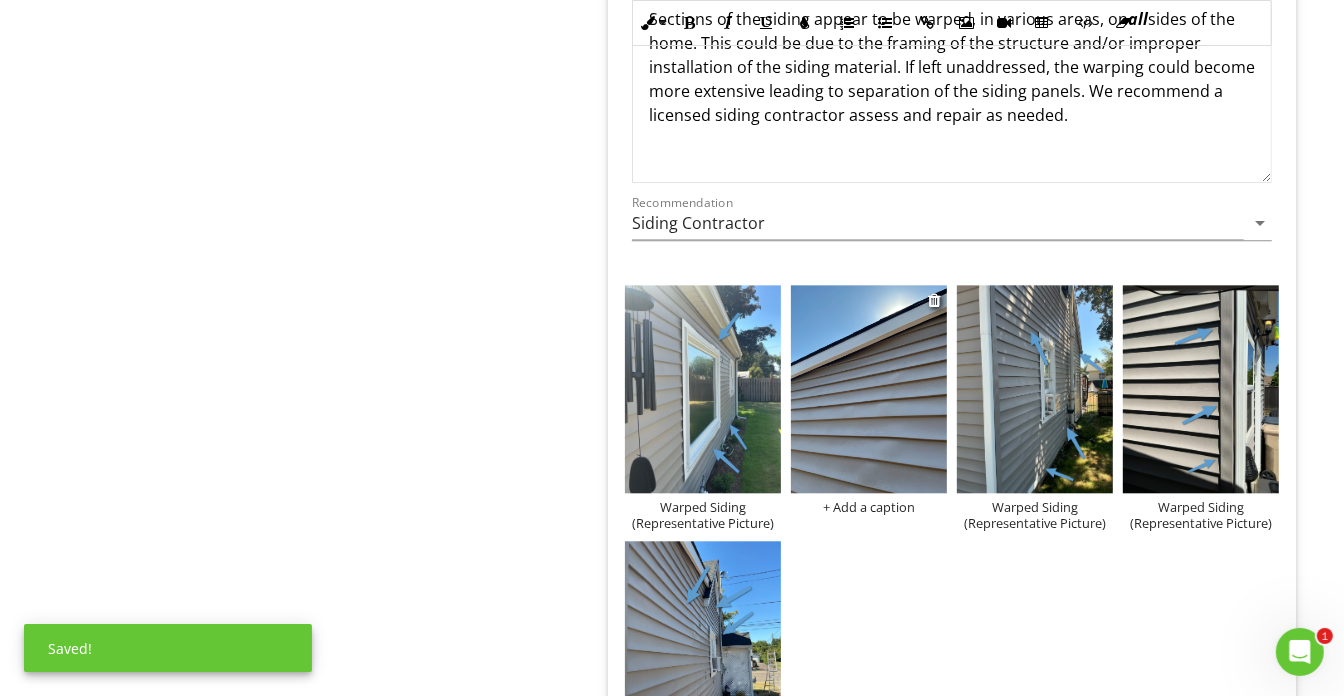 click on "+ Add a caption" at bounding box center (869, 507) 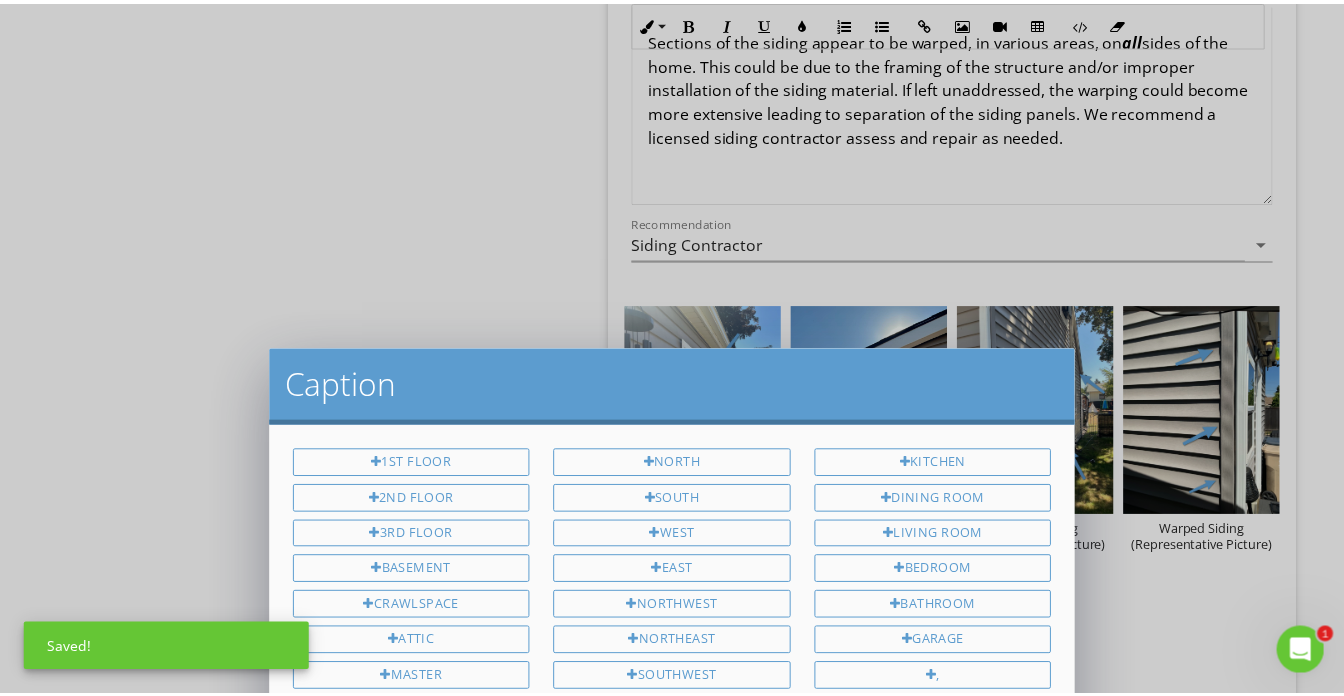 scroll, scrollTop: 0, scrollLeft: 0, axis: both 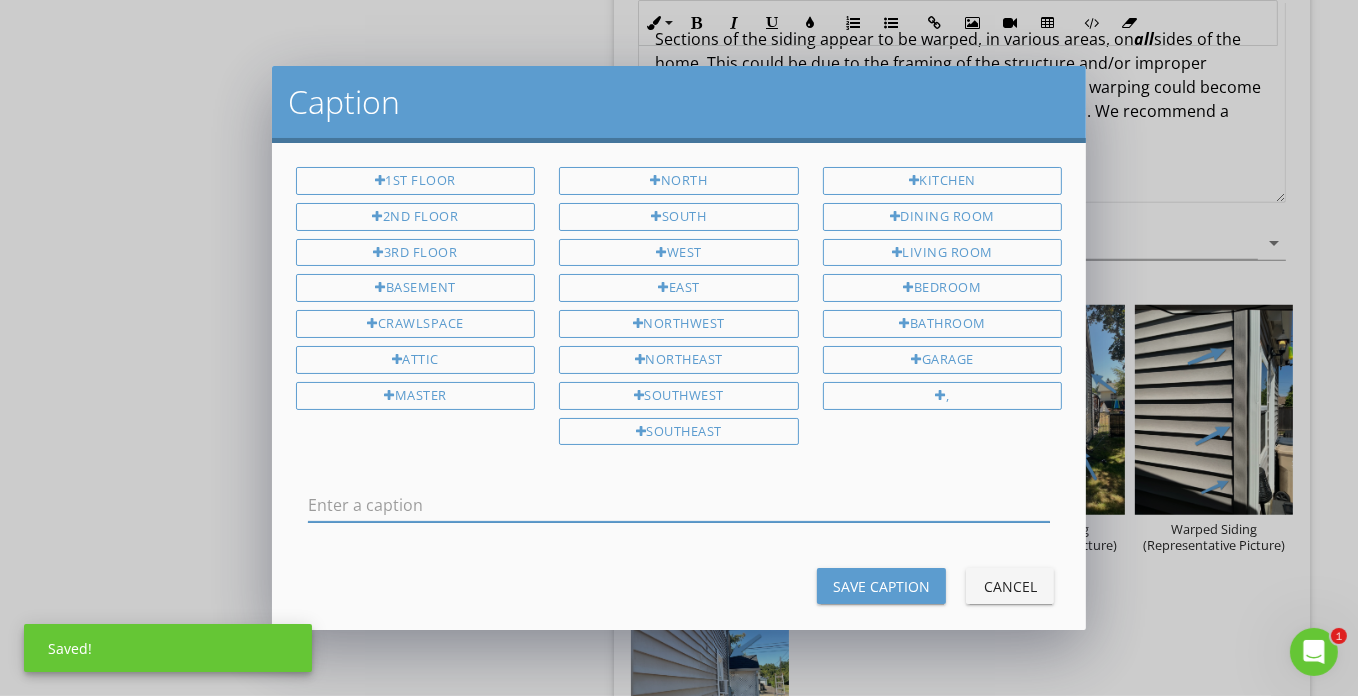 click at bounding box center (679, 505) 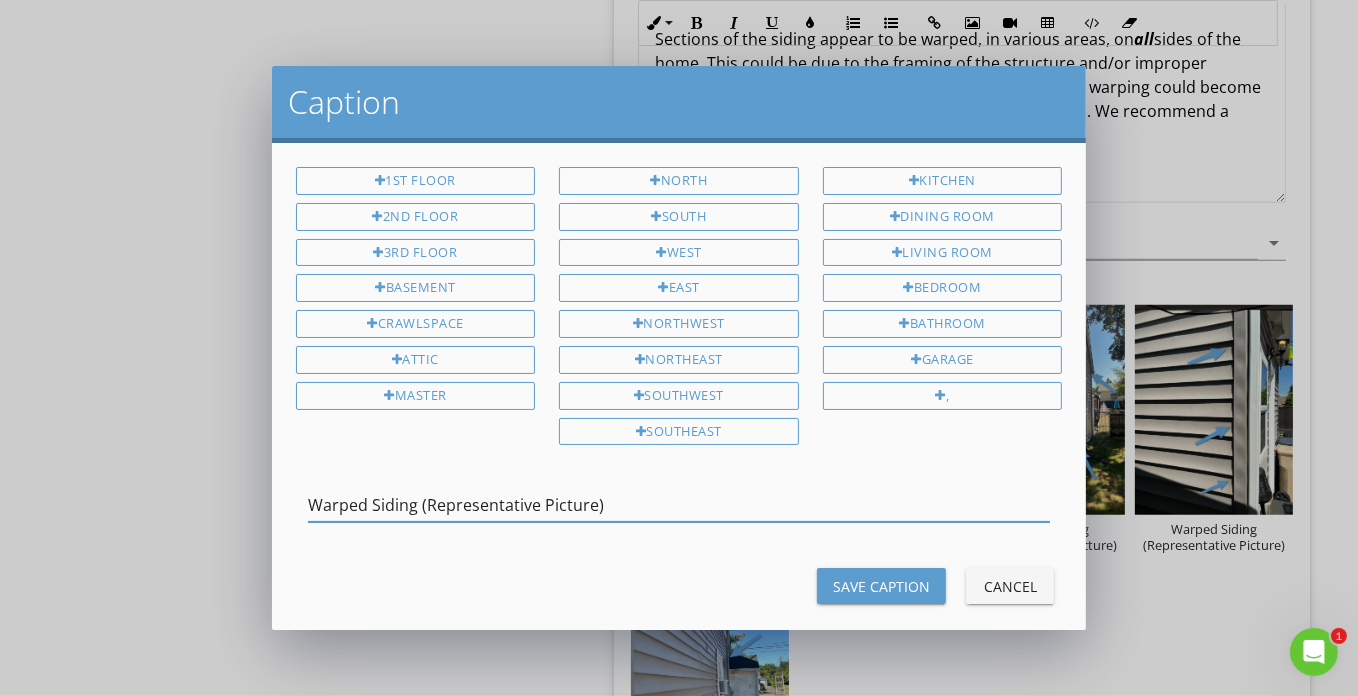 type on "Warped Siding (Representative Picture)" 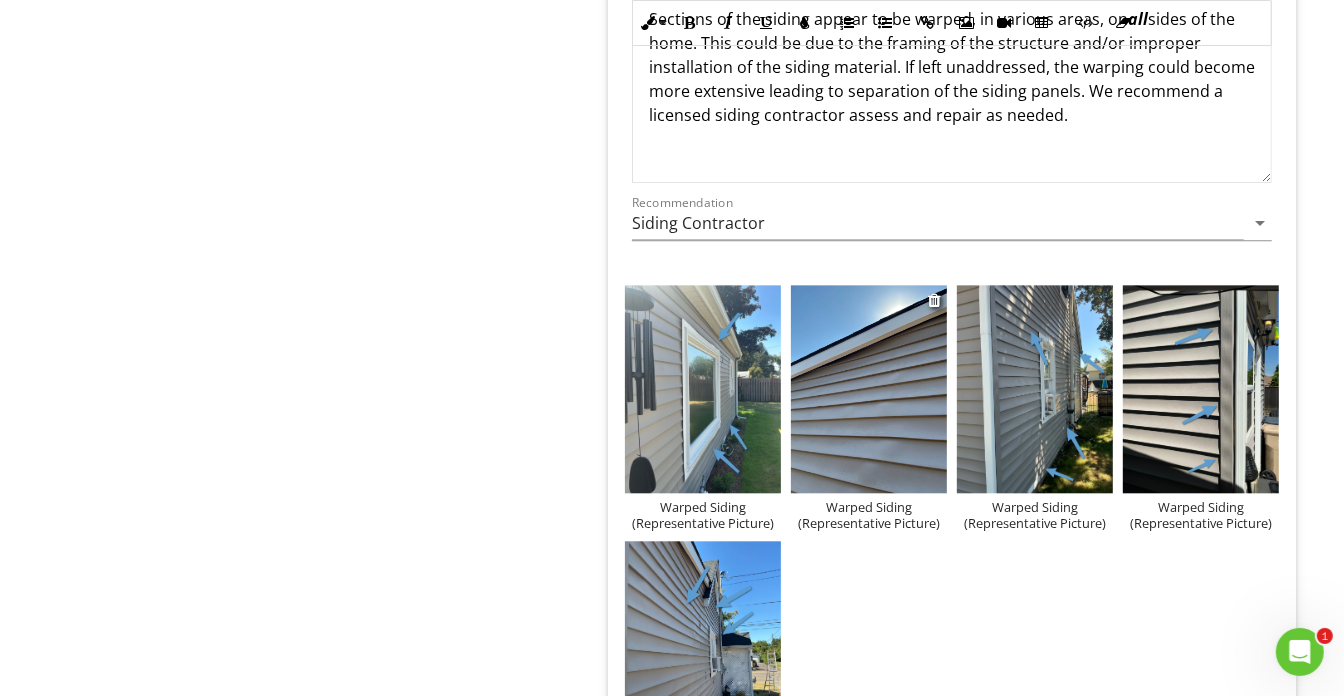 click at bounding box center [869, 389] 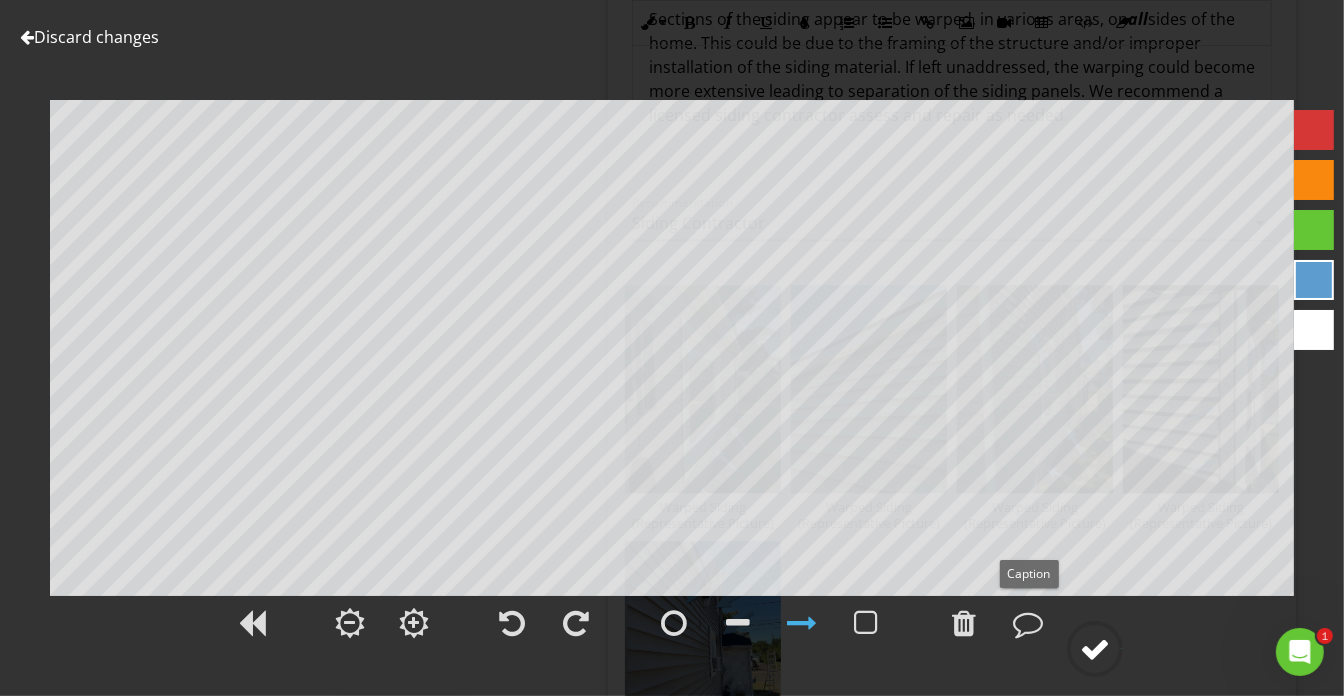 click at bounding box center (1095, 649) 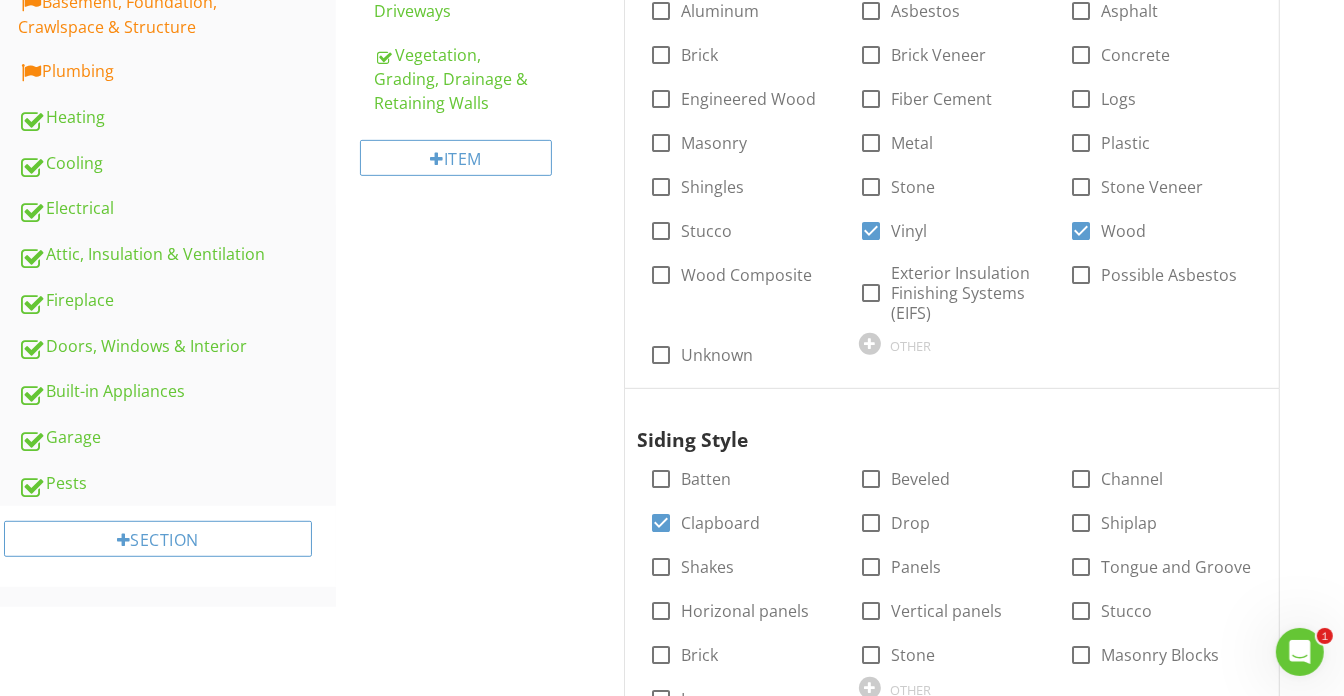 scroll, scrollTop: 426, scrollLeft: 0, axis: vertical 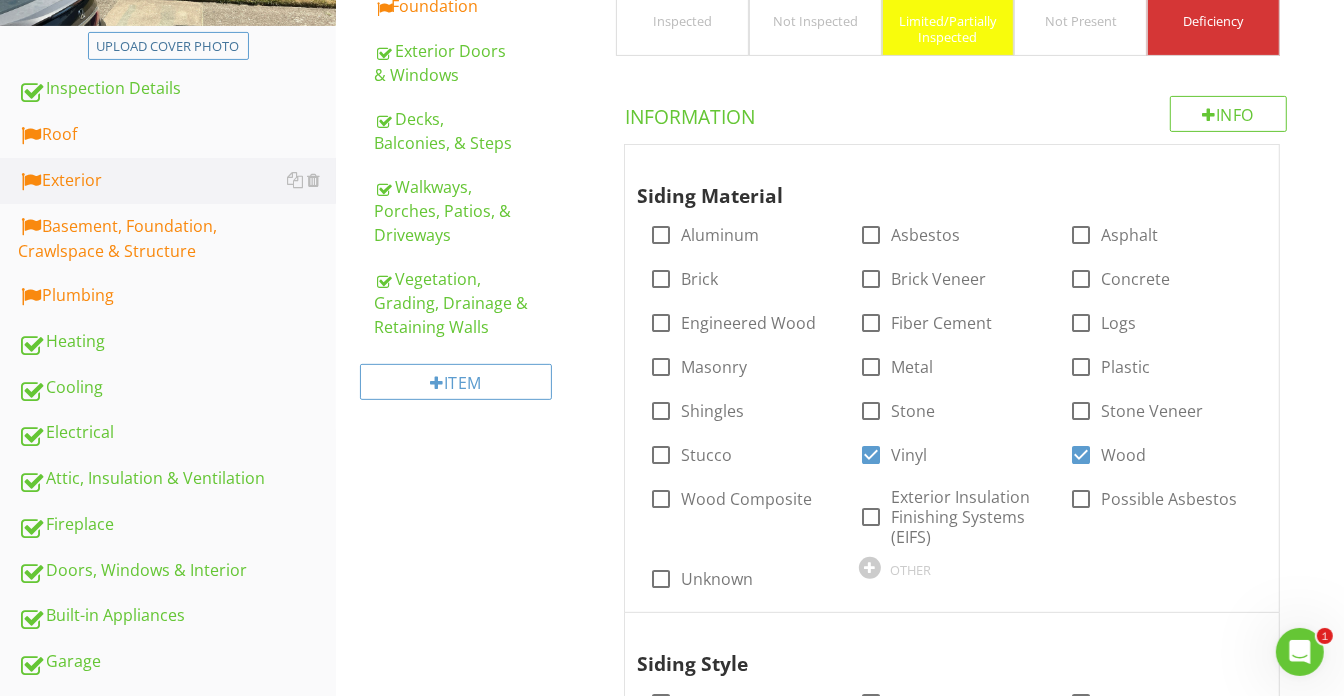 drag, startPoint x: 172, startPoint y: 564, endPoint x: 410, endPoint y: 509, distance: 244.27238 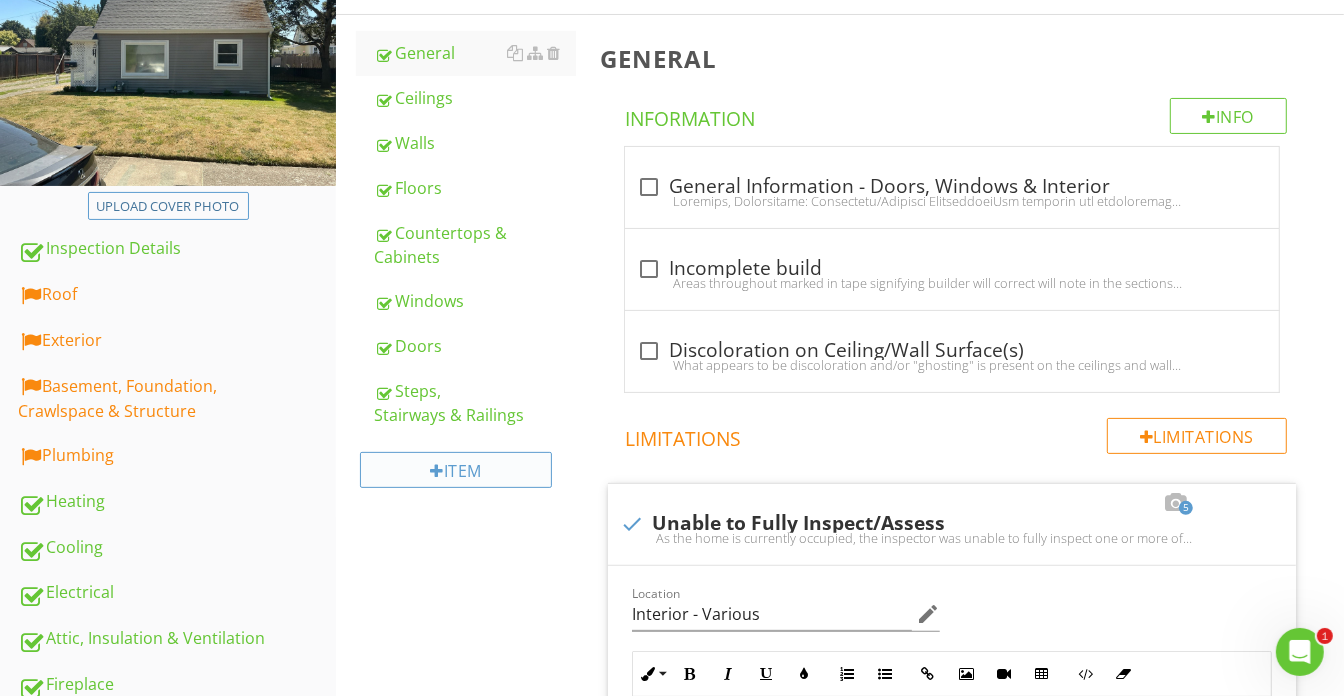 scroll, scrollTop: 153, scrollLeft: 0, axis: vertical 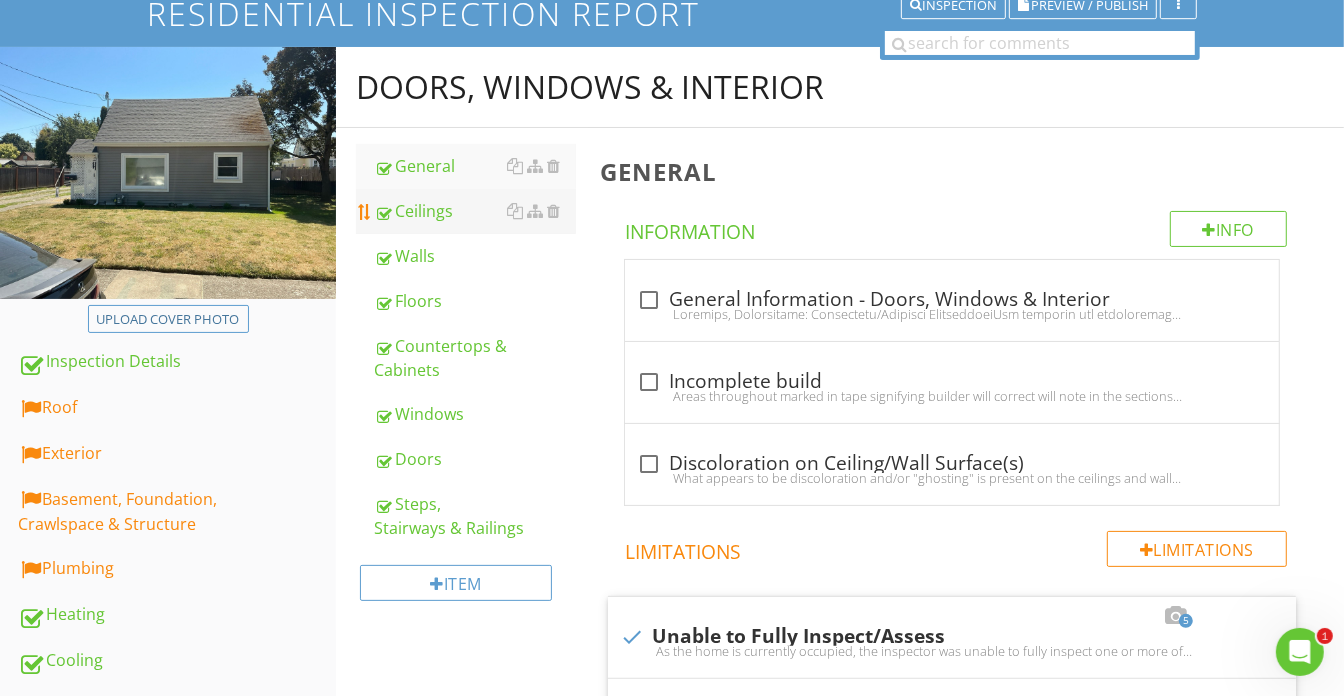 click on "Ceilings" at bounding box center (475, 211) 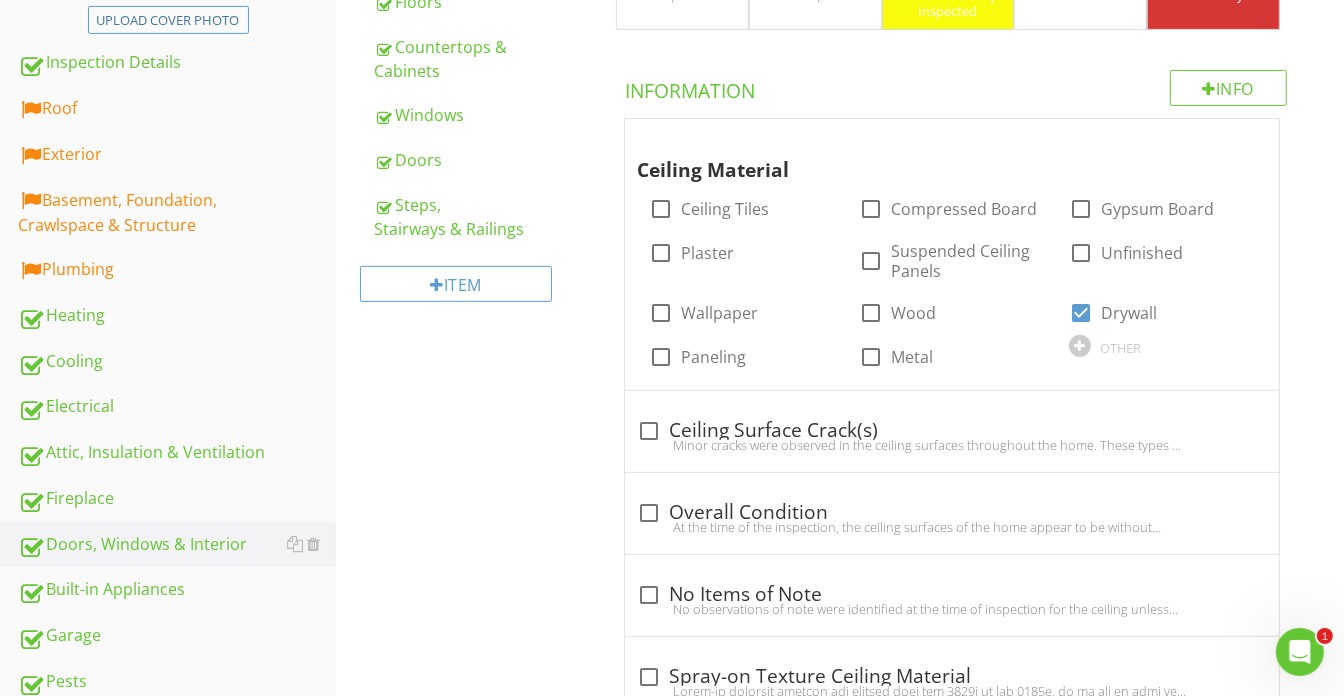 scroll, scrollTop: 153, scrollLeft: 0, axis: vertical 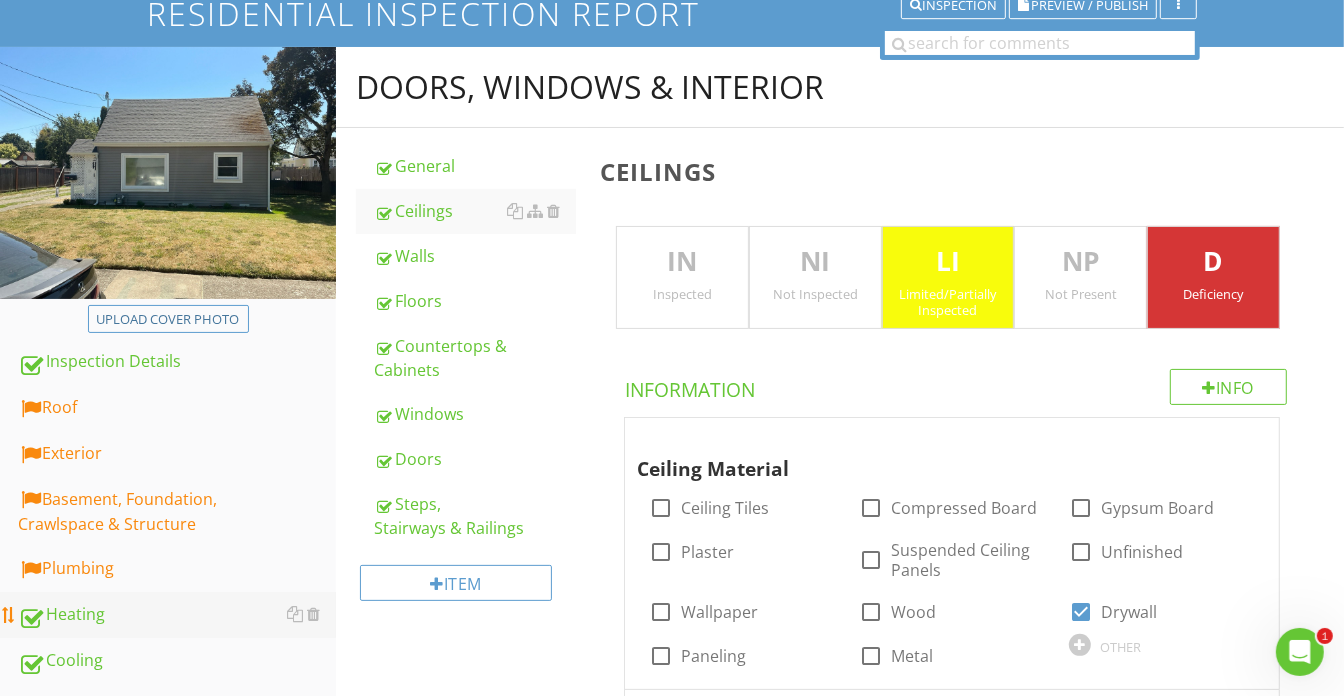 drag, startPoint x: 147, startPoint y: 597, endPoint x: 173, endPoint y: 599, distance: 26.076809 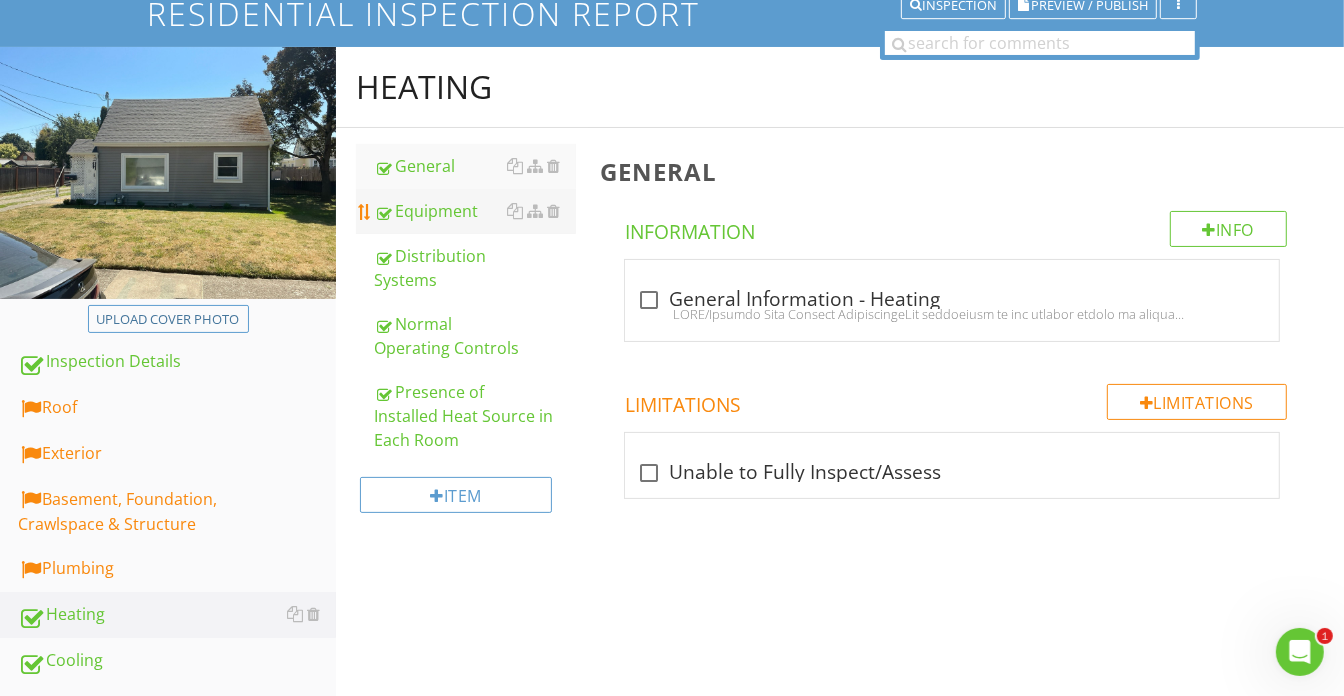 click on "Equipment" at bounding box center (475, 211) 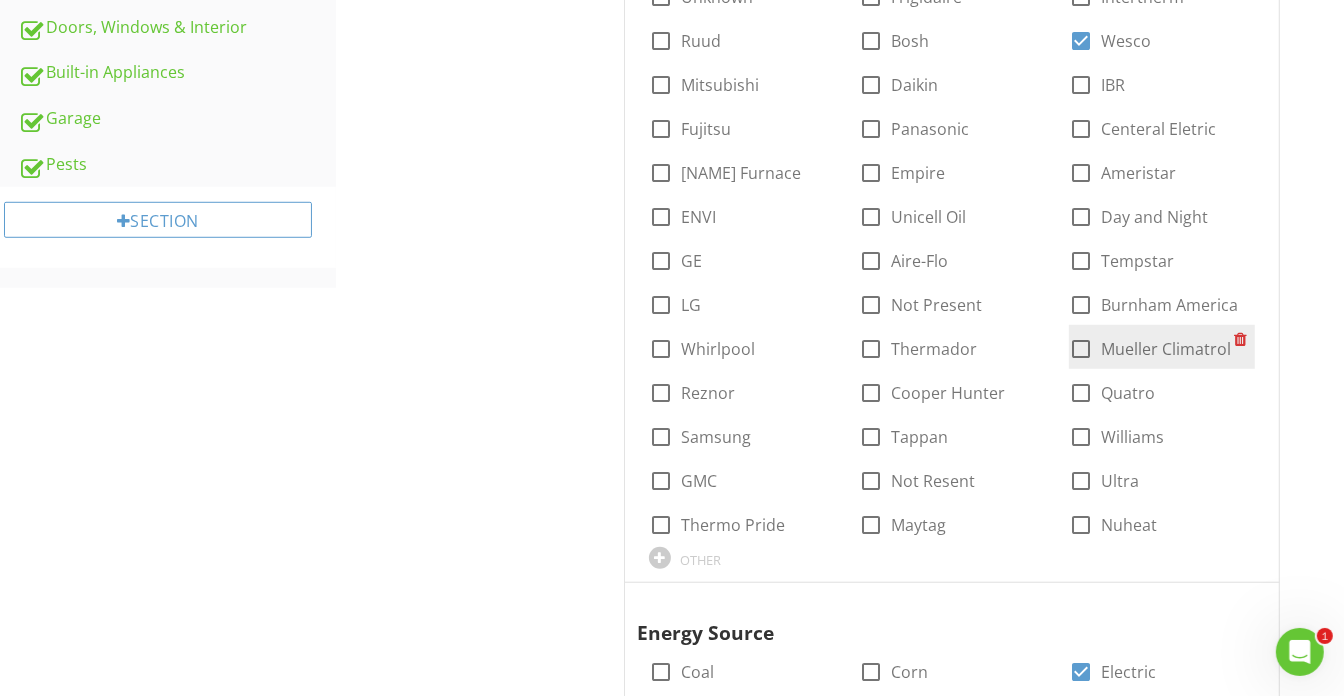 scroll, scrollTop: 971, scrollLeft: 0, axis: vertical 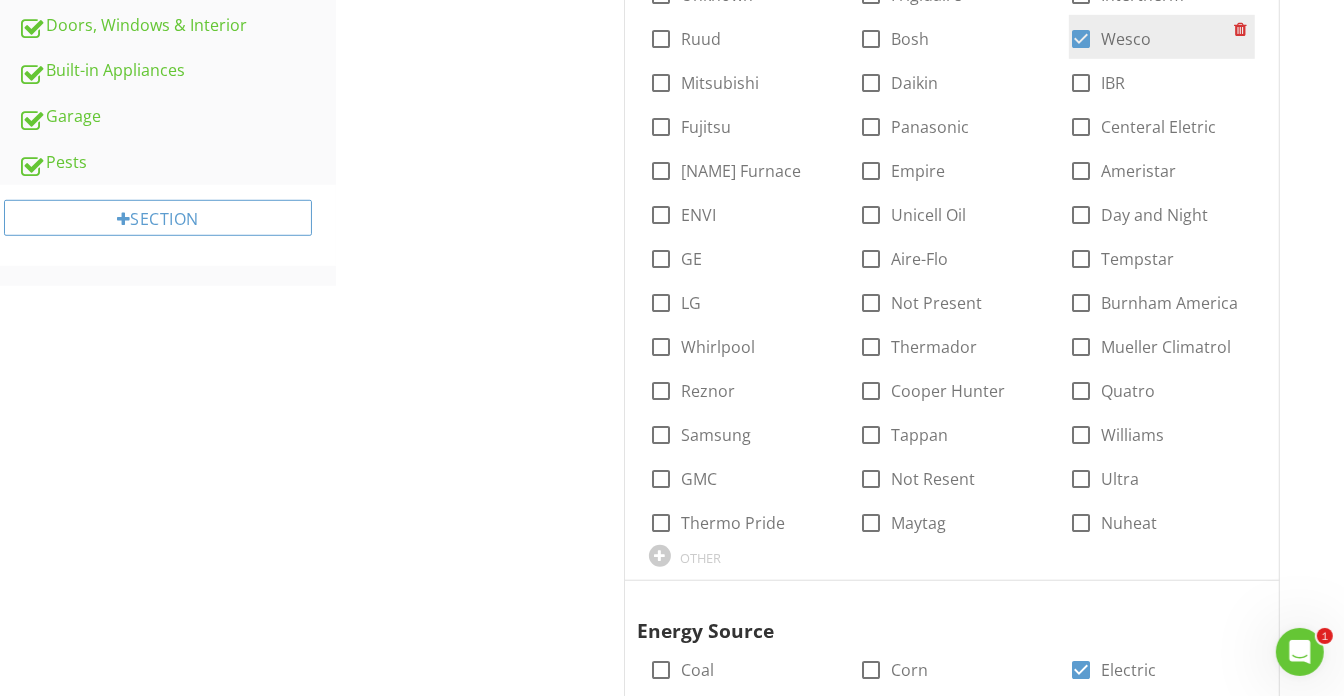 click on "Wesco" at bounding box center (1126, 39) 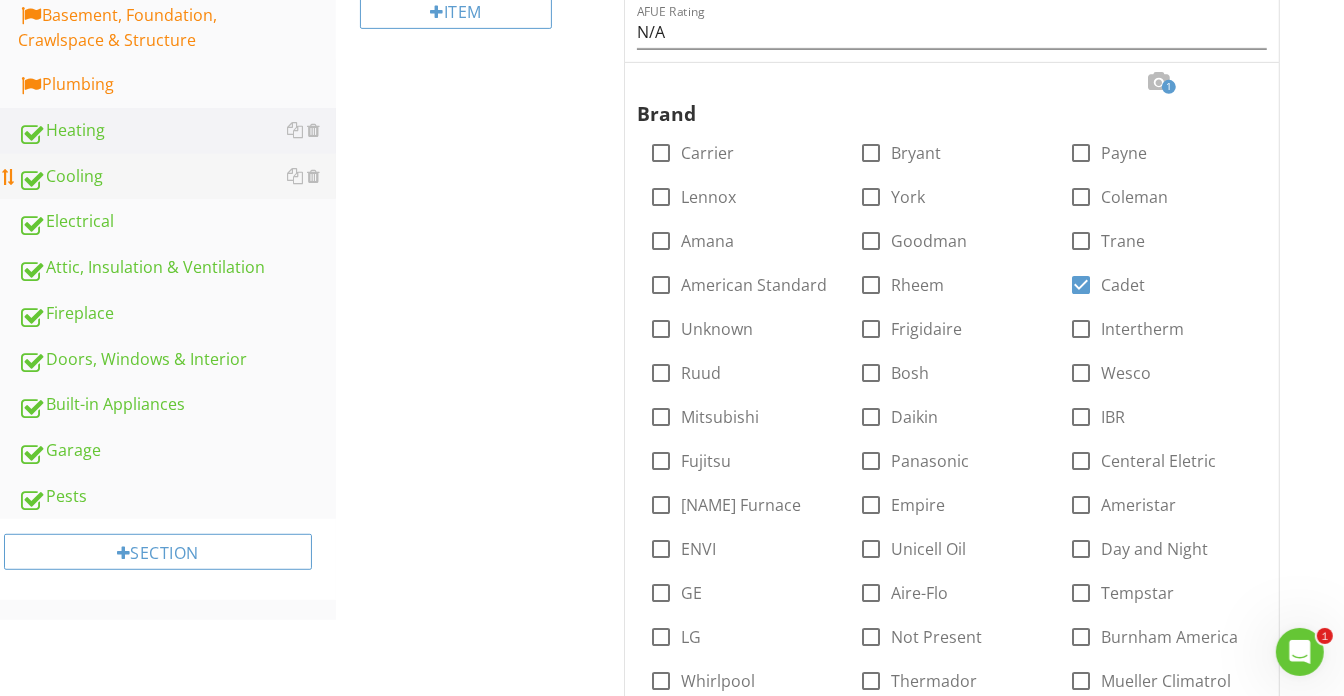 scroll, scrollTop: 607, scrollLeft: 0, axis: vertical 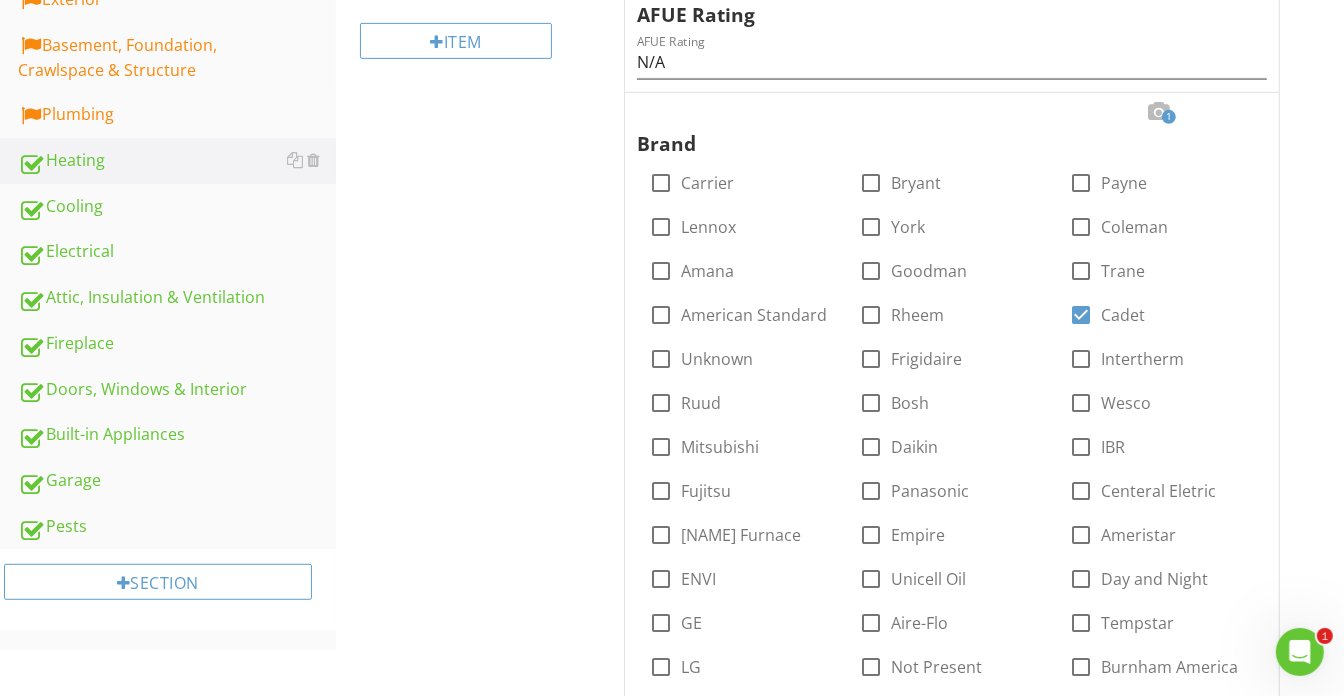 drag, startPoint x: 106, startPoint y: 255, endPoint x: 369, endPoint y: 255, distance: 263 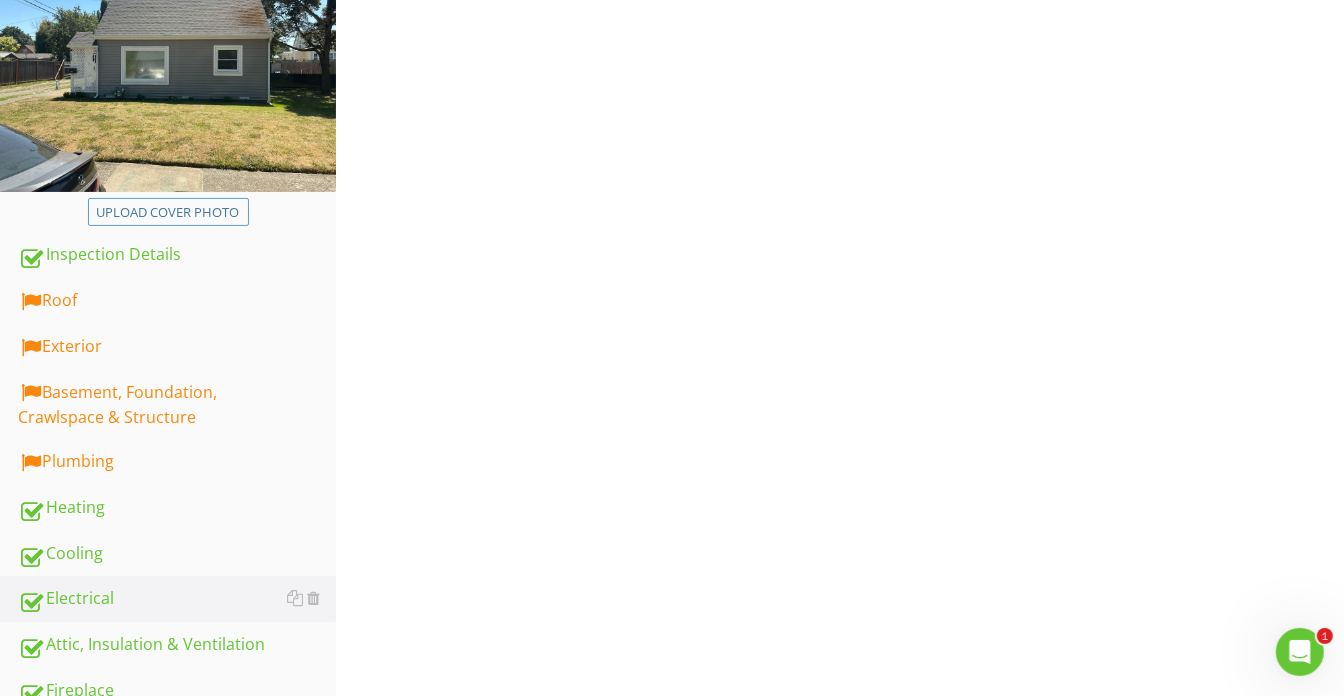 scroll, scrollTop: 244, scrollLeft: 0, axis: vertical 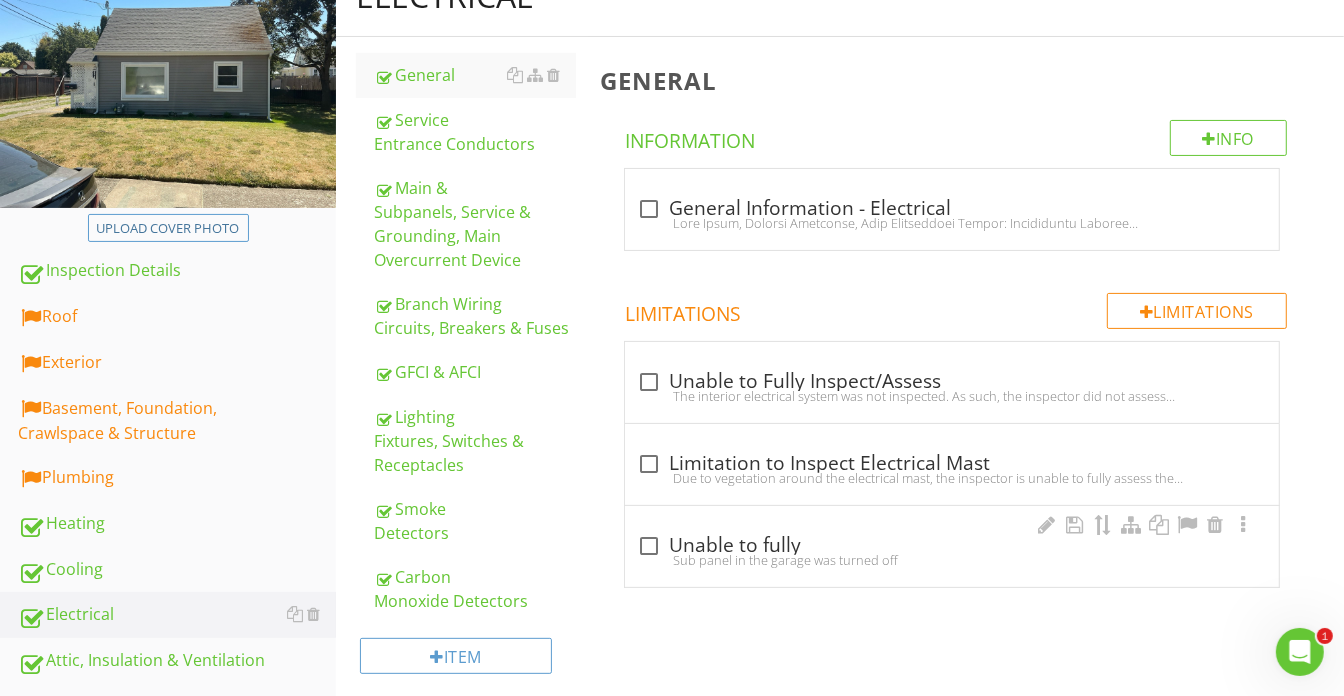drag, startPoint x: 445, startPoint y: 494, endPoint x: 743, endPoint y: 580, distance: 310.16125 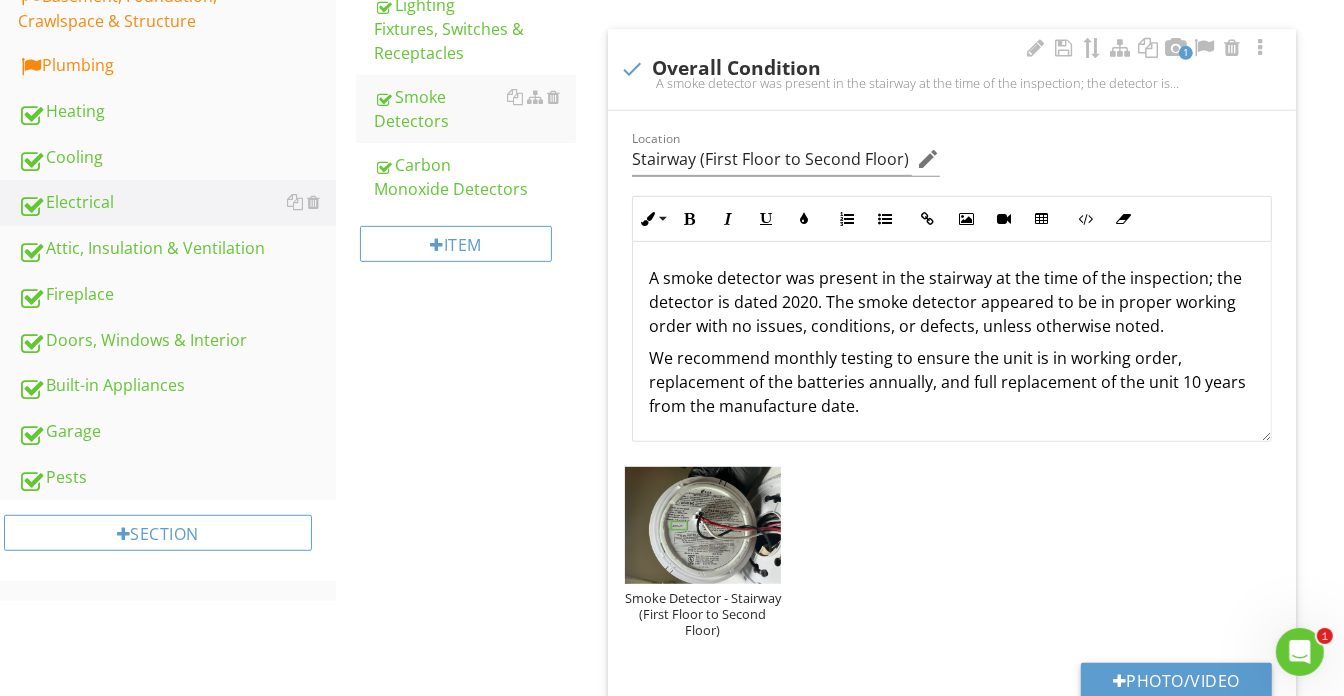 scroll, scrollTop: 516, scrollLeft: 0, axis: vertical 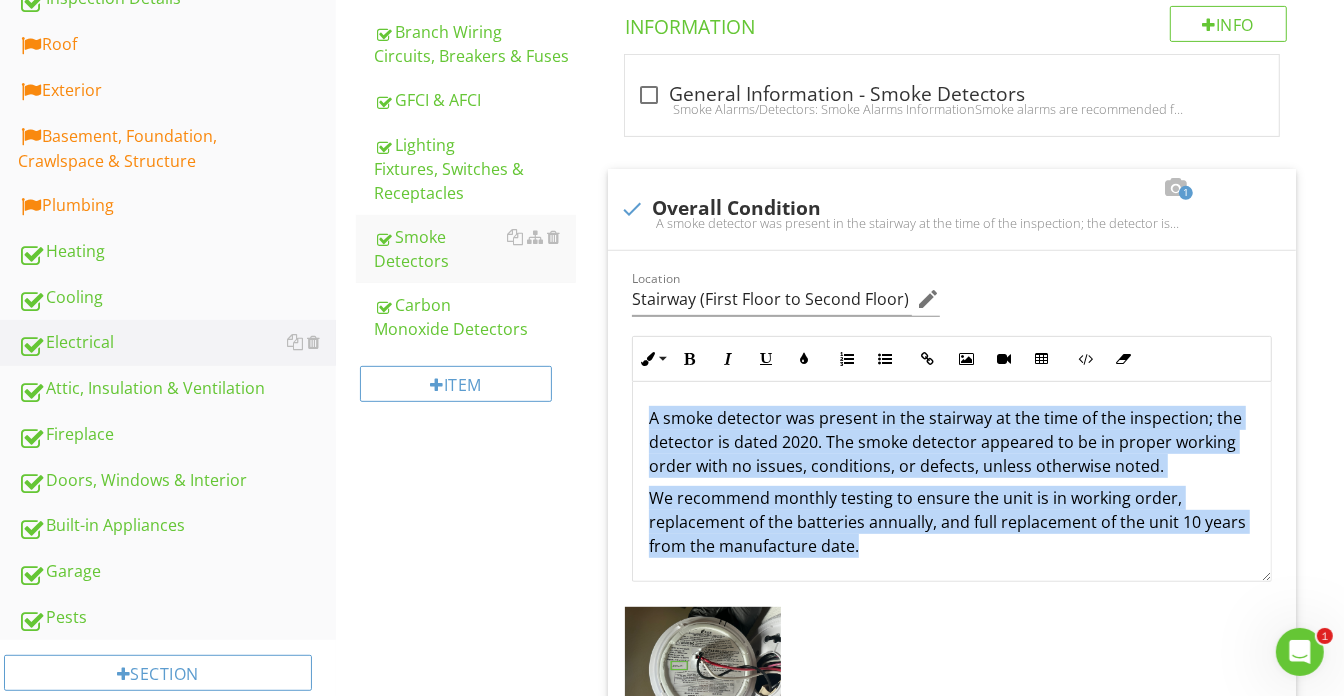 drag, startPoint x: 925, startPoint y: 560, endPoint x: 498, endPoint y: 349, distance: 476.28772 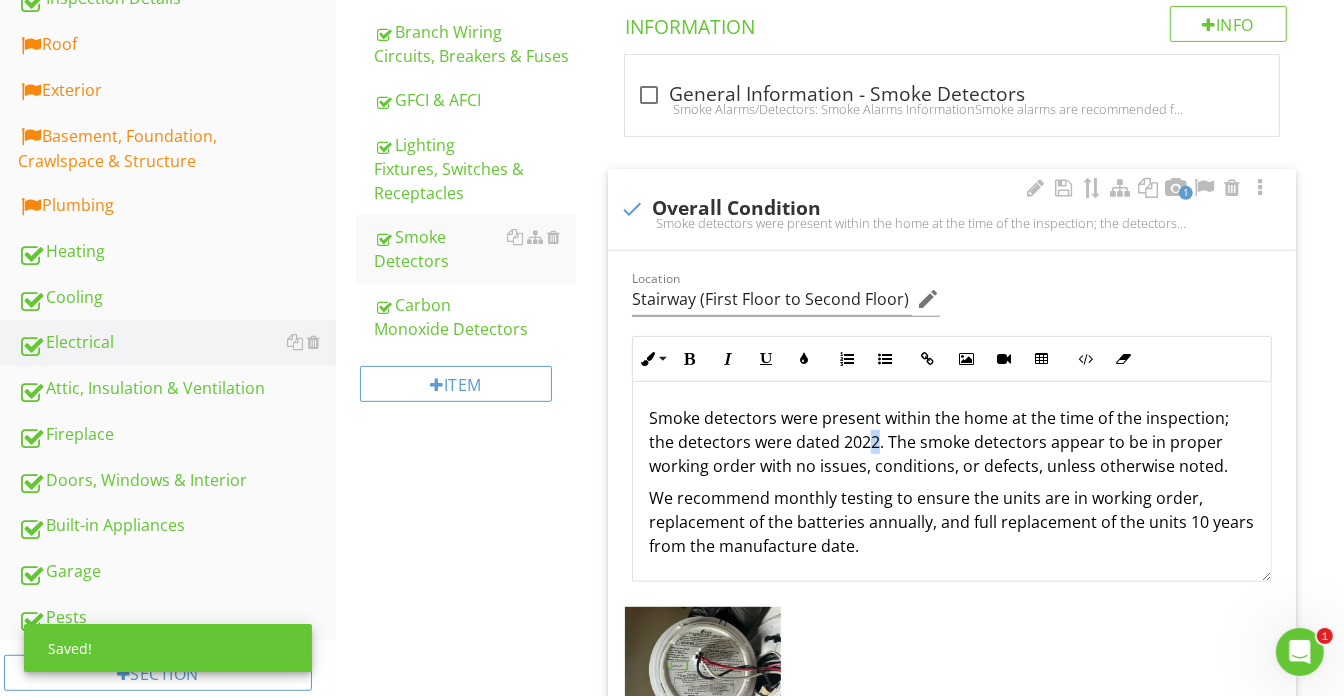 click on "Smoke detectors were present within the home at the time of the inspection; the detectors were dated 2022. The smoke detectors appear to be in proper working order with no issues, conditions, or defects, unless otherwise noted." at bounding box center (952, 442) 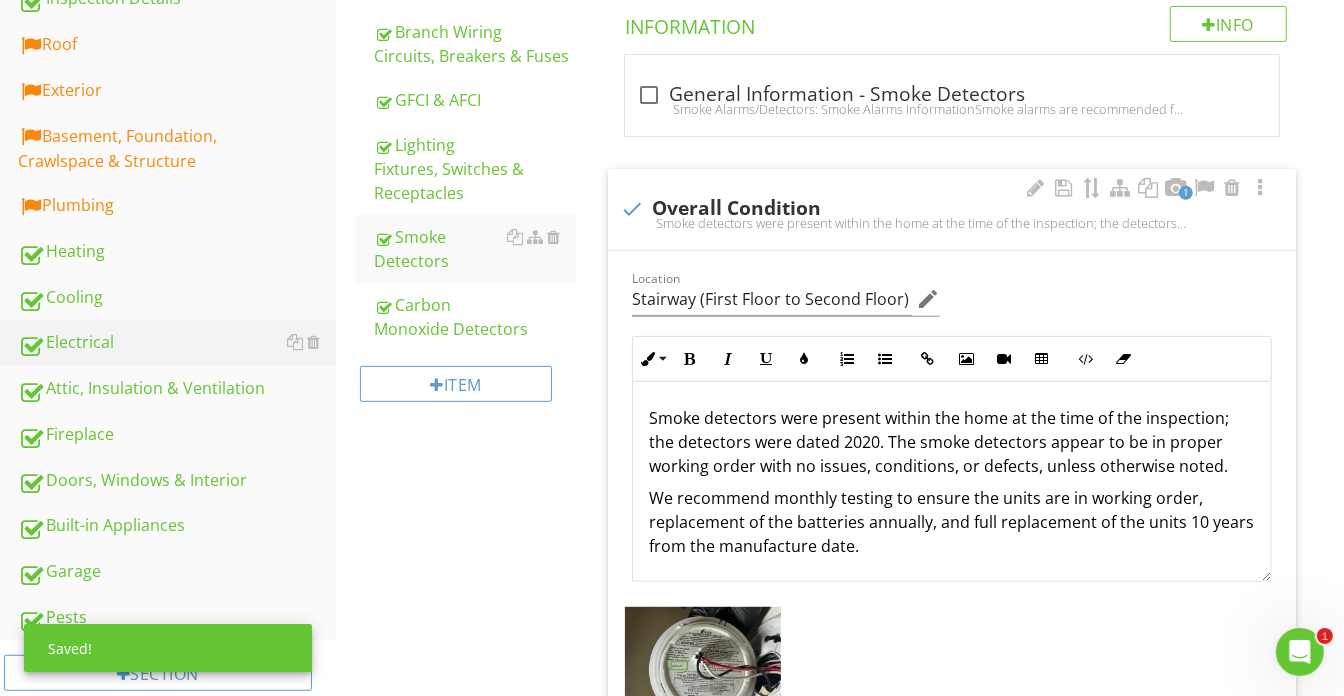 scroll, scrollTop: 0, scrollLeft: 0, axis: both 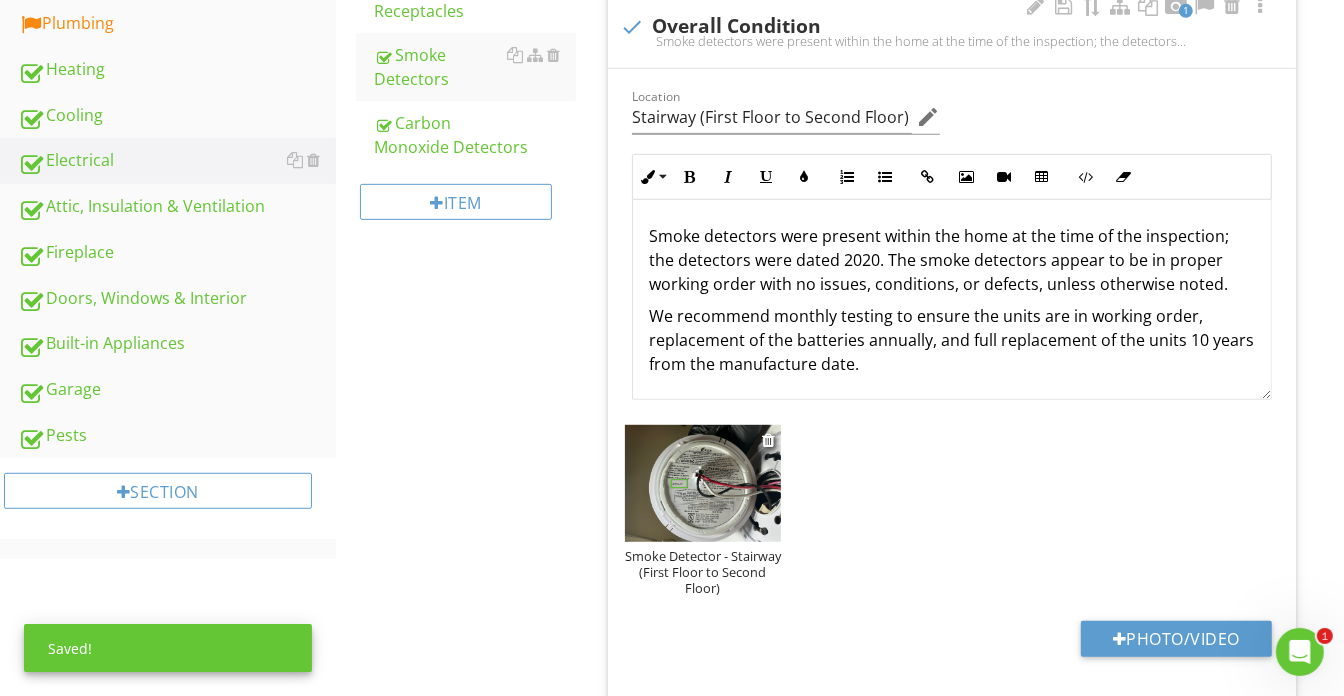 click on "Smoke Detector - Stairway (First Floor to Second Floor)" at bounding box center (703, 572) 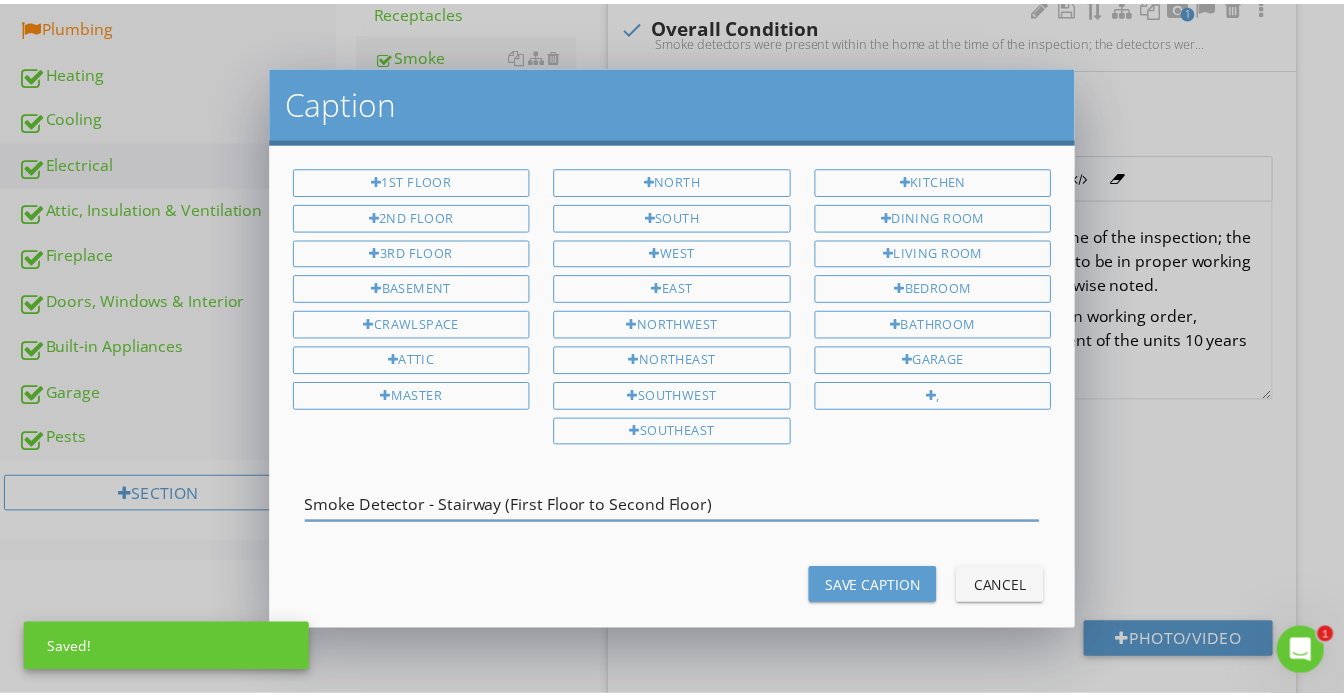 scroll, scrollTop: 0, scrollLeft: 0, axis: both 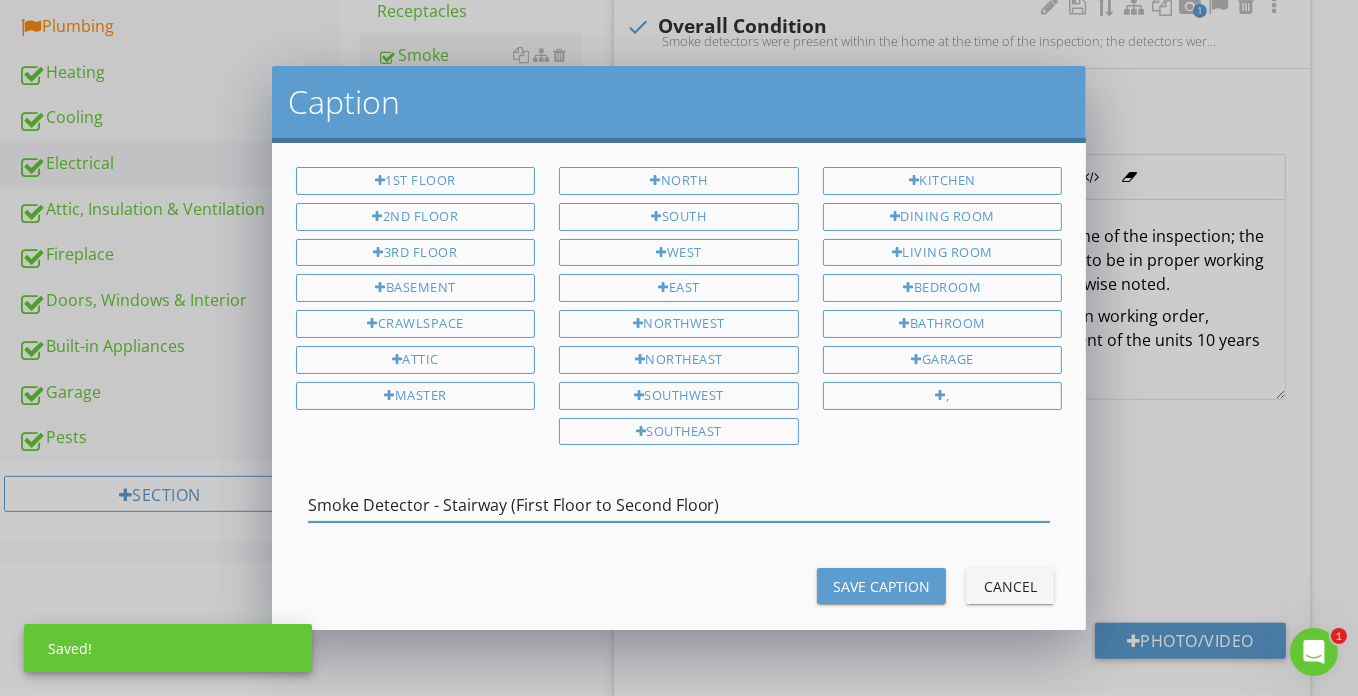 drag, startPoint x: 444, startPoint y: 498, endPoint x: 934, endPoint y: 502, distance: 490.01633 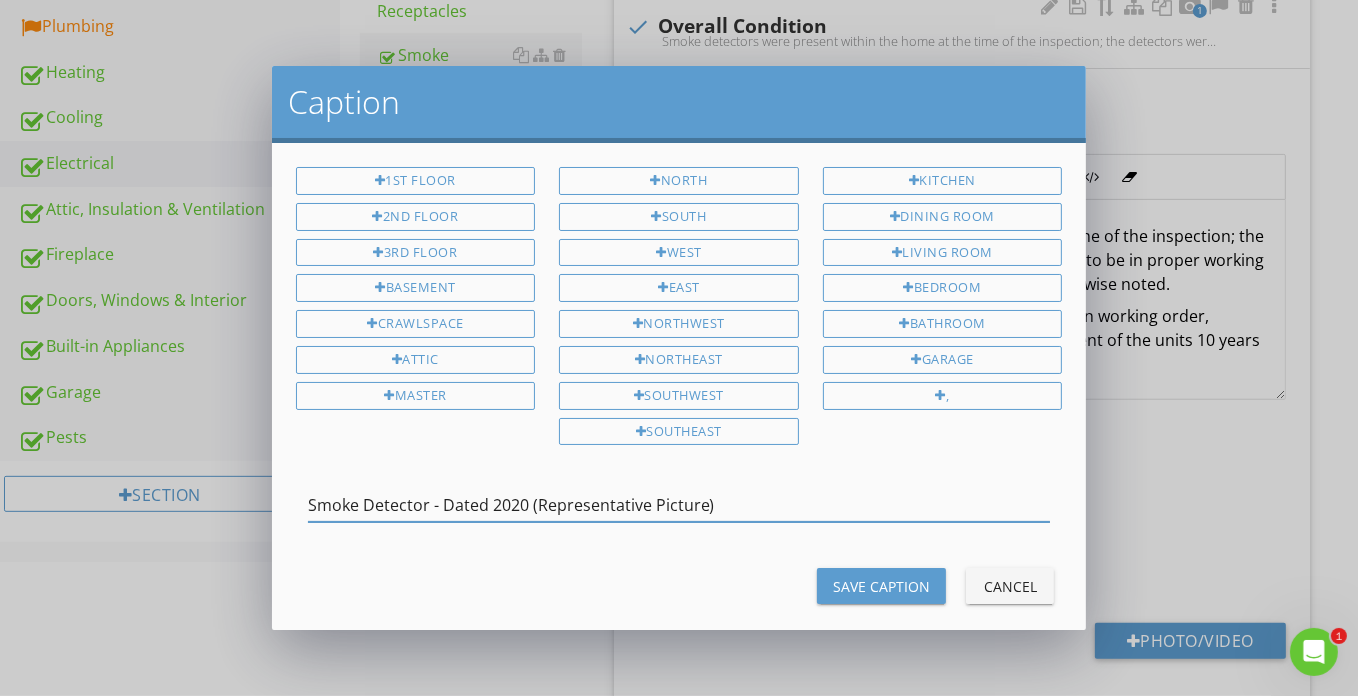 type on "Smoke Detector - Dated 2020 (Representative Picture)" 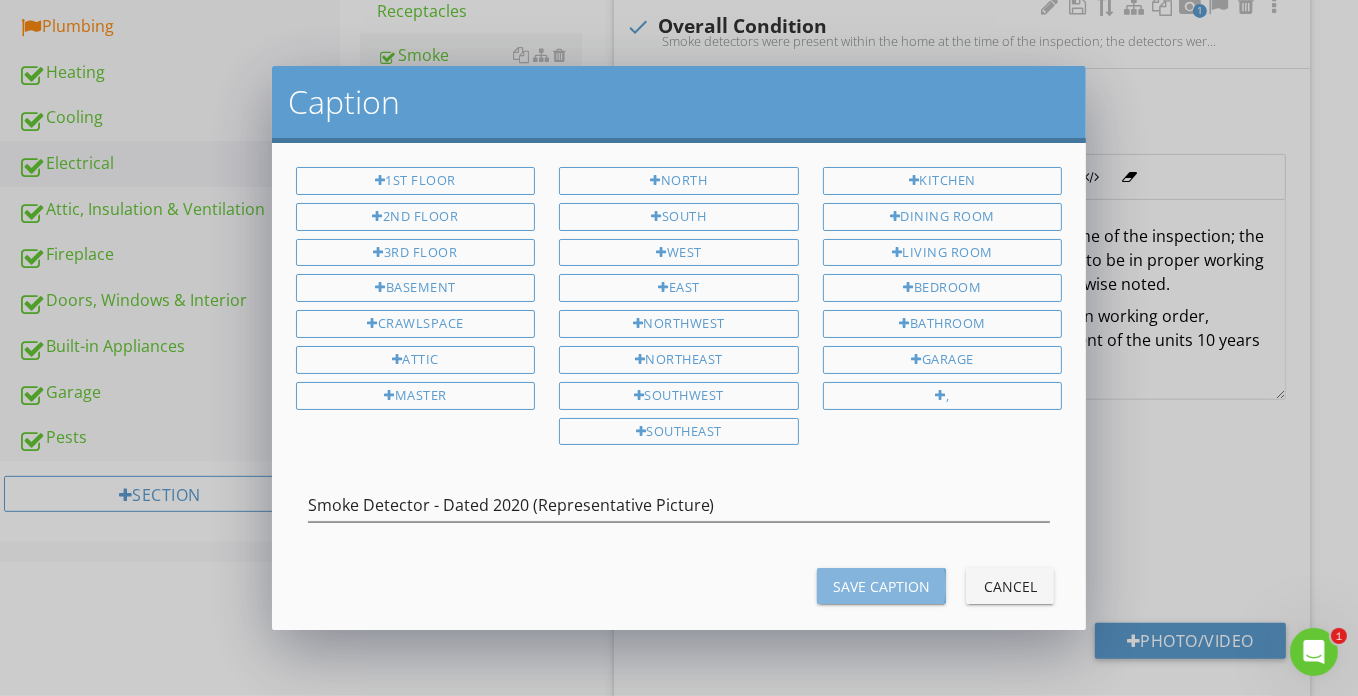 click on "Save Caption" at bounding box center (881, 586) 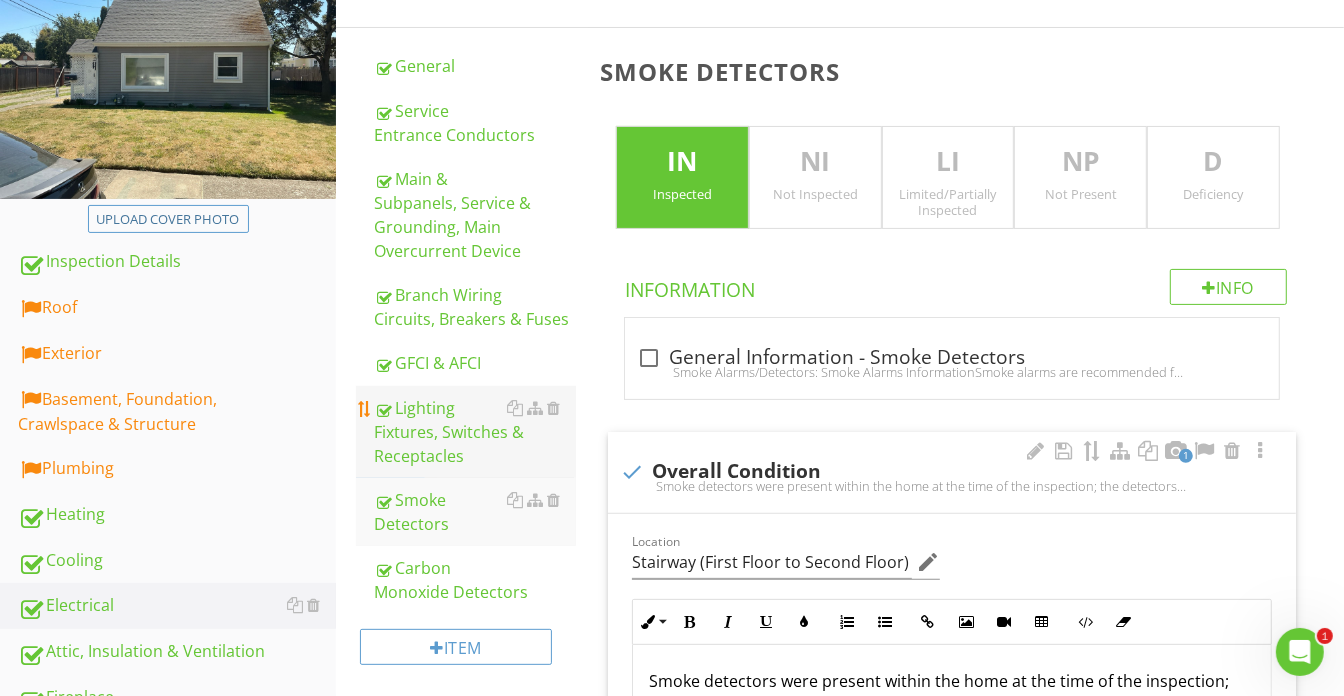 scroll, scrollTop: 335, scrollLeft: 0, axis: vertical 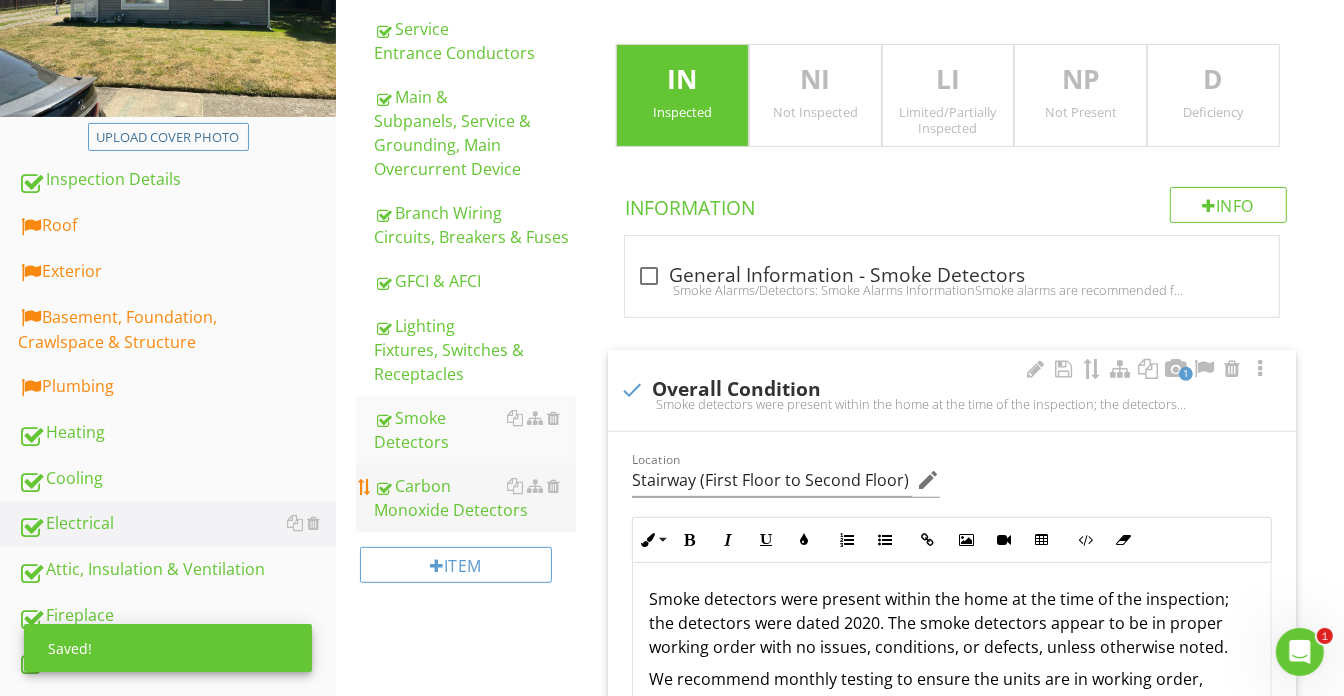 click on "Carbon Monoxide Detectors" at bounding box center [475, 498] 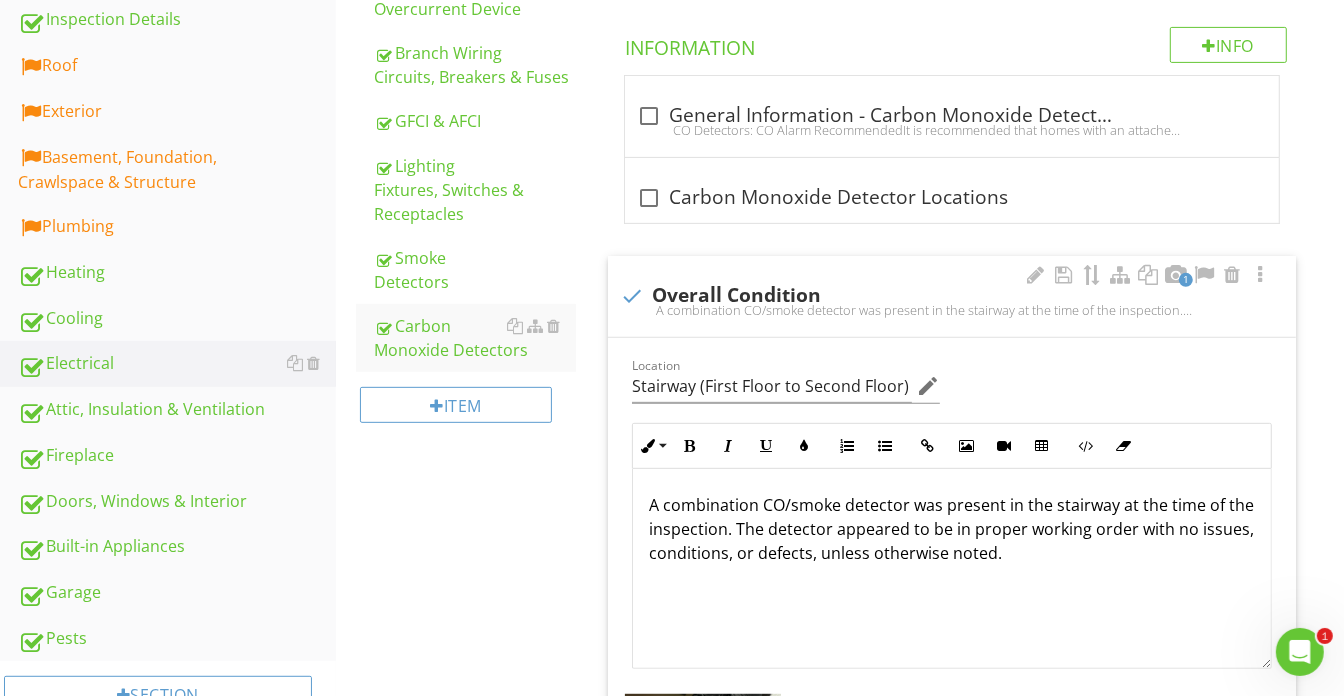 scroll, scrollTop: 789, scrollLeft: 0, axis: vertical 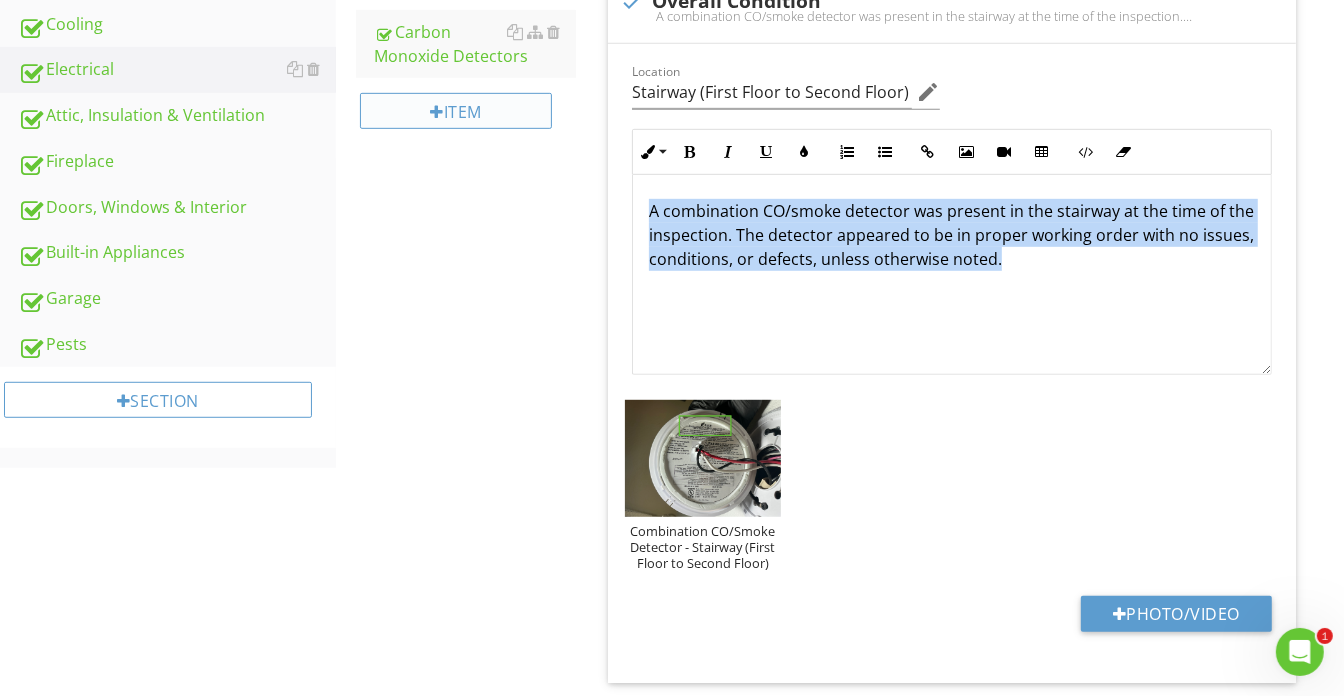 drag, startPoint x: 1104, startPoint y: 258, endPoint x: 406, endPoint y: 119, distance: 711.7057 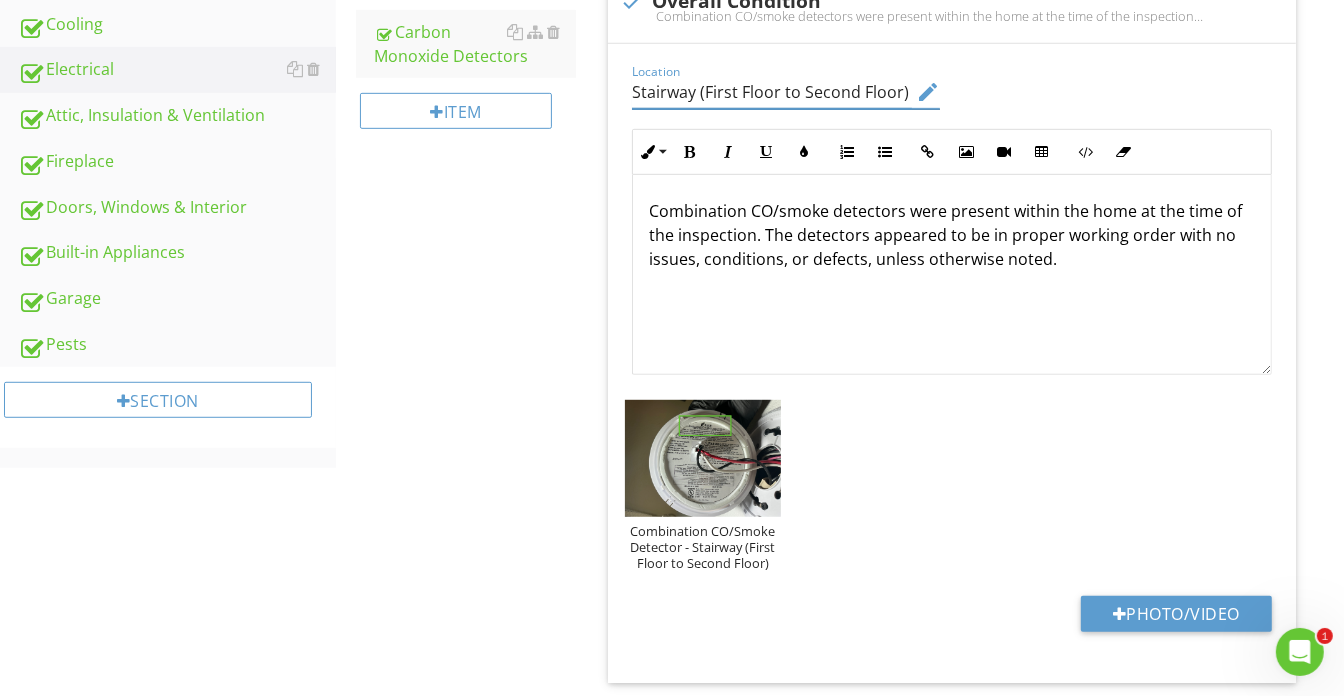 click on "Stairway (First Floor to Second Floor)" at bounding box center [772, 92] 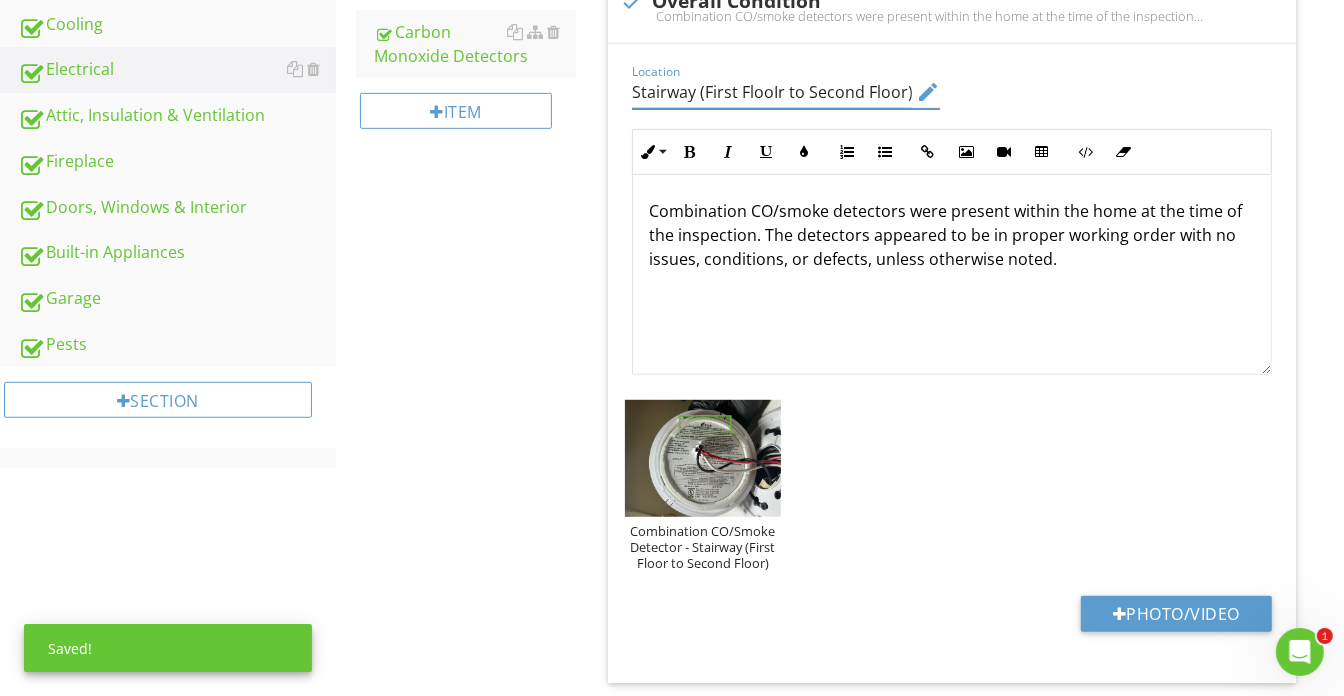 click on "Stairway (First FlooIr to Second Floor)" at bounding box center (772, 92) 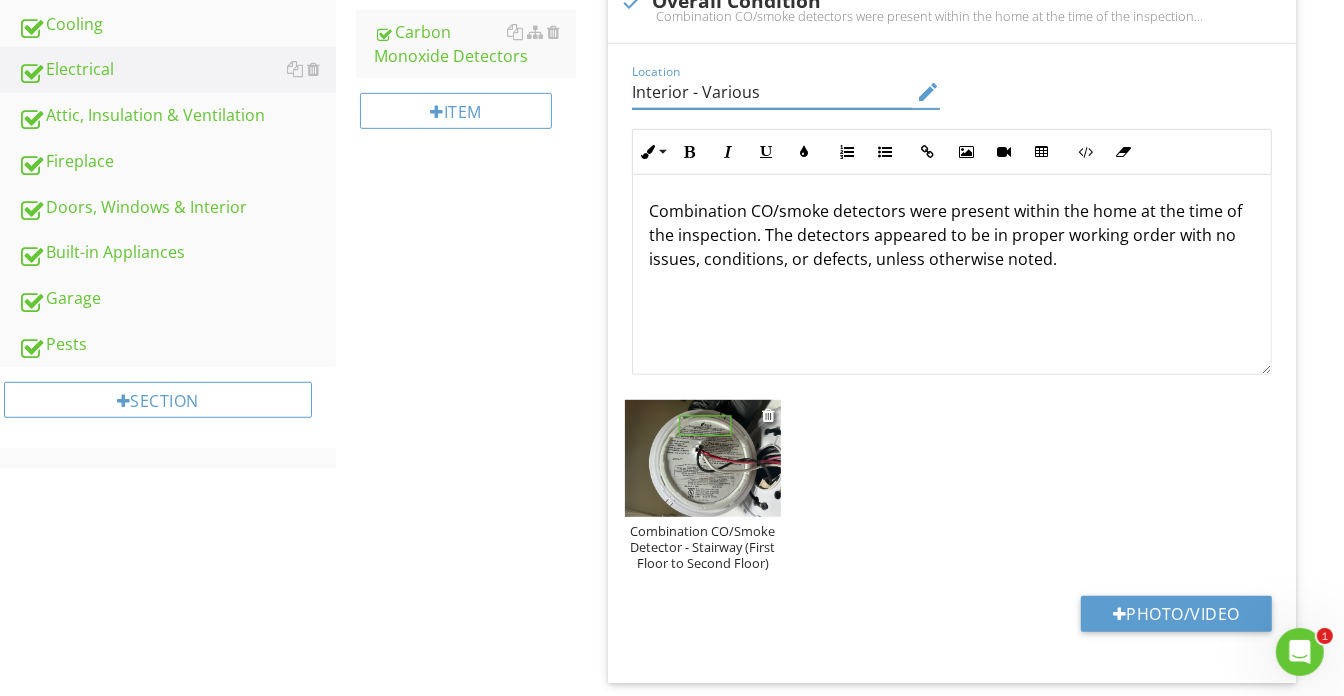 type on "Interior - Various" 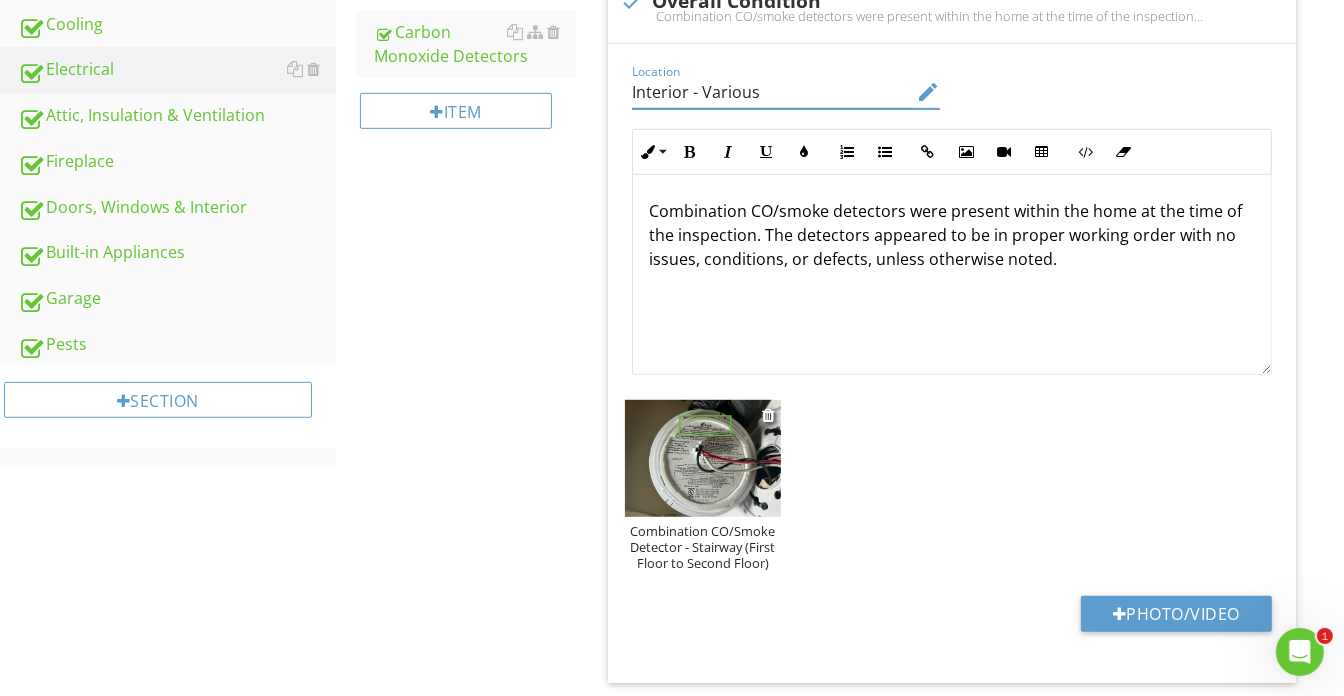 click on "Combination CO/Smoke Detector - Stairway (First Floor to Second Floor)" at bounding box center (703, 547) 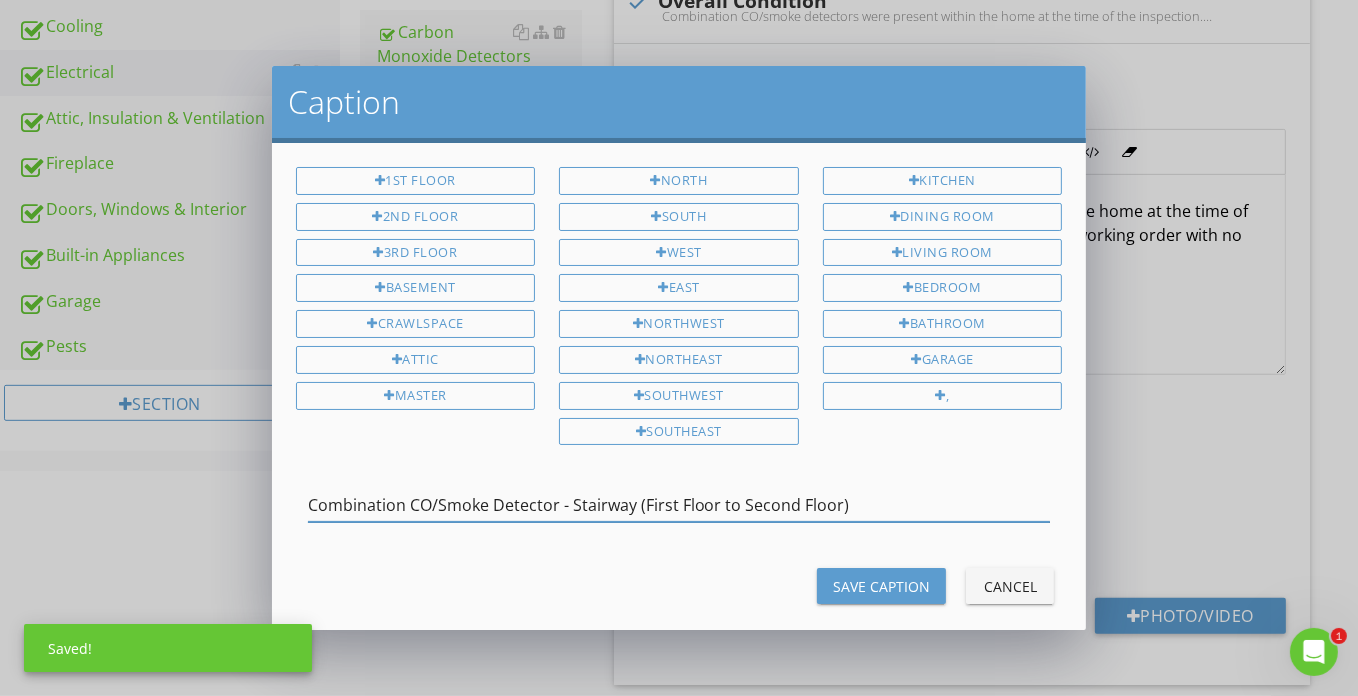 drag, startPoint x: 560, startPoint y: 492, endPoint x: 874, endPoint y: 489, distance: 314.01434 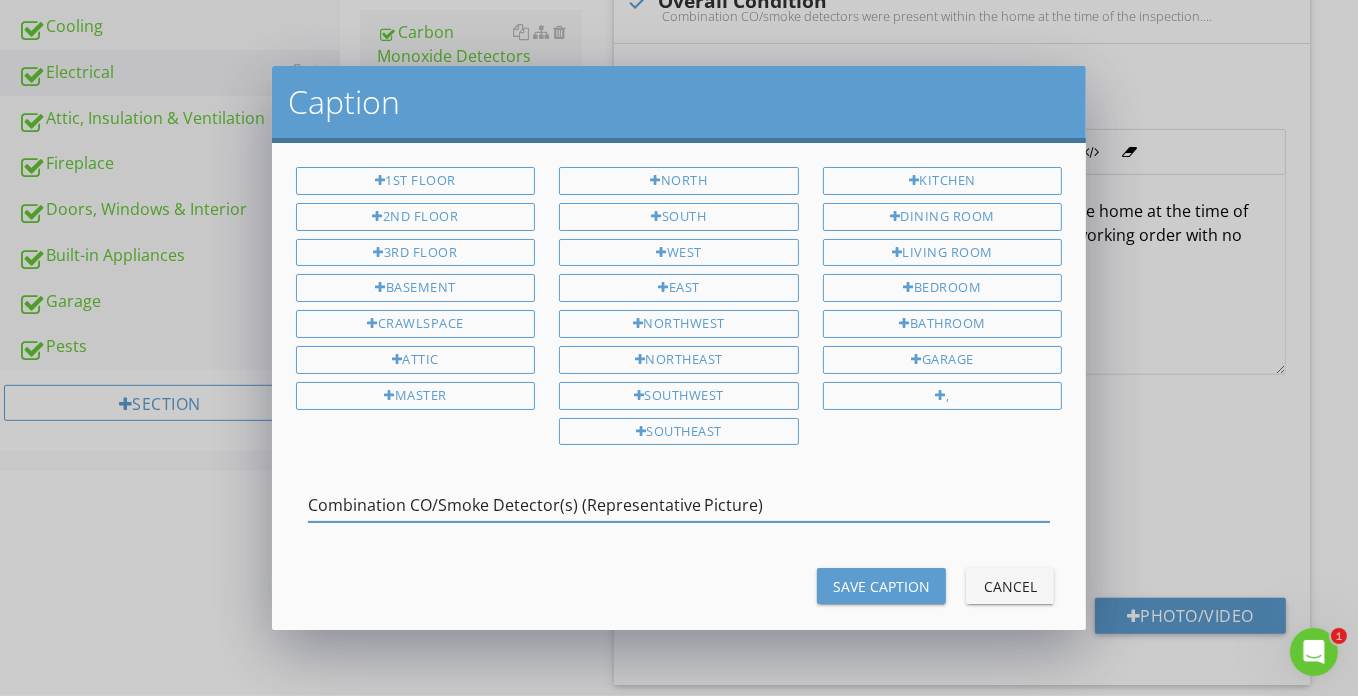 type on "Combination CO/Smoke Detector(s) (Representative Picture)" 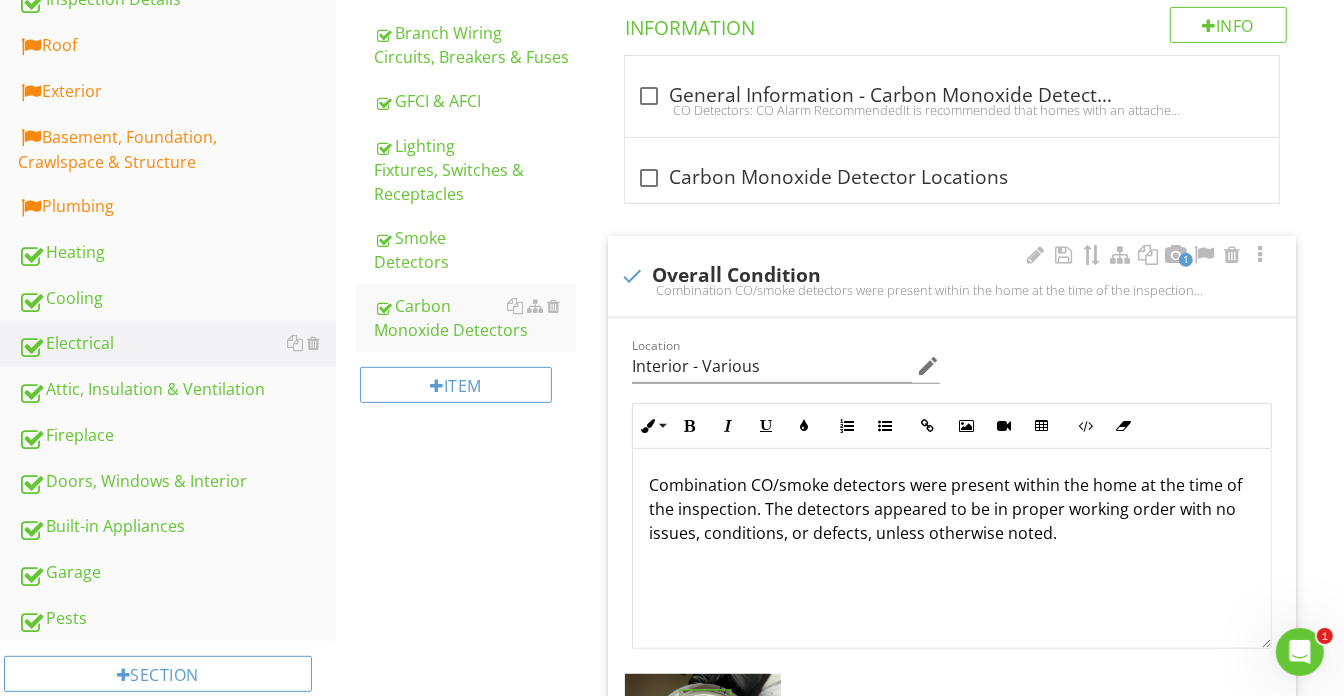 scroll, scrollTop: 335, scrollLeft: 0, axis: vertical 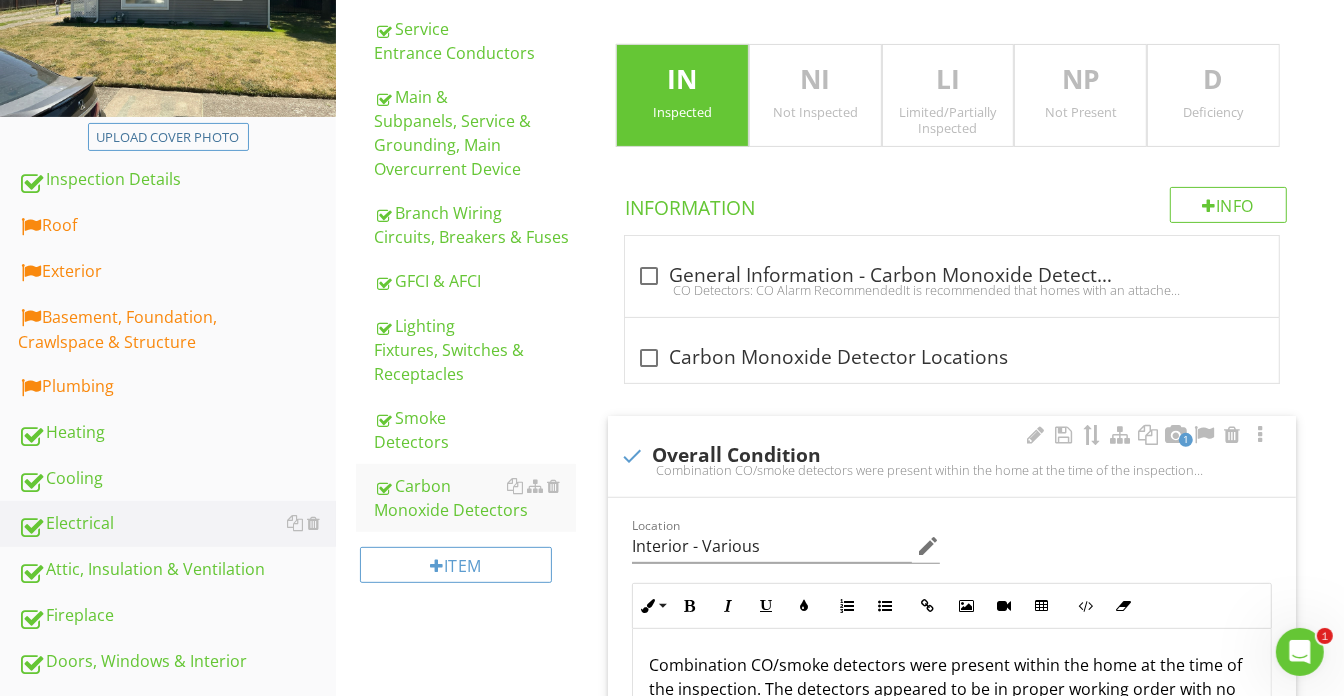 click on "Smoke Detectors" at bounding box center (475, 430) 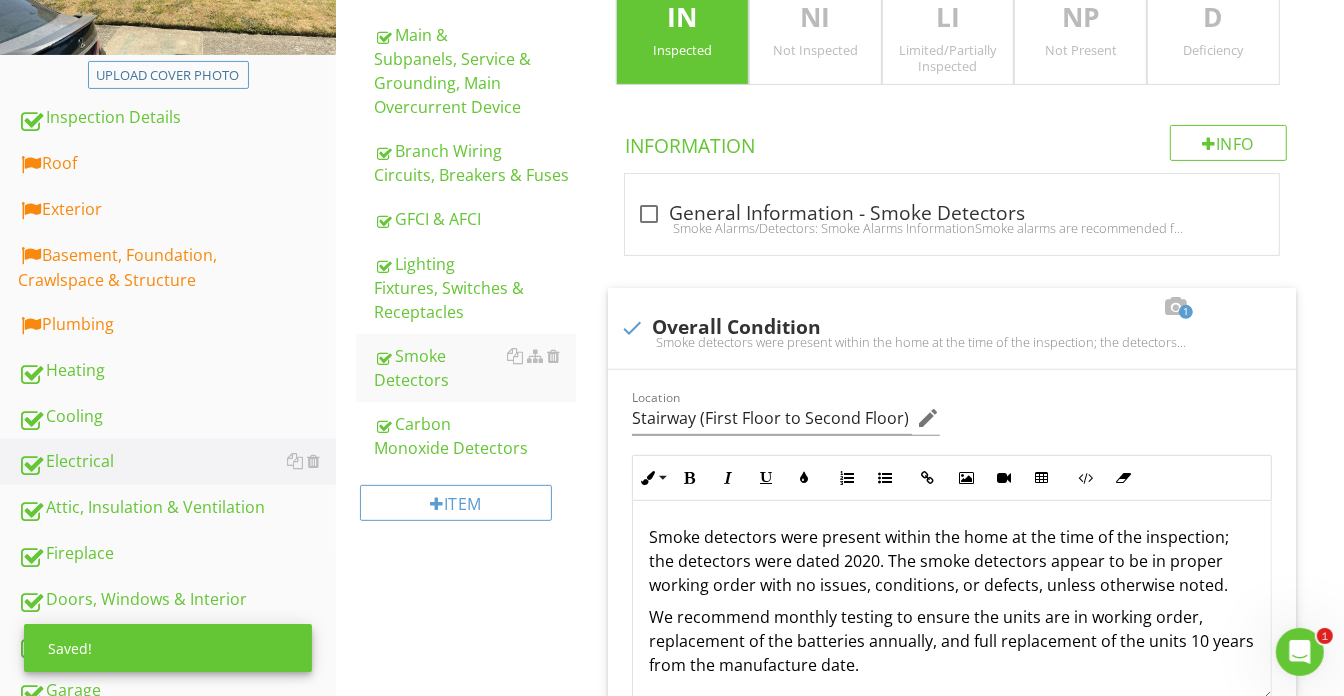 scroll, scrollTop: 516, scrollLeft: 0, axis: vertical 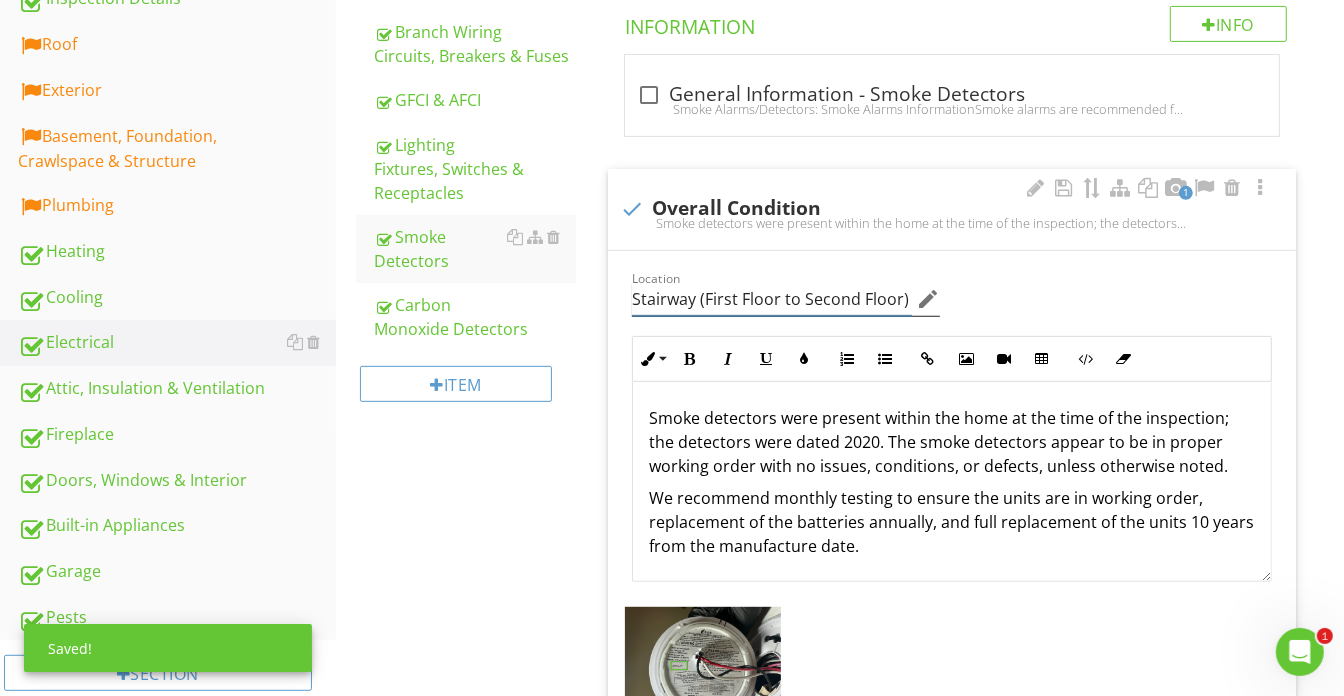 click on "Stairway (First Floor to Second Floor)" at bounding box center [772, 299] 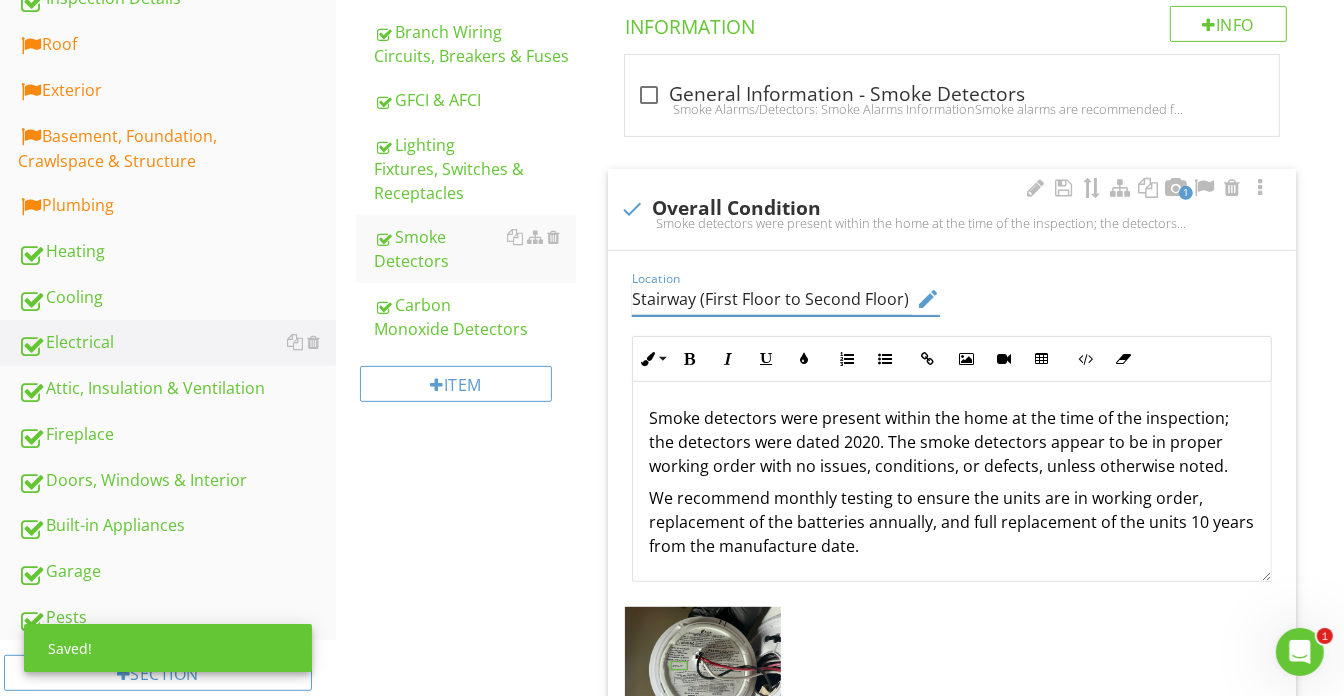 click on "Stairway (First Floor to Second Floor)" at bounding box center [772, 299] 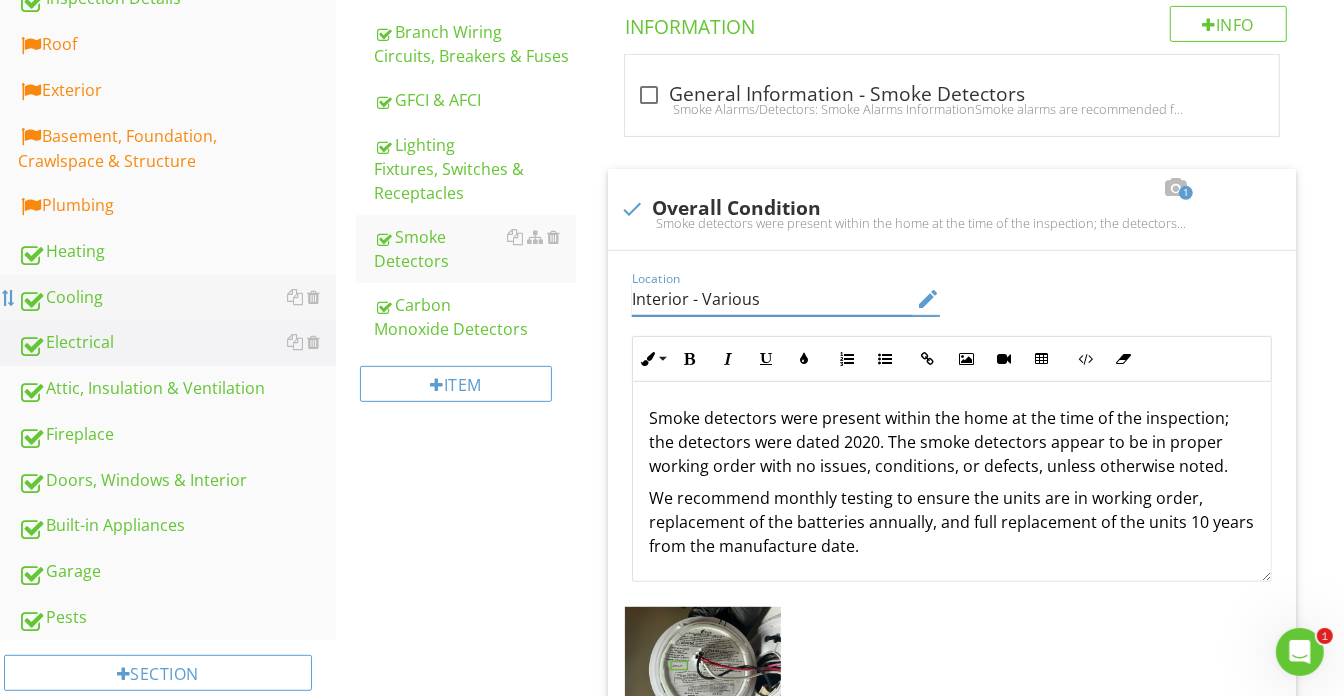 type on "Interior - Various" 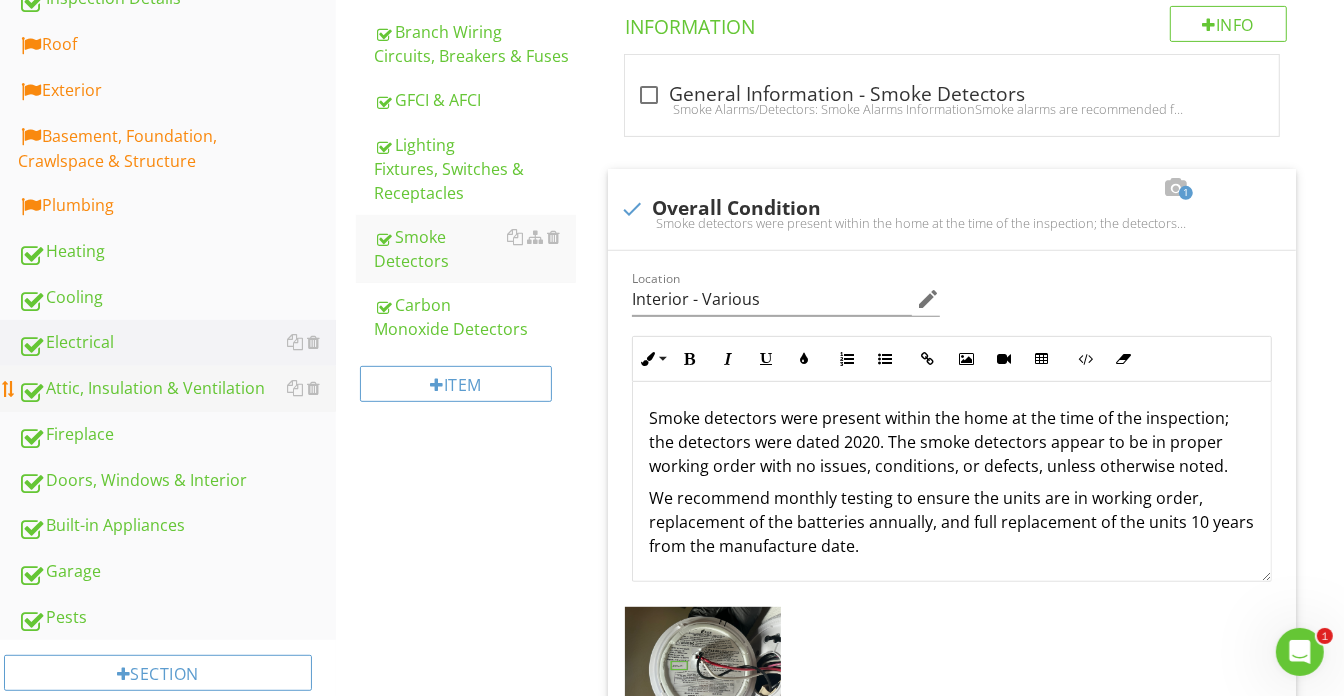 click on "Attic, Insulation & Ventilation" at bounding box center [177, 389] 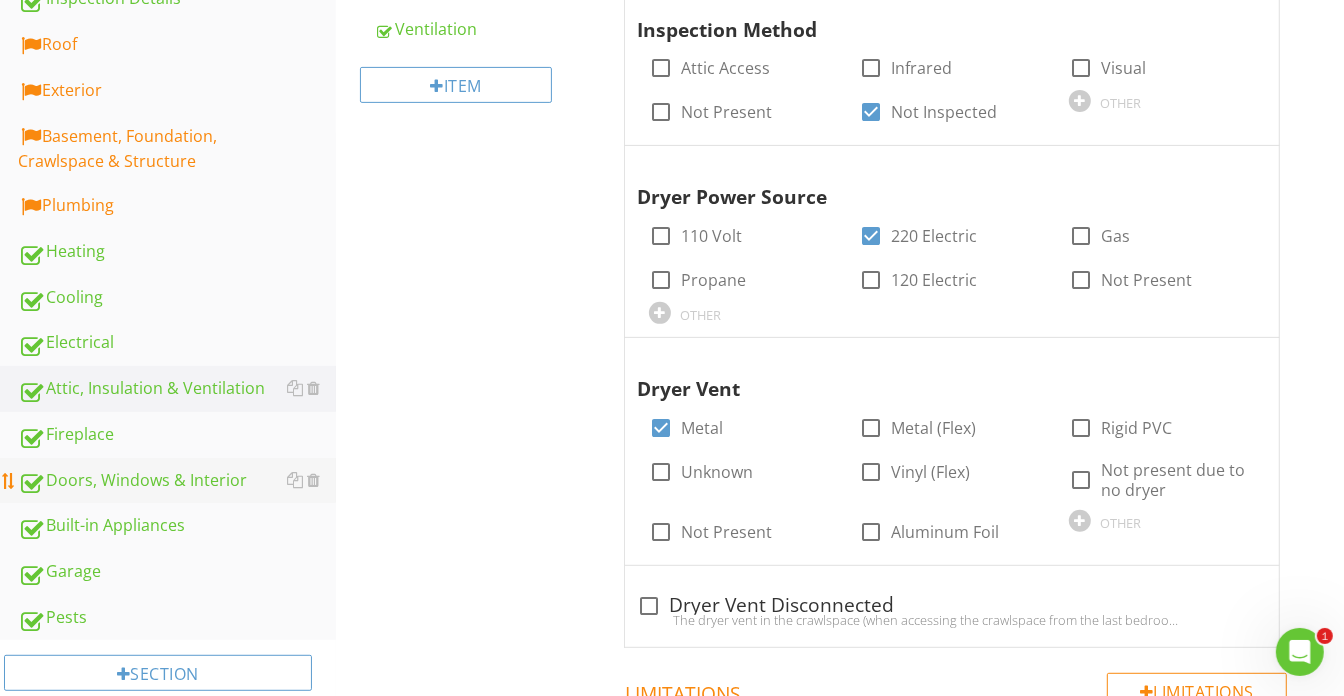 click on "Doors, Windows & Interior" at bounding box center (177, 481) 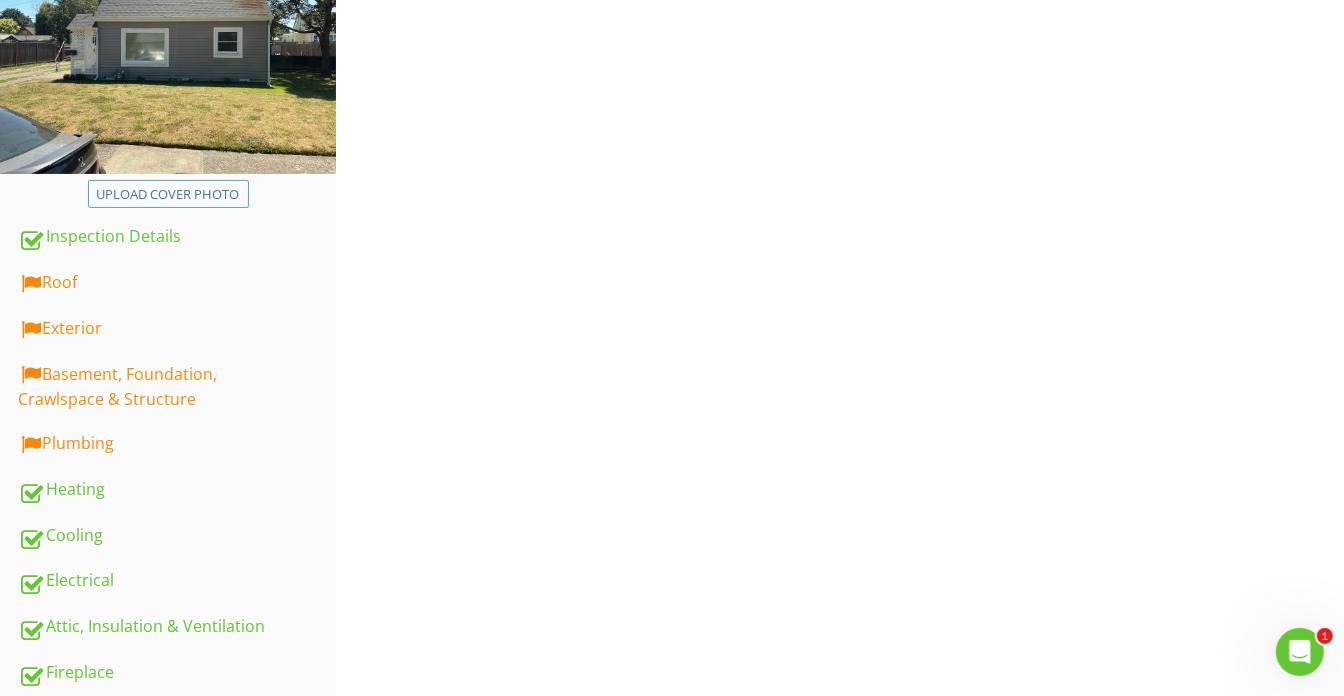 scroll, scrollTop: 244, scrollLeft: 0, axis: vertical 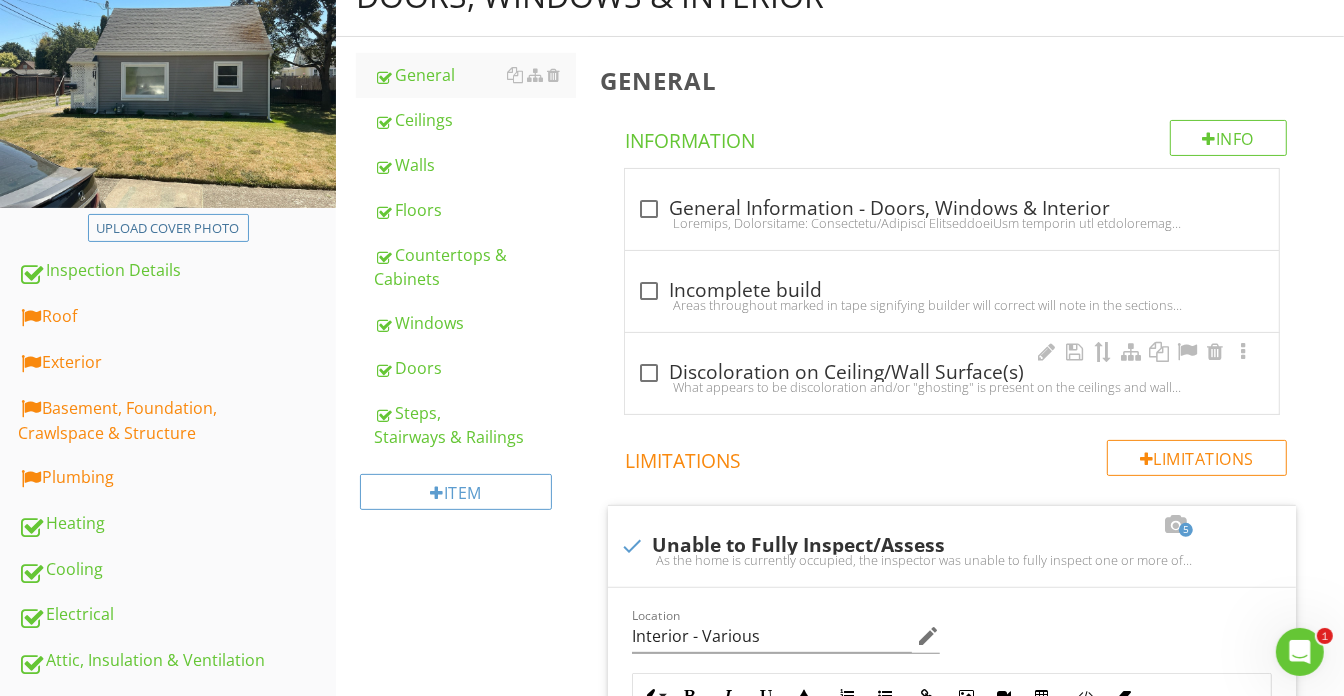 drag, startPoint x: 486, startPoint y: 155, endPoint x: 832, endPoint y: 331, distance: 388.19067 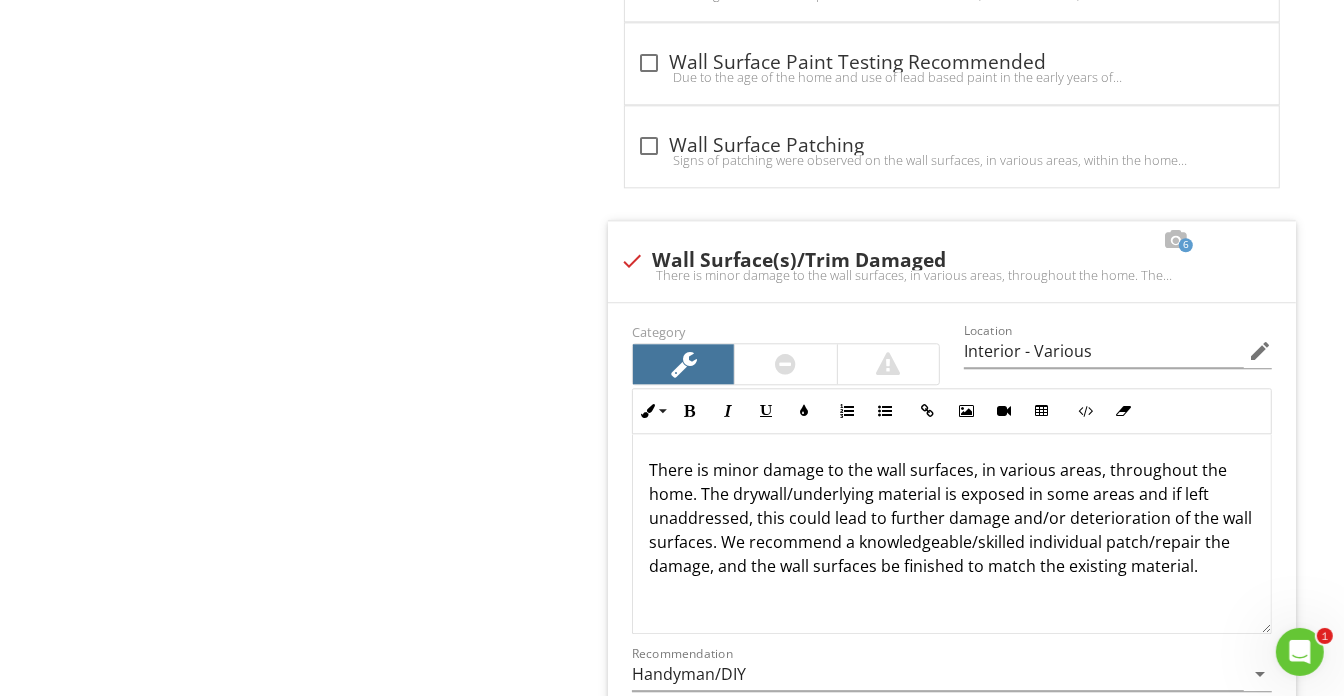 scroll, scrollTop: 3607, scrollLeft: 0, axis: vertical 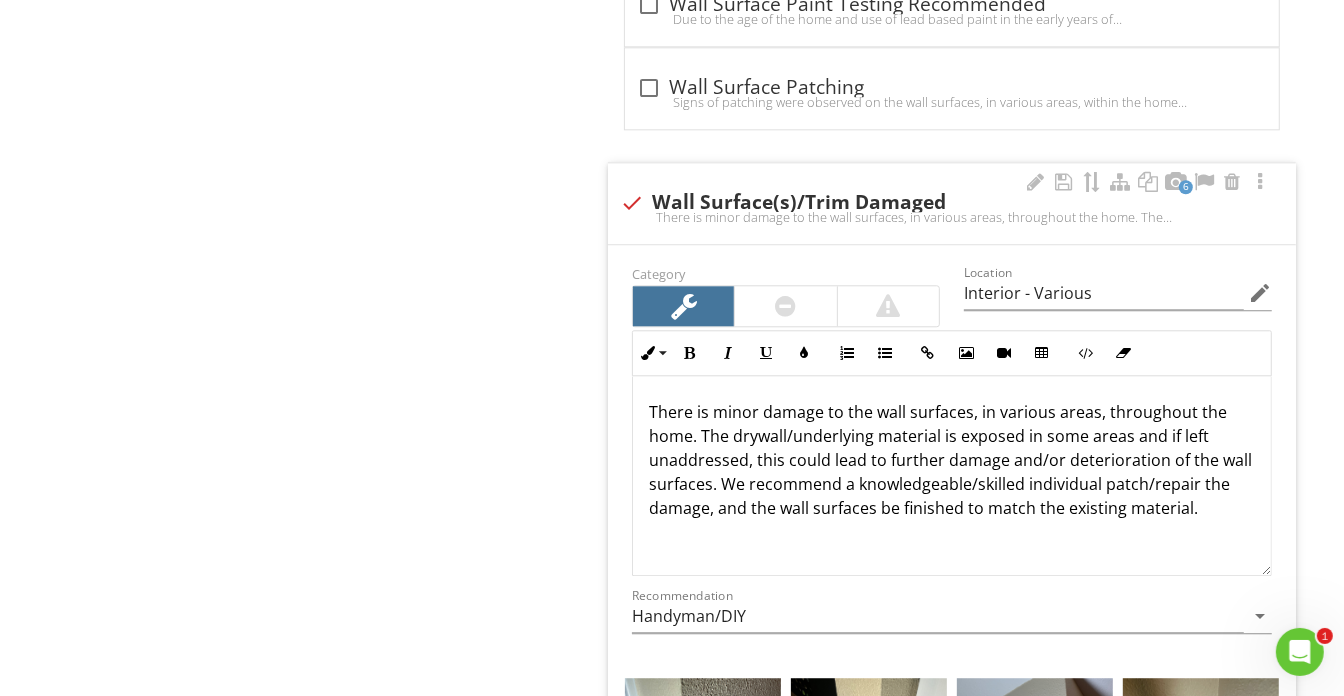 click on "There is minor damage to the wall surfaces, in various areas, throughout the home. The drywall/underlying material is exposed in some areas and if left unaddressed, this could lead to further damage and/or deterioration of the wall surfaces. We recommend a knowledgeable/skilled individual patch/repair the damage, and the wall surfaces be finished to match the existing material." at bounding box center [952, 460] 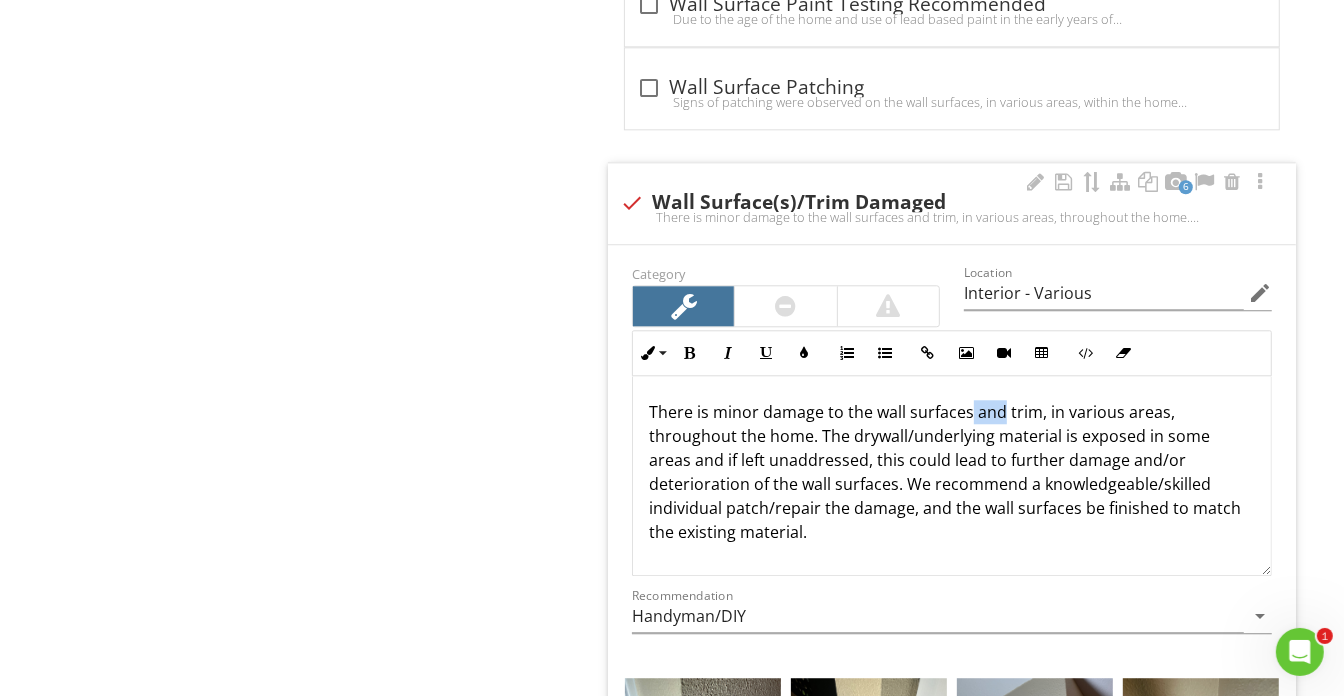 drag, startPoint x: 967, startPoint y: 405, endPoint x: 1000, endPoint y: 402, distance: 33.13608 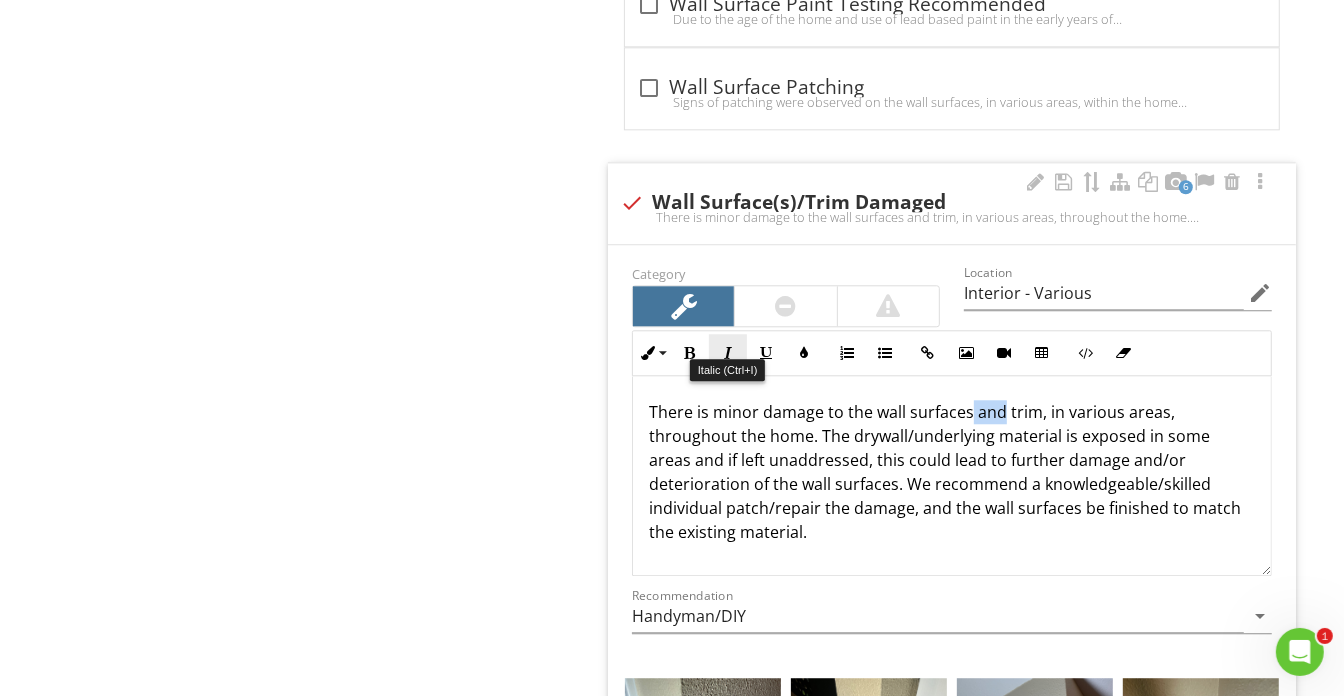 click on "Italic" at bounding box center [728, 353] 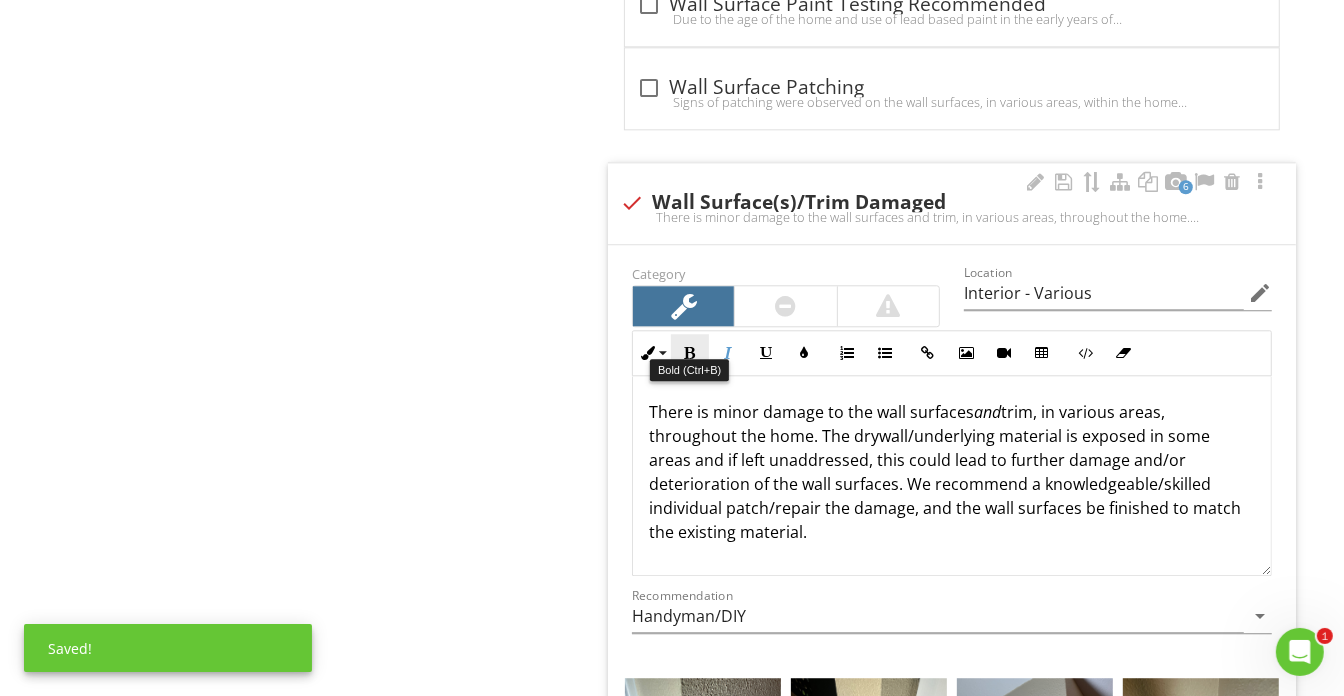 click at bounding box center (690, 353) 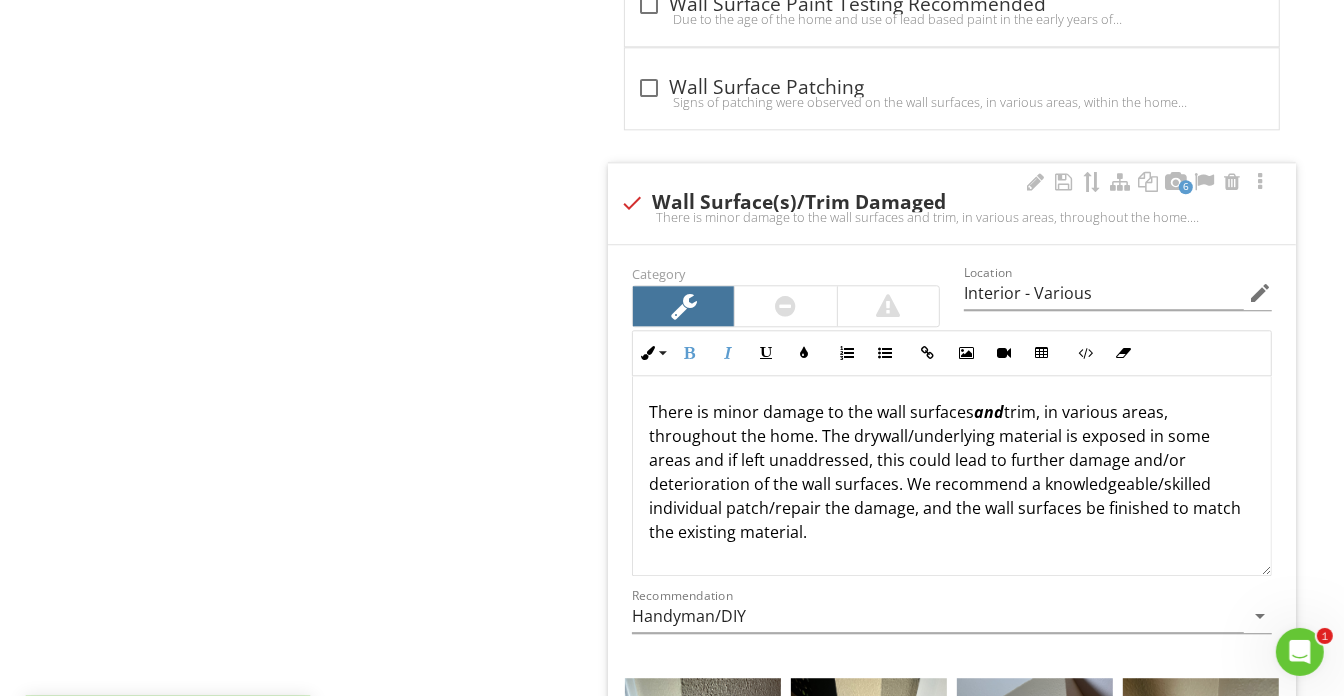 click on "There is minor damage to the wall surfaces  and  trim, in various areas, throughout the home. The drywall/underlying material is exposed in some areas and if left unaddressed, this could lead to further damage and/or deterioration of the wall surfaces. We recommend a knowledgeable/skilled individual patch/repair the damage, and the wall surfaces be finished to match the existing material." at bounding box center (952, 472) 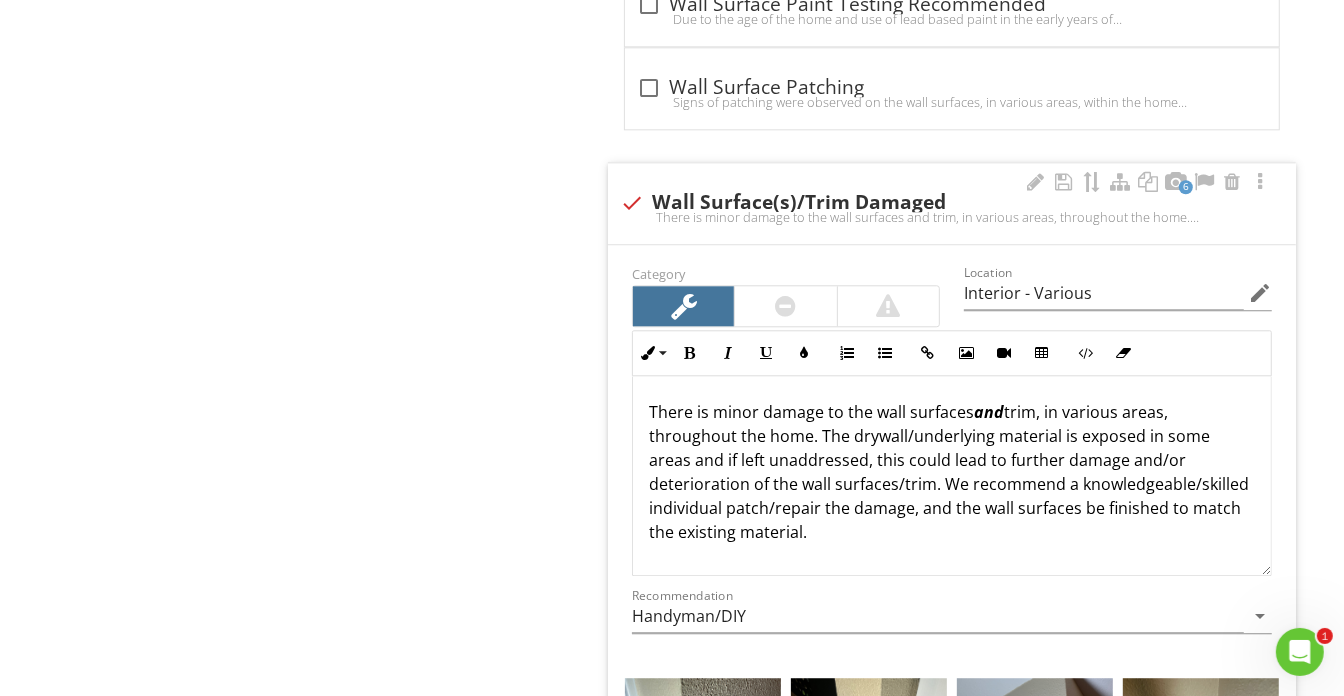 click on "There is minor damage to the wall surfaces  and  trim, in various areas, throughout the home. The drywall/underlying material is exposed in some areas and if left unaddressed, this could lead to further damage and/or deterioration of the wall surfaces/trim. We recommend a knowledgeable/skilled individual patch/repair the damage, and the wall surfaces be finished to match the existing material." at bounding box center [952, 472] 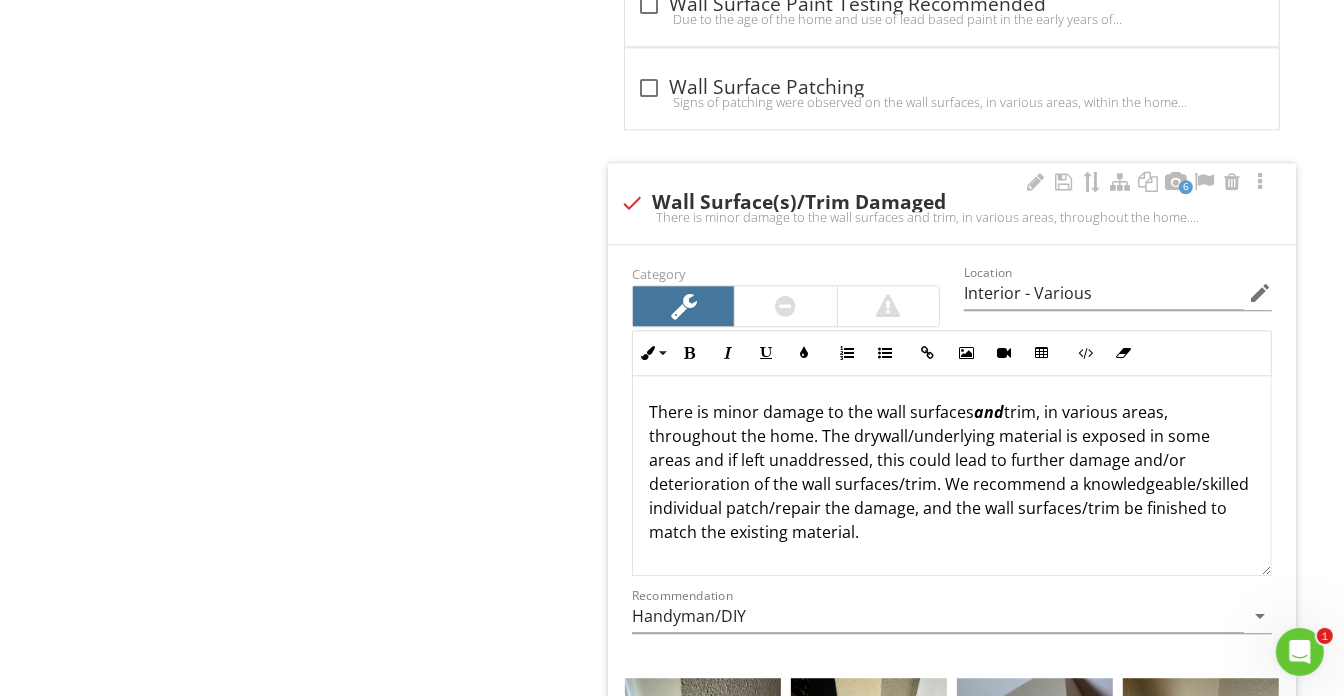 scroll, scrollTop: 0, scrollLeft: 0, axis: both 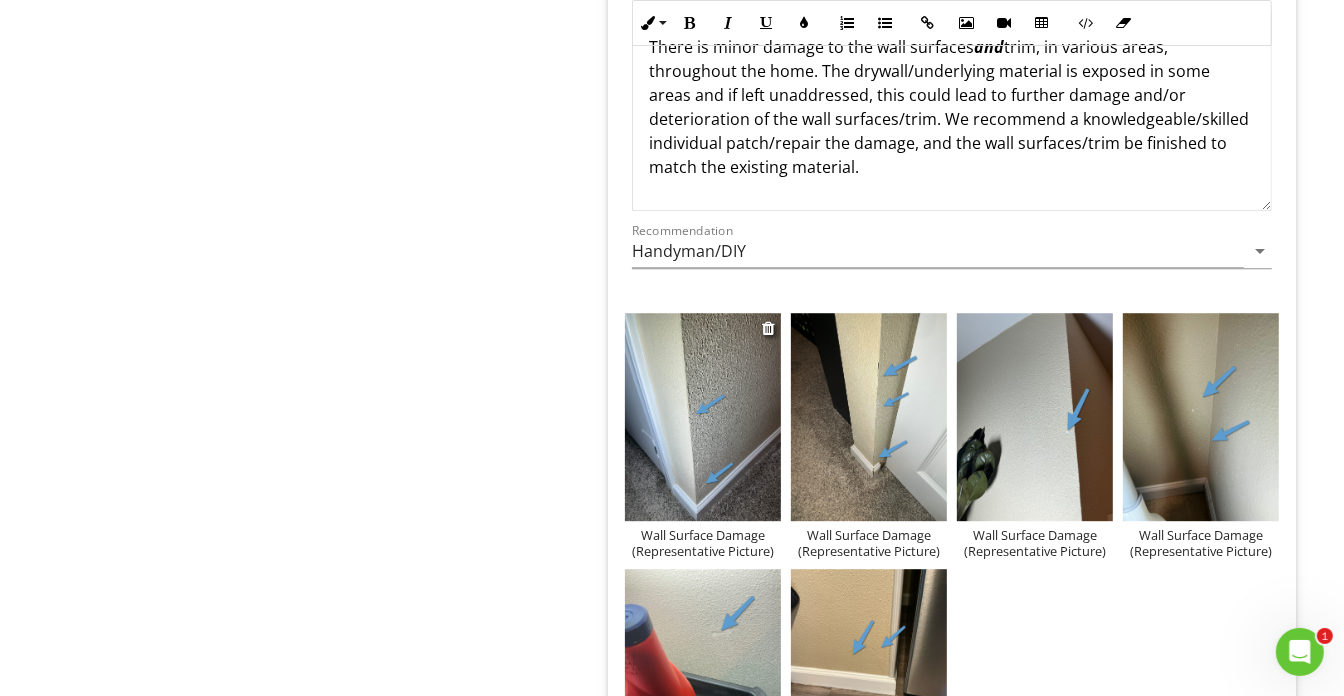 click on "Wall Surface Damage (Representative Picture)" at bounding box center (703, 543) 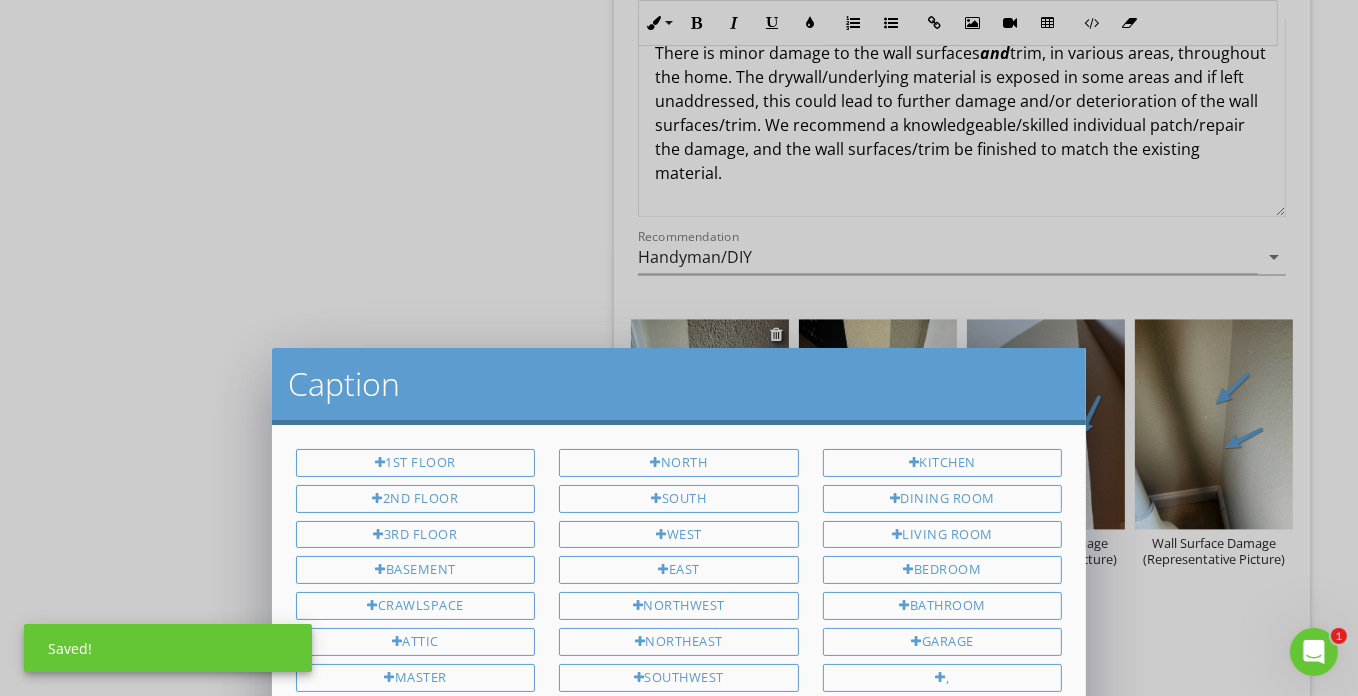 scroll, scrollTop: 0, scrollLeft: 0, axis: both 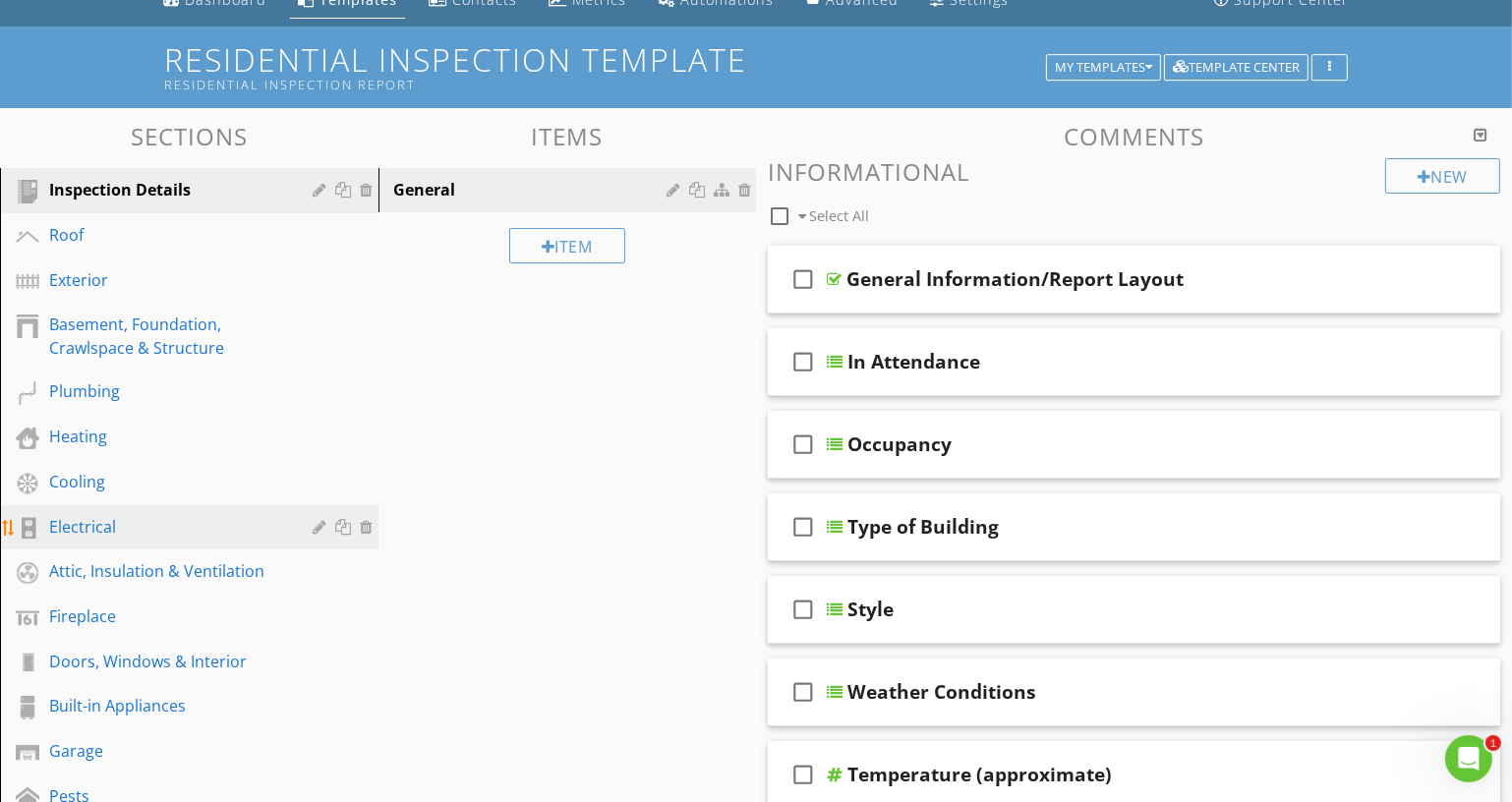 click on "Electrical" at bounding box center (192, 528) 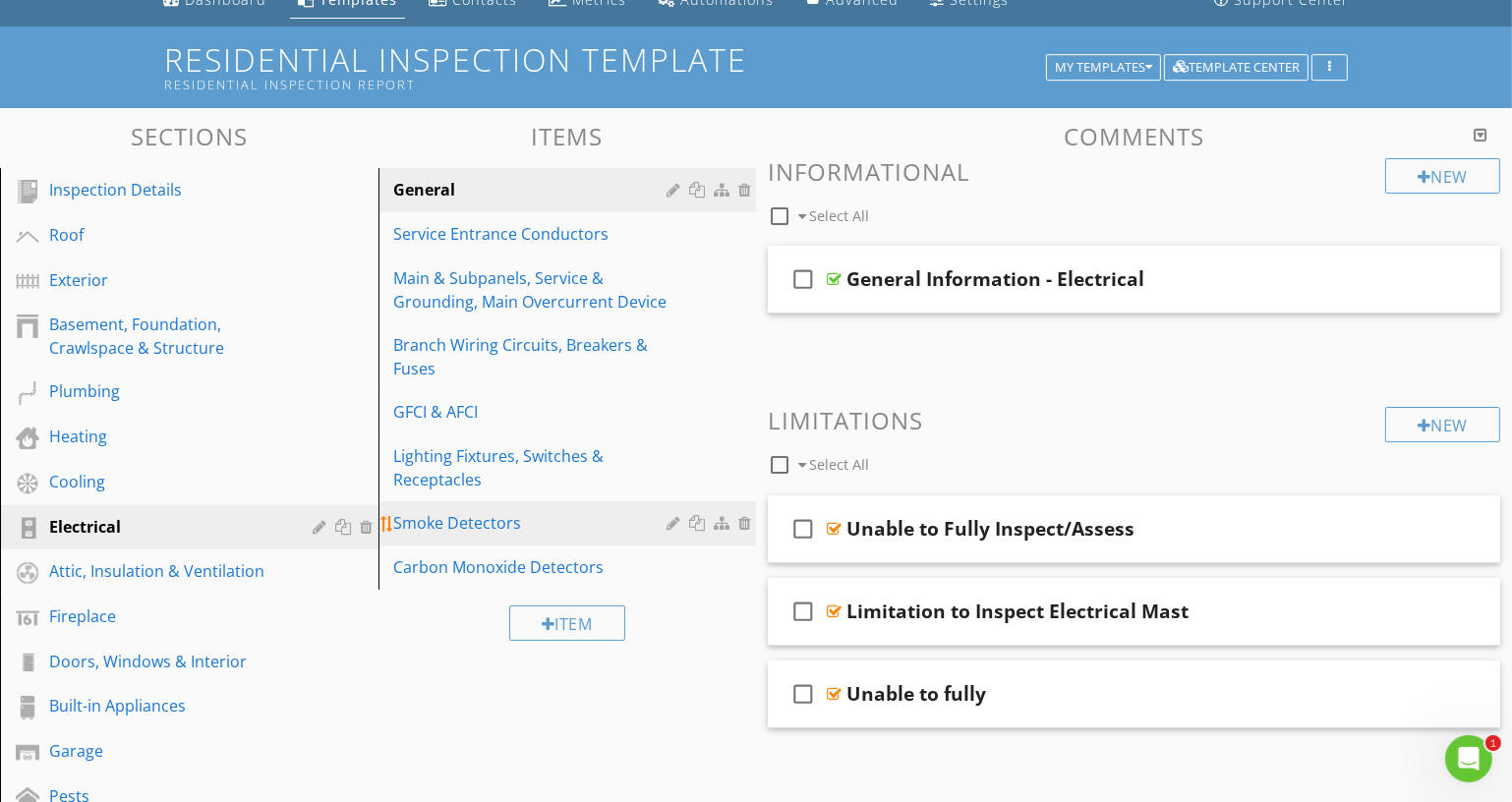 click on "Smoke Detectors" at bounding box center (534, 523) 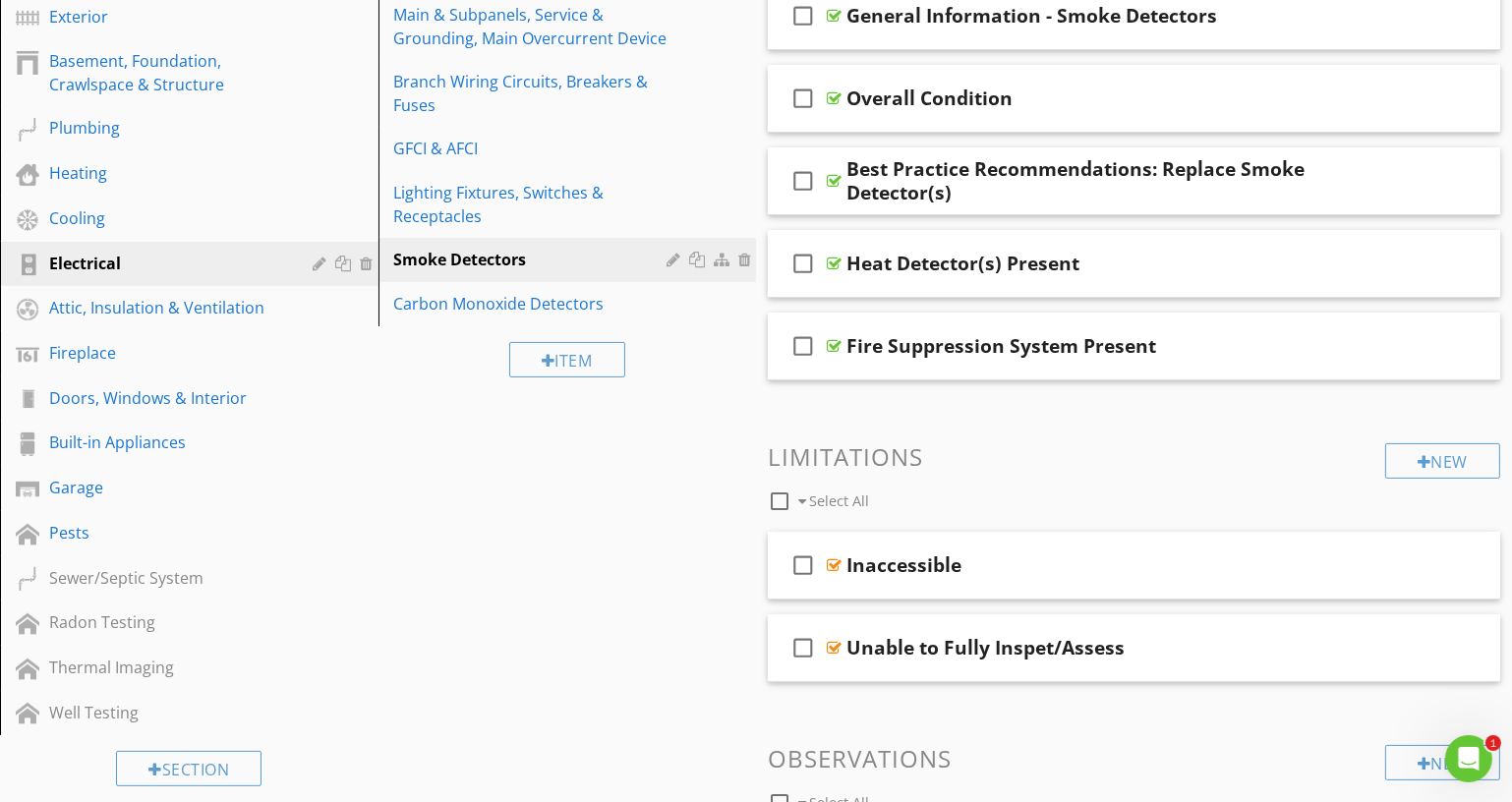 scroll, scrollTop: 178, scrollLeft: 0, axis: vertical 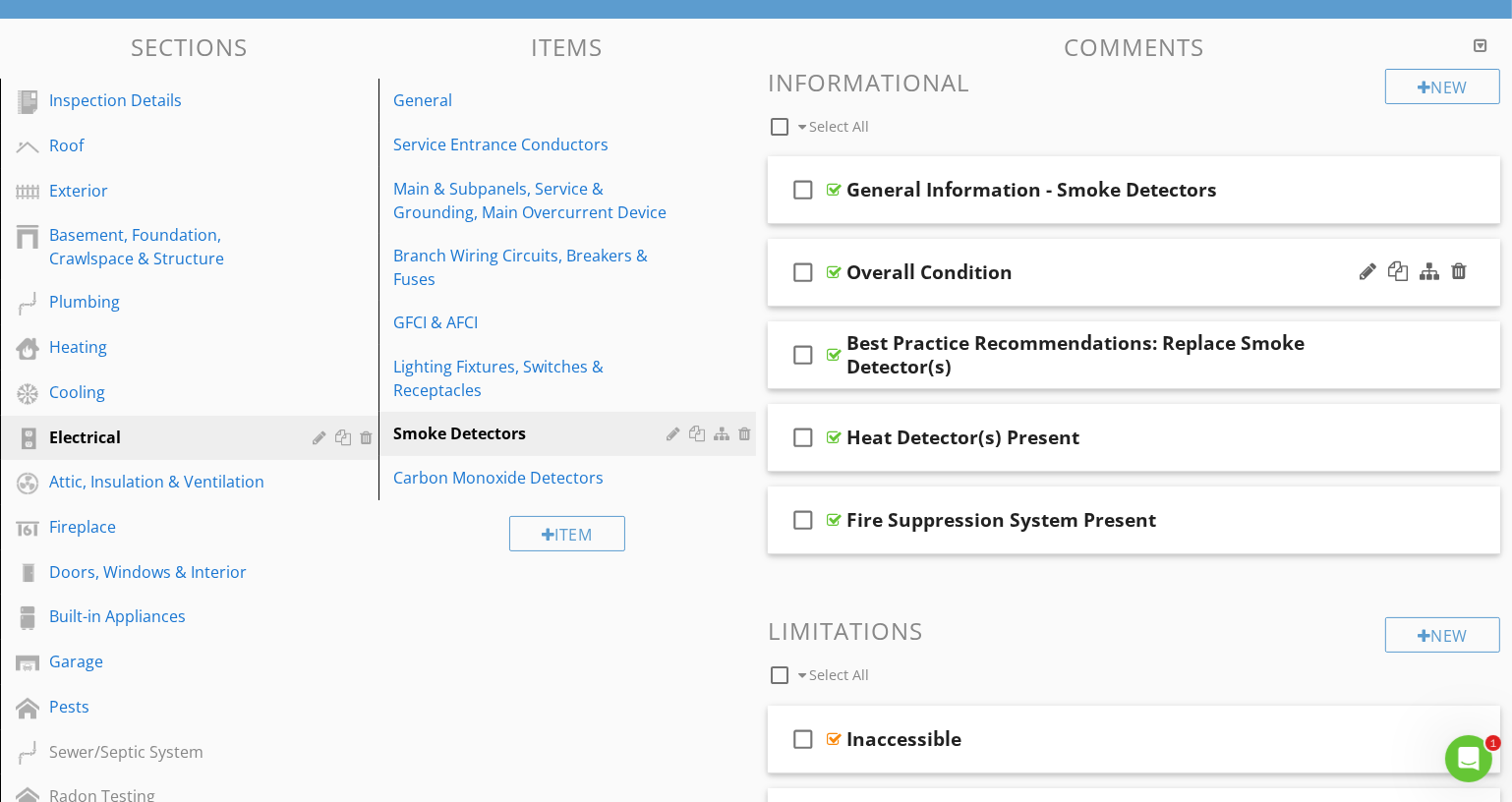 click on "check_box_outline_blank
Overall Condition" at bounding box center [1134, 272] 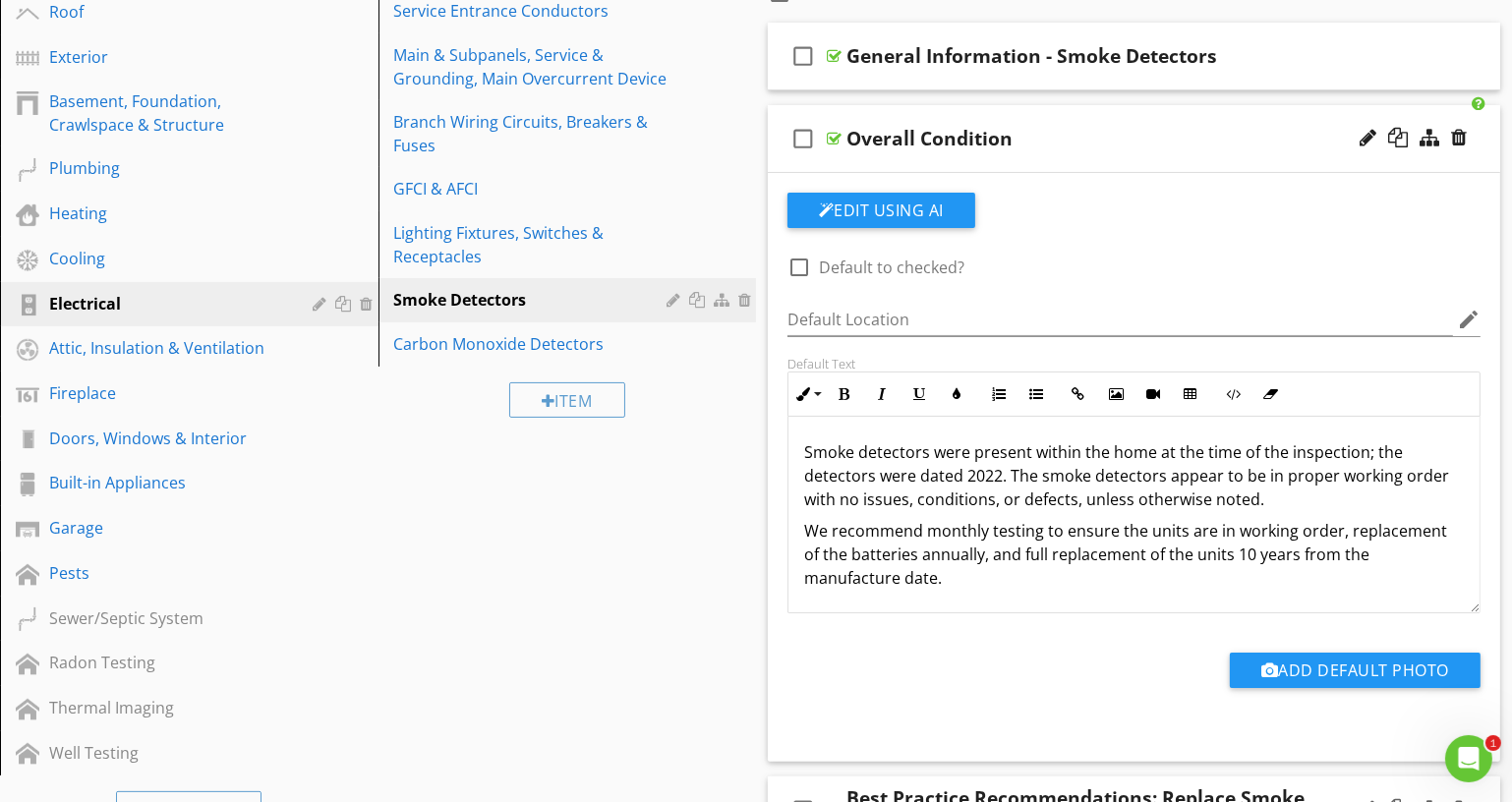 scroll, scrollTop: 357, scrollLeft: 0, axis: vertical 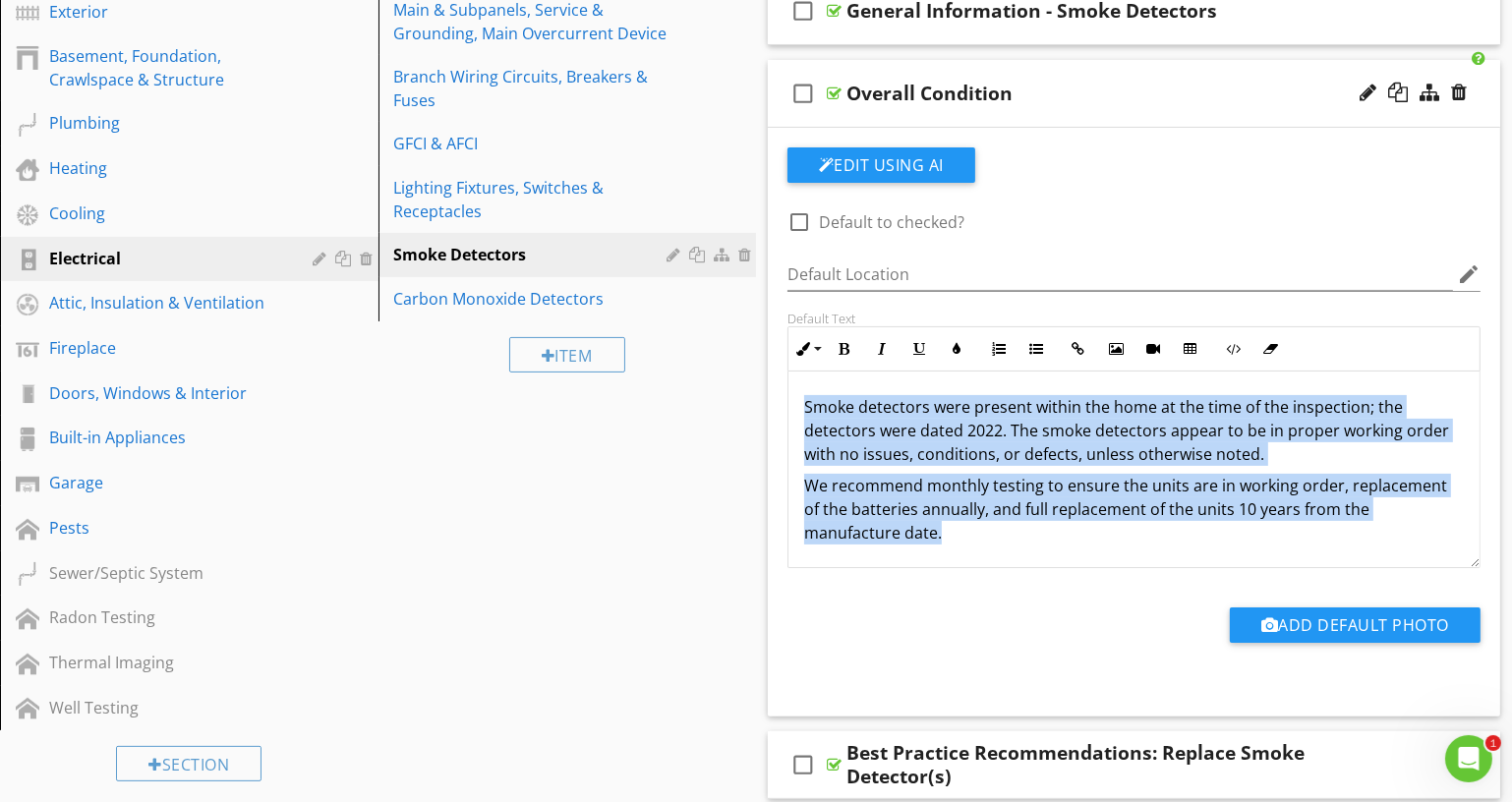 drag, startPoint x: 1081, startPoint y: 537, endPoint x: 799, endPoint y: 376, distance: 324.72296 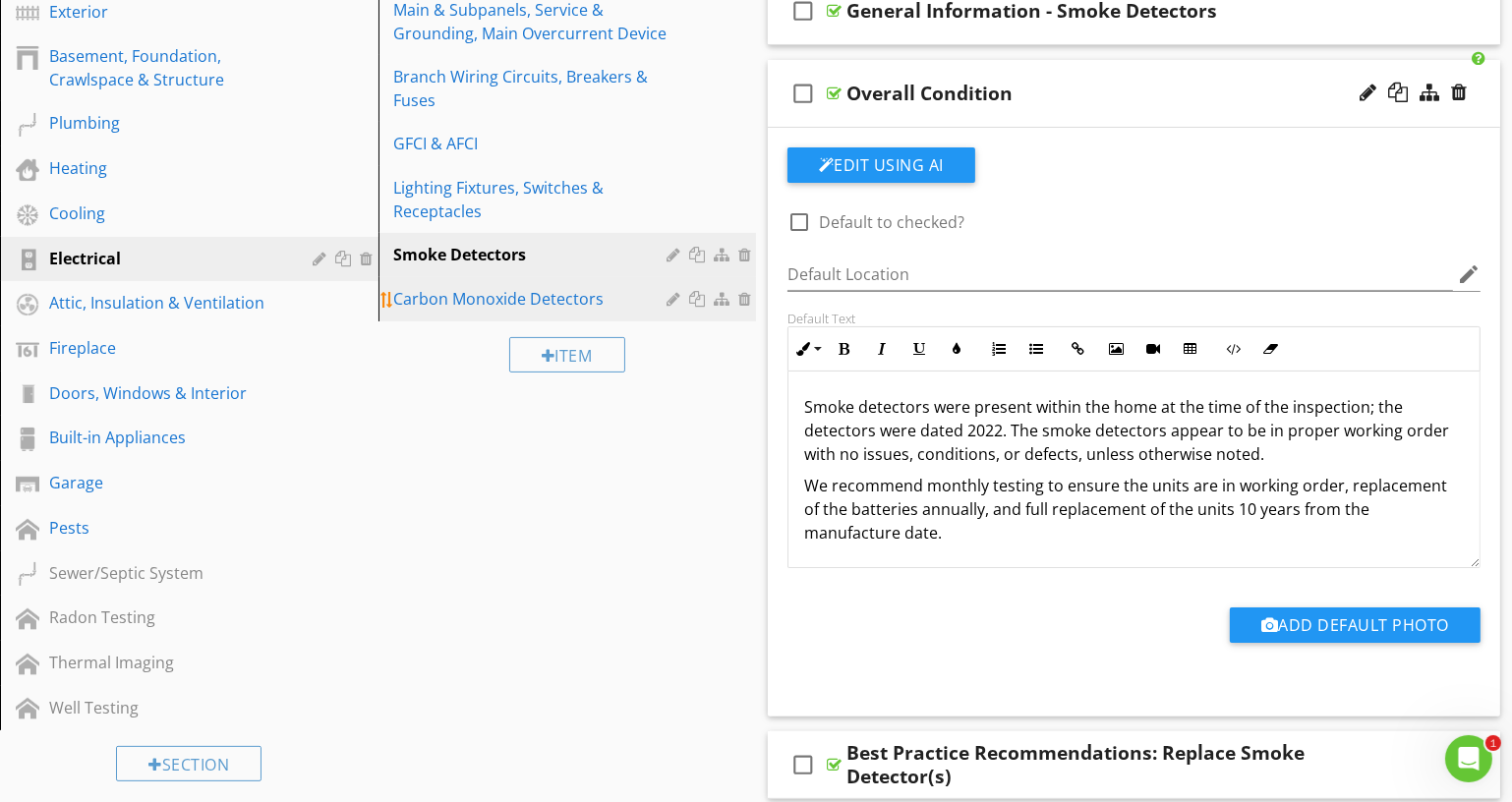 click on "Carbon Monoxide Detectors" at bounding box center (534, 299) 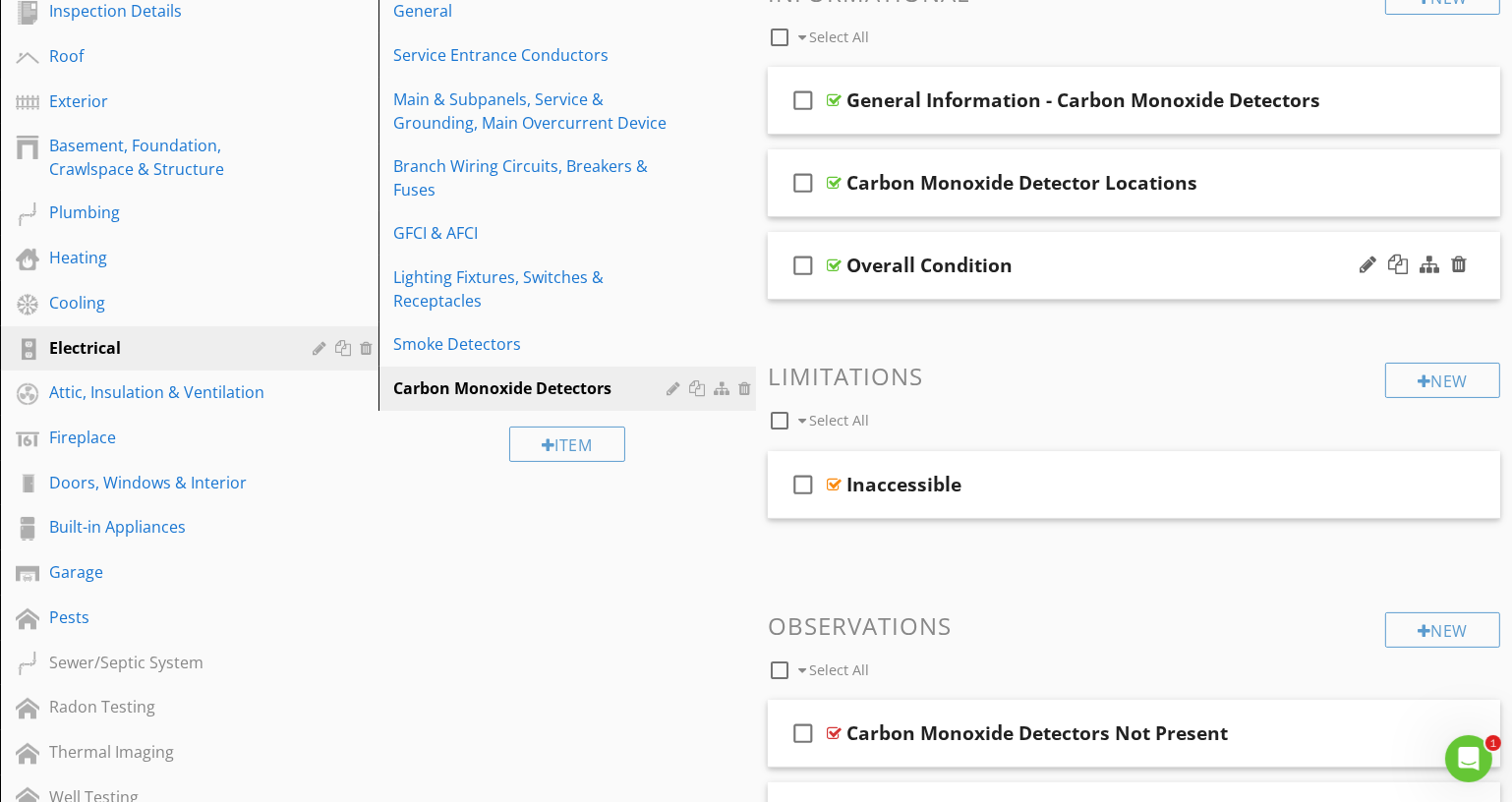 click on "check_box_outline_blank
Overall Condition" at bounding box center [1134, 265] 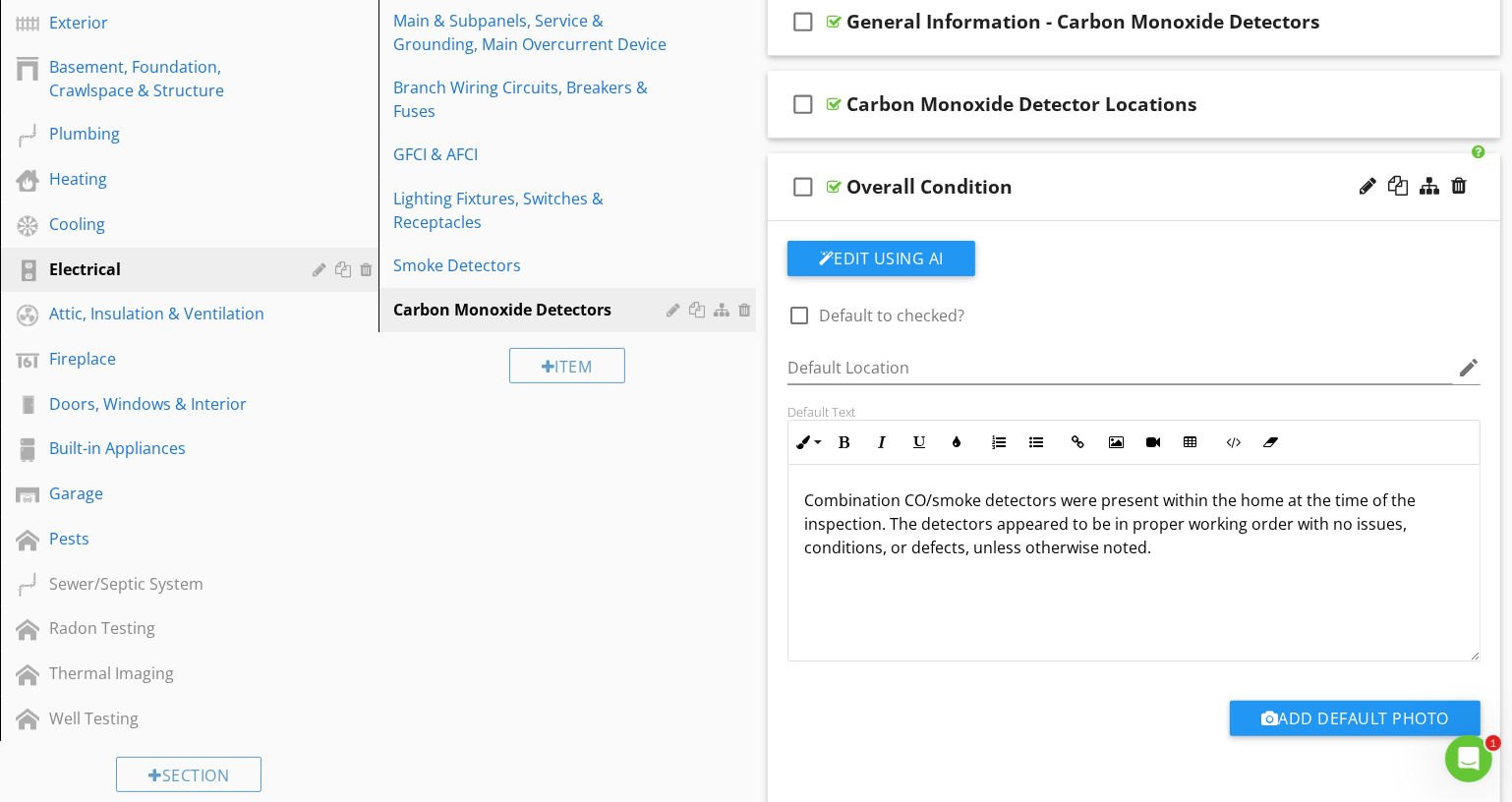 scroll, scrollTop: 446, scrollLeft: 0, axis: vertical 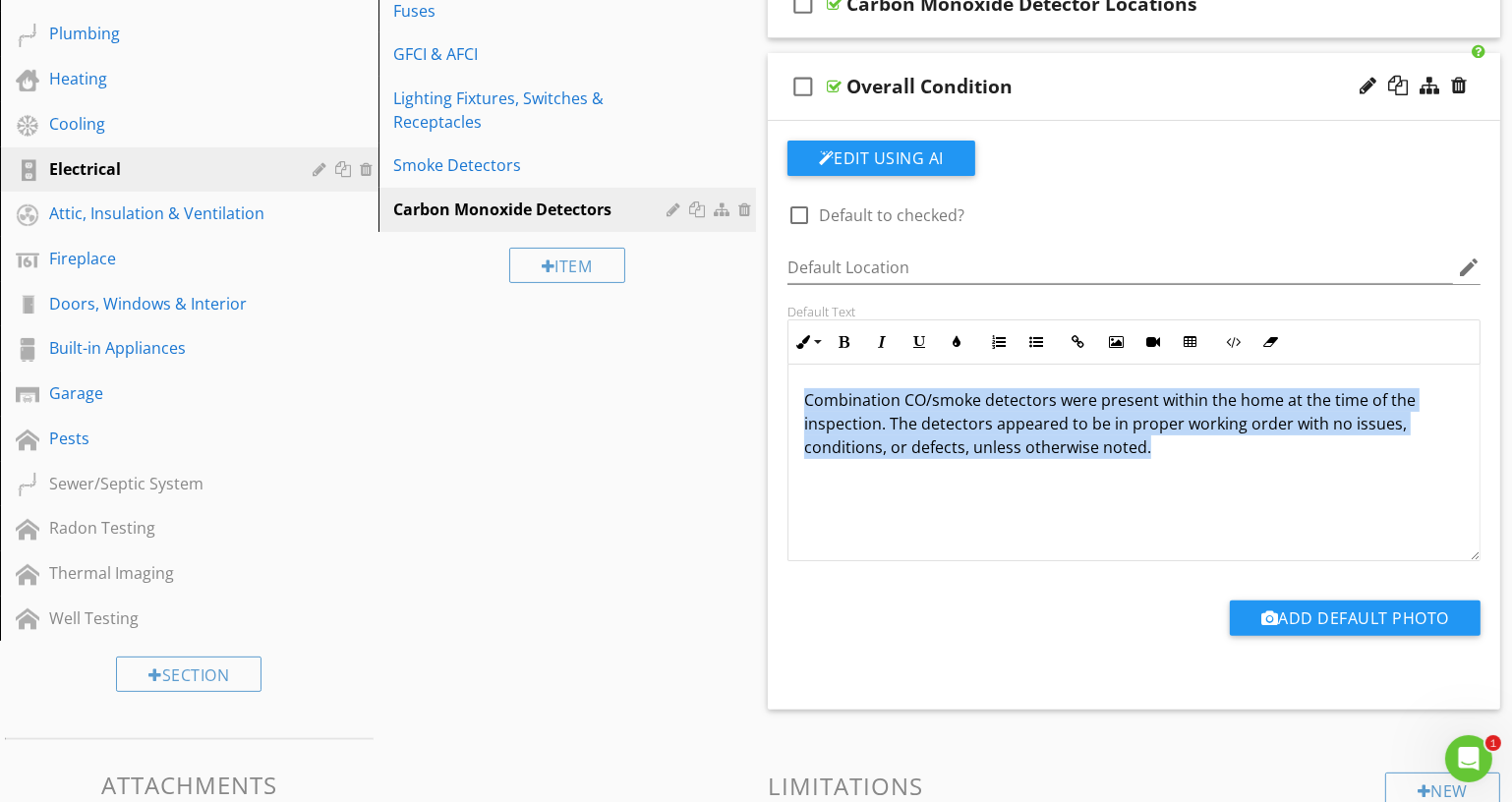 drag, startPoint x: 885, startPoint y: 356, endPoint x: 742, endPoint y: 316, distance: 148.48906 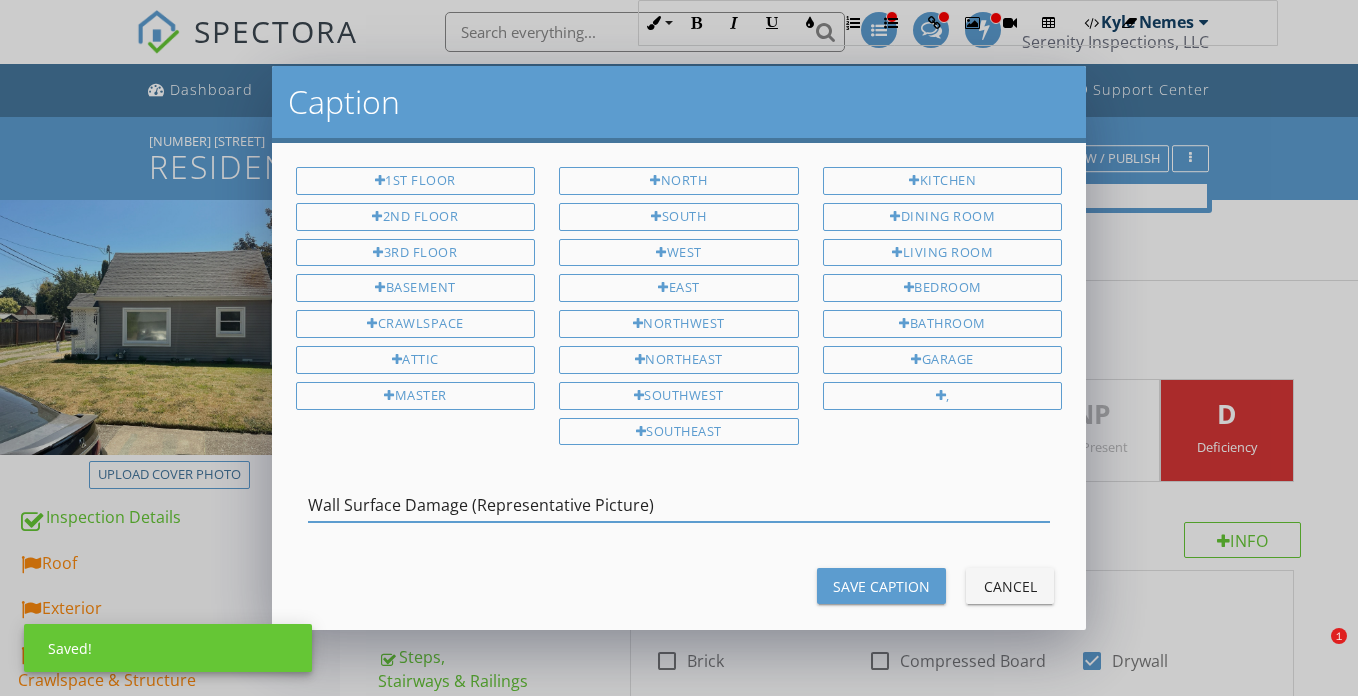 scroll, scrollTop: 3971, scrollLeft: 0, axis: vertical 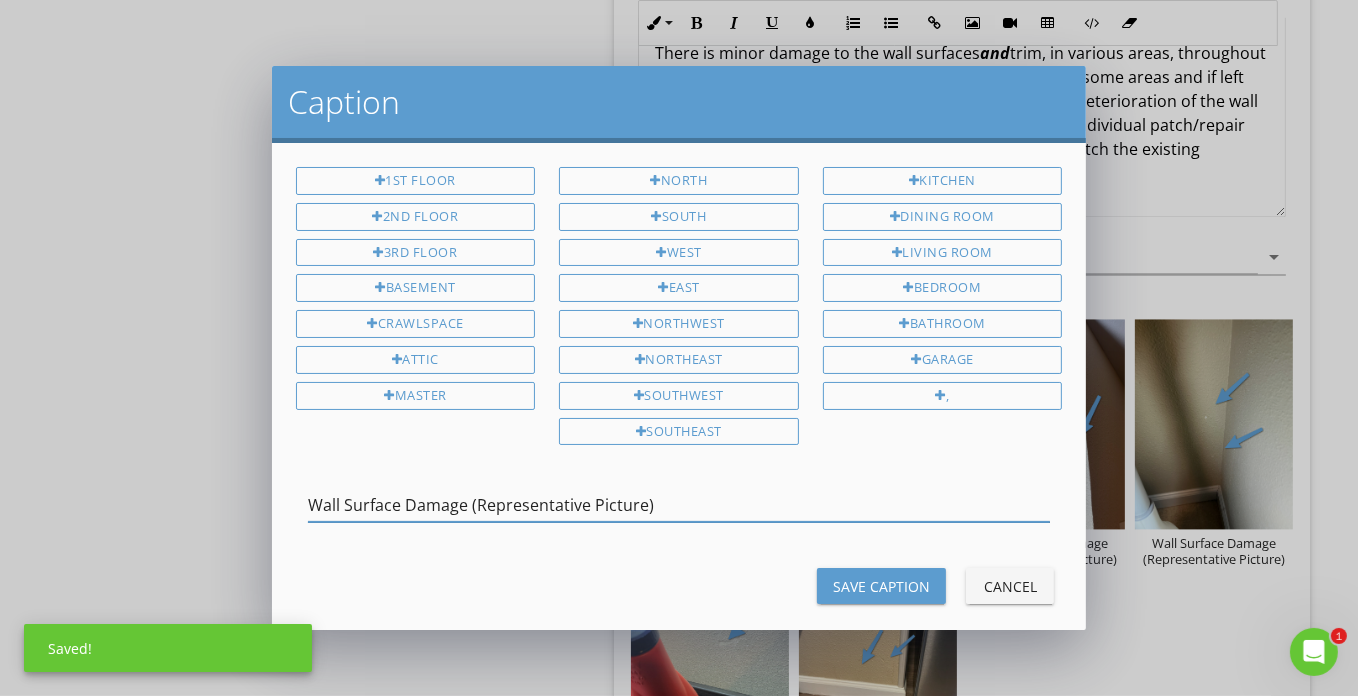 click on "Wall Surface Damage (Representative Picture)" at bounding box center (679, 505) 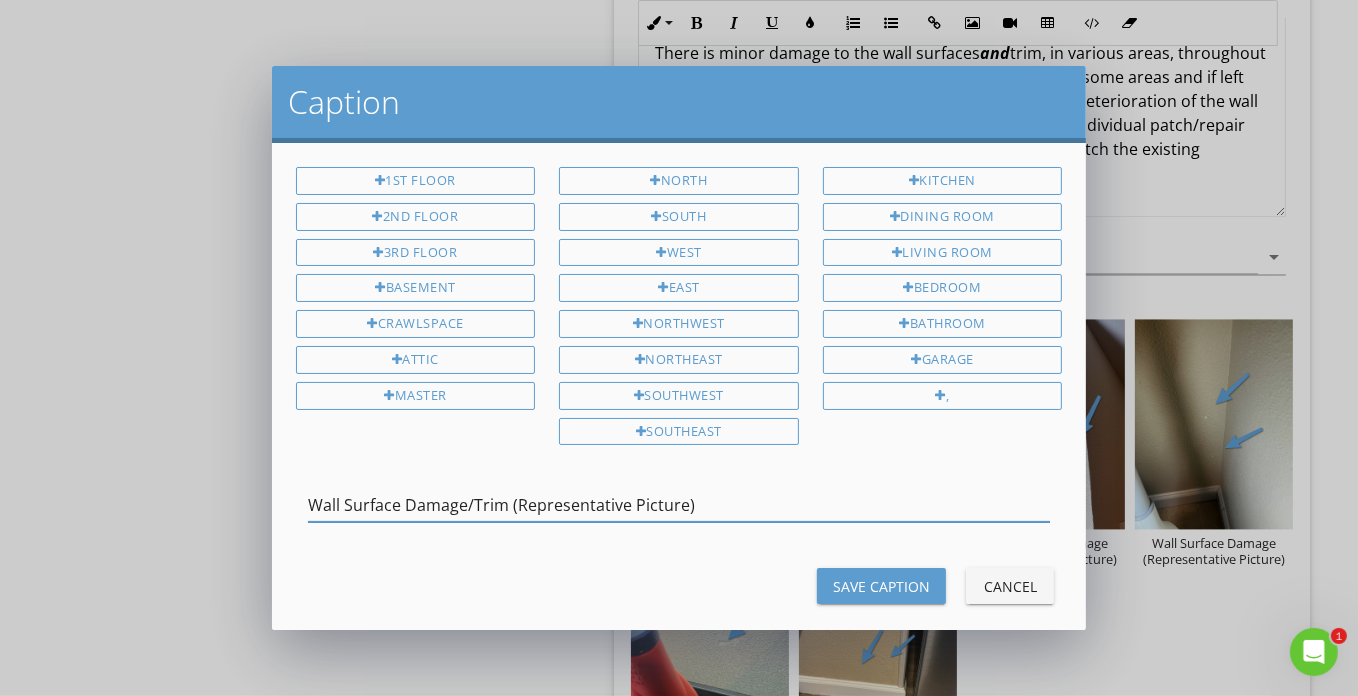 click on "Wall Surface Damage/Trim (Representative Picture)" at bounding box center [679, 505] 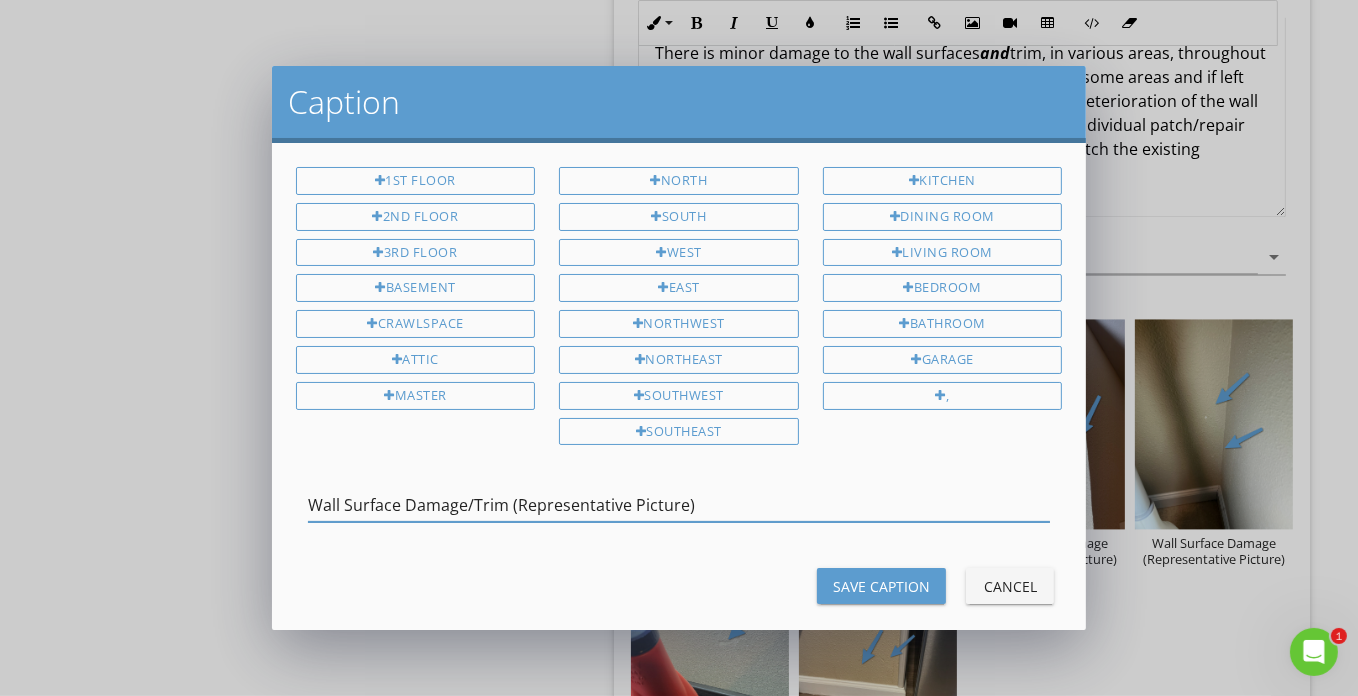 type on "Wall Surface Damage/Trim (Representative Picture)" 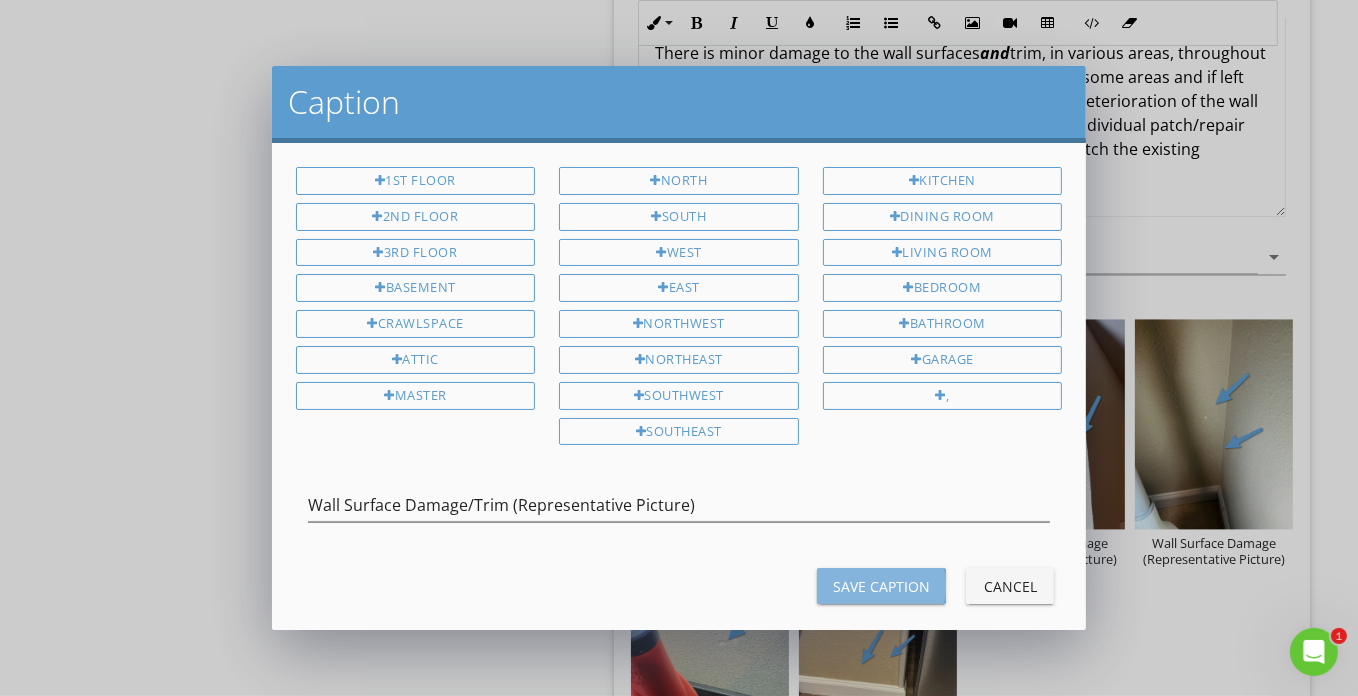 click on "Save Caption" at bounding box center [881, 586] 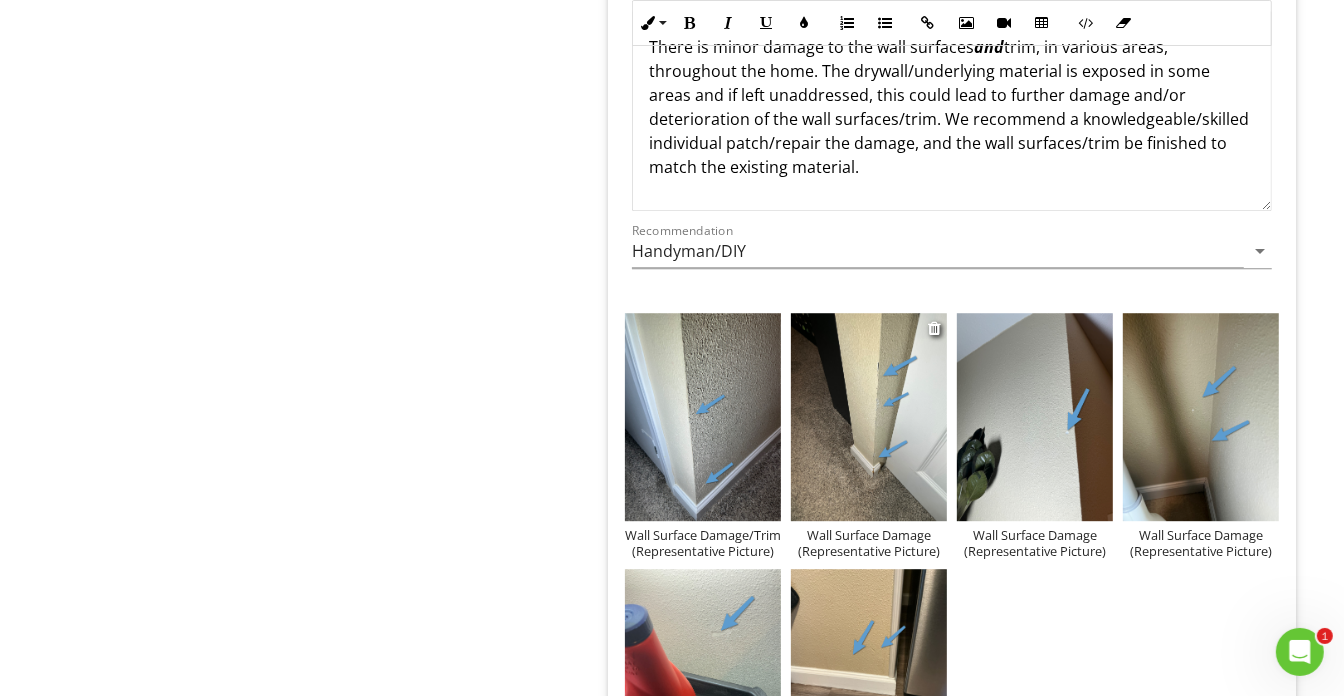 click on "Wall Surface Damage (Representative Picture)" at bounding box center (869, 543) 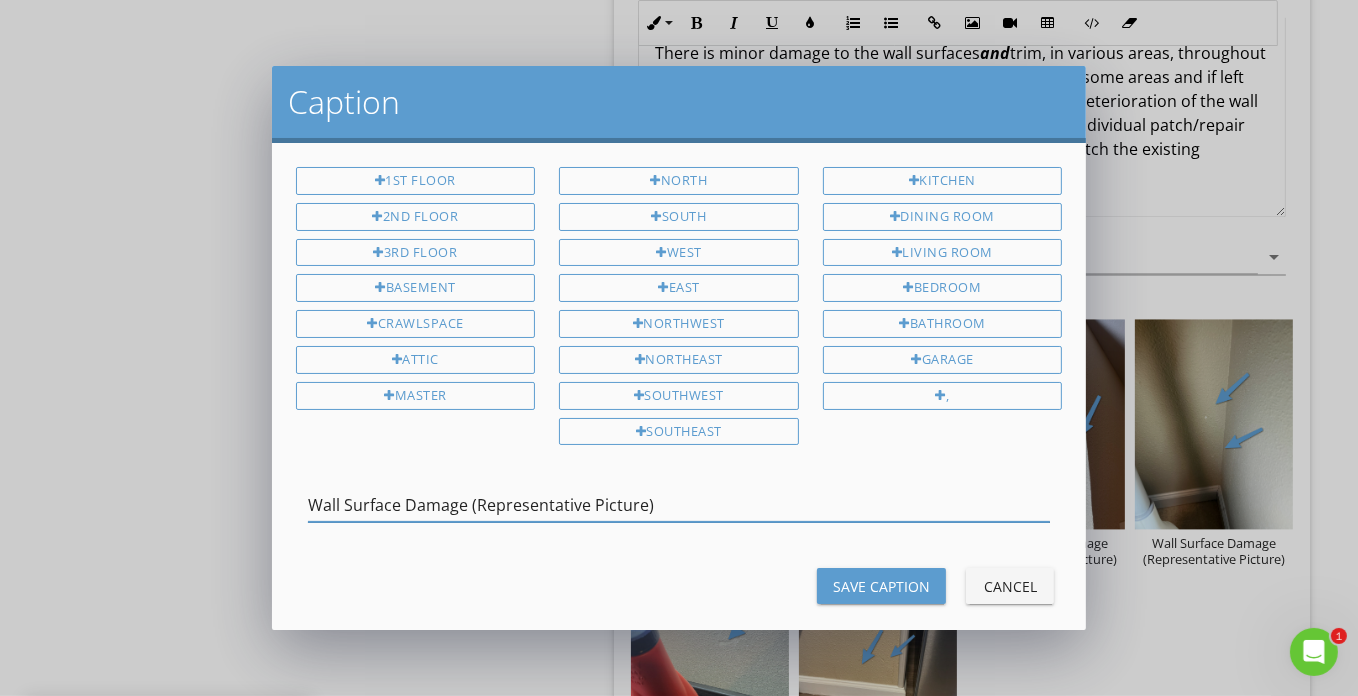 click on "Wall Surface Damage (Representative Picture)" at bounding box center (679, 505) 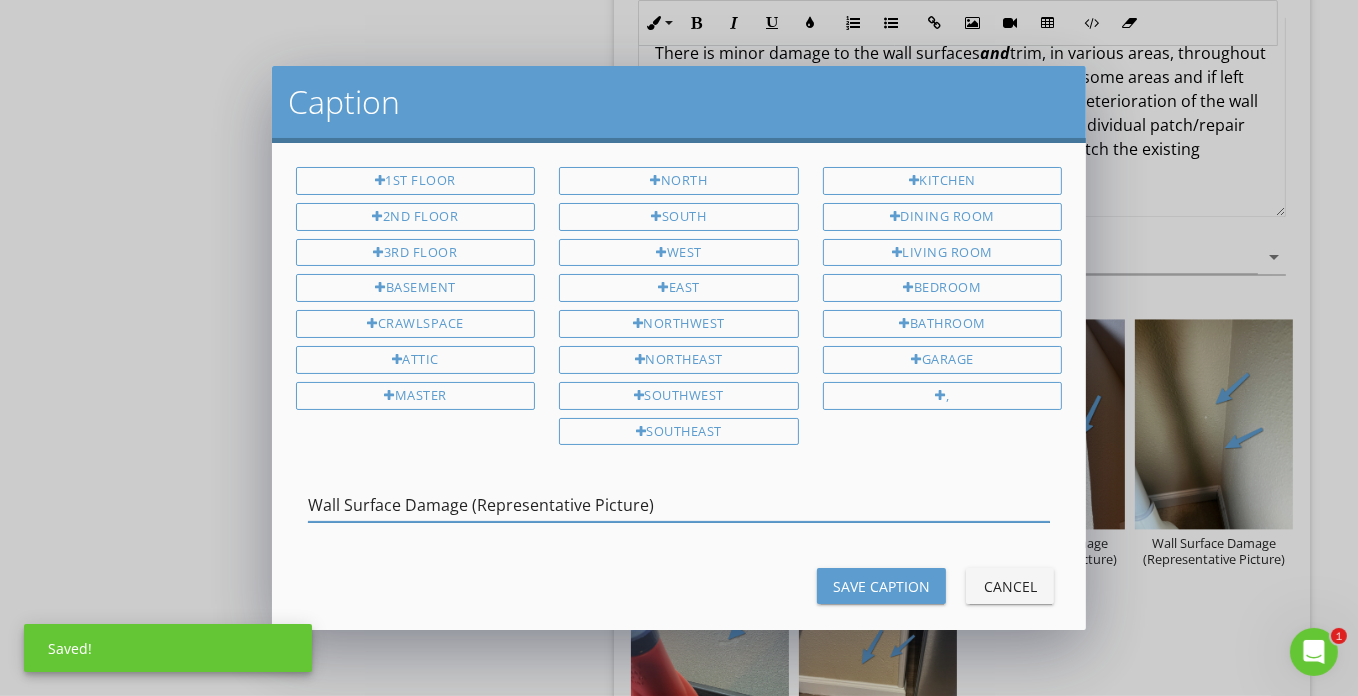 click on "Wall Surface Damage (Representative Picture)" at bounding box center (679, 505) 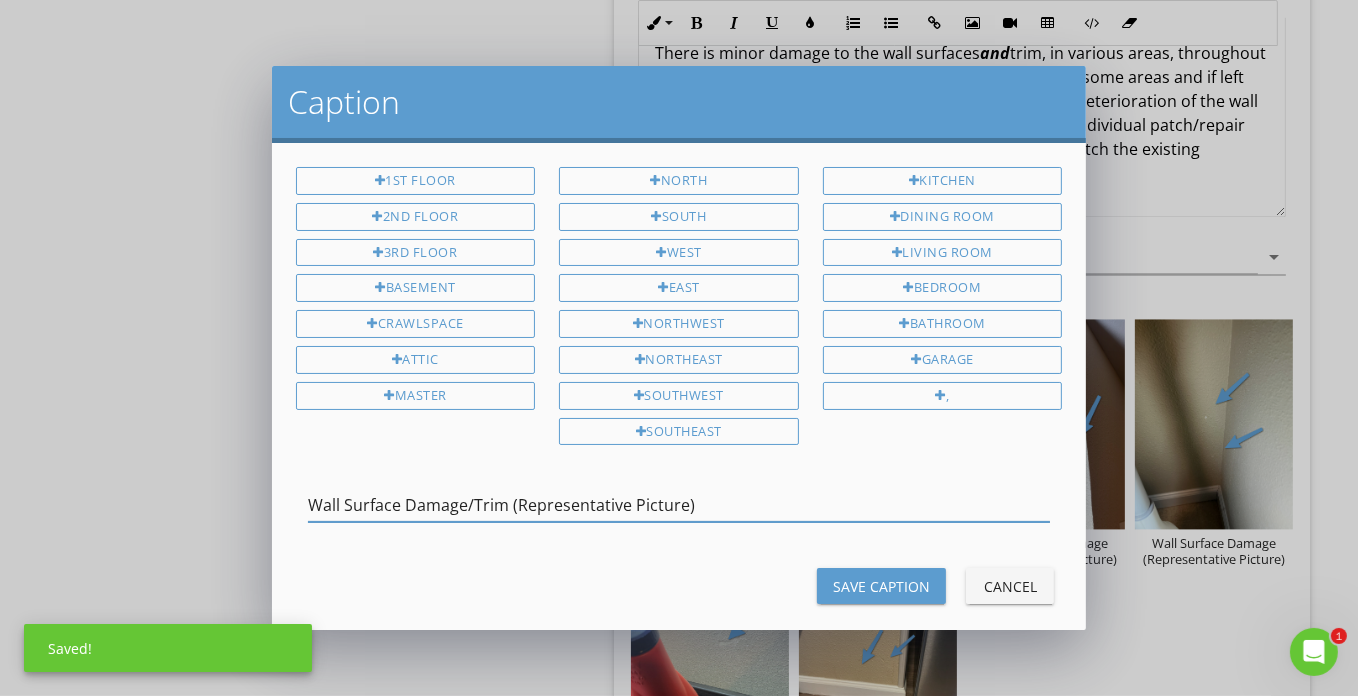 type on "Wall Surface Damage/Trim (Representative Picture)" 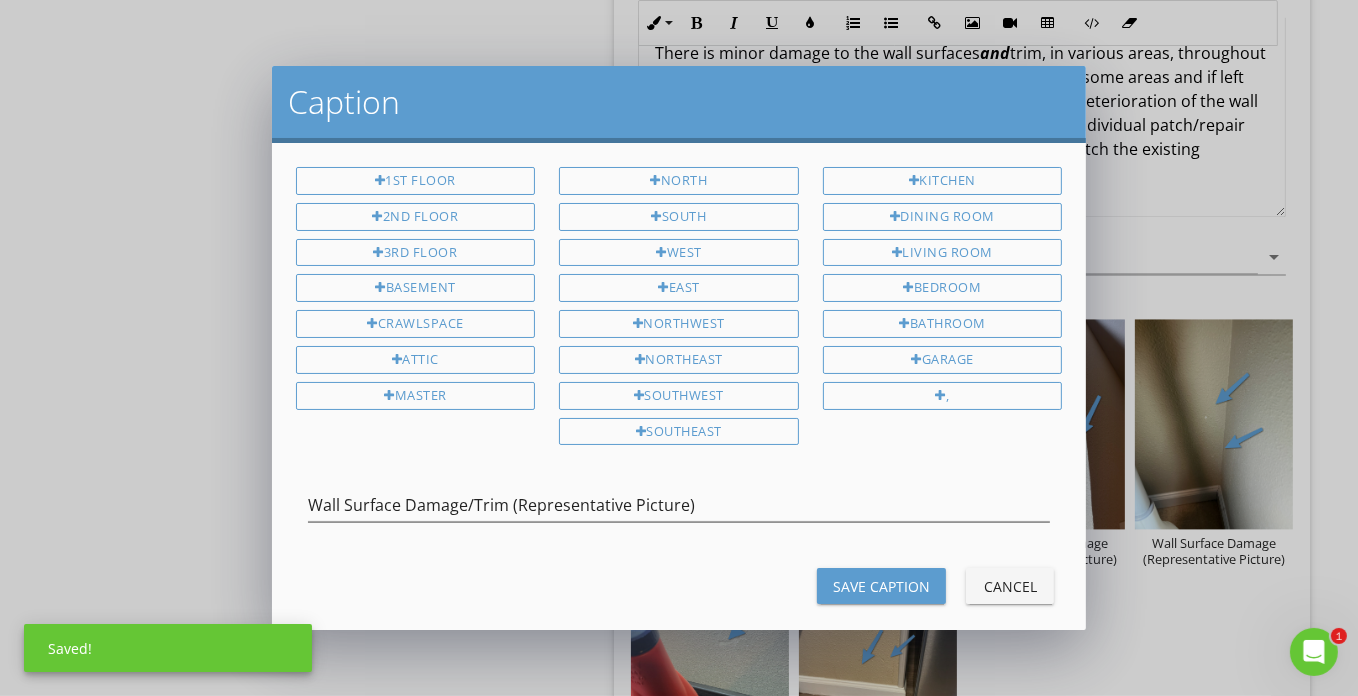 click on "Save Caption" at bounding box center (881, 586) 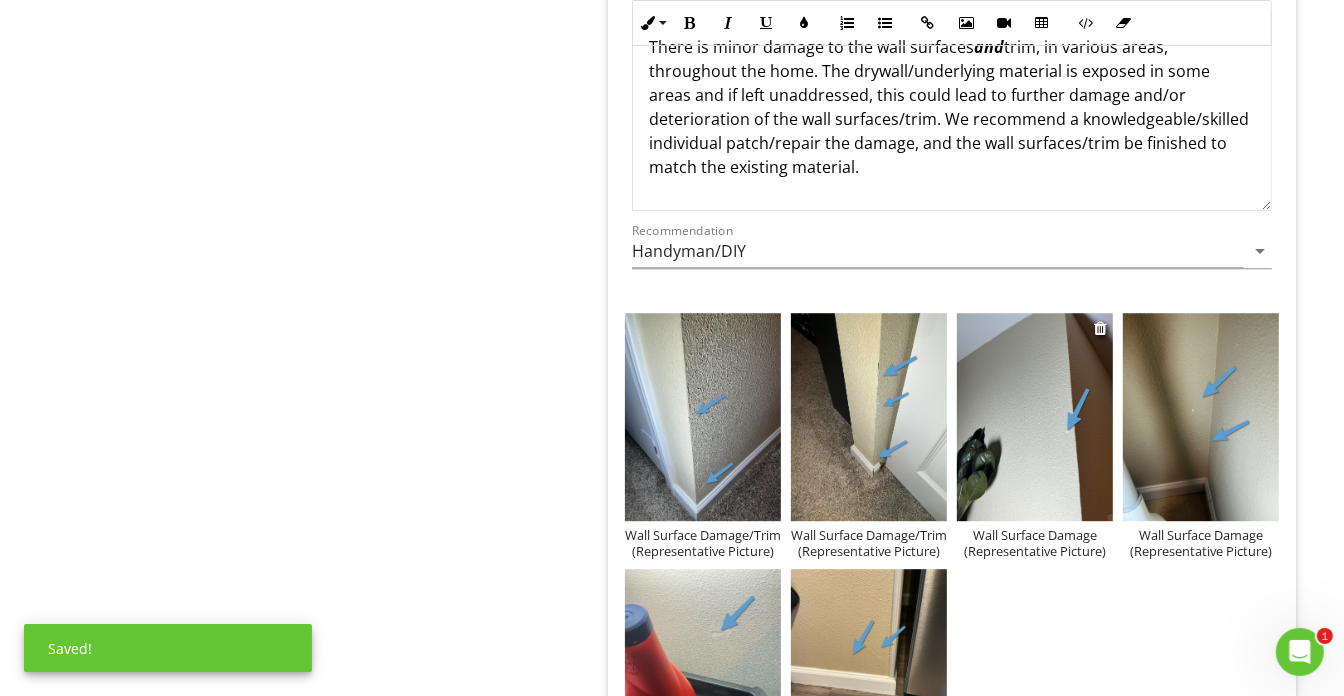click on "Wall Surface Damage (Representative Picture)" at bounding box center (1035, 543) 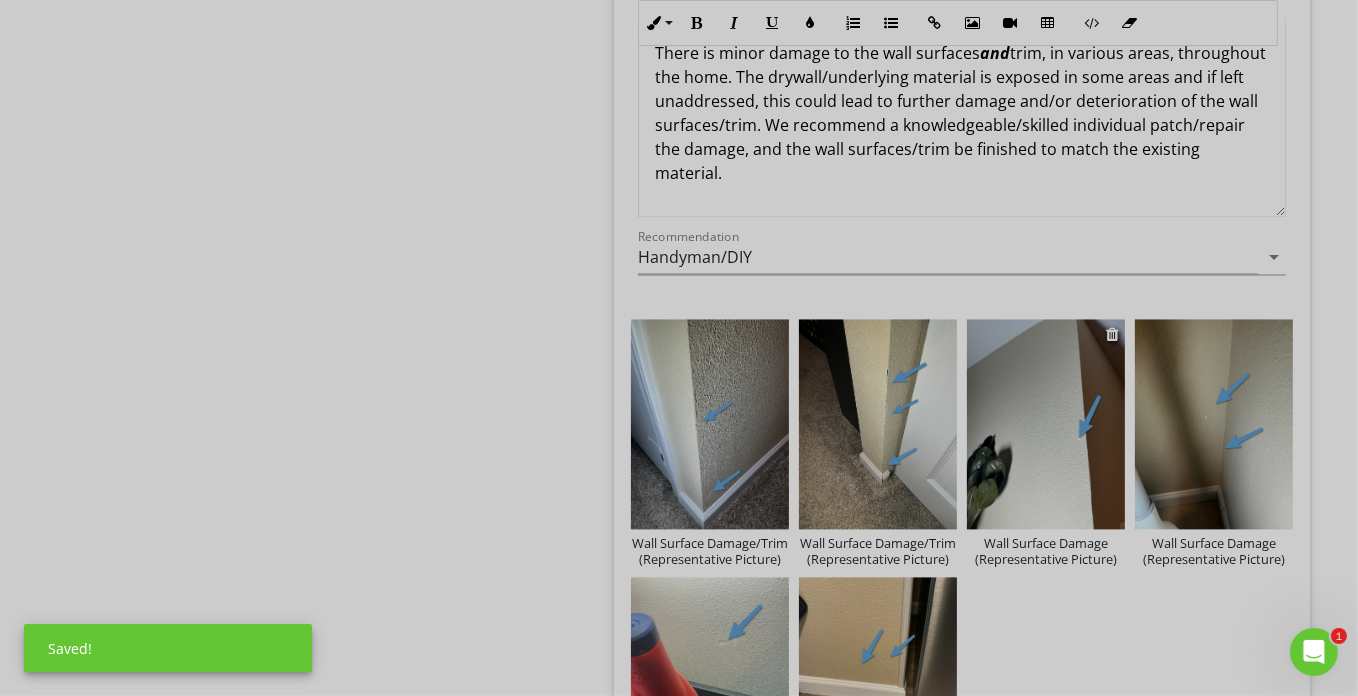 scroll, scrollTop: 0, scrollLeft: 0, axis: both 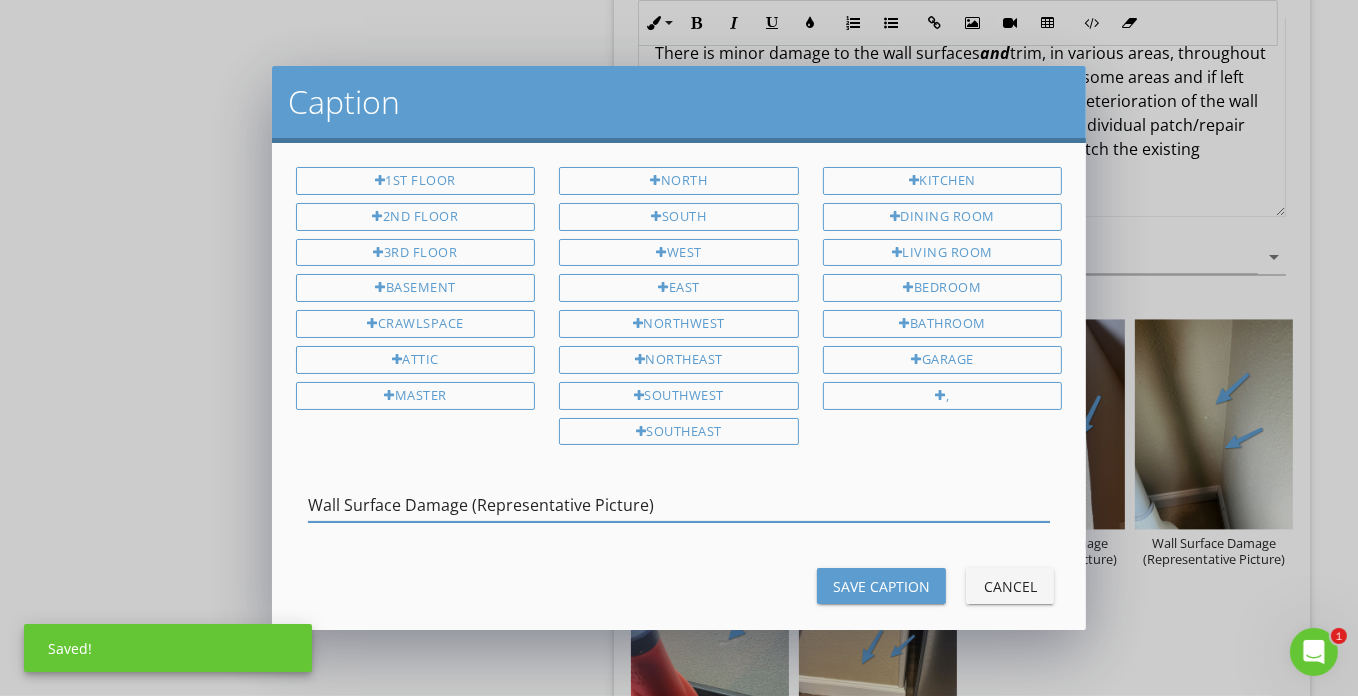 click on "Wall Surface Damage (Representative Picture)" at bounding box center (679, 505) 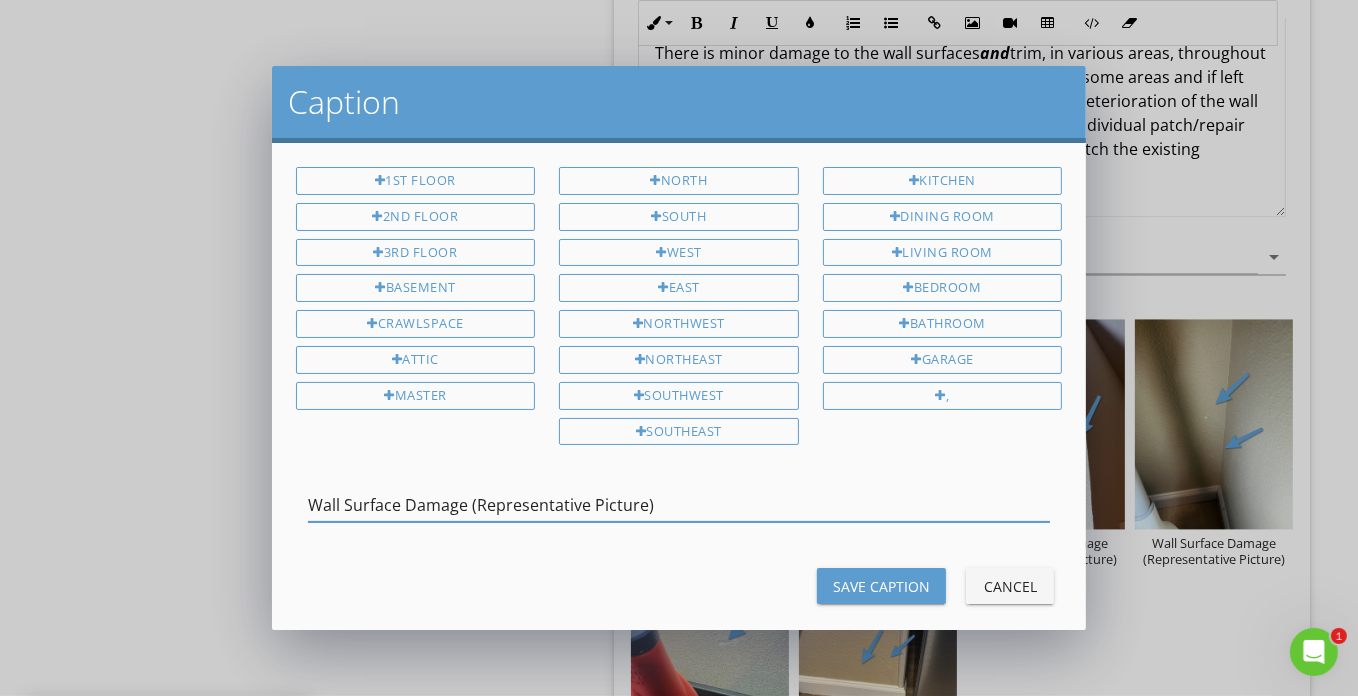 drag, startPoint x: 864, startPoint y: 494, endPoint x: 875, endPoint y: 538, distance: 45.35416 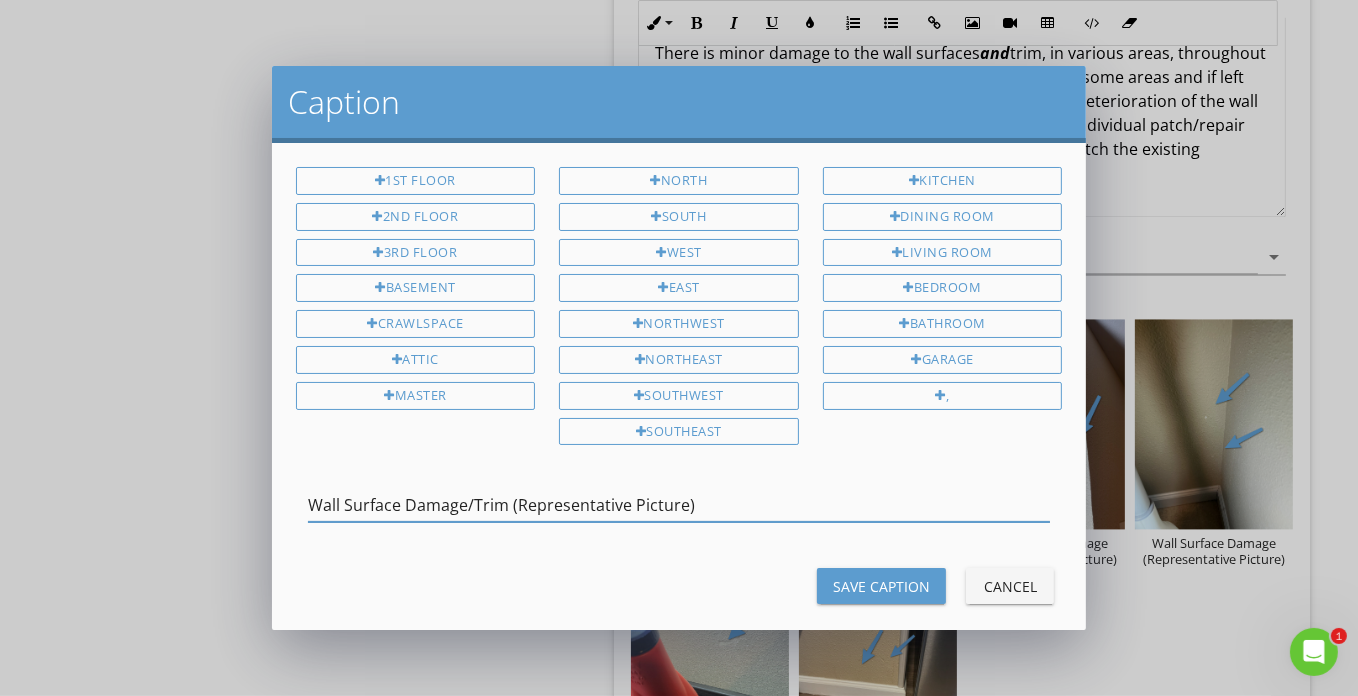 type on "Wall Surface Damage/Trim (Representative Picture)" 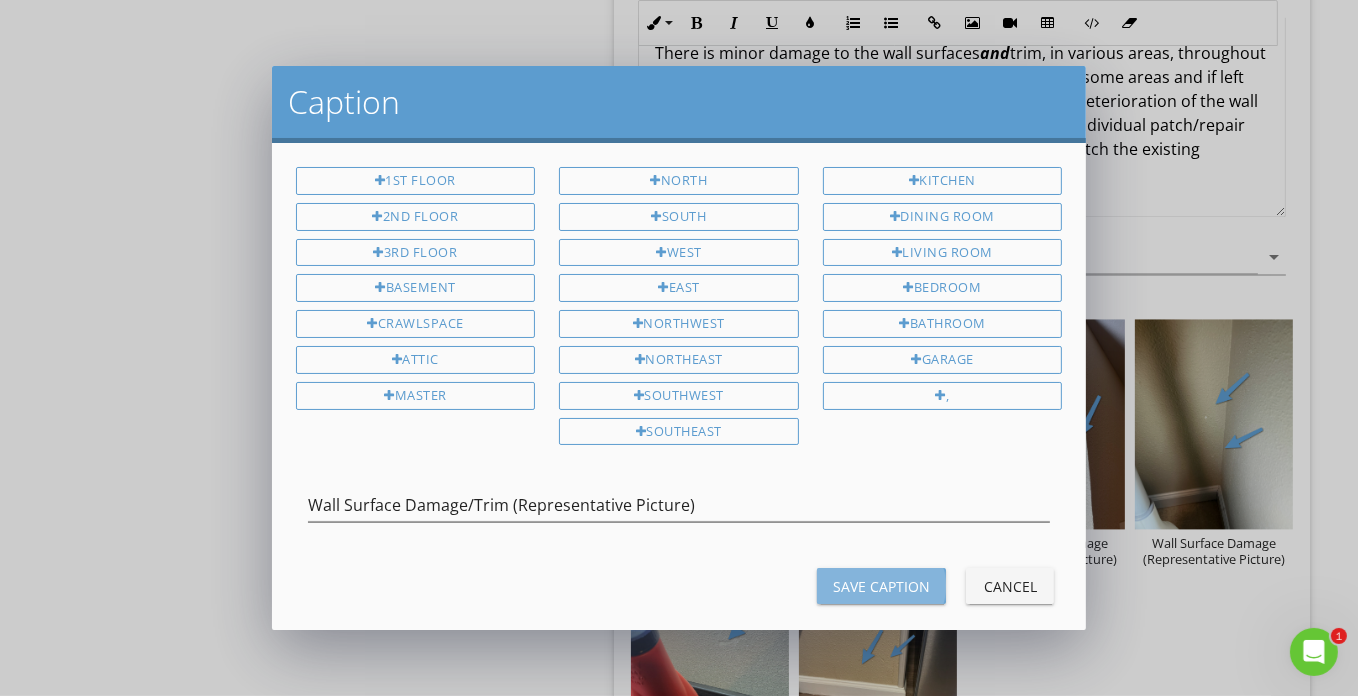 click on "Save Caption" at bounding box center (881, 586) 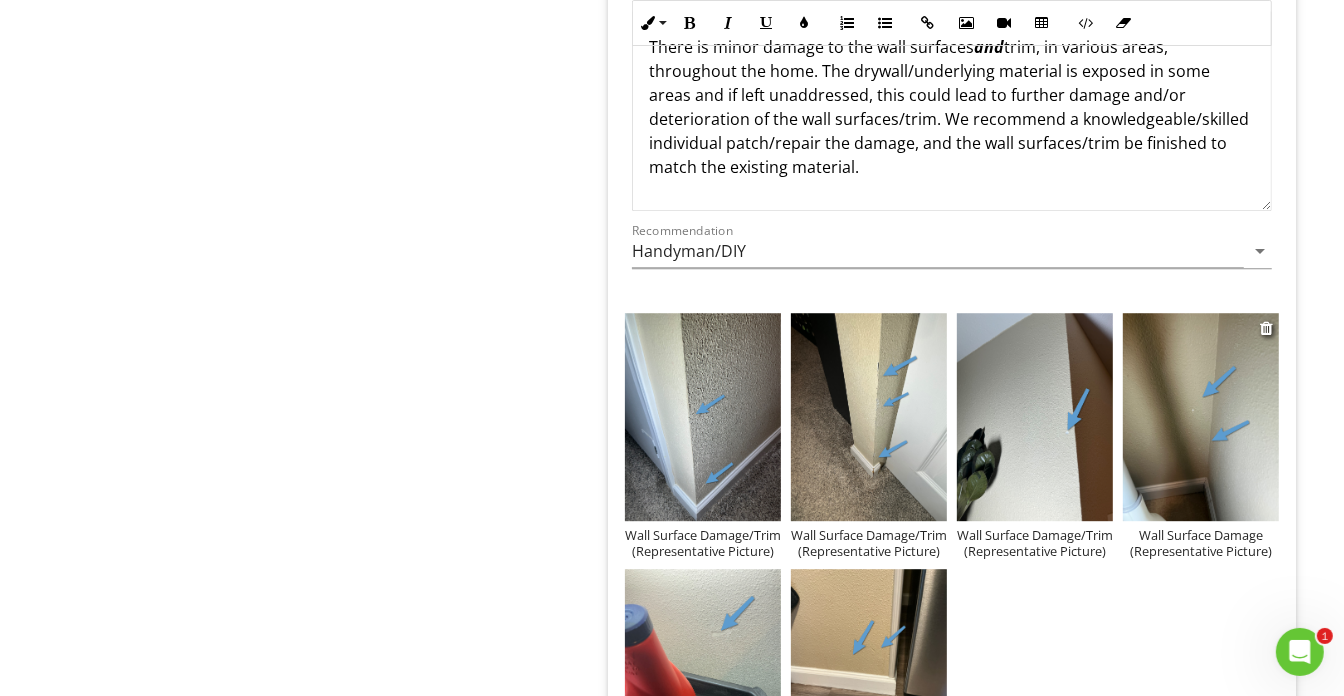click on "Wall Surface Damage (Representative Picture)" at bounding box center [1201, 543] 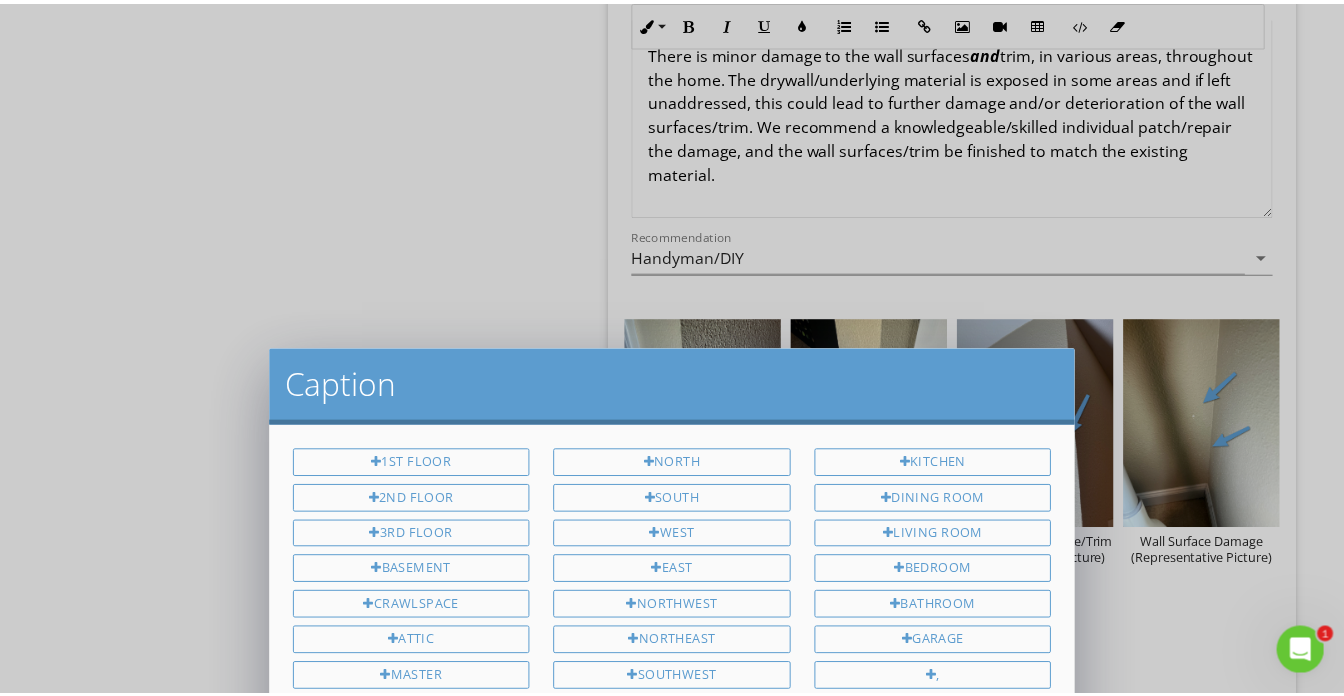 scroll, scrollTop: 0, scrollLeft: 0, axis: both 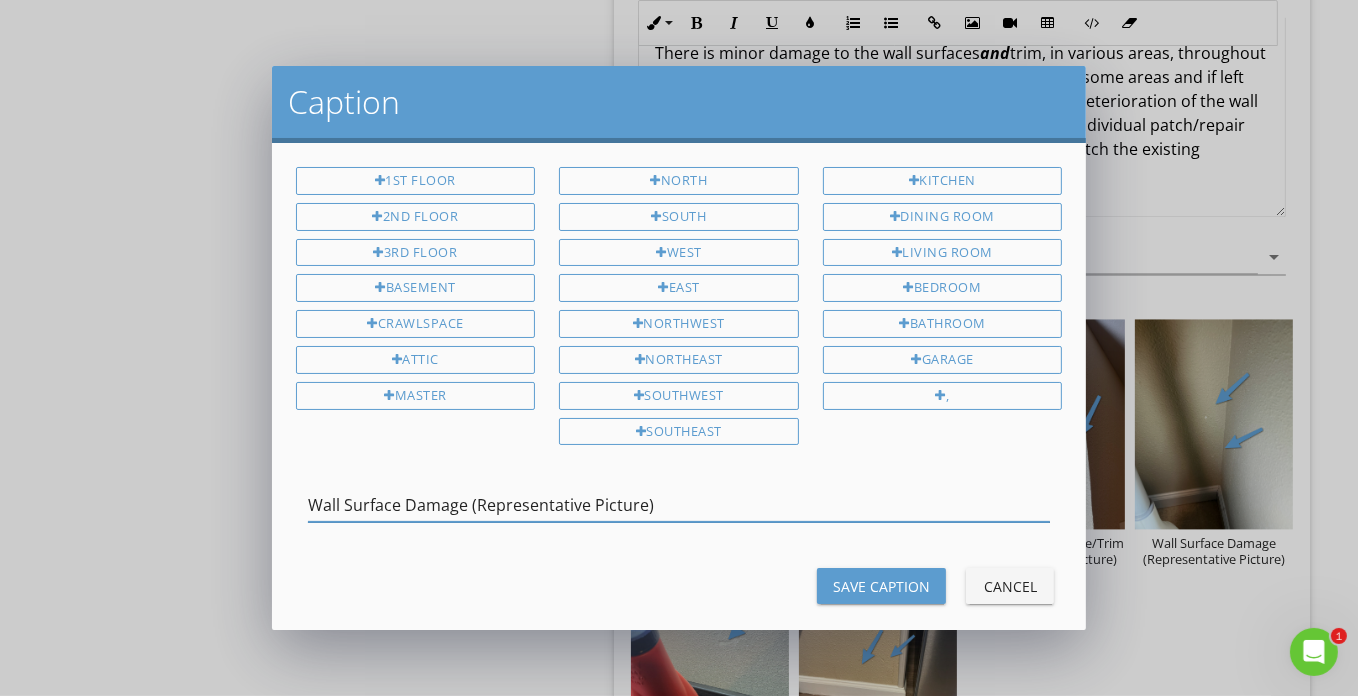 click on "Wall Surface Damage (Representative Picture)" at bounding box center (679, 505) 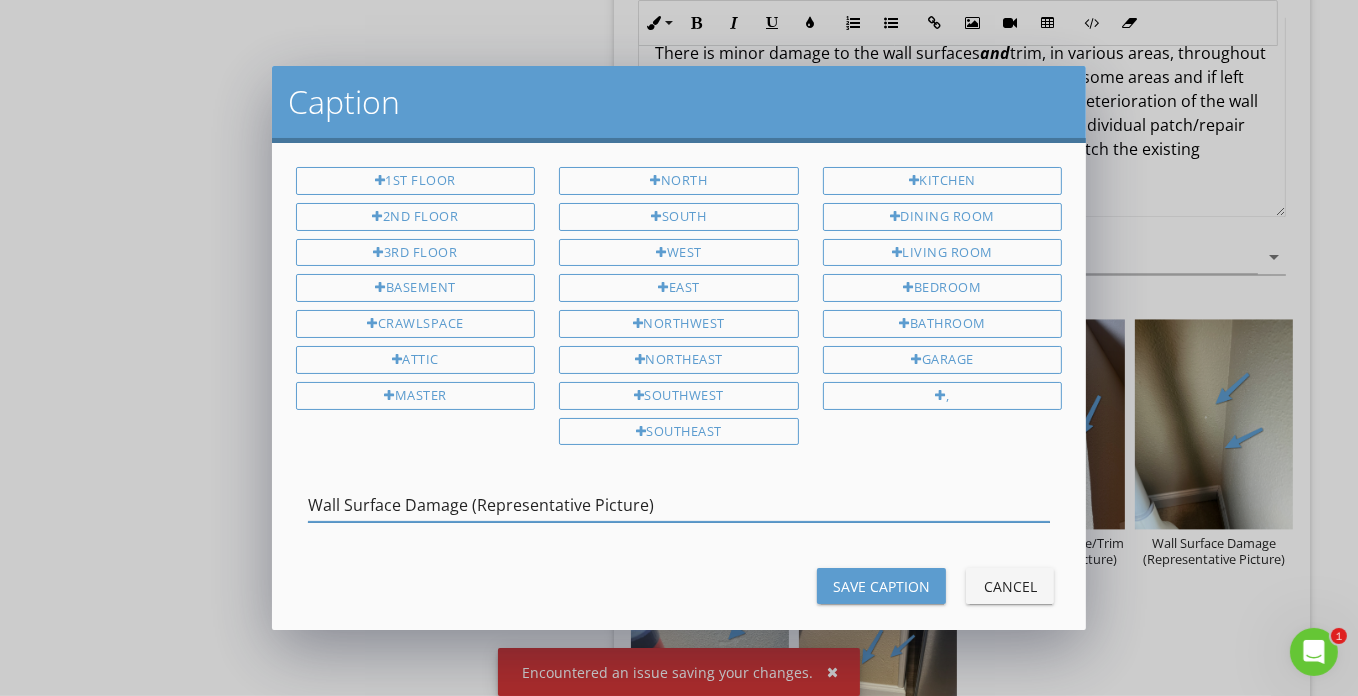 click on "Wall Surface Damage (Representative Picture)" at bounding box center [679, 505] 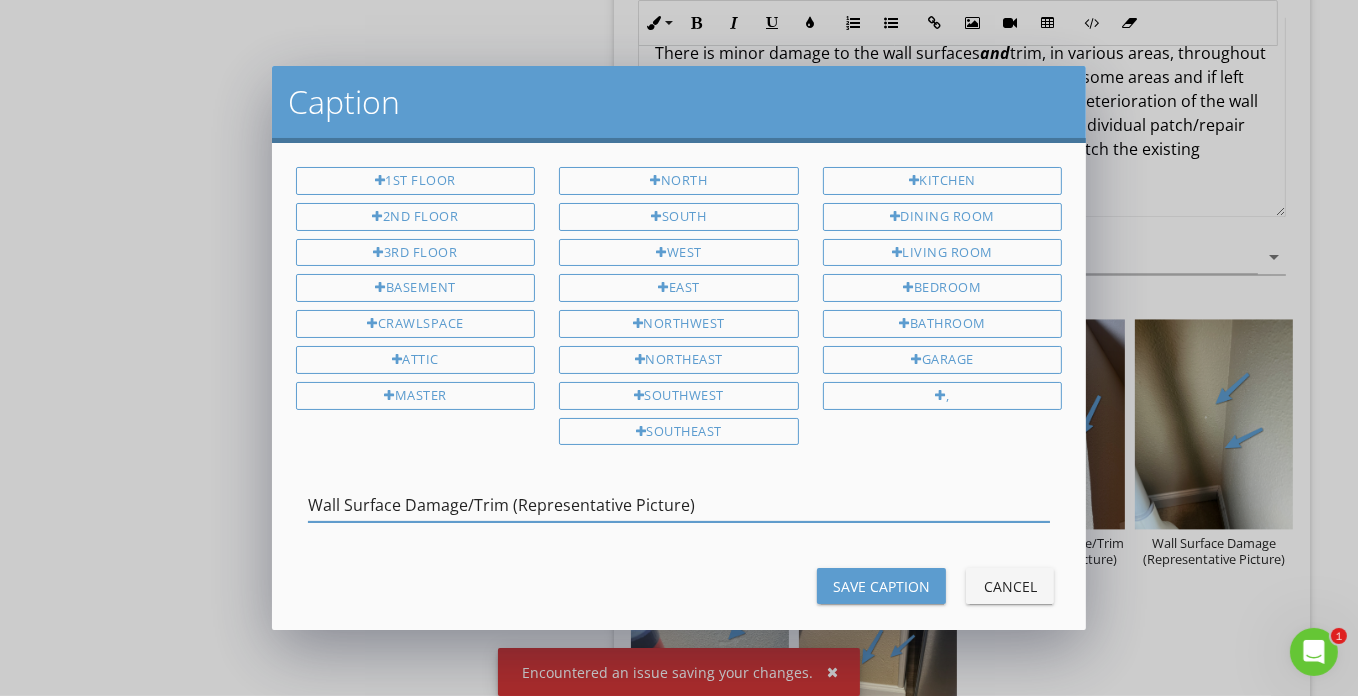 type on "Wall Surface Damage/Trim (Representative Picture)" 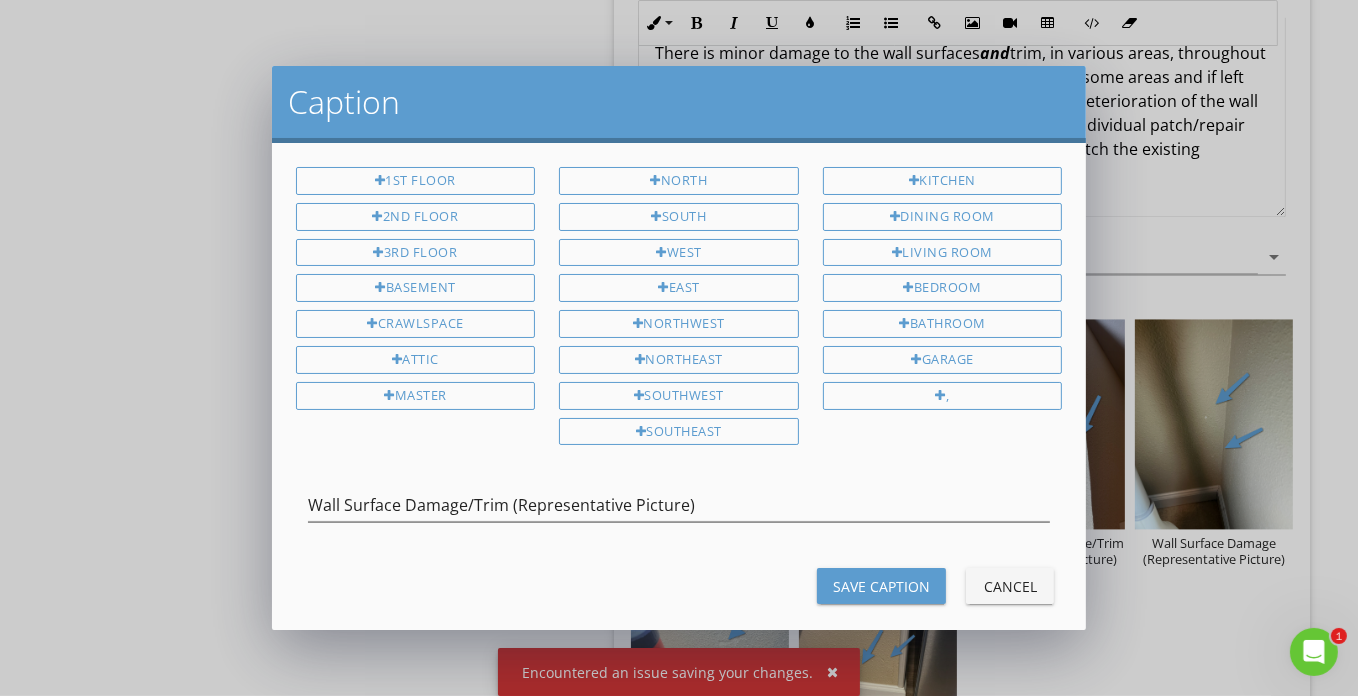 click on "Save Caption" at bounding box center (881, 586) 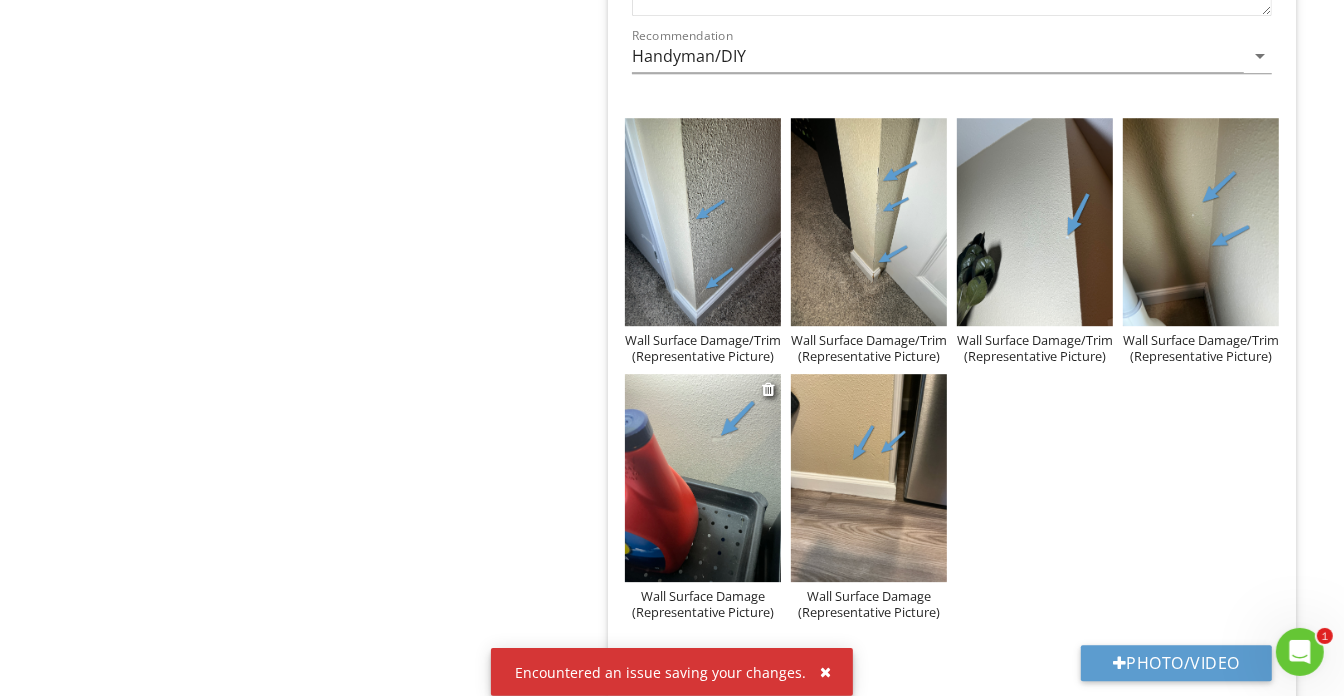 scroll, scrollTop: 4244, scrollLeft: 0, axis: vertical 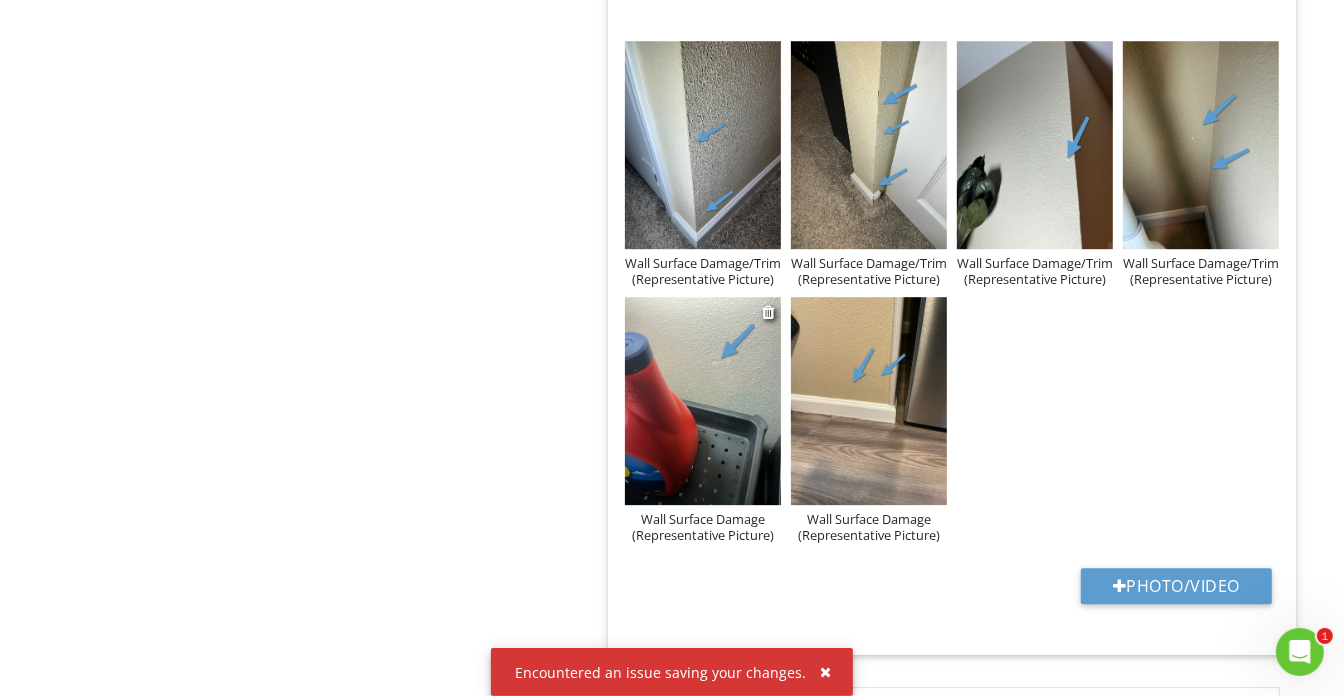 click on "Wall Surface Damage (Representative Picture)" at bounding box center (703, 527) 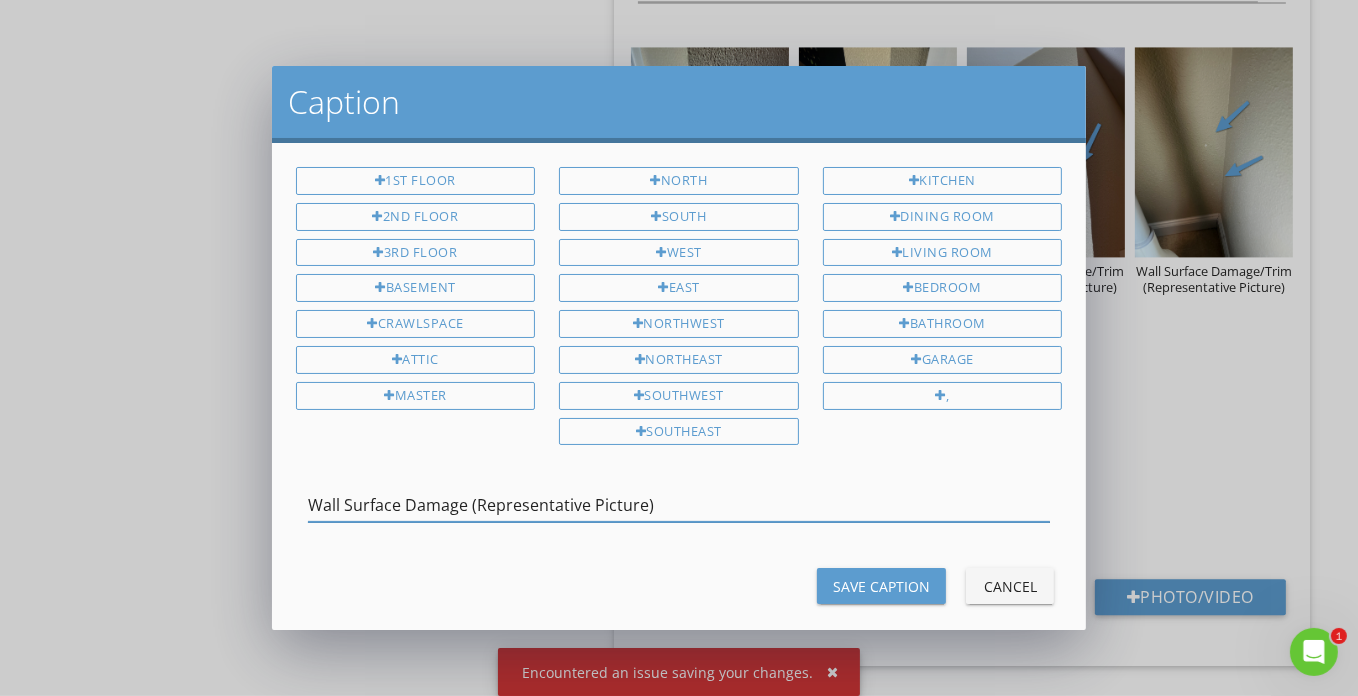 click on "Wall Surface Damage (Representative Picture)" at bounding box center [679, 505] 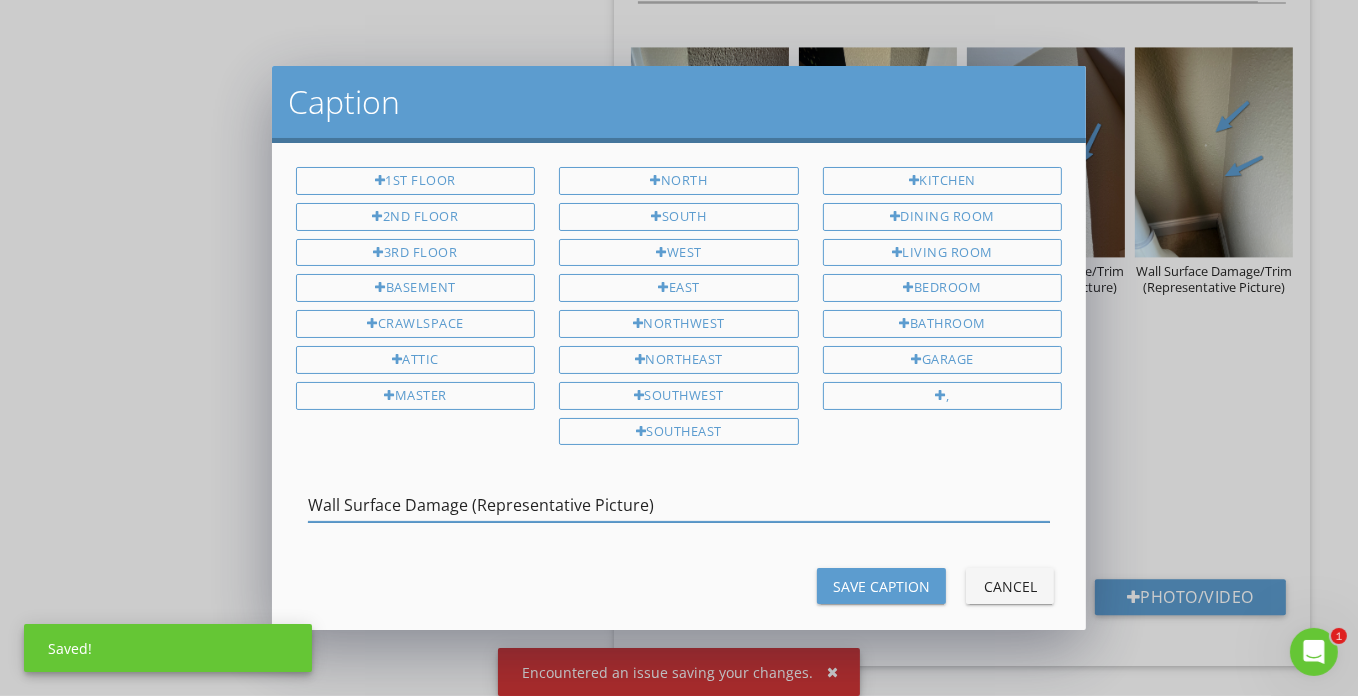 click on "Wall Surface Damage (Representative Picture)" at bounding box center (679, 505) 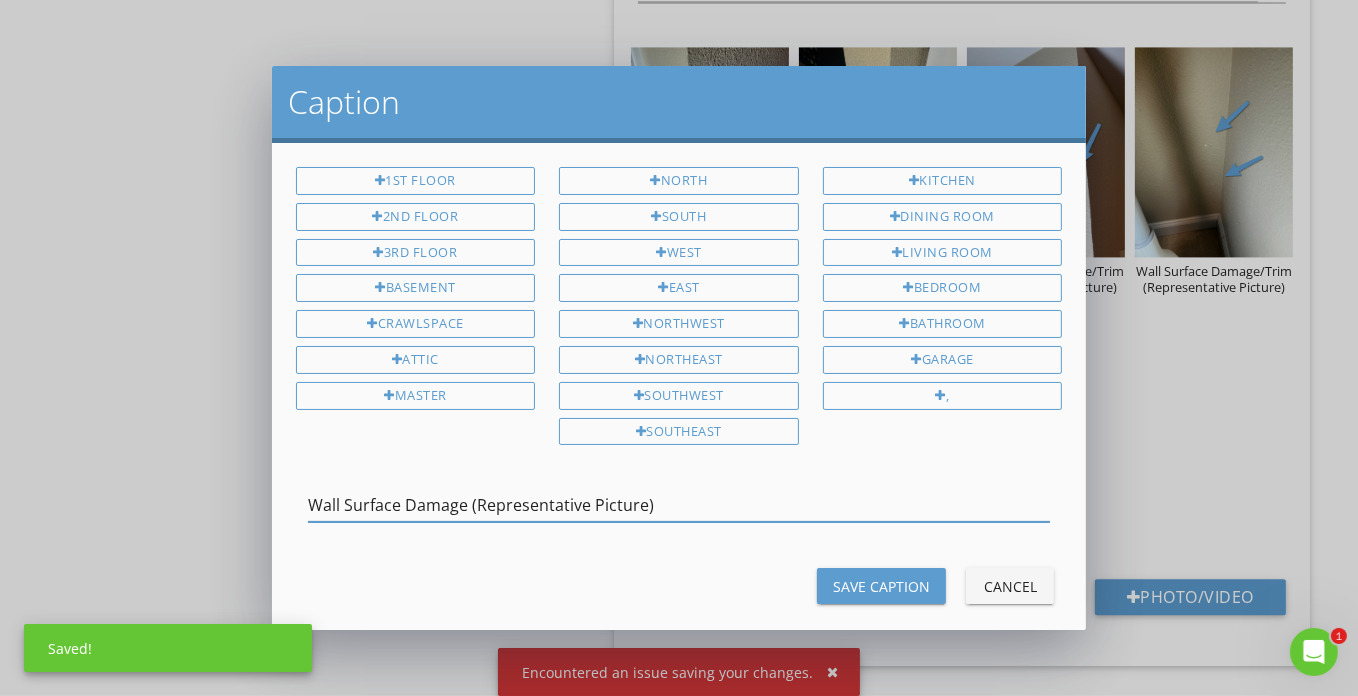 drag, startPoint x: 732, startPoint y: 486, endPoint x: 843, endPoint y: 559, distance: 132.8533 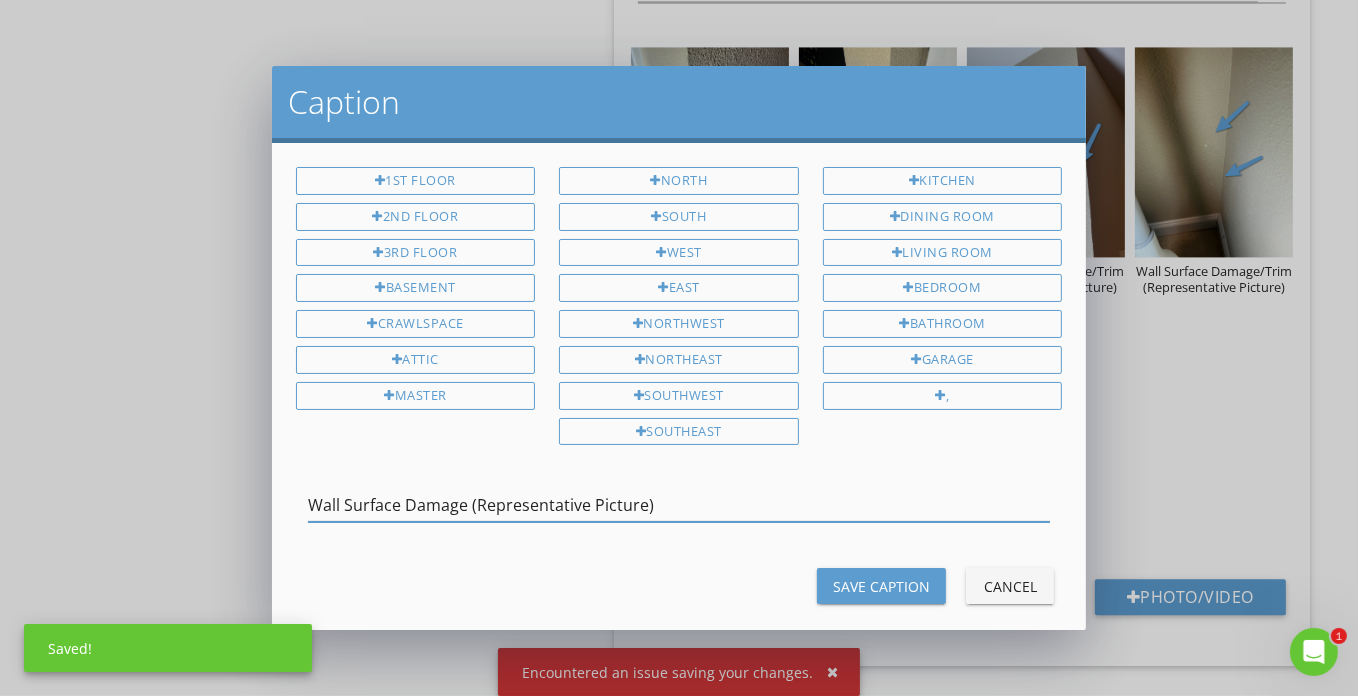 click on "Wall Surface Damage (Representative Picture)" at bounding box center (679, 505) 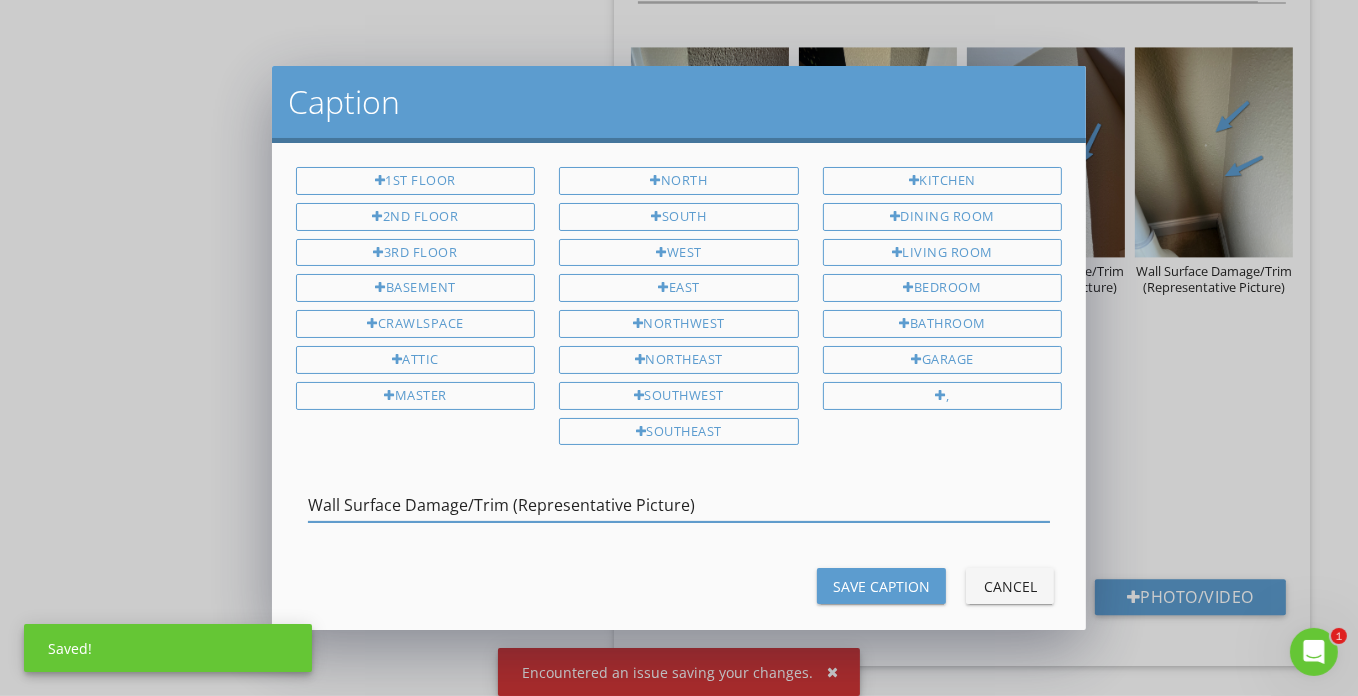 type on "Wall Surface Damage/Trim (Representative Picture)" 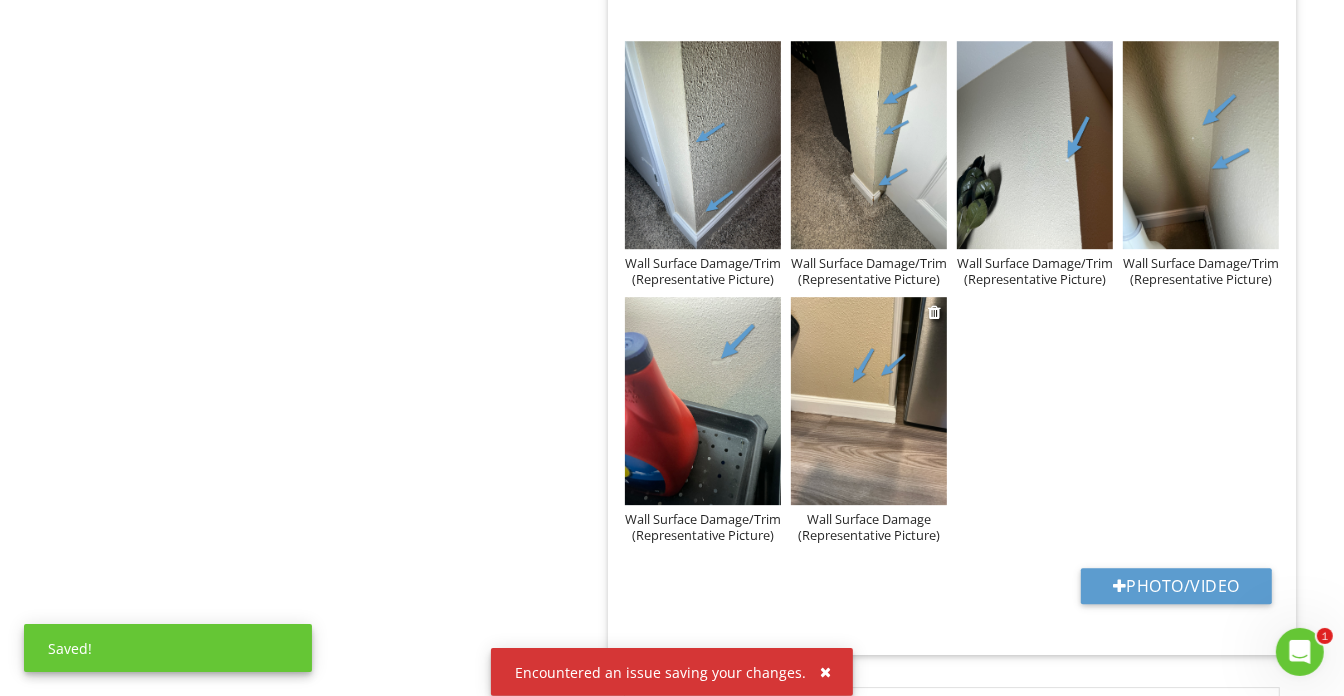 click on "Wall Surface Damage (Representative Picture)" at bounding box center [869, 527] 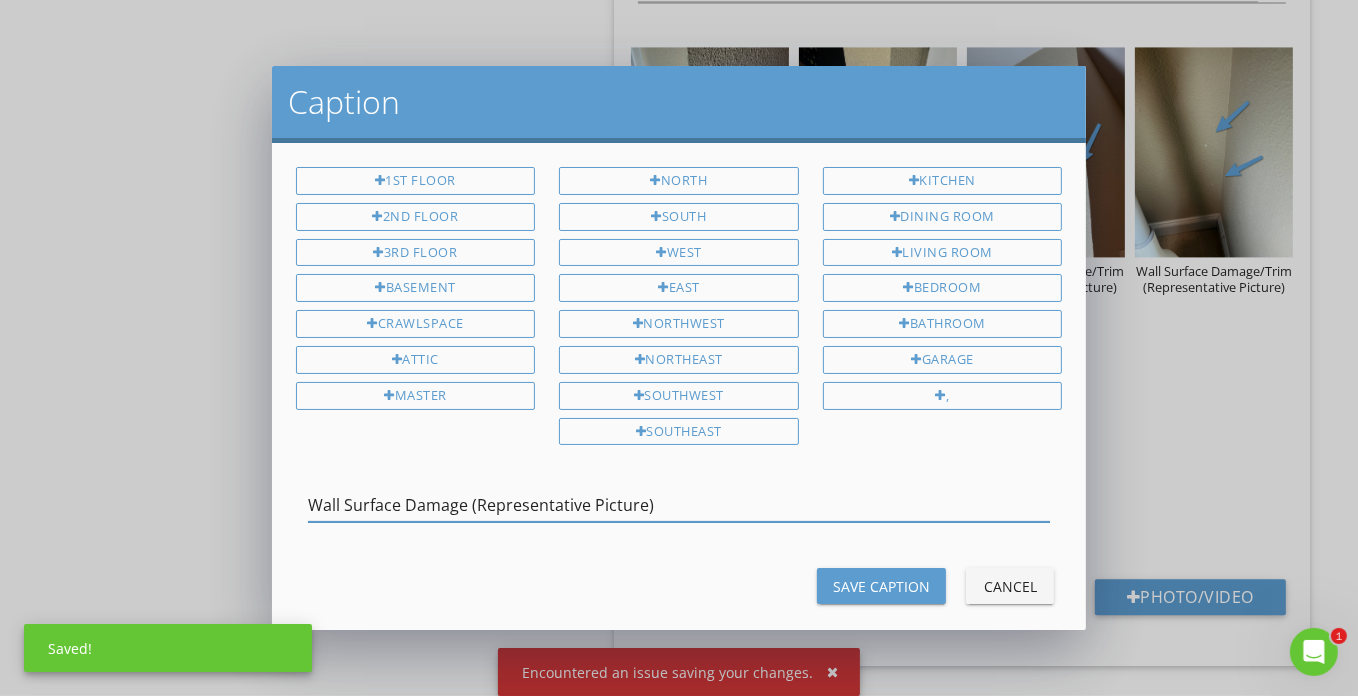 click on "Wall Surface Damage (Representative Picture)" at bounding box center (679, 505) 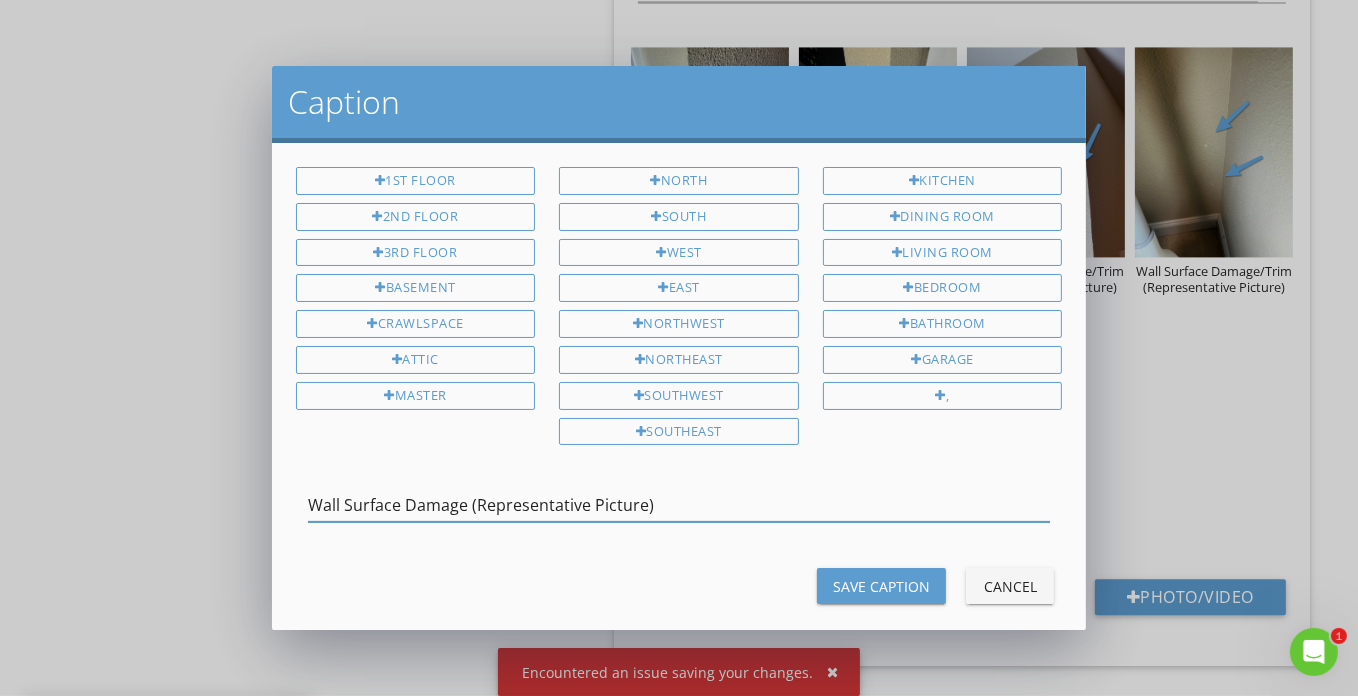 drag, startPoint x: 820, startPoint y: 498, endPoint x: 849, endPoint y: 549, distance: 58.66856 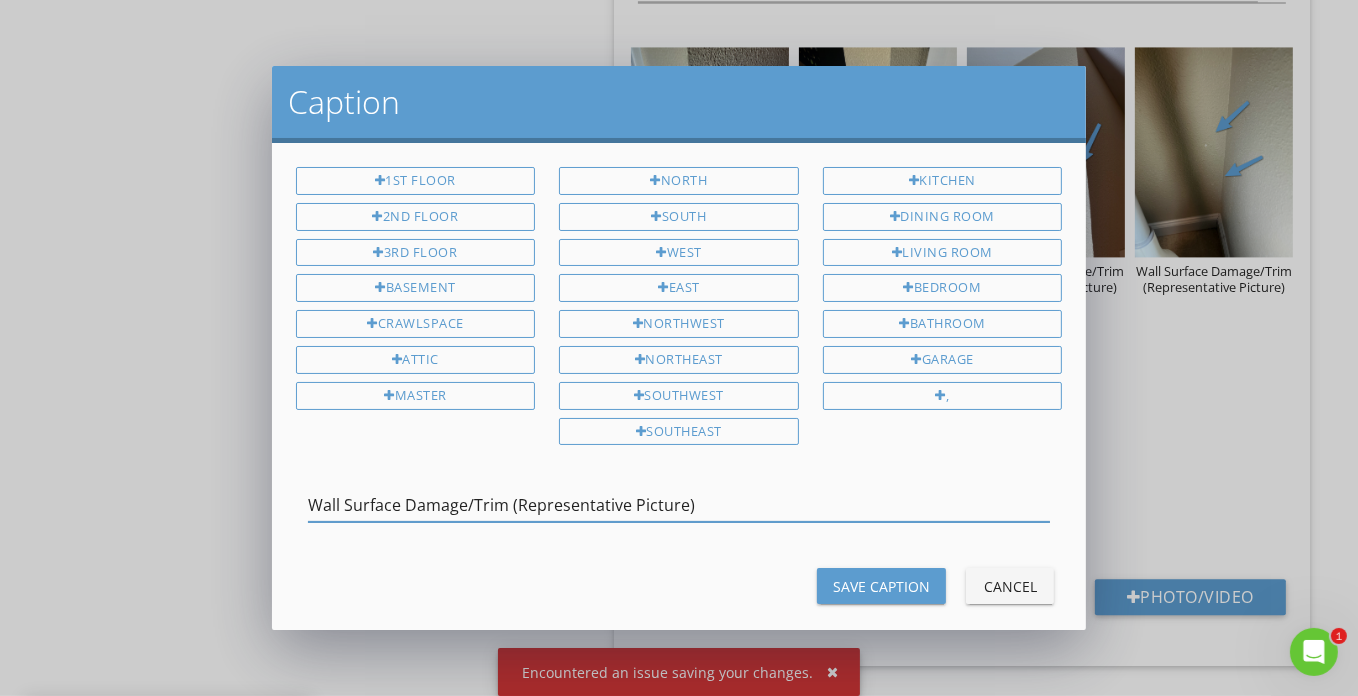 type on "Wall Surface Damage/Trim (Representative Picture)" 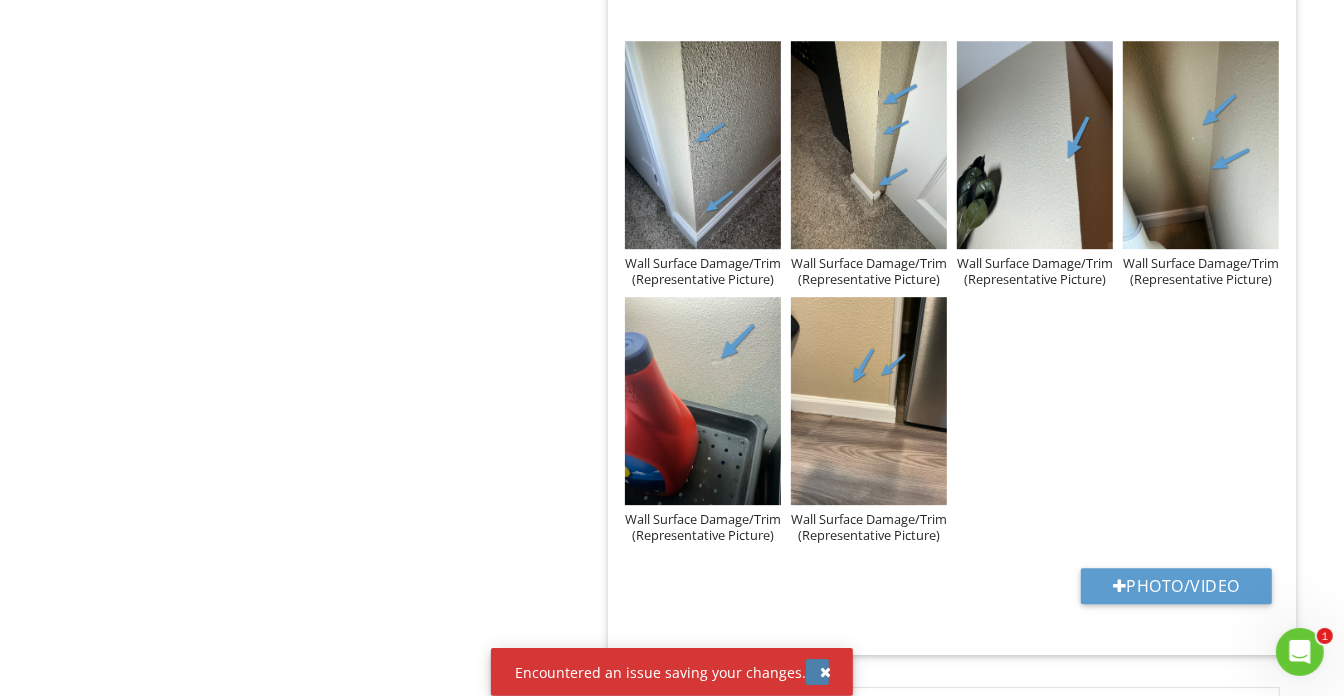 click at bounding box center [825, 672] 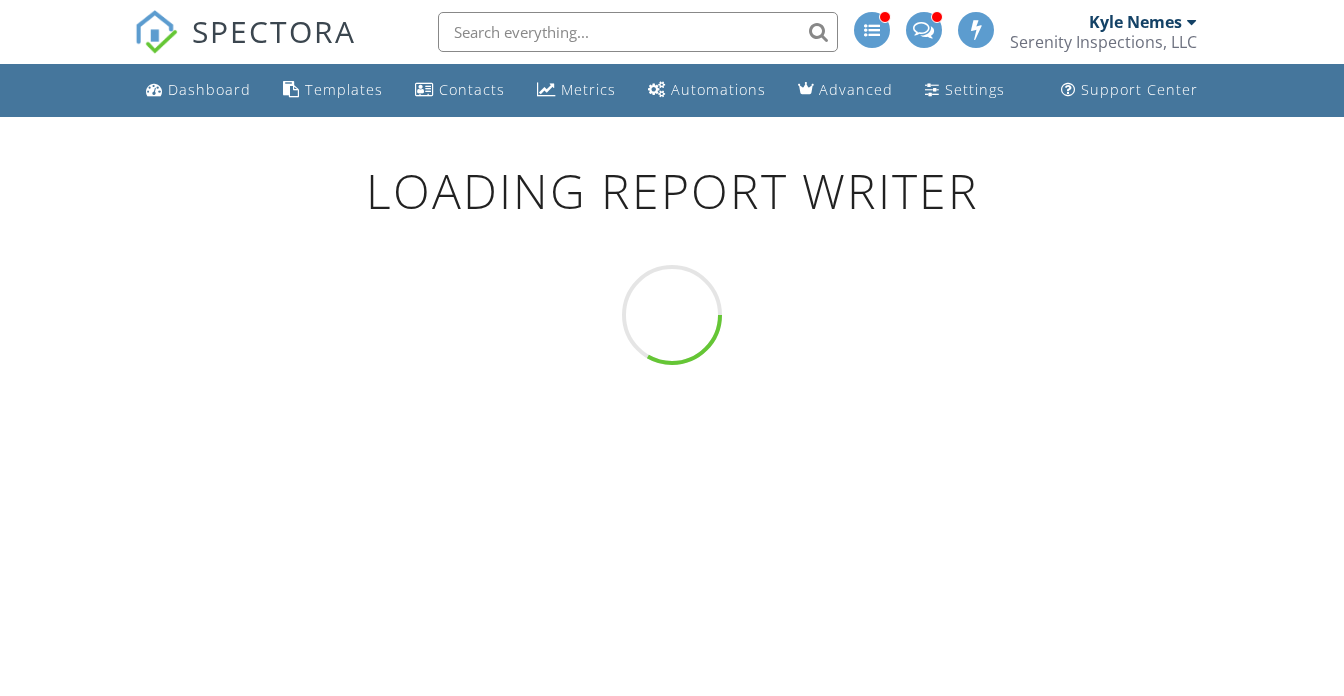scroll, scrollTop: 0, scrollLeft: 0, axis: both 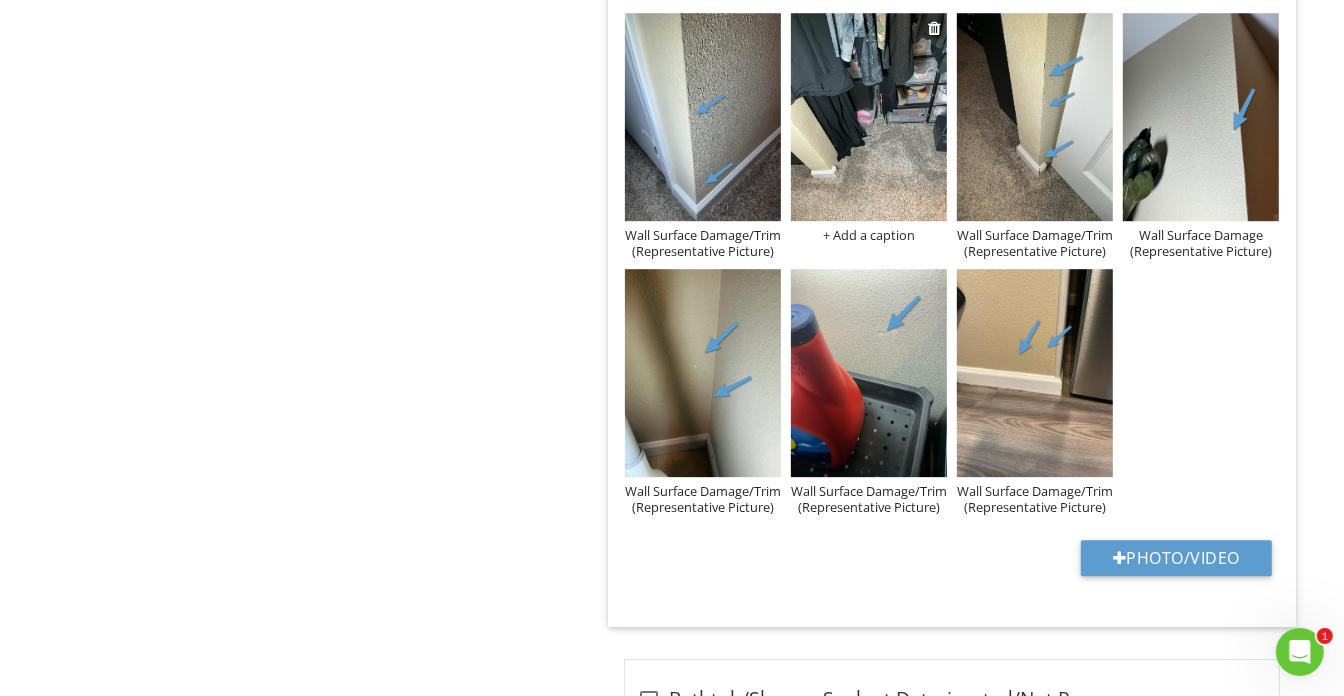 click on "+ Add a caption" at bounding box center (869, 235) 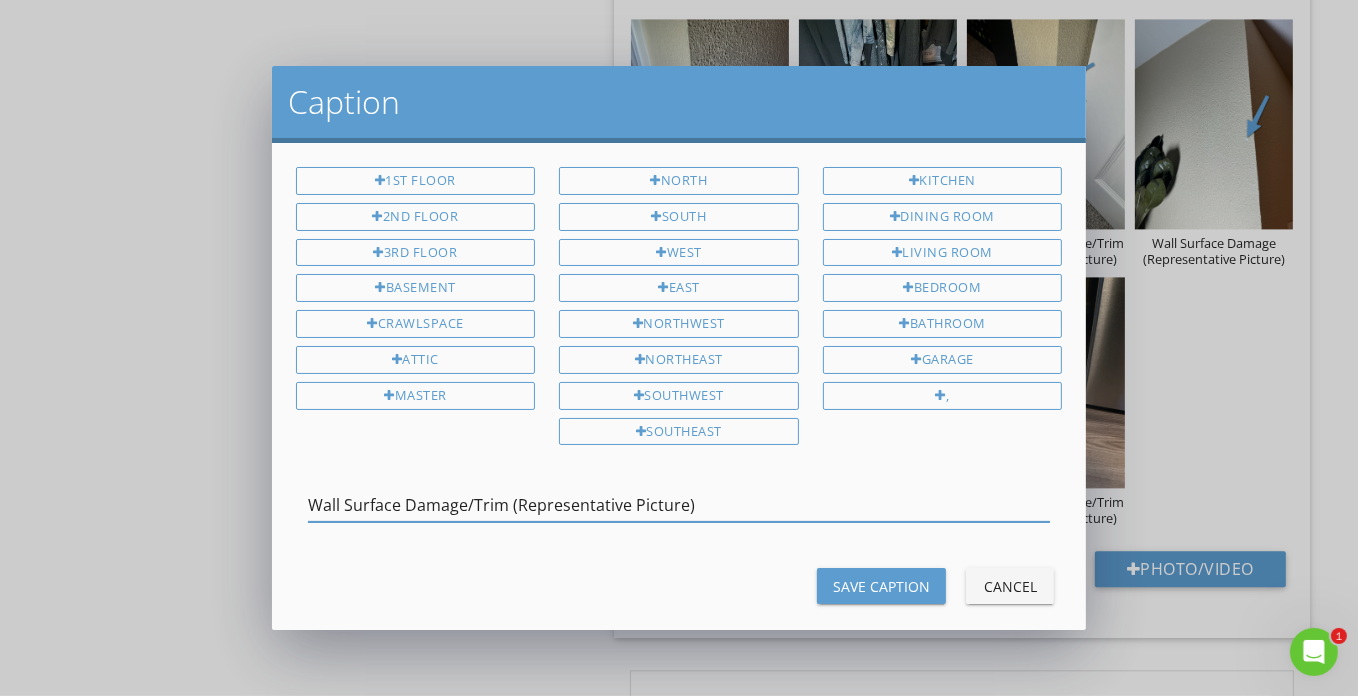 type on "Wall Surface Damage/Trim (Representative Picture)" 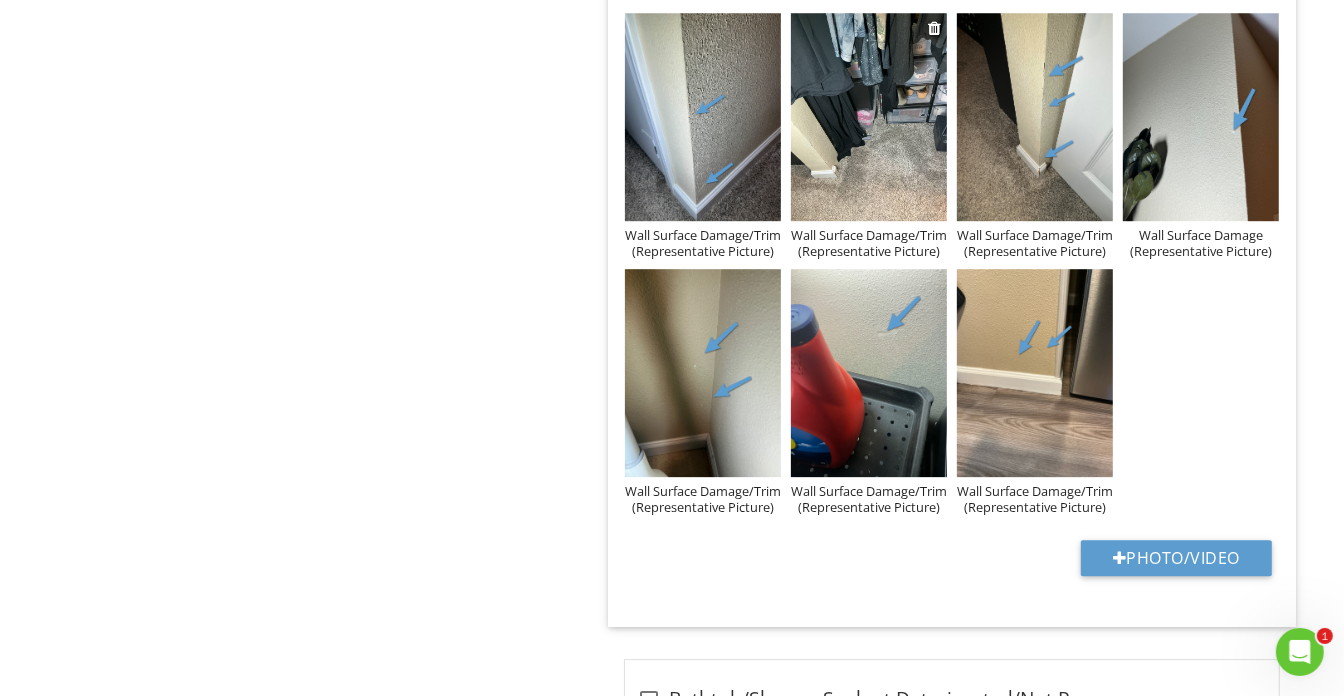click on "Wall Surface Damage/Trim (Representative Picture)" at bounding box center [869, 243] 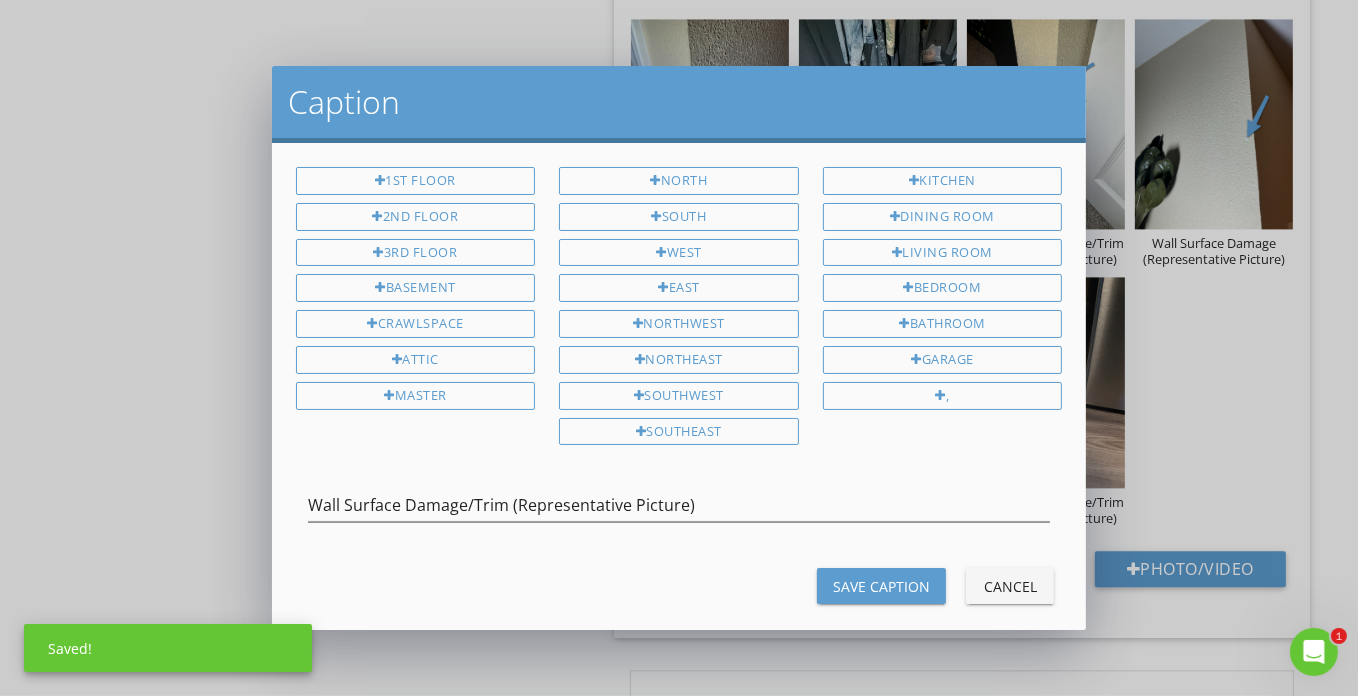 click on "Cancel" at bounding box center (1010, 586) 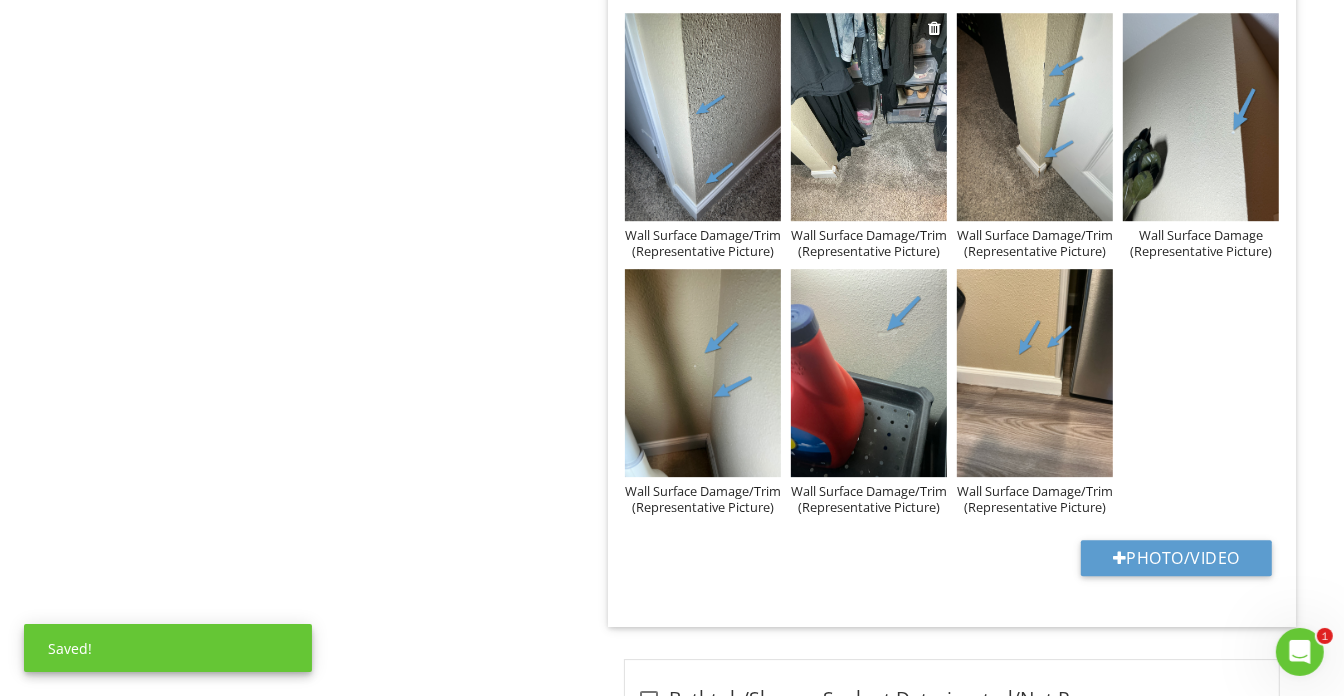 click at bounding box center [869, 117] 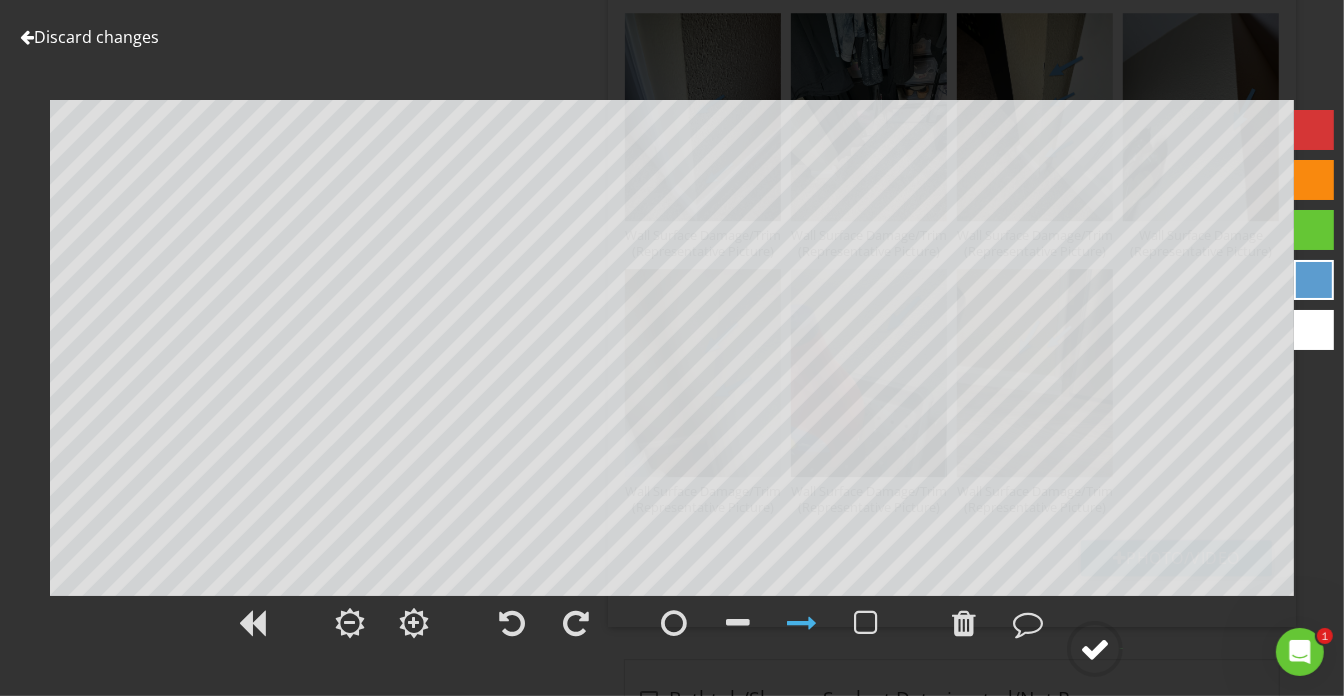 click 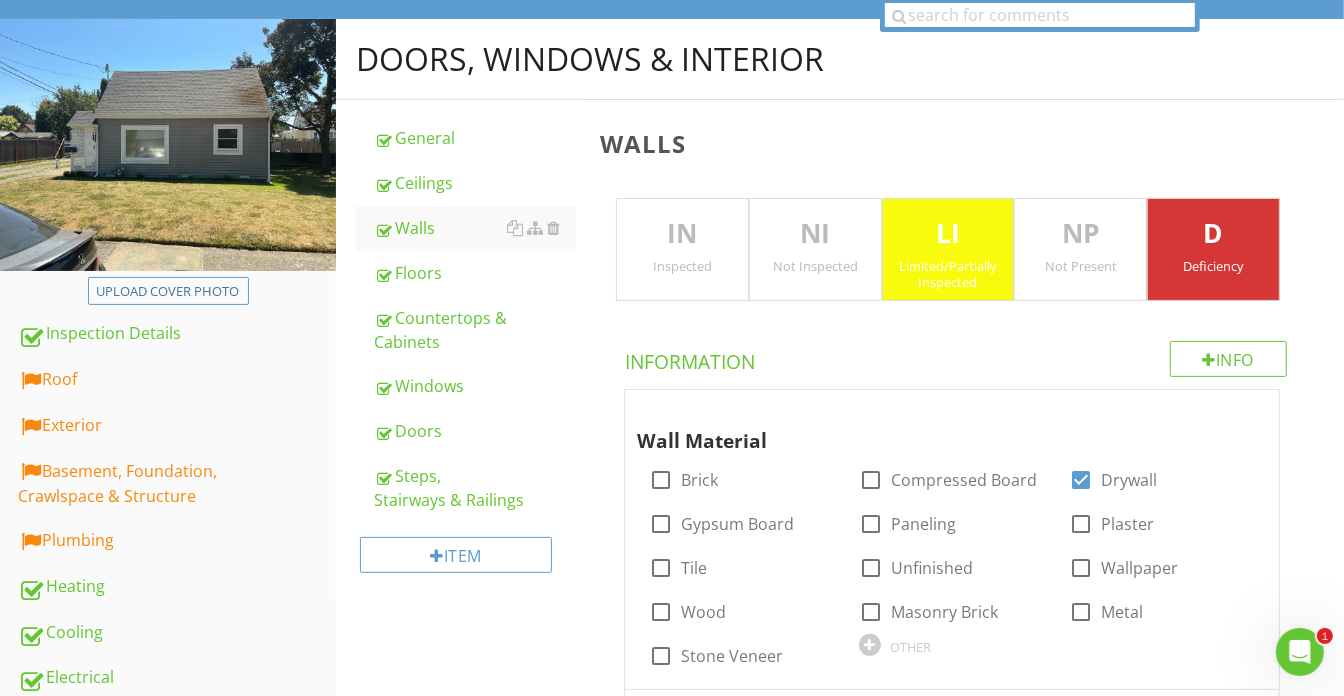scroll, scrollTop: 454, scrollLeft: 0, axis: vertical 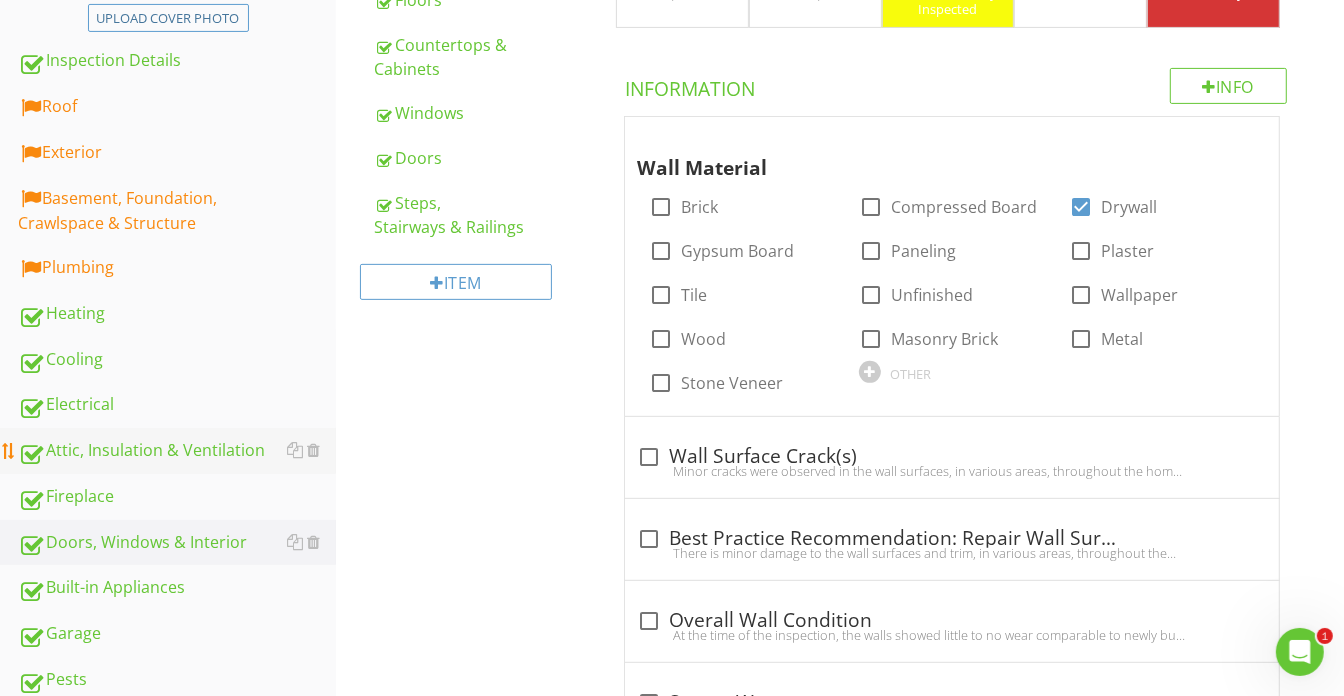 click on "Attic, Insulation & Ventilation" at bounding box center [177, 451] 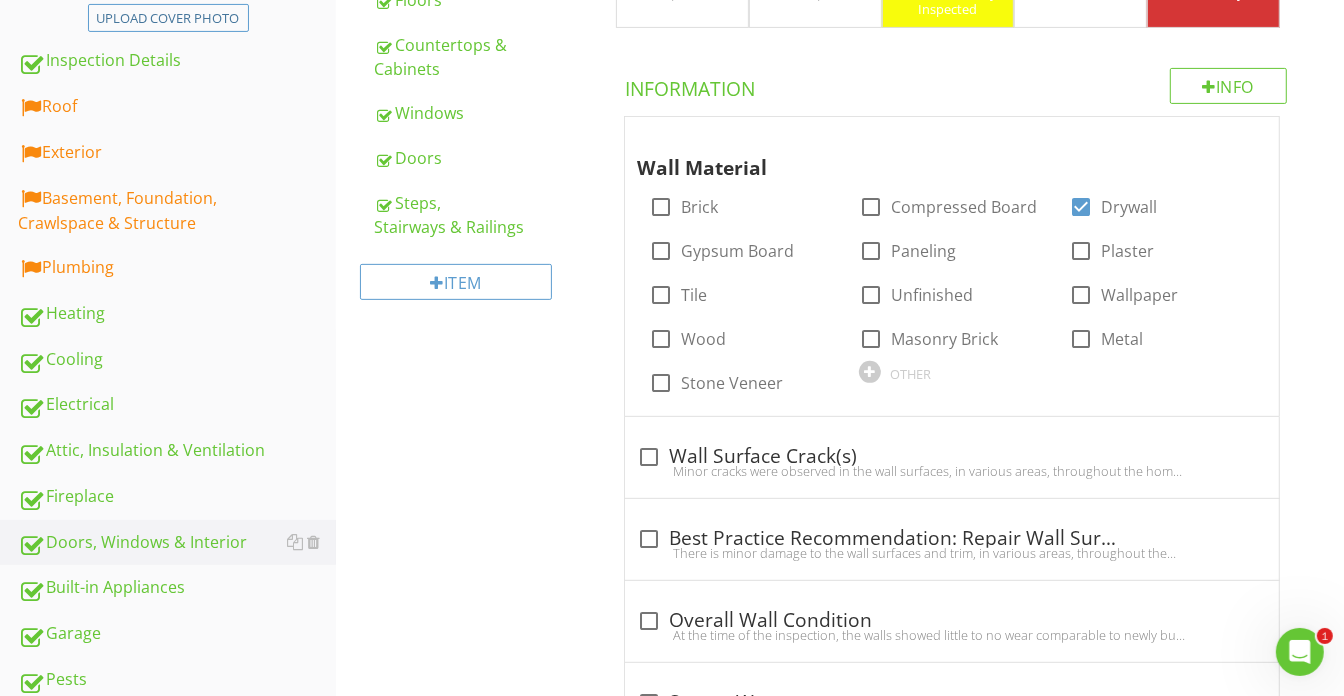 type on "<p>Cracks were observed in the wall surfaces, in various areas. Cracks of this nature can be due to settling of the home, in conjunction with temperature changes, resulting in contraction and expansion of the structure, or improper installation of the materials. We recommend further evaluation by a licensed contractor to ensure the cracks do not become more extensive and/or deterioration of the drywall occurs.</p><p>Here is a good<strong>&nbsp;</strong><span style="color: rgb(92, 156, 207);"><a fr-original-class="fr-strong" fr-original-style="" href="https://www.youtube.com/watch?v=QEZ0iY8oME4" style="color: rgb(92, 156, 207);"><u><strong>video</strong></u></a></span><strong>&nbsp;</strong>on how to repair cracks in drywall.</p>" 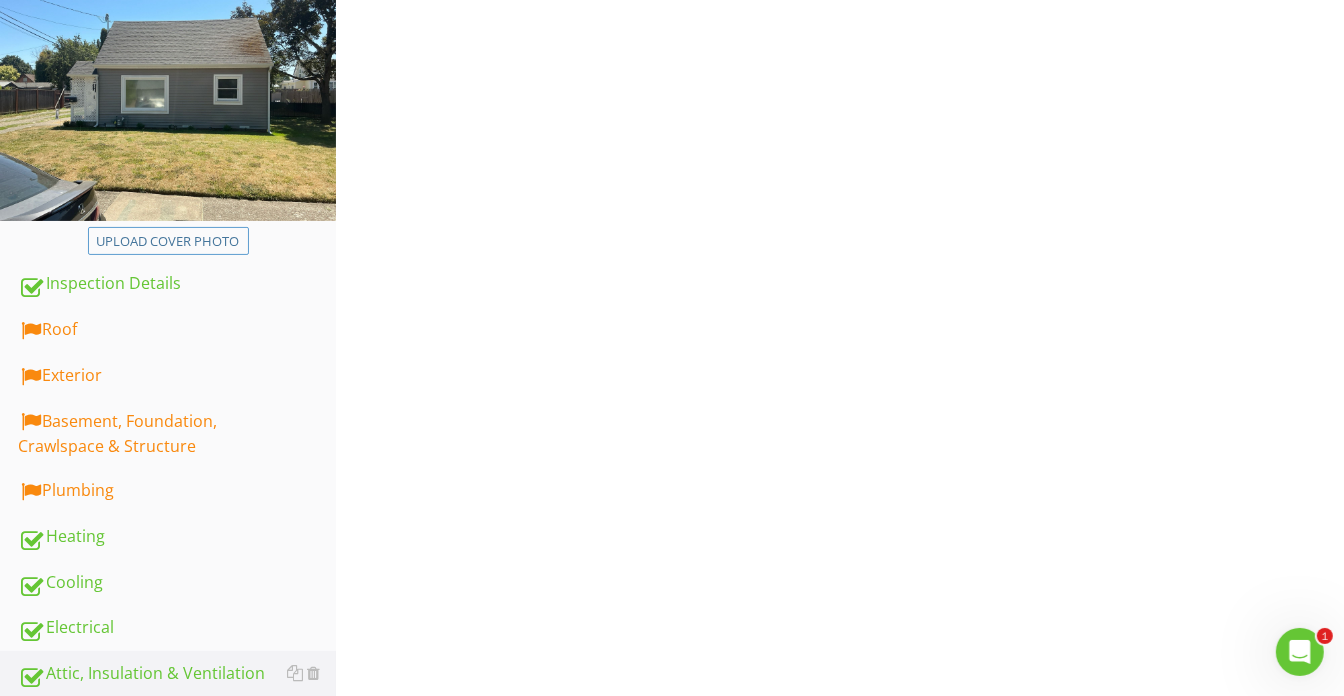scroll, scrollTop: 181, scrollLeft: 0, axis: vertical 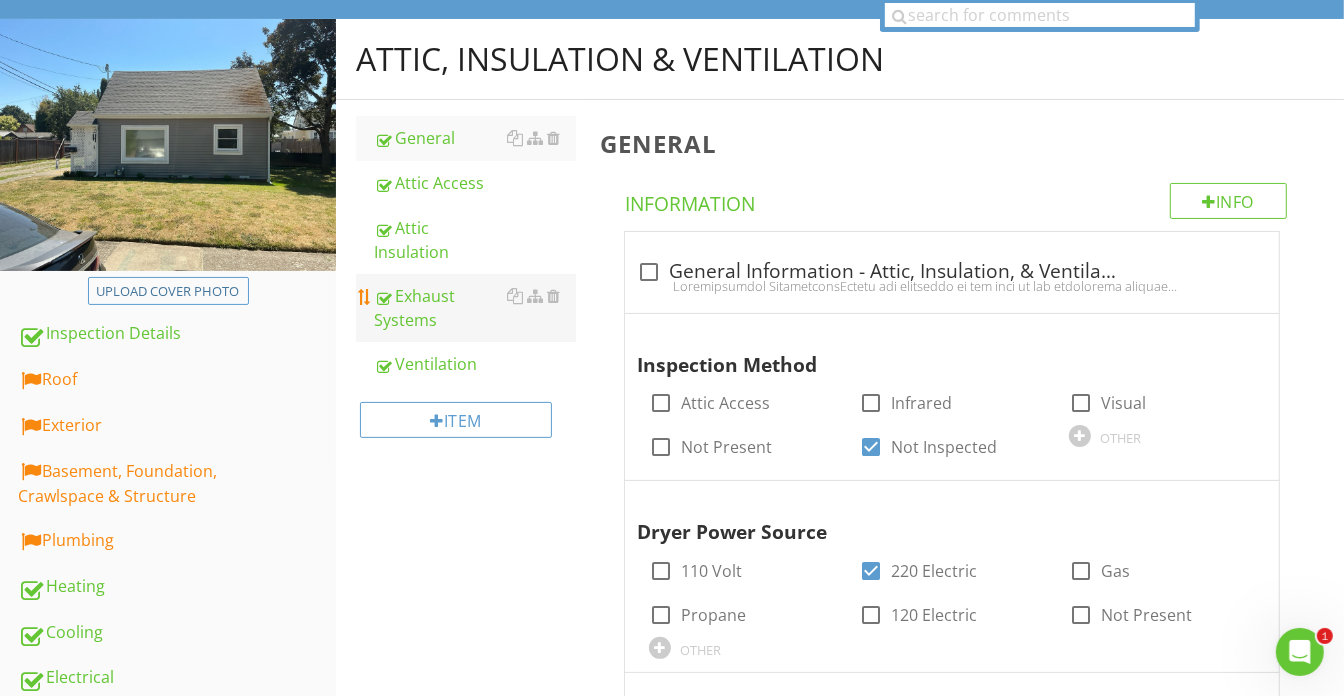 click on "Exhaust Systems" at bounding box center (475, 308) 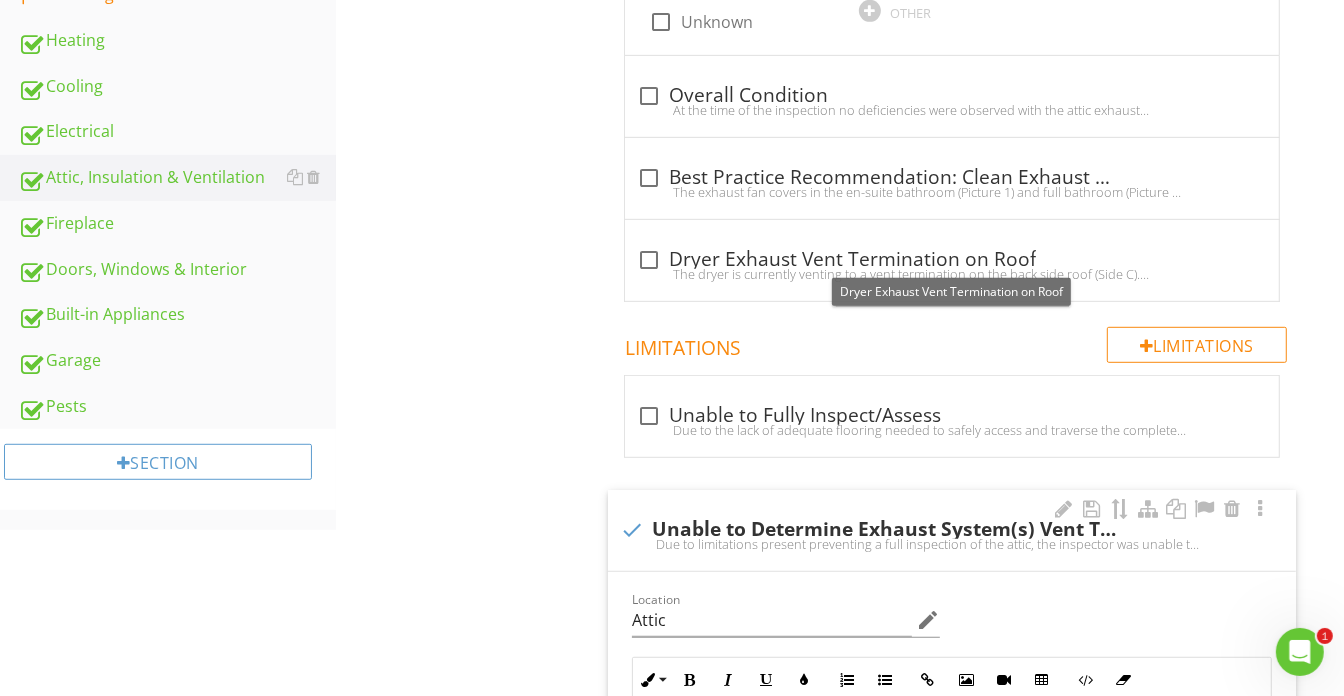 scroll, scrollTop: 636, scrollLeft: 0, axis: vertical 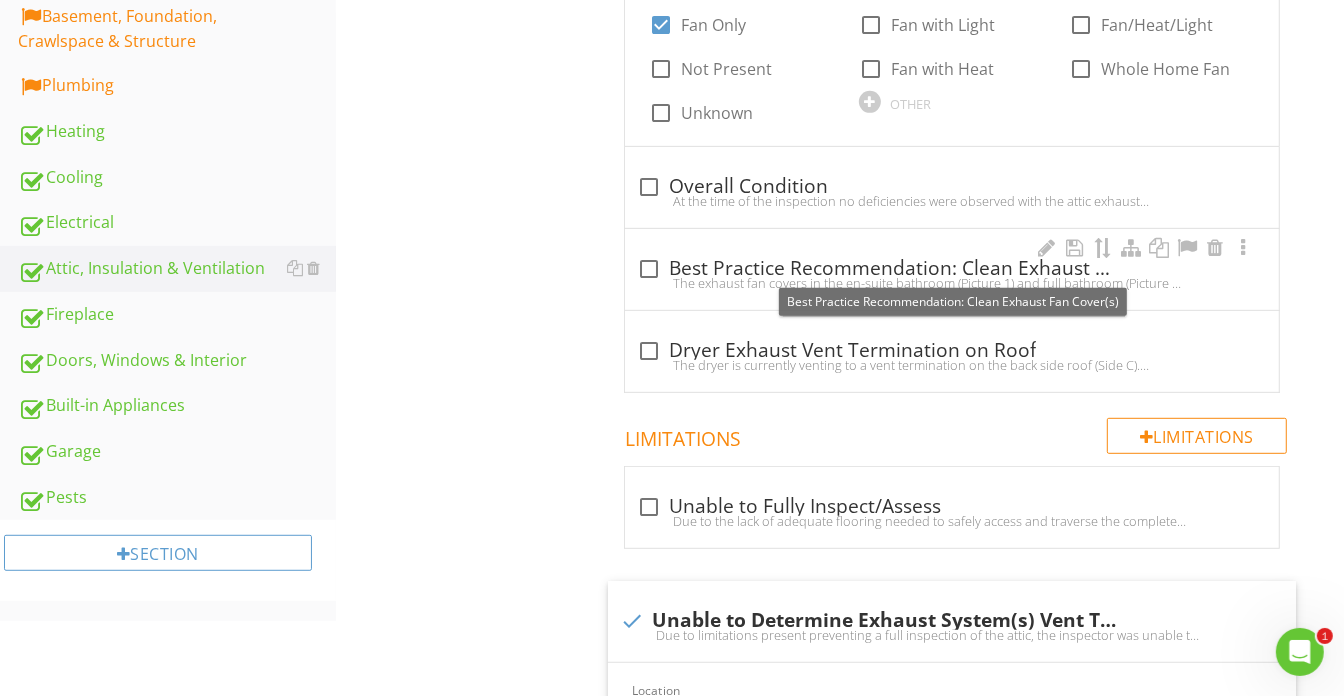 click on "check_box_outline_blank
Best Practice Recommendation: Clean Exhaust Fan Cover(s)" at bounding box center [952, 269] 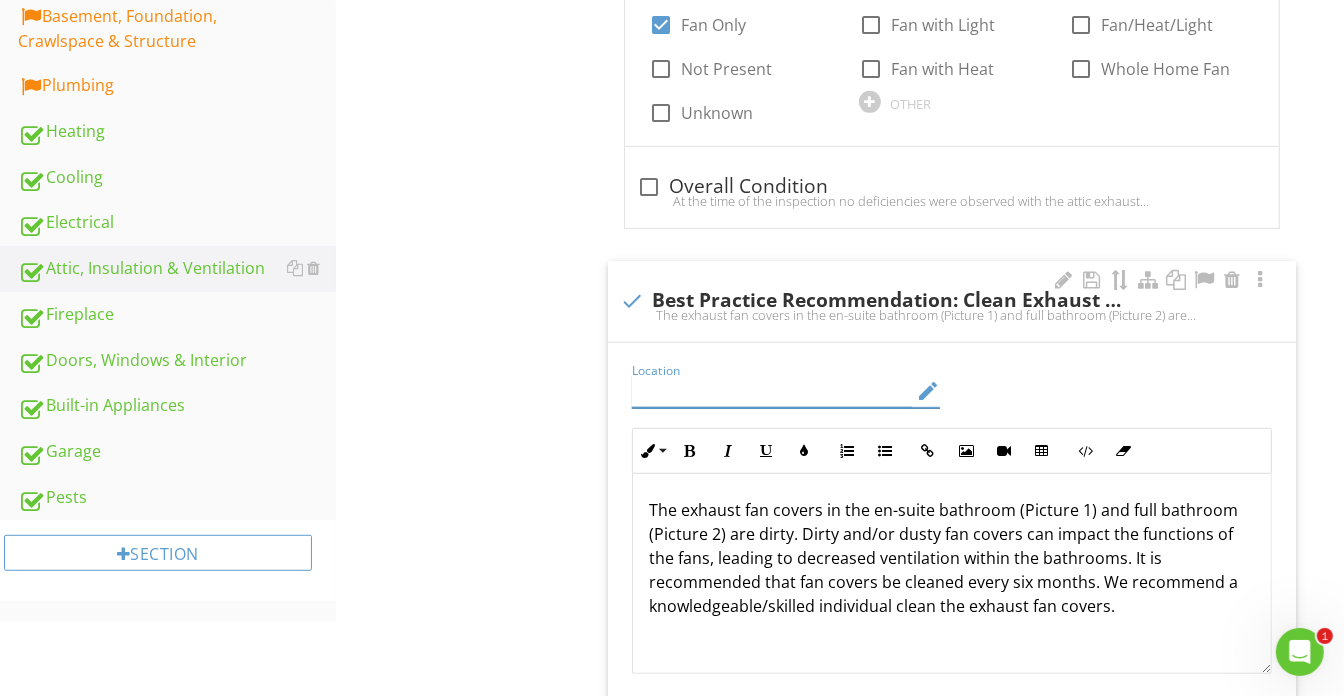 click at bounding box center [772, 391] 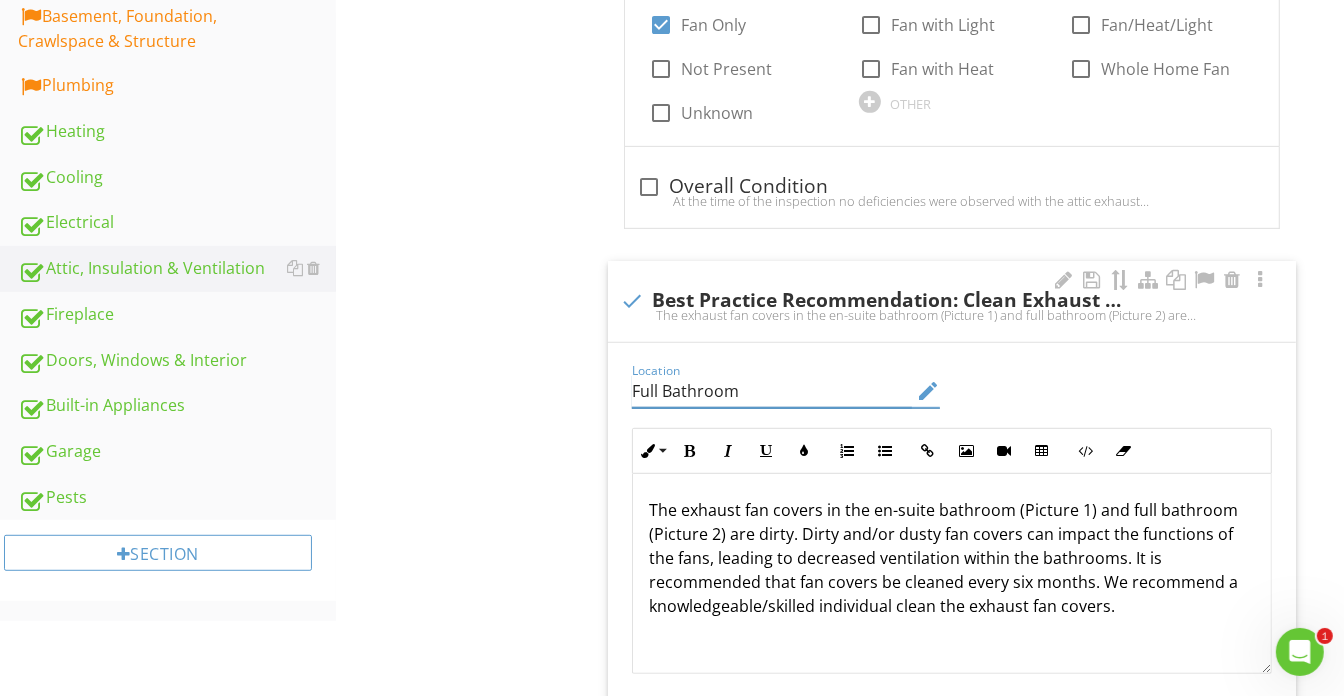 type on "Full Bathroom" 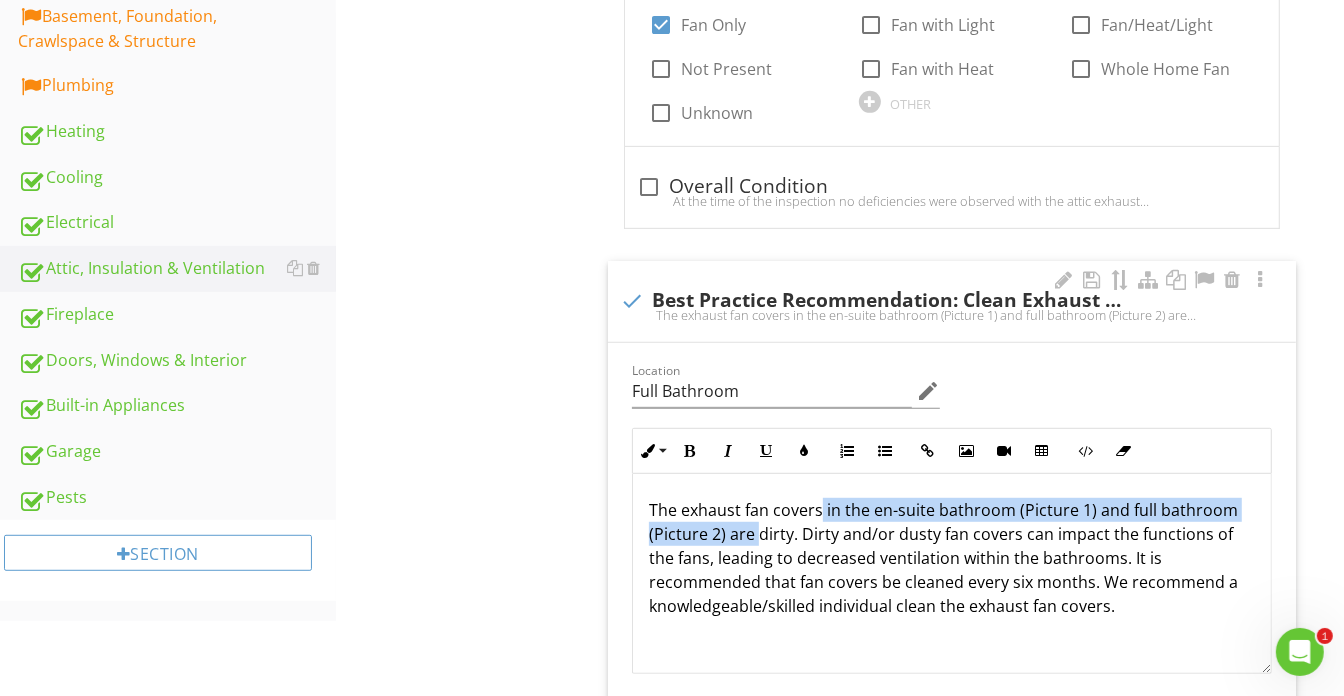 drag, startPoint x: 816, startPoint y: 510, endPoint x: 755, endPoint y: 535, distance: 65.9242 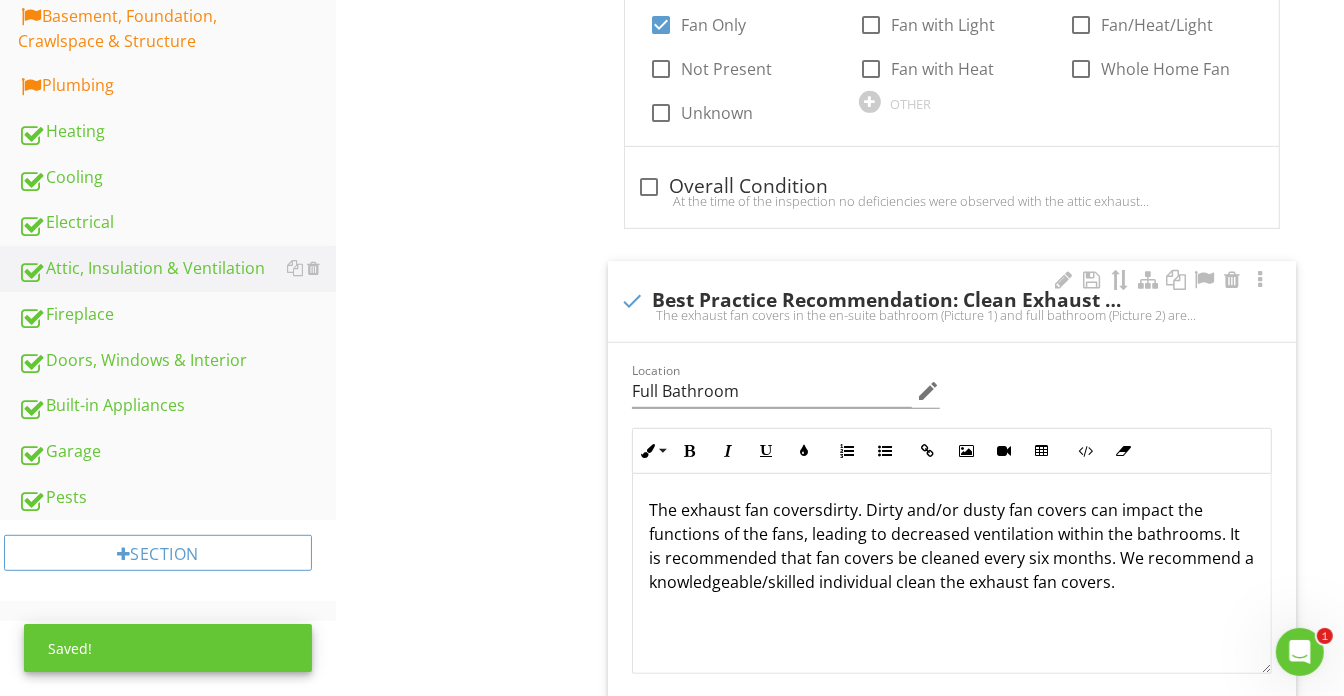 type 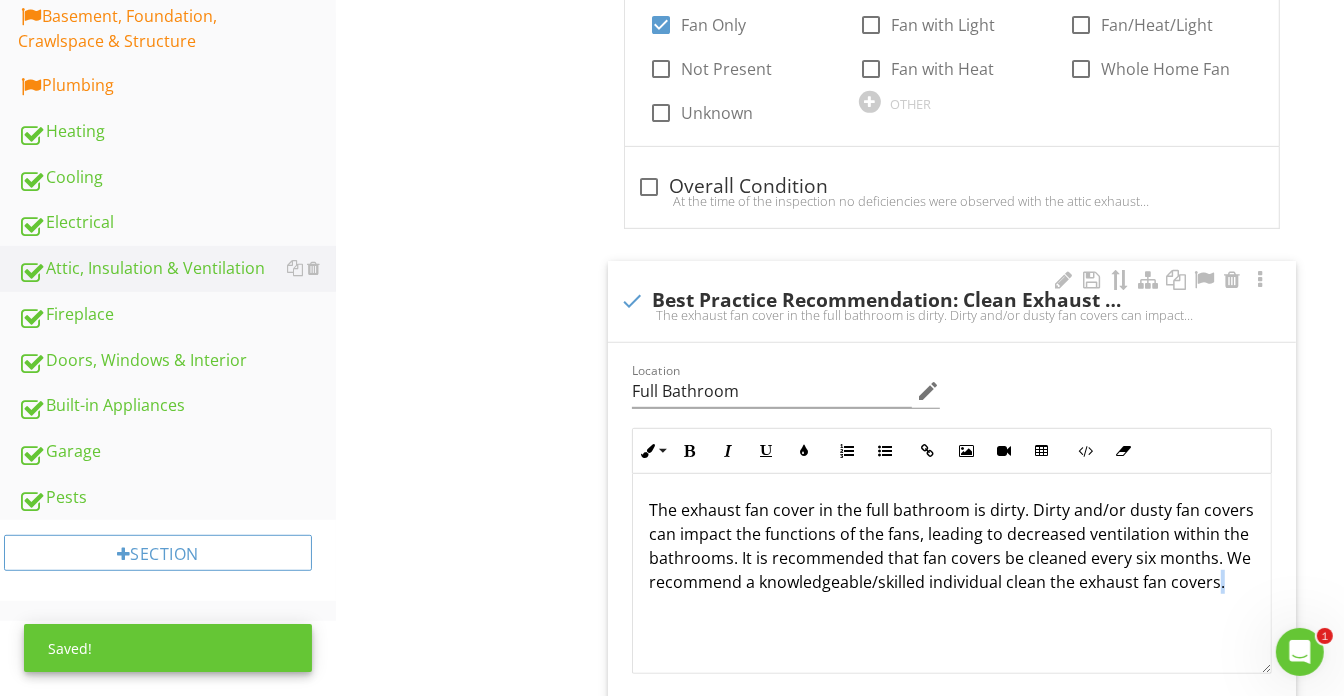 drag, startPoint x: 721, startPoint y: 608, endPoint x: 735, endPoint y: 608, distance: 14 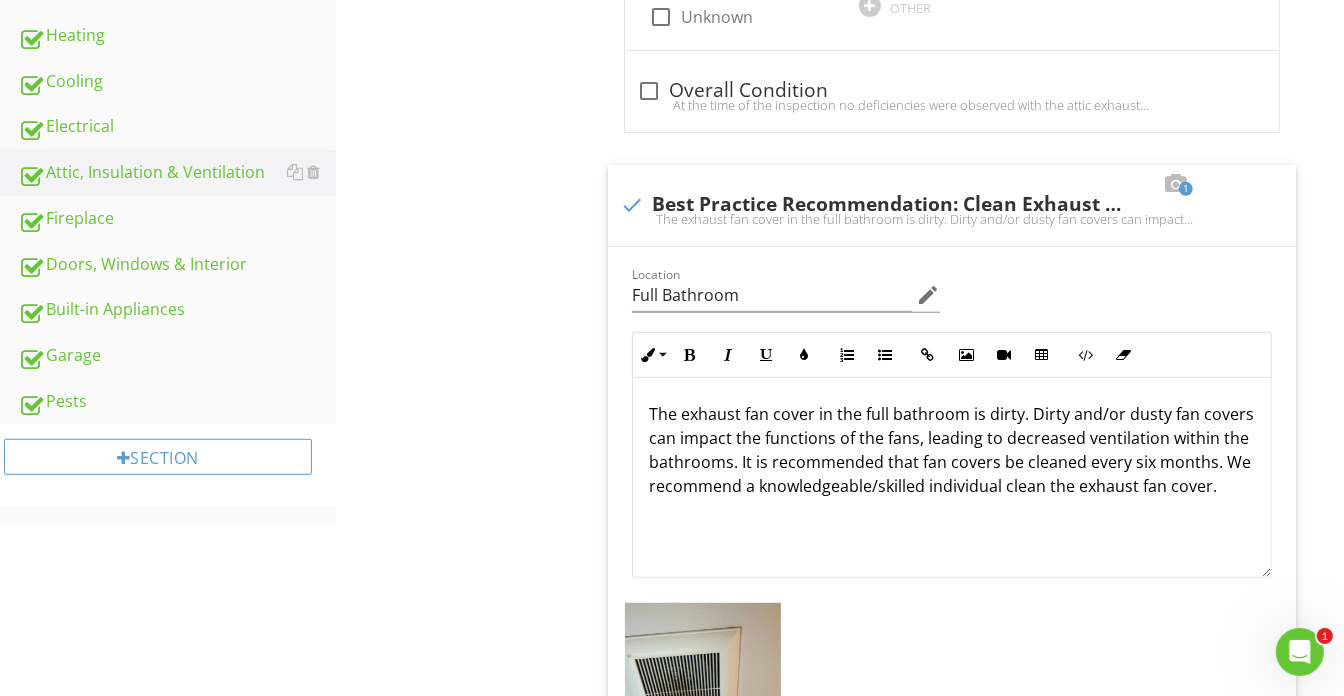 scroll, scrollTop: 999, scrollLeft: 0, axis: vertical 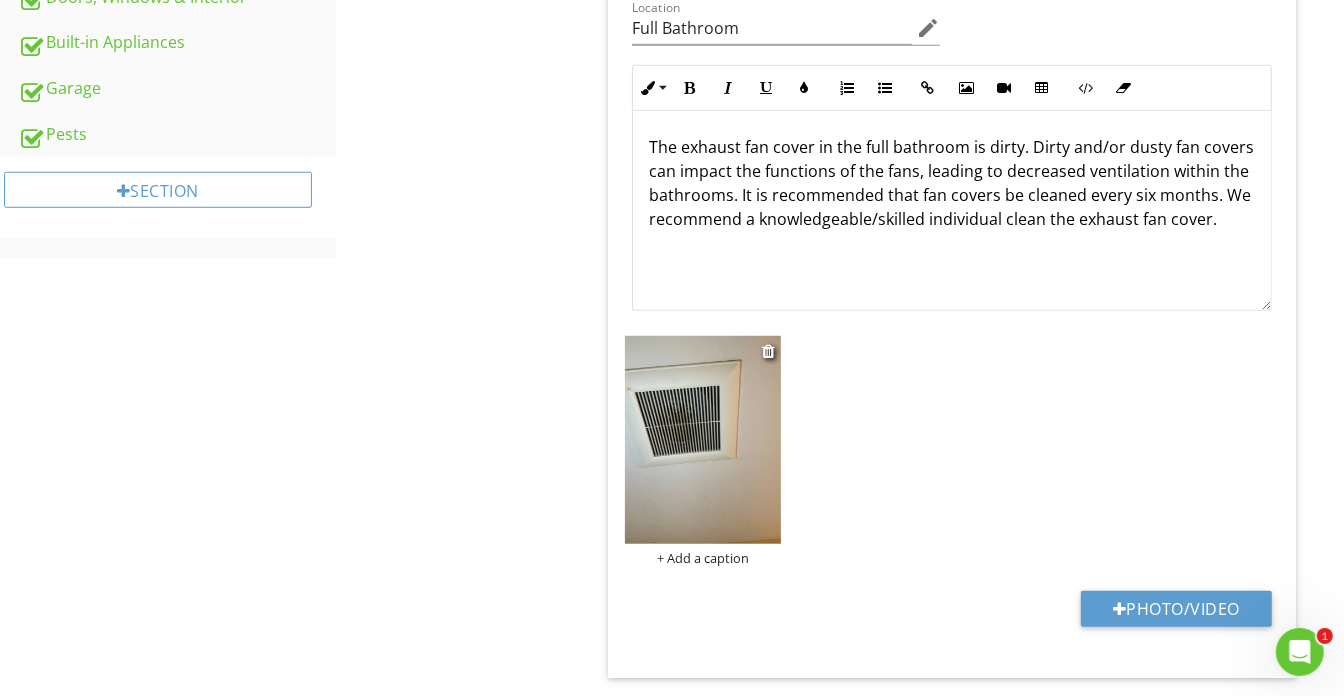click on "+ Add a caption" at bounding box center (703, 558) 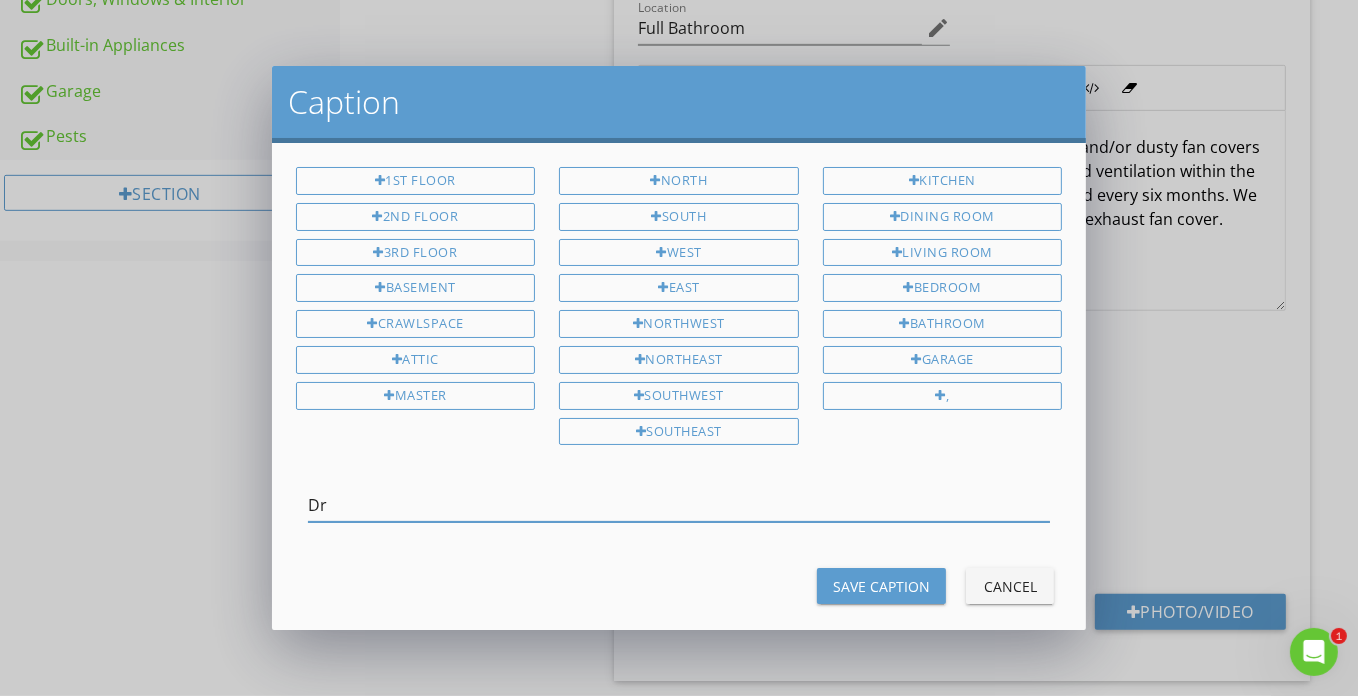 type on "D" 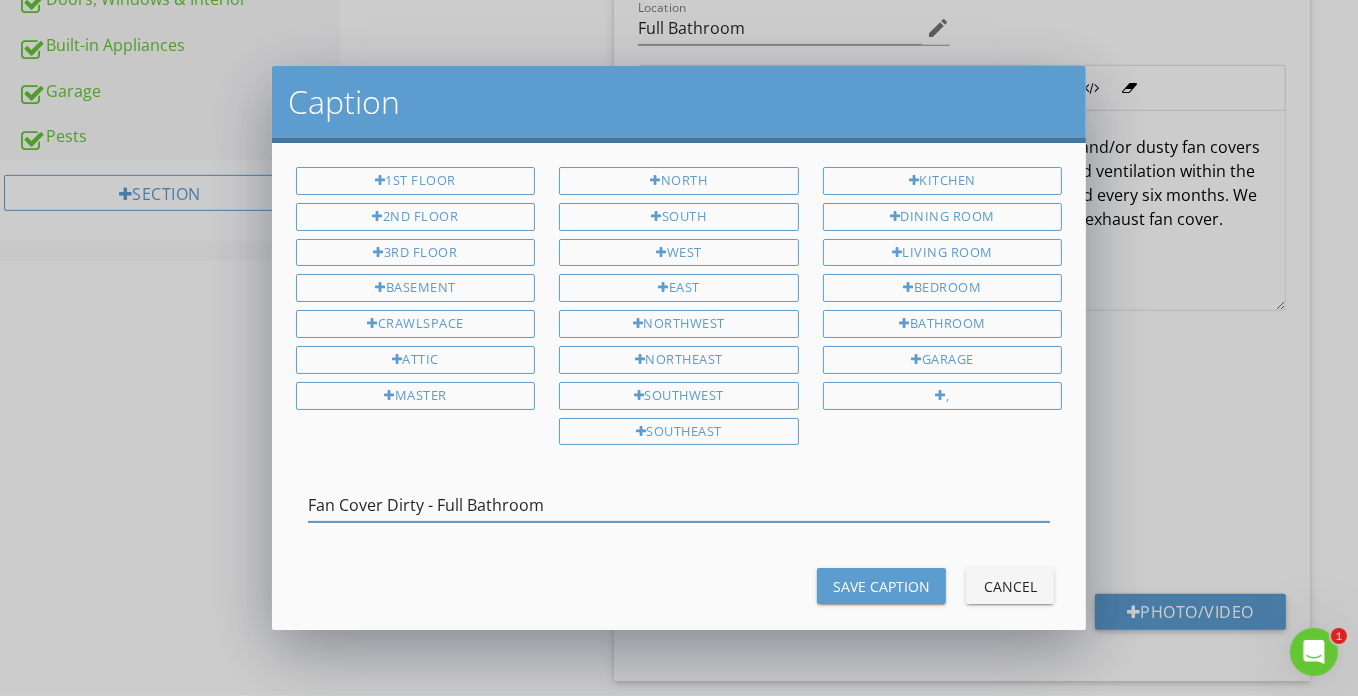 type on "Fan Cover Dirty - Full Bathroom" 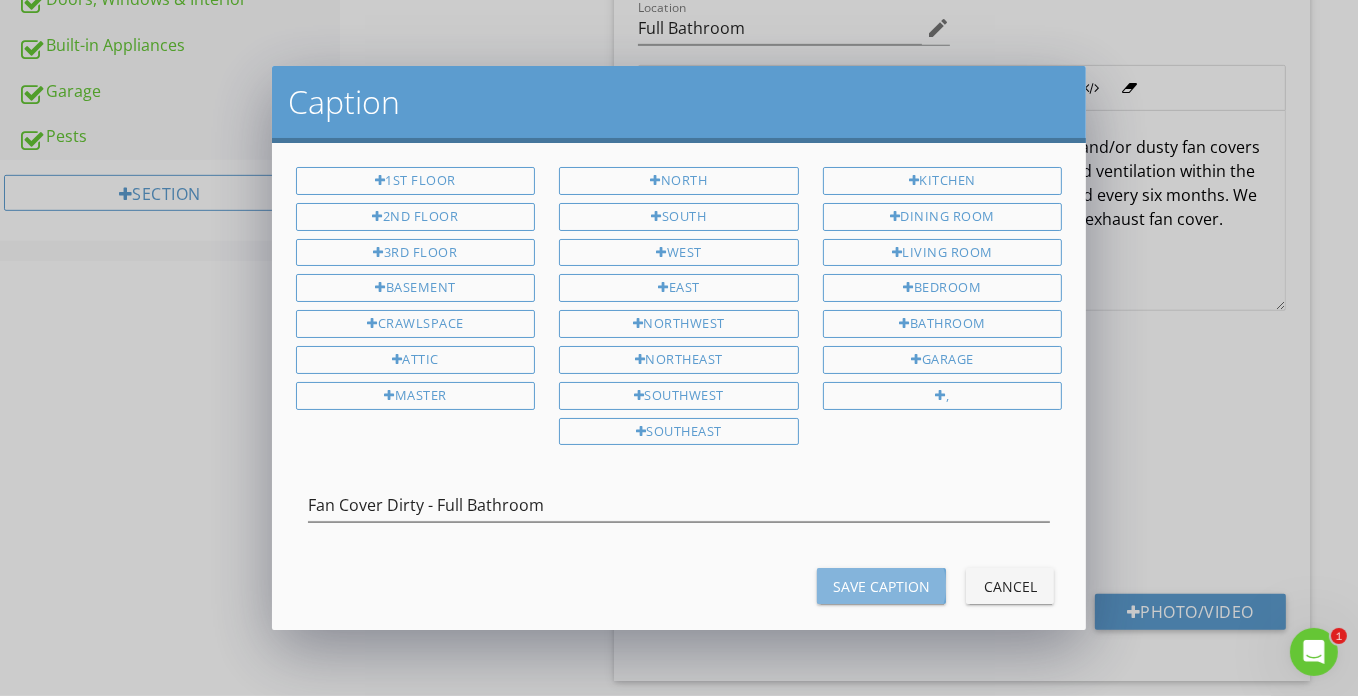 click on "Save Caption" at bounding box center [881, 586] 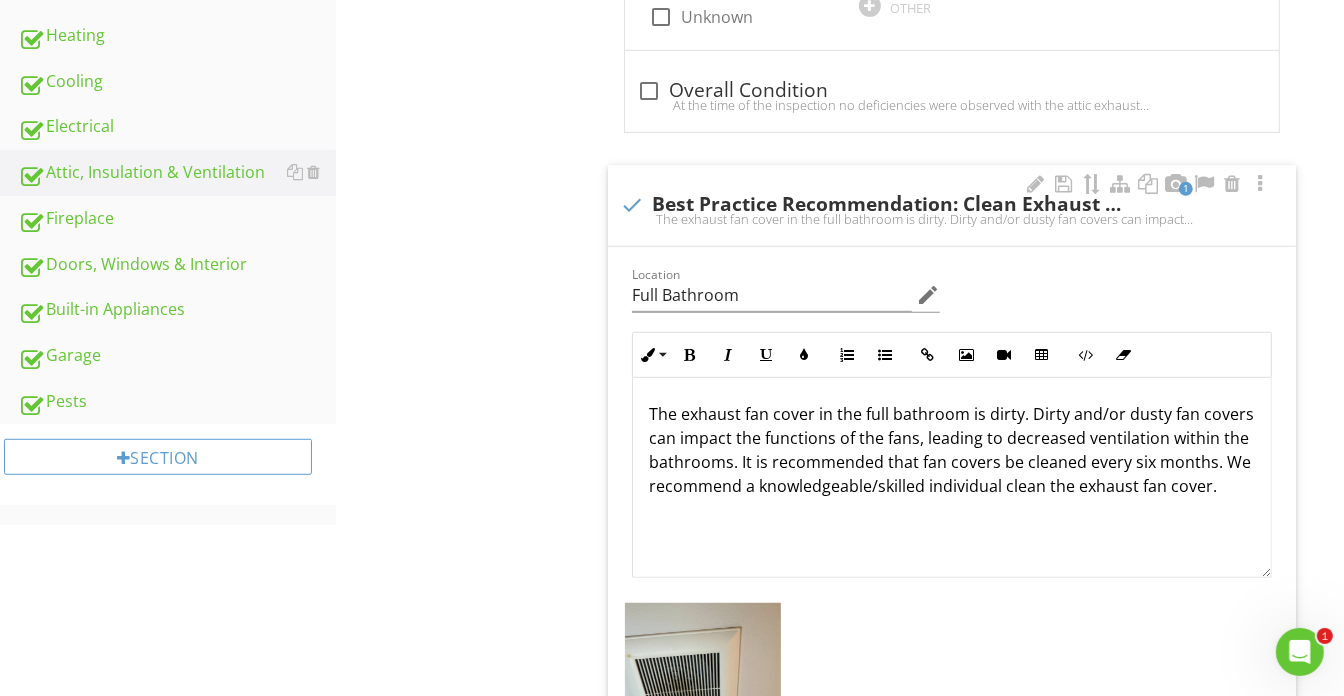 scroll, scrollTop: 545, scrollLeft: 0, axis: vertical 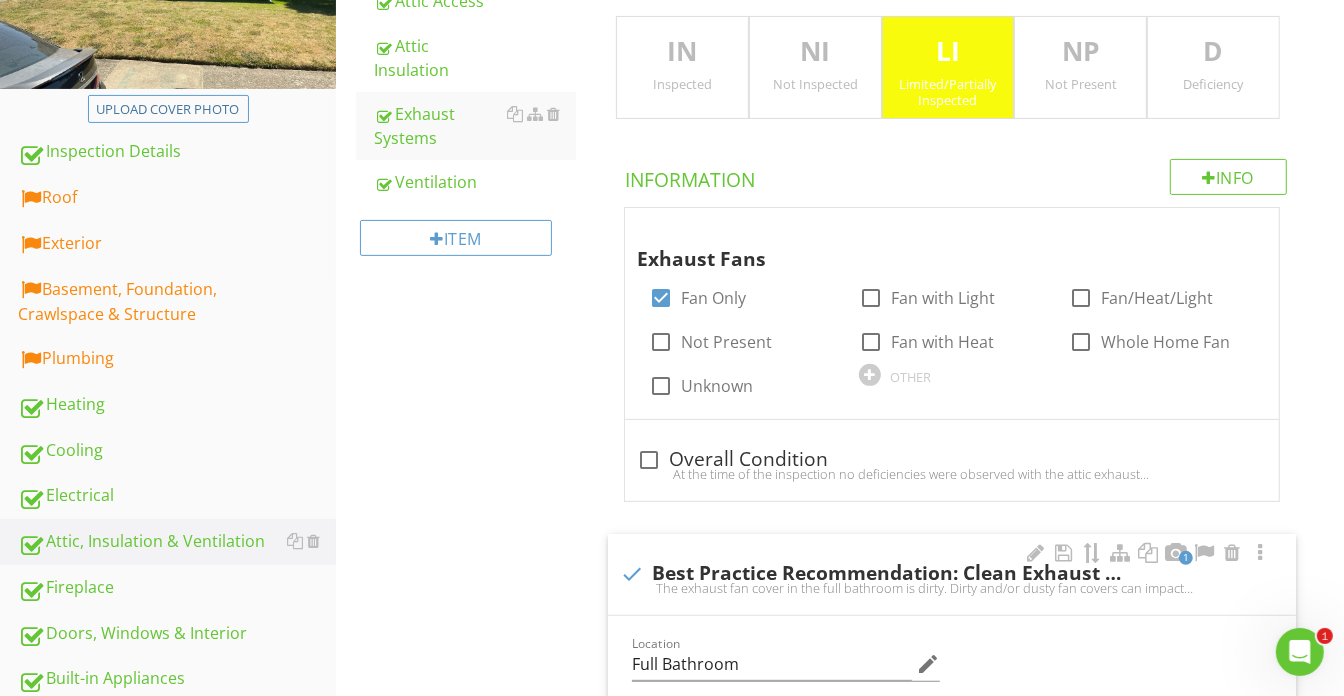 drag, startPoint x: 169, startPoint y: 348, endPoint x: 464, endPoint y: 342, distance: 295.061 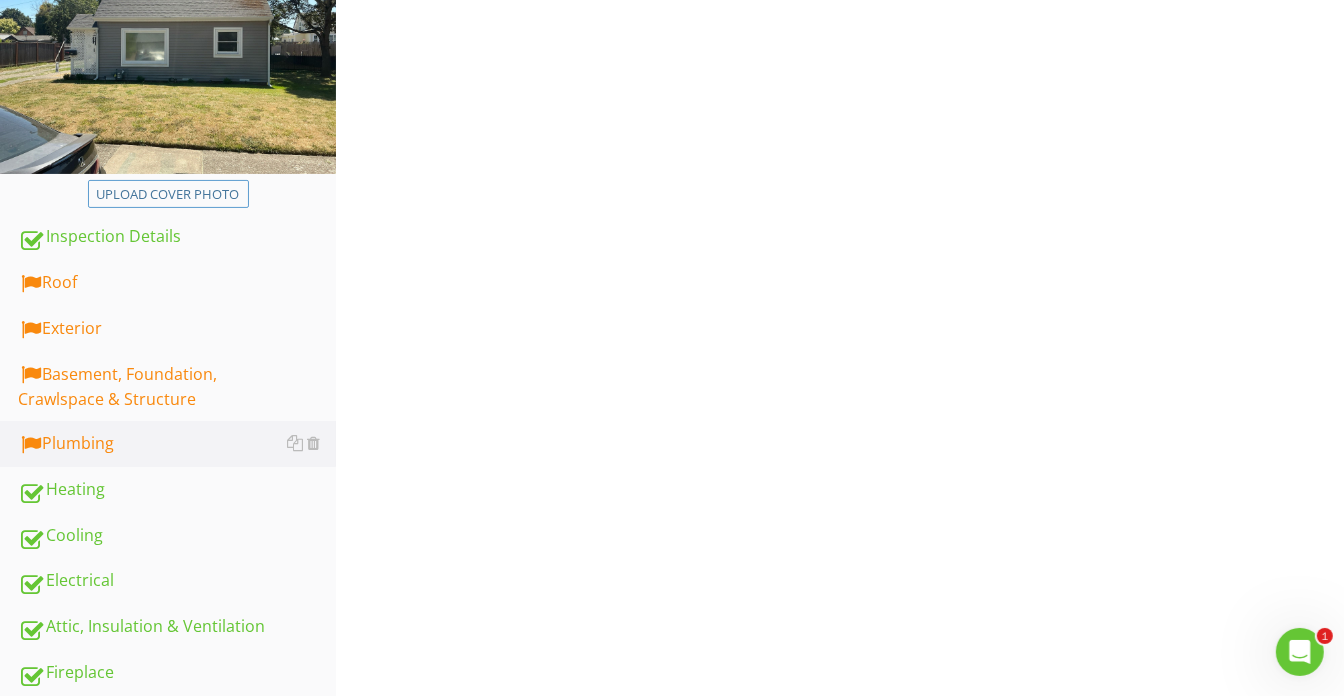 scroll, scrollTop: 181, scrollLeft: 0, axis: vertical 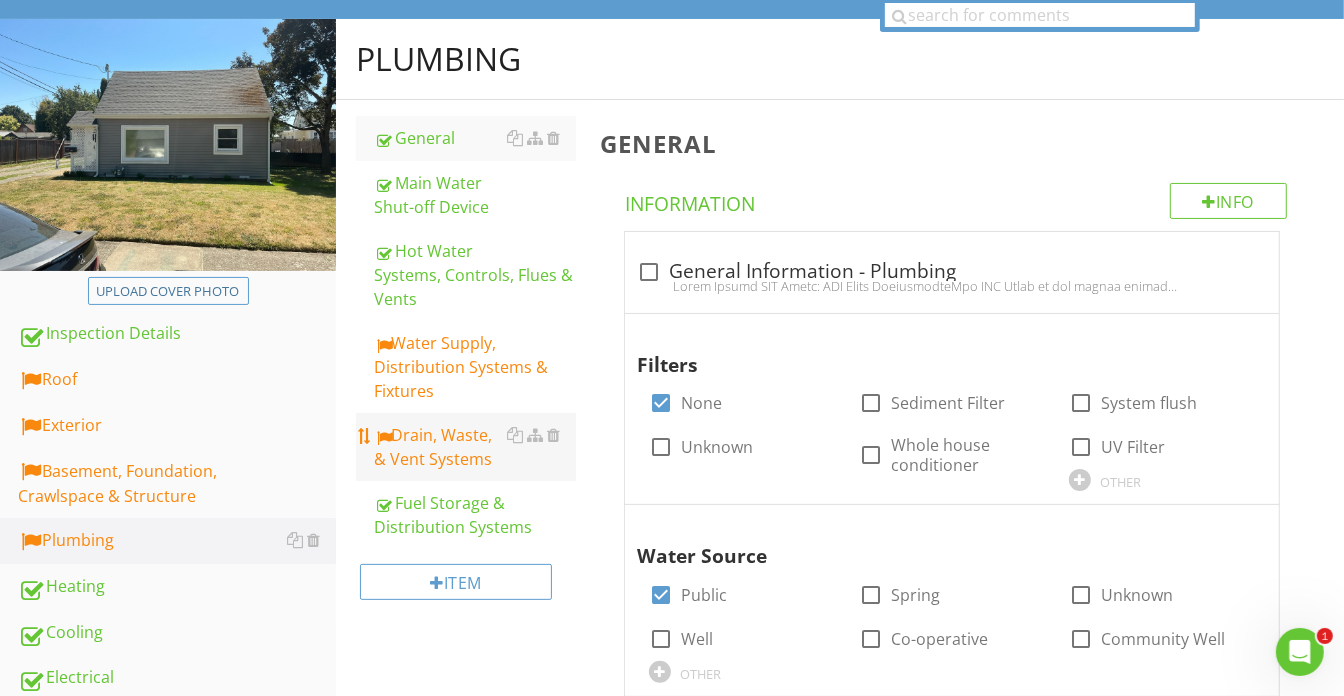 click on "Drain, Waste, & Vent Systems" at bounding box center (475, 447) 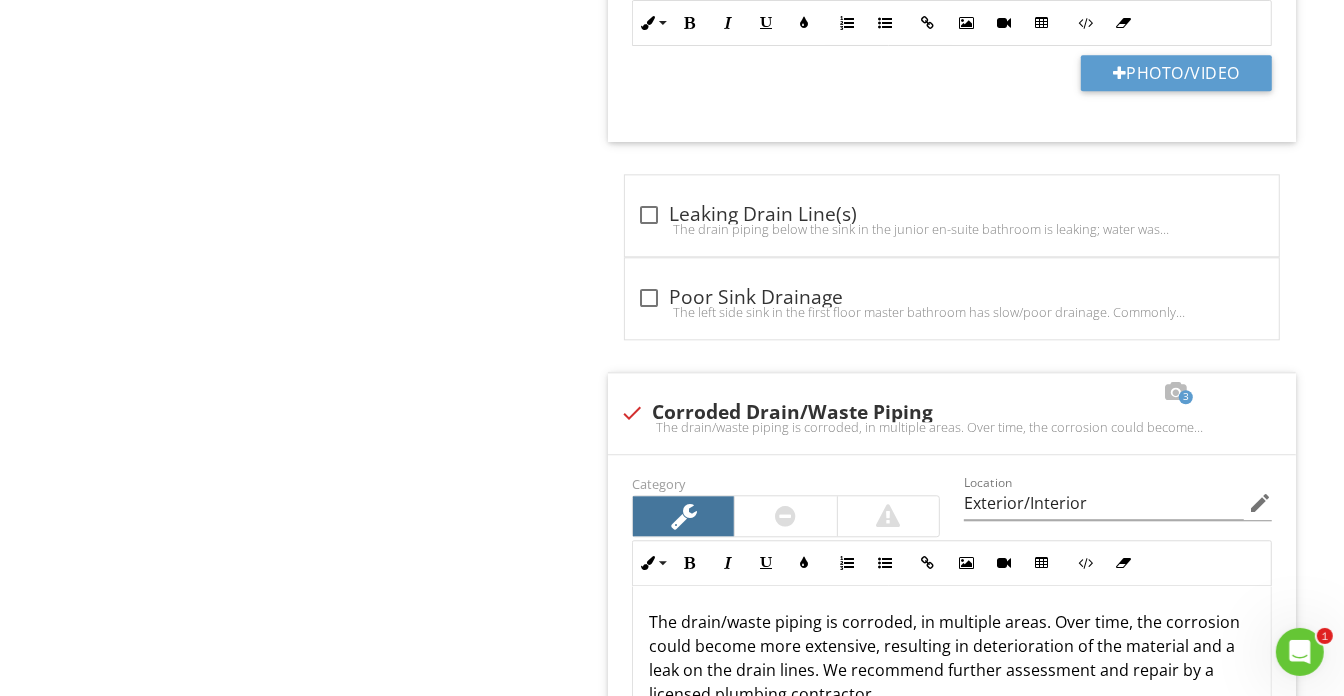 scroll, scrollTop: 3272, scrollLeft: 0, axis: vertical 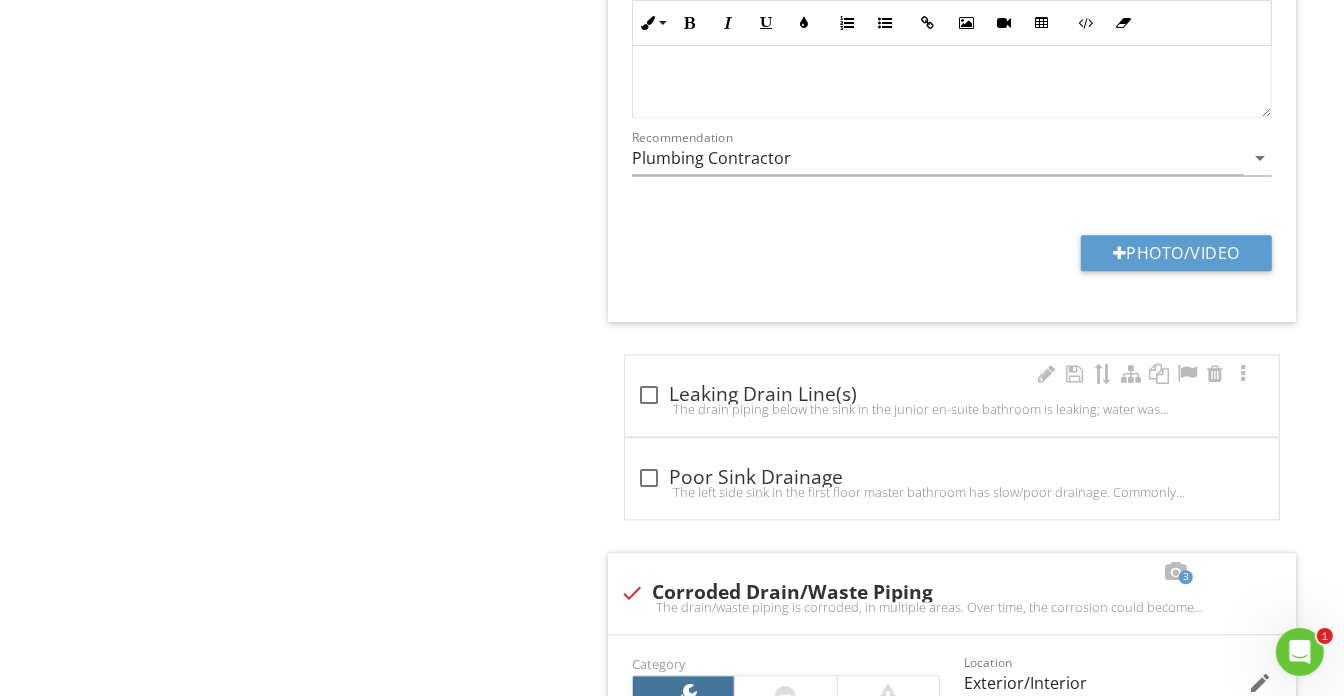 click on "The drain piping below the sink in the junior en-suite bathroom is leaking; water was observed dripping from the drain piping and collecting on the cabinet floor. If left unaddressed, this could result in a larger water leak and failure of the drain line, while causing damage and/or deterioration to the cabinet or sub-floor structure. We recommend a licensed plumbing contractor assess and repair as necessary; additionally, we recommend not utilizing the shower until repairs have been completed.**Note: The Video Depicts the Active Leak from the Drain Line.**" at bounding box center [952, 409] 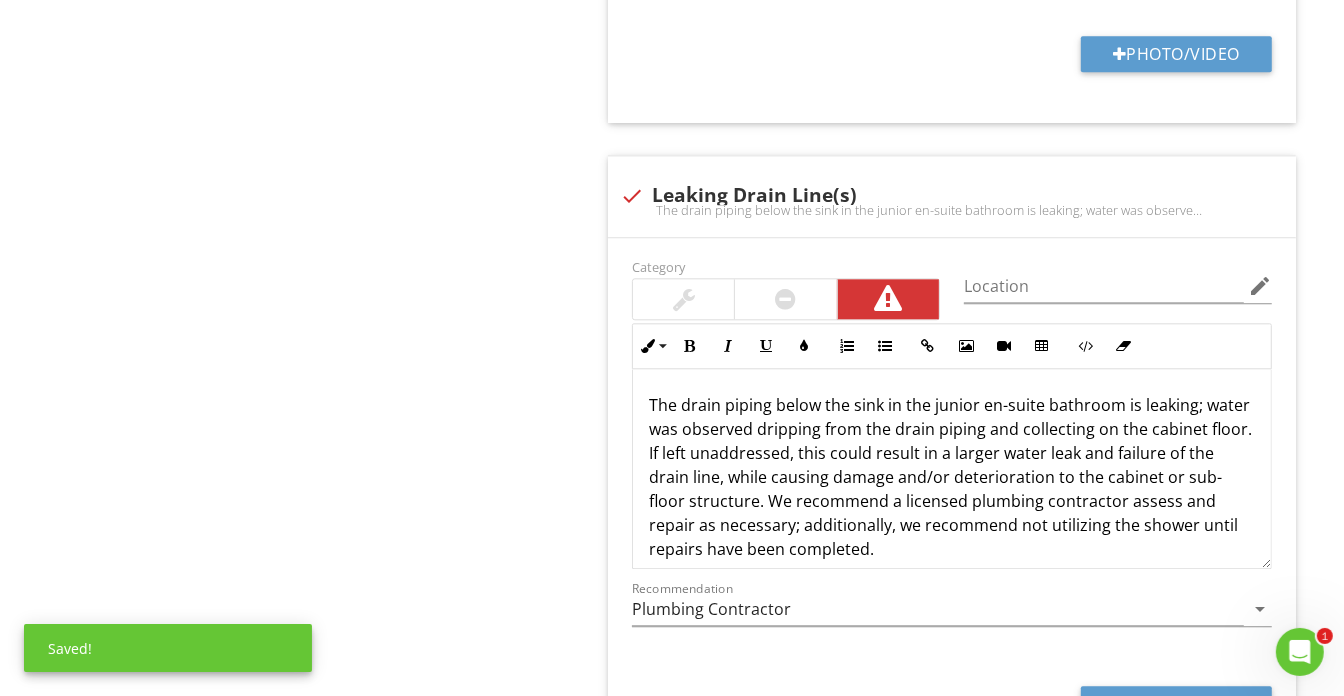 scroll, scrollTop: 3636, scrollLeft: 0, axis: vertical 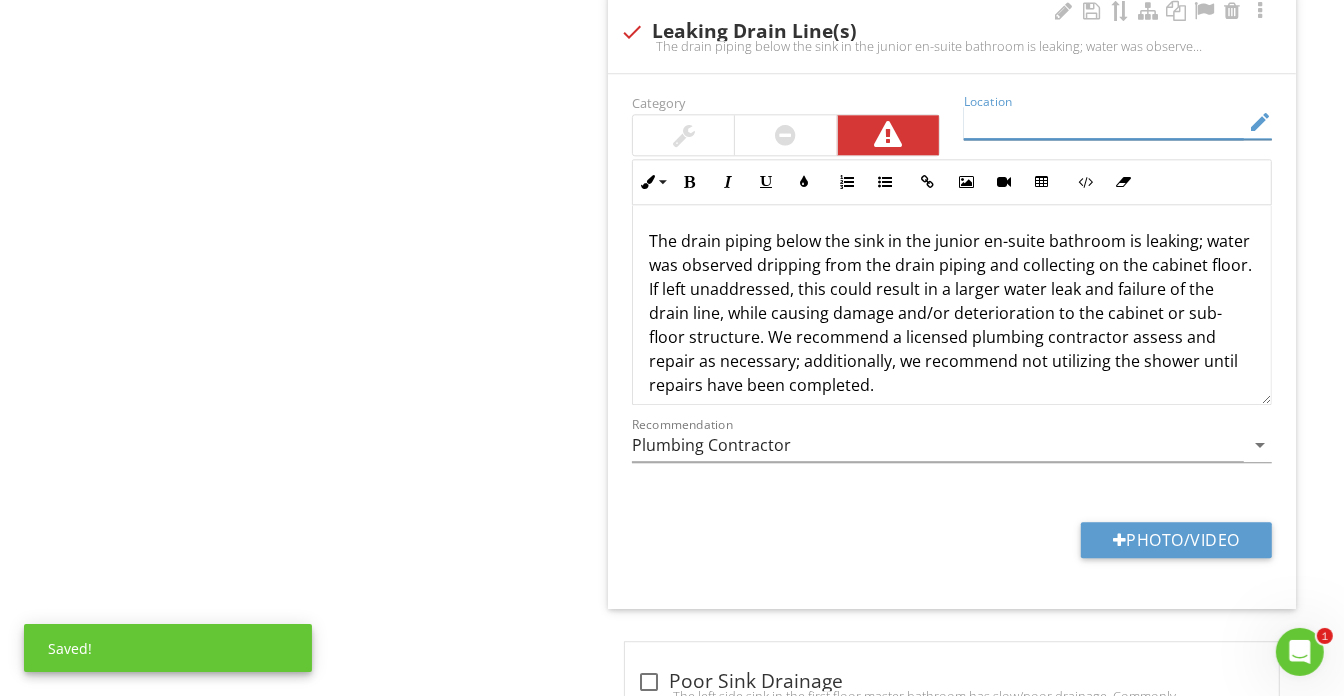 click at bounding box center [1104, 122] 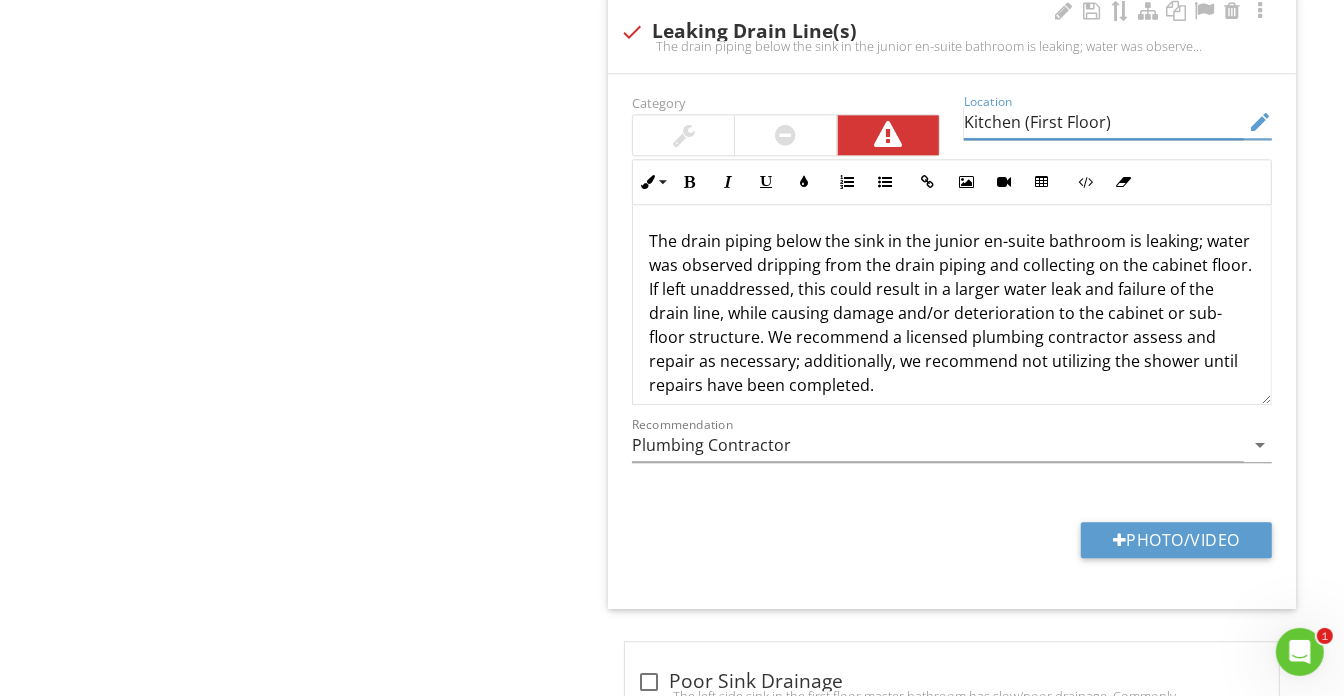 type on "Kitchen (First Floor)" 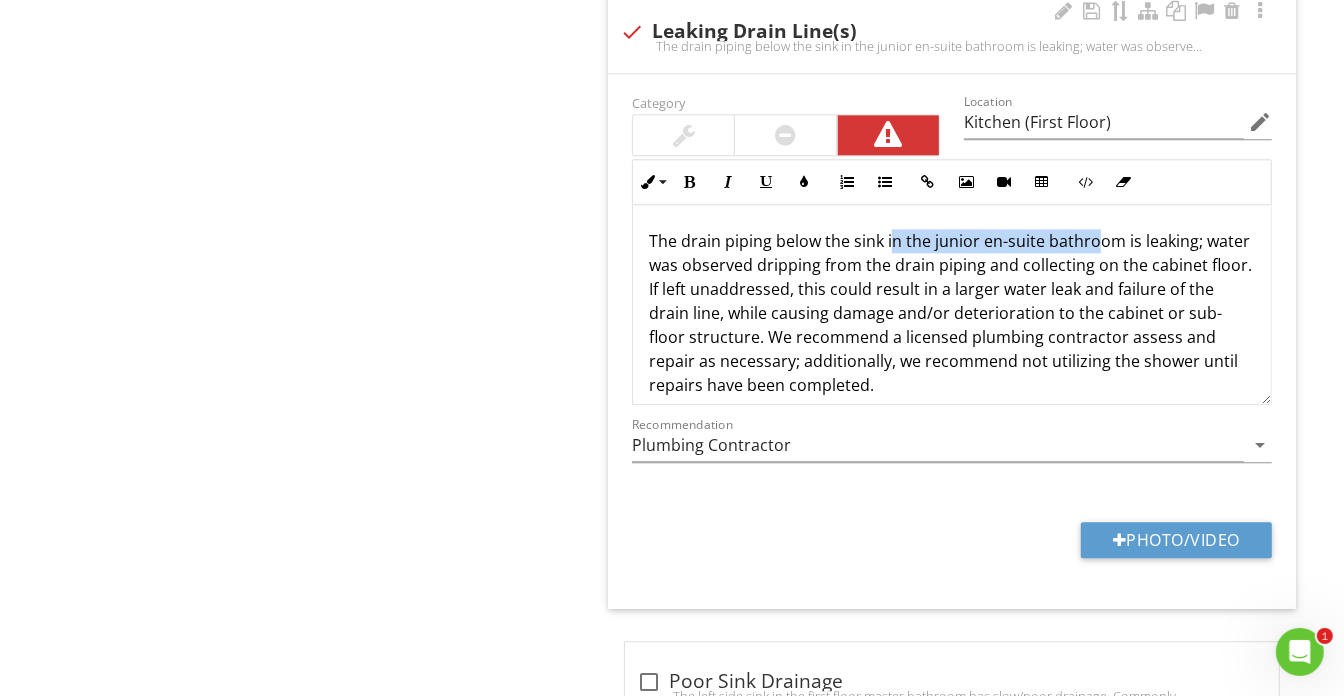 drag, startPoint x: 887, startPoint y: 223, endPoint x: 1090, endPoint y: 232, distance: 203.1994 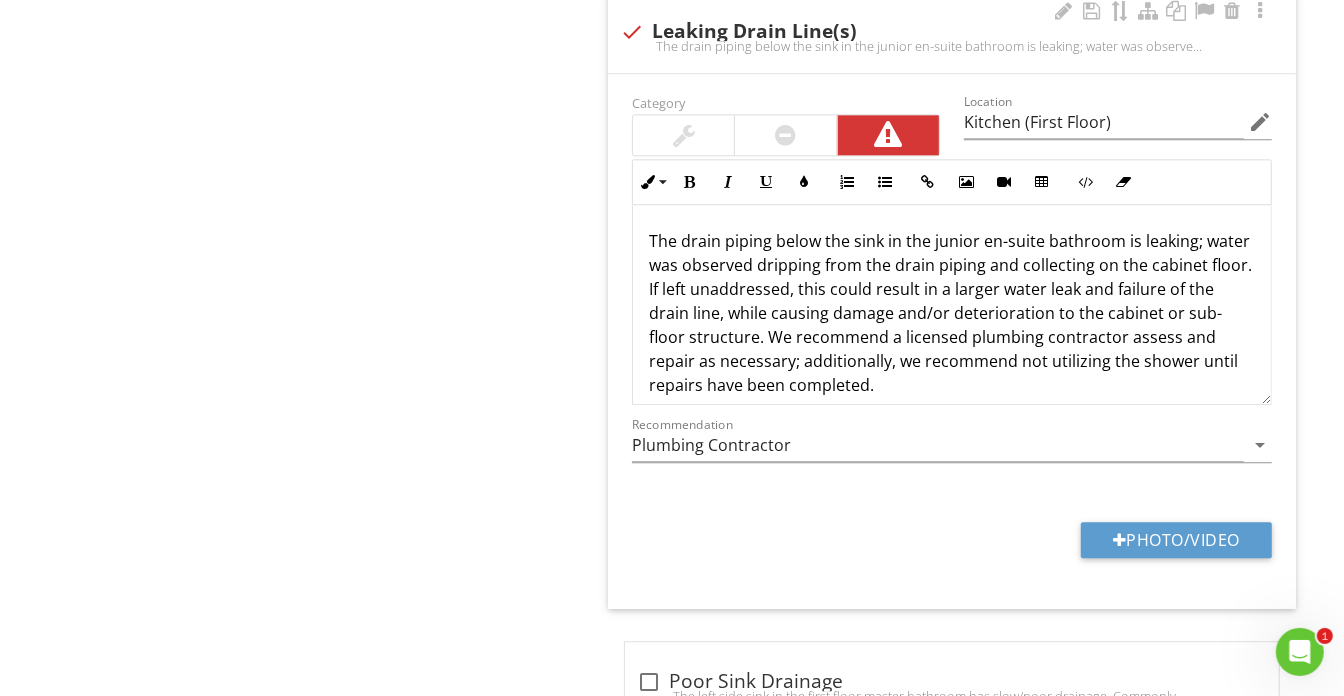 click on "The drain piping below the sink in the junior en-suite bathroom is leaking; water was observed dripping from the drain piping and collecting on the cabinet floor. If left unaddressed, this could result in a larger water leak and failure of the drain line, while causing damage and/or deterioration to the cabinet or sub-floor structure. We recommend a licensed plumbing contractor assess and repair as necessary; additionally, we recommend not utilizing the shower until repairs have been completed." at bounding box center (952, 313) 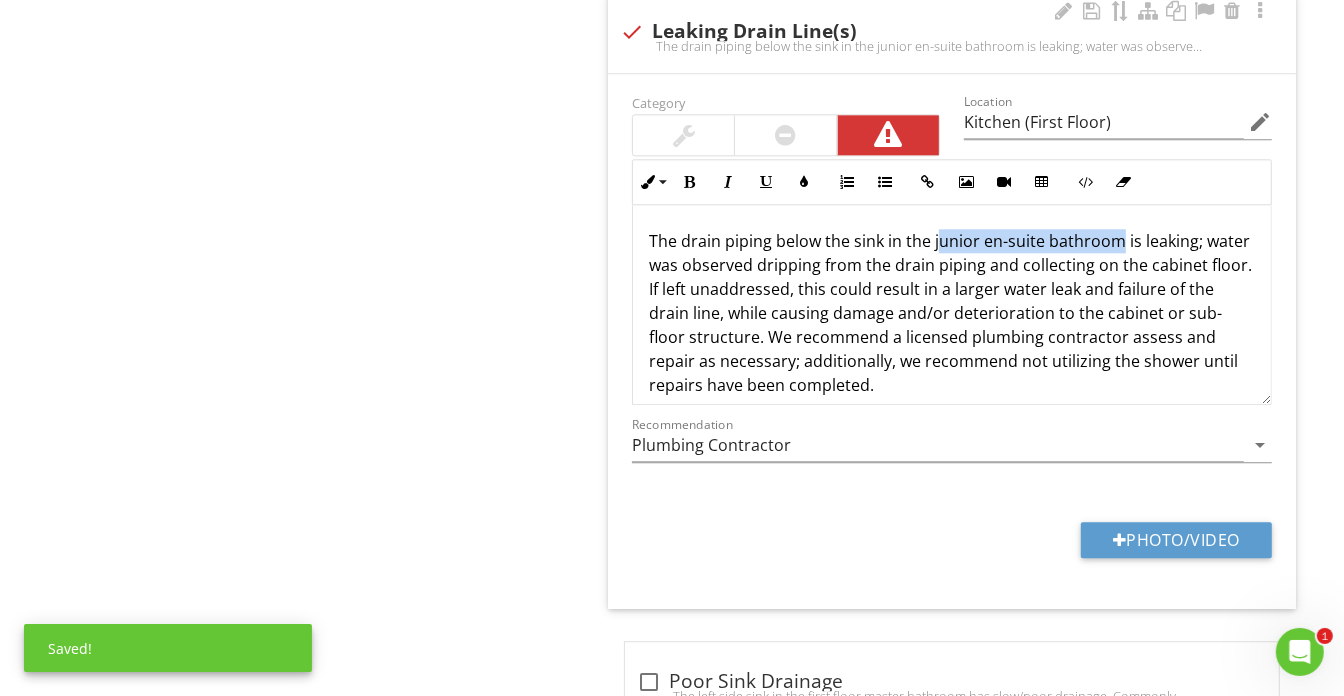 drag, startPoint x: 935, startPoint y: 228, endPoint x: 1115, endPoint y: 233, distance: 180.06943 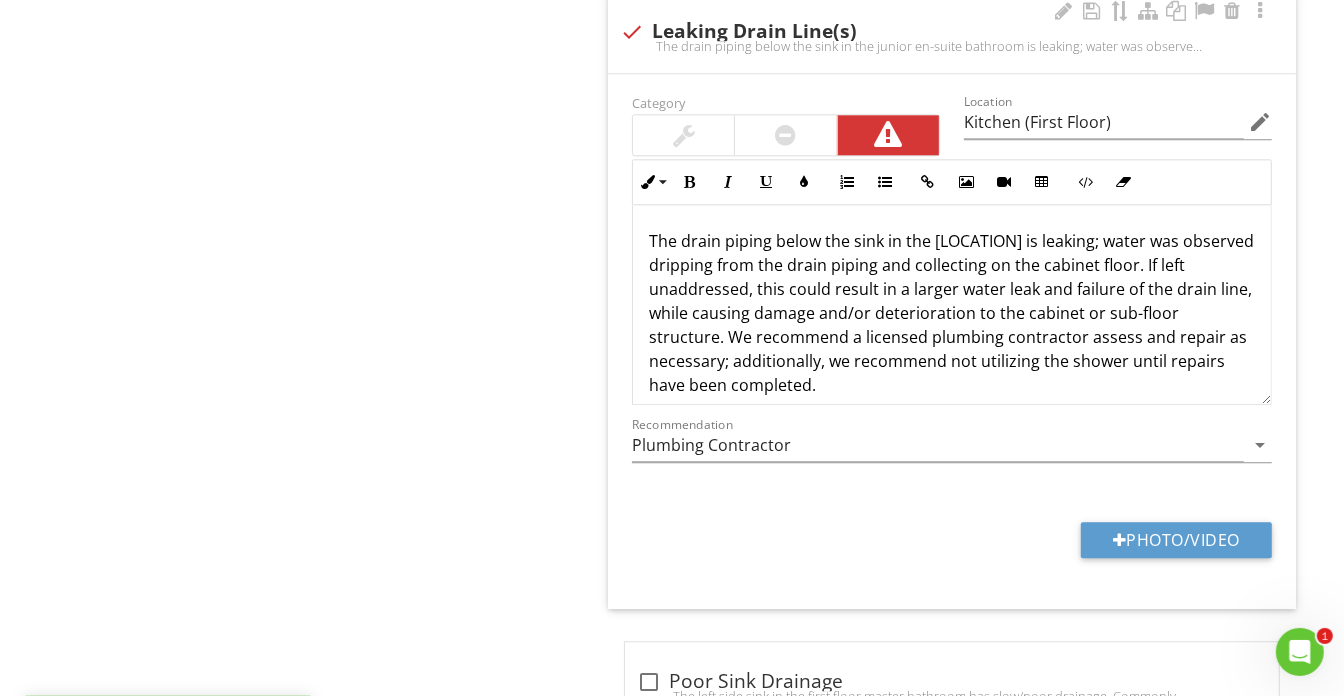 type 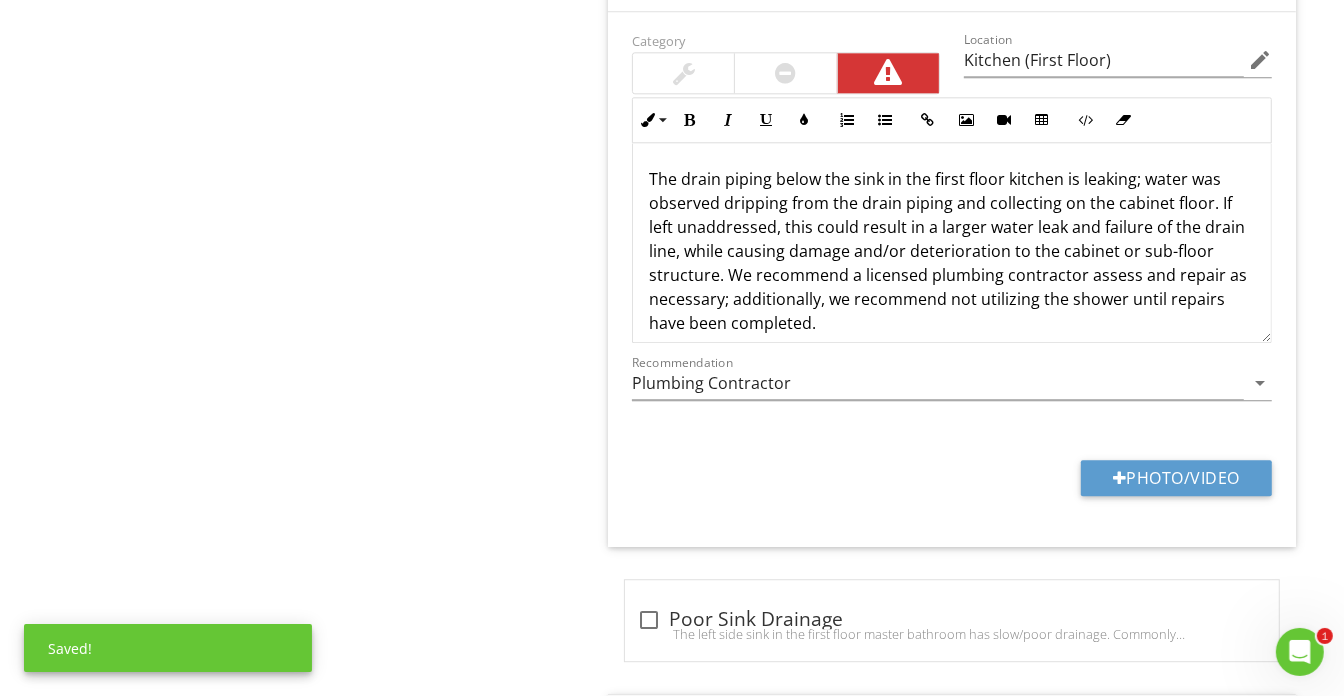 scroll, scrollTop: 3636, scrollLeft: 0, axis: vertical 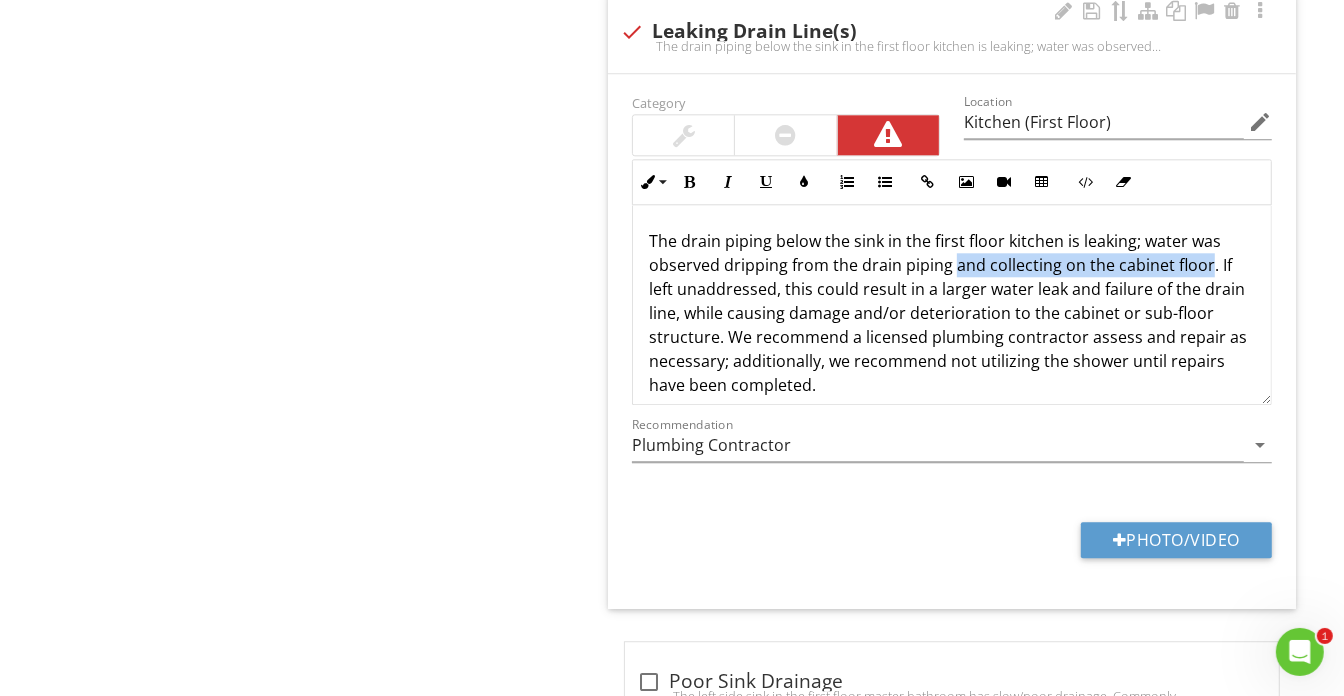 drag, startPoint x: 953, startPoint y: 245, endPoint x: 1204, endPoint y: 254, distance: 251.1613 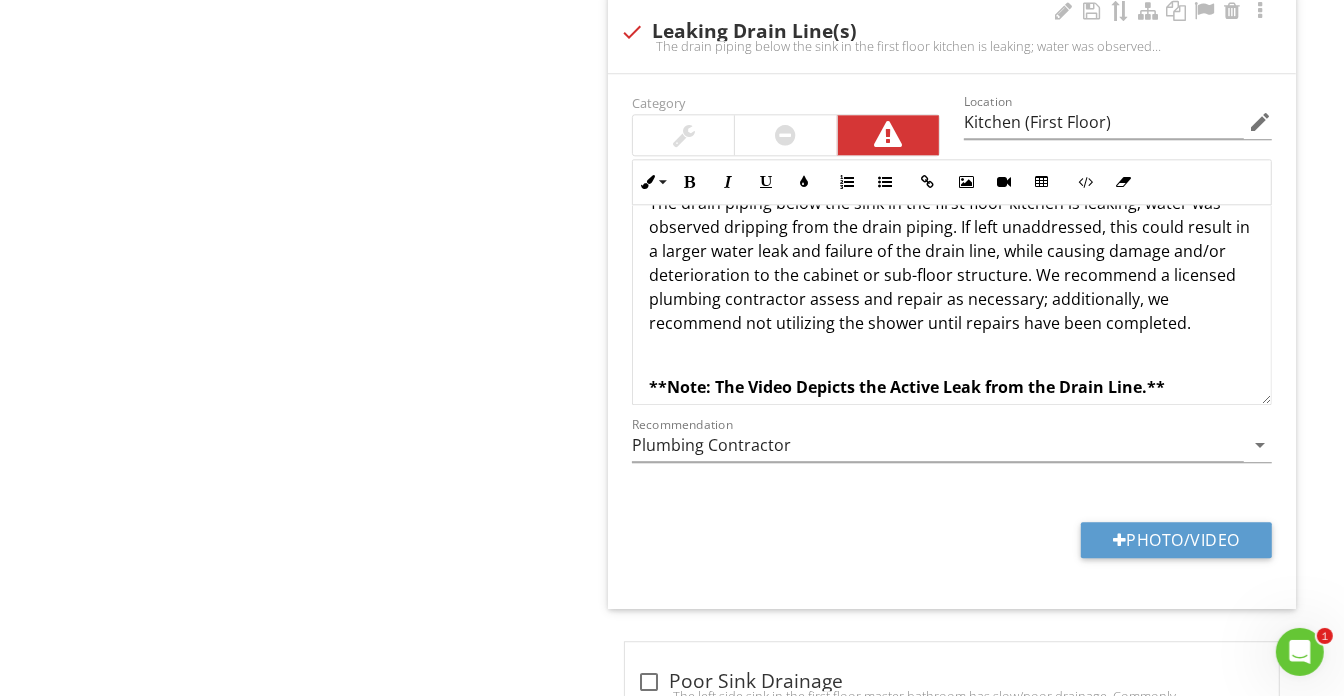 scroll, scrollTop: 56, scrollLeft: 0, axis: vertical 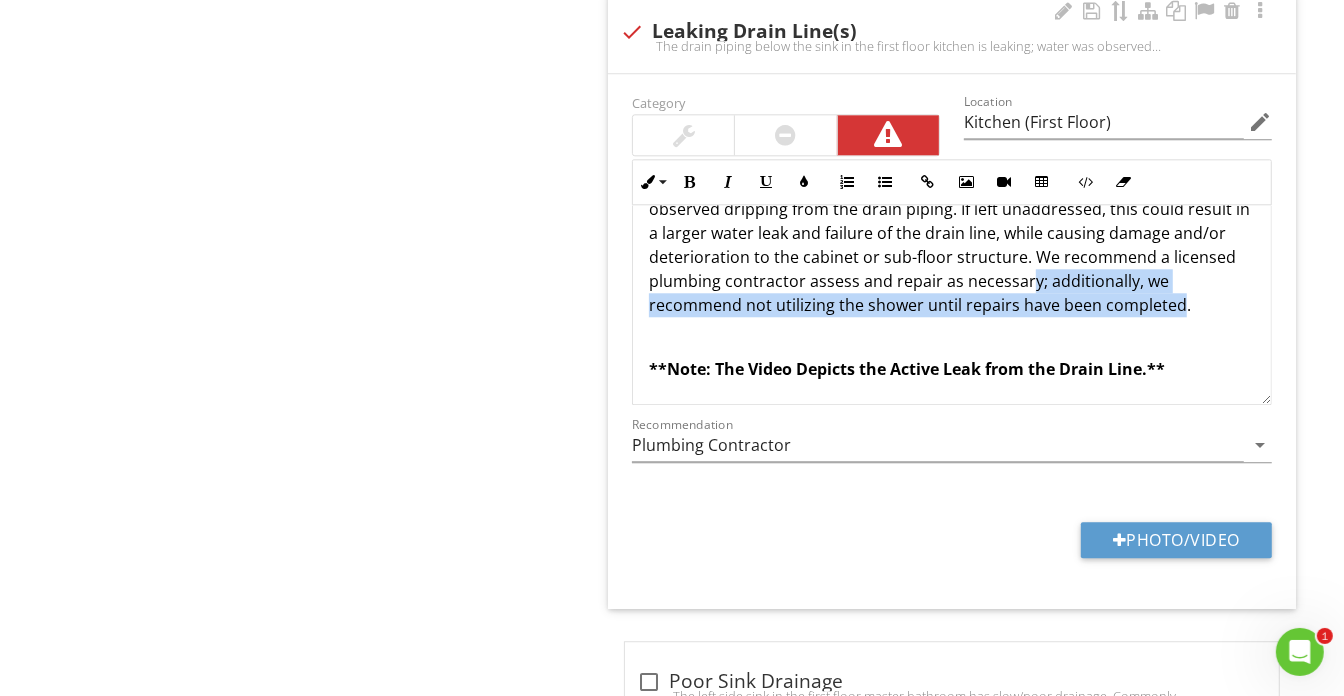 drag, startPoint x: 1030, startPoint y: 269, endPoint x: 1177, endPoint y: 293, distance: 148.9463 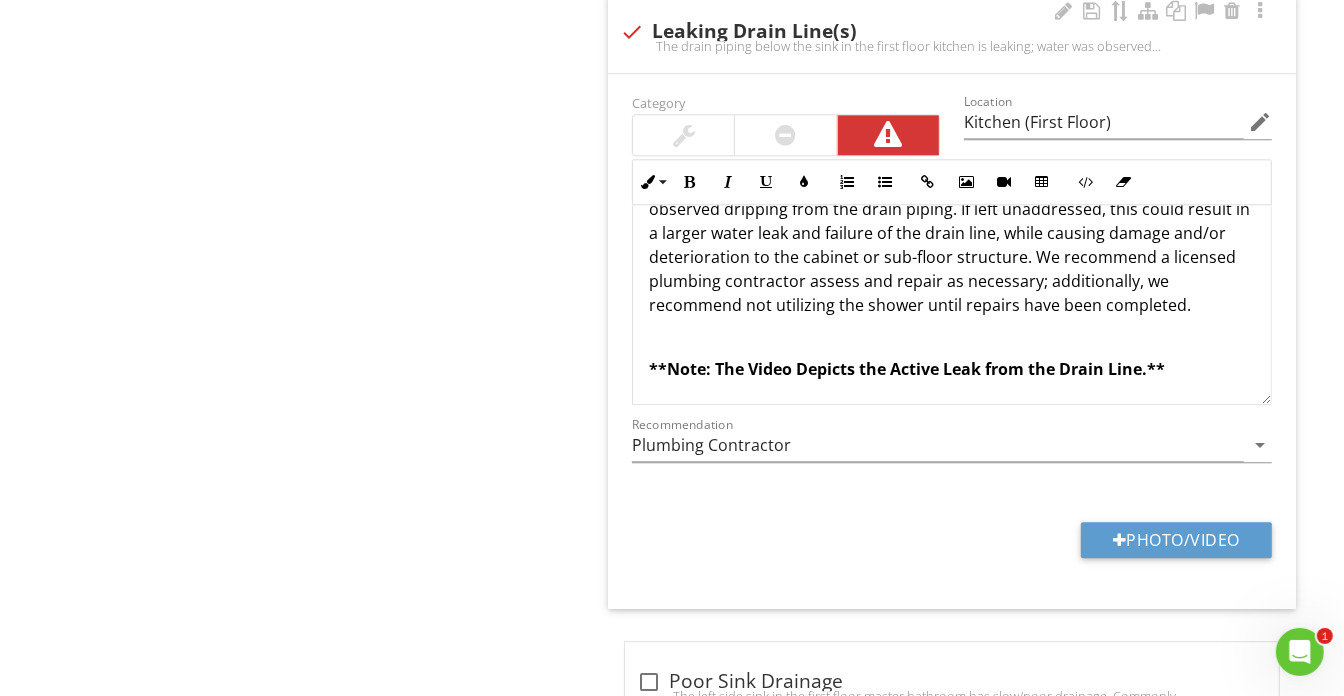 scroll, scrollTop: 32, scrollLeft: 0, axis: vertical 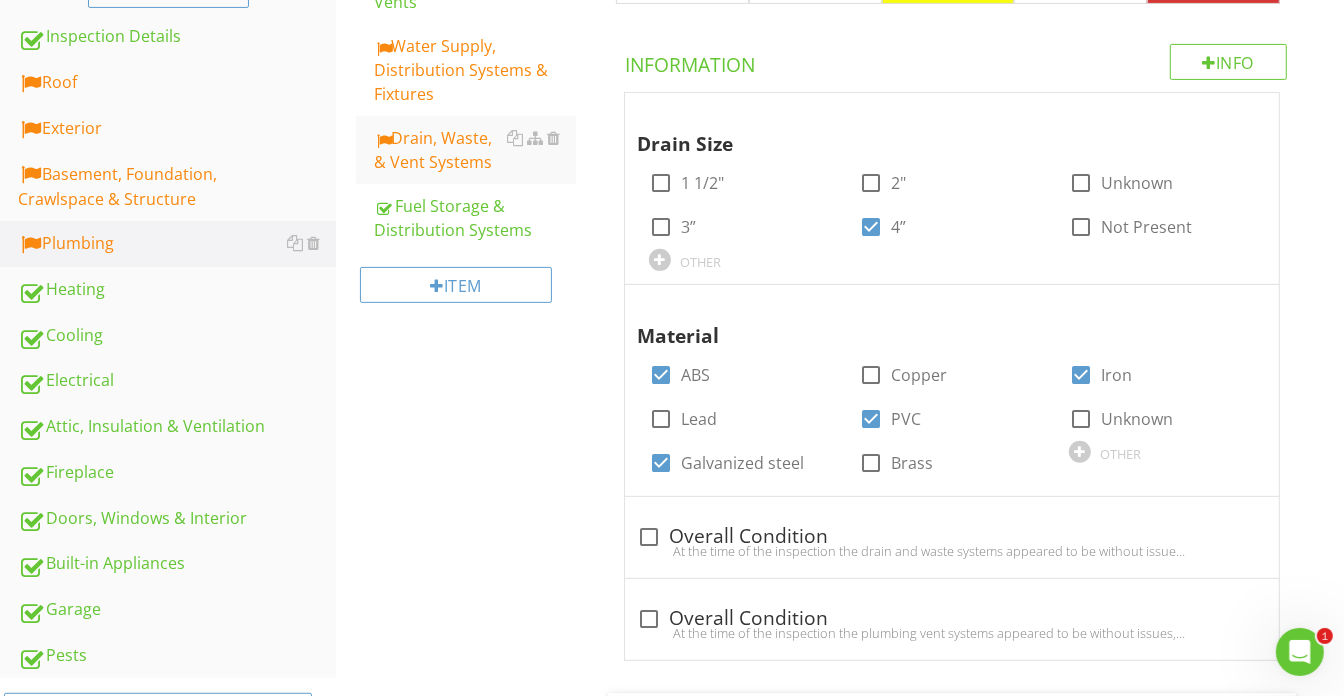 drag, startPoint x: 150, startPoint y: 517, endPoint x: 407, endPoint y: 500, distance: 257.56165 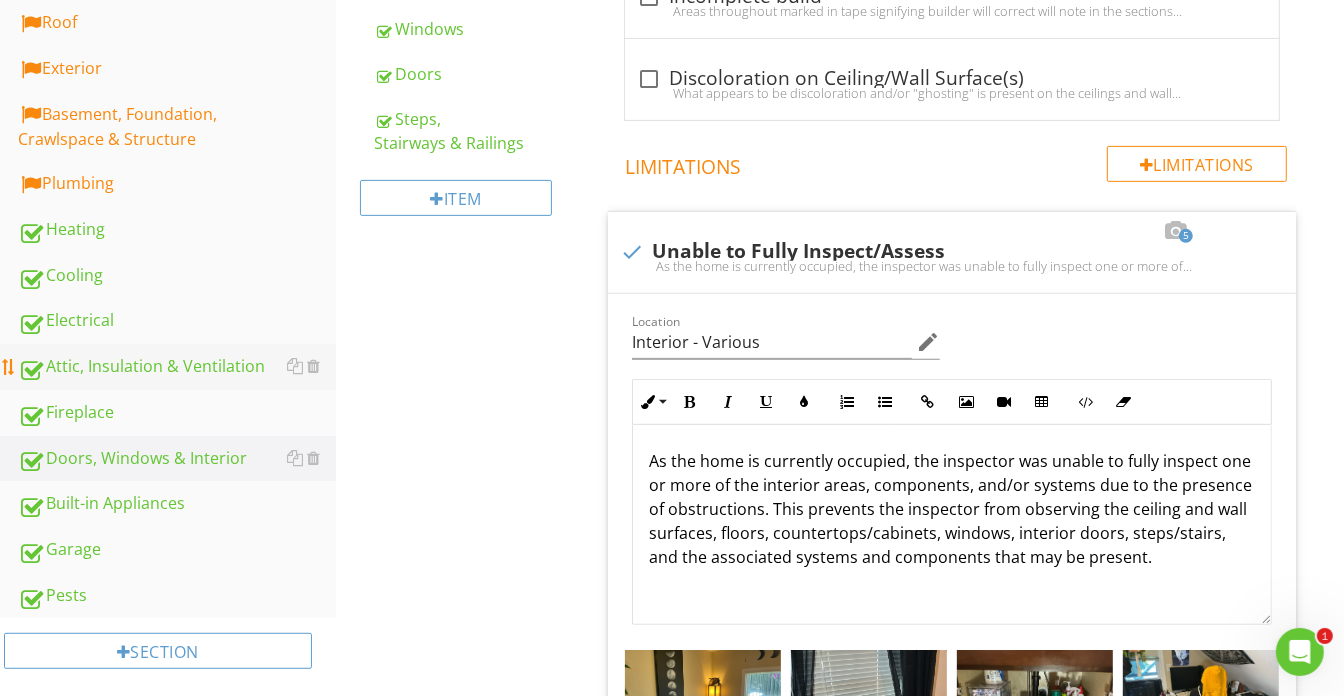scroll, scrollTop: 569, scrollLeft: 0, axis: vertical 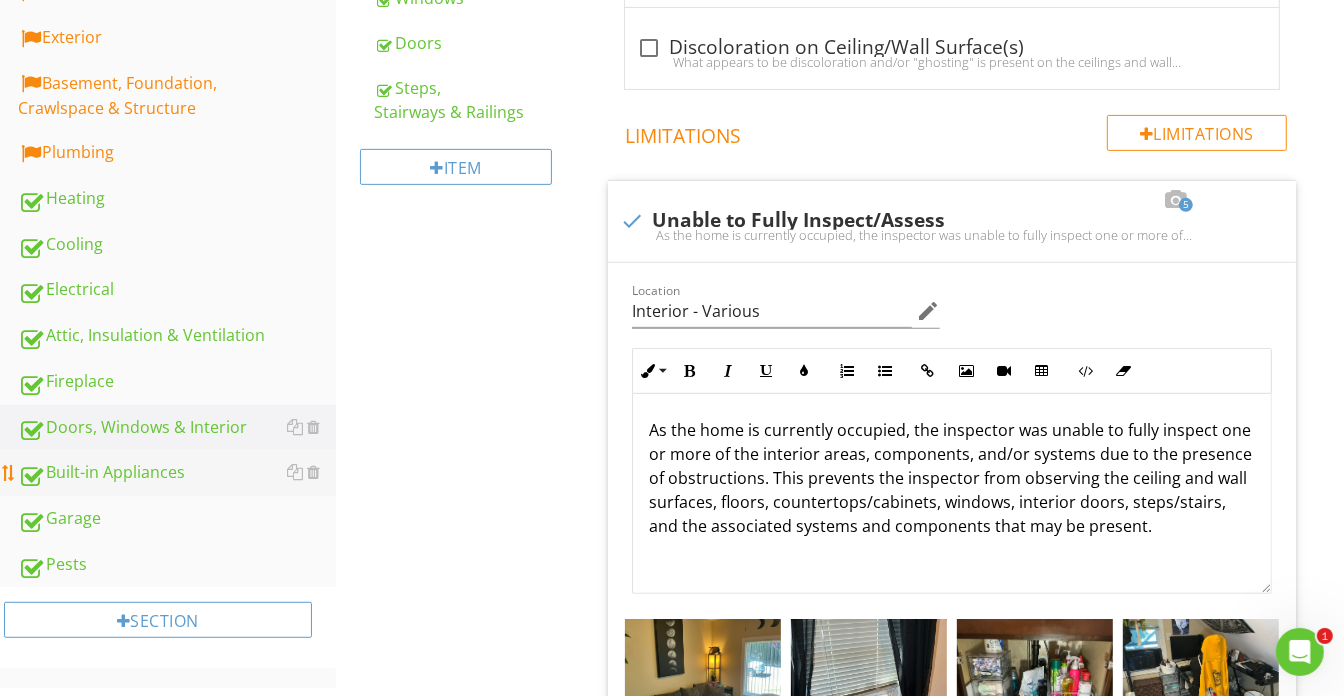 click on "Built-in Appliances" at bounding box center (177, 473) 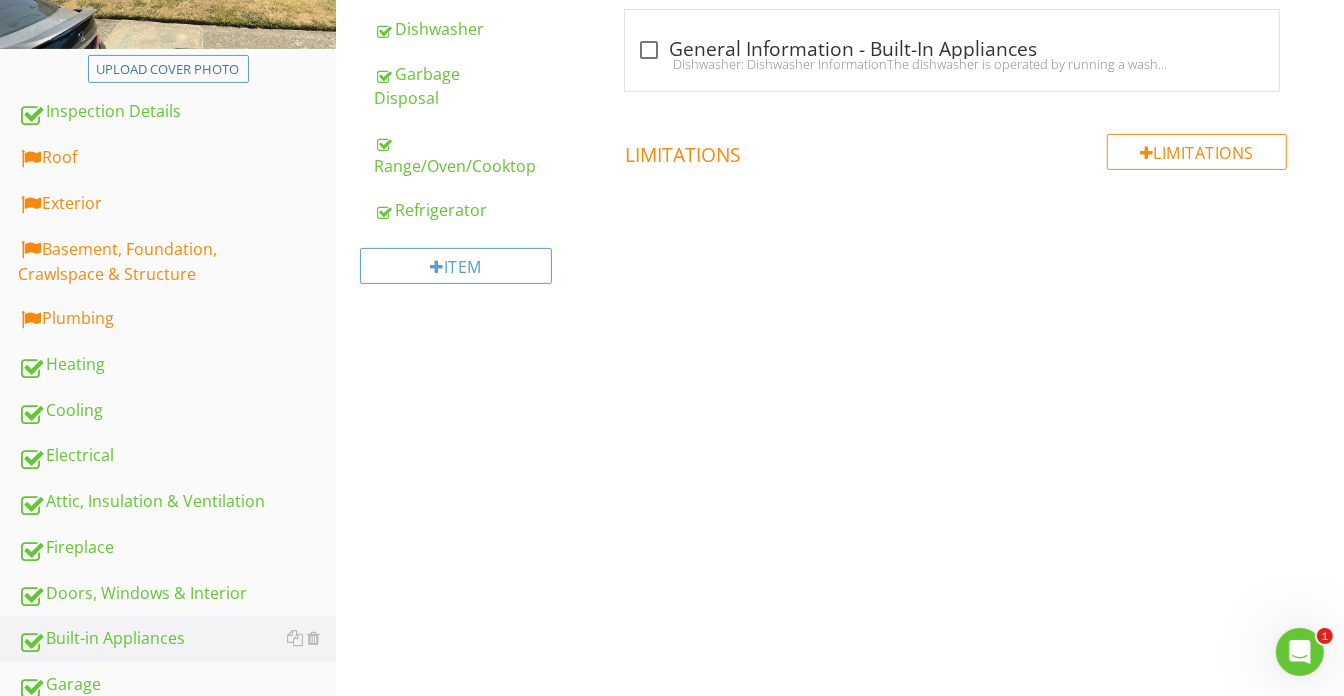 scroll, scrollTop: 198, scrollLeft: 0, axis: vertical 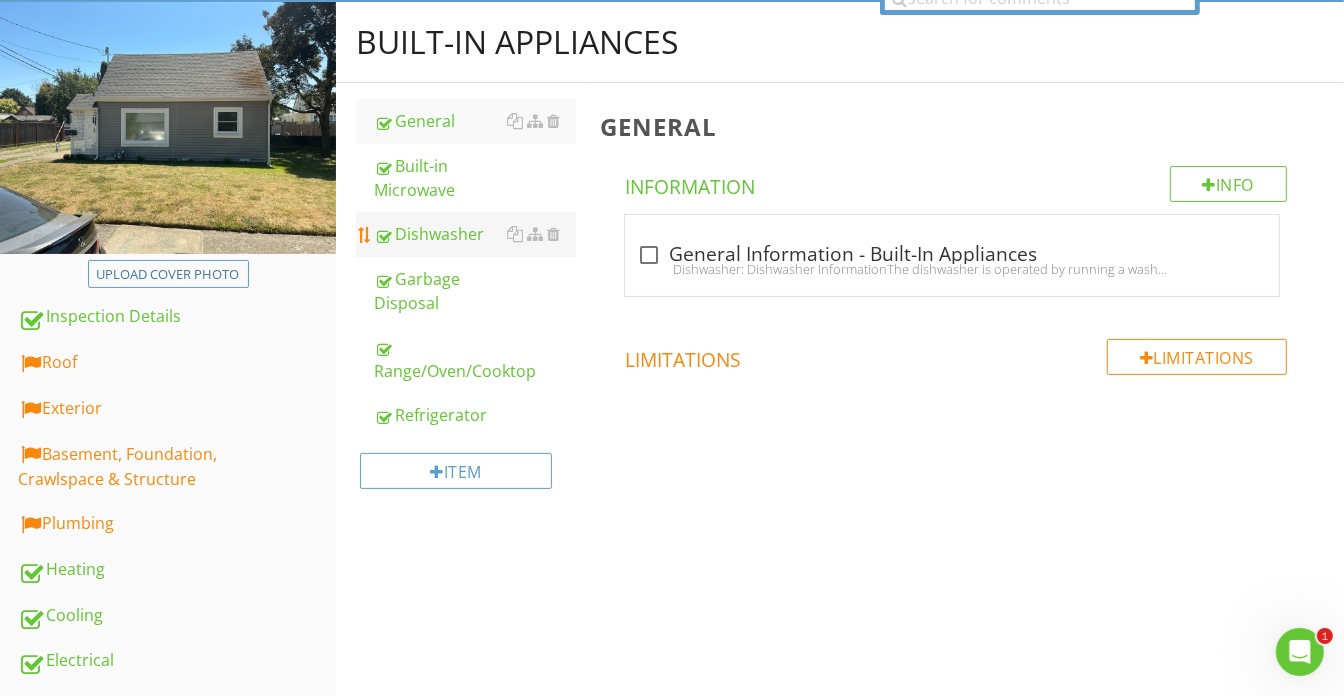 click on "Dishwasher" at bounding box center (475, 234) 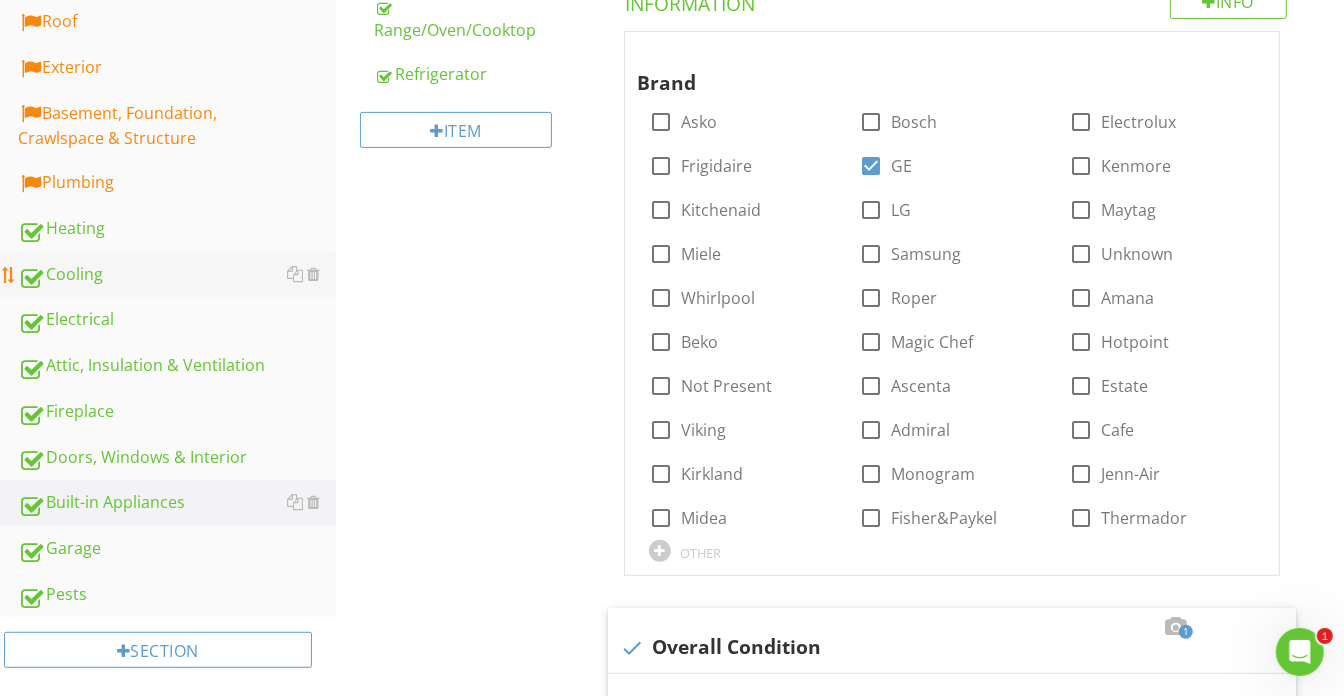scroll, scrollTop: 415, scrollLeft: 0, axis: vertical 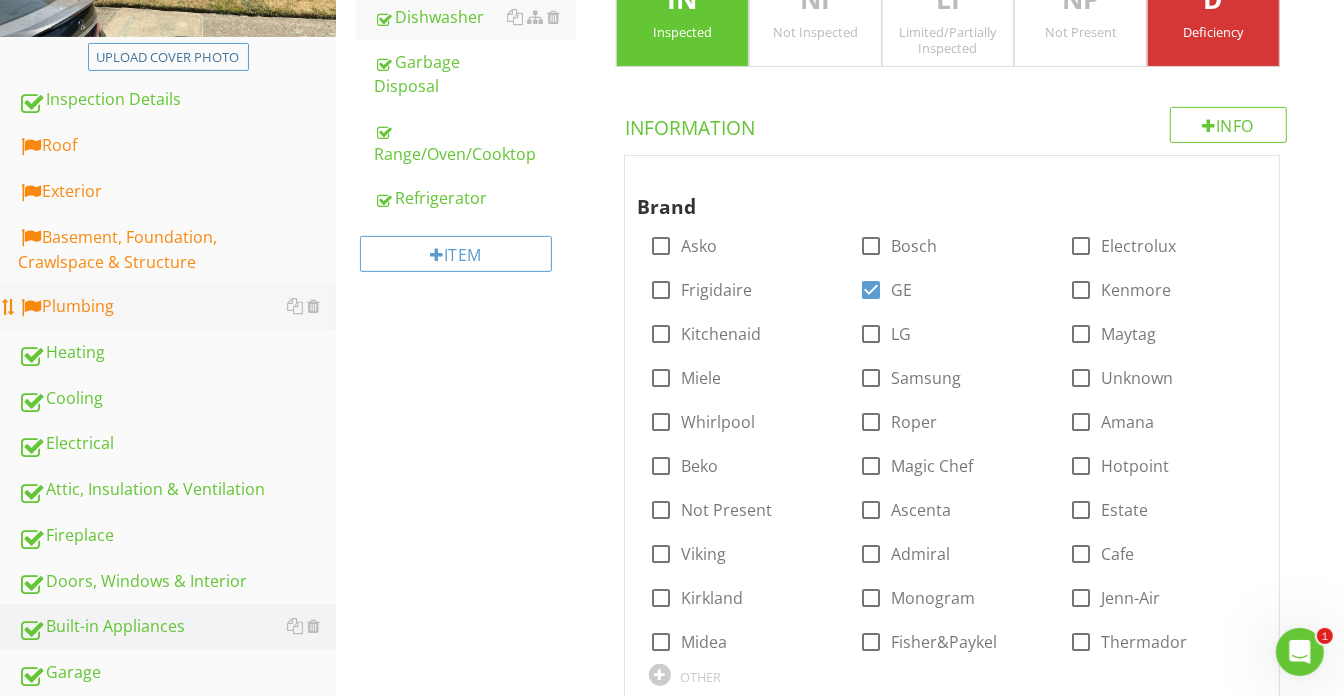 click on "Plumbing" at bounding box center (177, 307) 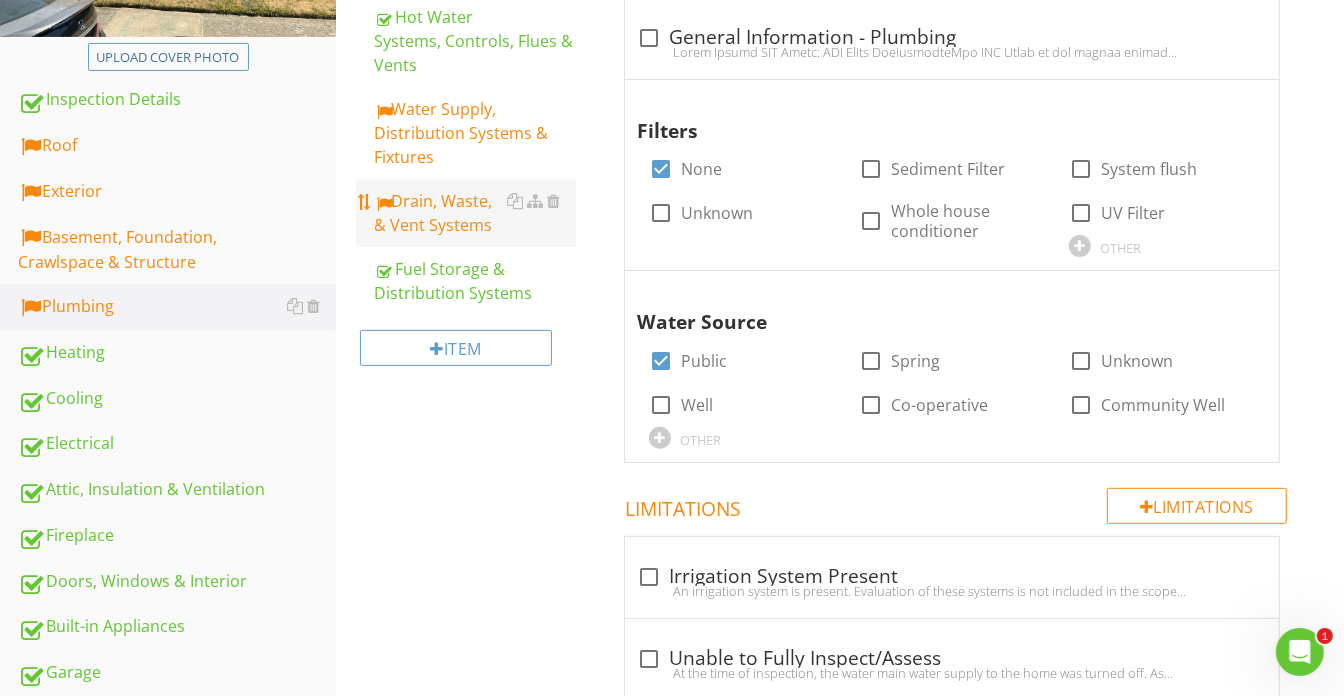 click on "Drain, Waste, & Vent Systems" at bounding box center (475, 213) 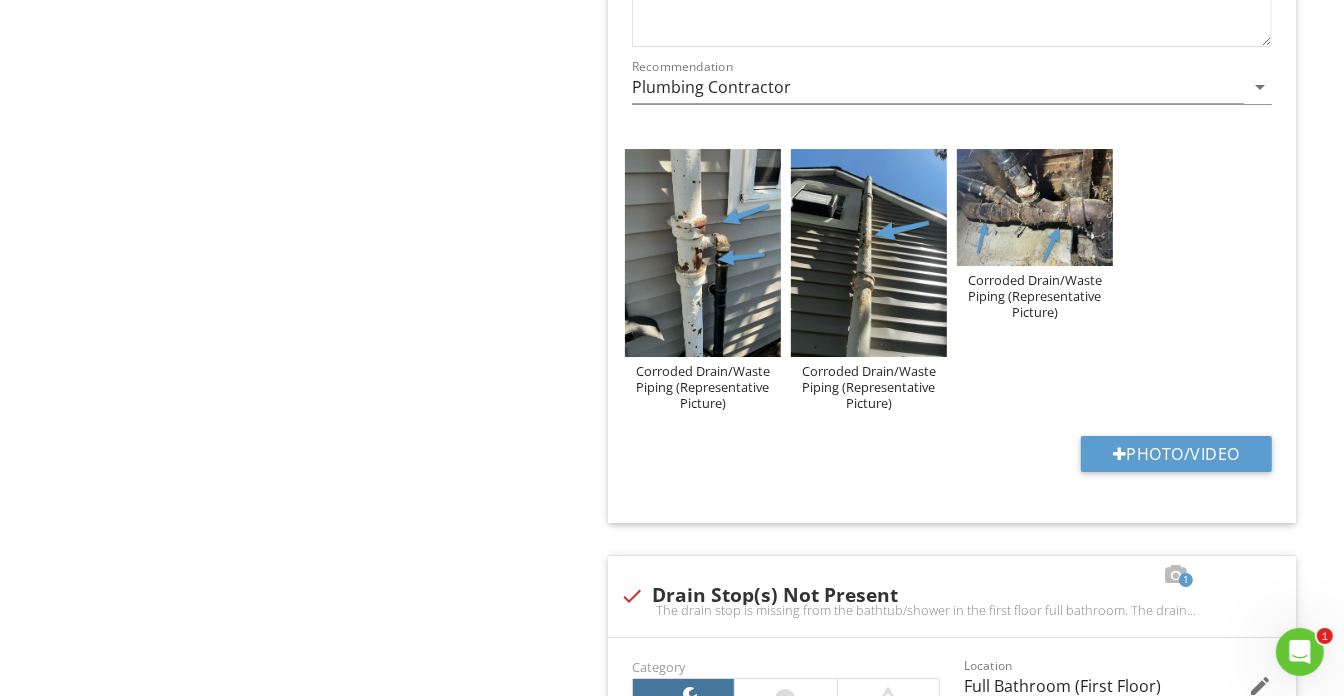scroll, scrollTop: 4779, scrollLeft: 0, axis: vertical 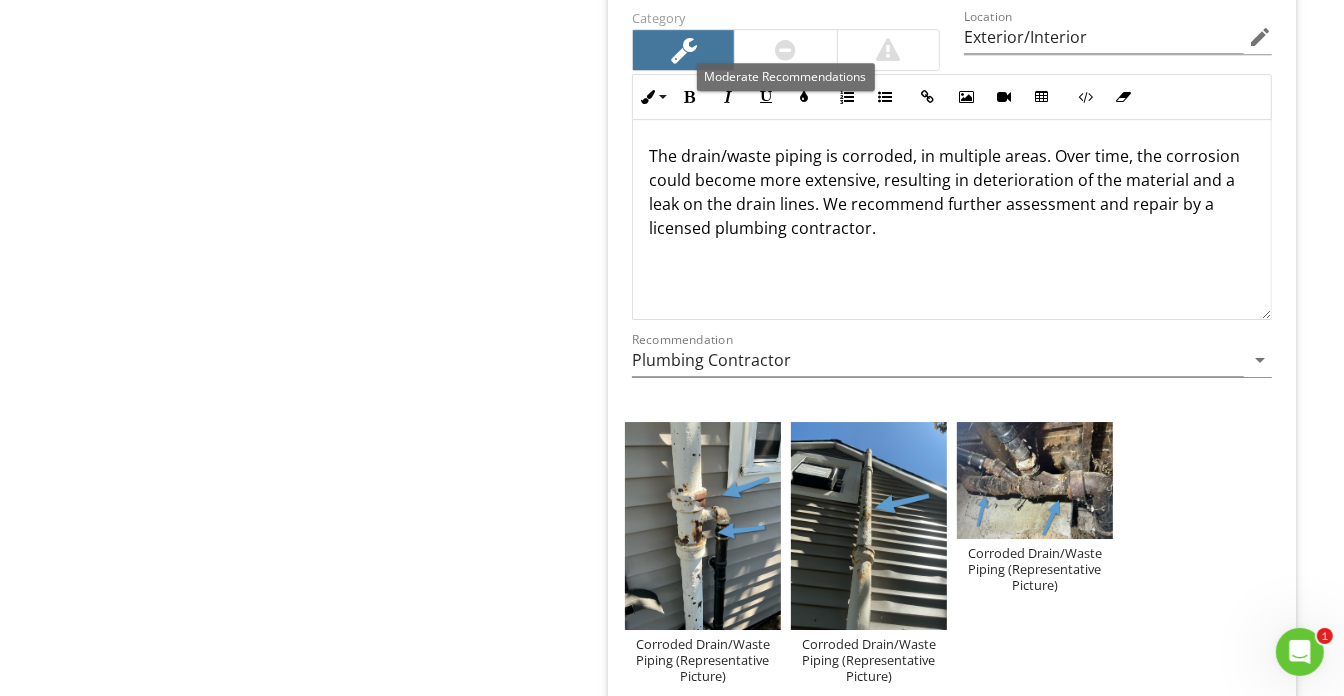 click at bounding box center (785, 50) 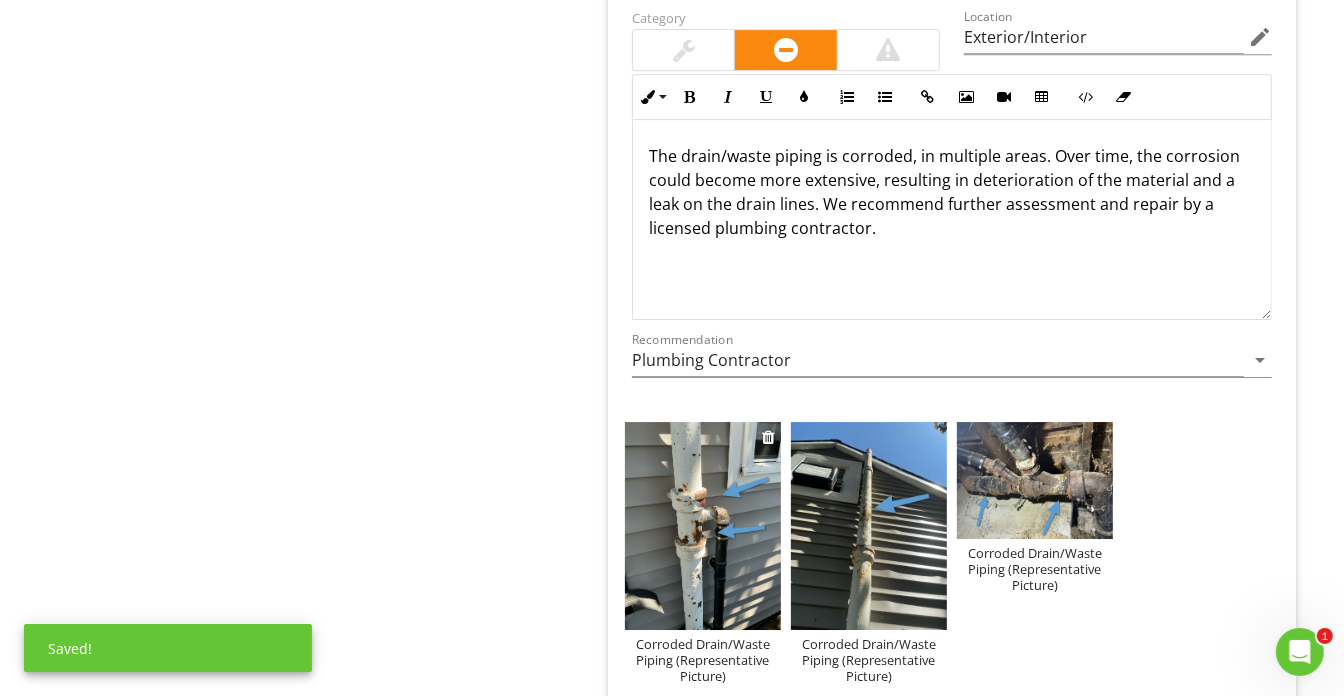click at bounding box center (703, 526) 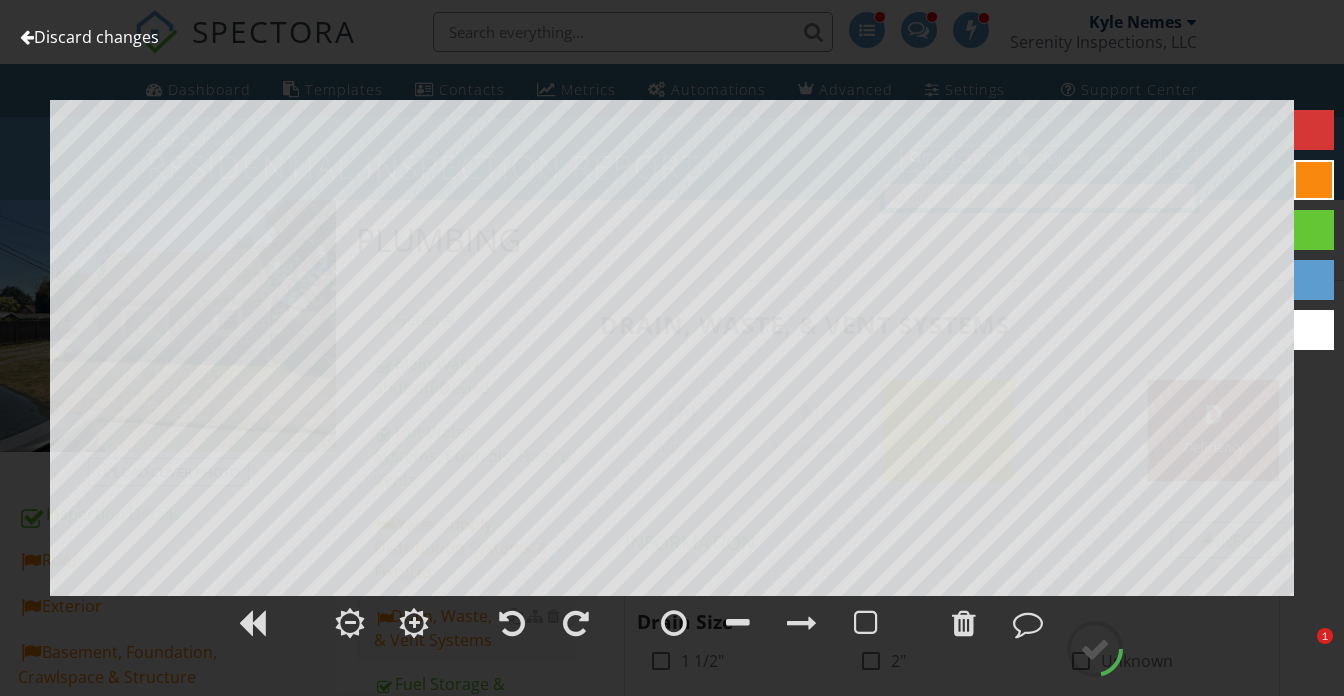 scroll, scrollTop: 4779, scrollLeft: 0, axis: vertical 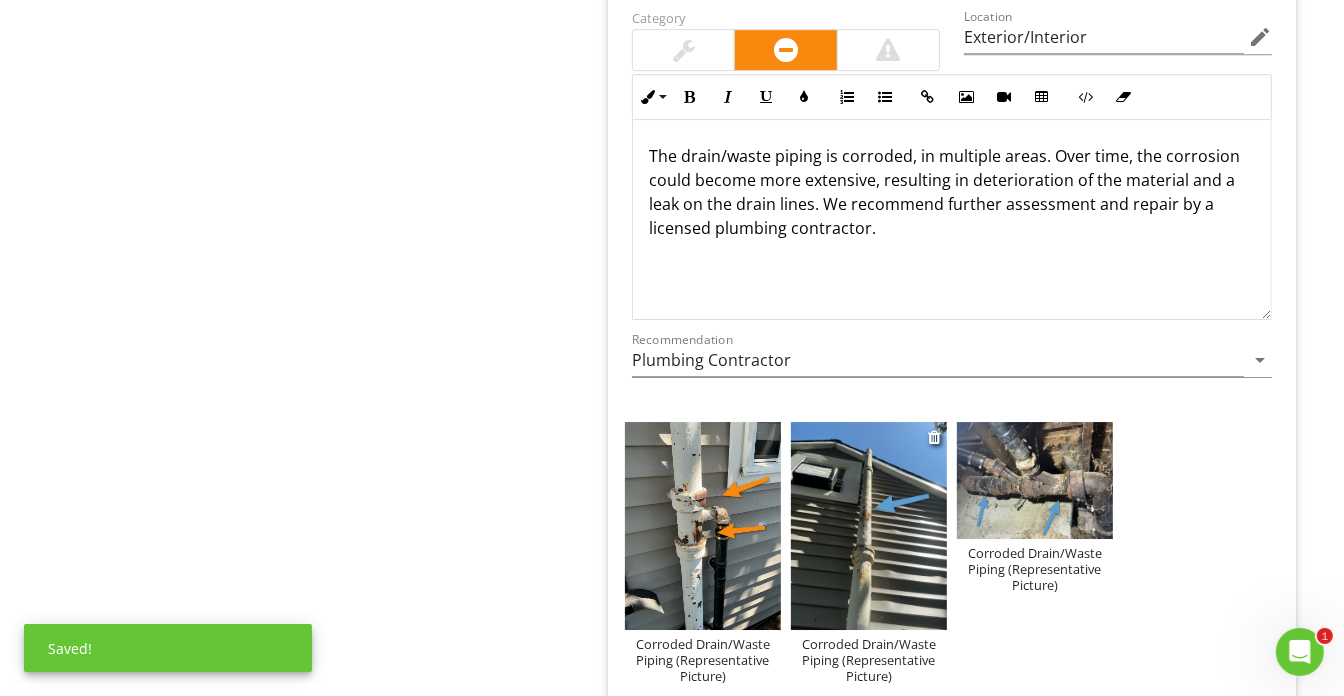 click at bounding box center (869, 526) 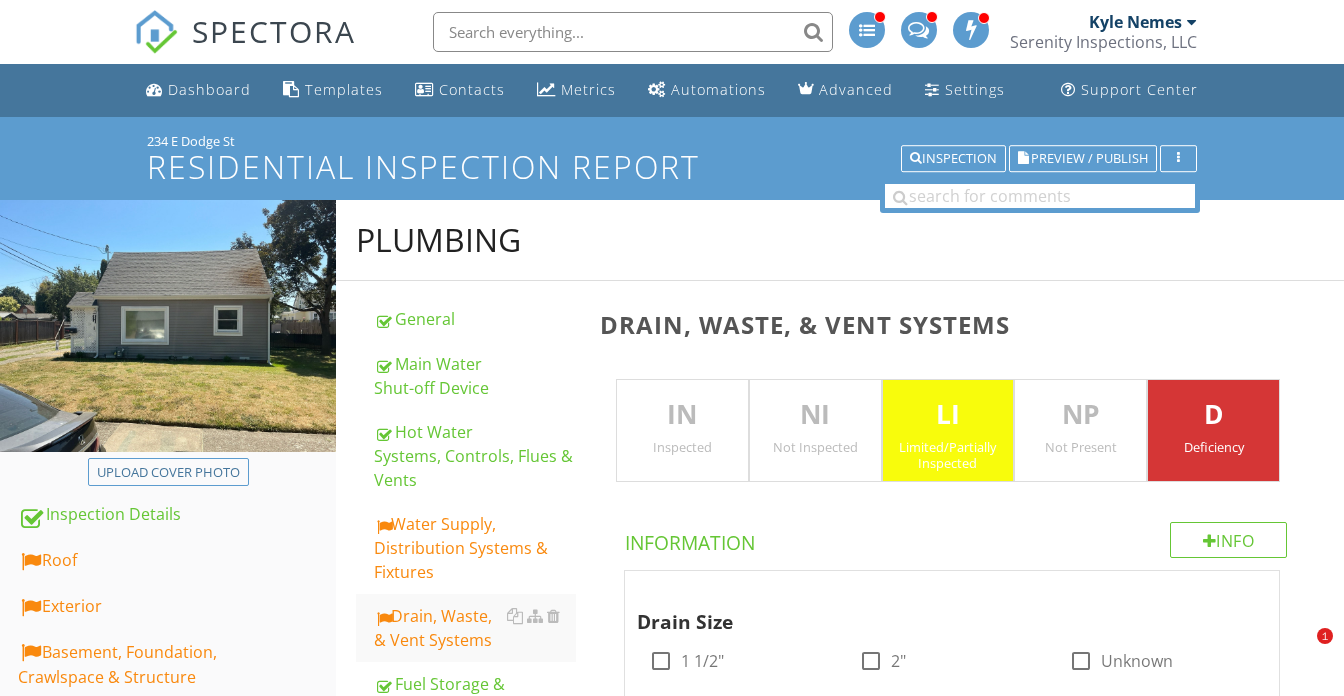 scroll, scrollTop: 1597, scrollLeft: 0, axis: vertical 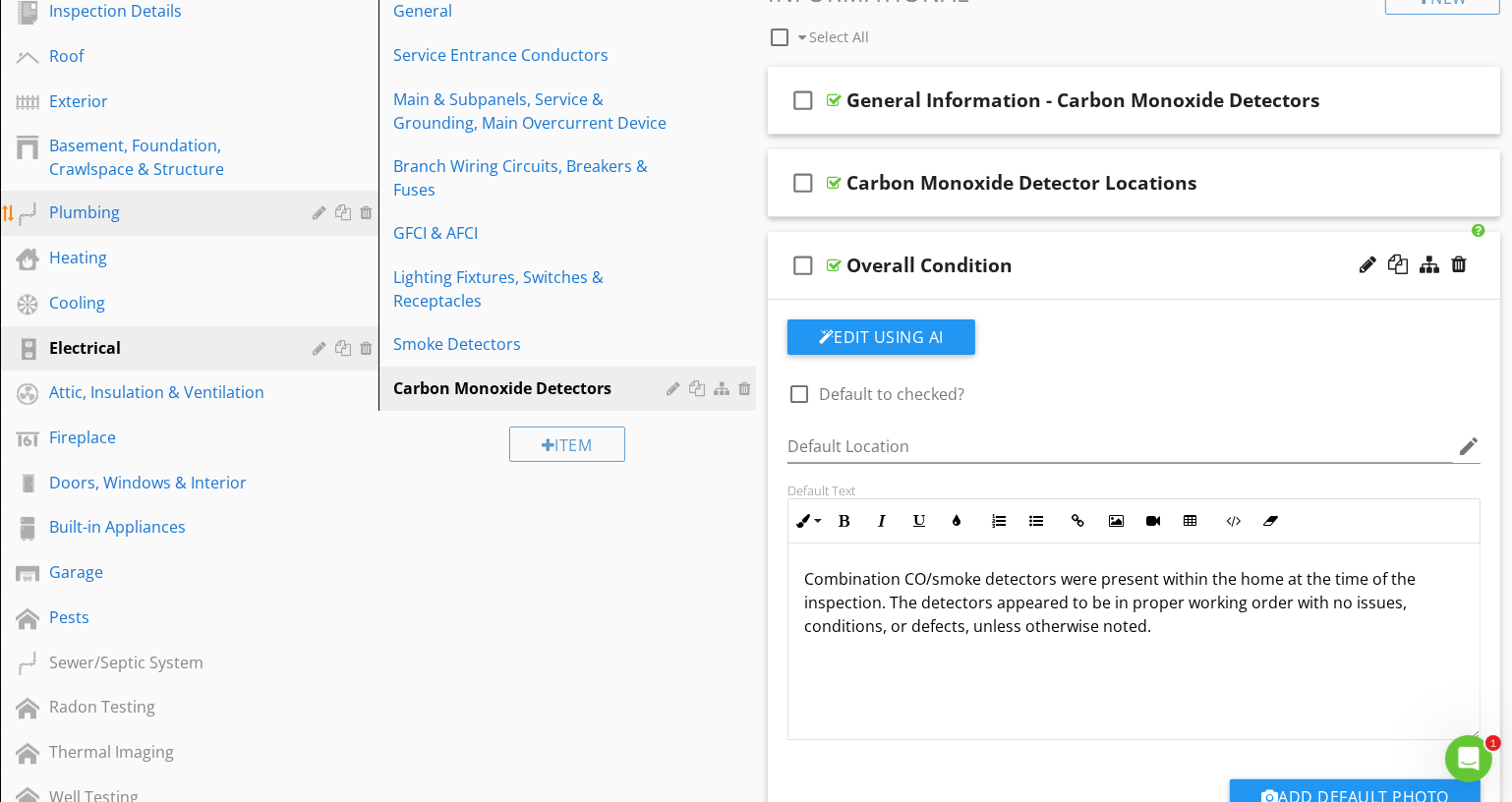 click on "Plumbing" at bounding box center [167, 212] 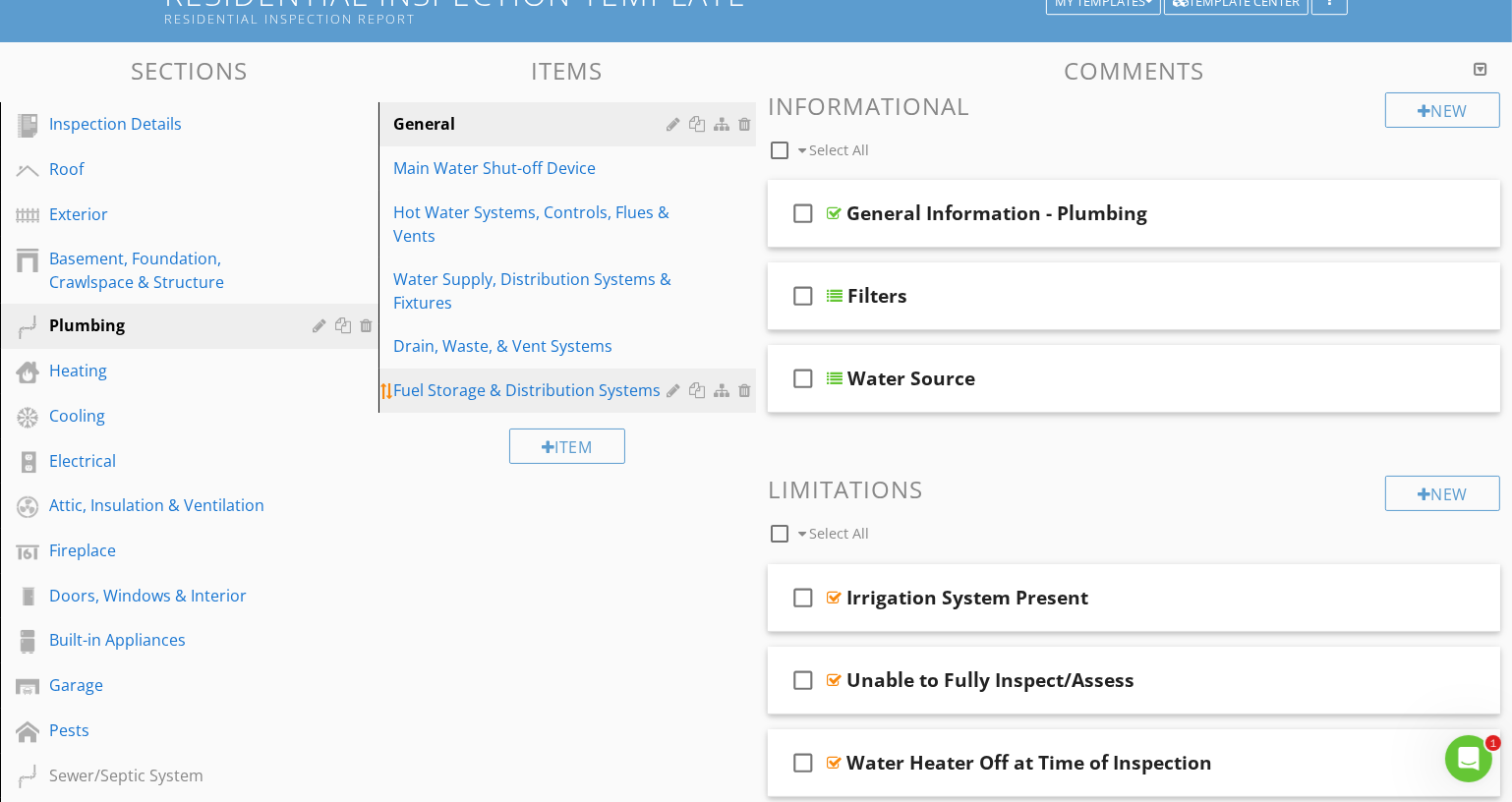 scroll, scrollTop: 88, scrollLeft: 0, axis: vertical 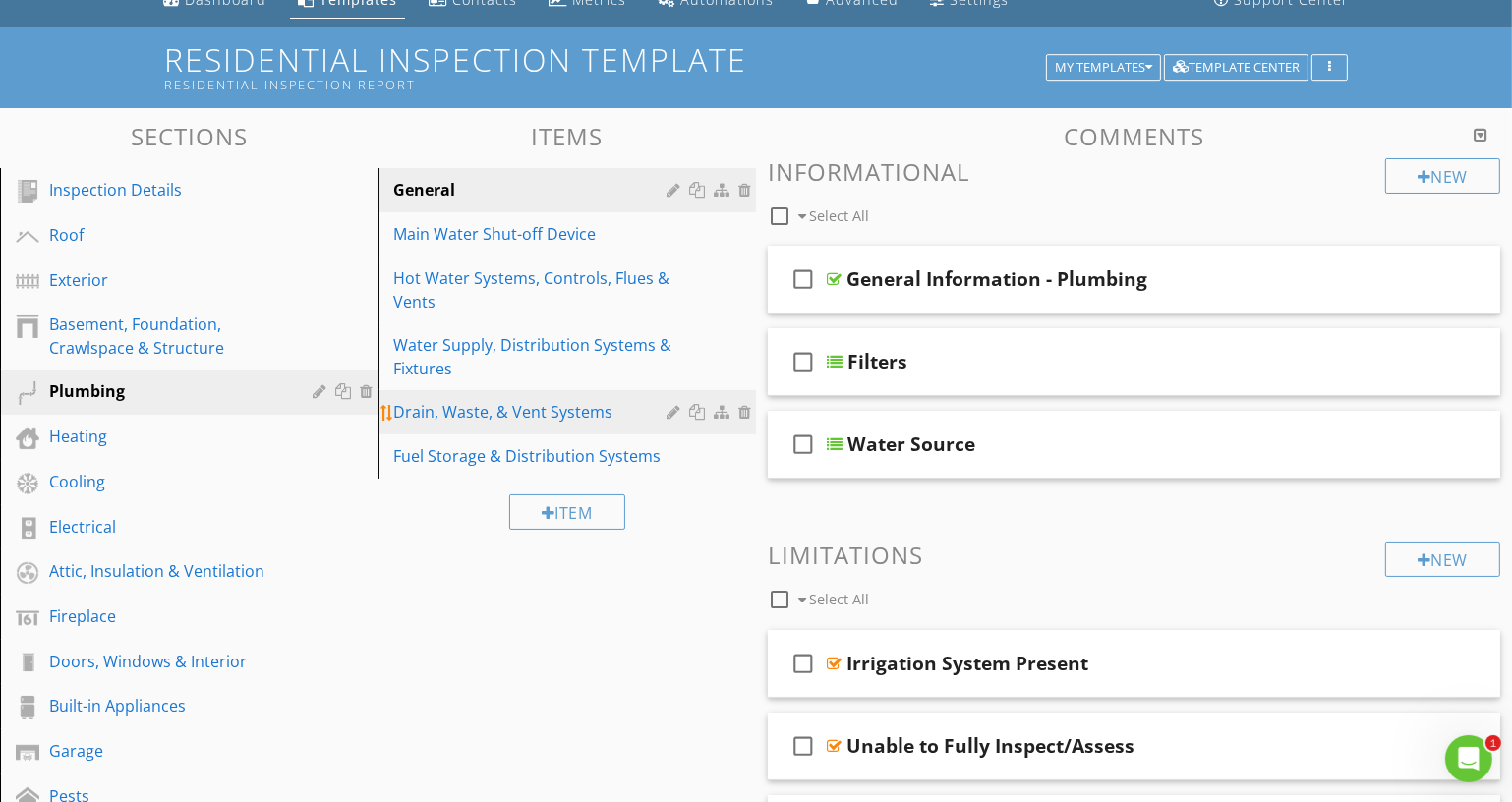 click on "Drain, Waste, & Vent Systems" at bounding box center [534, 412] 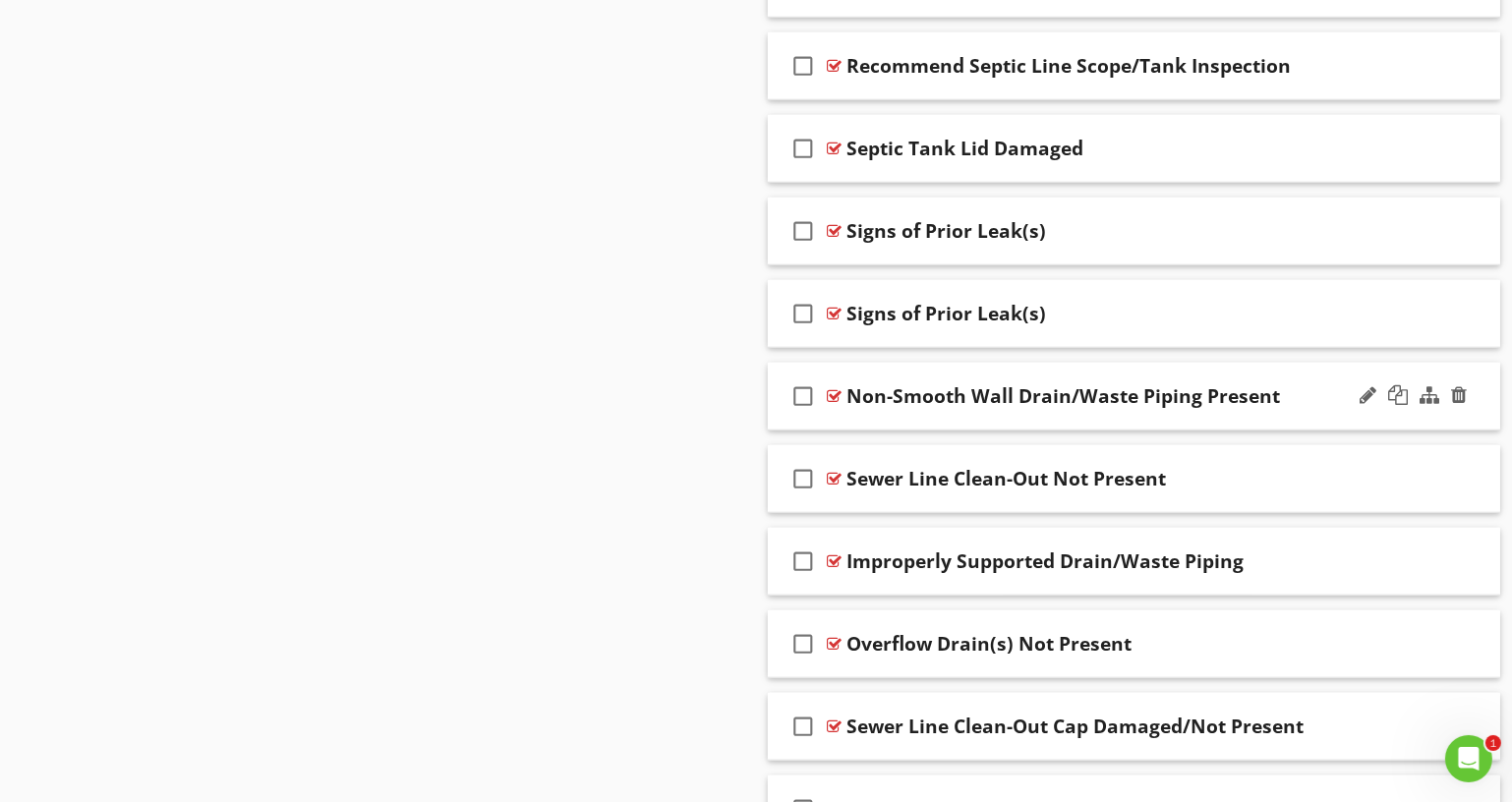 scroll, scrollTop: 1876, scrollLeft: 0, axis: vertical 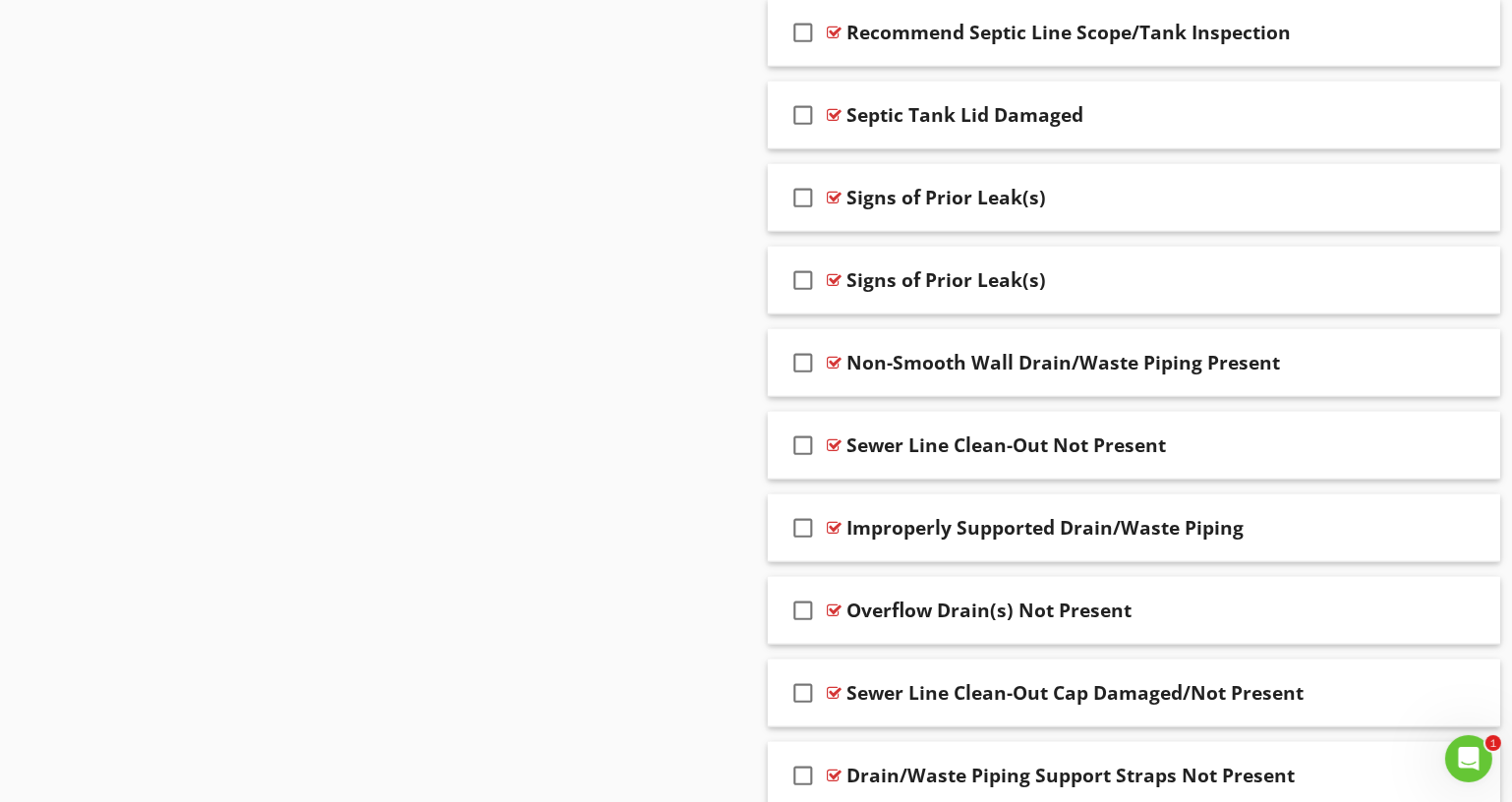 click on "check_box_outline_blank
Recommend Sewer Line Inspection/Scope
check_box_outline_blank
Leaking Drain Line(s)
check_box_outline_blank
Poor Sink Drainage
check_box_outline_blank
Corroded Drain/Waste Piping
check_box_outline_blank
Drain Stop(s) Not Present
check_box_outline_blank
Drain Line(s) Incorrectly Sloped
check_box_outline_blank
Recommend Septic Line Scope/Tank Inspection
check_box_outline_blank
Septic Tank Lid Damaged
check_box_outline_blank
Signs of Prior Leak(s)
check_box_outline_blank
Signs of Prior Leak(s)
check_box_outline_blank                   check_box_outline_blank" at bounding box center (1134, 1684) 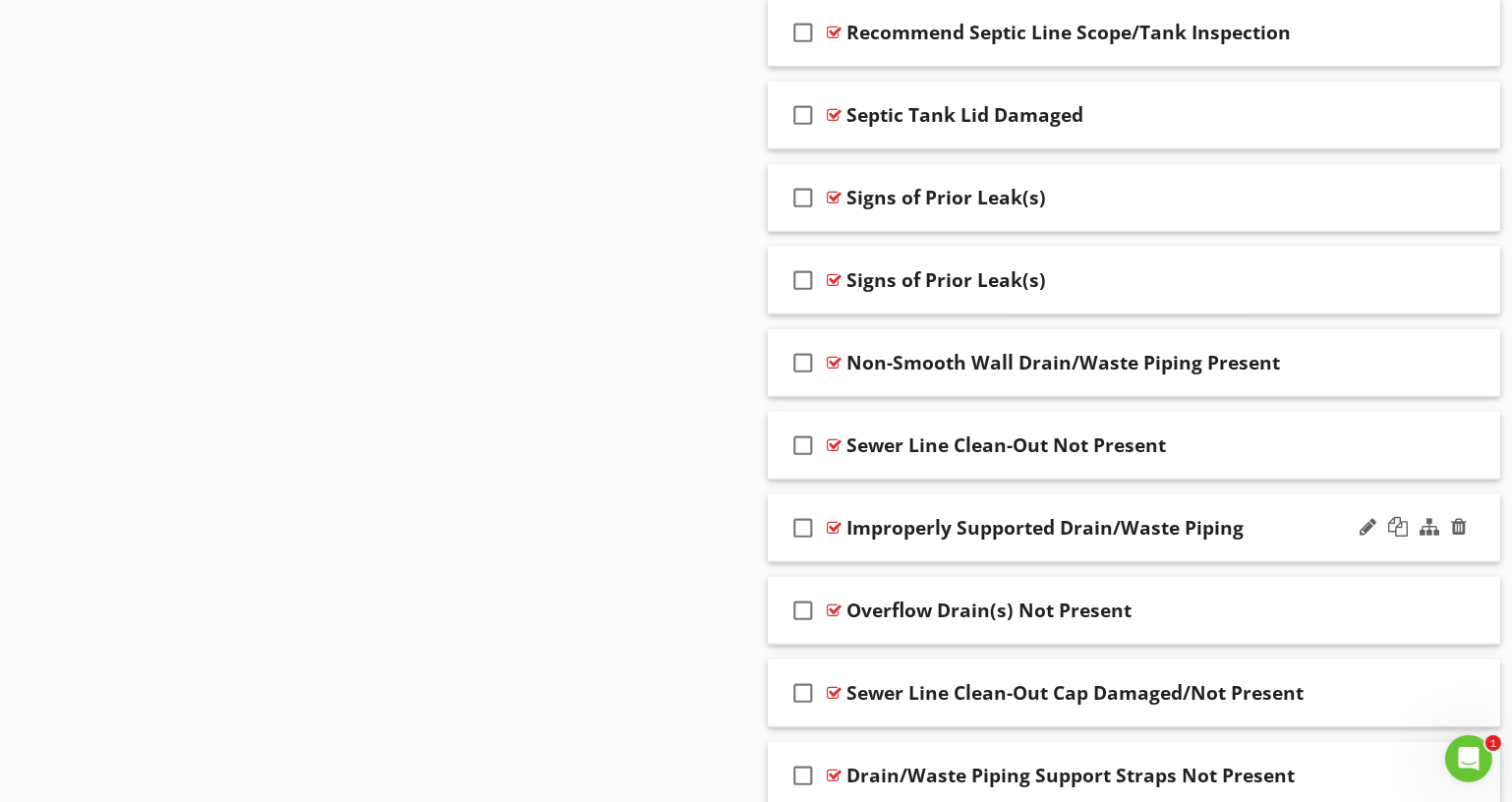 click on "check_box_outline_blank
Improperly Supported Drain/Waste Piping" at bounding box center (1134, 528) 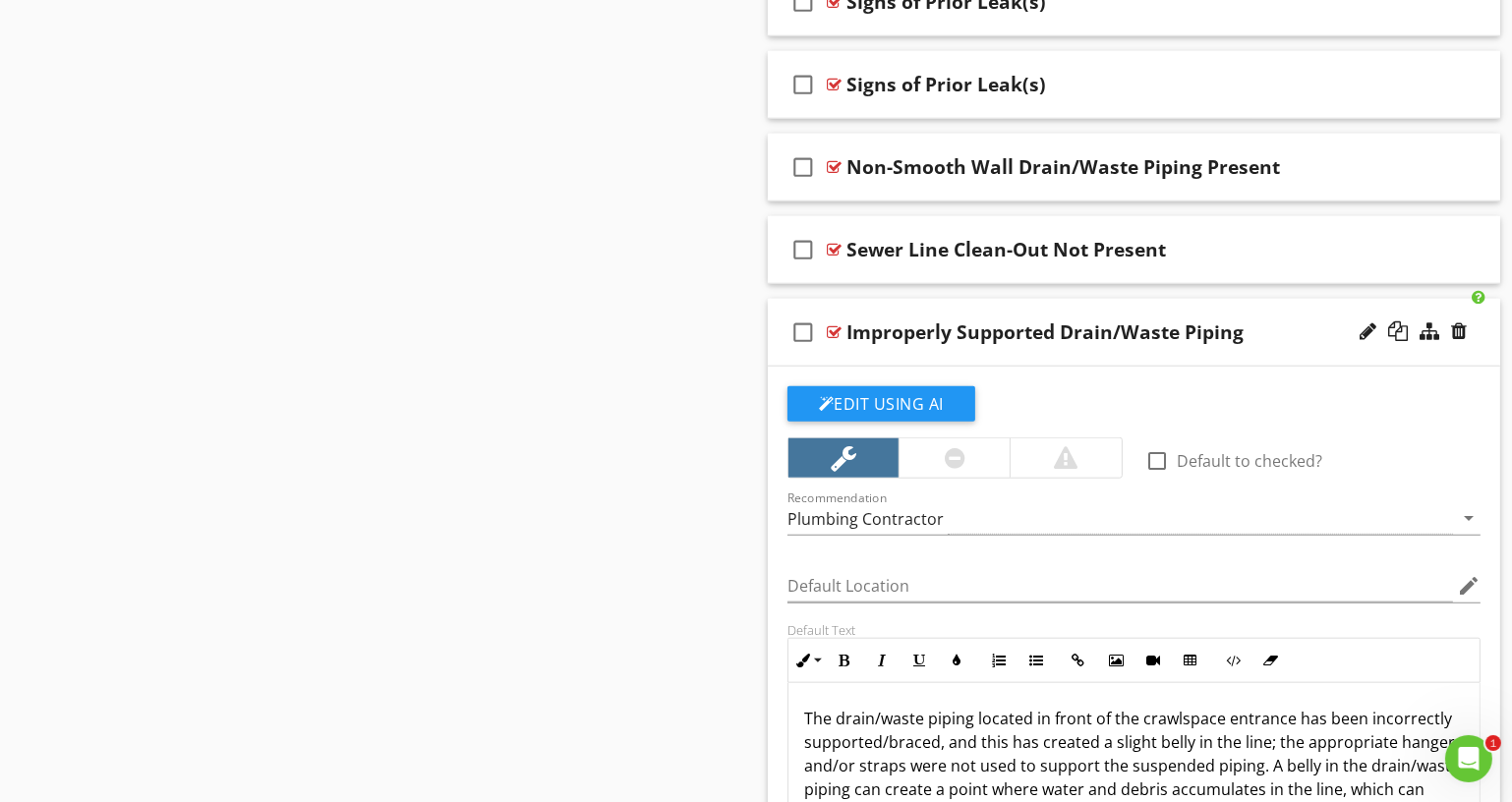 scroll, scrollTop: 2233, scrollLeft: 0, axis: vertical 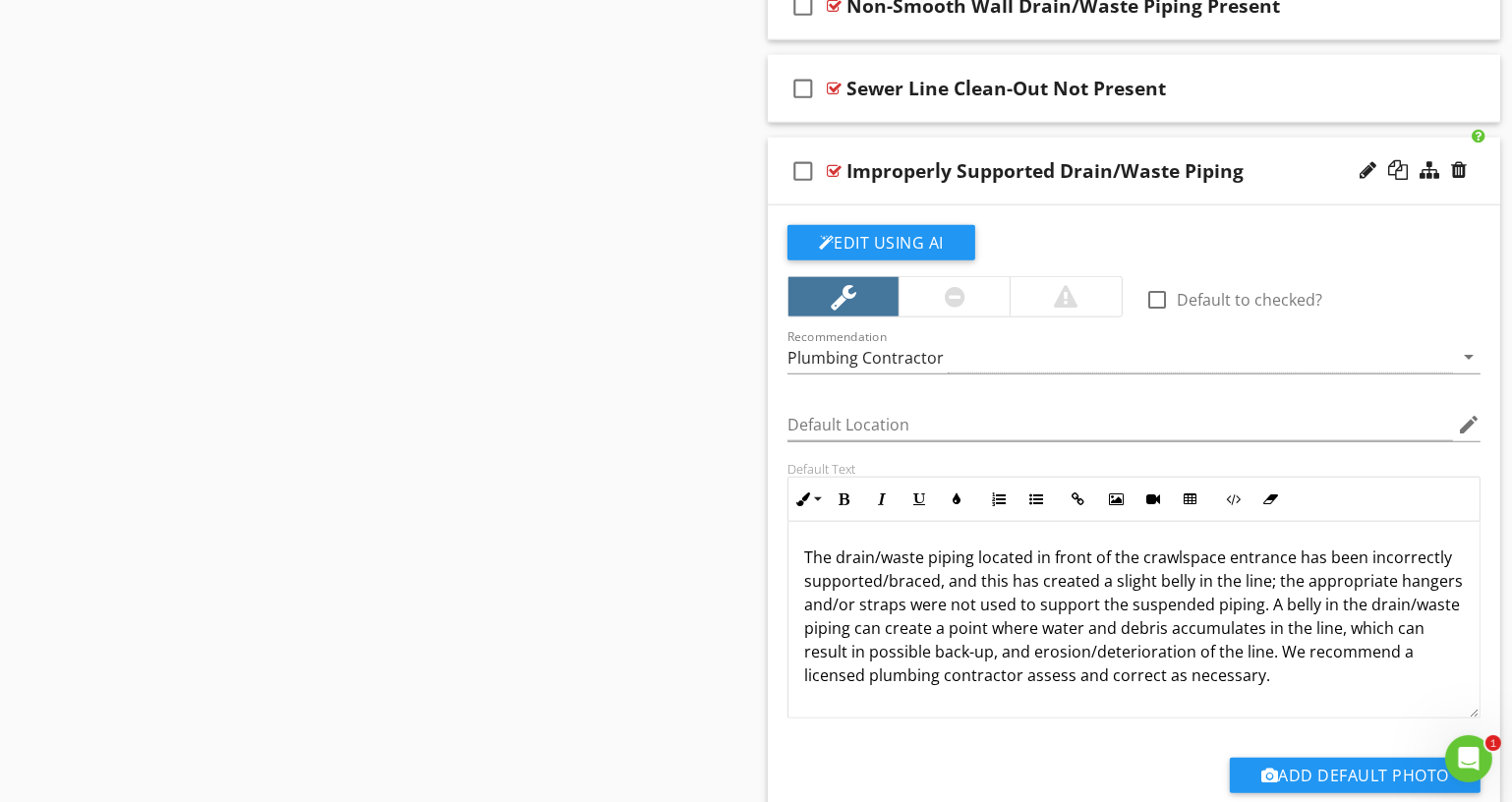 click on "Improperly Supported Drain/Waste Piping" at bounding box center [1045, 171] 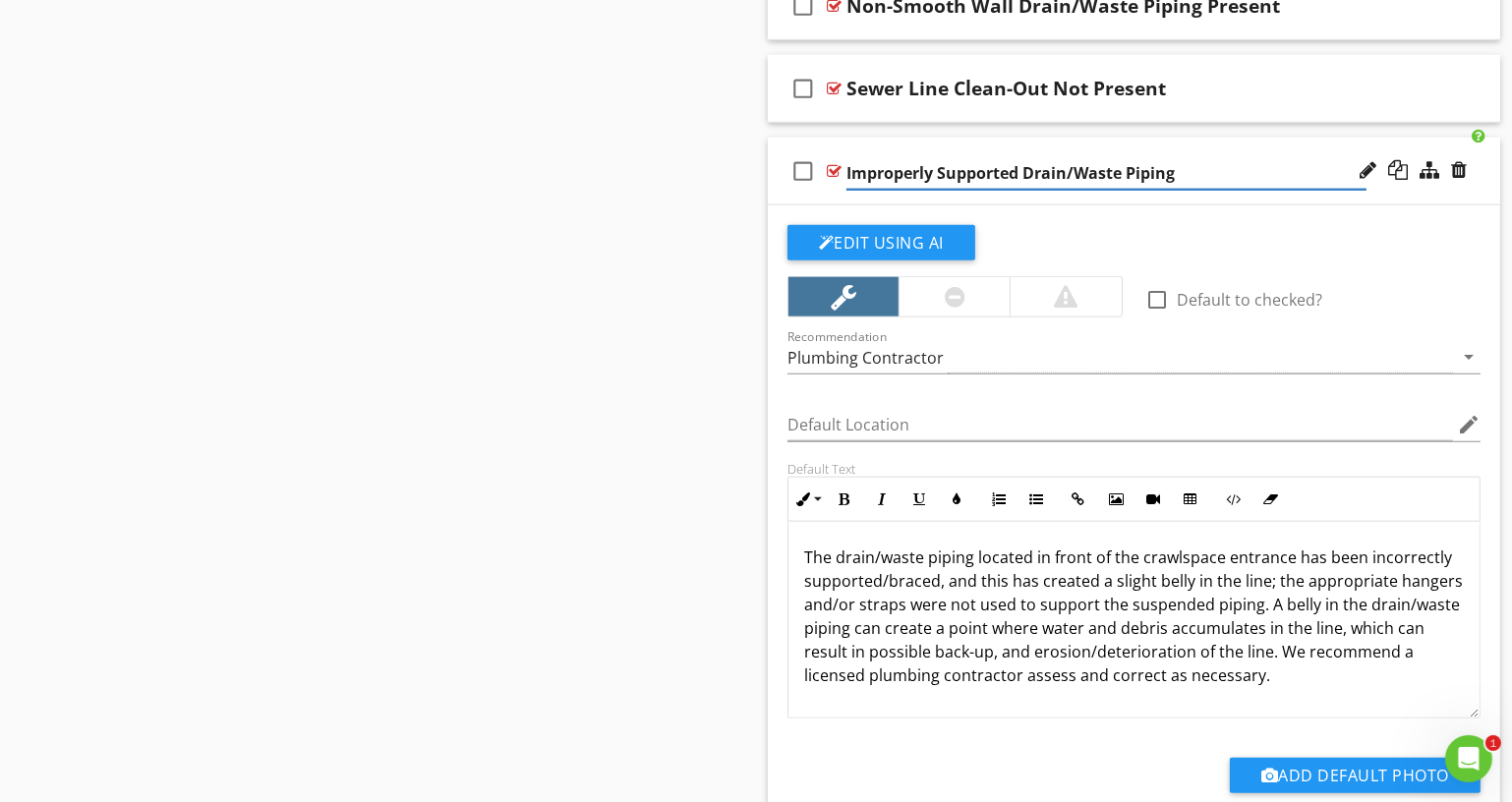 click on "check_box_outline_blank         Improperly Supported Drain/Waste Piping" at bounding box center [1134, 171] 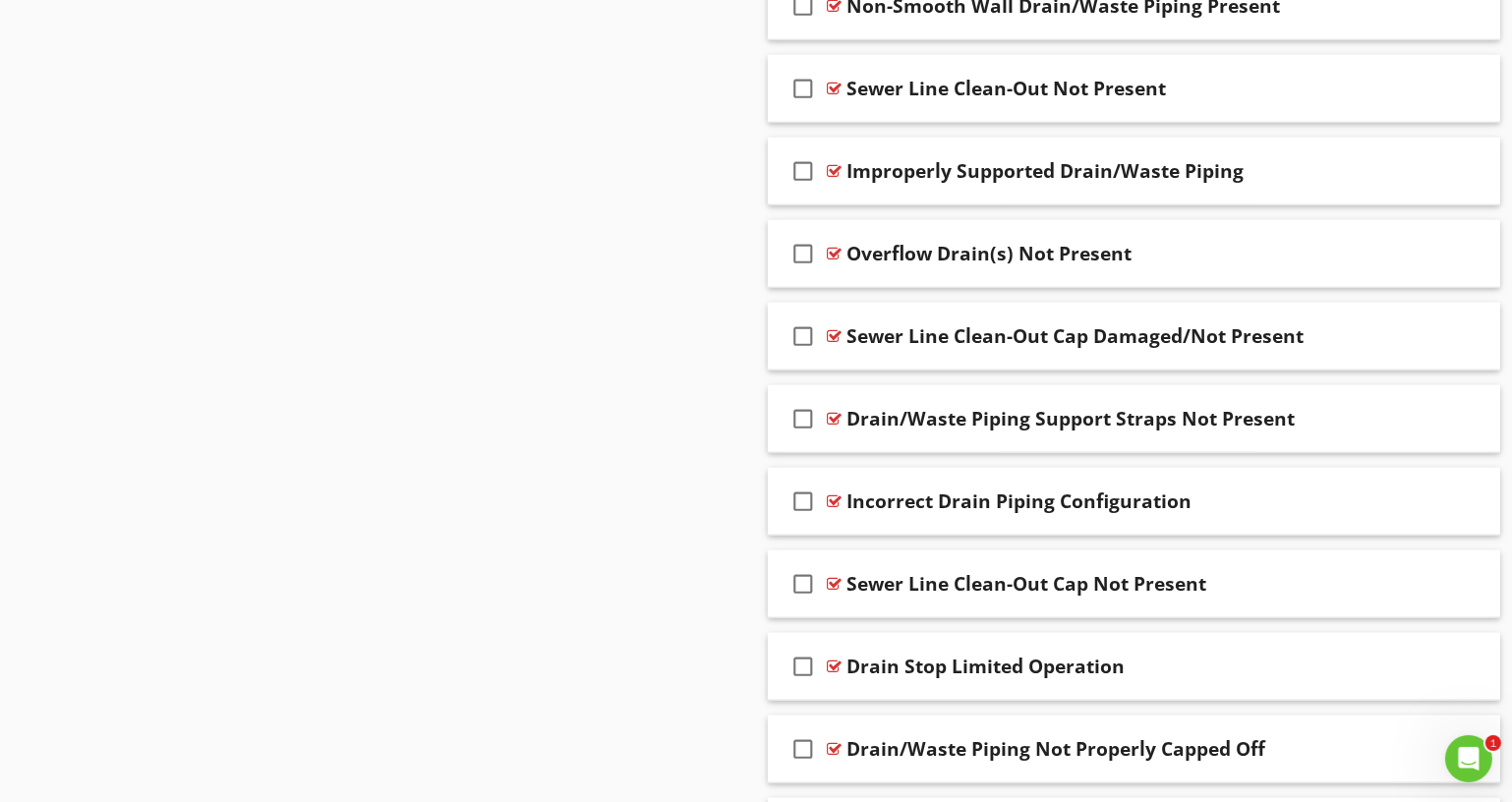 click on "check_box_outline_blank
Recommend Sewer Line Inspection/Scope
check_box_outline_blank
Leaking Drain Line(s)
check_box_outline_blank
Poor Sink Drainage
check_box_outline_blank
Corroded Drain/Waste Piping
check_box_outline_blank
Drain Stop(s) Not Present
check_box_outline_blank
Drain Line(s) Incorrectly Sloped
check_box_outline_blank
Recommend Septic Line Scope/Tank Inspection
check_box_outline_blank
Septic Tank Lid Damaged
check_box_outline_blank
Signs of Prior Leak(s)
check_box_outline_blank
Signs of Prior Leak(s)
check_box_outline_blank                   check_box_outline_blank" at bounding box center (1134, 1327) 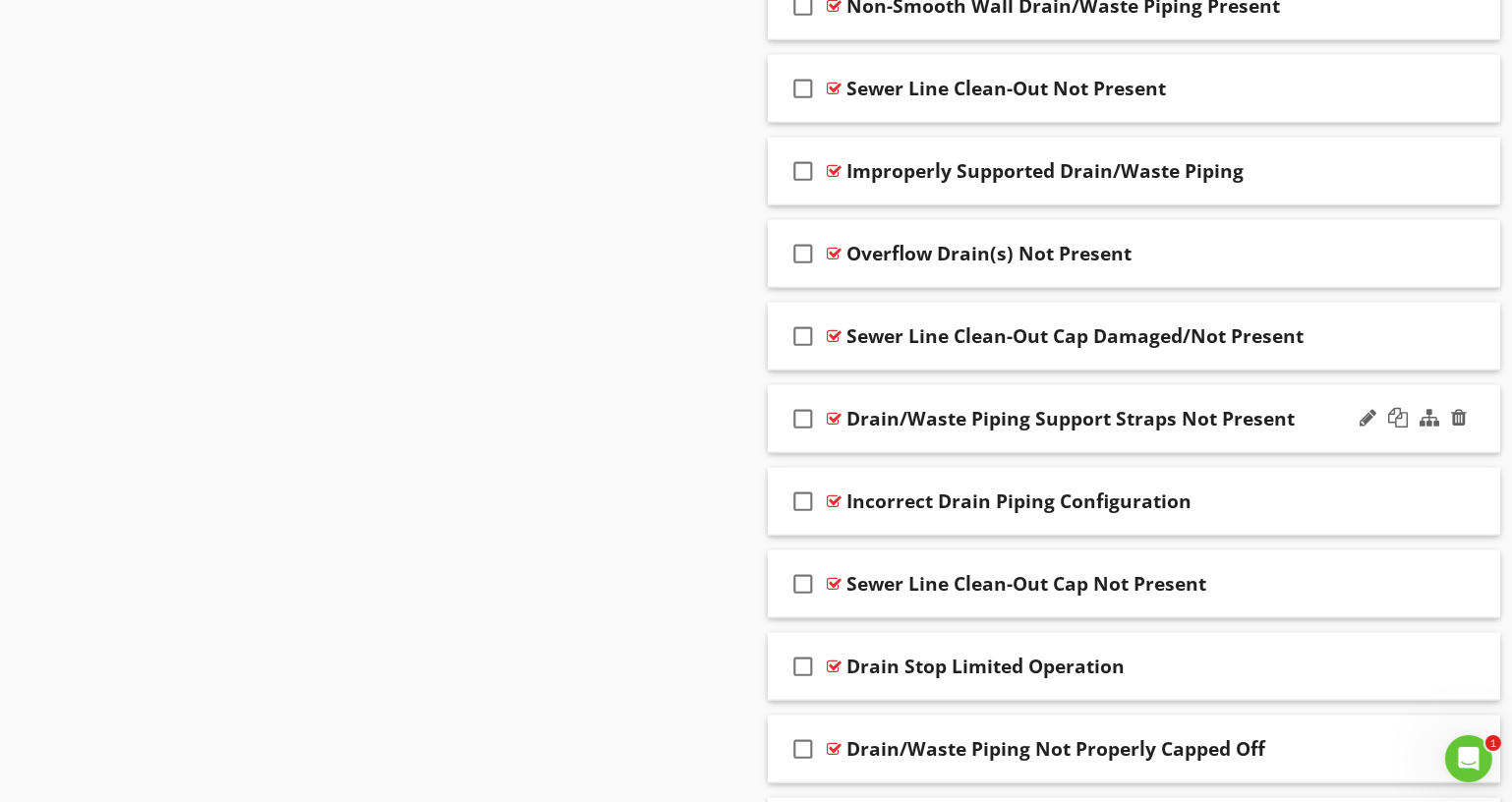 click on "check_box_outline_blank
Drain/Waste Piping Support Straps Not Present" at bounding box center [1134, 419] 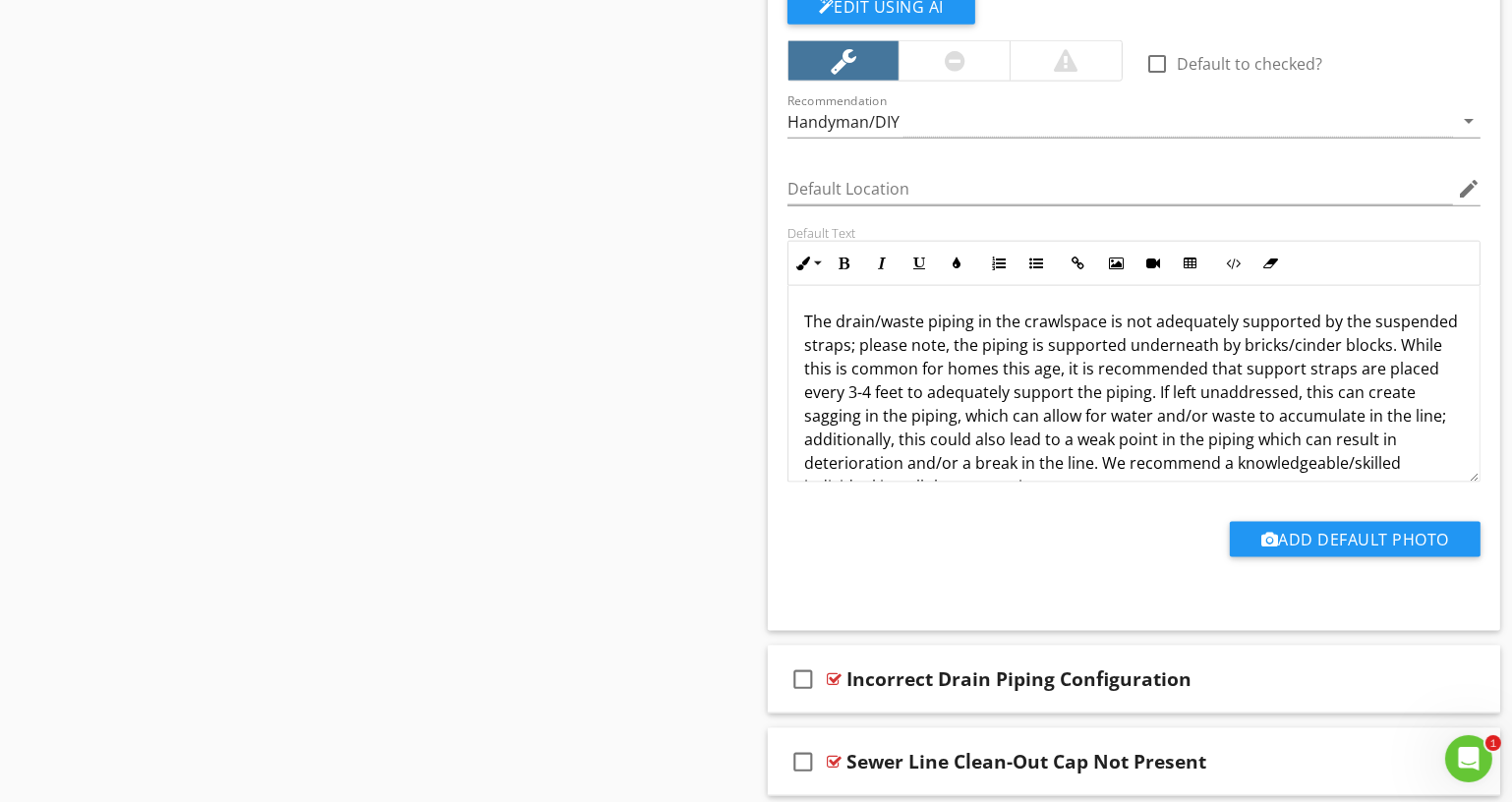 scroll, scrollTop: 2770, scrollLeft: 0, axis: vertical 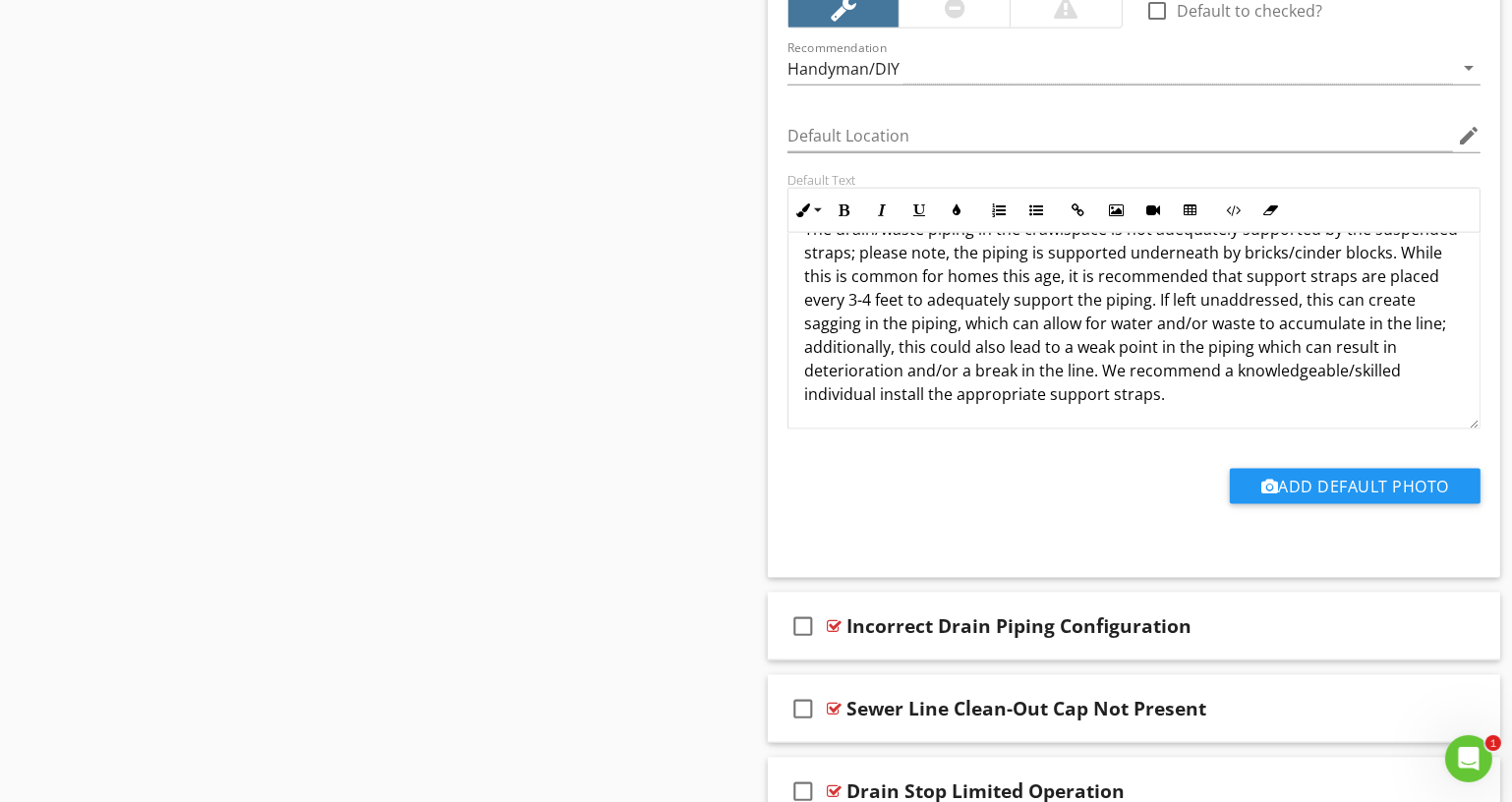 drag, startPoint x: 1391, startPoint y: 276, endPoint x: 1433, endPoint y: 425, distance: 154.80633 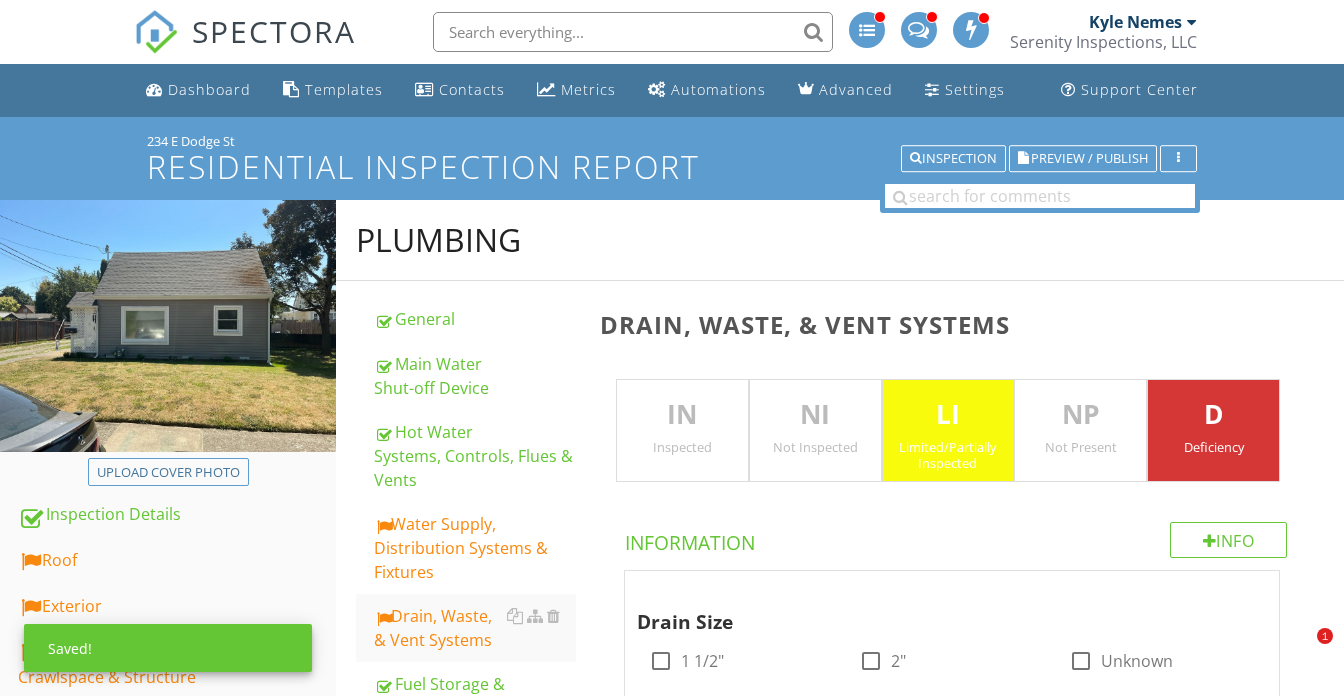 scroll, scrollTop: 7308, scrollLeft: 0, axis: vertical 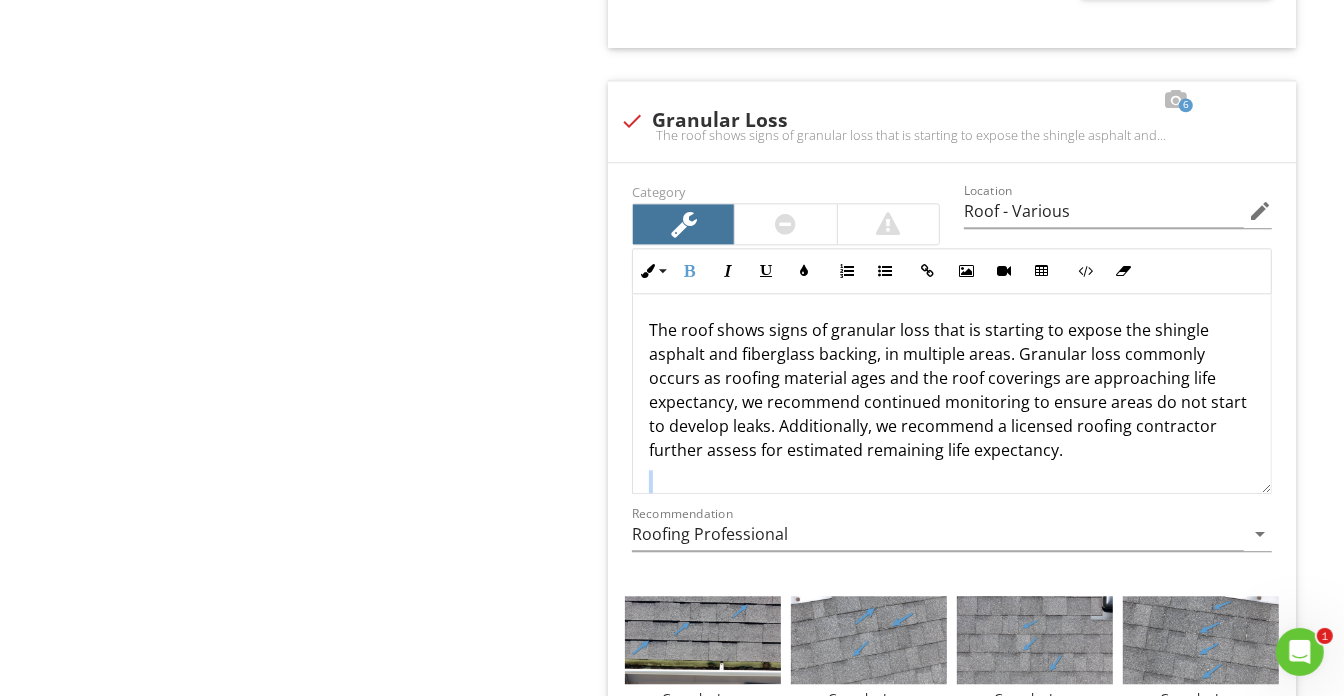 click on "The roof shows signs of granular loss that is starting to expose the shingle asphalt and fiberglass backing, in multiple areas. Granular loss commonly occurs as roofing material ages and the roof coverings are approaching life expectancy, we recommend continued monitoring to ensure areas do not start to develop leaks. Additionally, we recommend a licensed roofing contractor further assess for estimated remaining life expectancy. **Note: The Video Depicts the Granular Loss on the Roof.**" at bounding box center (952, 422) 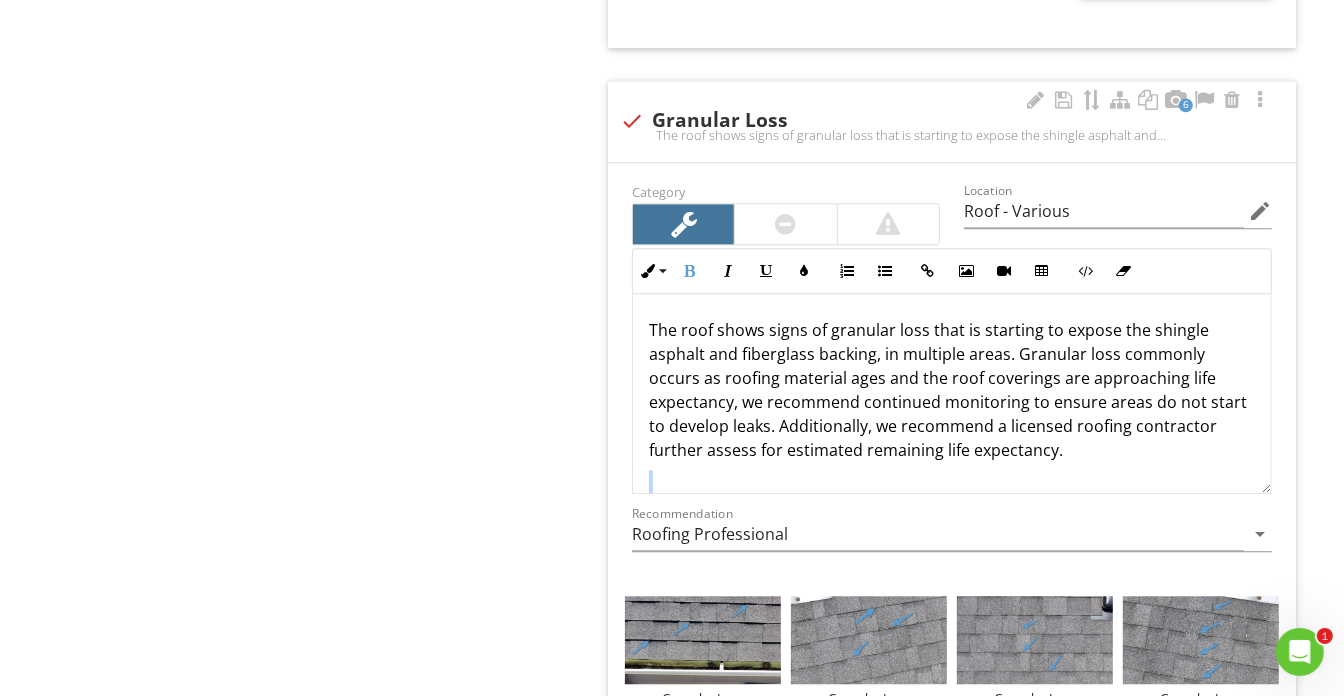scroll, scrollTop: 0, scrollLeft: 0, axis: both 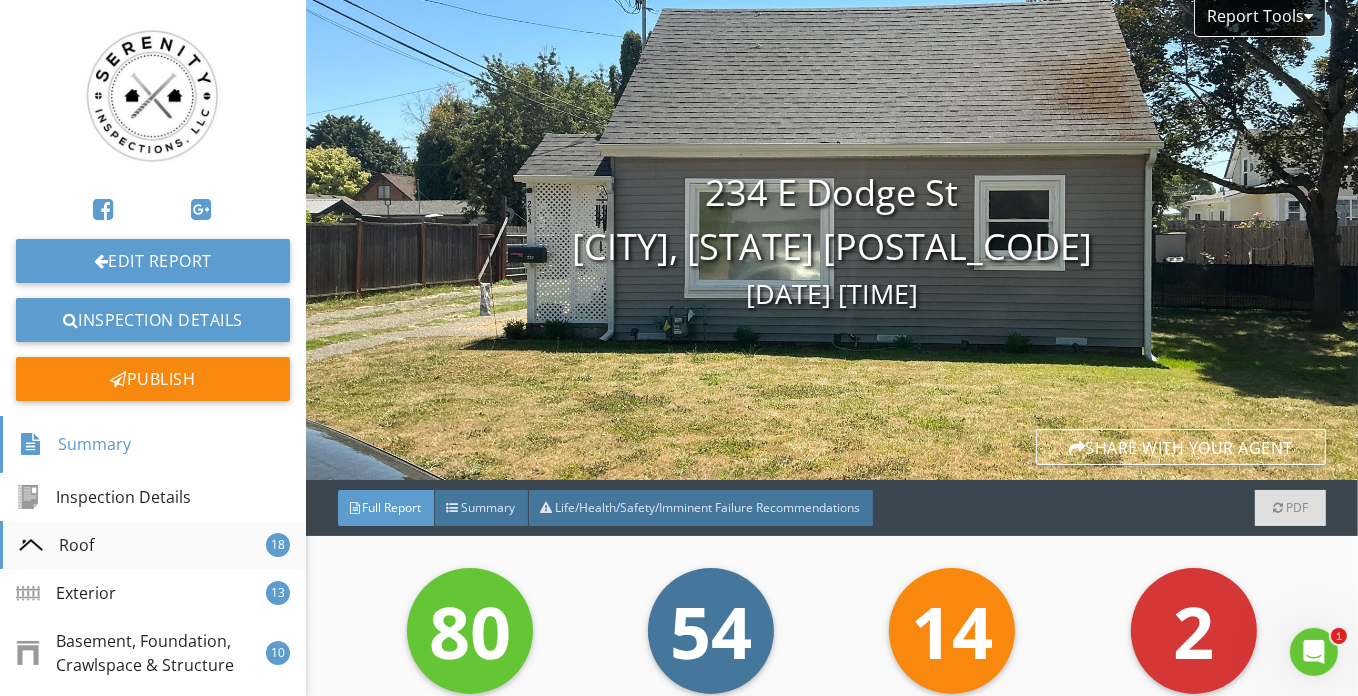 click on "Roof
18" at bounding box center (153, 545) 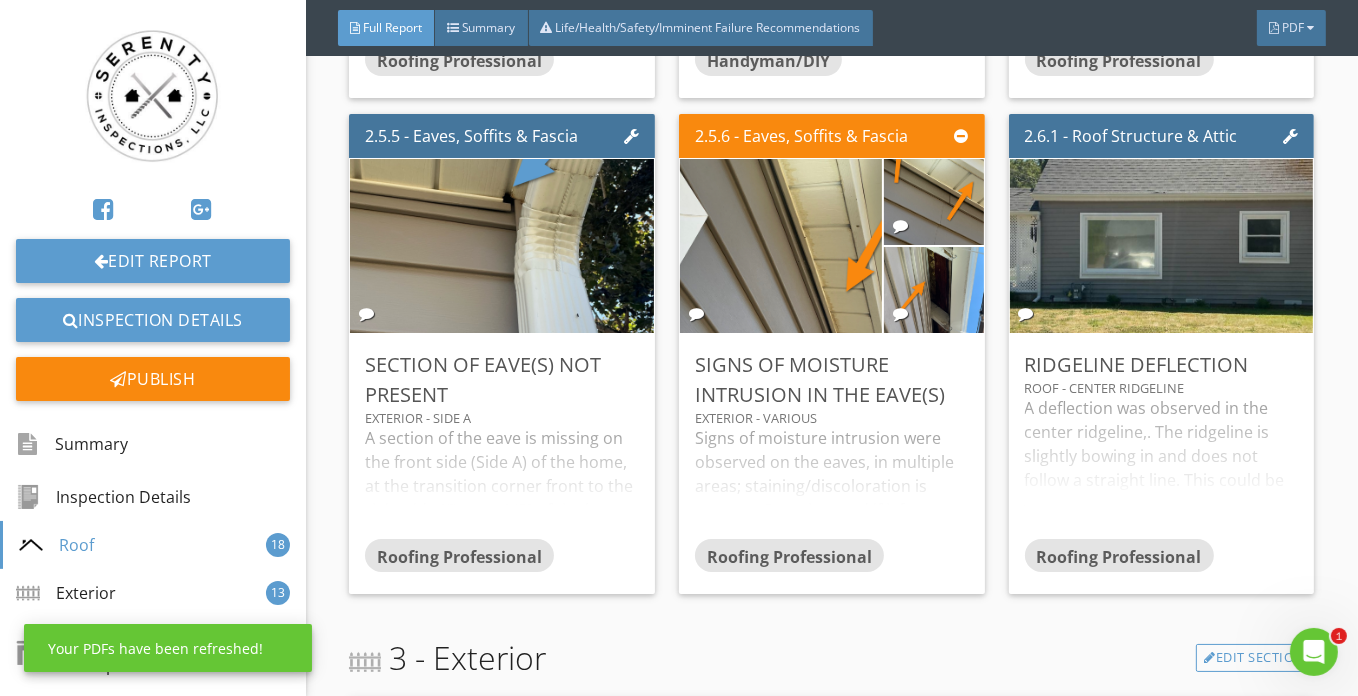 scroll, scrollTop: 5393, scrollLeft: 0, axis: vertical 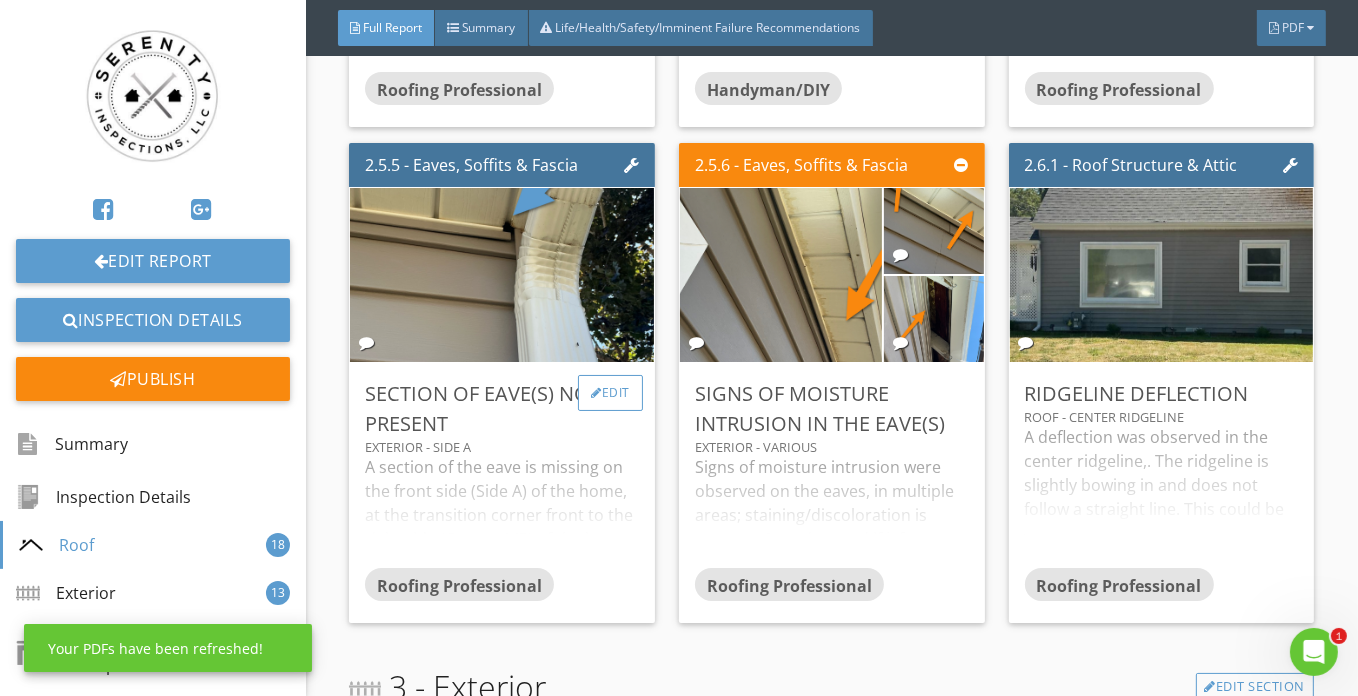 click on "Edit" at bounding box center (610, 393) 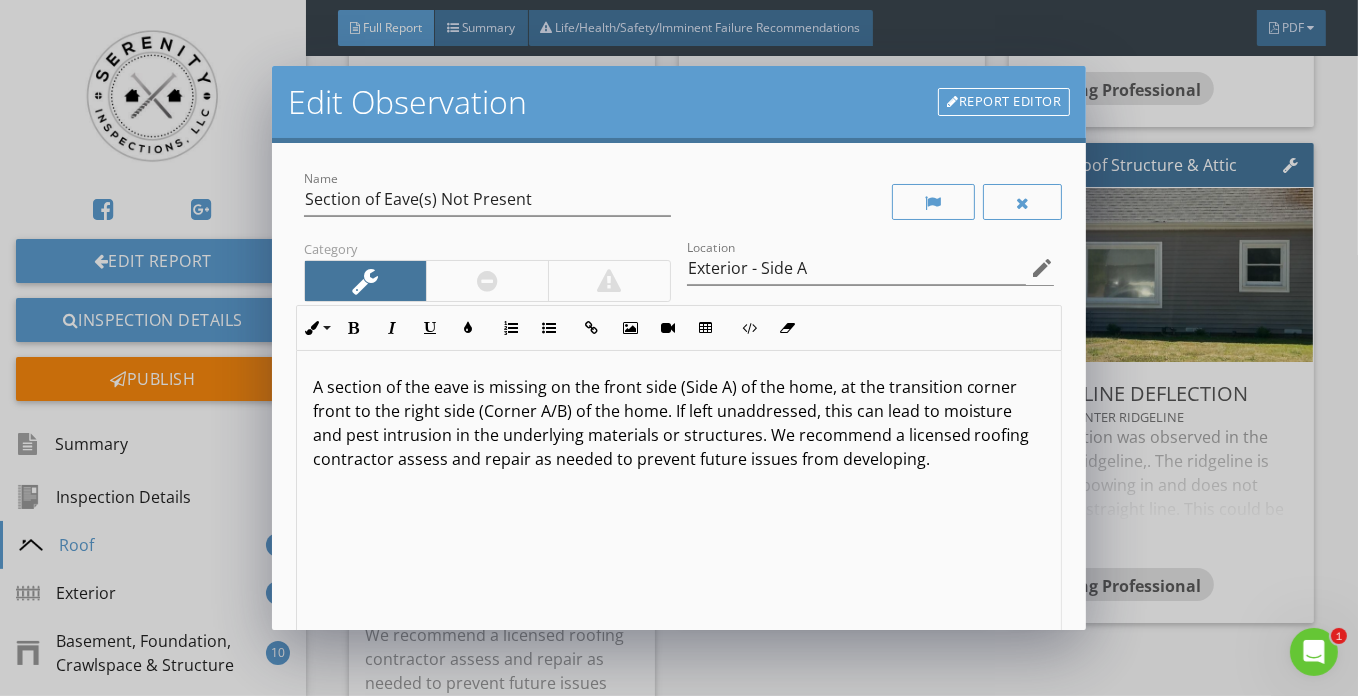 click on "A section of the eave is missing on the front side (Side A) of the home, at the transition corner front to the right side (Corner A/B) of the home. If left unaddressed, this can lead to moisture and pest intrusion in the underlying materials or structures. We recommend a licensed roofing contractor assess and repair as needed to prevent future issues from developing." at bounding box center (679, 509) 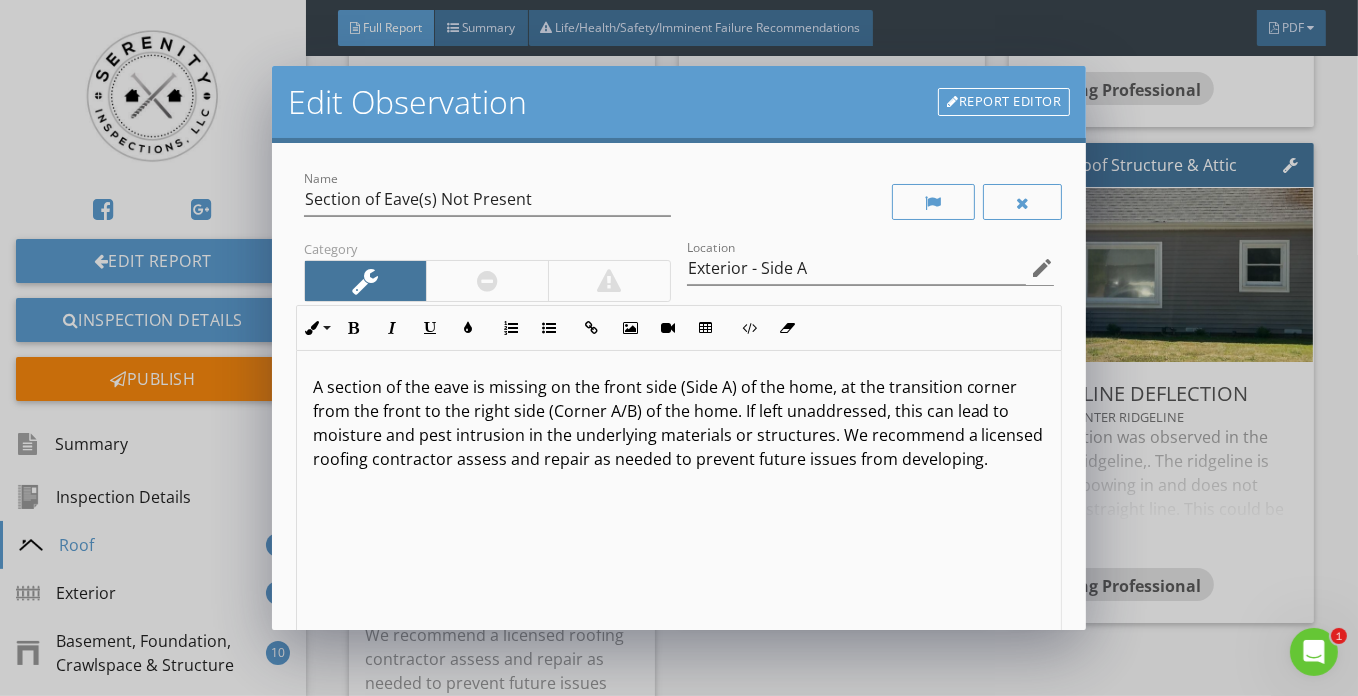 scroll, scrollTop: 0, scrollLeft: 0, axis: both 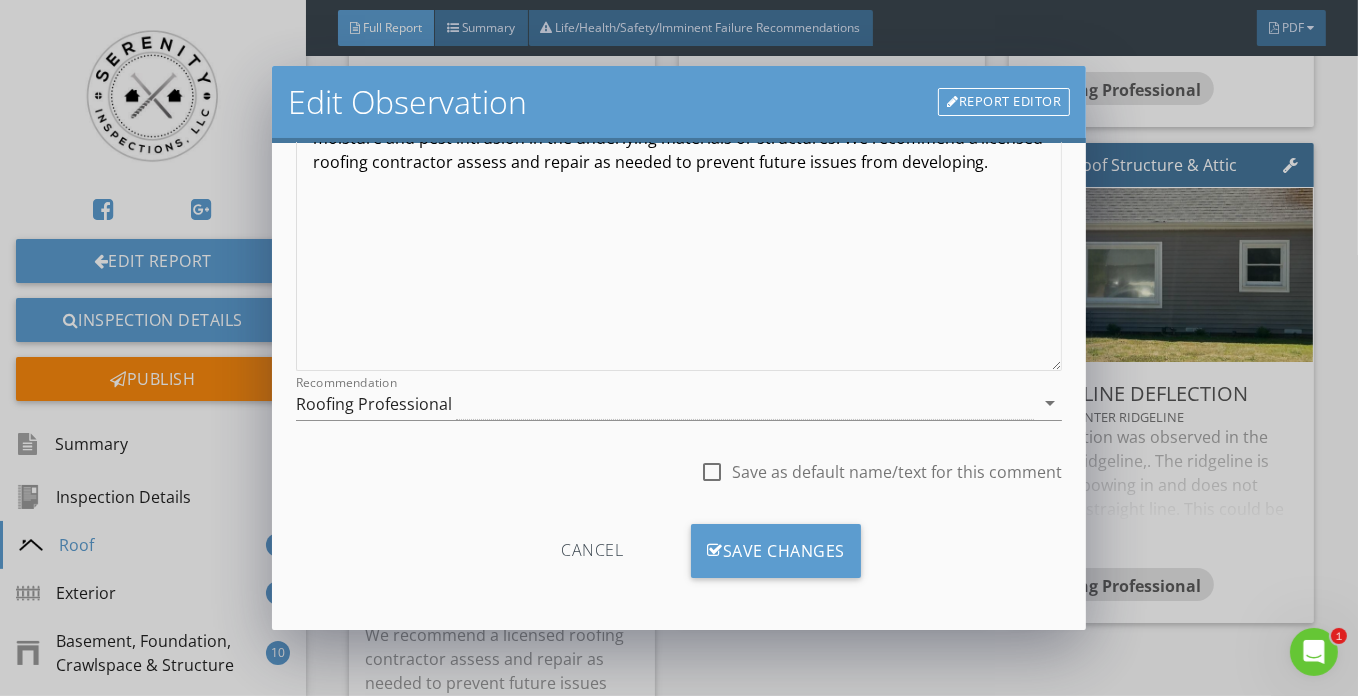click on "Save Changes" at bounding box center (776, 551) 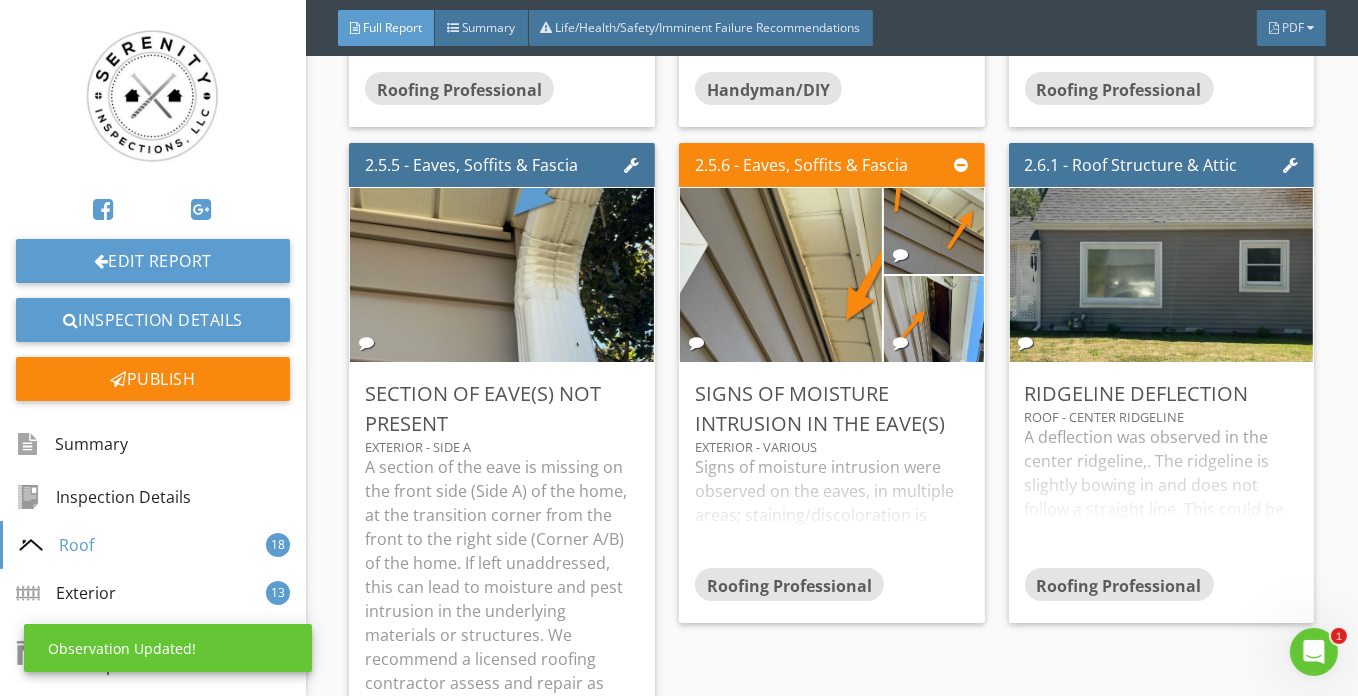 scroll, scrollTop: 61, scrollLeft: 0, axis: vertical 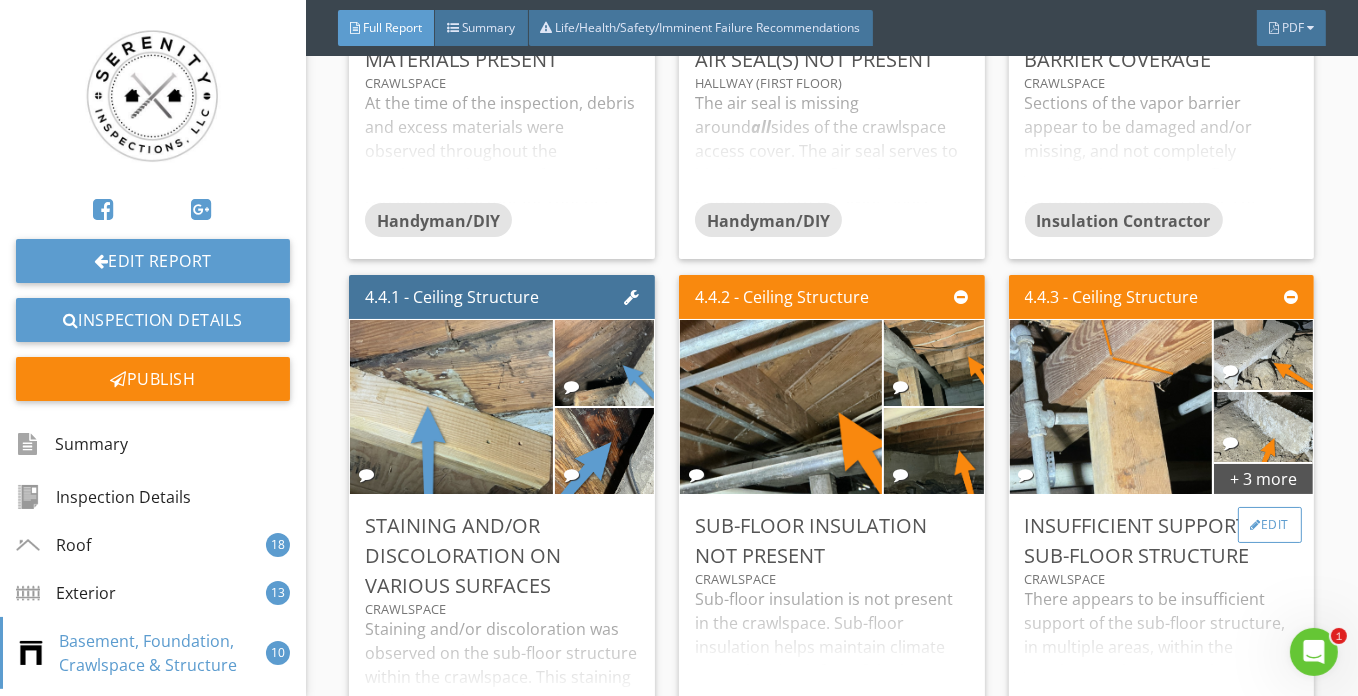 click on "Edit" at bounding box center [1270, 525] 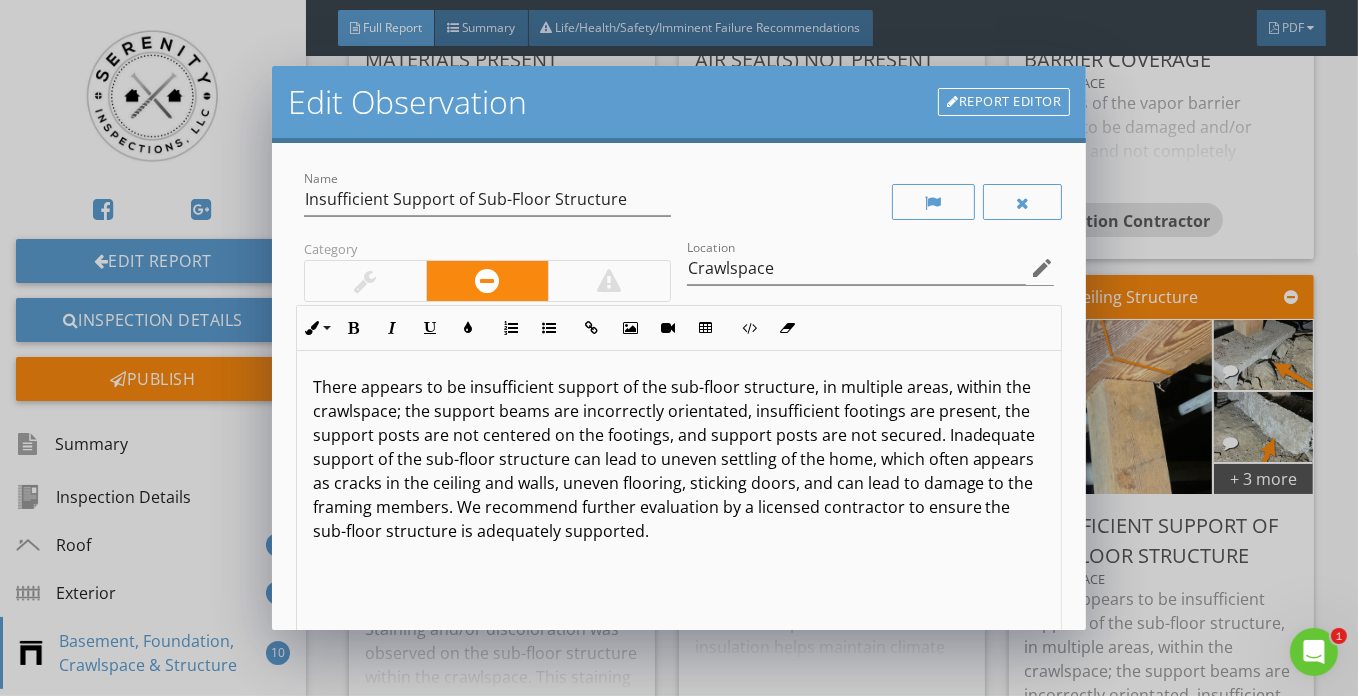 click on "There appears to be insufficient support of the sub-floor structure, in multiple areas, within the crawlspace; the support beams are incorrectly orientated, insufficient footings are present, the support posts are not centered on the footings, and support posts are not secured. Inadequate support of the sub-floor structure can lead to uneven settling of the home, which often appears as cracks in the ceiling and walls, uneven flooring, sticking doors, and can lead to damage to the framing members. We recommend further evaluation by a licensed contractor to ensure the sub-floor structure is adequately supported." at bounding box center [679, 459] 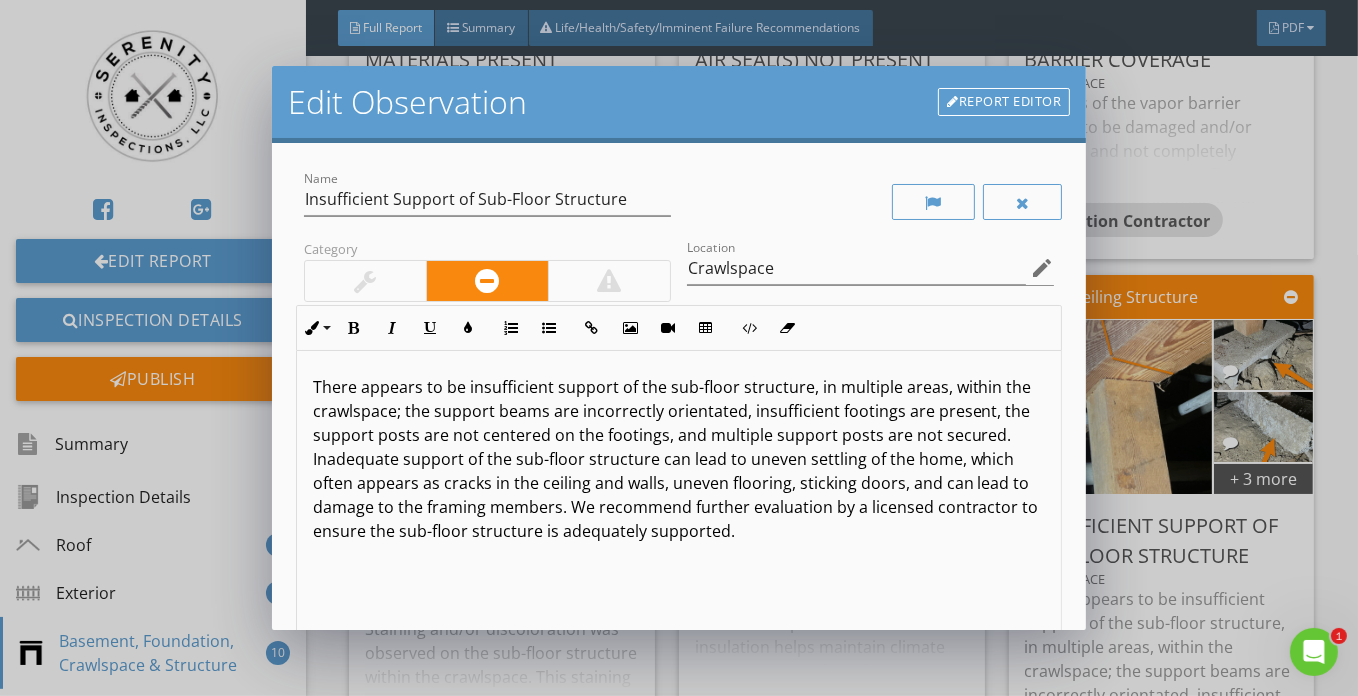 scroll, scrollTop: 0, scrollLeft: 0, axis: both 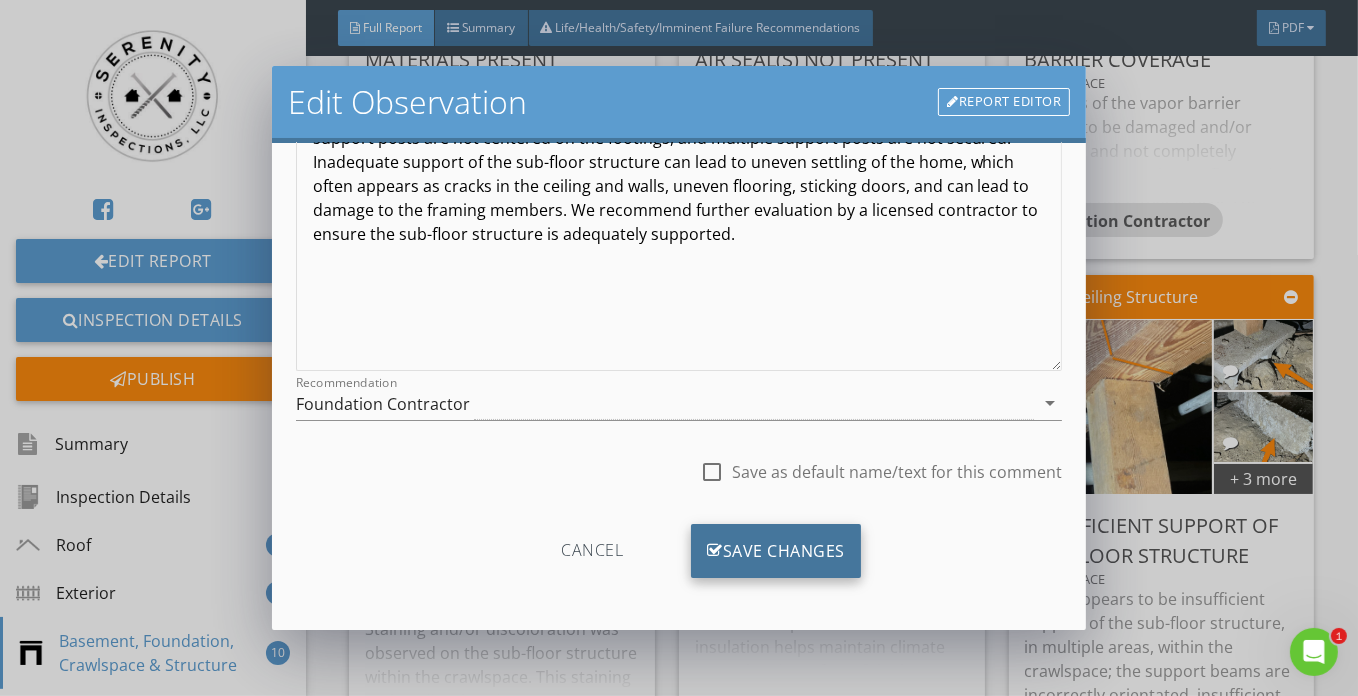 click on "Save Changes" at bounding box center [776, 551] 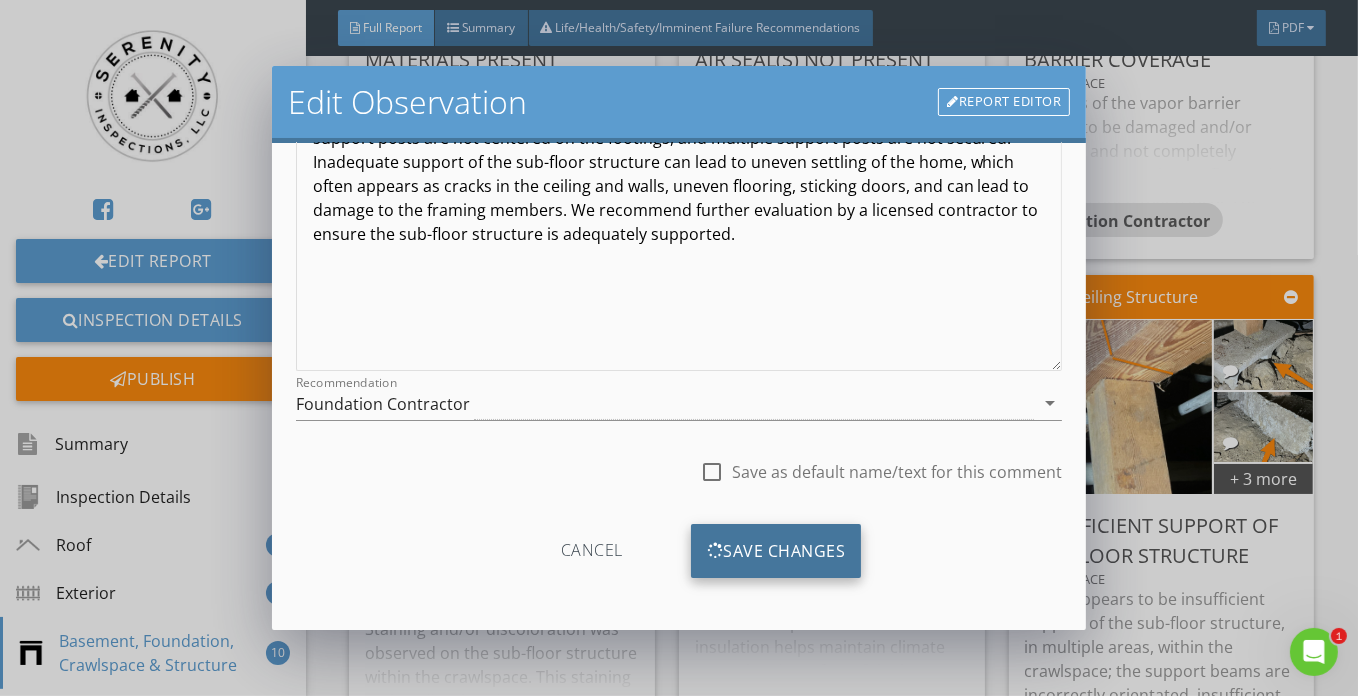 scroll, scrollTop: 61, scrollLeft: 0, axis: vertical 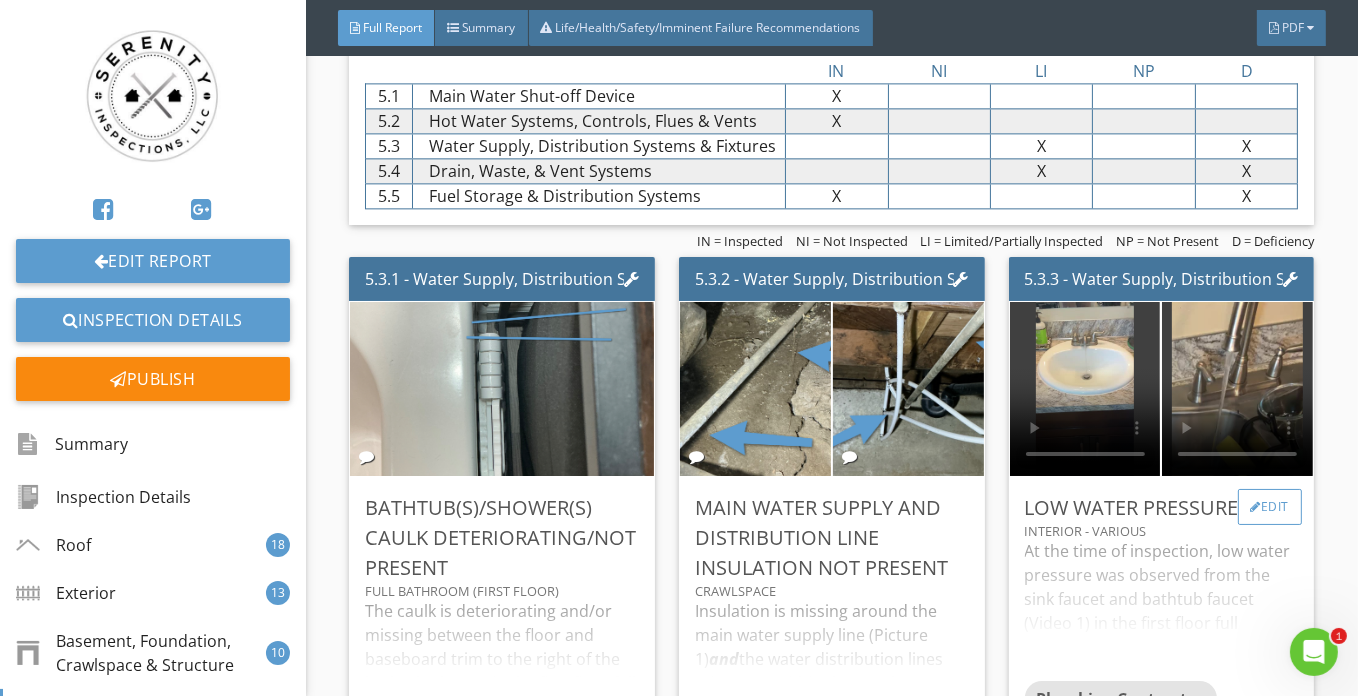 click on "Edit" at bounding box center (1270, 507) 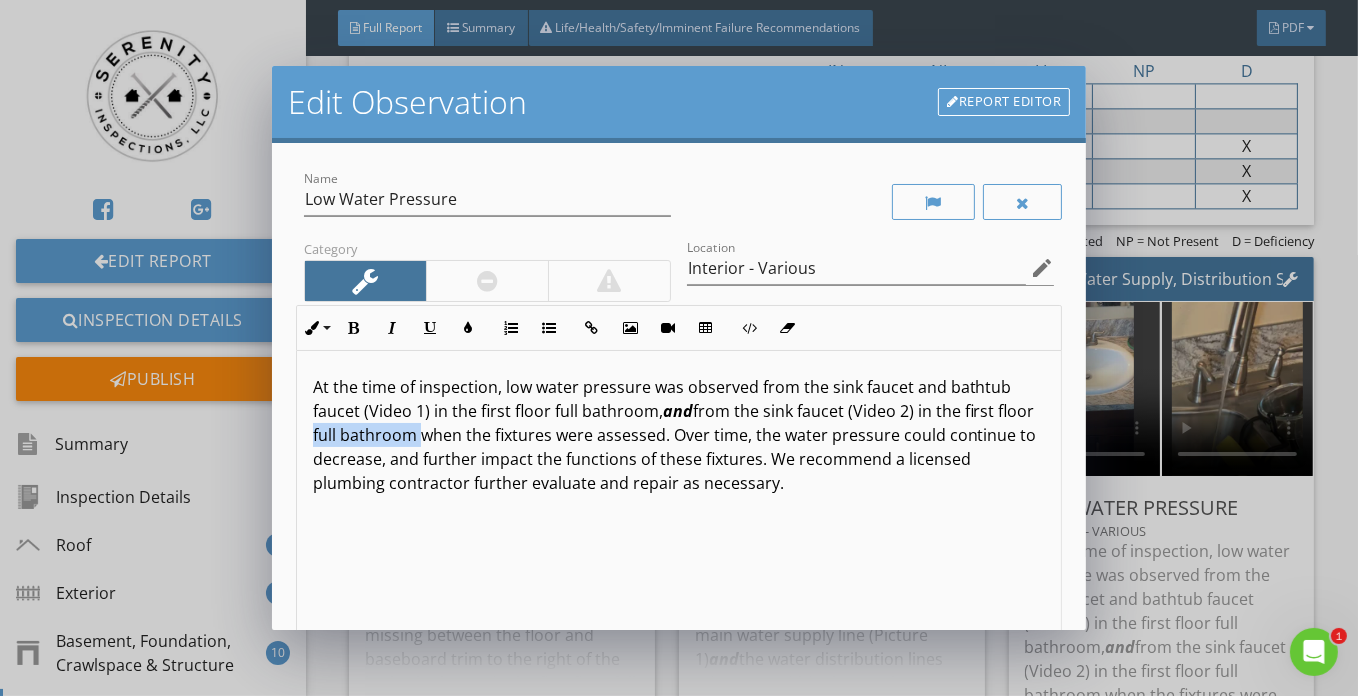 drag, startPoint x: 344, startPoint y: 437, endPoint x: 452, endPoint y: 436, distance: 108.00463 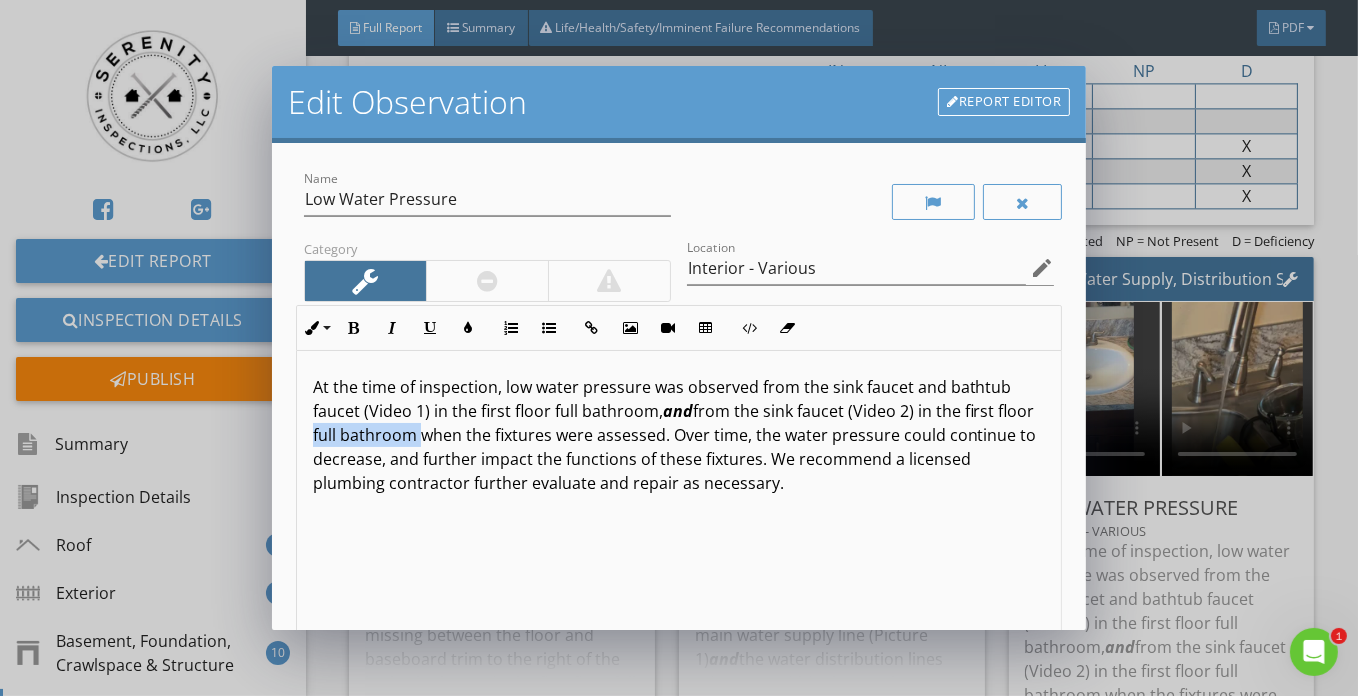 click on "At the time of inspection, low water pressure was observed from the sink faucet and bathtub faucet (Video 1) in the first floor full bathroom,  and  from the sink faucet (Video 2) in the first floor full bathroom when the fixtures were assessed. Over time, the water pressure could continue to decrease, and further impact the functions of these fixtures. We recommend a licensed plumbing contractor further evaluate and repair as necessary." at bounding box center [679, 435] 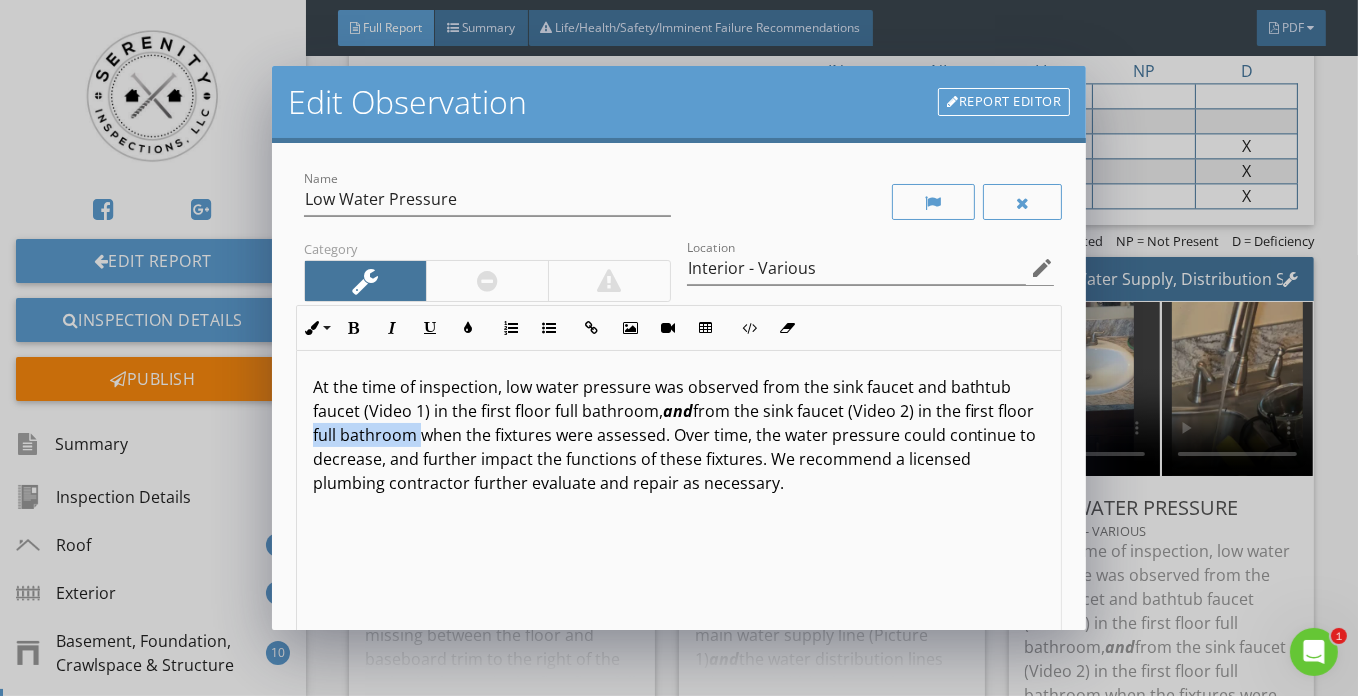 type 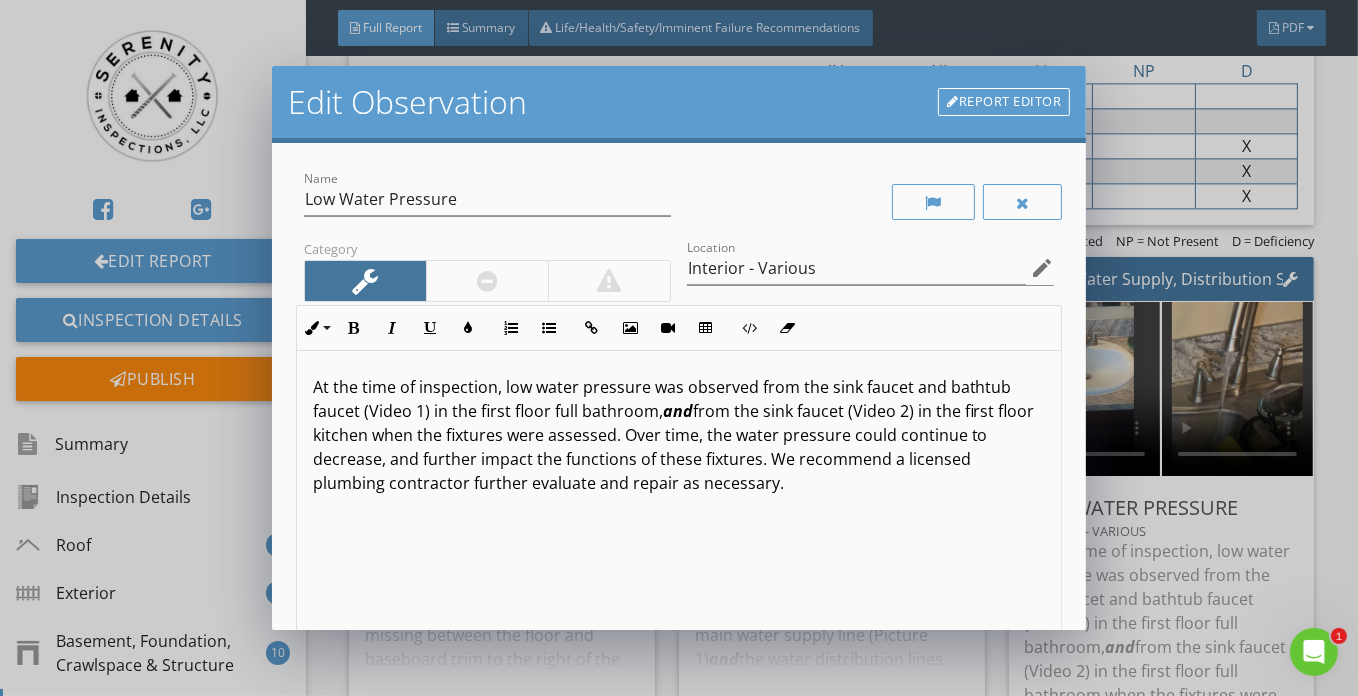 scroll, scrollTop: 0, scrollLeft: 0, axis: both 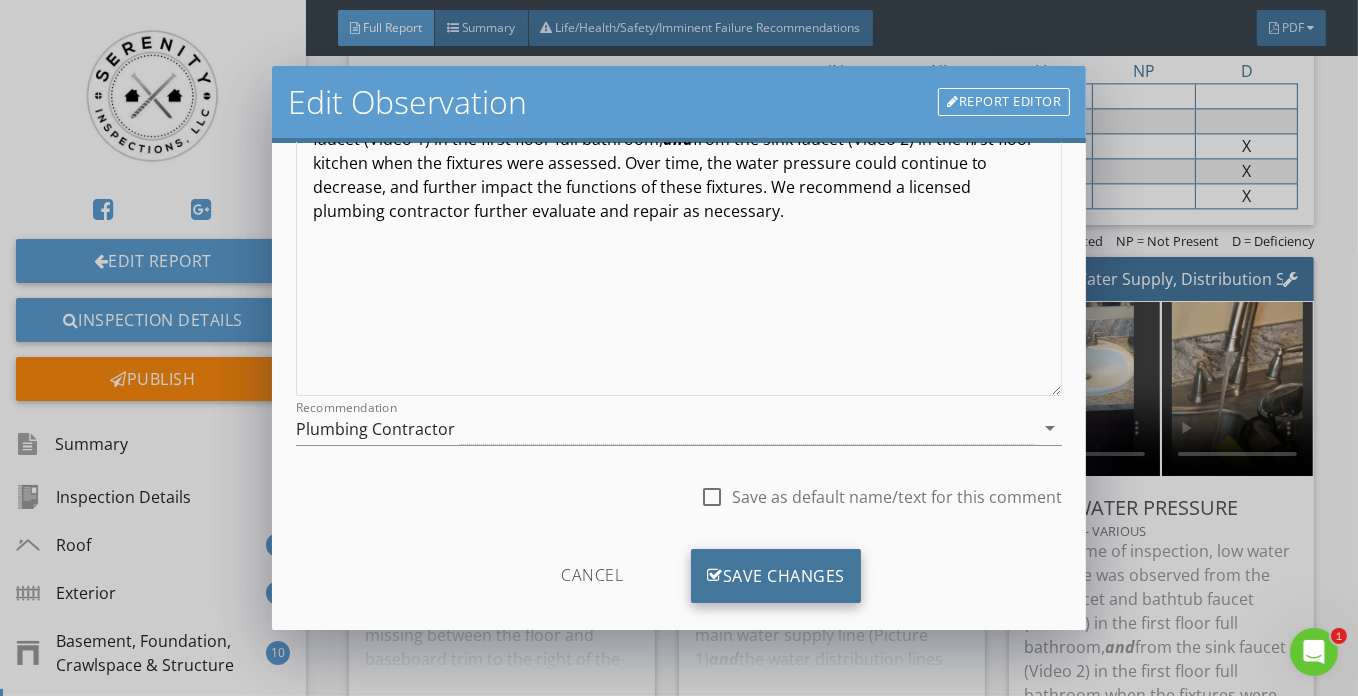 click at bounding box center [715, 576] 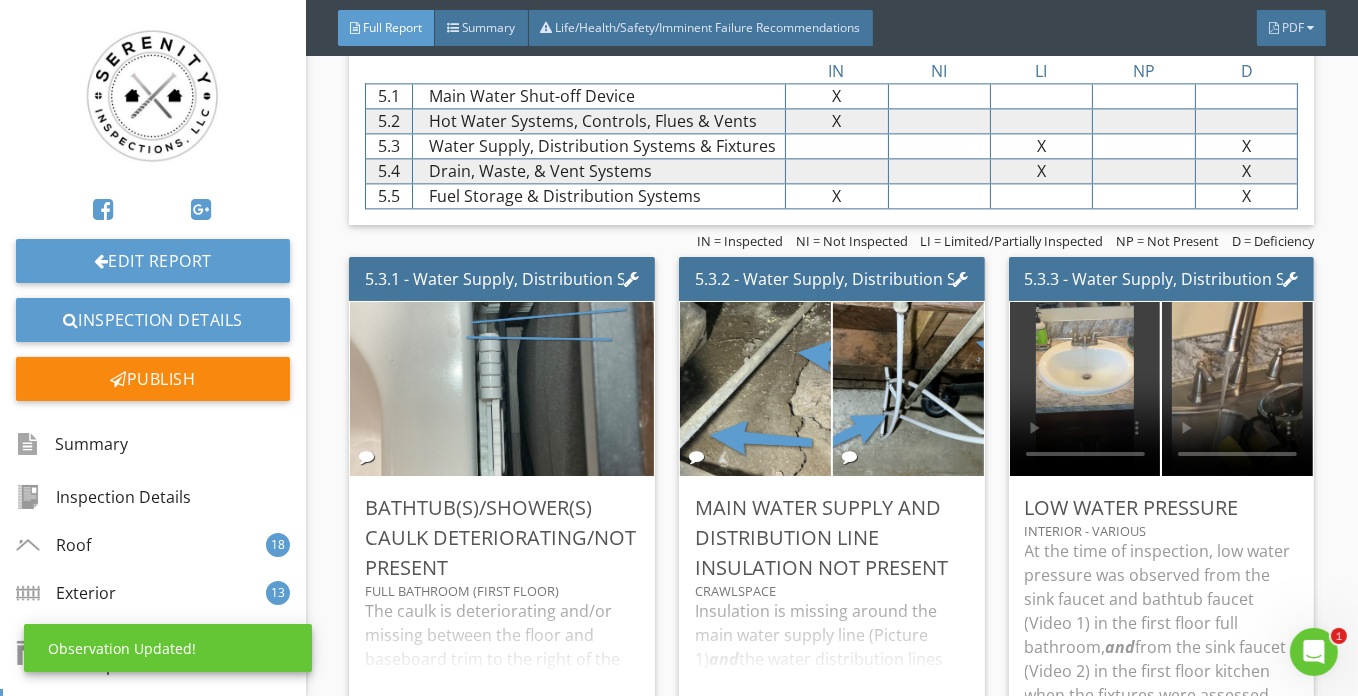 scroll, scrollTop: 61, scrollLeft: 0, axis: vertical 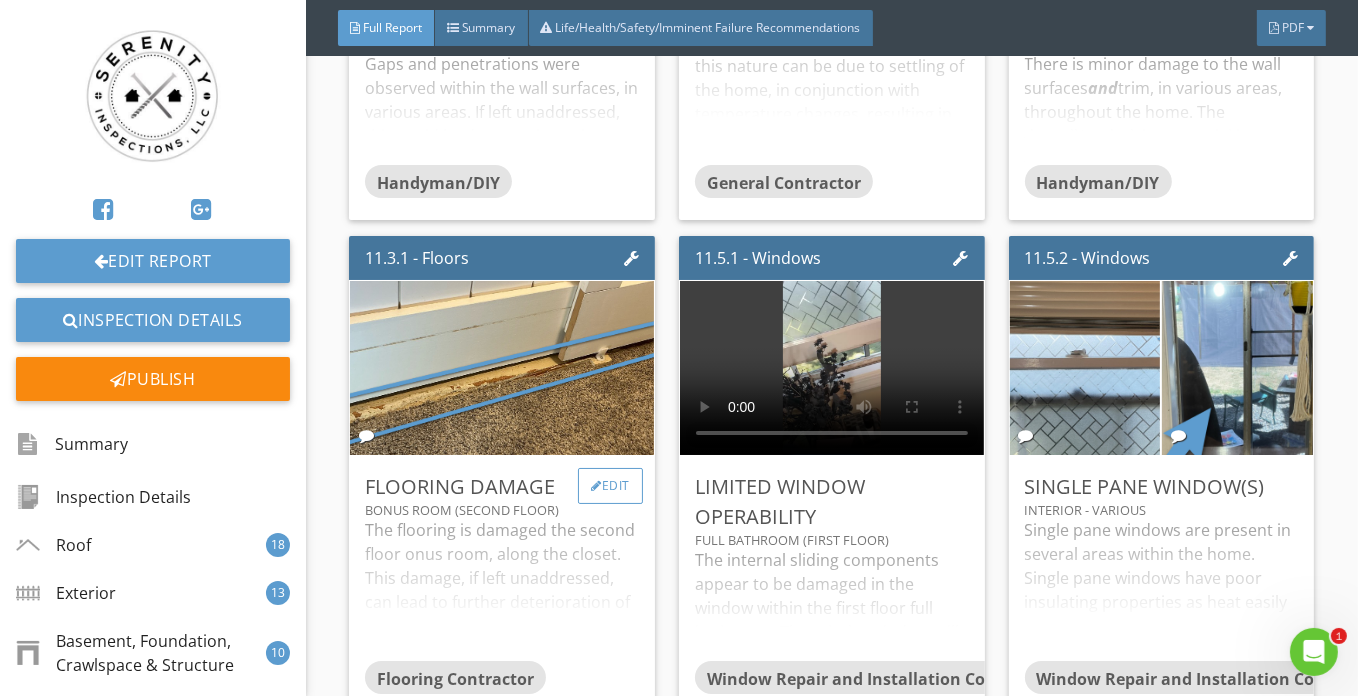 click on "Edit" at bounding box center (610, 486) 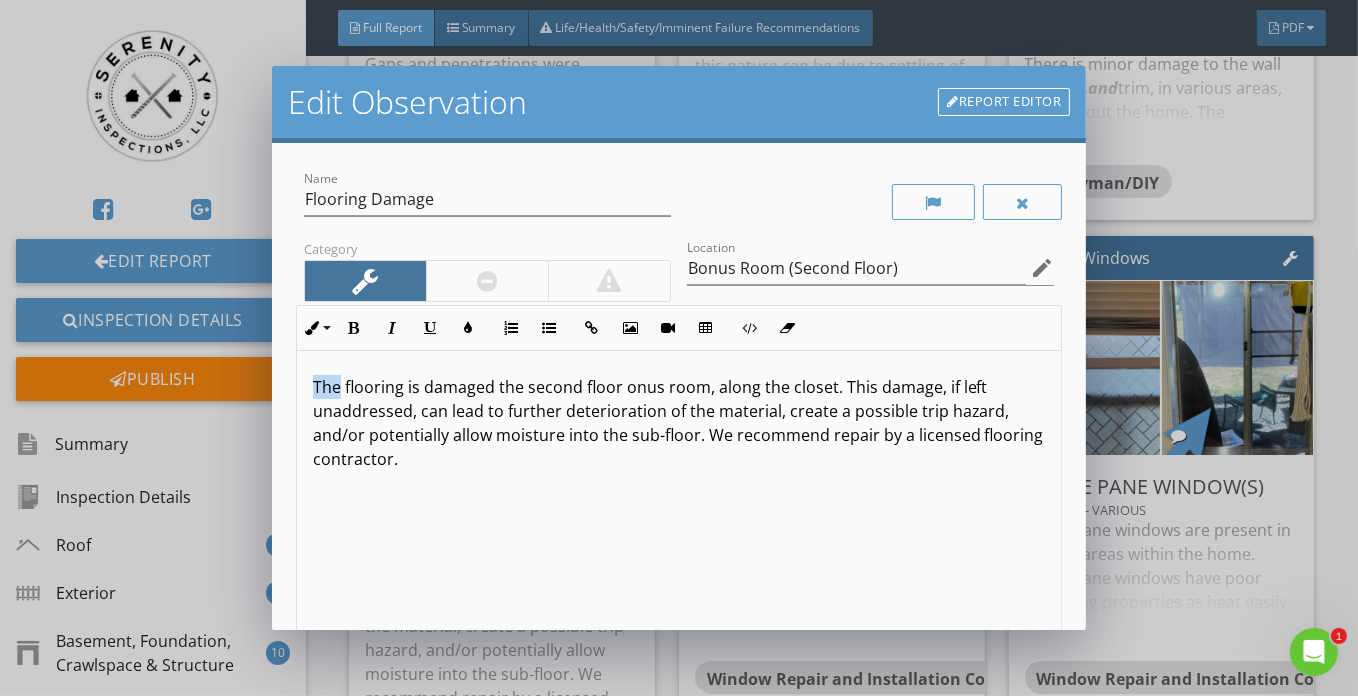 drag, startPoint x: 338, startPoint y: 385, endPoint x: 193, endPoint y: 383, distance: 145.0138 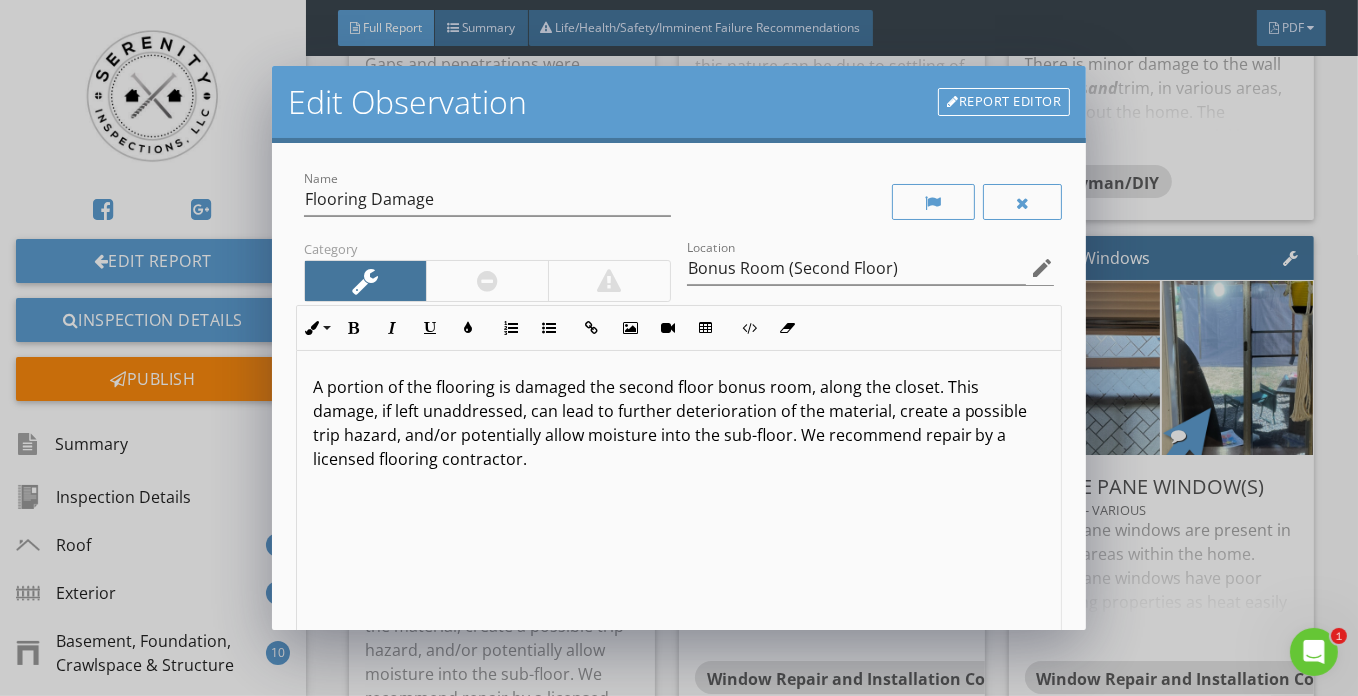 click on "A portion of the flooring is damaged the second floor onus room, along the closet. This damage, if left unaddressed, can lead to further deterioration of the material, create a possible trip hazard, and/or potentially allow moisture into the sub-floor. We recommend repair by a licensed flooring contractor." at bounding box center (679, 423) 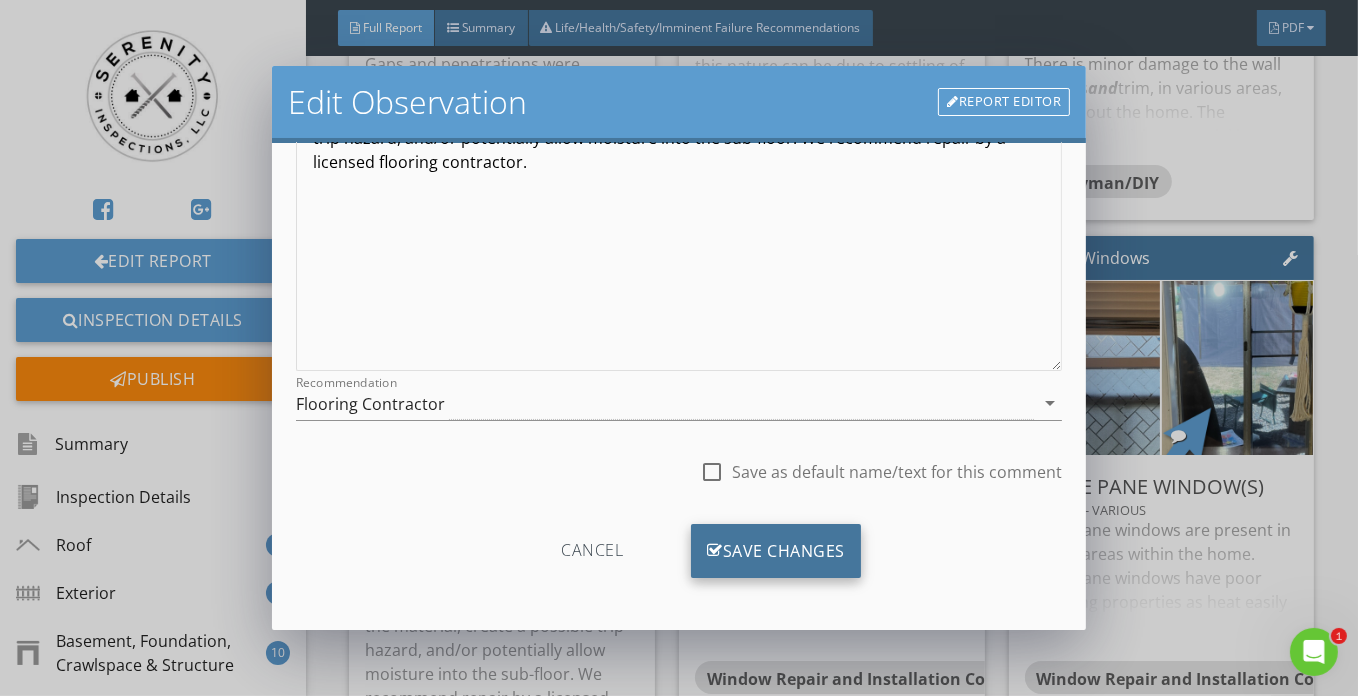 click at bounding box center [715, 551] 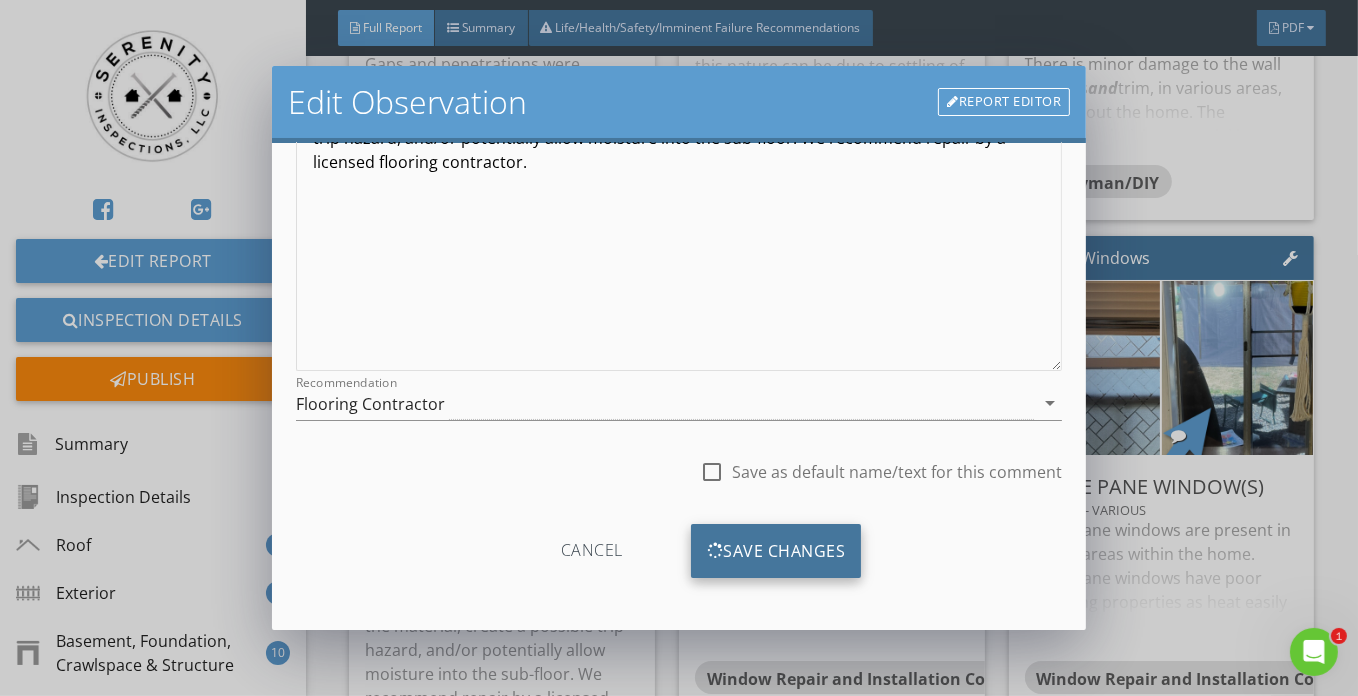 scroll, scrollTop: 61, scrollLeft: 0, axis: vertical 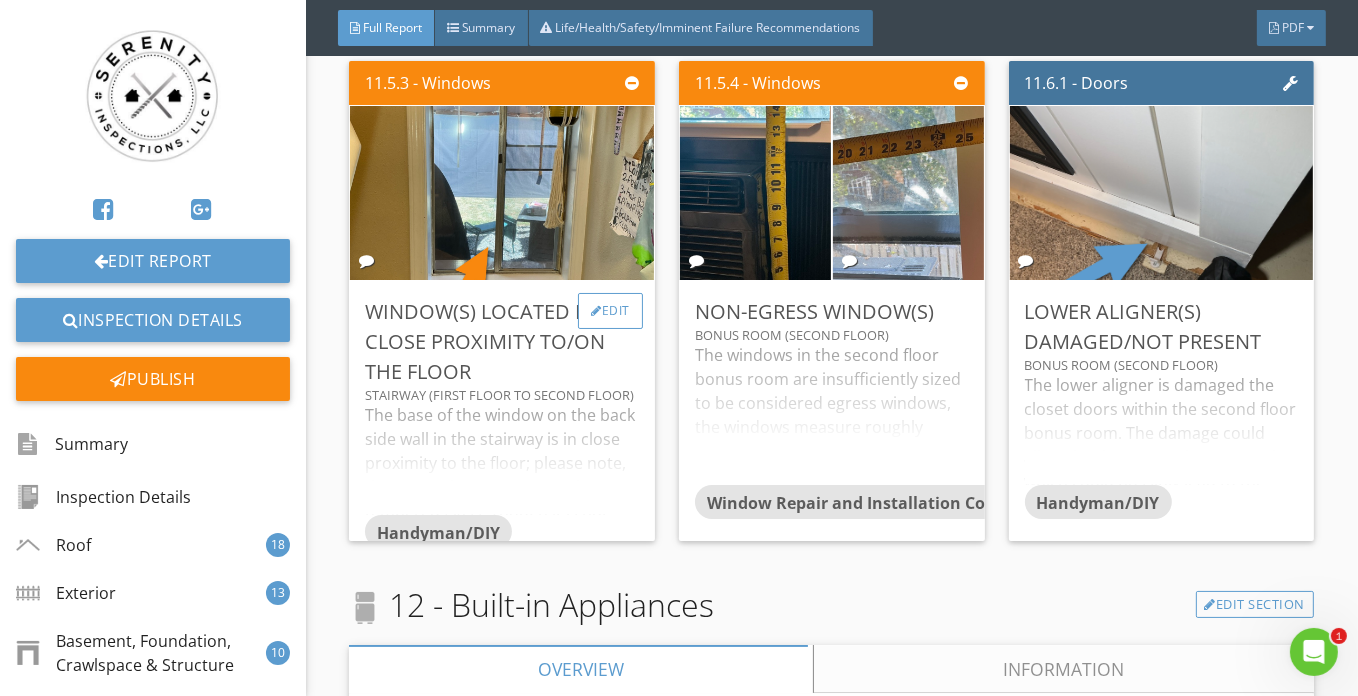click on "Edit" at bounding box center (610, 311) 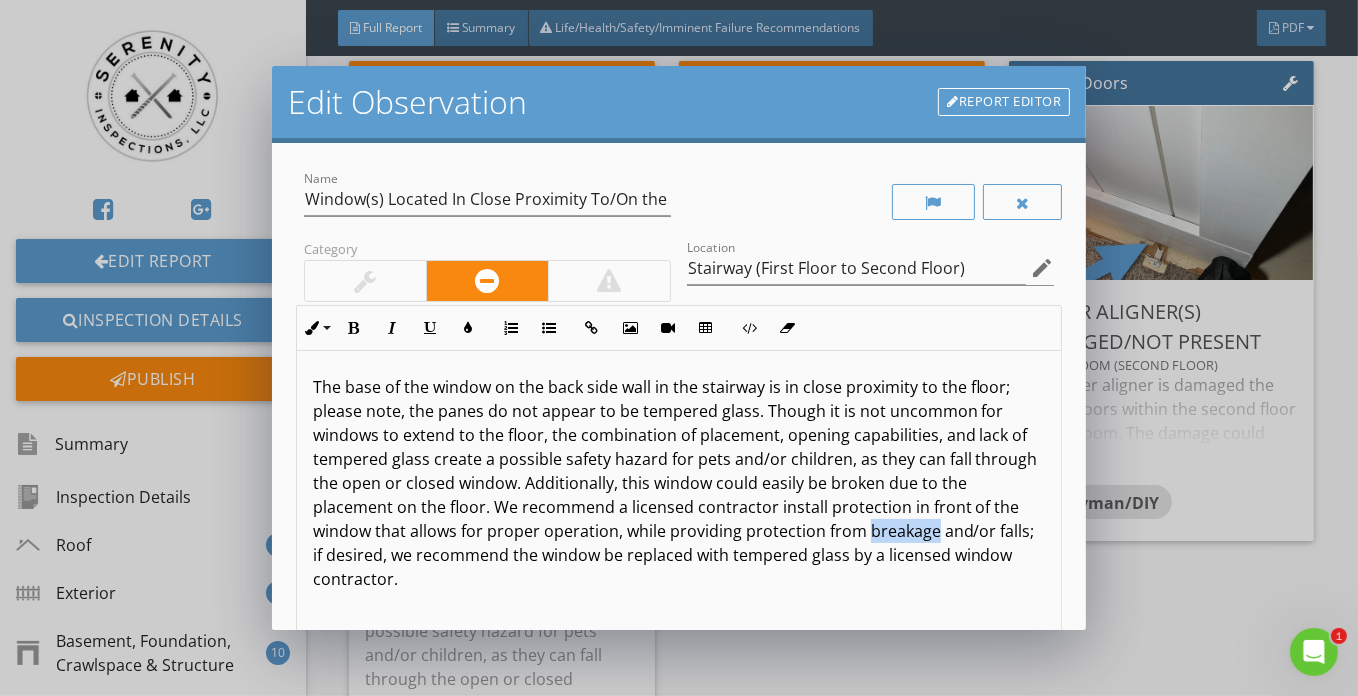 drag, startPoint x: 890, startPoint y: 529, endPoint x: 959, endPoint y: 533, distance: 69.115845 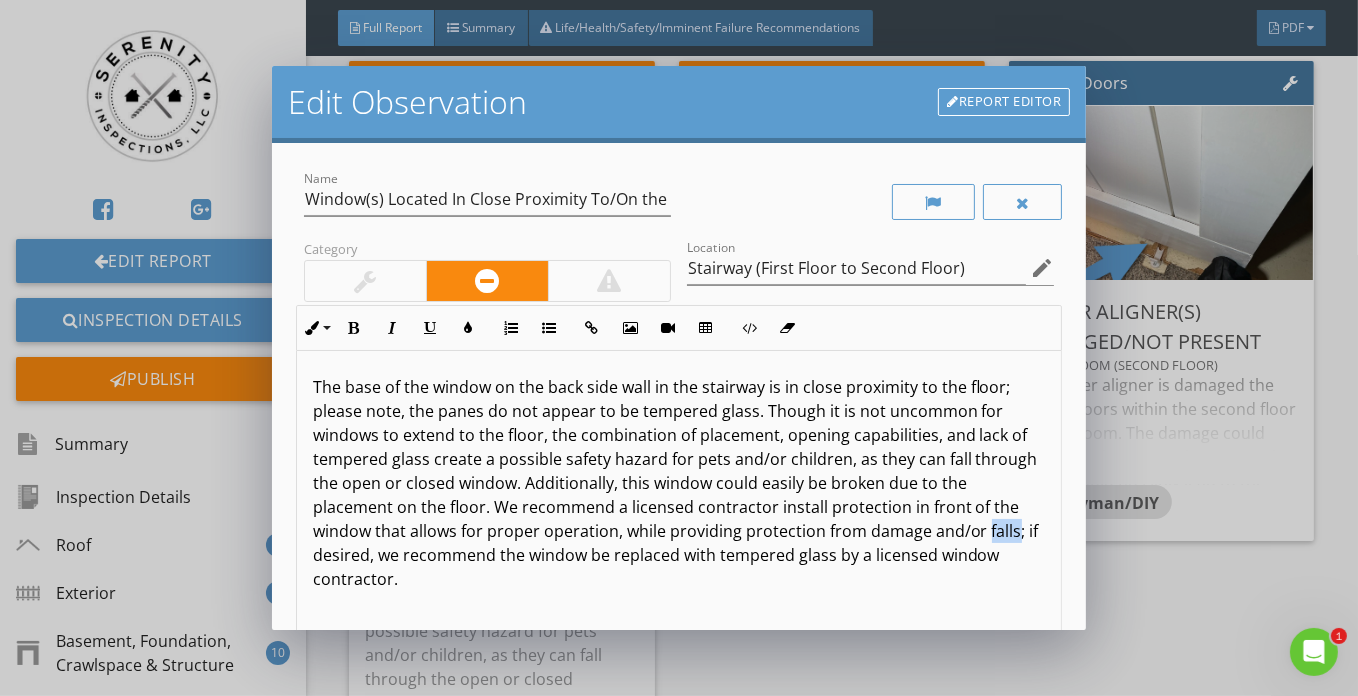 drag, startPoint x: 324, startPoint y: 554, endPoint x: 340, endPoint y: 557, distance: 16.27882 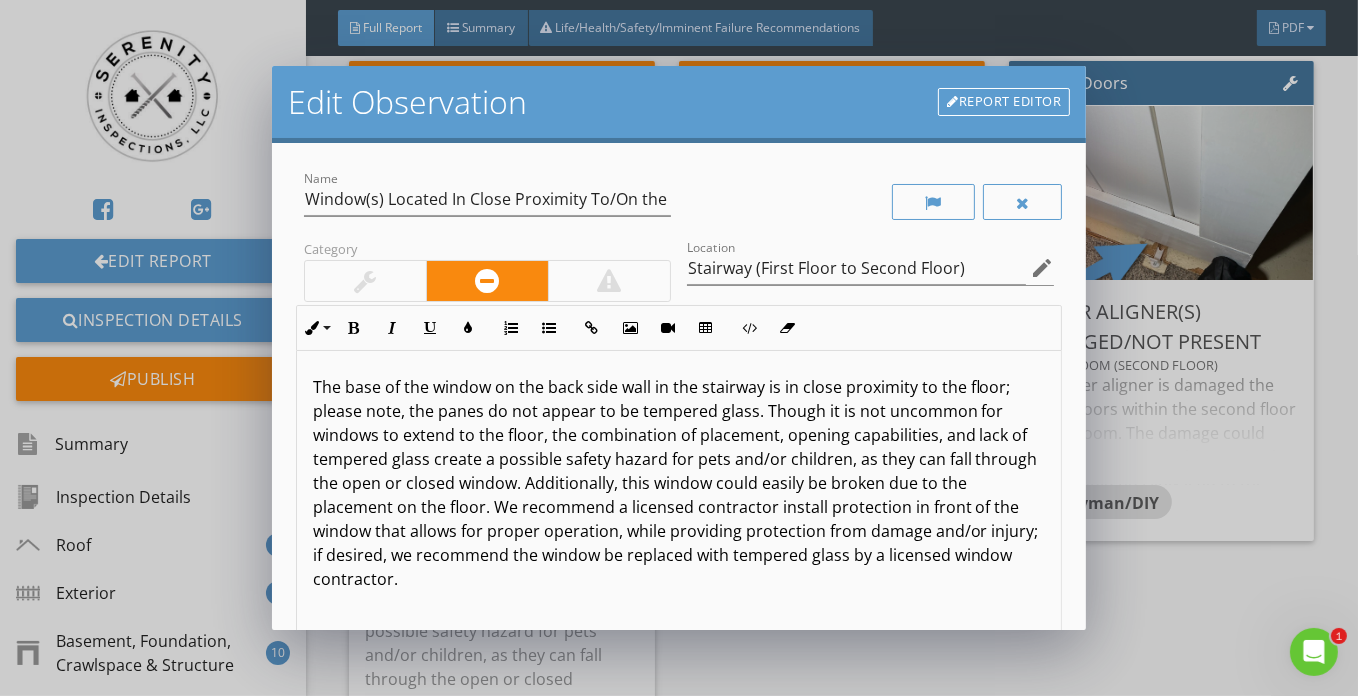 scroll, scrollTop: 0, scrollLeft: 0, axis: both 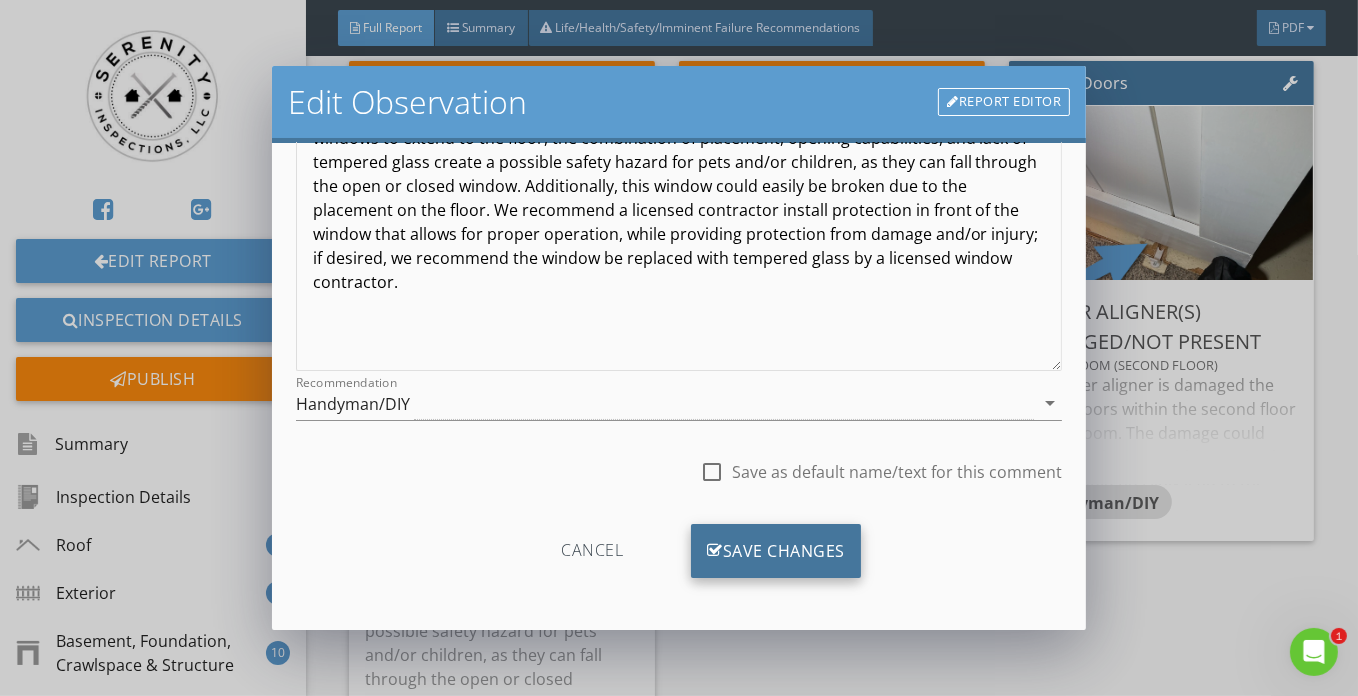 click on "Save Changes" at bounding box center [776, 551] 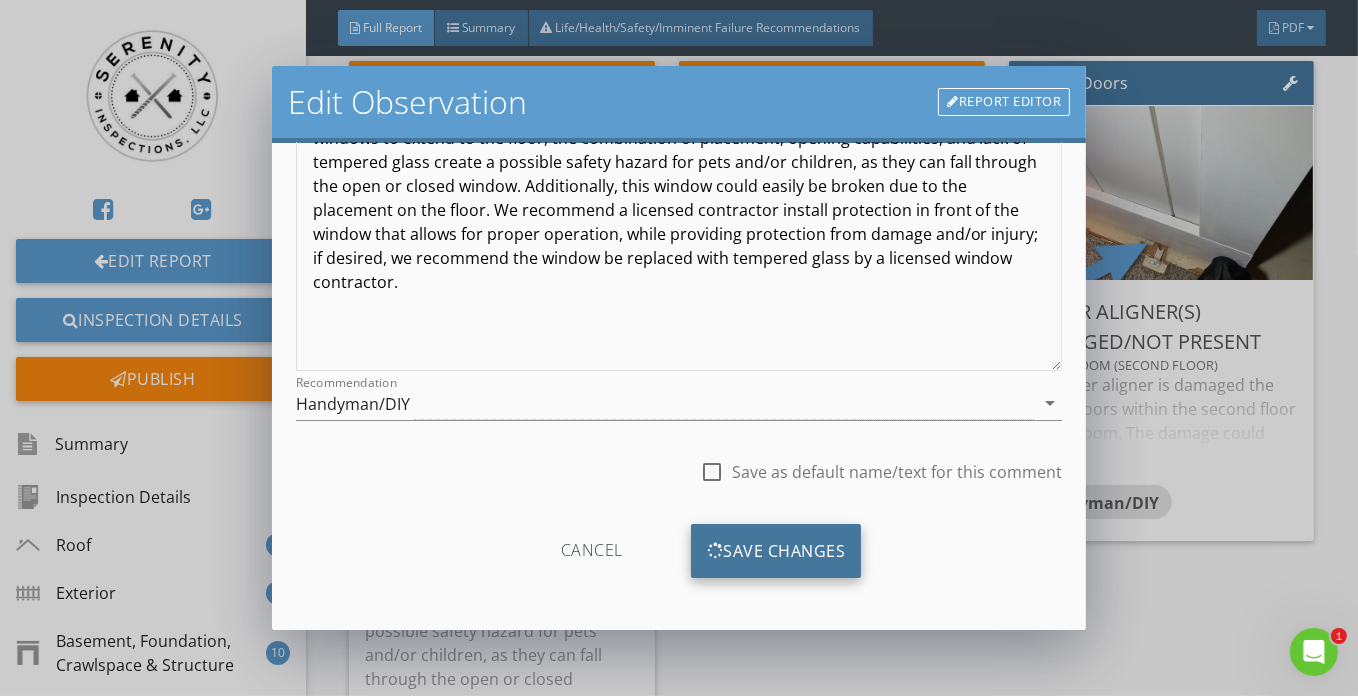 scroll, scrollTop: 61, scrollLeft: 0, axis: vertical 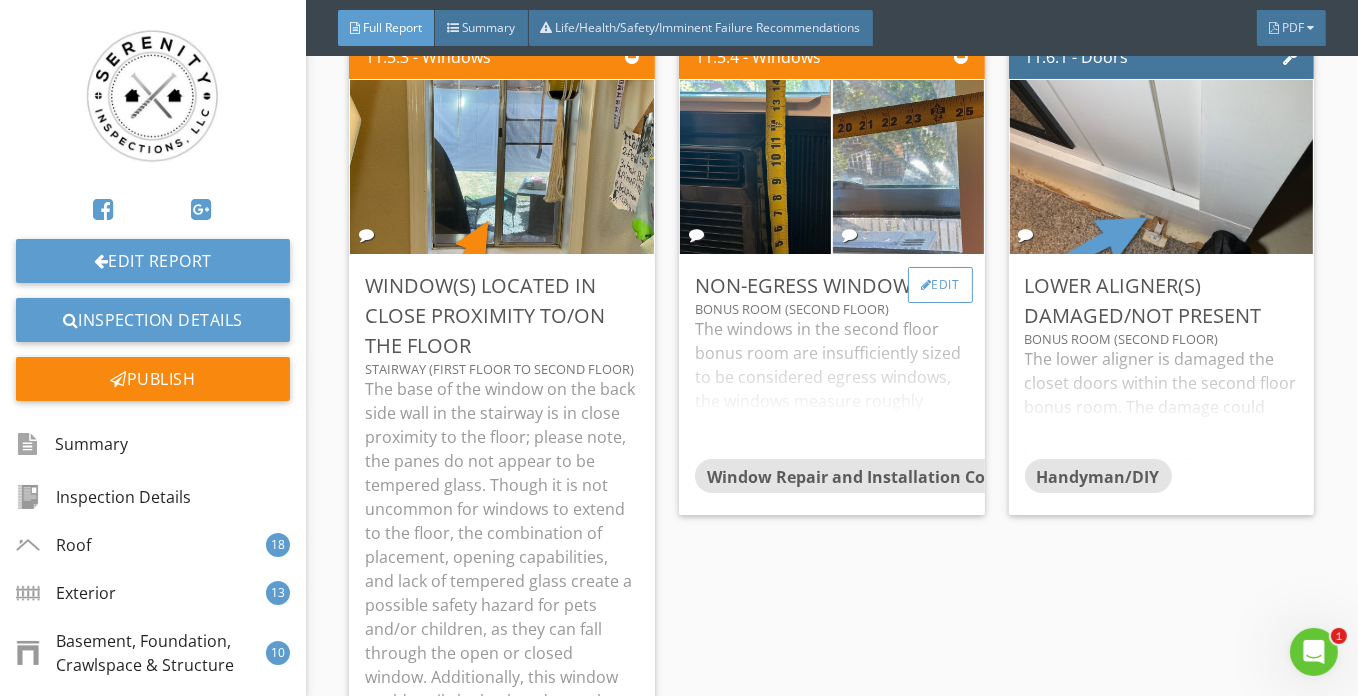 click on "Edit" at bounding box center [940, 285] 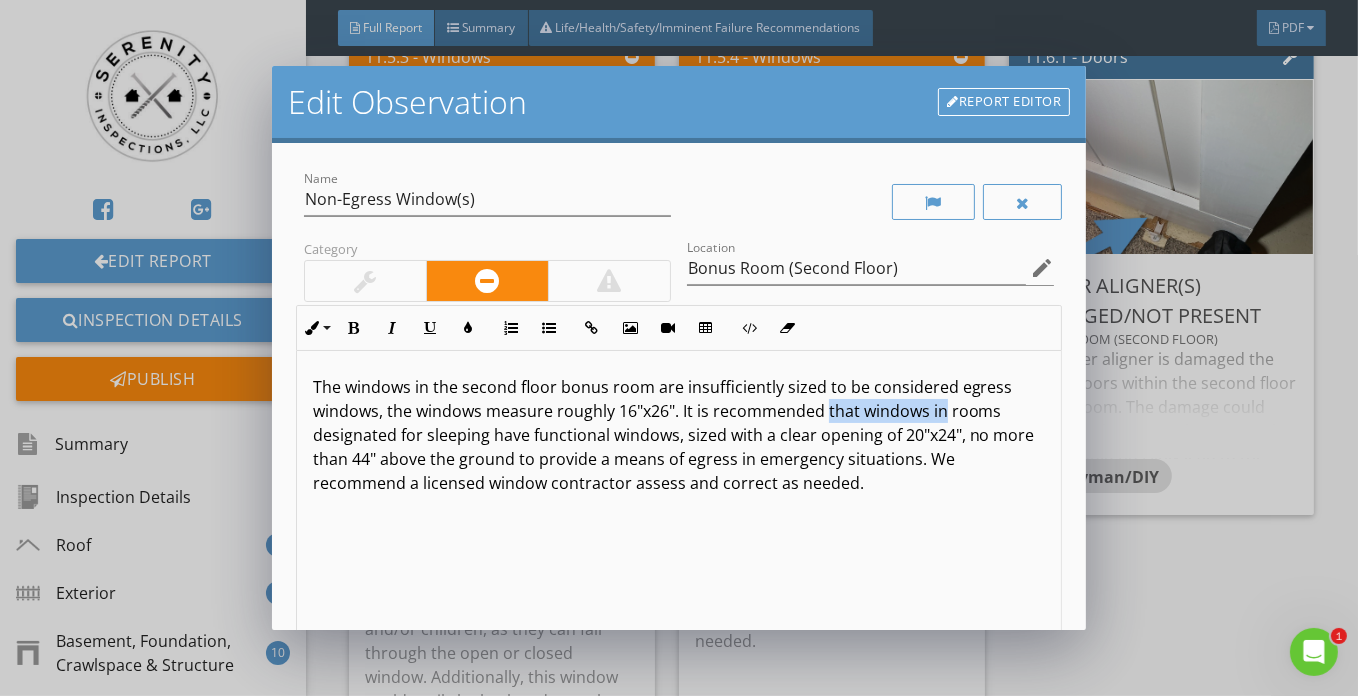 drag, startPoint x: 824, startPoint y: 411, endPoint x: 942, endPoint y: 409, distance: 118.016945 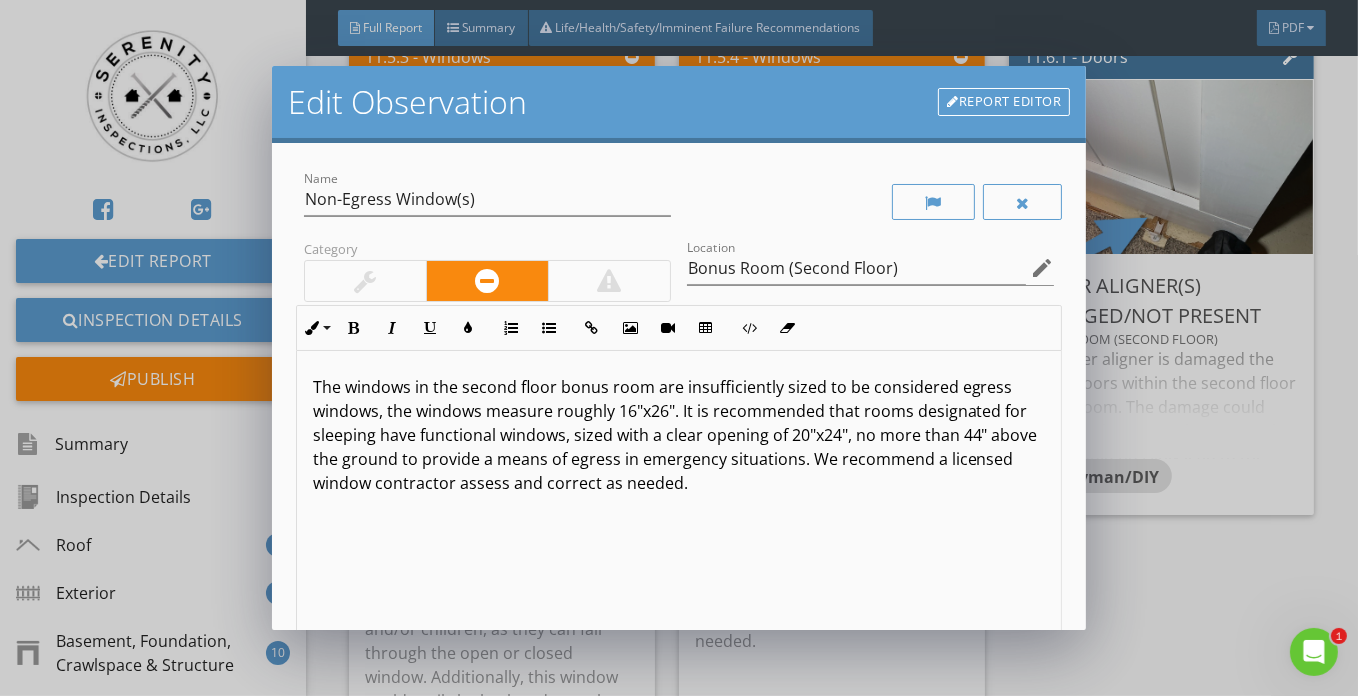 scroll, scrollTop: 0, scrollLeft: 0, axis: both 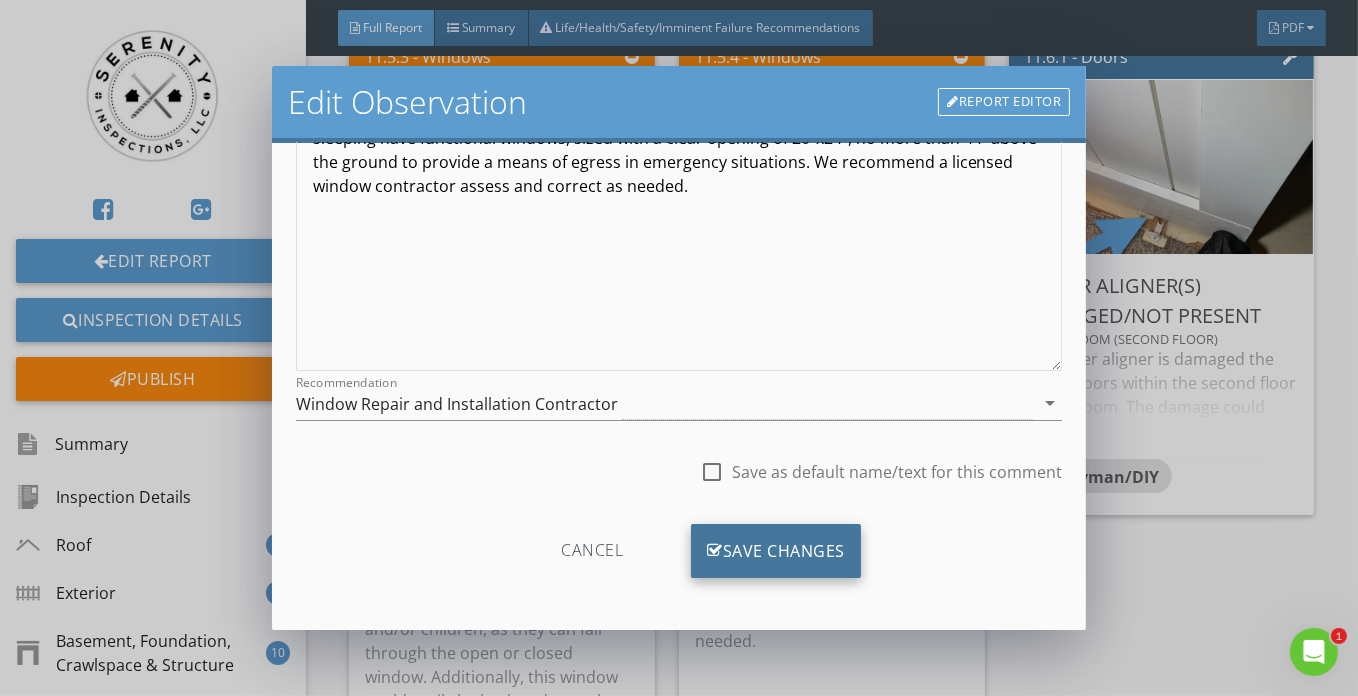 click on "Save Changes" at bounding box center [776, 551] 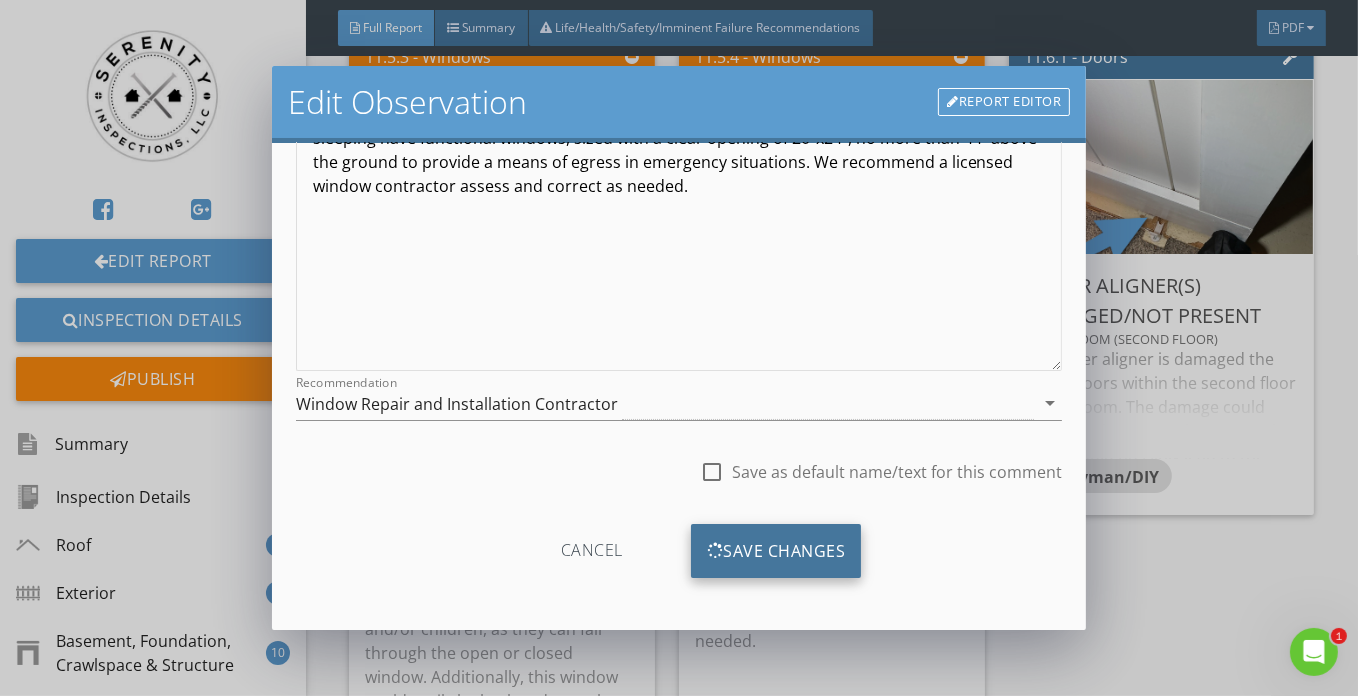 scroll, scrollTop: 61, scrollLeft: 0, axis: vertical 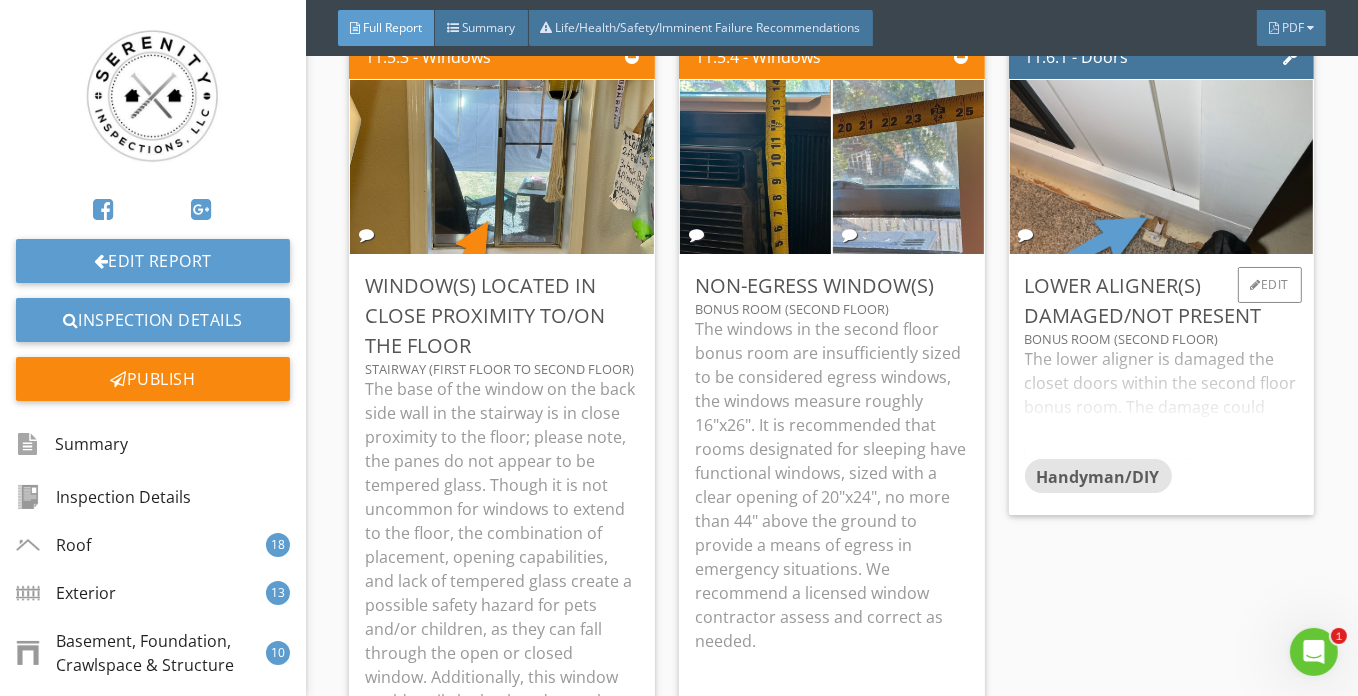 click on "Lower Aligner(s) Damaged/Not Present
Bonus Room (Second Floor)     The lower aligner is damaged the closet doors within the second floor bonus room. The damage could allow the doors to swing outward, which could possibly lead to the doors separating from the upper track during use. We recommend a knowledgeable/skilled individual assess and repair as needed.   Handyman/DIY
Edit" at bounding box center (1162, 385) 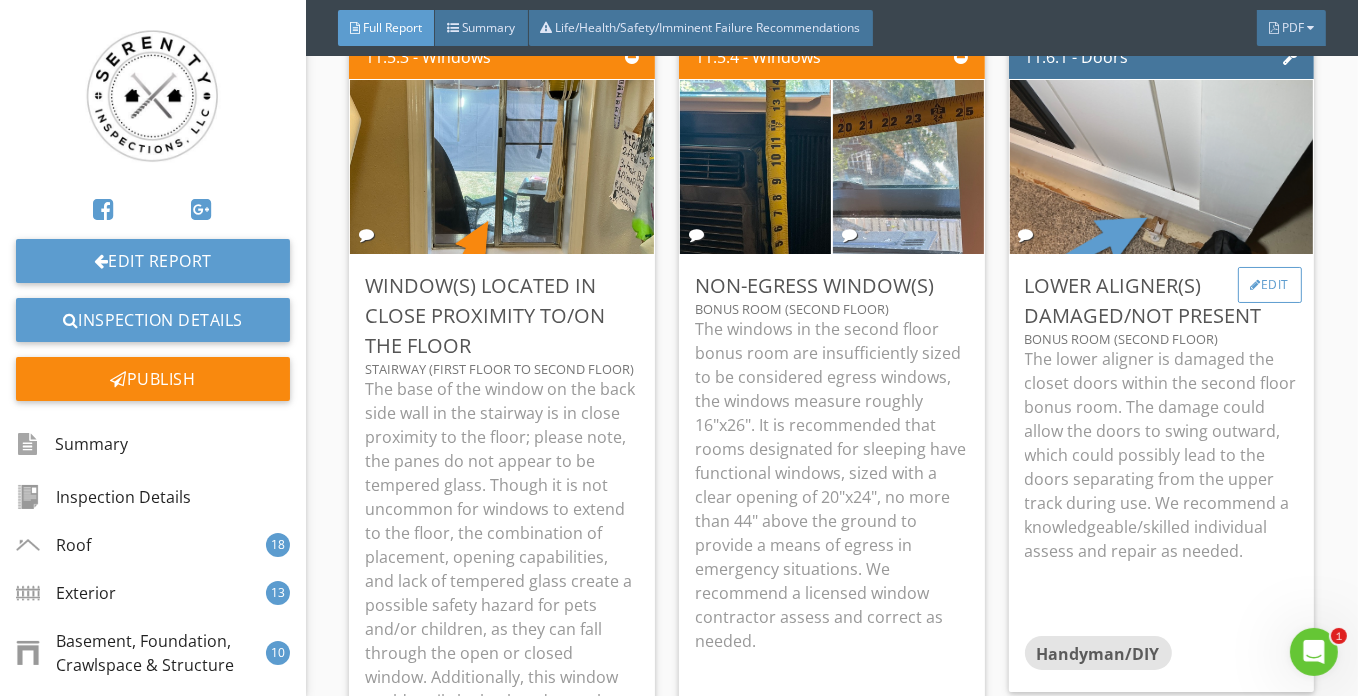 click on "Edit" at bounding box center (1270, 285) 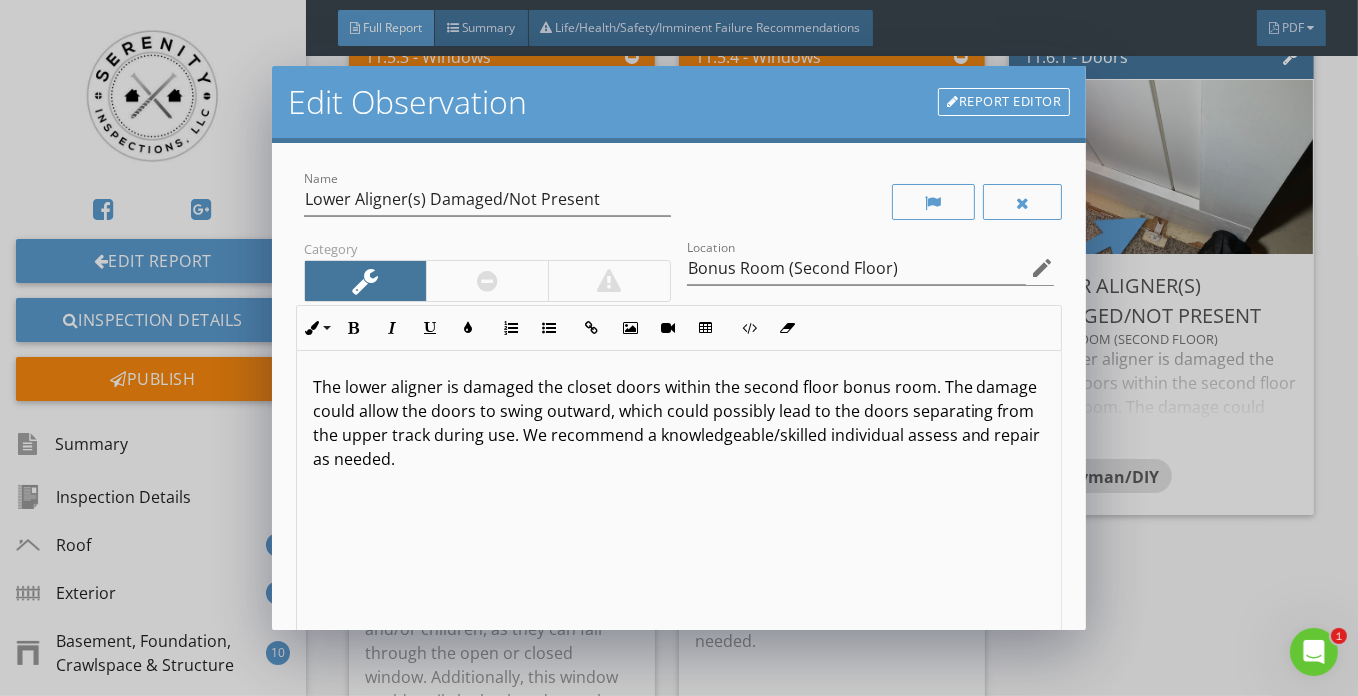 click on "The lower aligner is damaged the closet doors within the second floor bonus room. The damage could allow the doors to swing outward, which could possibly lead to the doors separating from the upper track during use. We recommend a knowledgeable/skilled individual assess and repair as needed." at bounding box center (679, 423) 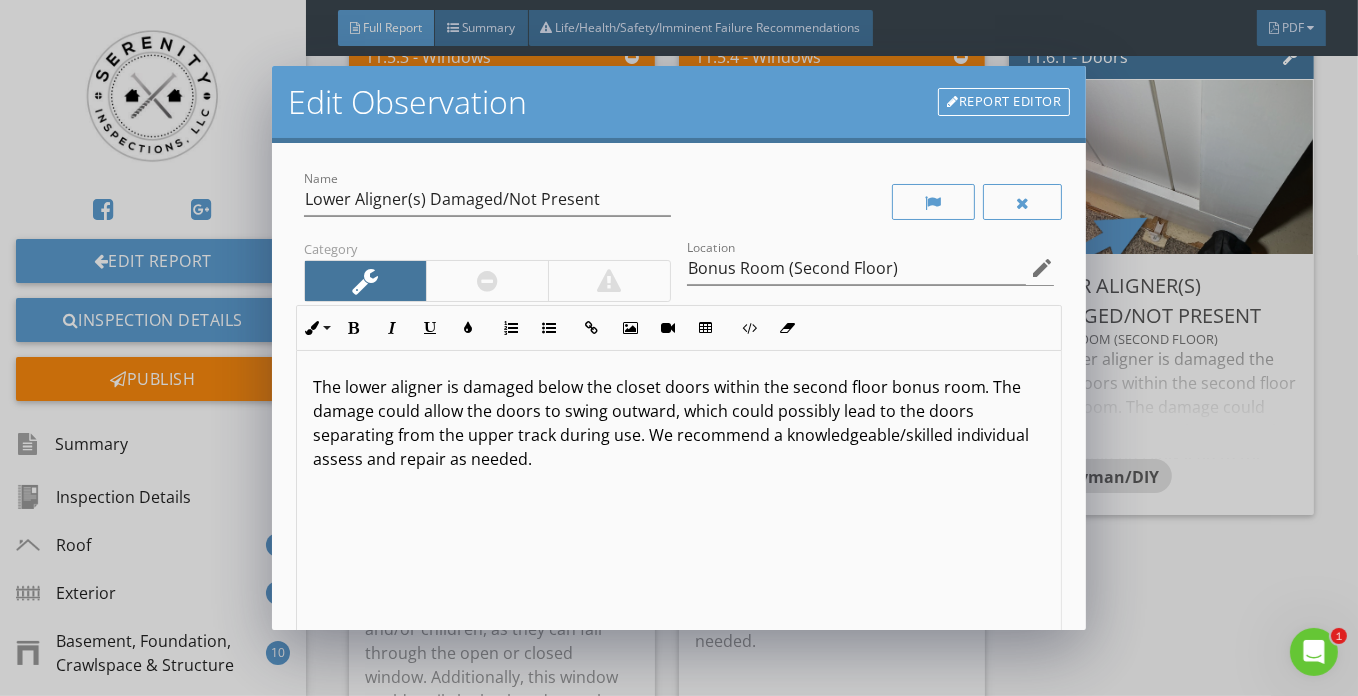 scroll, scrollTop: 0, scrollLeft: 0, axis: both 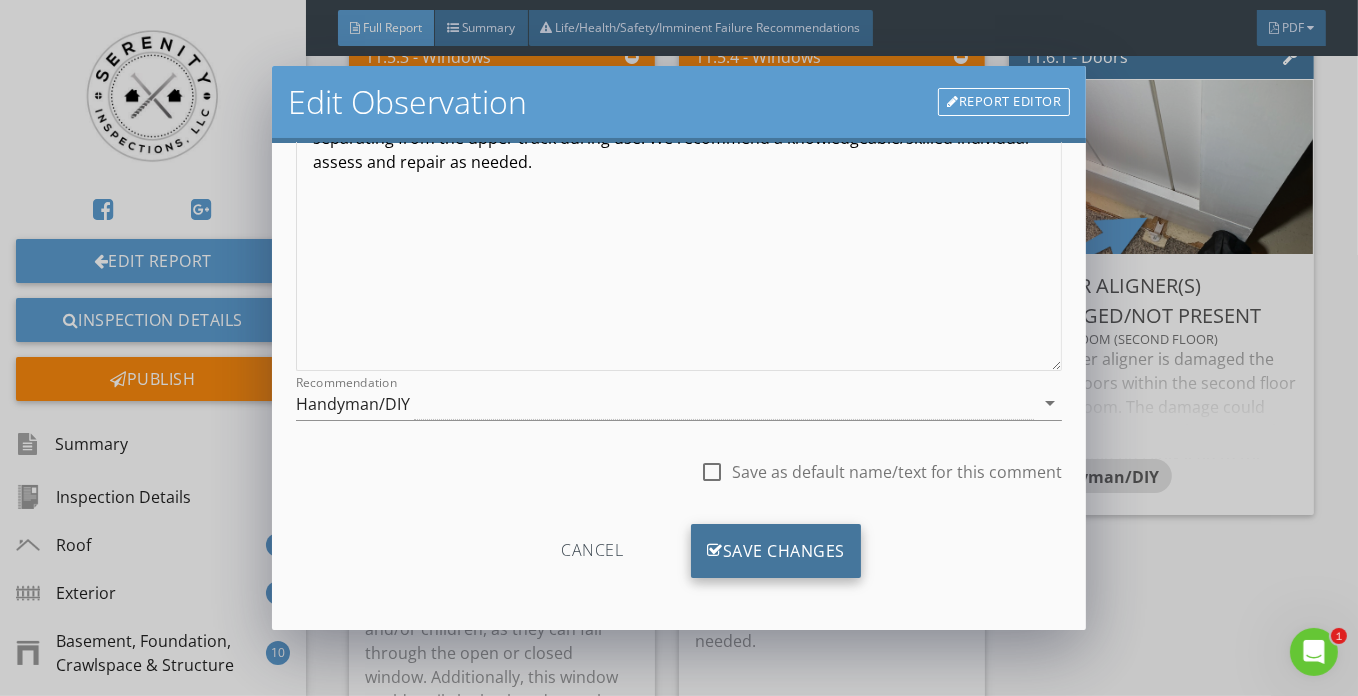 click on "Save Changes" at bounding box center [776, 551] 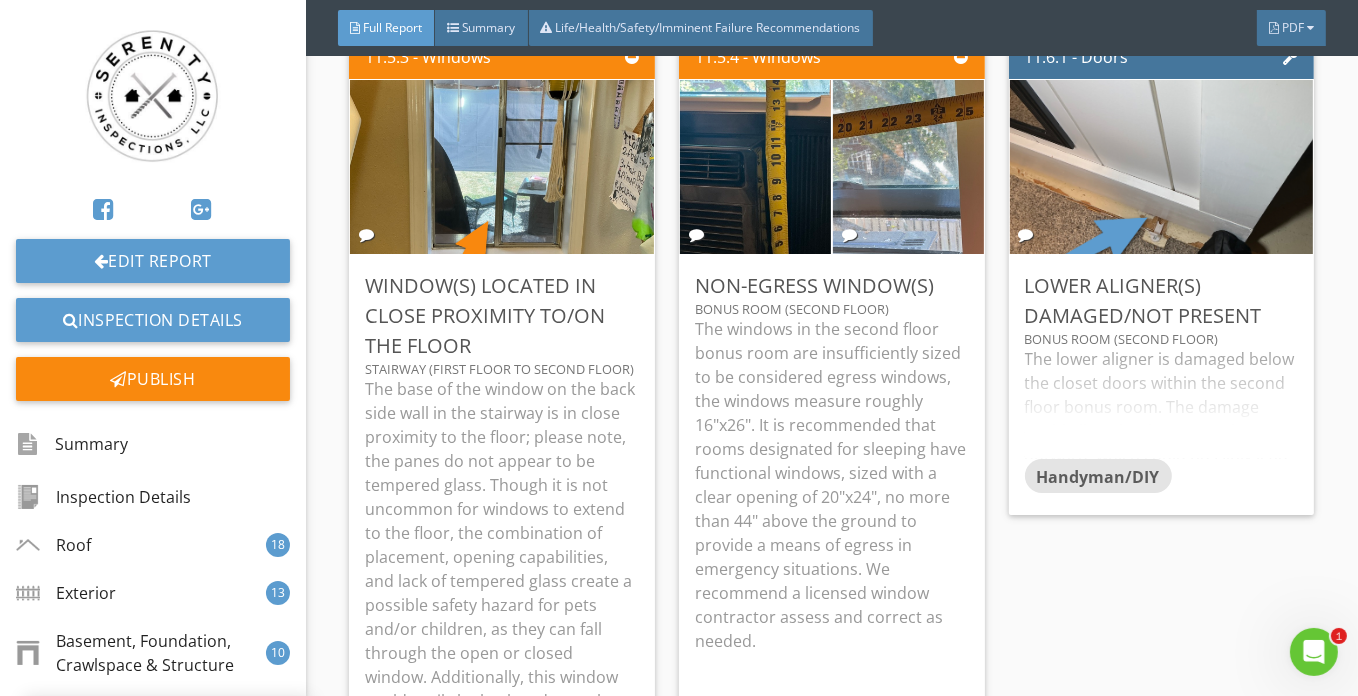 scroll, scrollTop: 61, scrollLeft: 0, axis: vertical 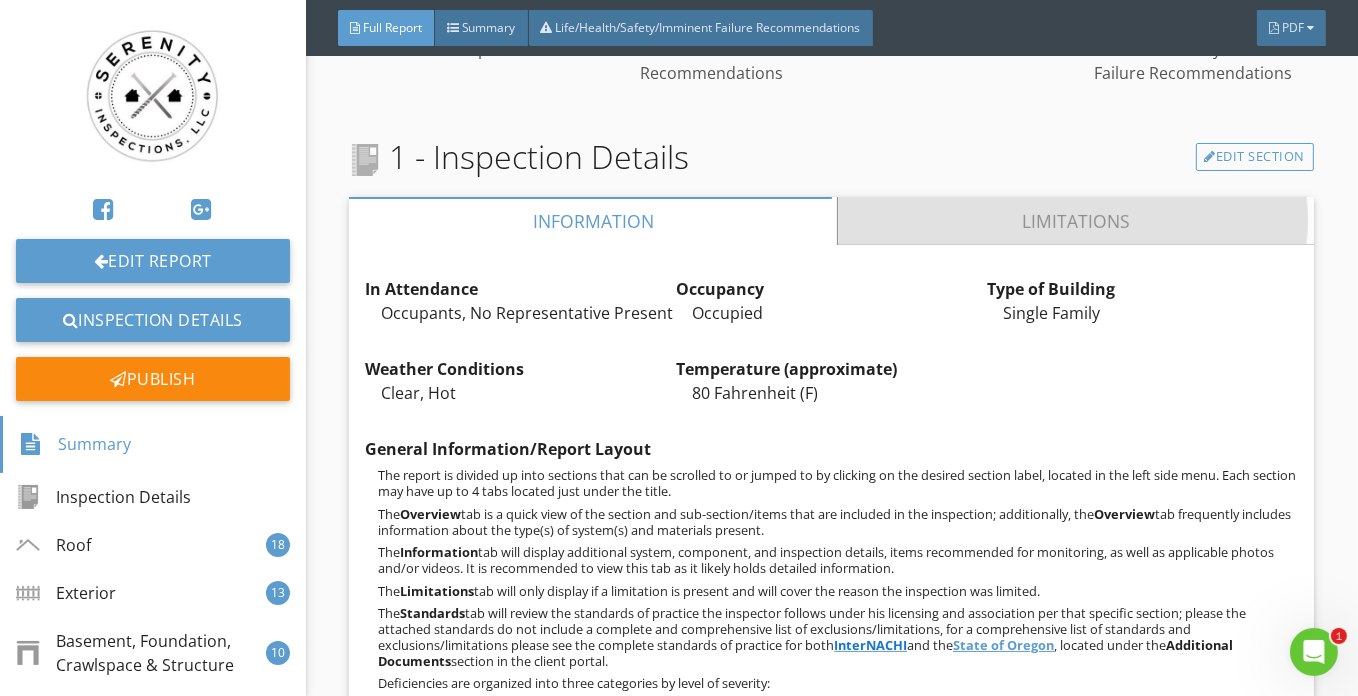 click on "Limitations" at bounding box center [1076, 221] 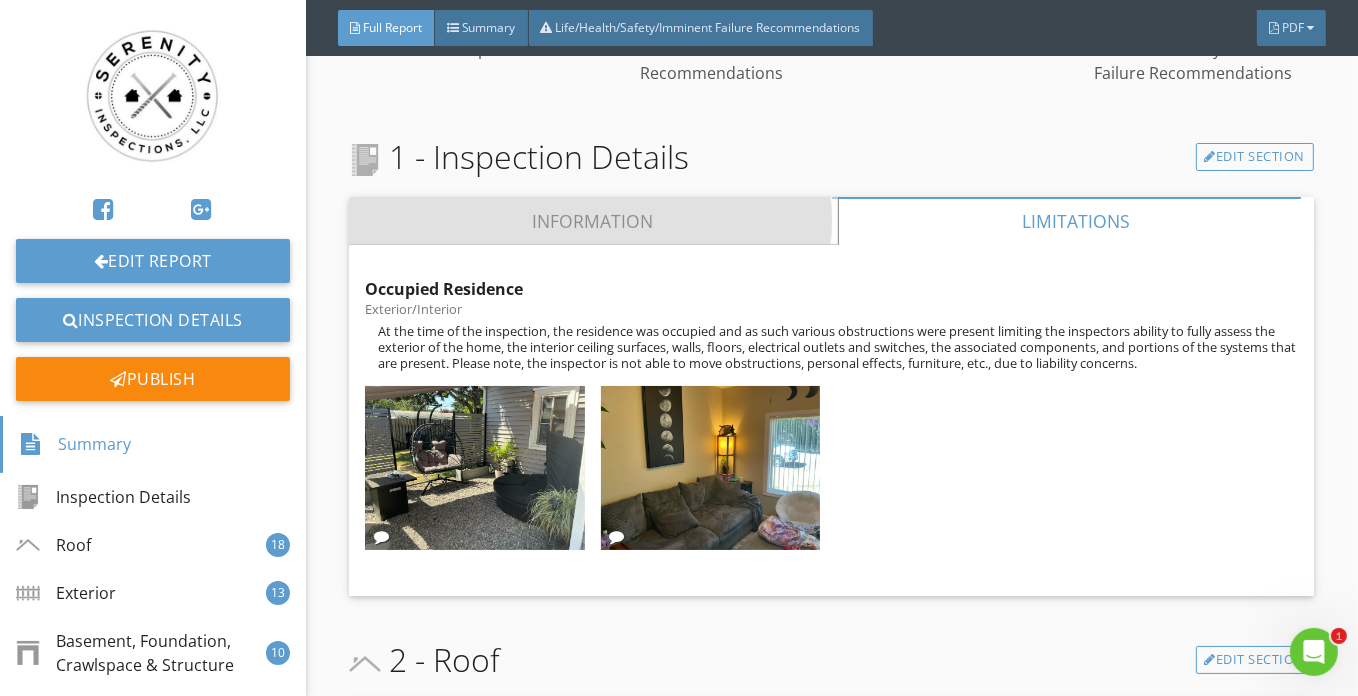 click on "Information" at bounding box center [593, 221] 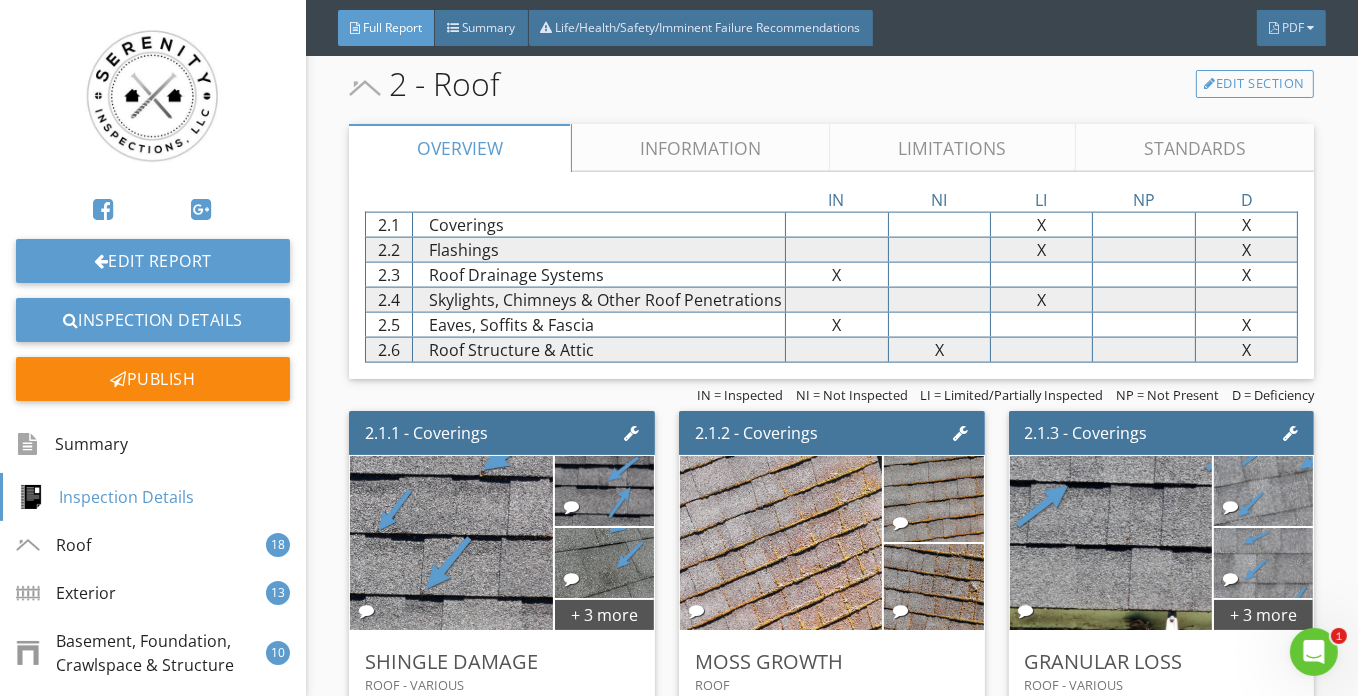 scroll, scrollTop: 2617, scrollLeft: 0, axis: vertical 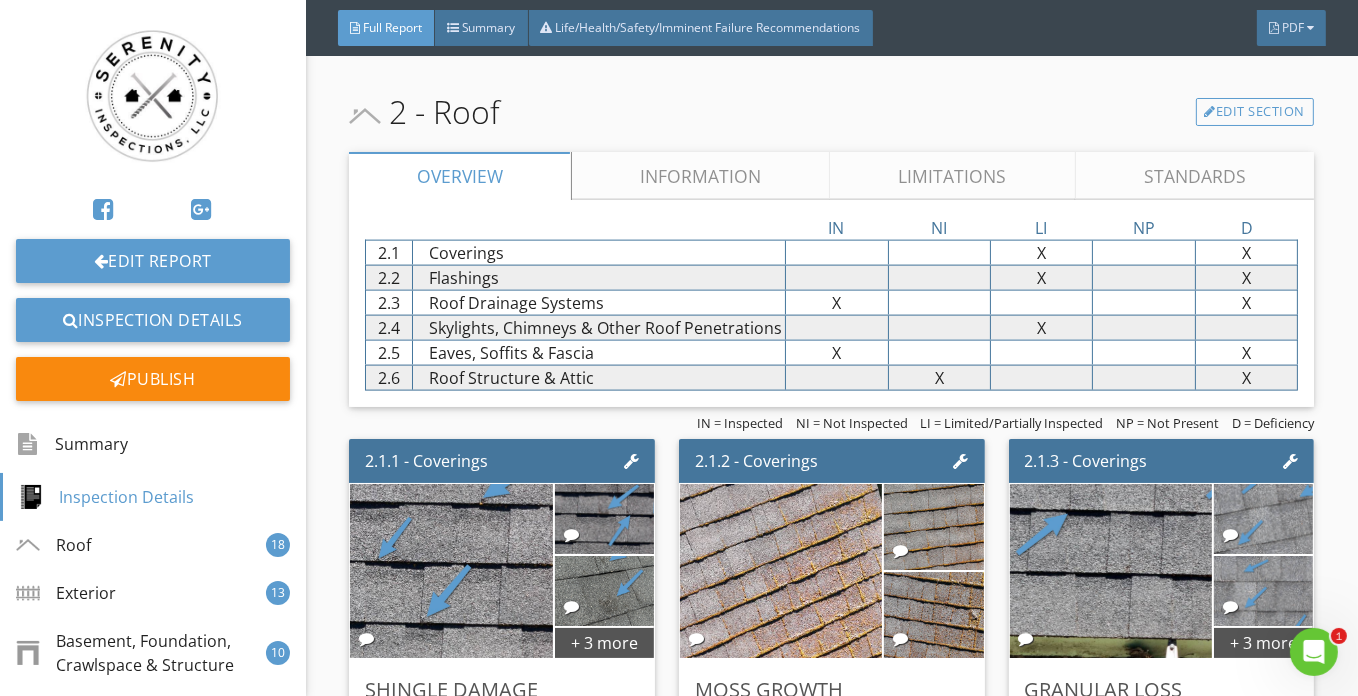 click on "Limitations" at bounding box center [953, 176] 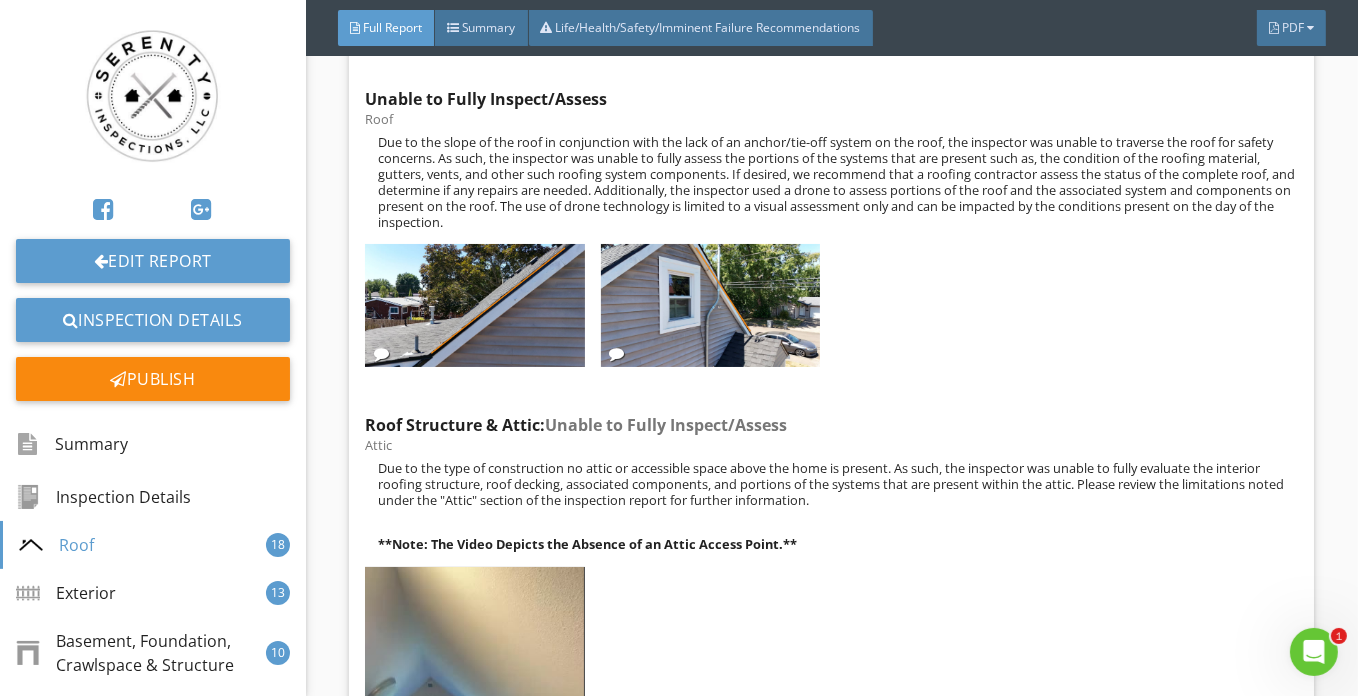 scroll, scrollTop: 2435, scrollLeft: 0, axis: vertical 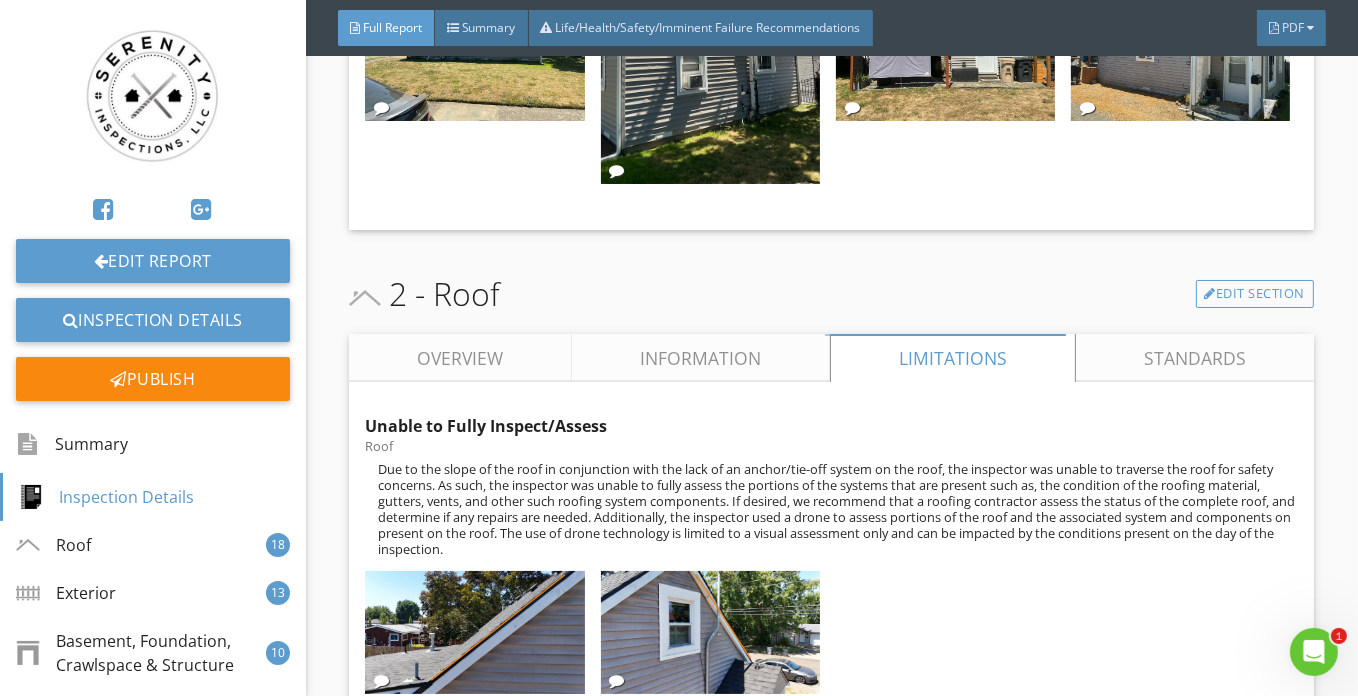 click on "2 -
Roof
Edit Section
Overview
Information
Limitations
Standards
IN NI LI NP D   2.1   Coverings
X
X
X
X
X
2.2   Flashings
X
X
X
X
X
2.3   Roof Drainage Systems
X
X
X
X
X
2.4   Skylights, Chimneys & Other Roof Penetrations
X
X
X
X
X
2.5   Eaves, Soffits & Fascia
X
X
X
2.6" at bounding box center [831, 2424] 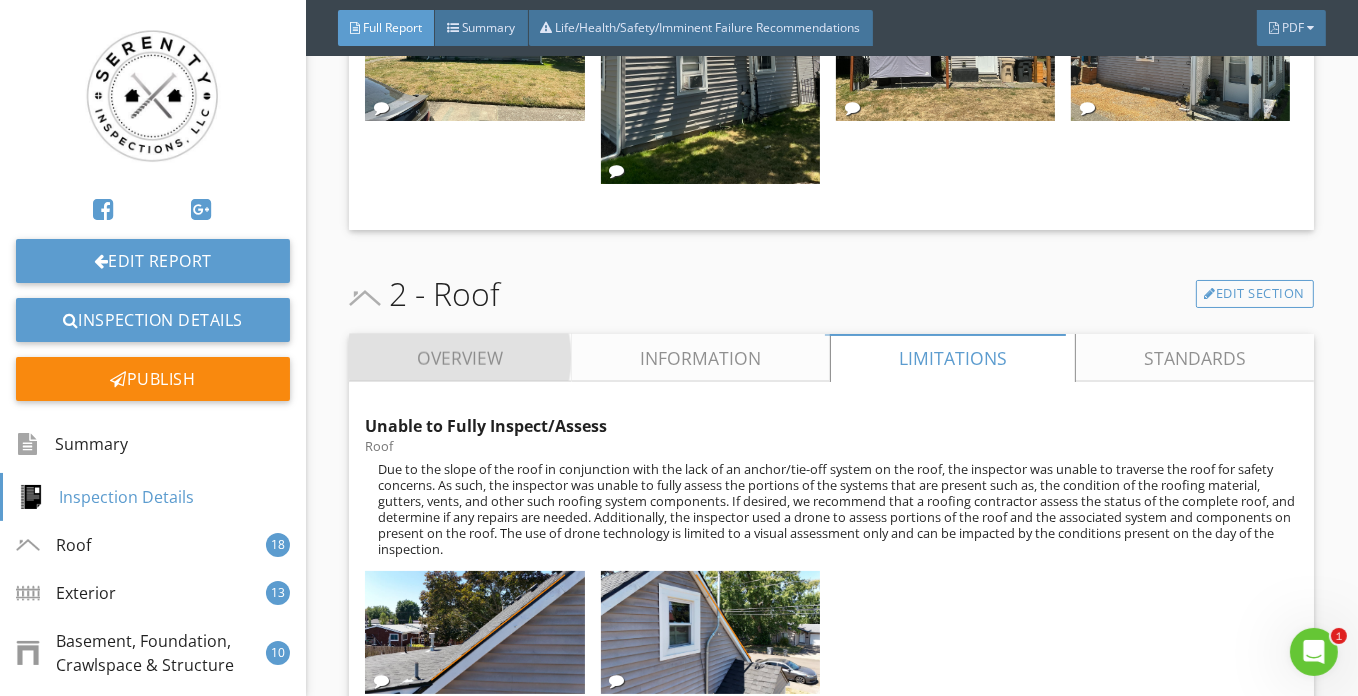 click on "Overview" at bounding box center (460, 358) 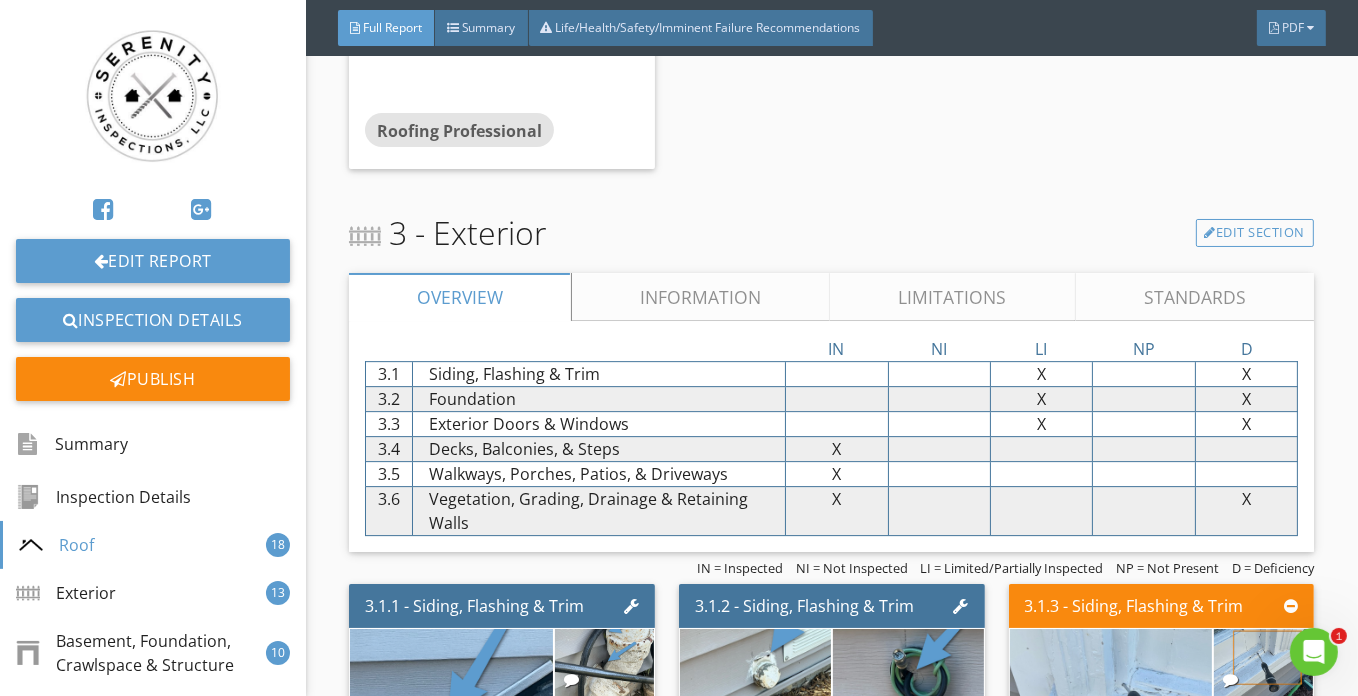 scroll, scrollTop: 6163, scrollLeft: 0, axis: vertical 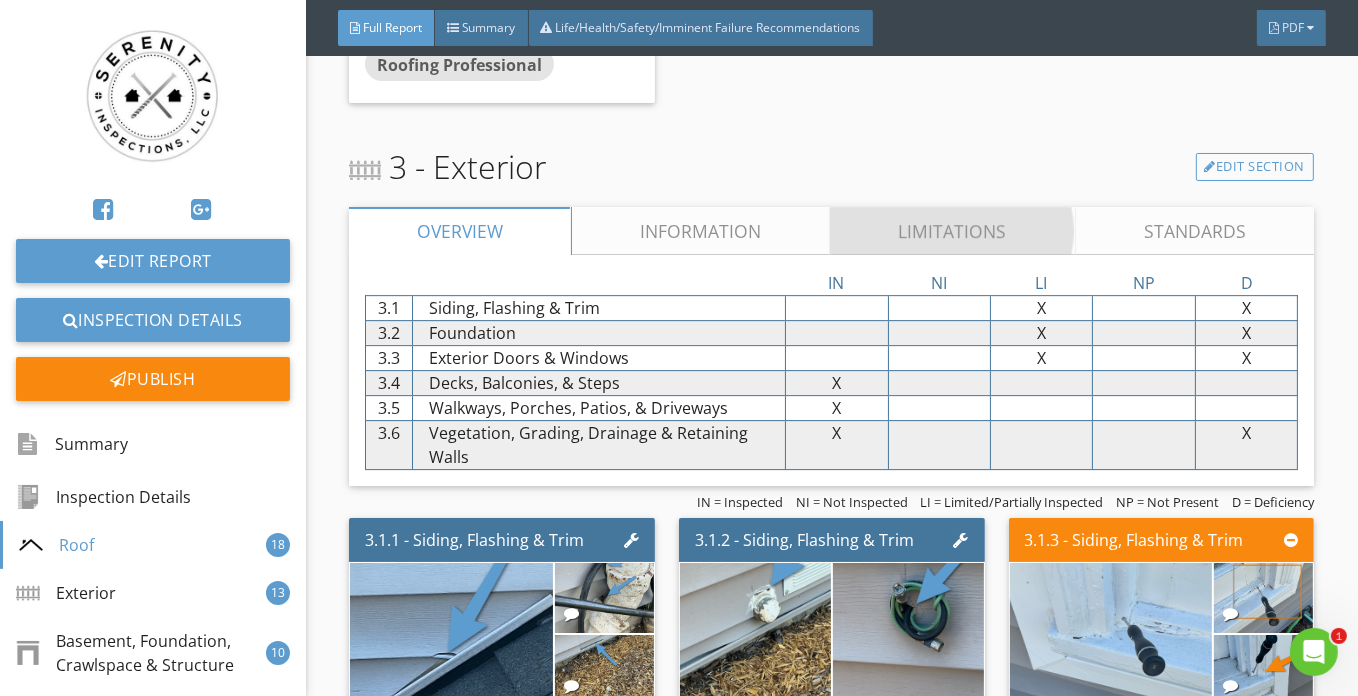 click on "Limitations" at bounding box center [953, 231] 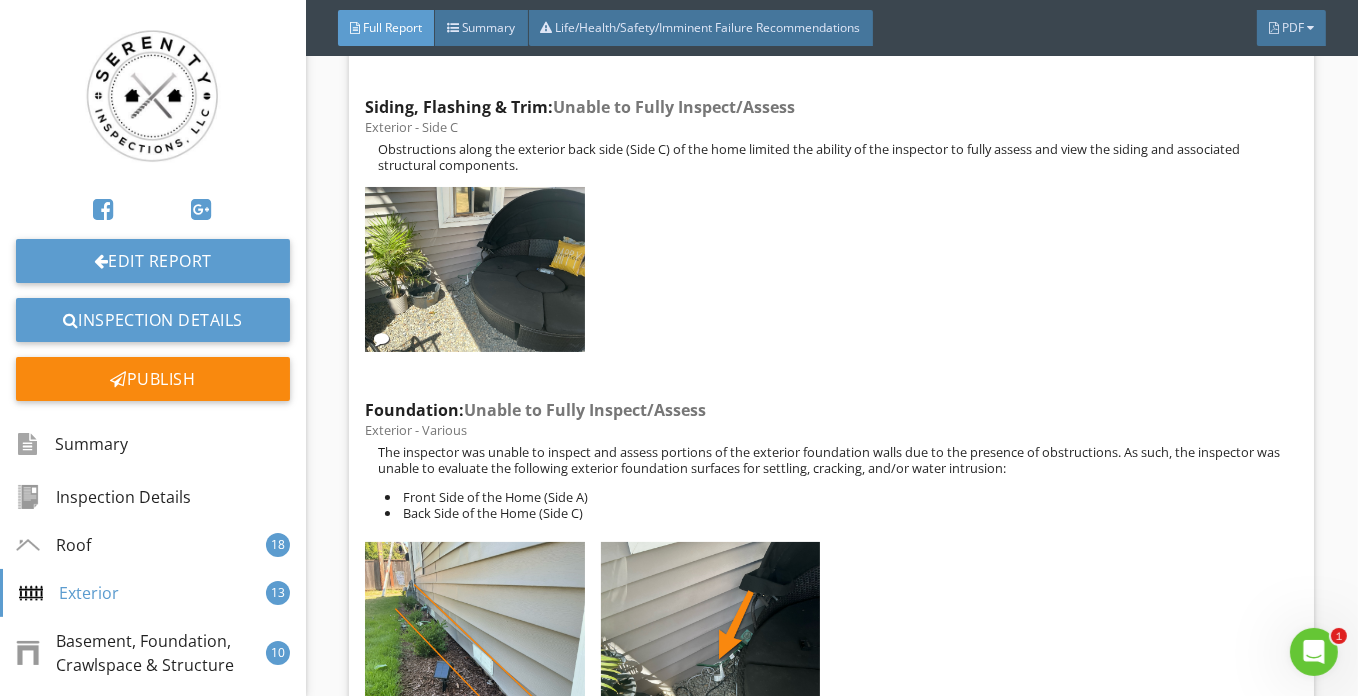 scroll, scrollTop: 6072, scrollLeft: 0, axis: vertical 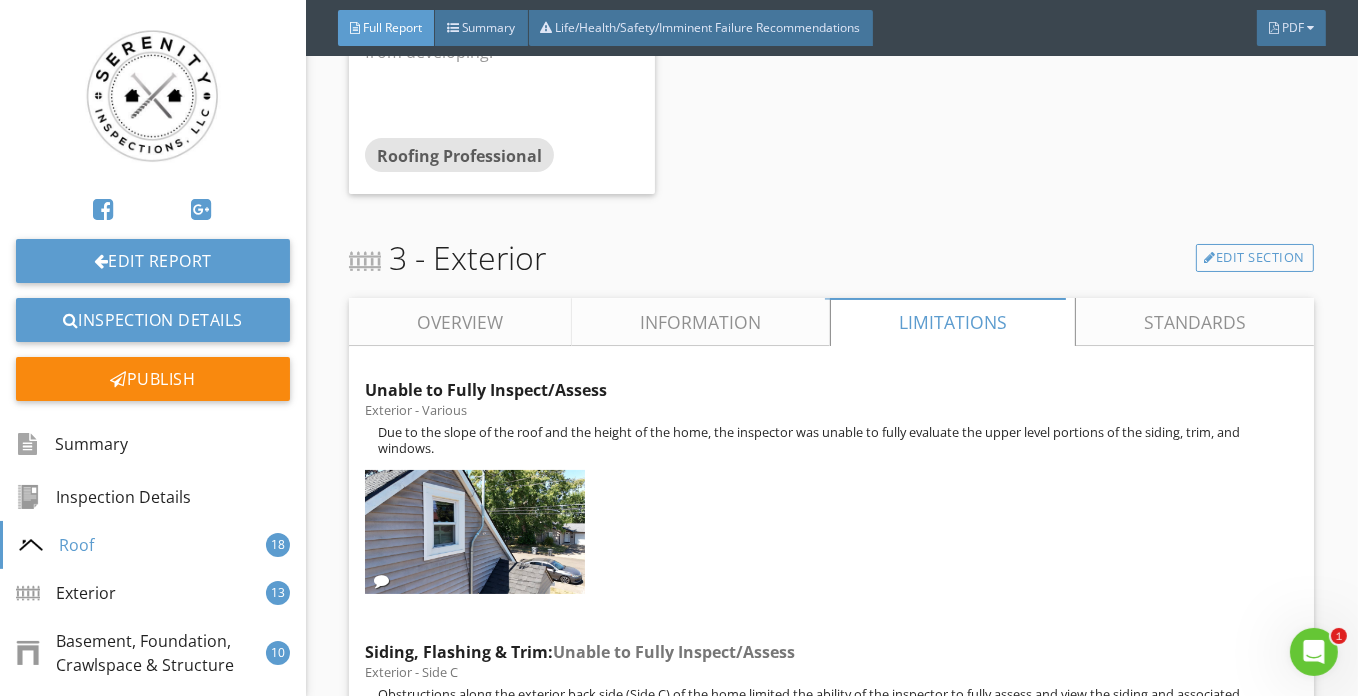 click on "Overview" at bounding box center (460, 322) 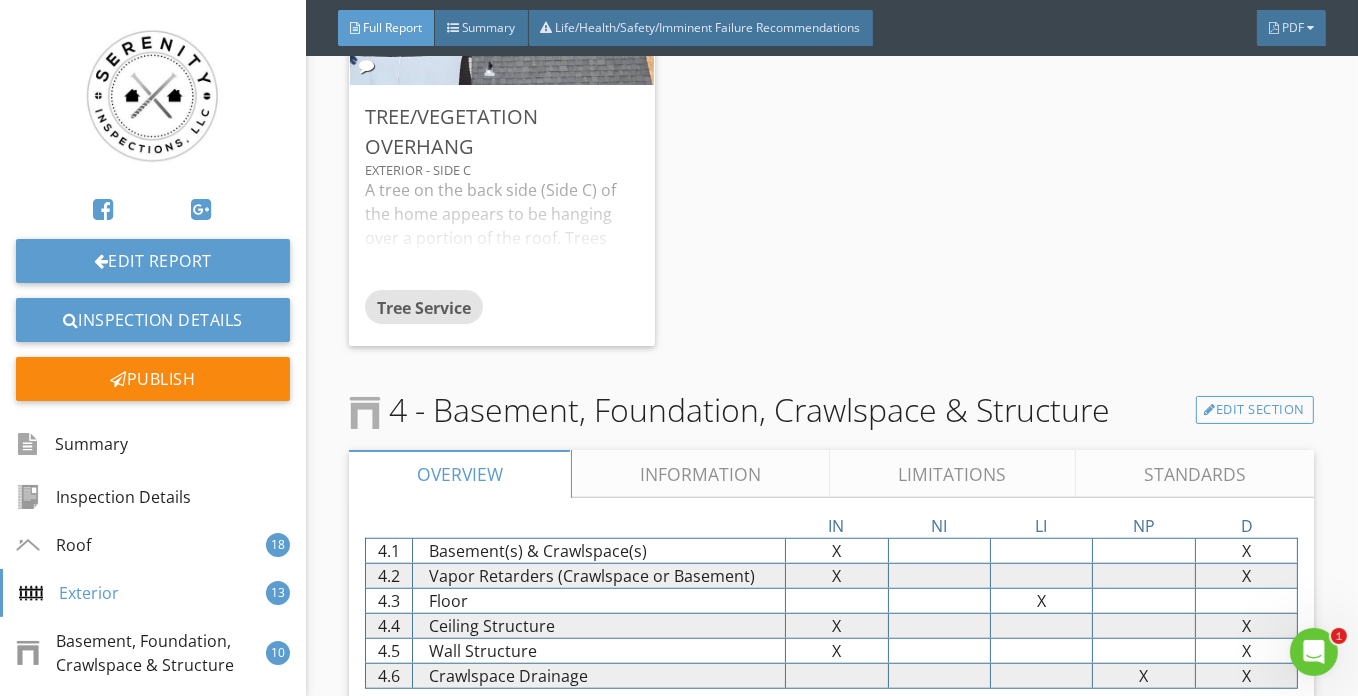 scroll, scrollTop: 8981, scrollLeft: 0, axis: vertical 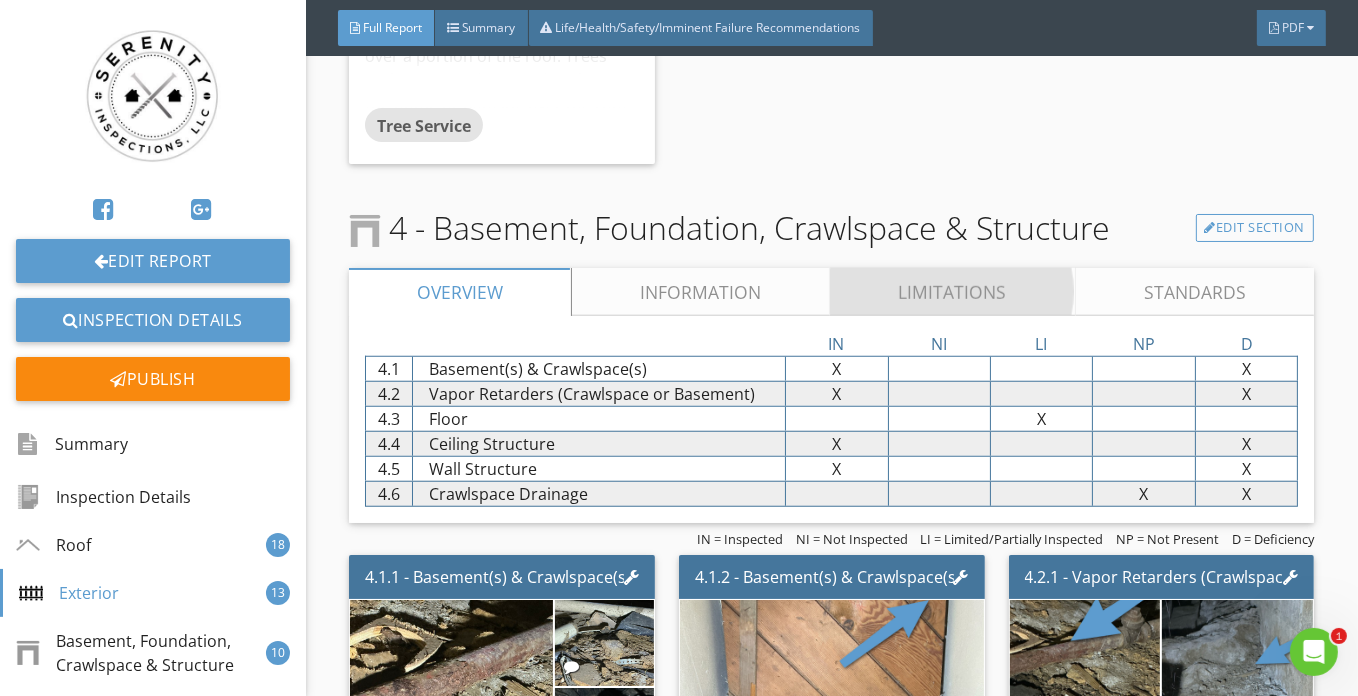 click on "Limitations" at bounding box center (953, 292) 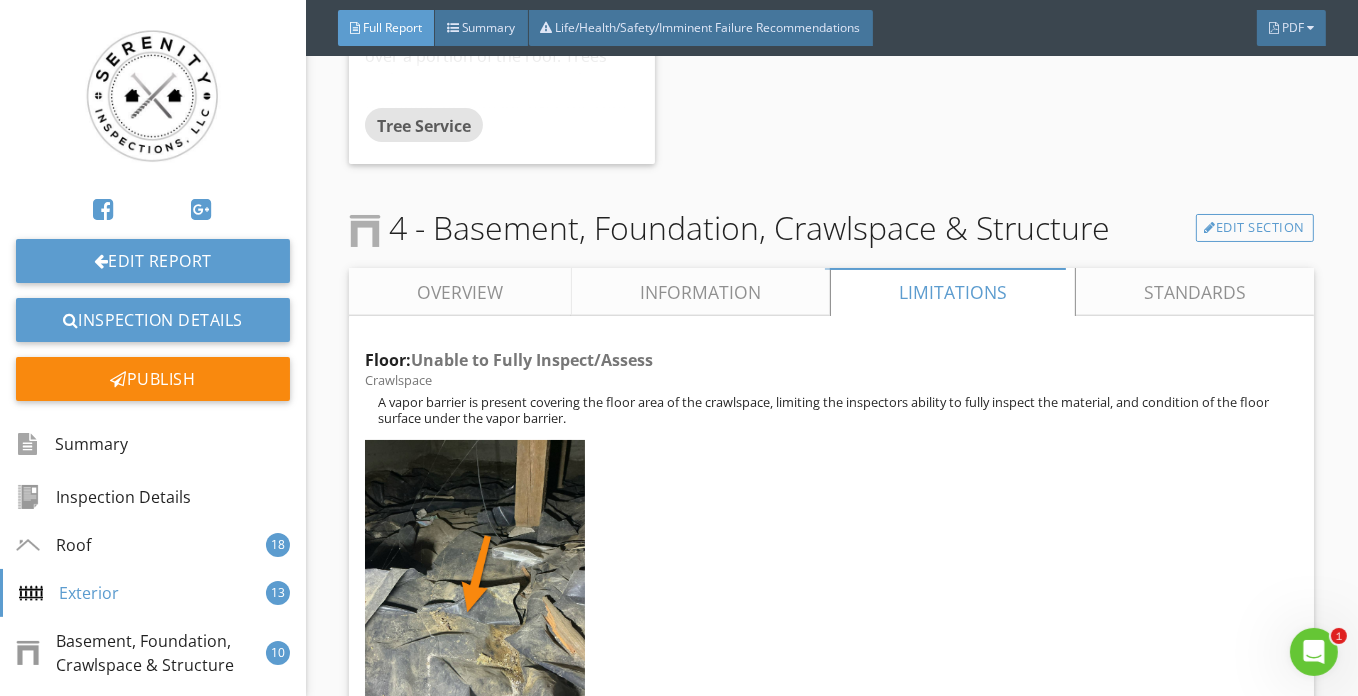 click on "Overview" at bounding box center (460, 292) 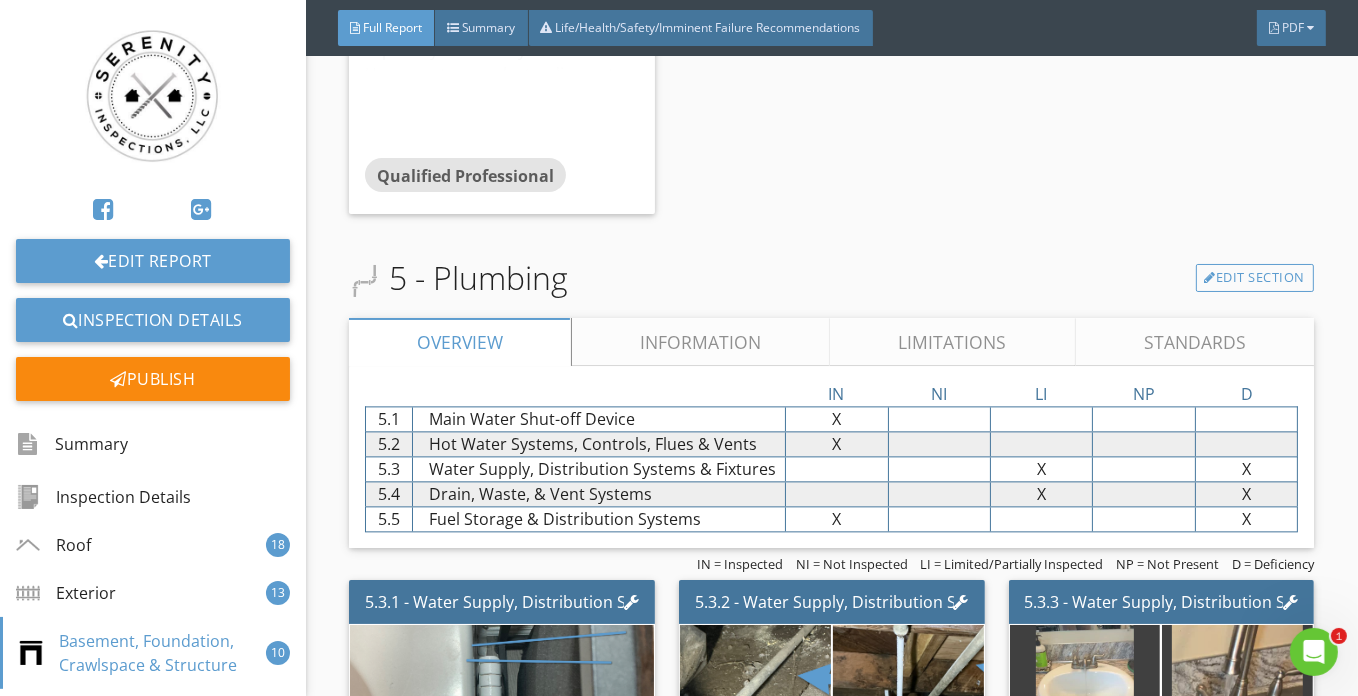 scroll, scrollTop: 11708, scrollLeft: 0, axis: vertical 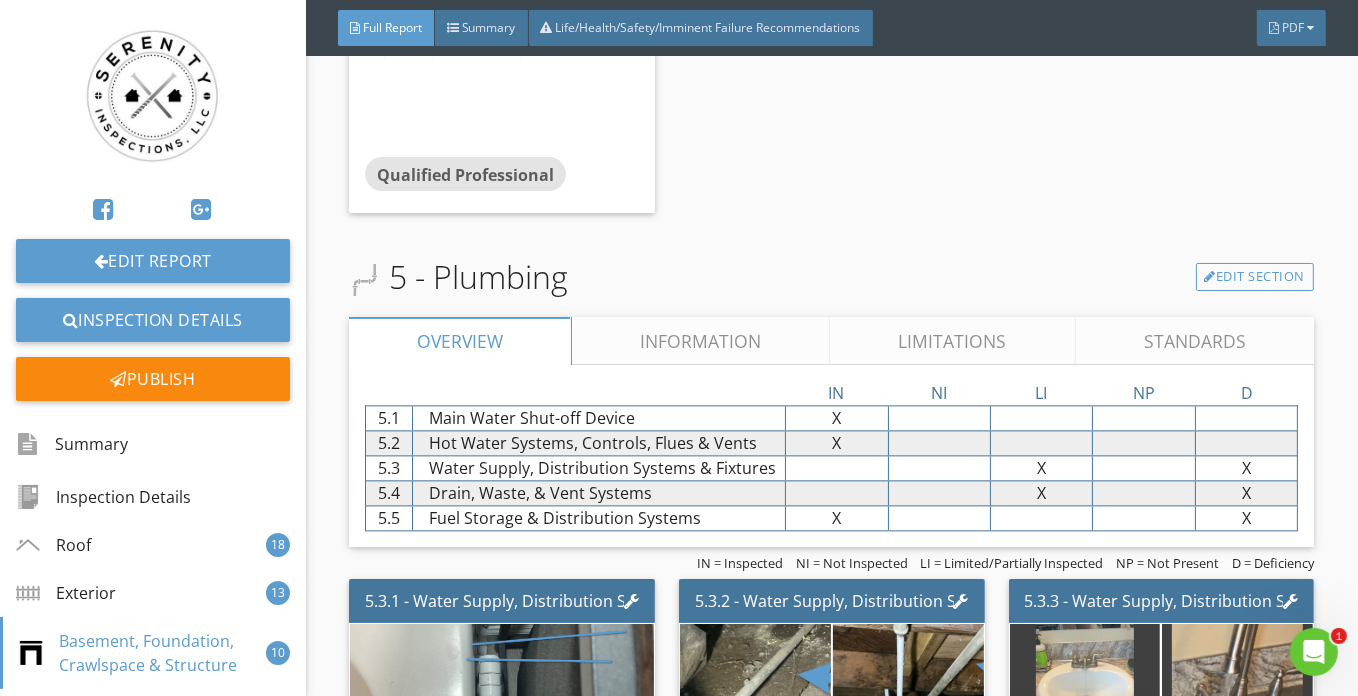 click on "Limitations" at bounding box center (953, 341) 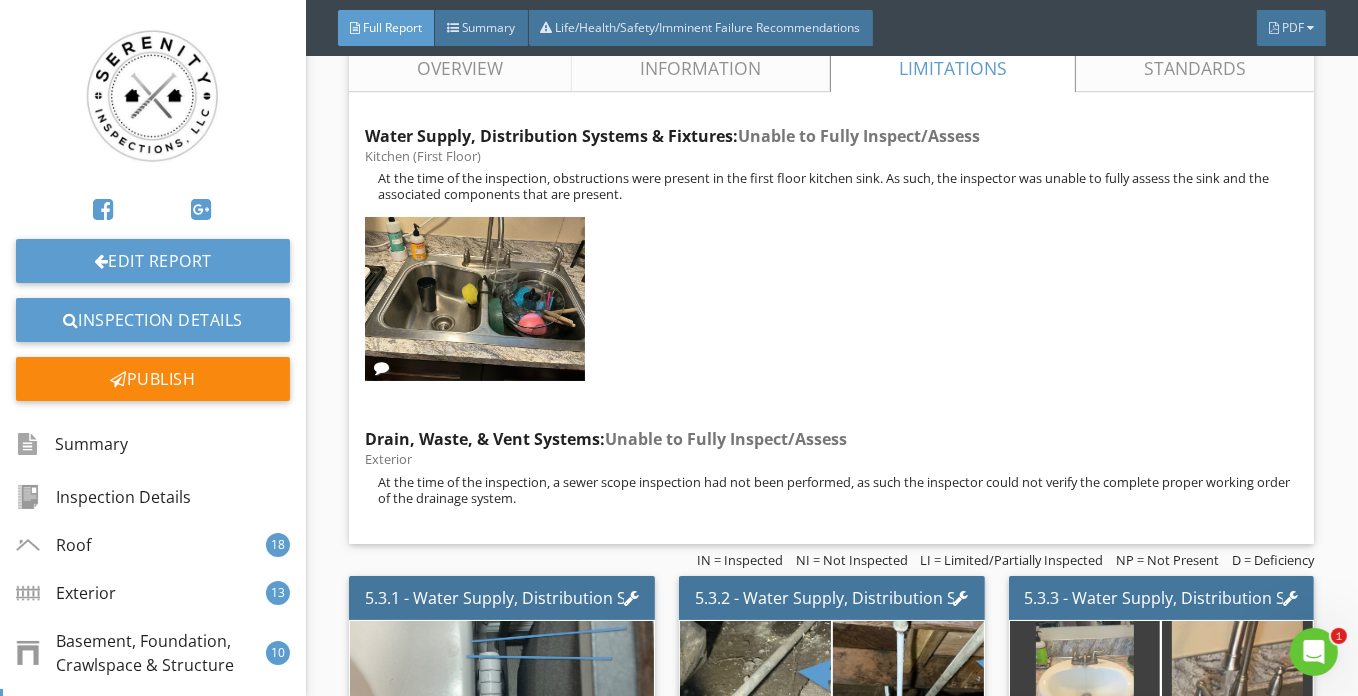 scroll, scrollTop: 11617, scrollLeft: 0, axis: vertical 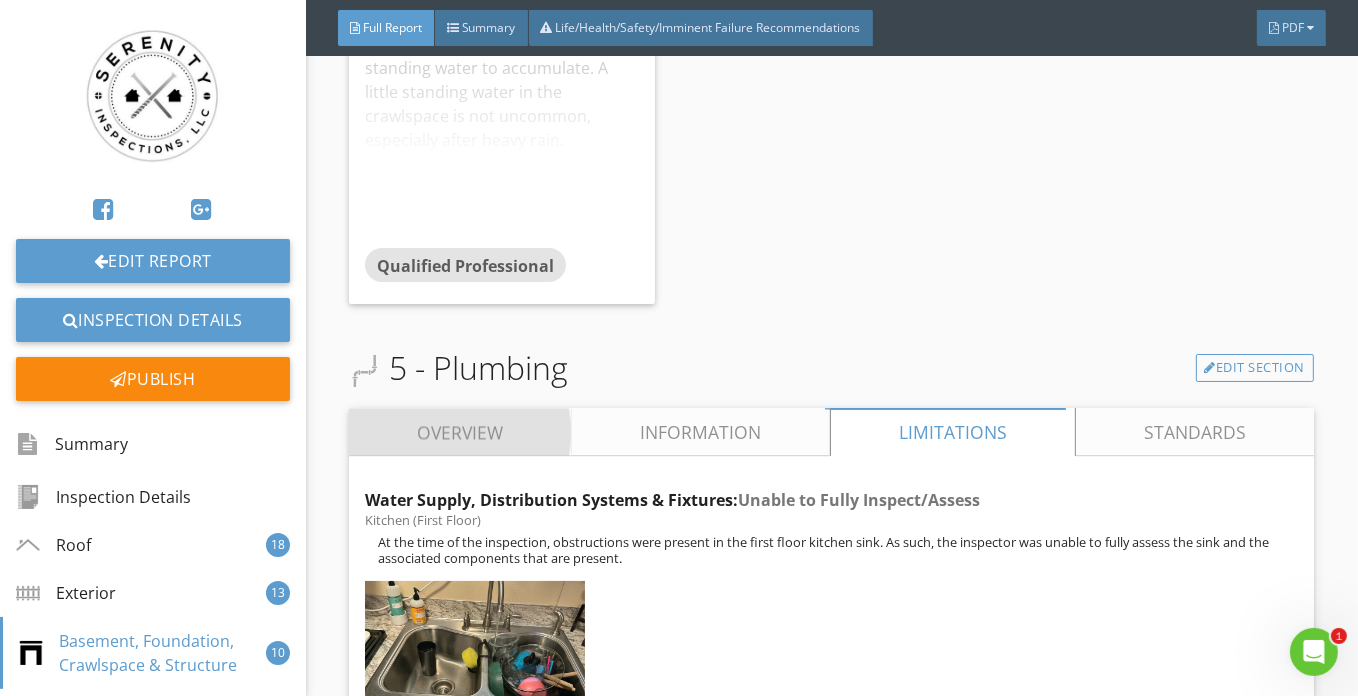 click on "Overview" at bounding box center (460, 432) 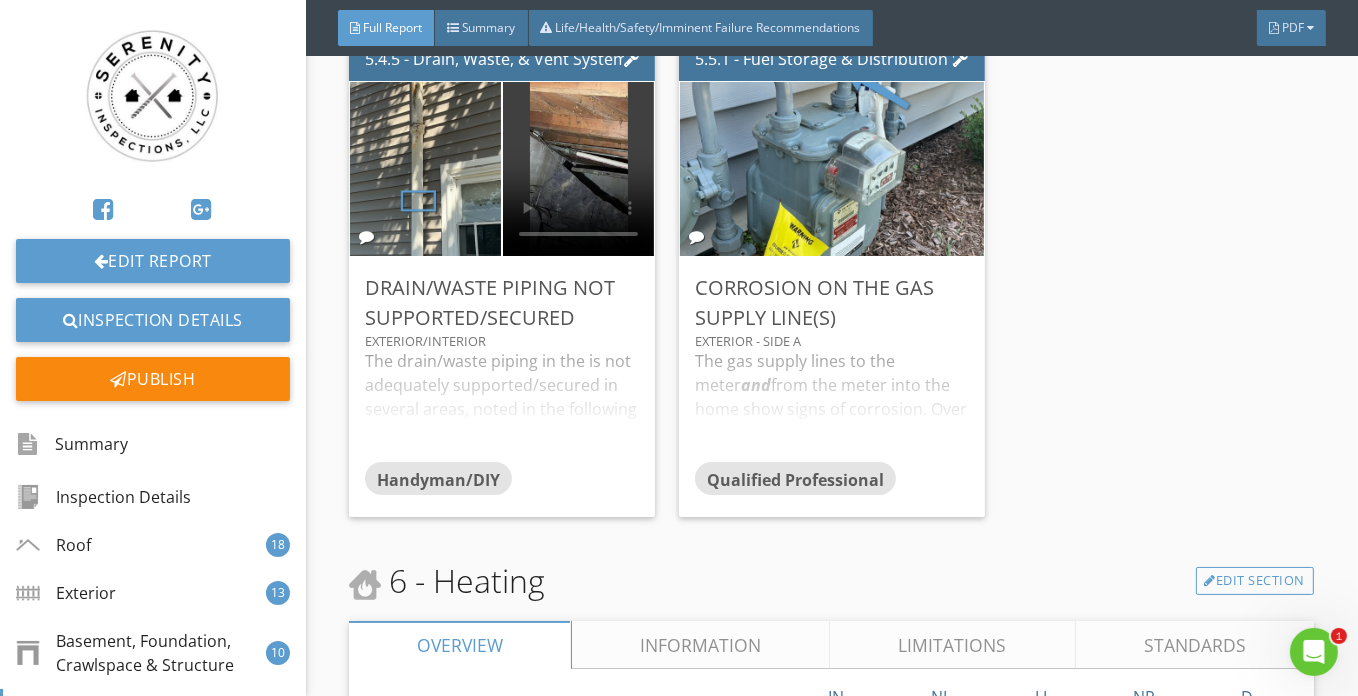 scroll, scrollTop: 14344, scrollLeft: 0, axis: vertical 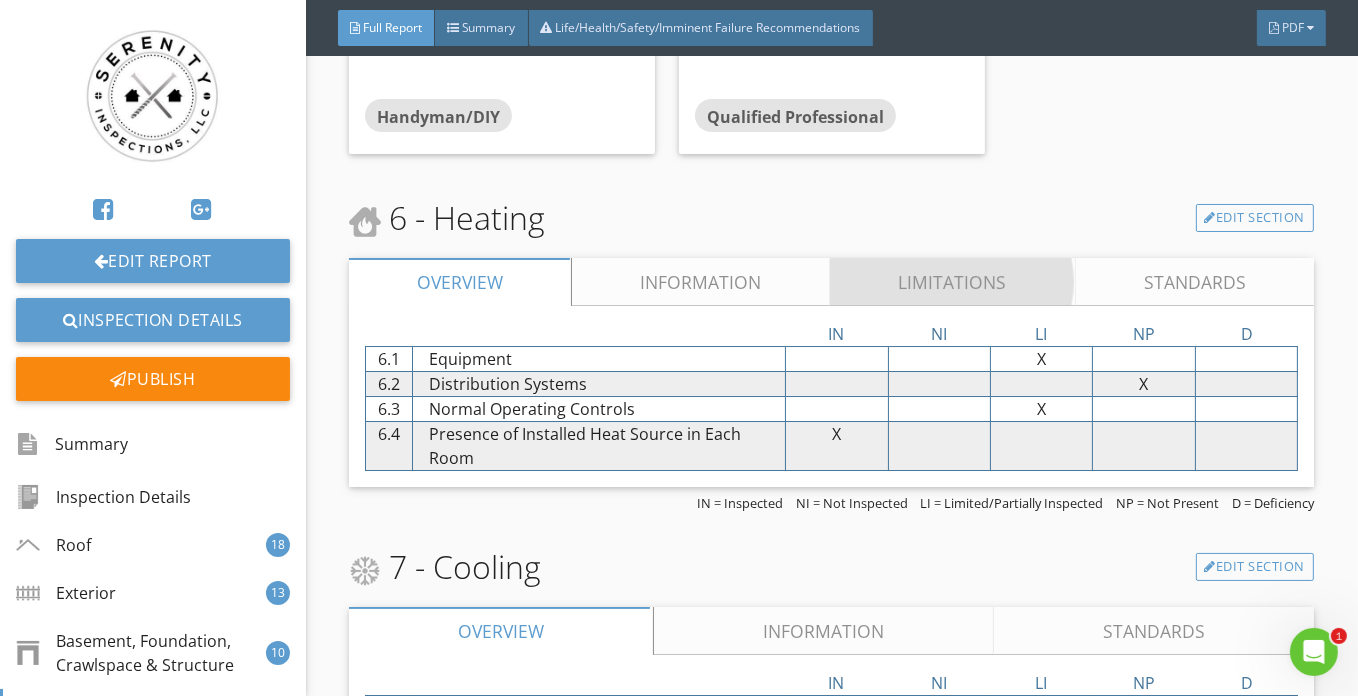 click on "Limitations" at bounding box center [953, 282] 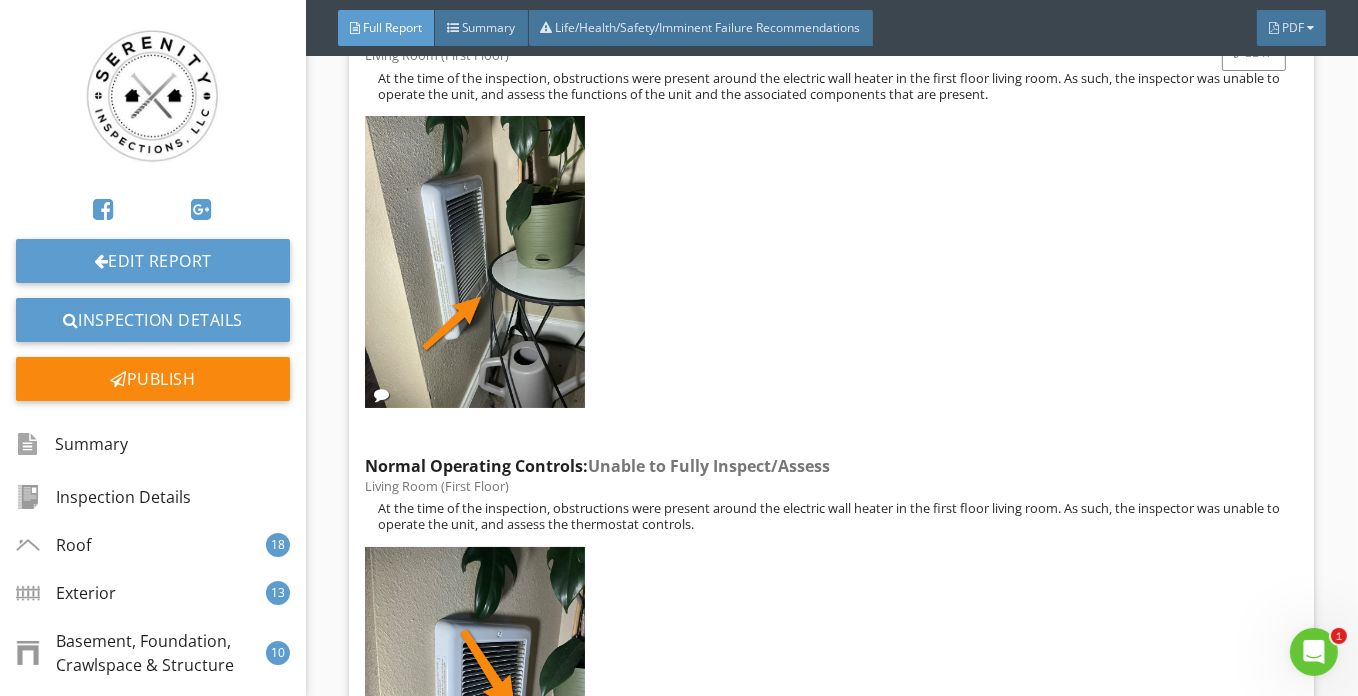 scroll, scrollTop: 14435, scrollLeft: 0, axis: vertical 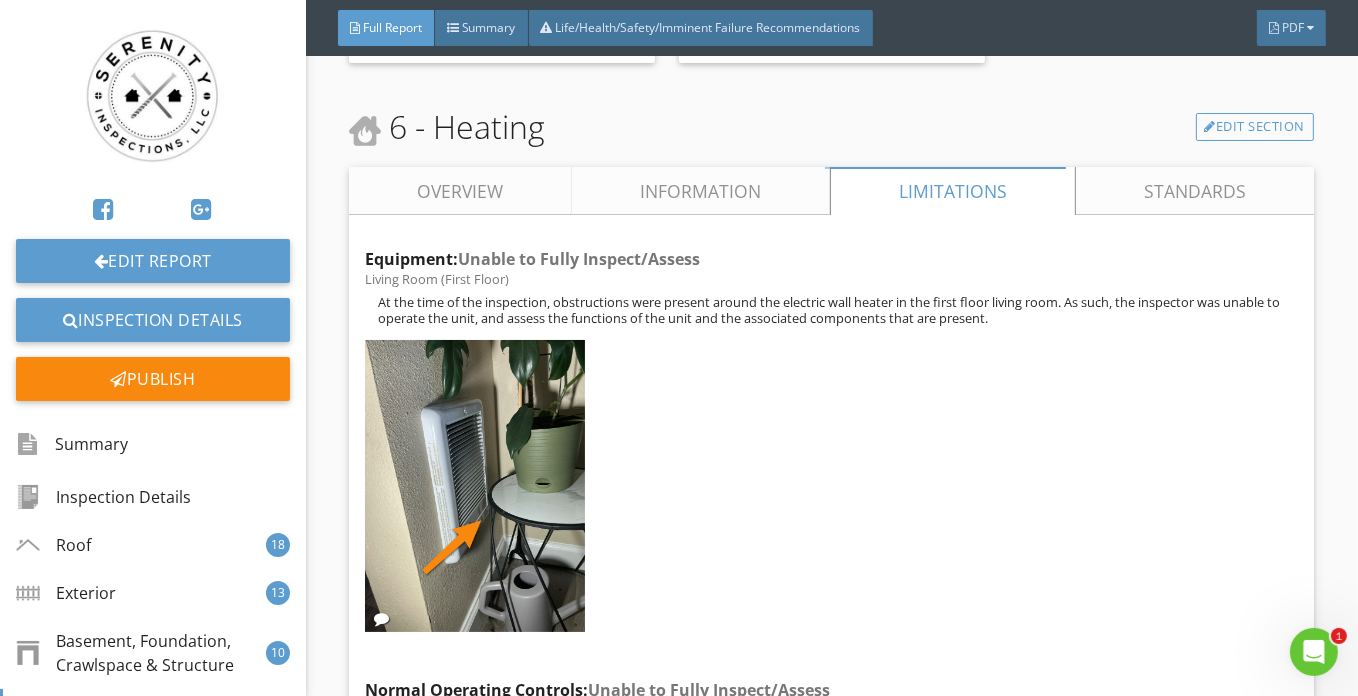 click on "Overview" at bounding box center (460, 191) 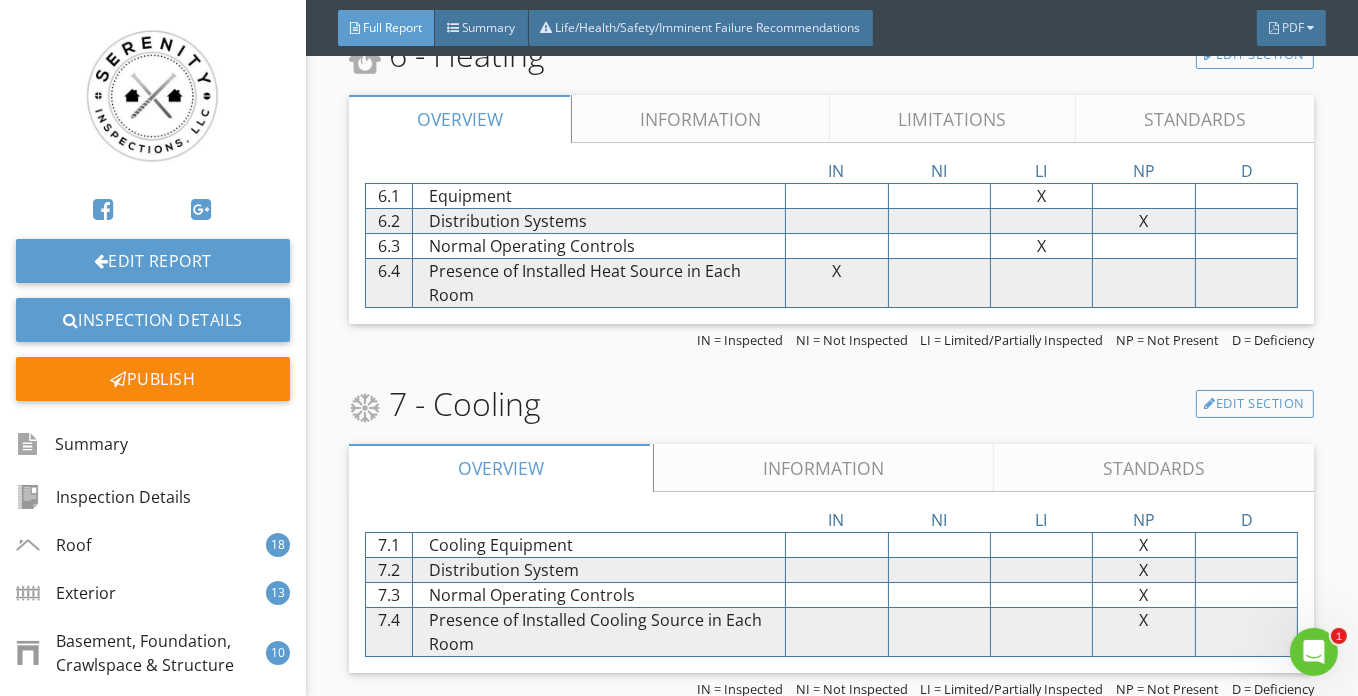 scroll, scrollTop: 14890, scrollLeft: 0, axis: vertical 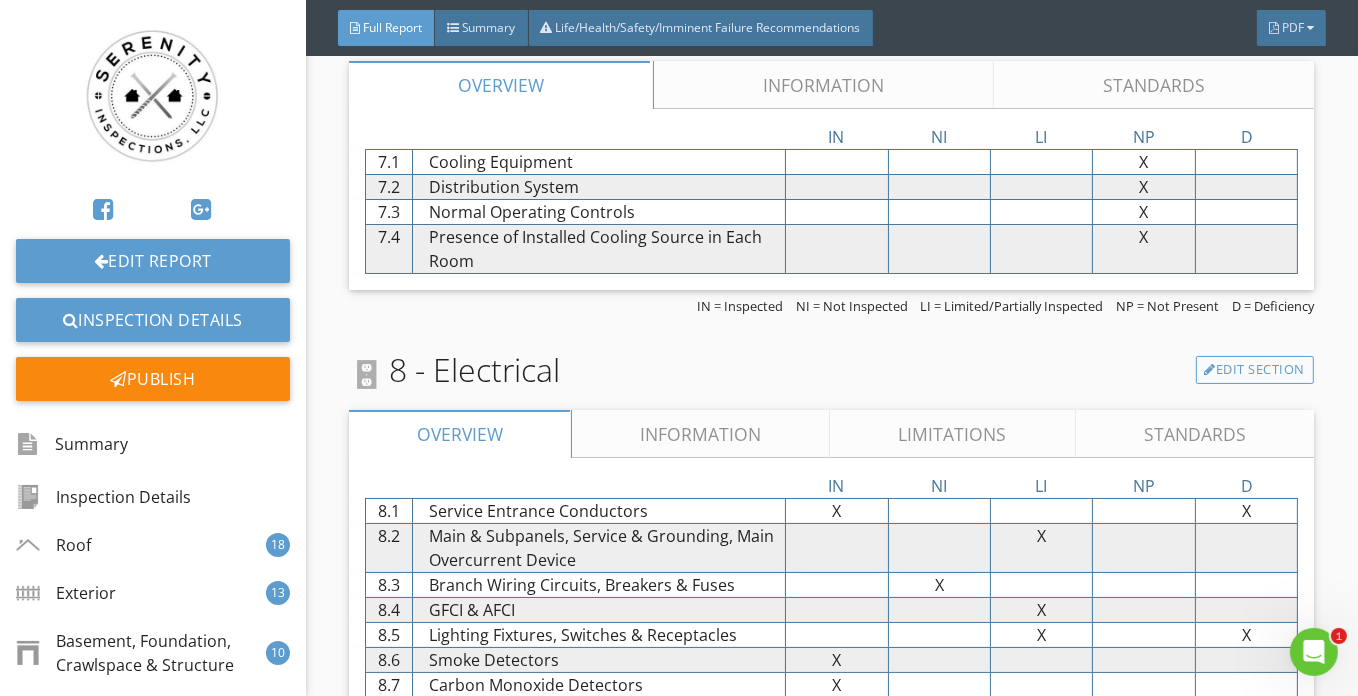 click on "Limitations" at bounding box center (953, 434) 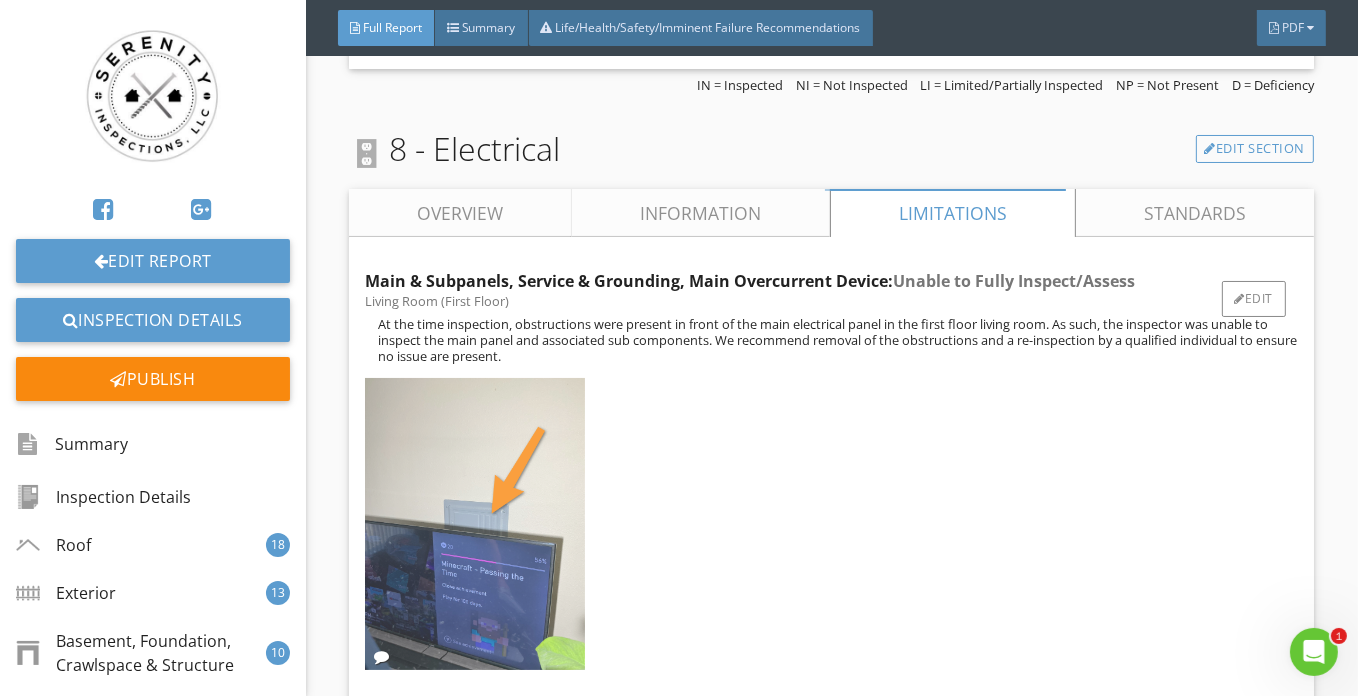 scroll, scrollTop: 14981, scrollLeft: 0, axis: vertical 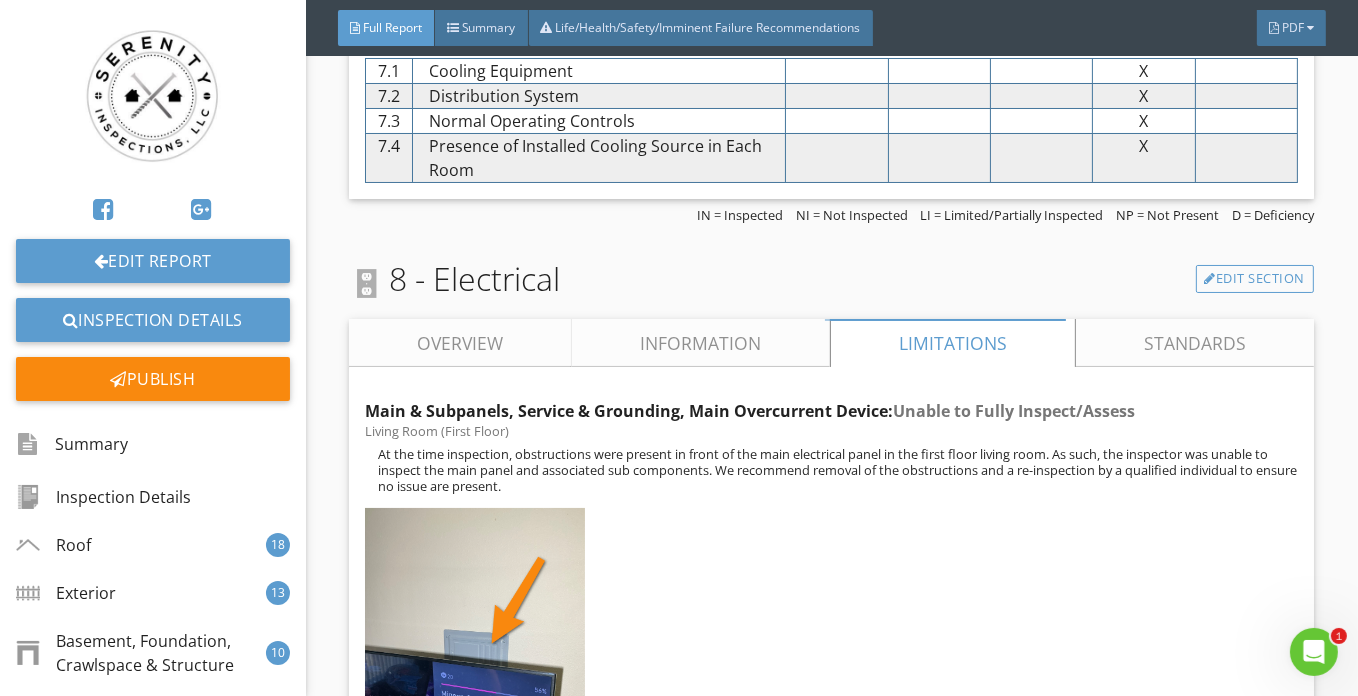 drag, startPoint x: 492, startPoint y: 326, endPoint x: 601, endPoint y: 341, distance: 110.02727 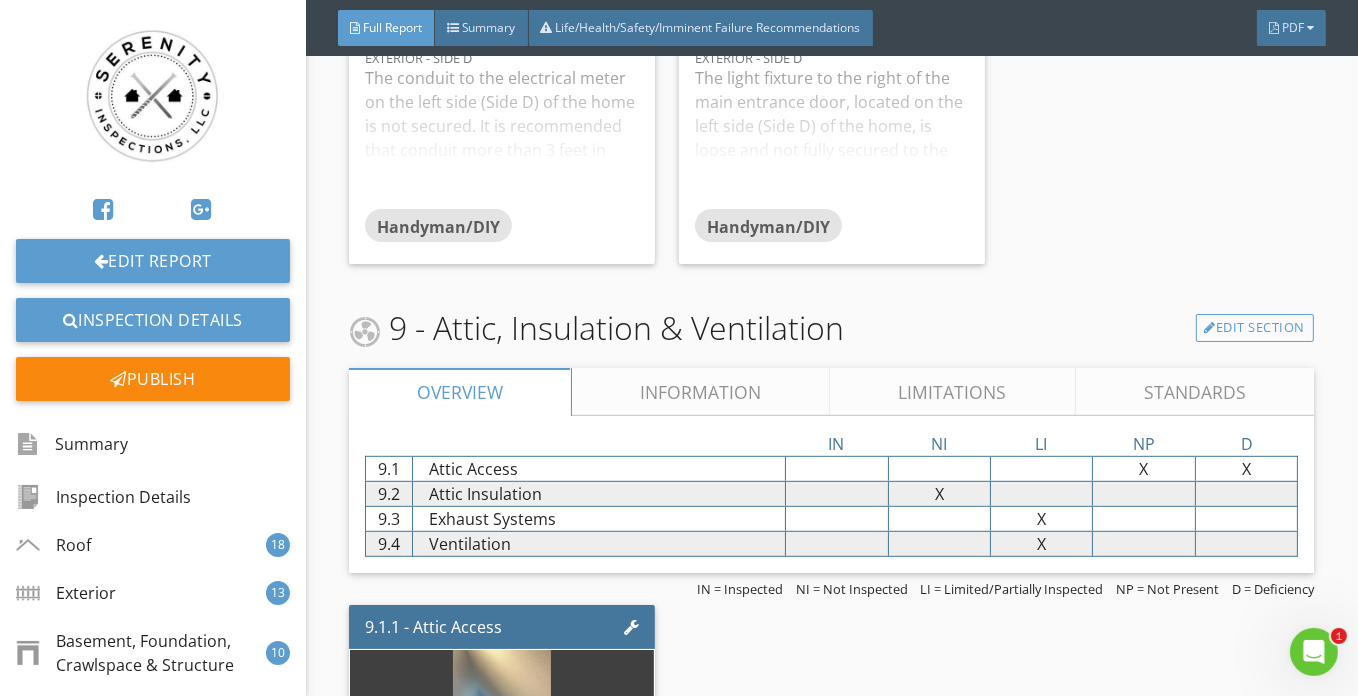 scroll, scrollTop: 15890, scrollLeft: 0, axis: vertical 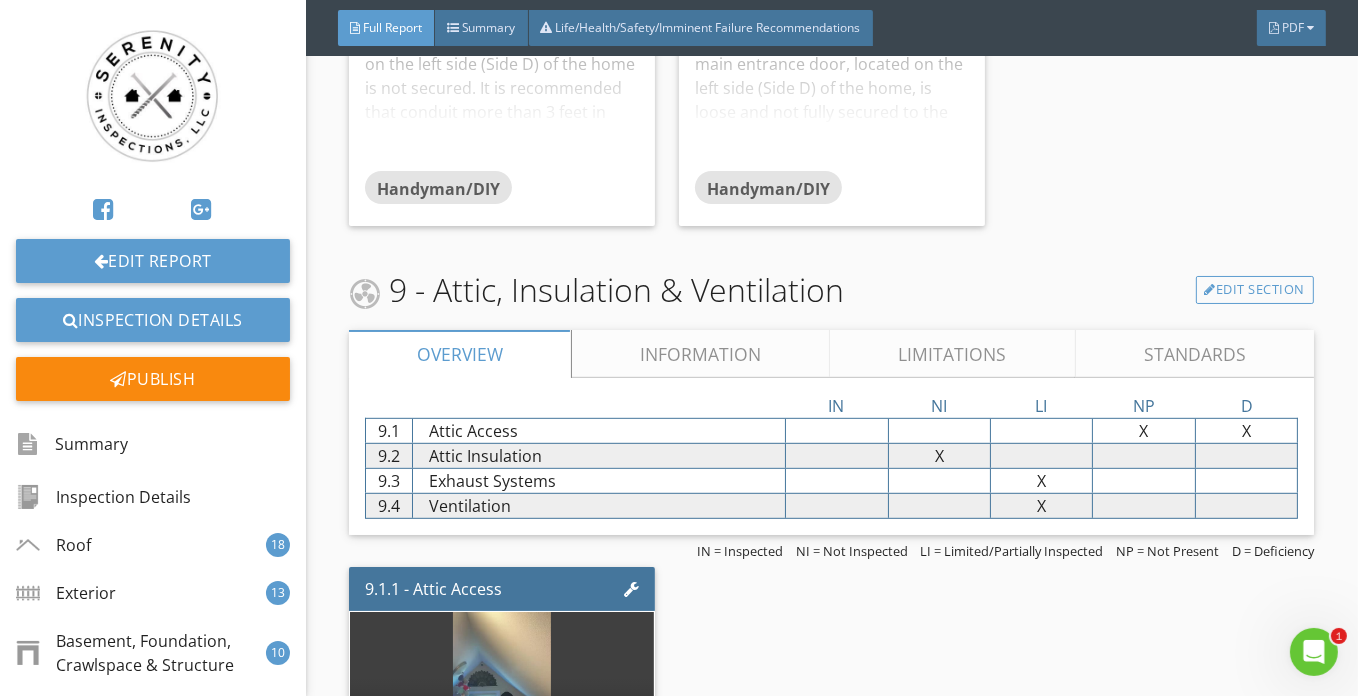 click on "Limitations" at bounding box center (953, 354) 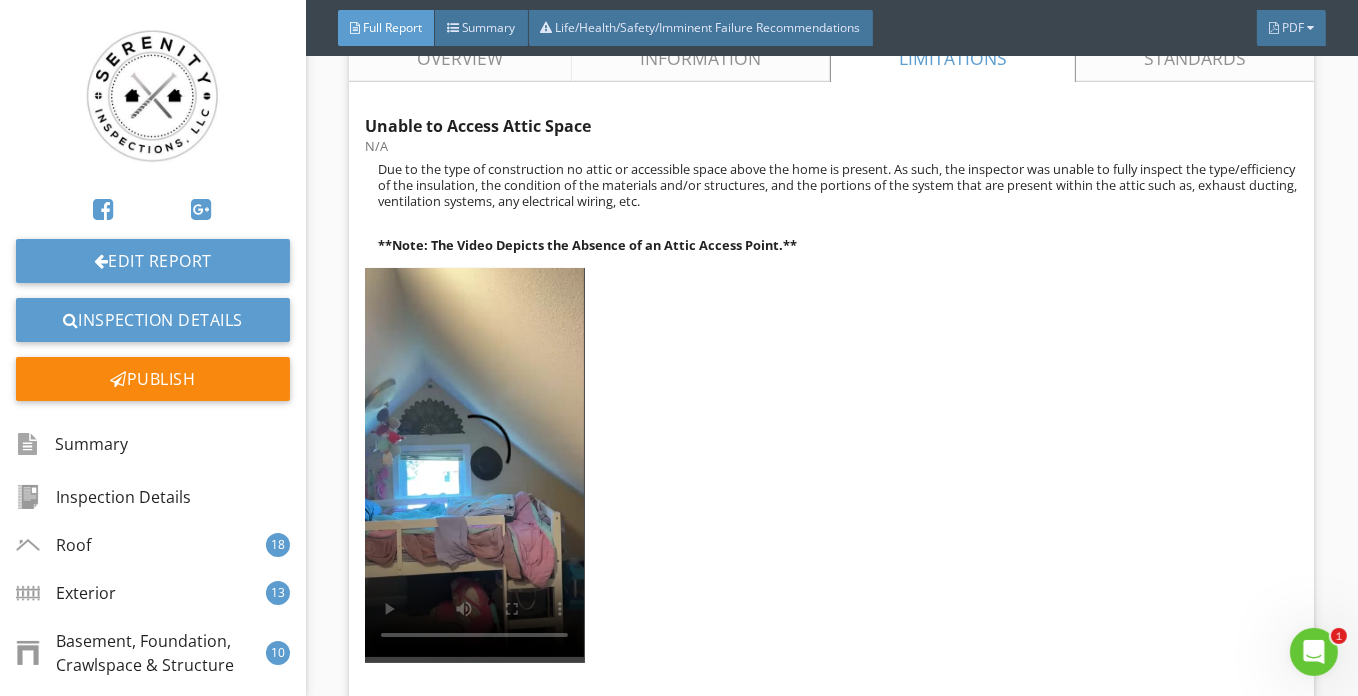 scroll, scrollTop: 15890, scrollLeft: 0, axis: vertical 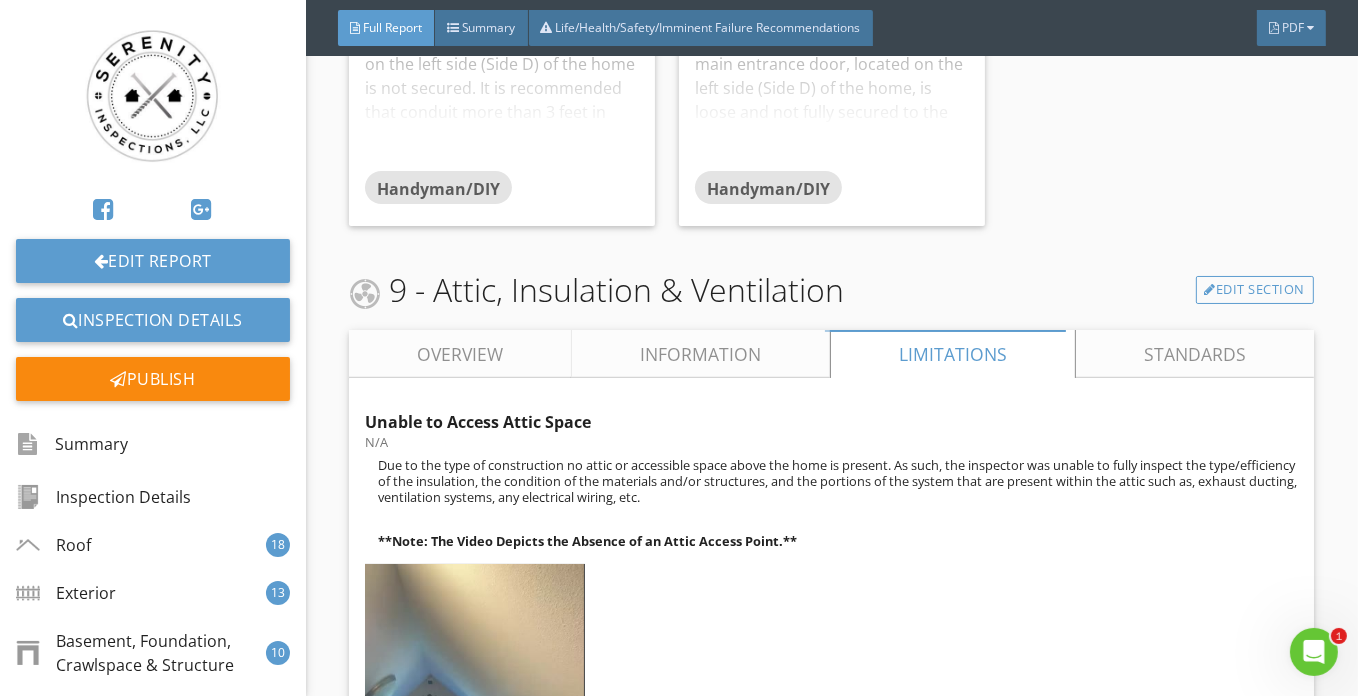 click on "Overview" at bounding box center (460, 354) 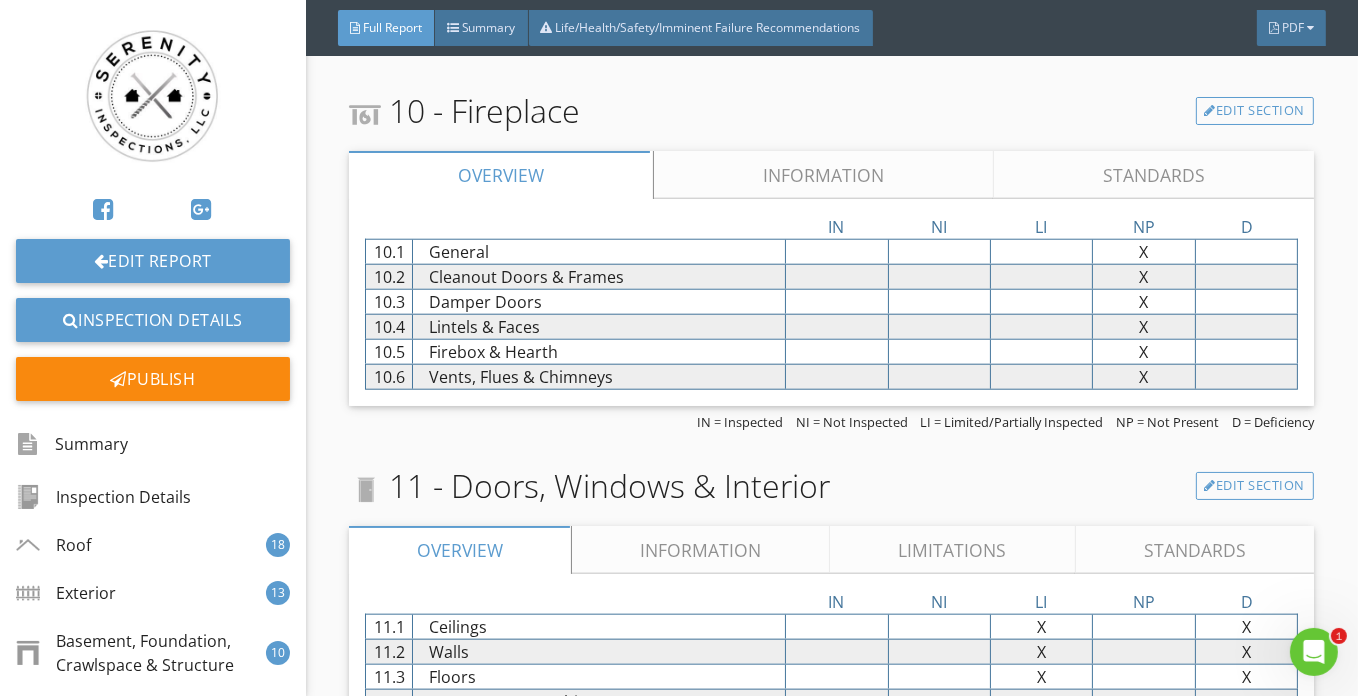scroll, scrollTop: 17253, scrollLeft: 0, axis: vertical 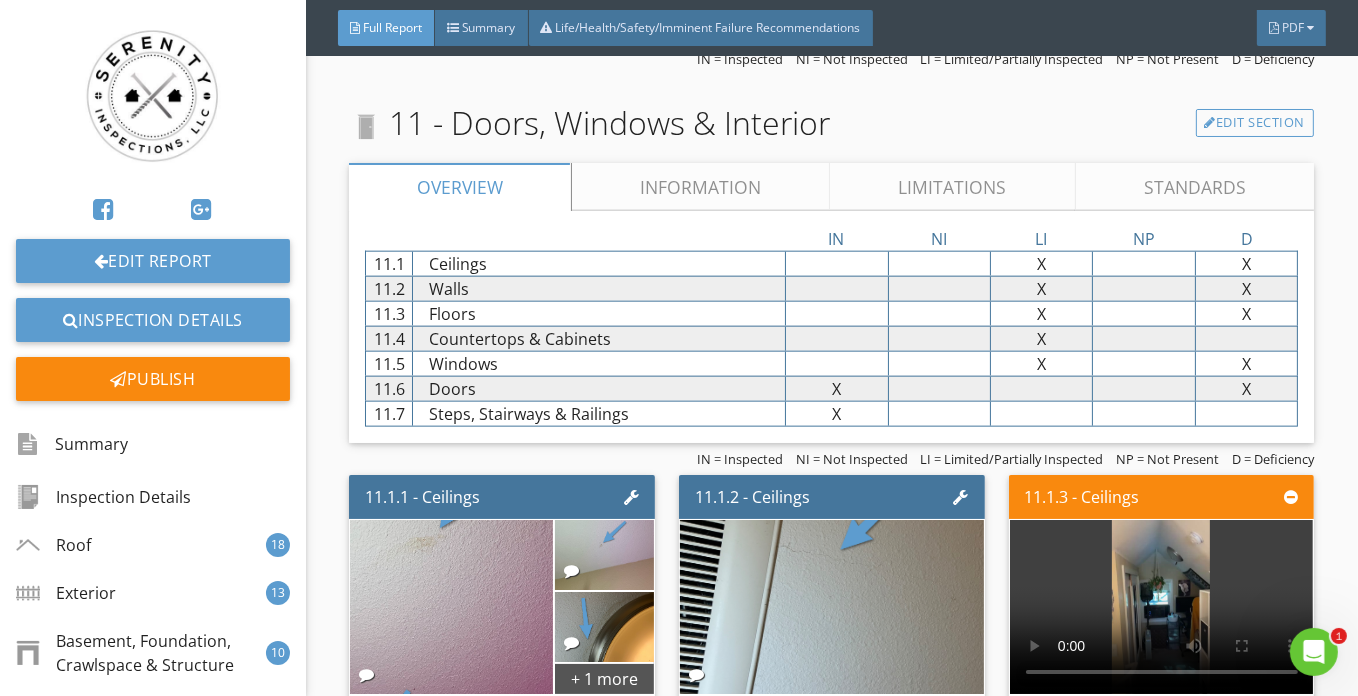 click on "Limitations" at bounding box center [953, 187] 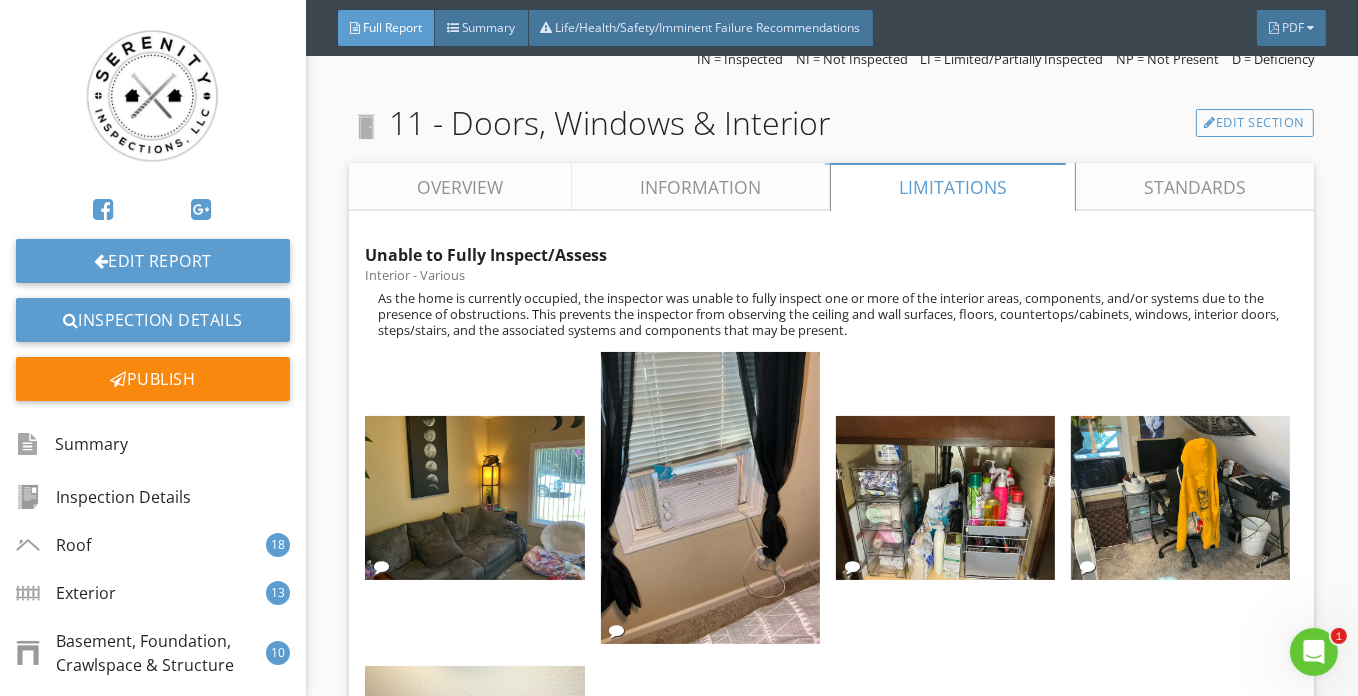 click on "Overview" at bounding box center (460, 187) 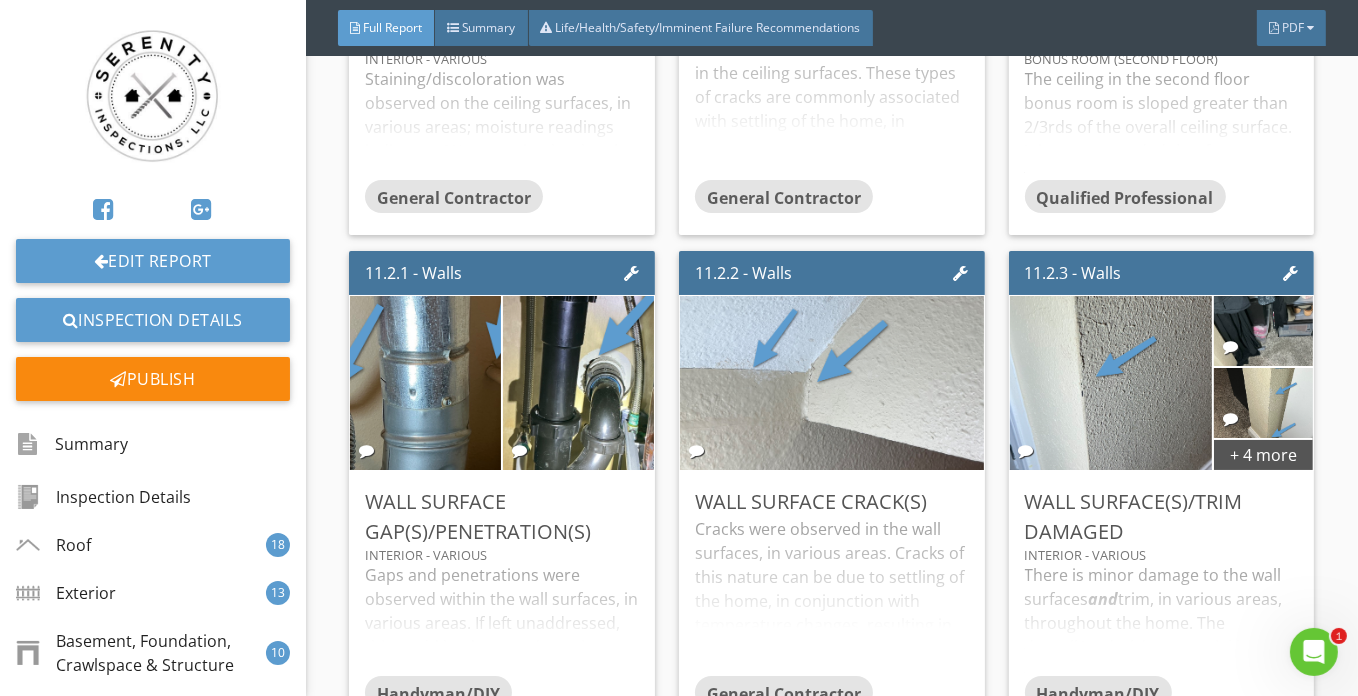 scroll, scrollTop: 17981, scrollLeft: 0, axis: vertical 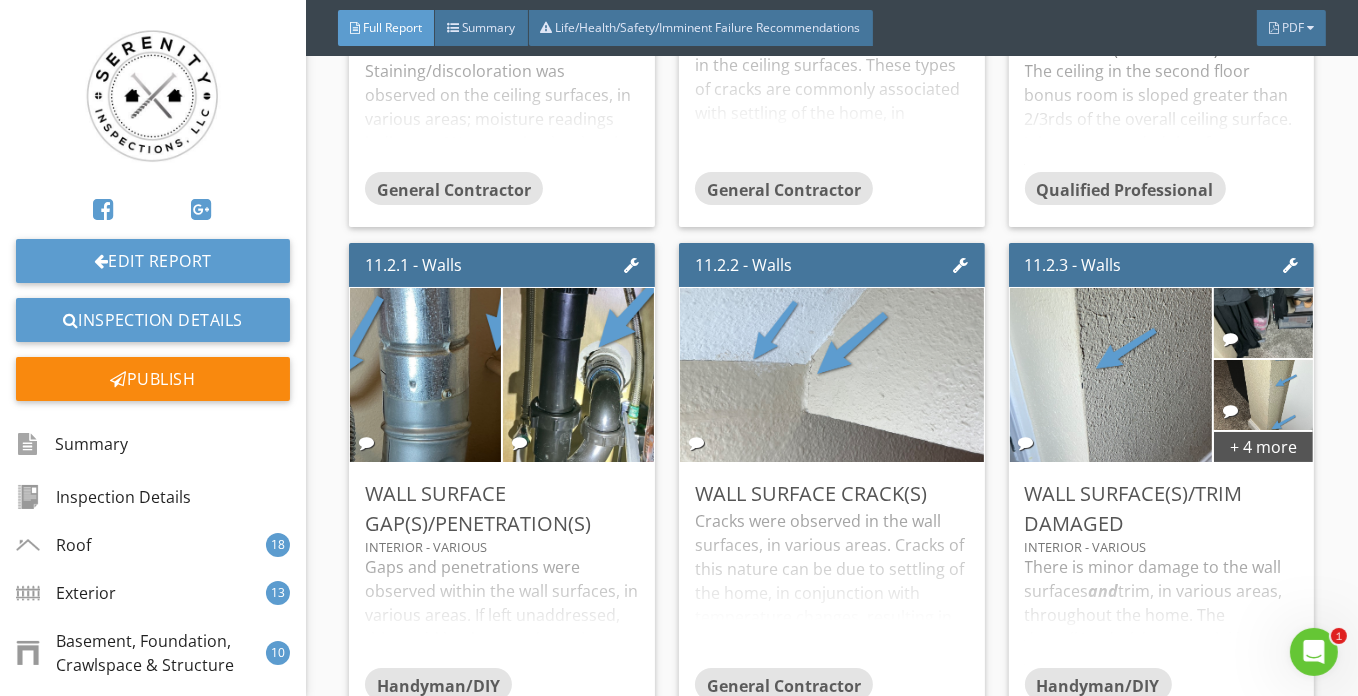 click on "The ceiling in the second floor bonus room is sloped greater than 2/3rds of the overall ceiling surface. It is recommended that for a room to be considered a living space, the ceiling should be 7 feet in height, or 6 feet 4 inches with beams or other support structures that might hang down; if the ceiling is angled, it must be 7 feet or higher from the floor for at least half of the floor area in the space. We recommend inquiring with the local municipality to ensure that the room is considered a proper living space. **Note: The Video Depicts the Ceiling Structure in the Second Floor Bonus Room.**" at bounding box center (1162, 115) 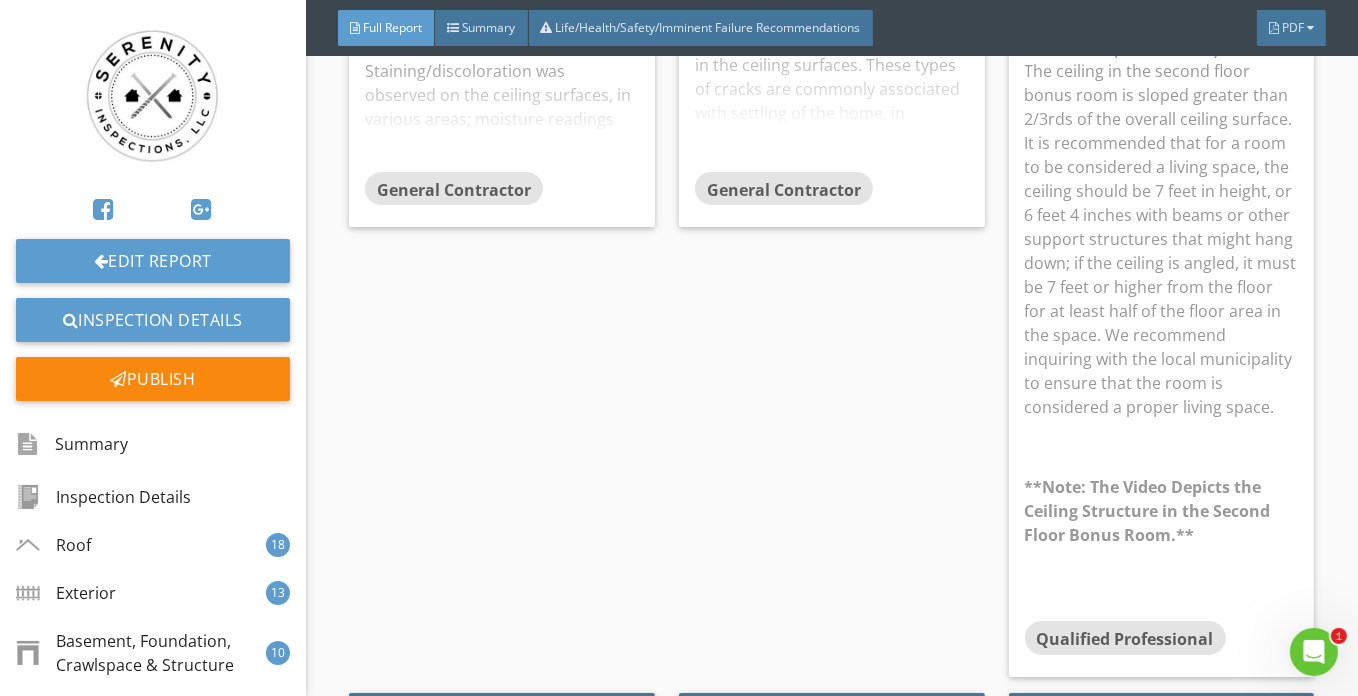 click on "11.1.2 - Ceilings
Ceiling Surface Crack(s)
Interior - Various     One or more cracks were observed in the ceiling surfaces. These types of cracks are commonly associated with settling of the home, in conjunction with temperature changes, resulting in contraction and expansion of the structure of the home. We recommend further assessment and repair by a licensed contractor to ensure the cracks do not become more extensive and/or deterioration of the drywall occurs.  Here is a good   video   on how to repair drywall cracks.   General Contractor
Edit" at bounding box center [832, 211] 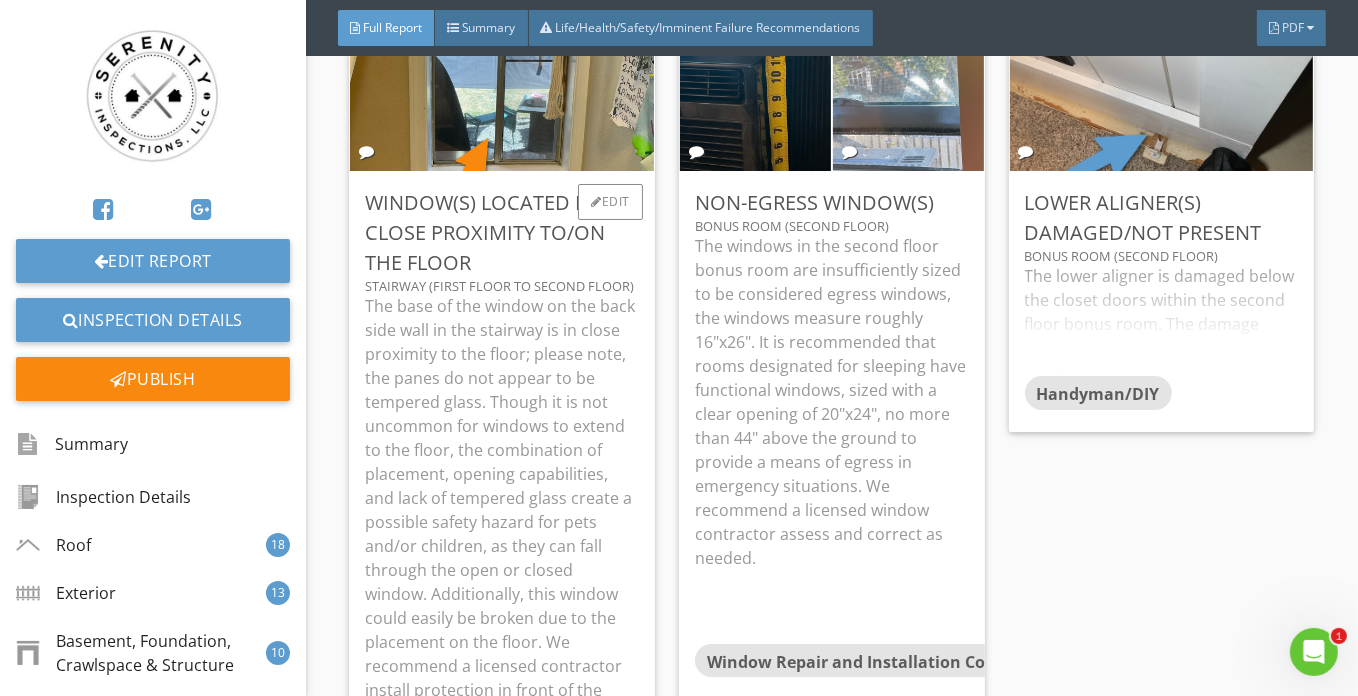 scroll, scrollTop: 19799, scrollLeft: 0, axis: vertical 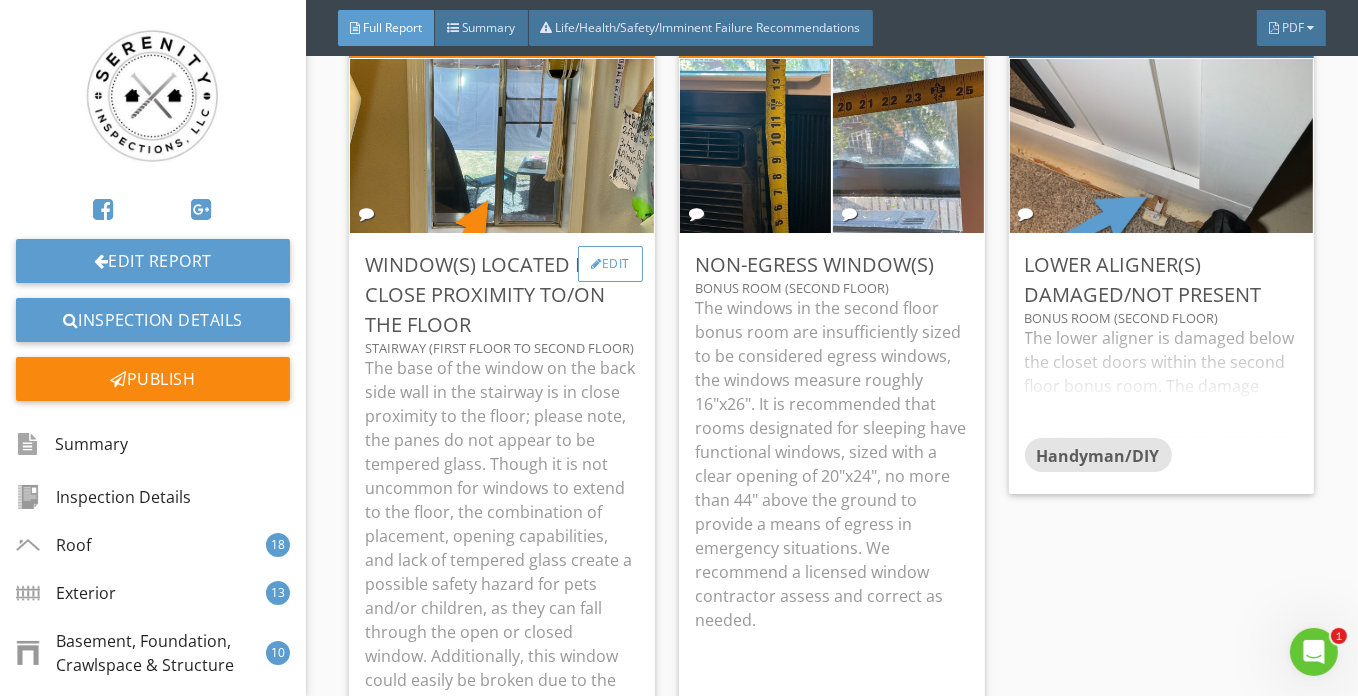 click on "Edit" at bounding box center (610, 264) 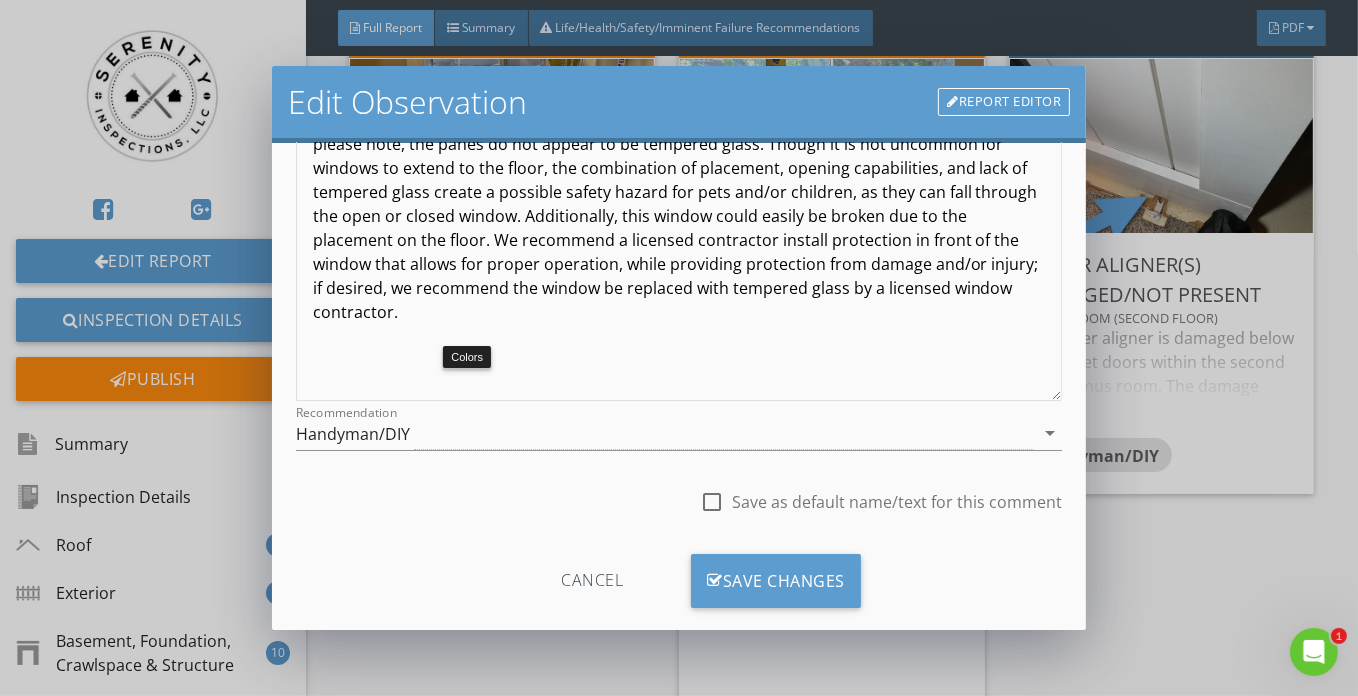 scroll, scrollTop: 297, scrollLeft: 0, axis: vertical 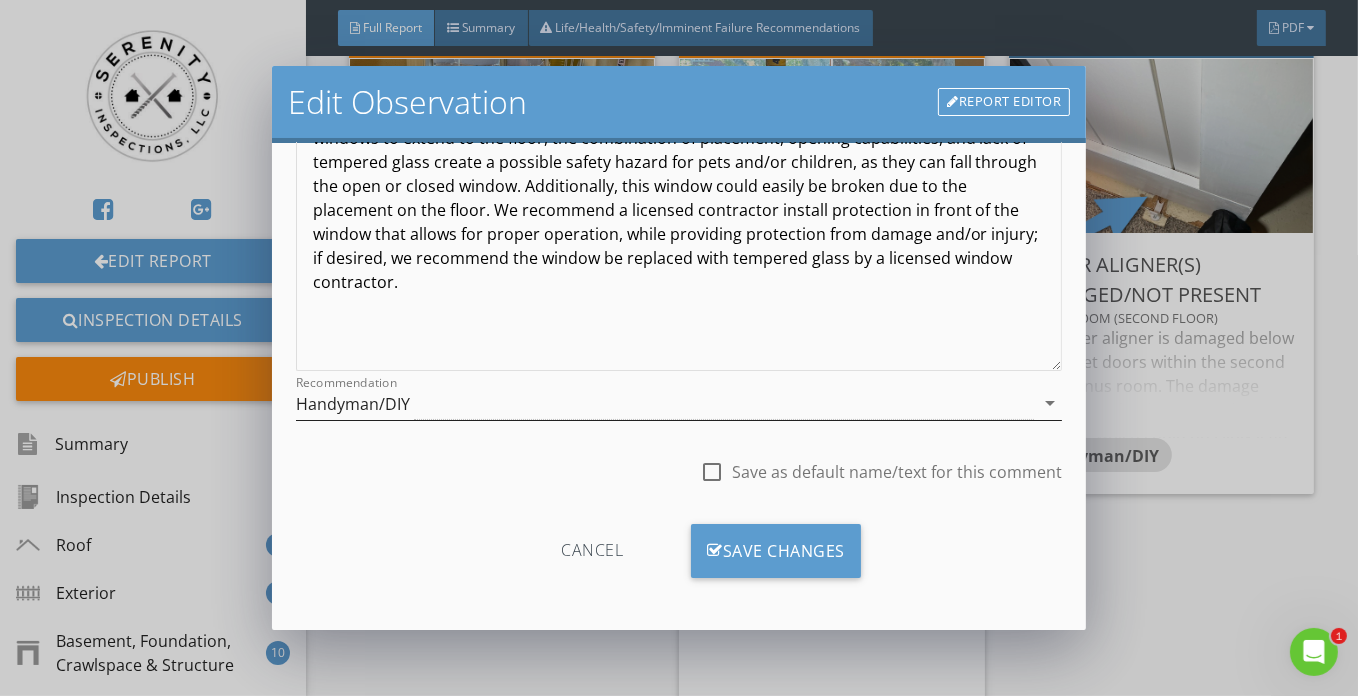 click on "Handyman/DIY" at bounding box center (665, 403) 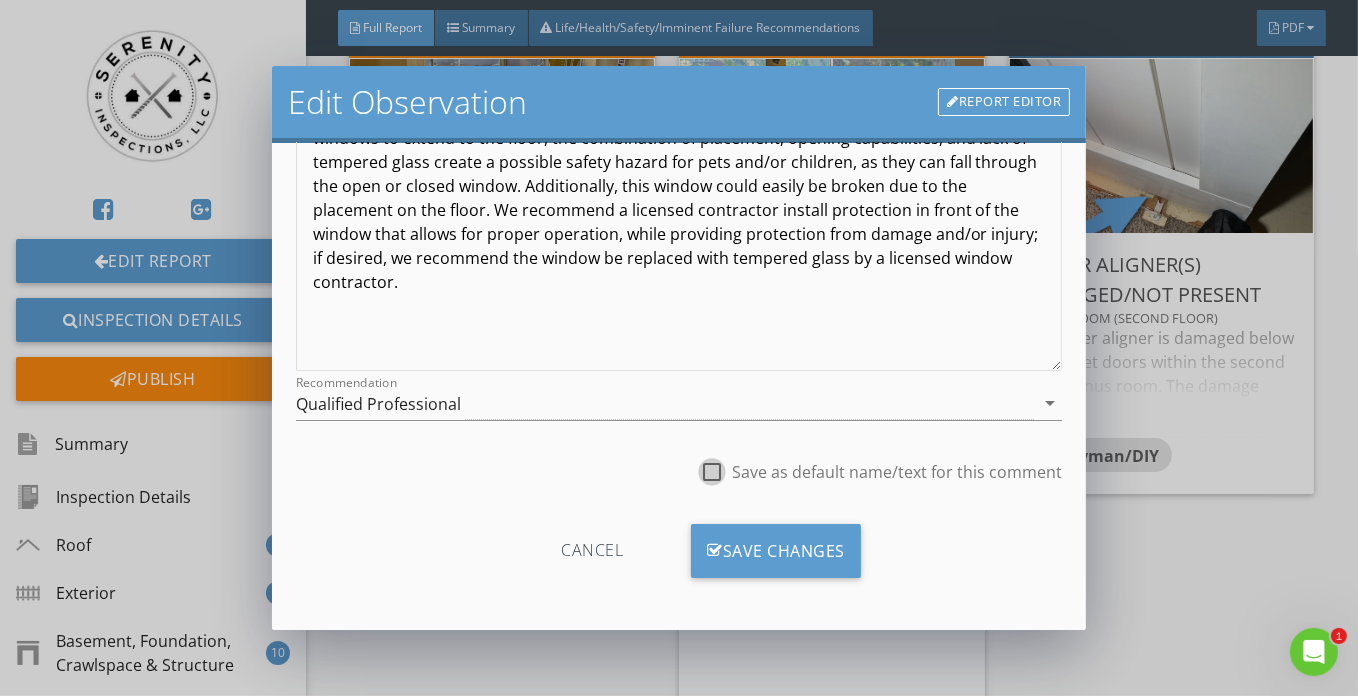 click on "The base of the window on the back side wall in the stairway is in close proximity to the floor; please note, the panes do not appear to be tempered glass. Though it is not uncommon for windows to extend to the floor, the combination of placement, opening capabilities, and lack of tempered glass create a possible safety hazard for pets and/or children, as they can fall through the open or closed window. Additionally, this window could easily be broken due to the placement on the floor. We recommend a licensed contractor install protection in front of the window that allows for proper operation, while providing protection from damage and/or injury; if desired, we recommend the window be replaced with tempered glass by a licensed window contractor." at bounding box center (679, 212) 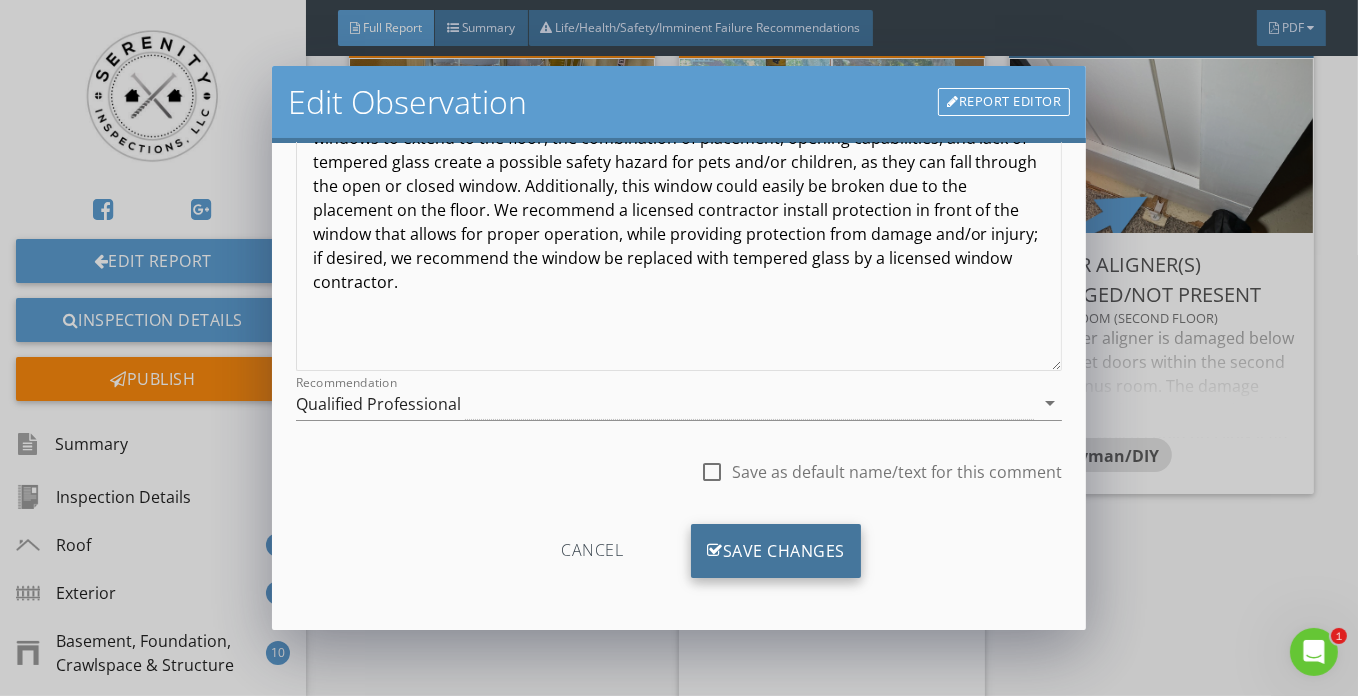 click on "Save Changes" at bounding box center [776, 551] 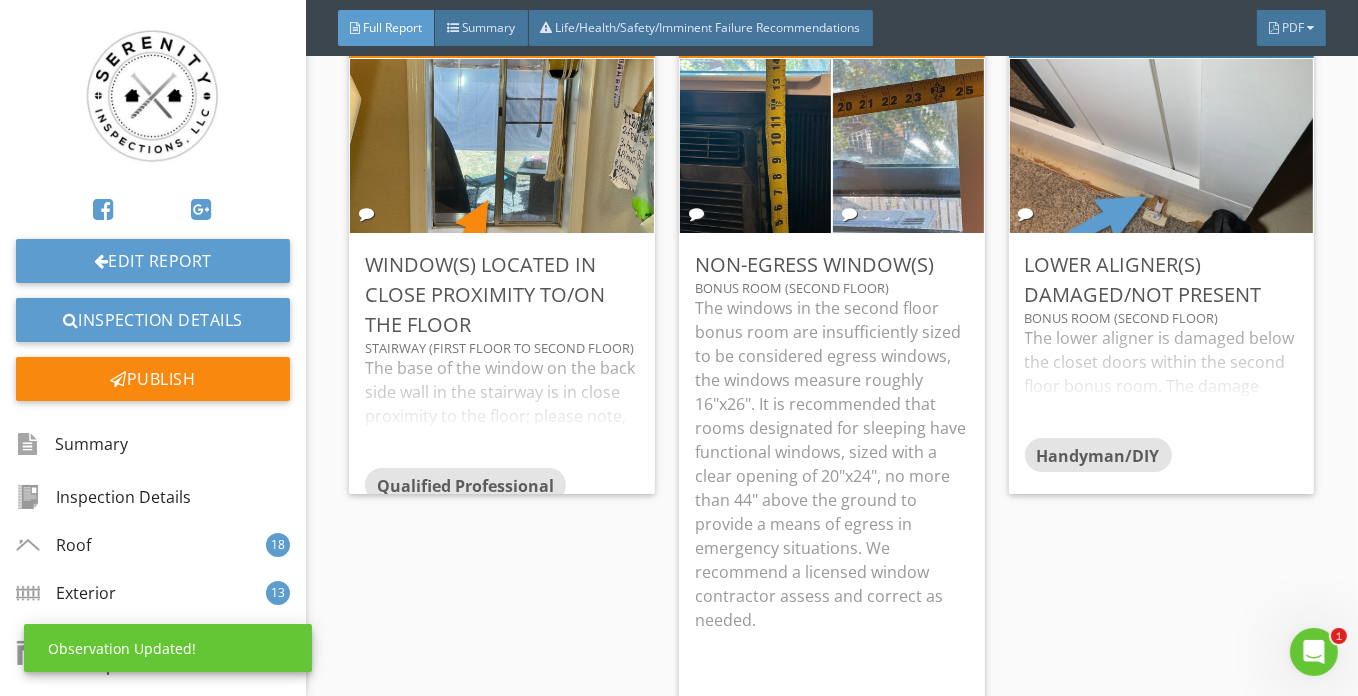 scroll, scrollTop: 61, scrollLeft: 0, axis: vertical 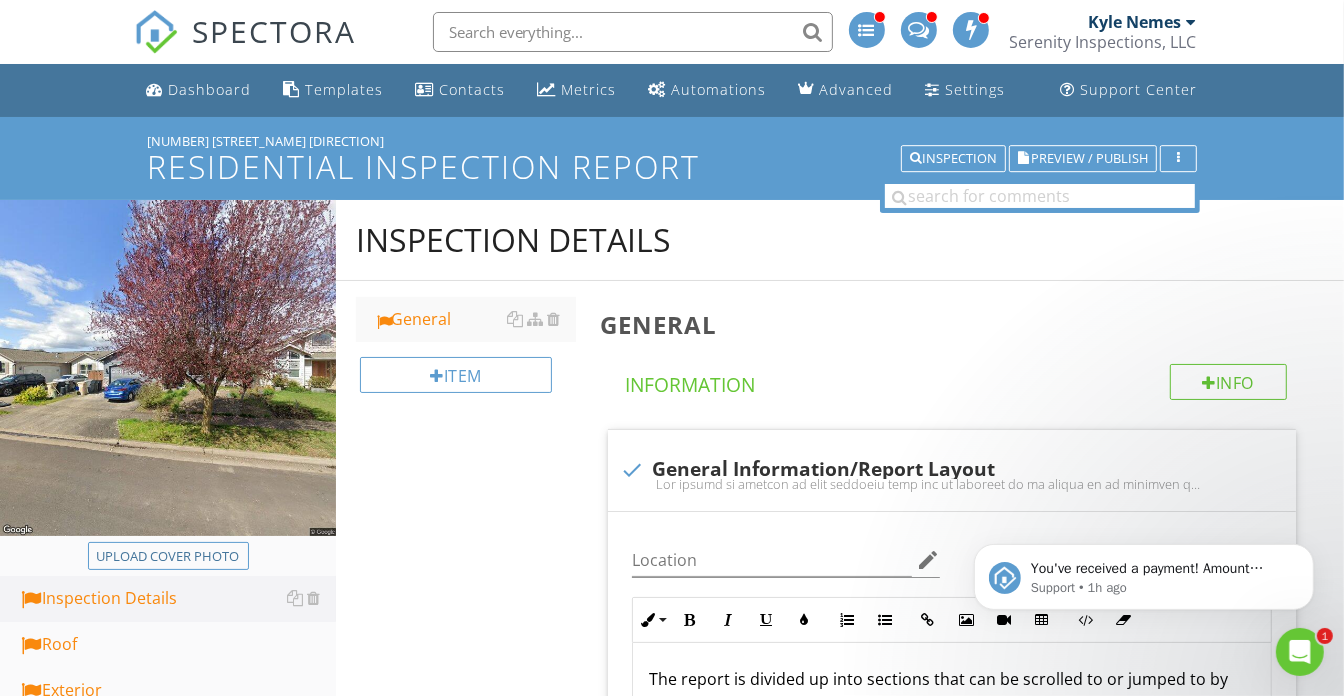 click at bounding box center [1299, 651] 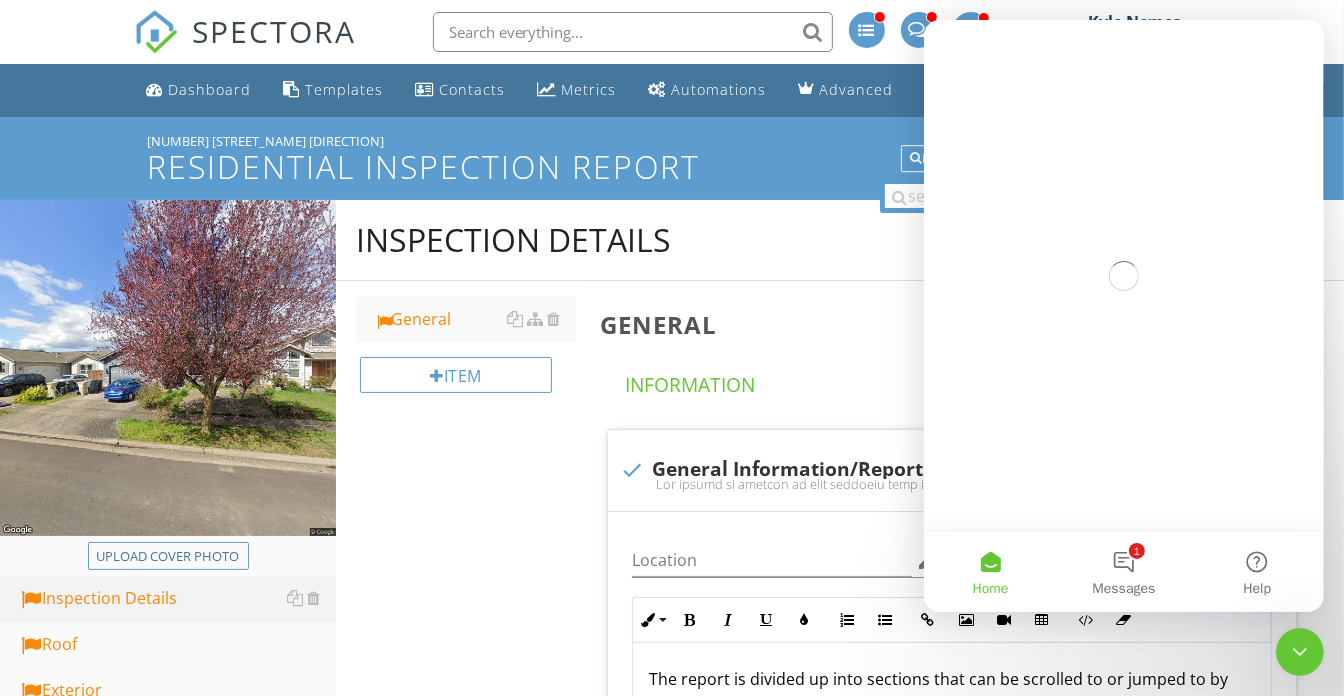 scroll, scrollTop: 0, scrollLeft: 0, axis: both 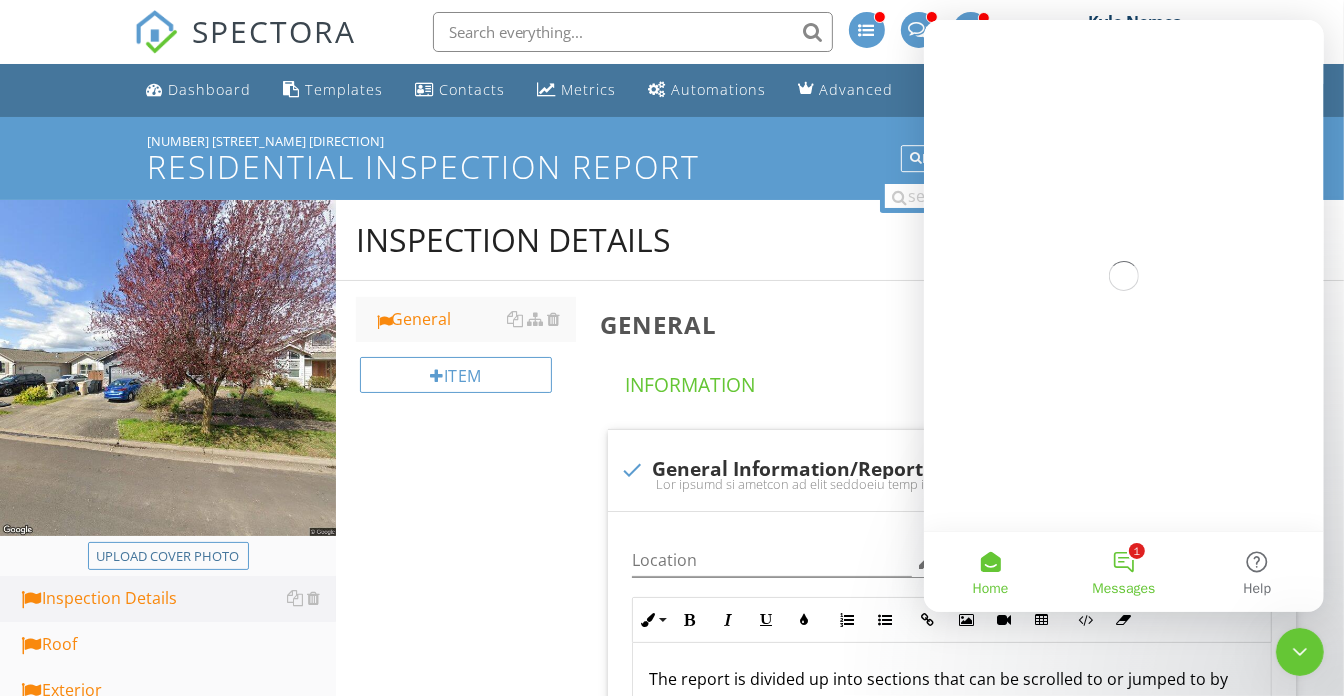 click on "1 Messages" at bounding box center (1122, 572) 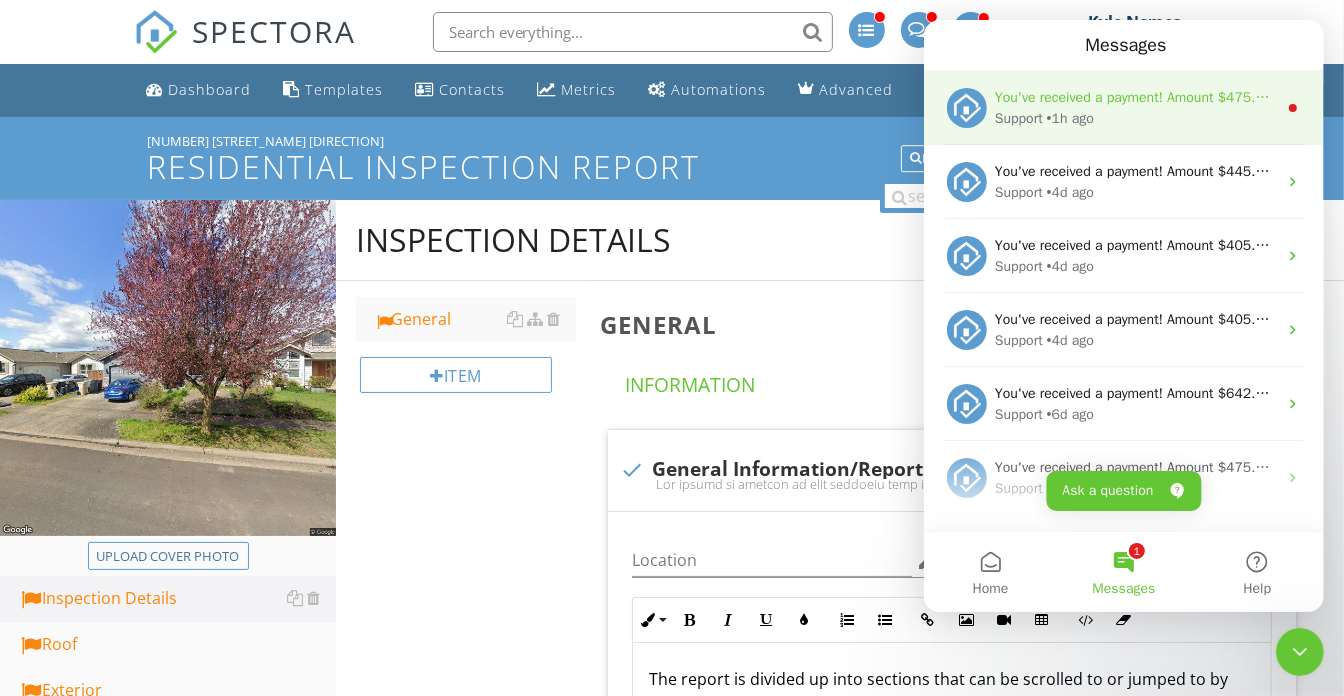 click on "•  1h ago" at bounding box center (1069, 118) 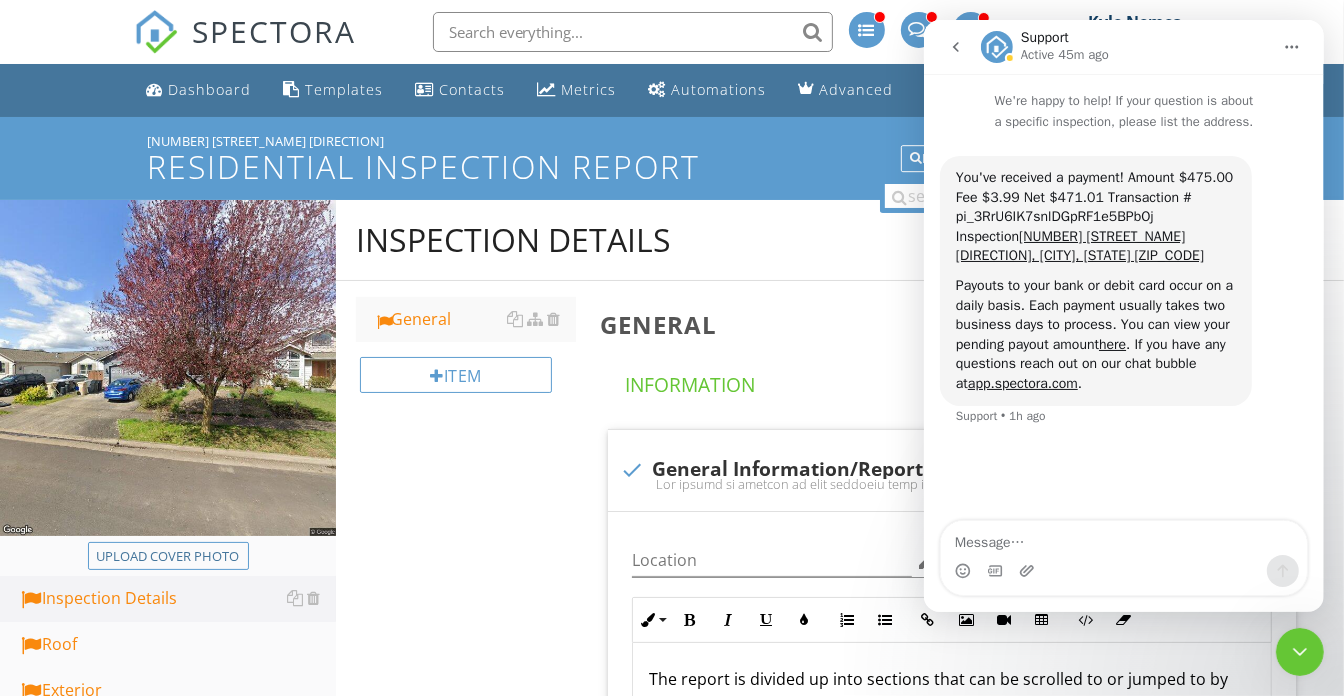 click 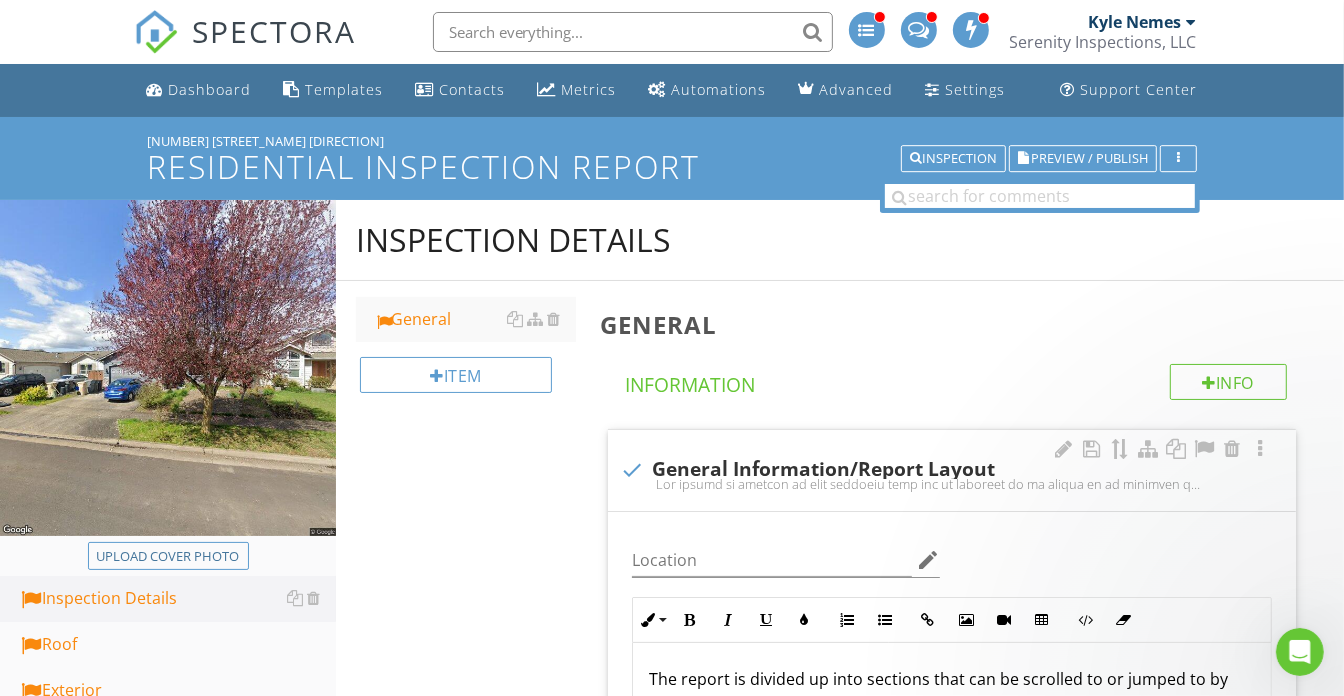 scroll, scrollTop: 0, scrollLeft: 0, axis: both 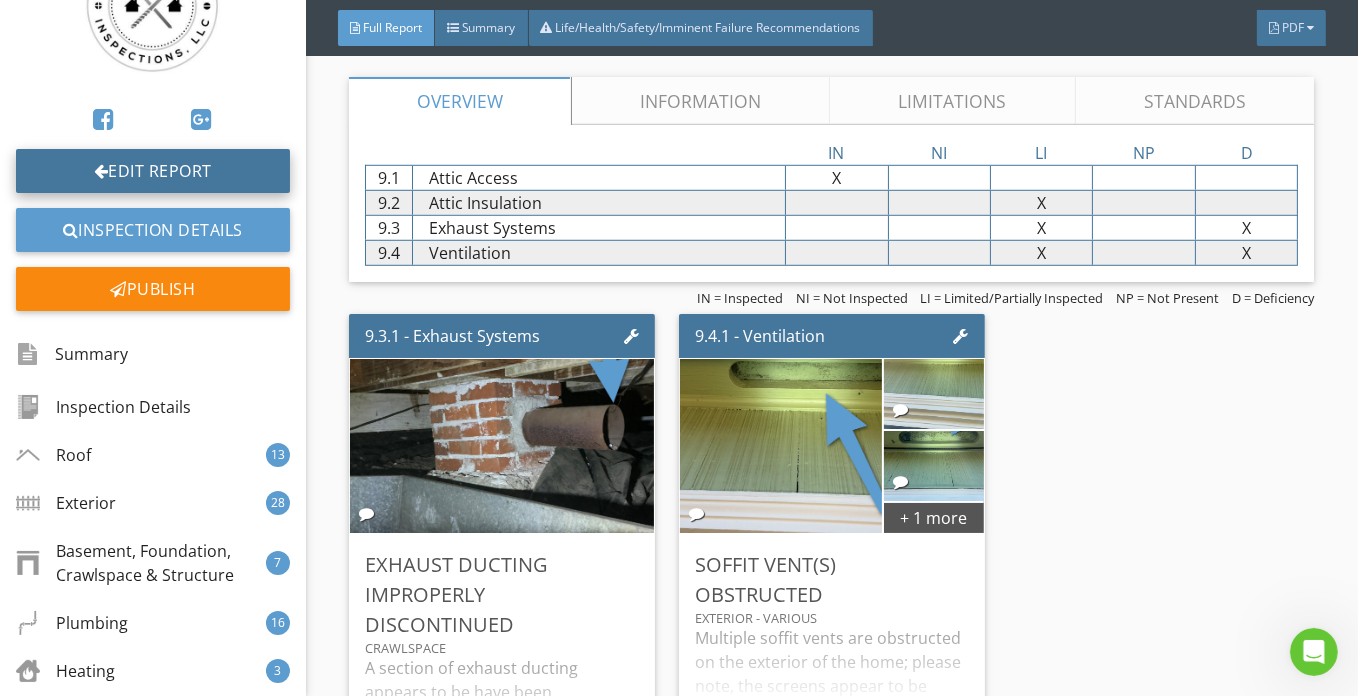click on "Edit Report" at bounding box center (153, 171) 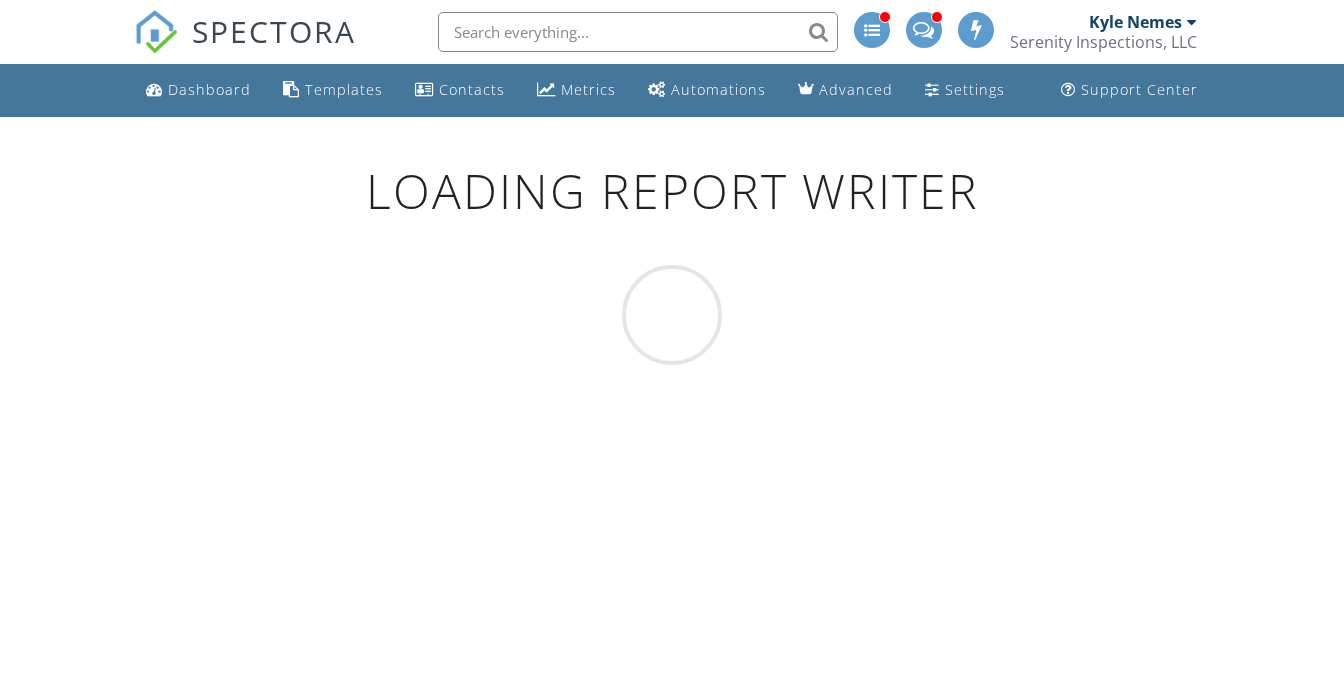 scroll, scrollTop: 0, scrollLeft: 0, axis: both 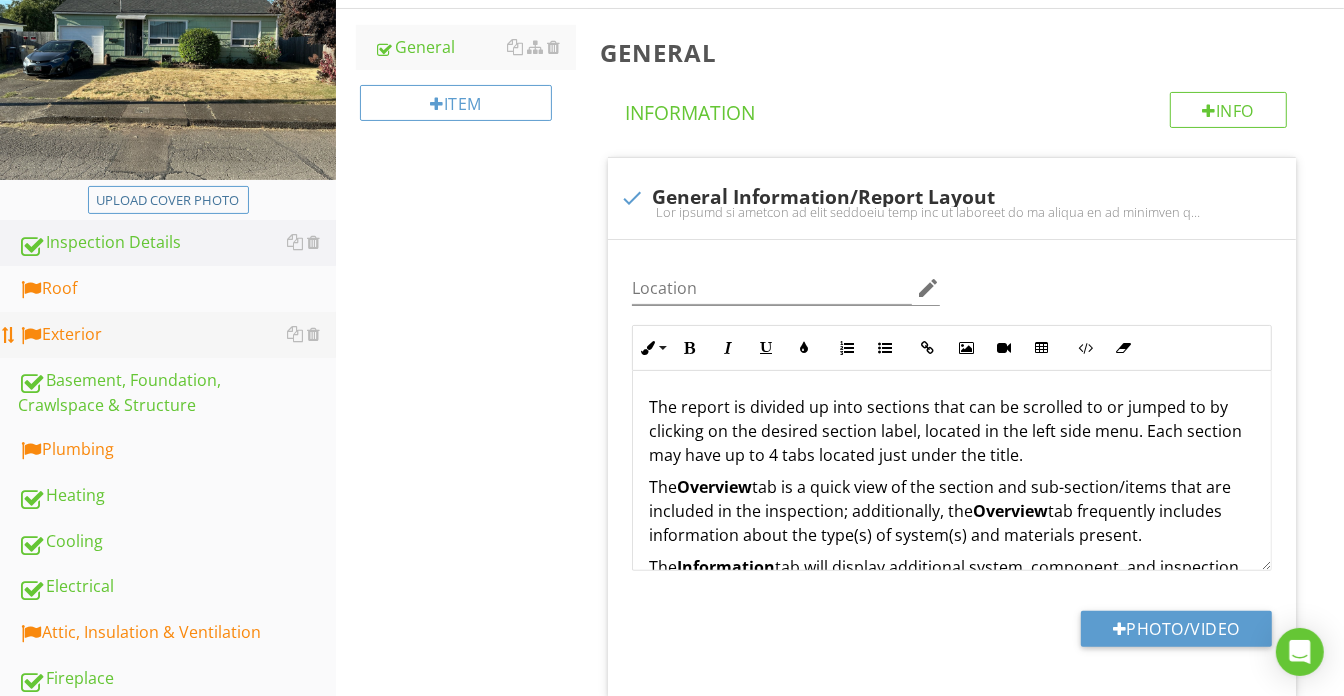 click on "Exterior" at bounding box center [177, 335] 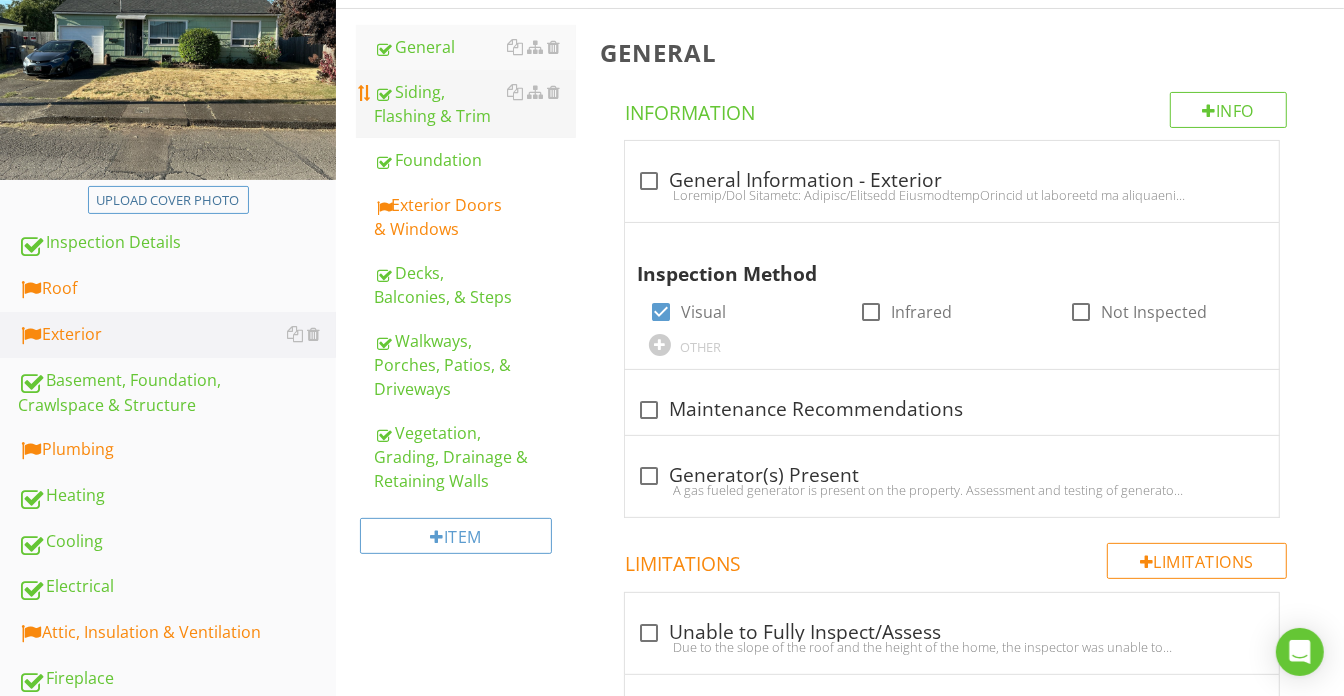 click on "Siding, Flashing & Trim" at bounding box center (475, 104) 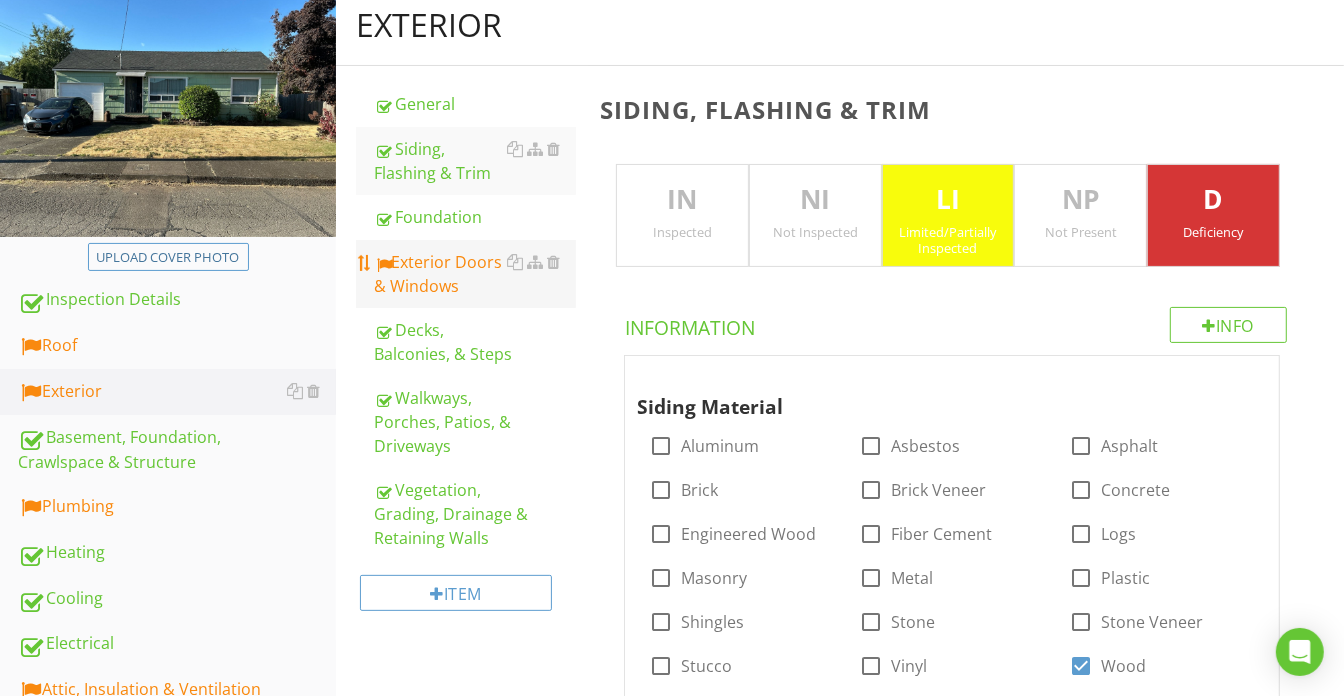 scroll, scrollTop: 90, scrollLeft: 0, axis: vertical 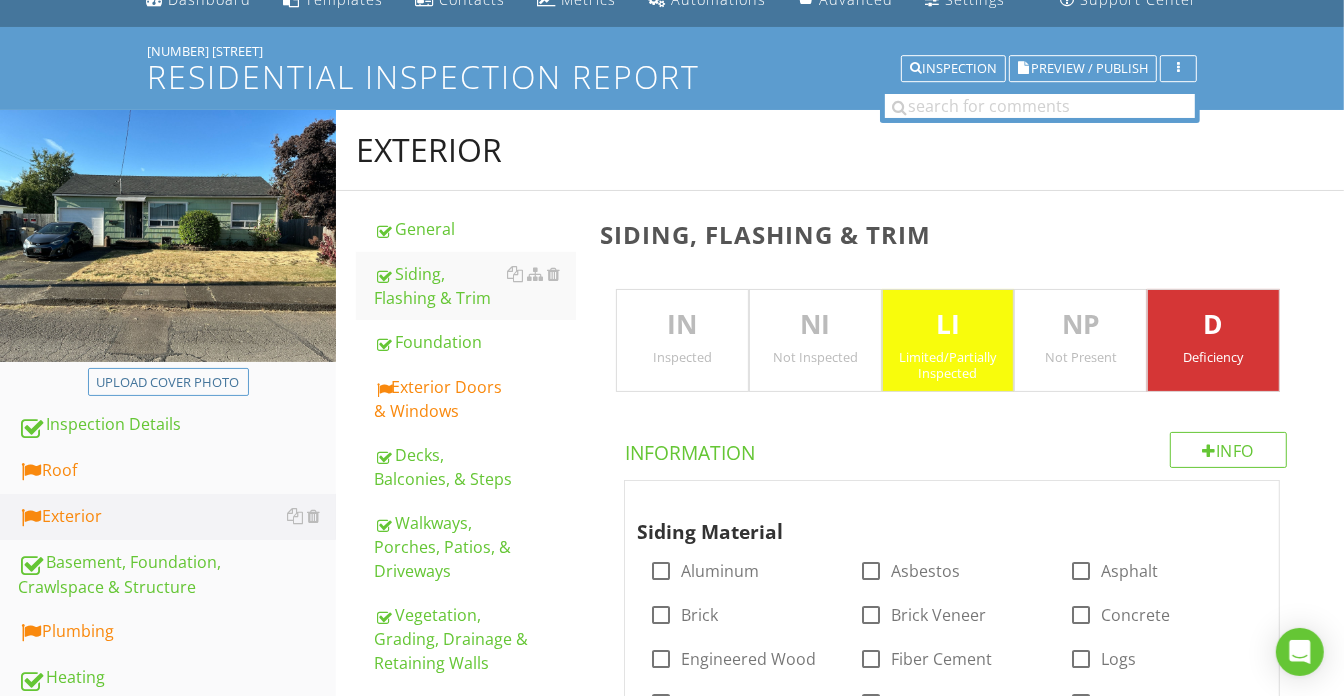 drag, startPoint x: 455, startPoint y: 414, endPoint x: 676, endPoint y: 415, distance: 221.00226 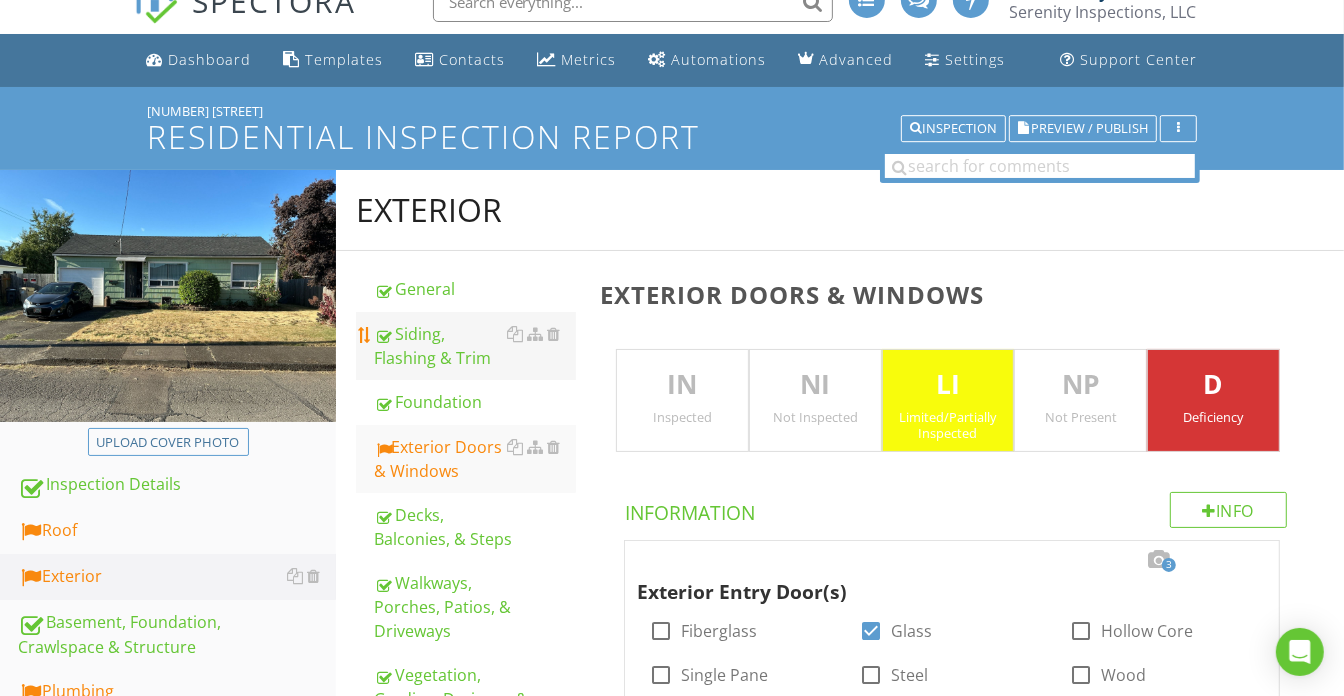 scroll, scrollTop: 0, scrollLeft: 0, axis: both 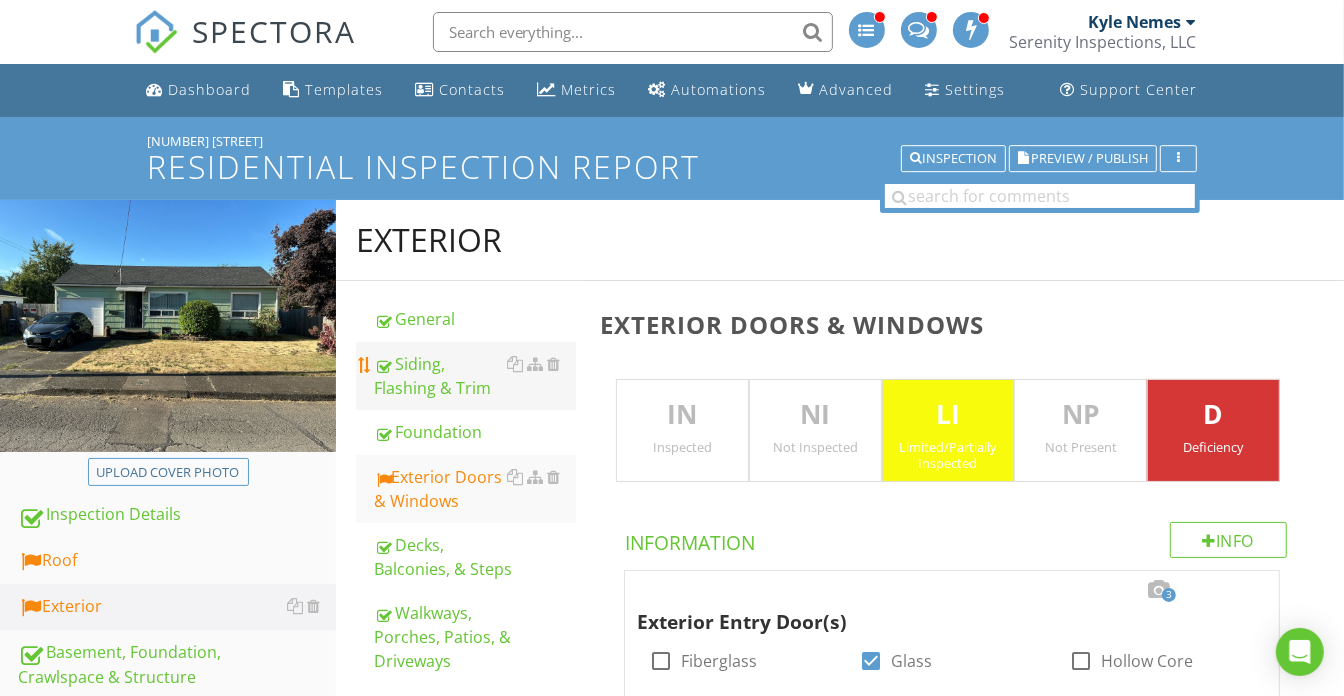 click on "Siding, Flashing & Trim" at bounding box center [475, 376] 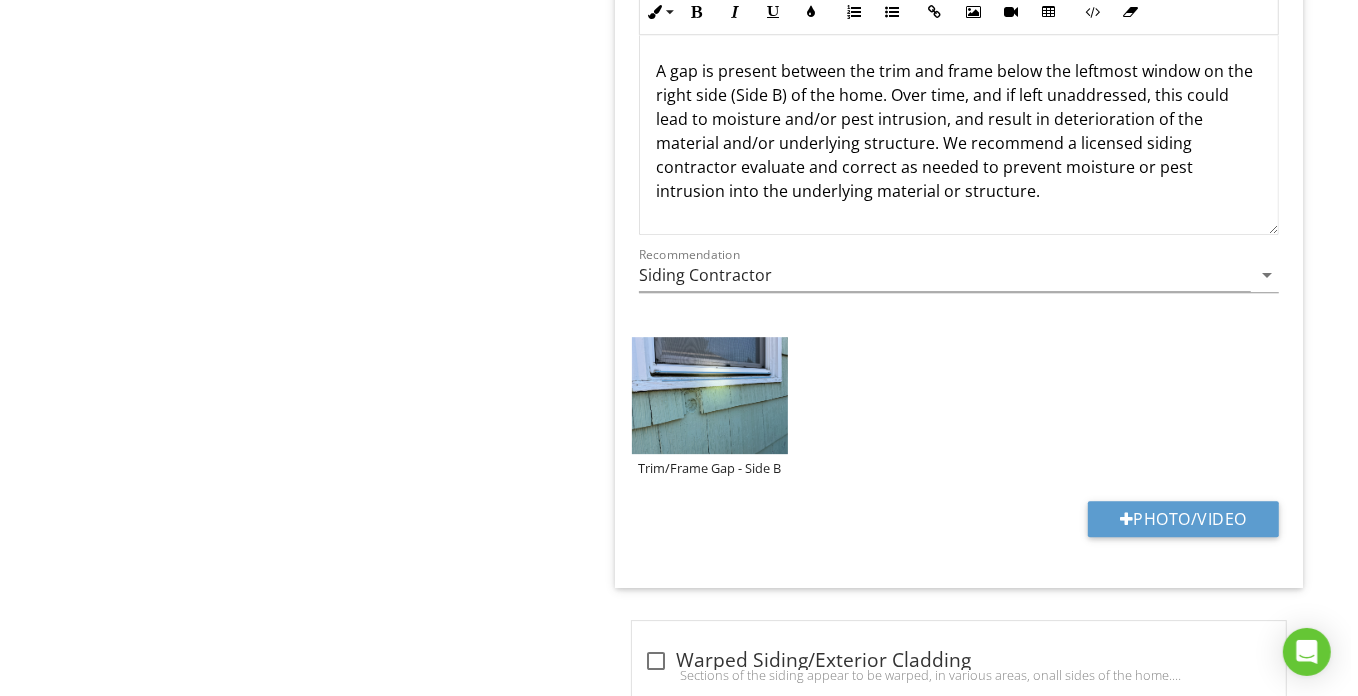 scroll, scrollTop: 9636, scrollLeft: 0, axis: vertical 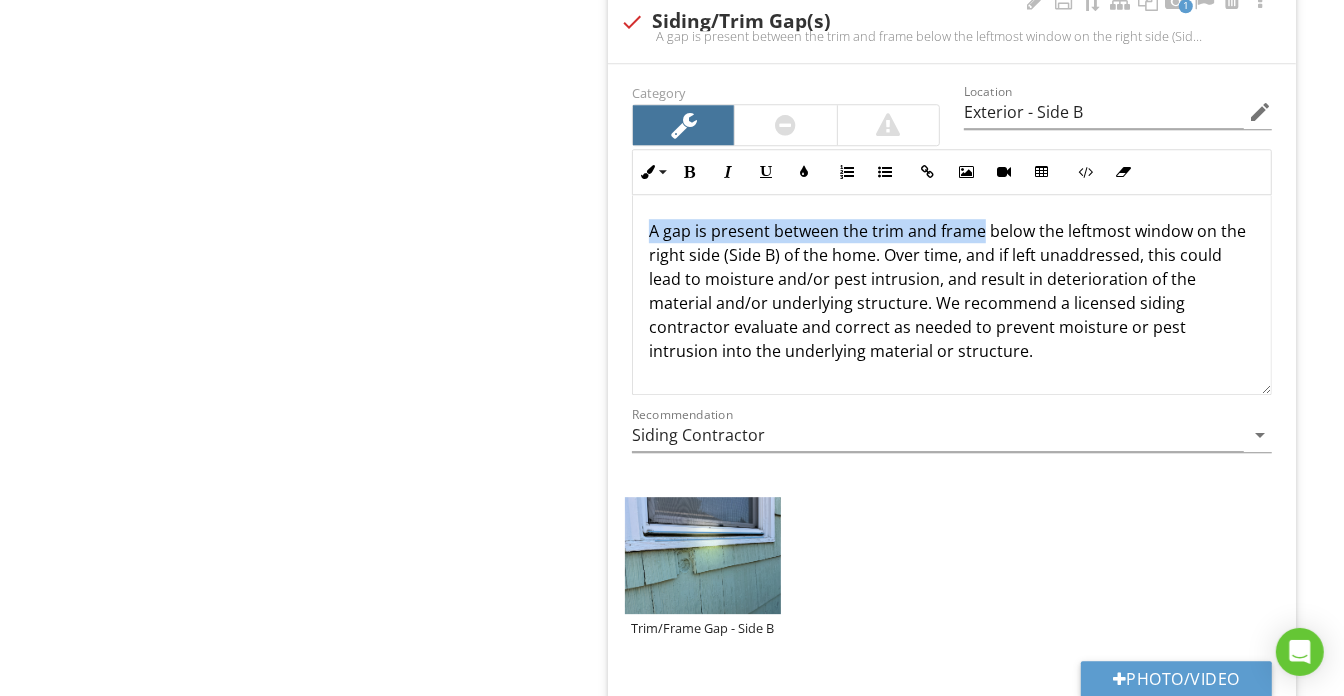 drag, startPoint x: 644, startPoint y: 206, endPoint x: 978, endPoint y: 209, distance: 334.01346 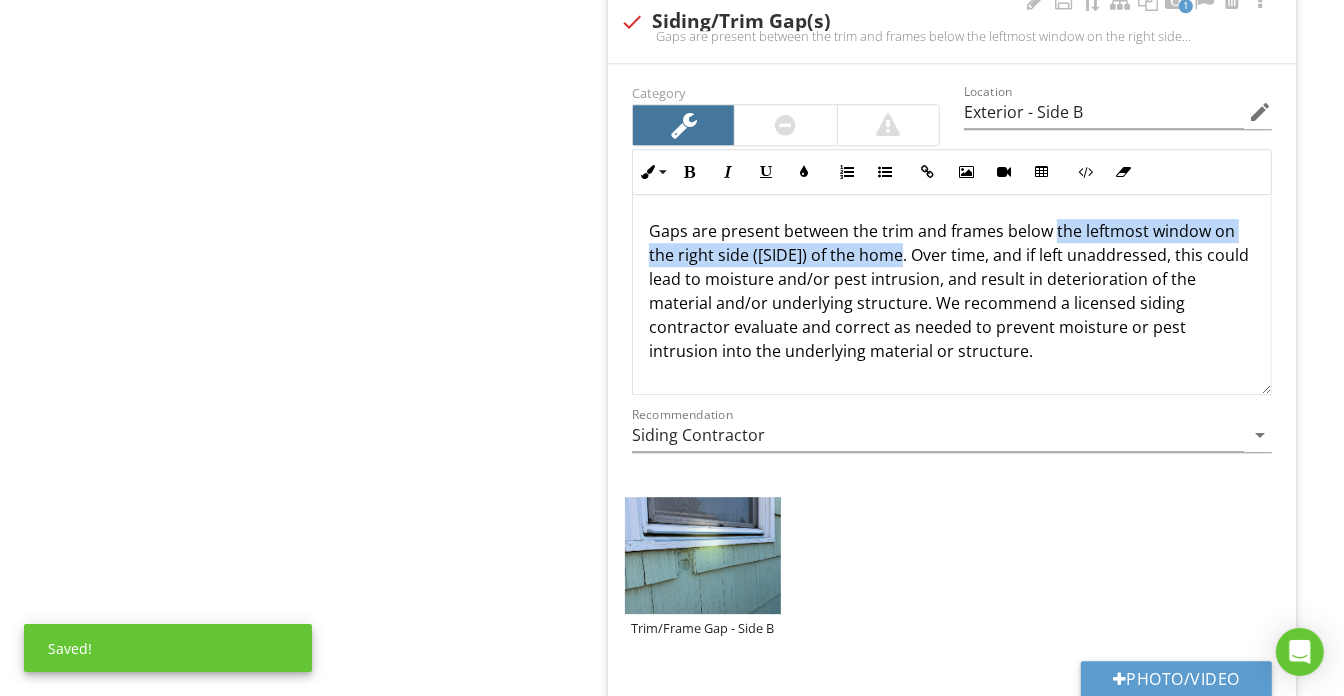 drag, startPoint x: 1053, startPoint y: 205, endPoint x: 899, endPoint y: 232, distance: 156.34897 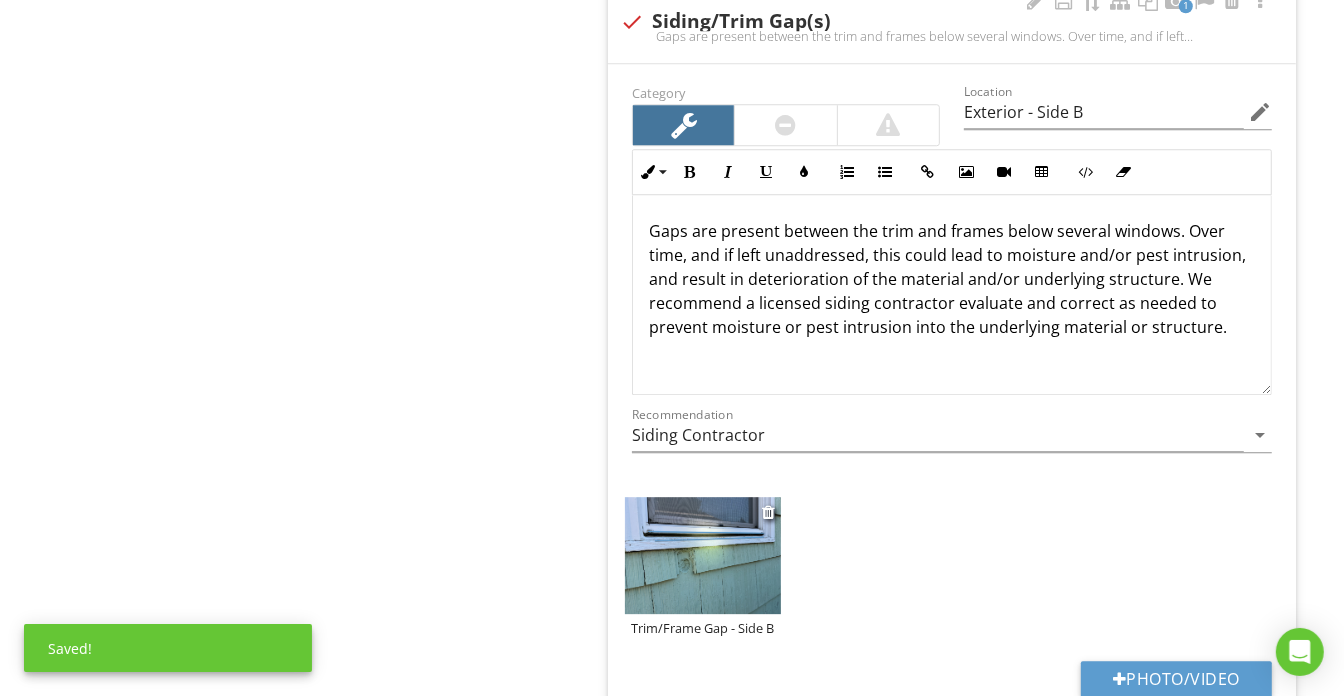click on "Trim/Frame Gap - Side B" at bounding box center [703, 628] 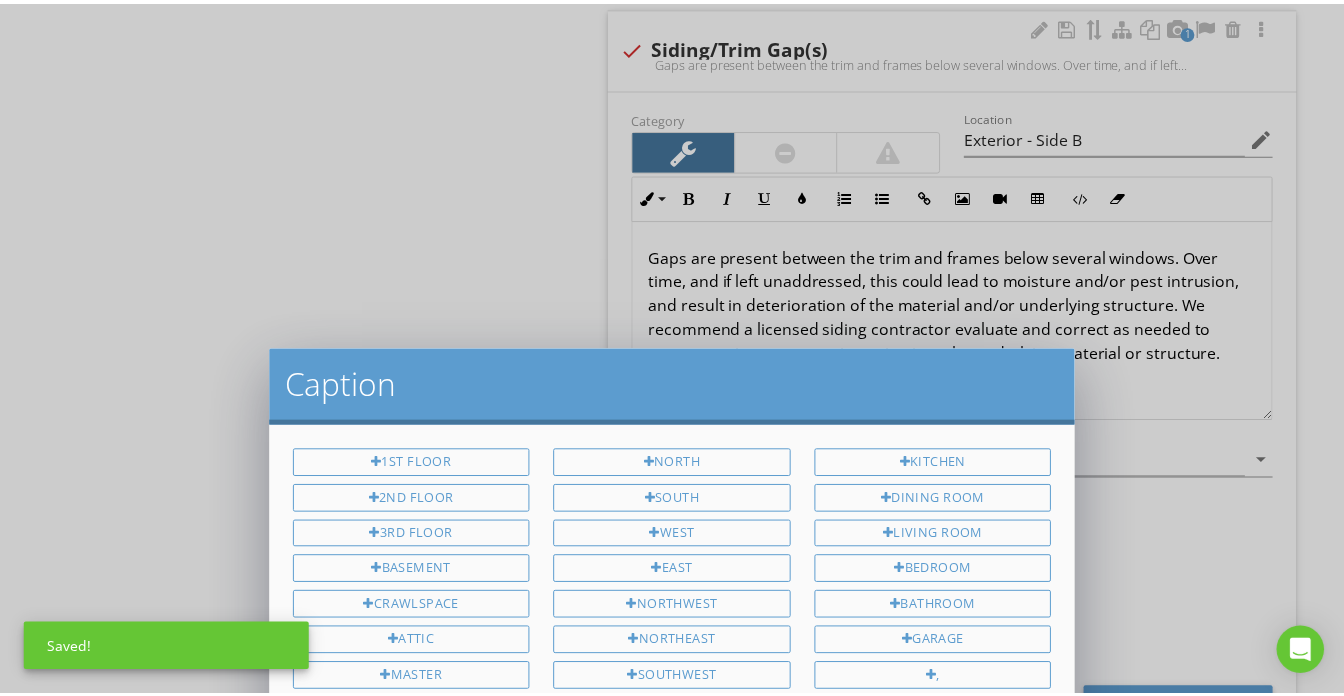 scroll, scrollTop: 0, scrollLeft: 0, axis: both 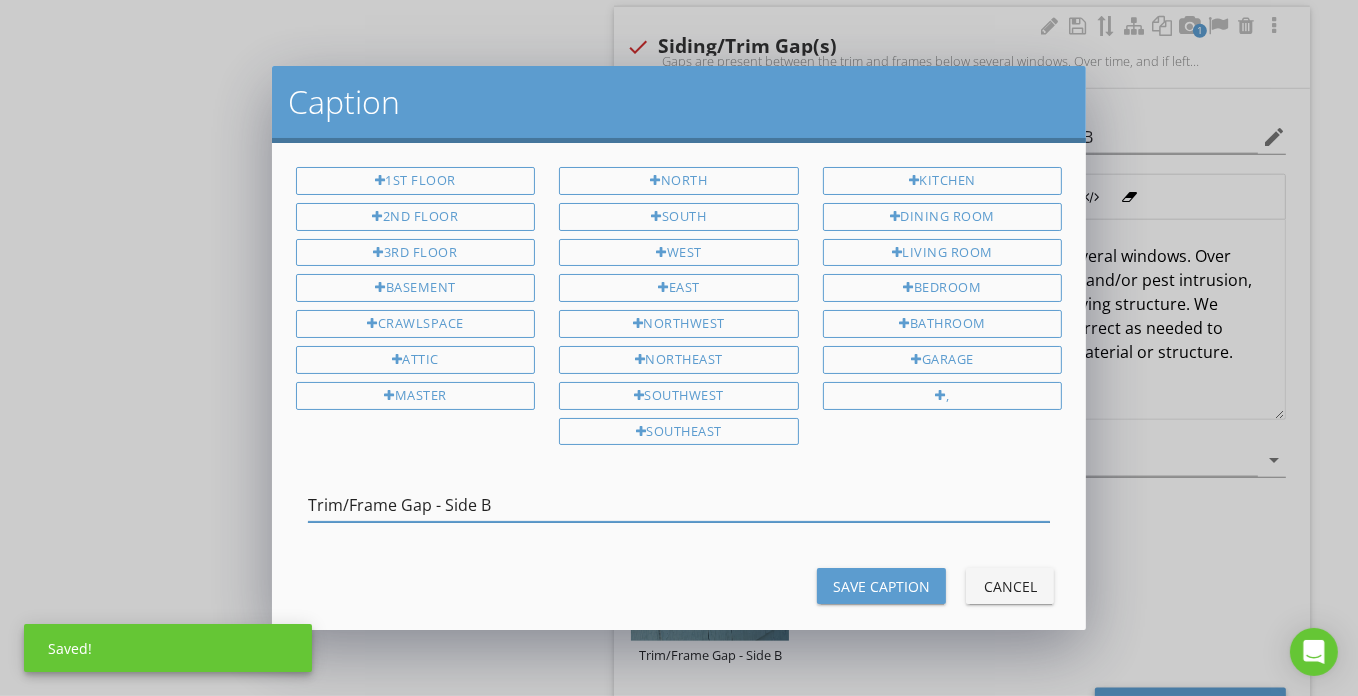drag, startPoint x: 427, startPoint y: 494, endPoint x: 744, endPoint y: 481, distance: 317.26645 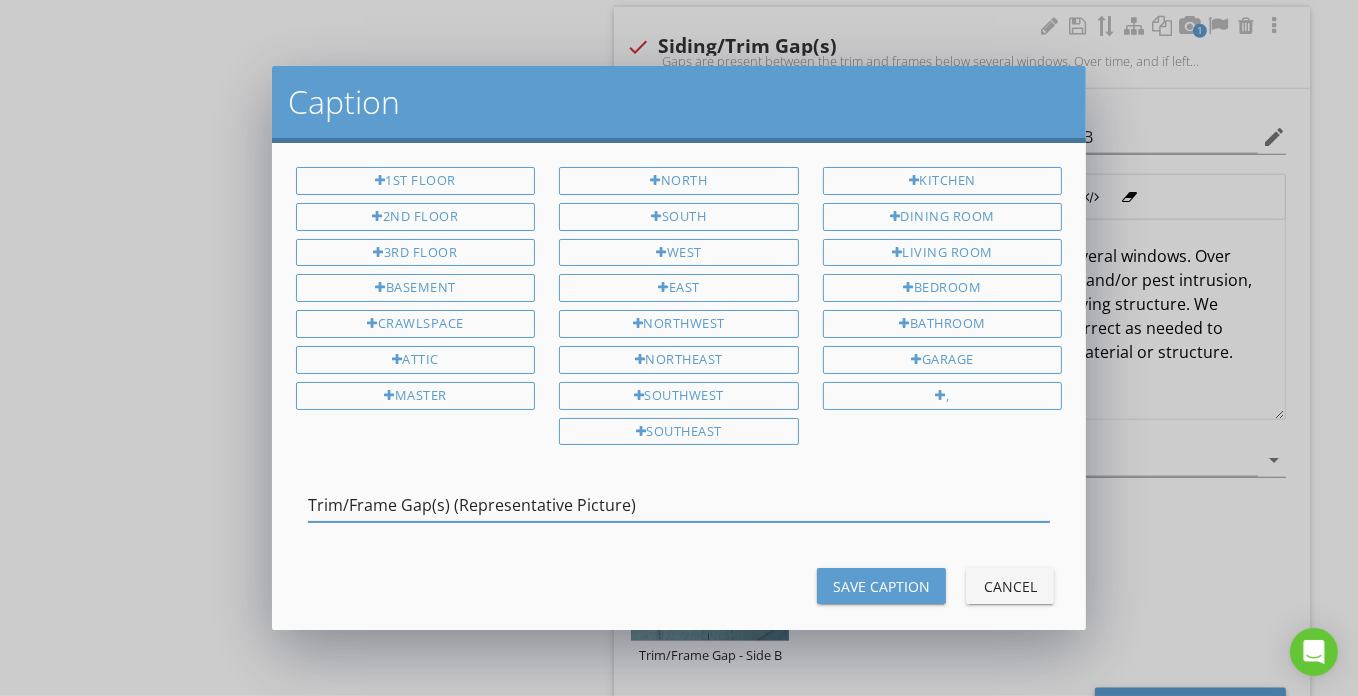 type on "Trim/Frame Gap(s) (Representative Picture)" 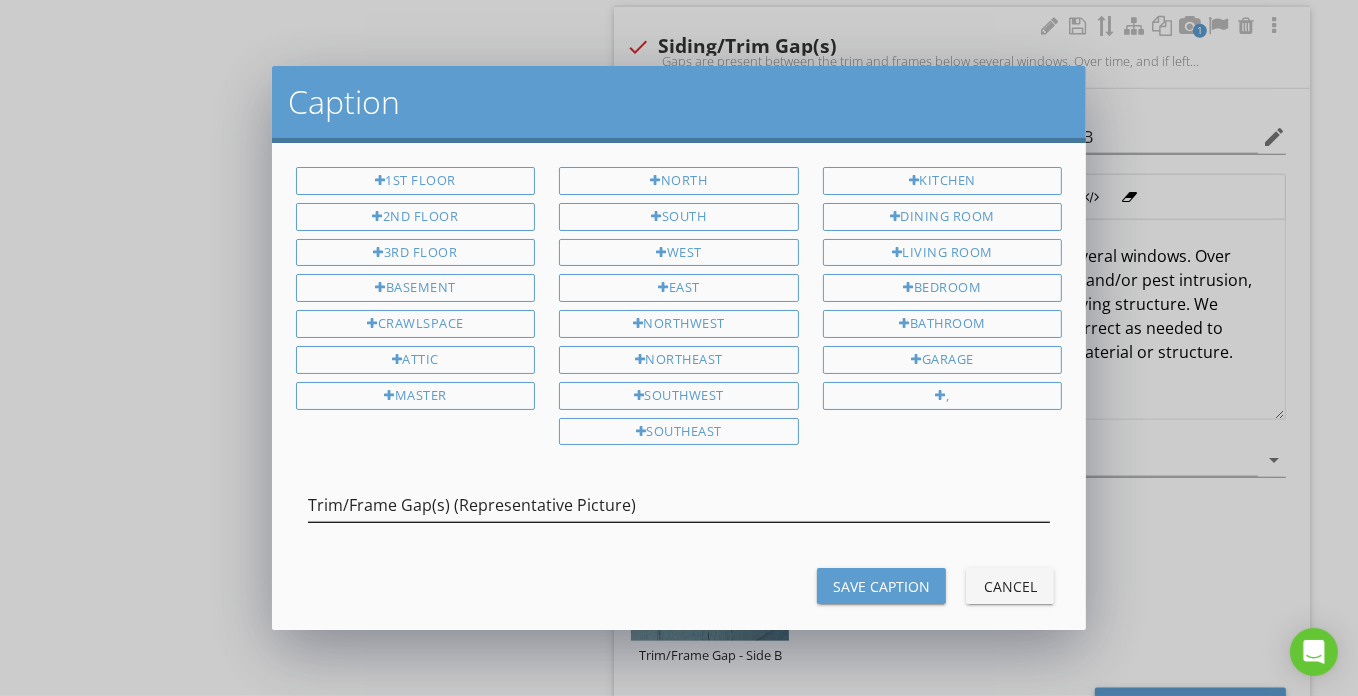 drag, startPoint x: 724, startPoint y: 477, endPoint x: 724, endPoint y: 497, distance: 20 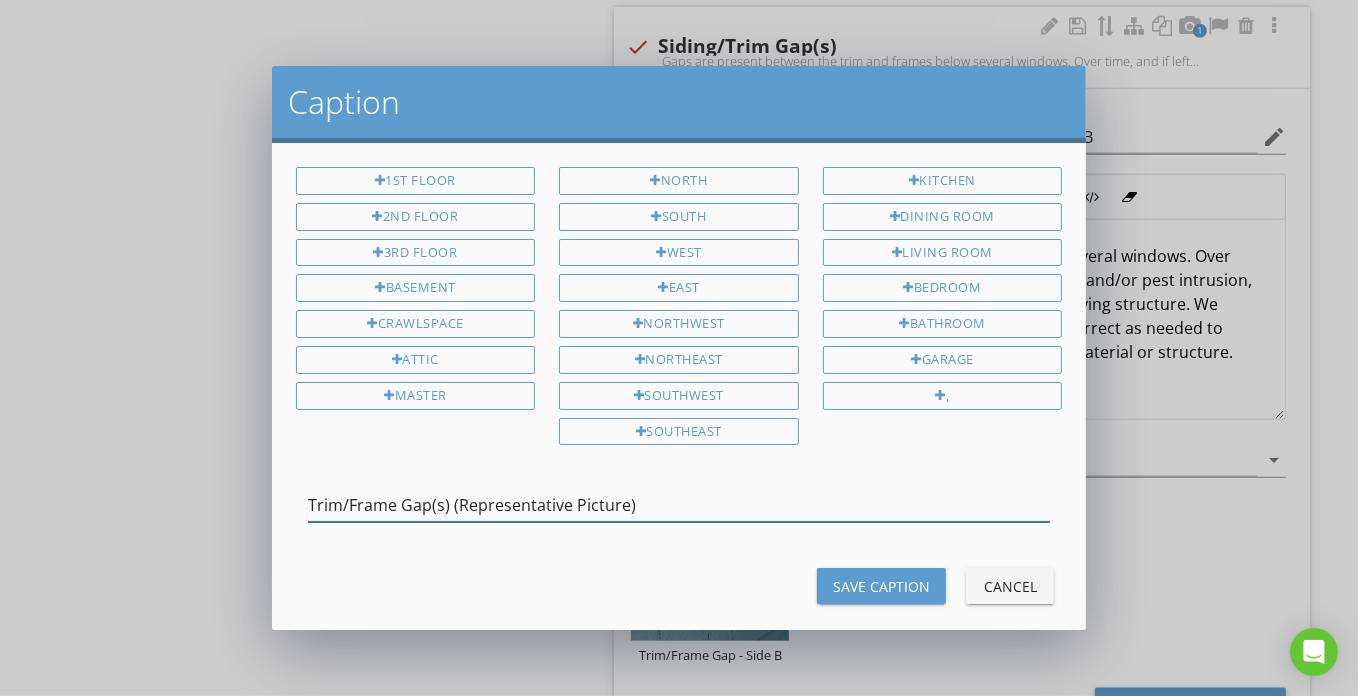 click on "Trim/Frame Gap(s) (Representative Picture)" at bounding box center [679, 505] 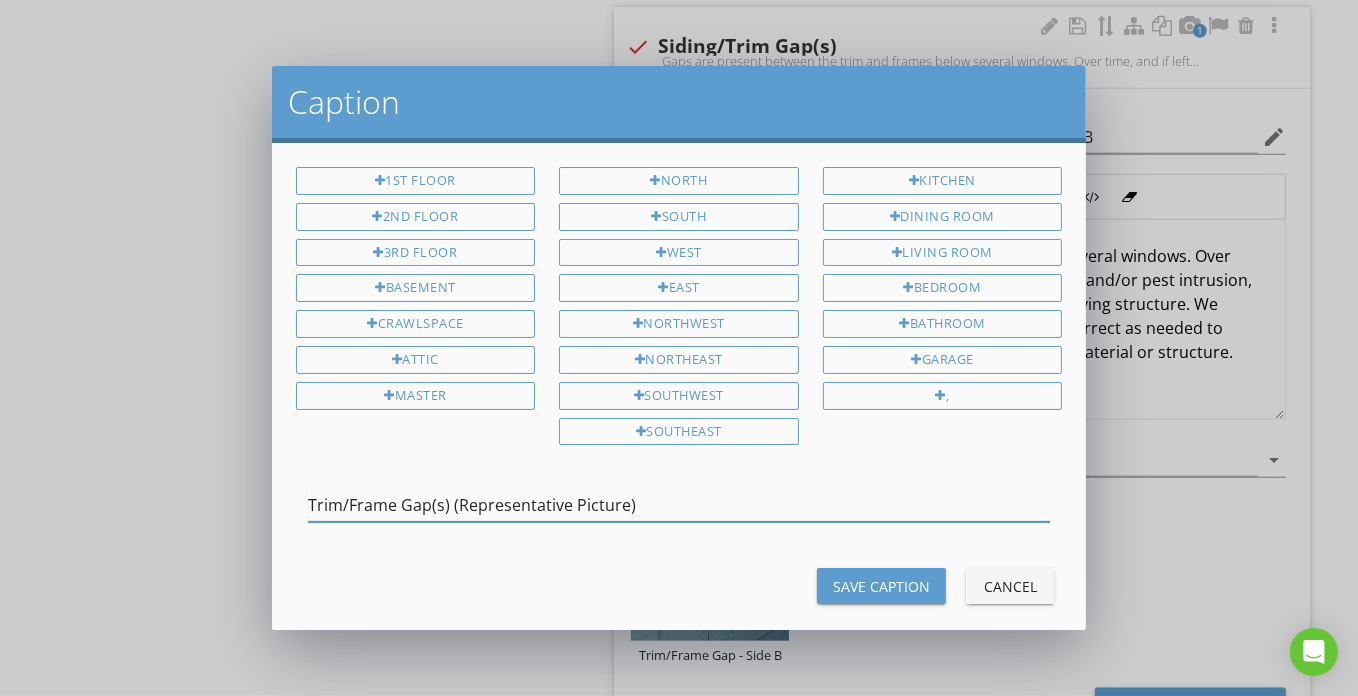 click on "Trim/Frame Gap(s) (Representative Picture)" at bounding box center [679, 505] 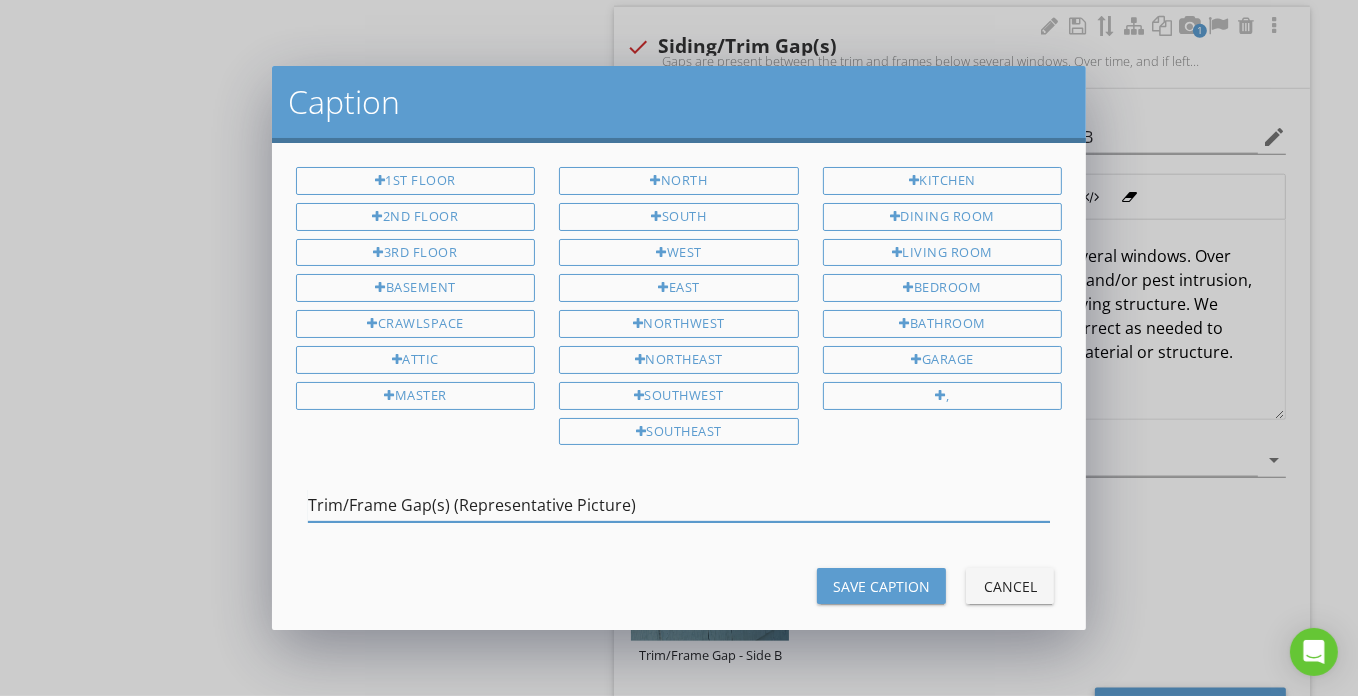 drag, startPoint x: 723, startPoint y: 498, endPoint x: 853, endPoint y: 571, distance: 149.09393 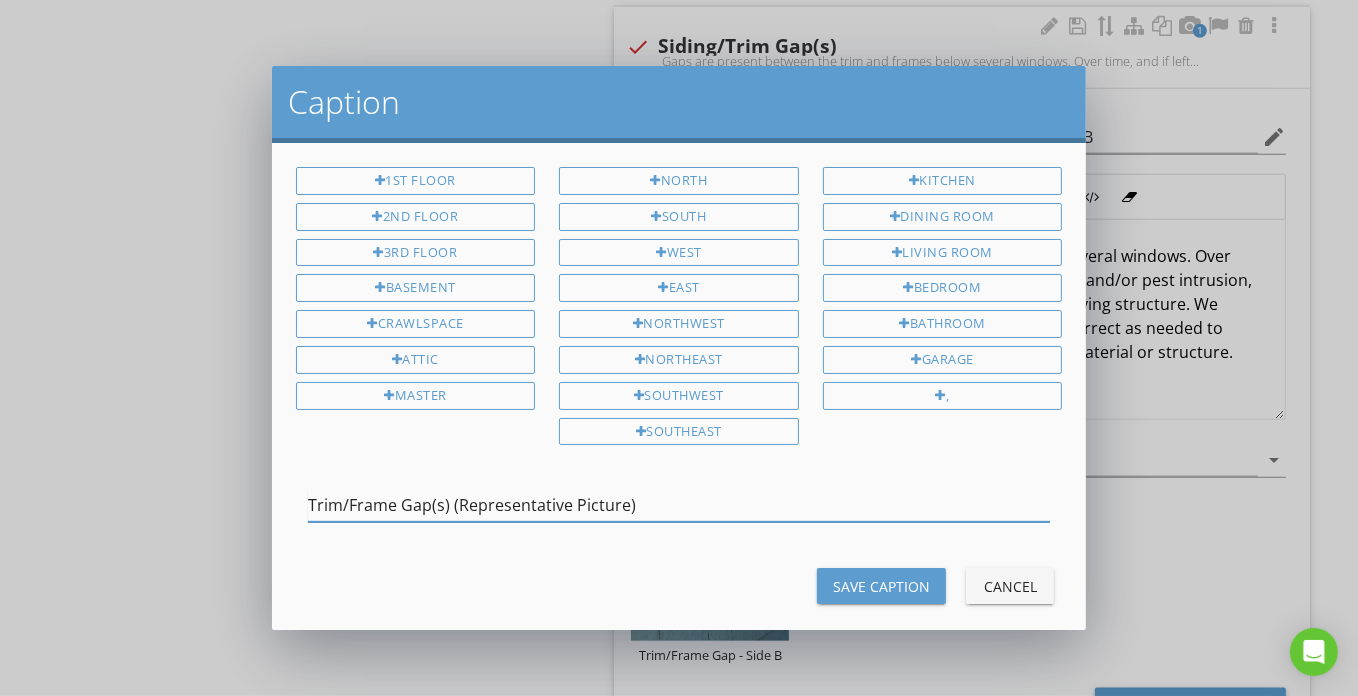 click on "Trim/Frame Gap(s) (Representative Picture)" at bounding box center [679, 505] 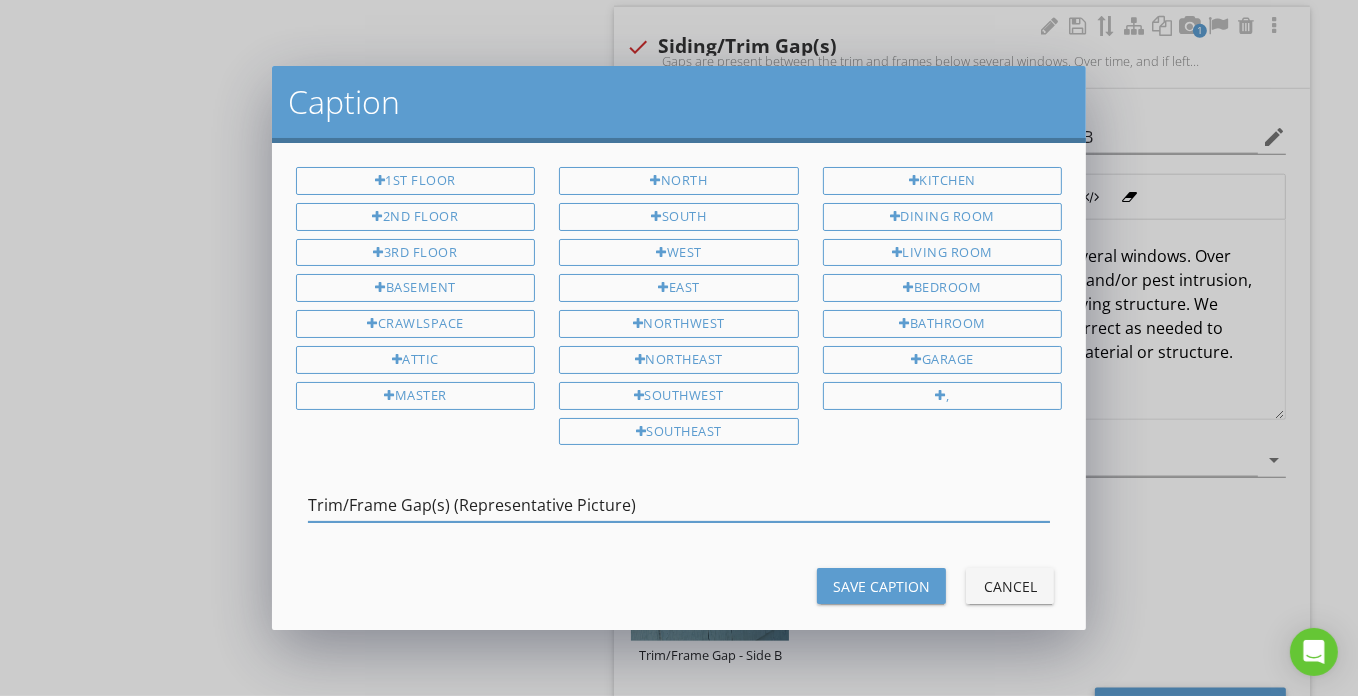 type 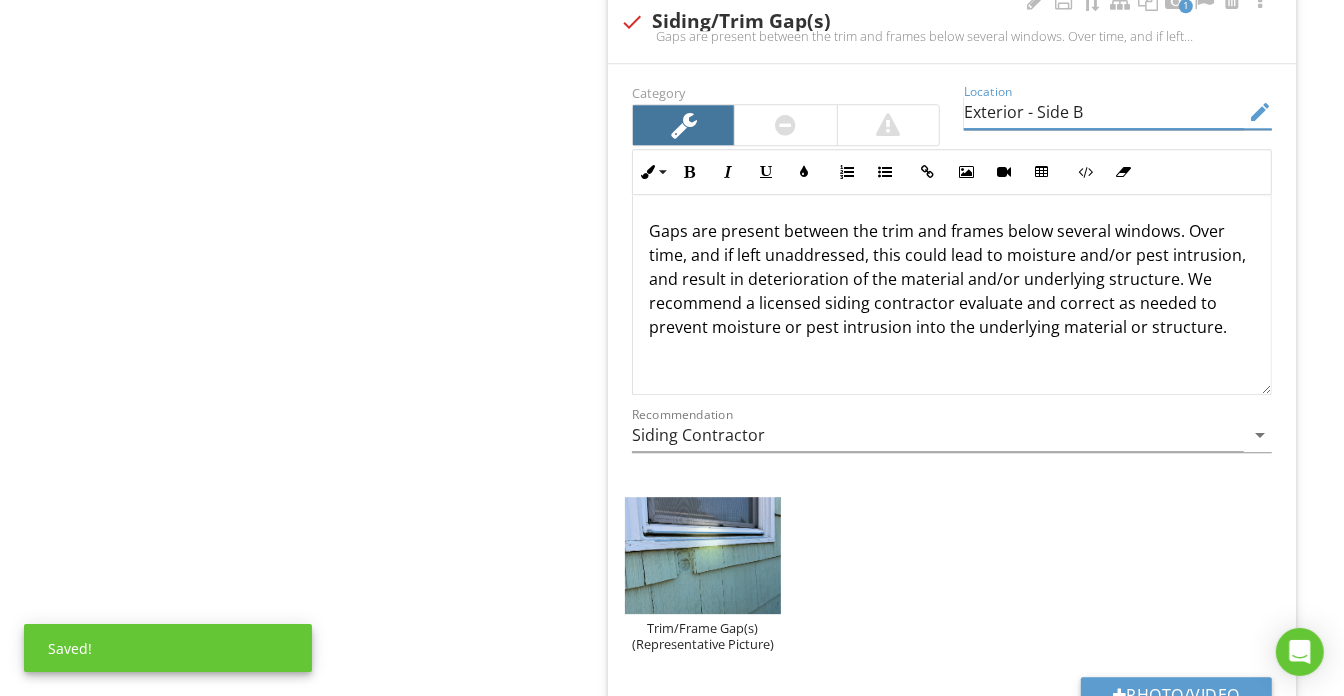 click on "Exterior - Side B" at bounding box center [1104, 112] 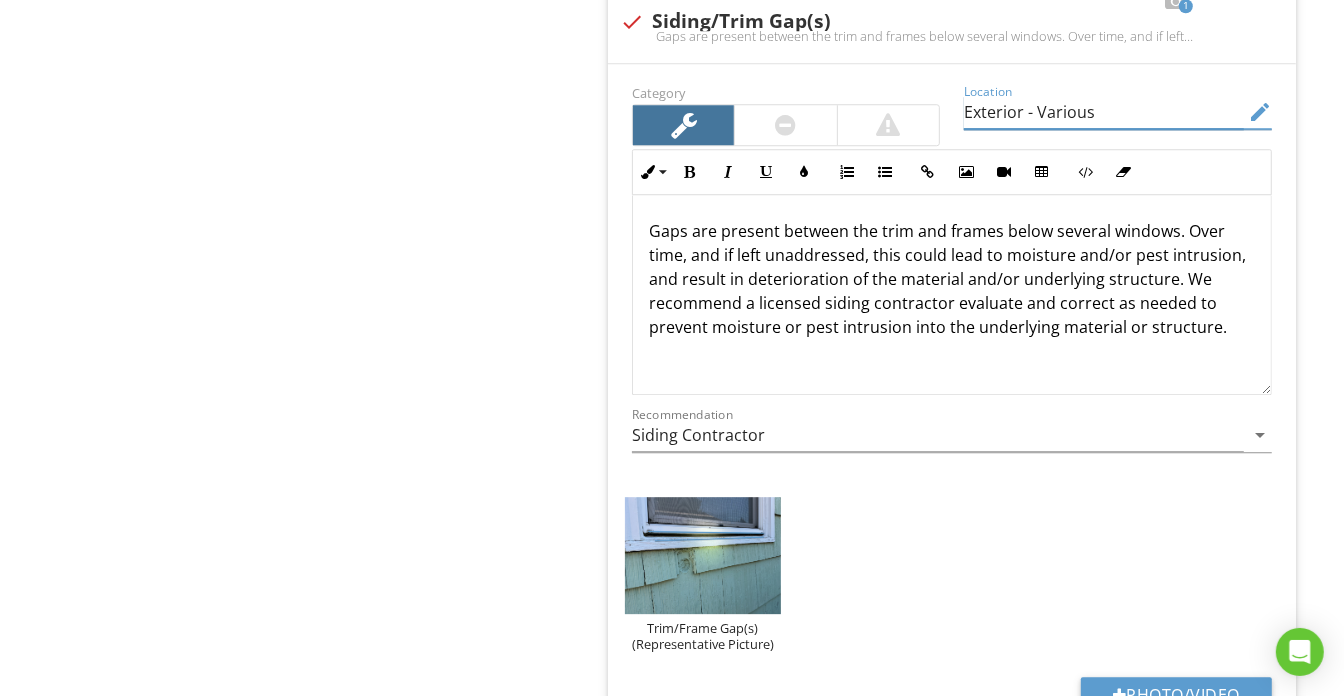 type on "Exterior - Various" 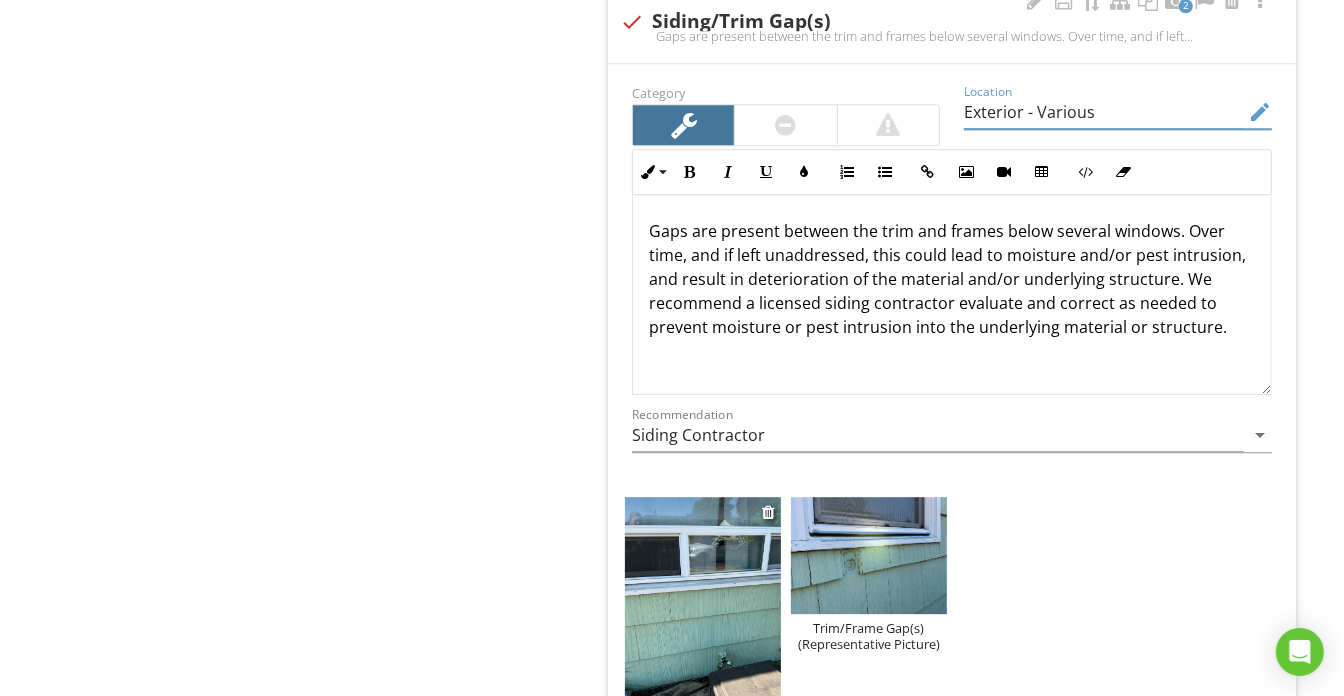 click at bounding box center [703, 601] 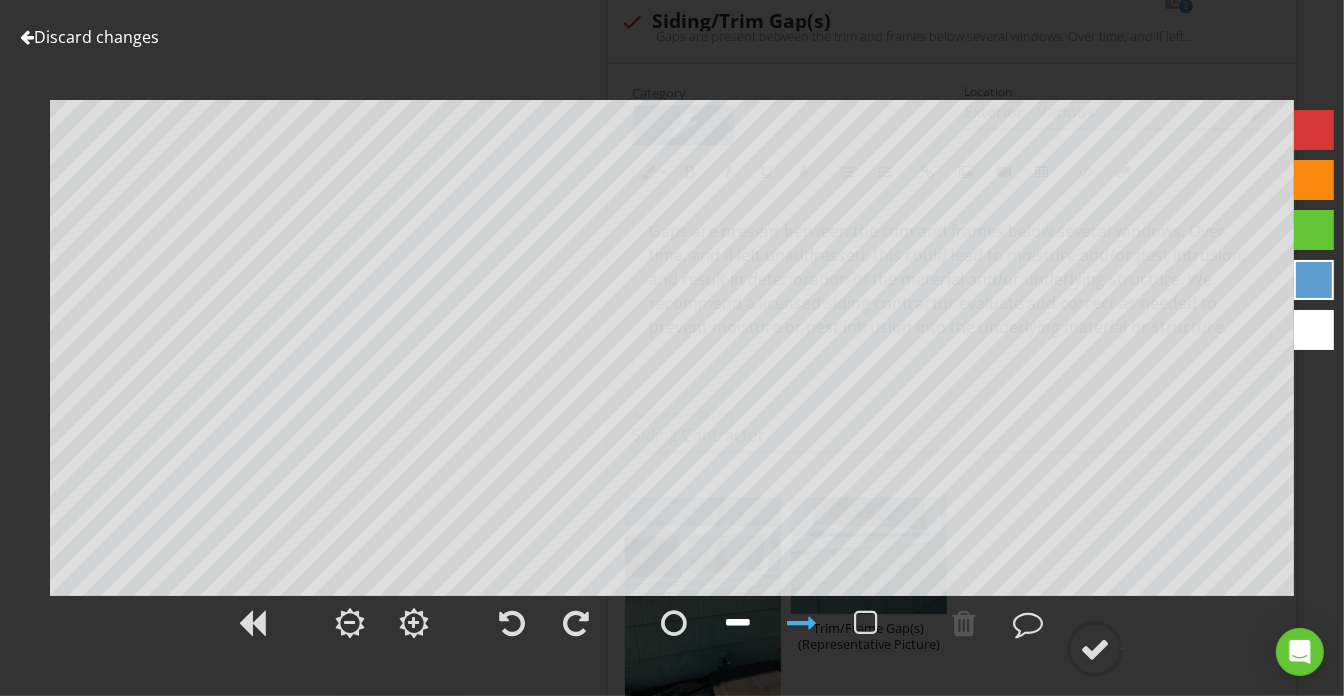 click at bounding box center [738, 623] 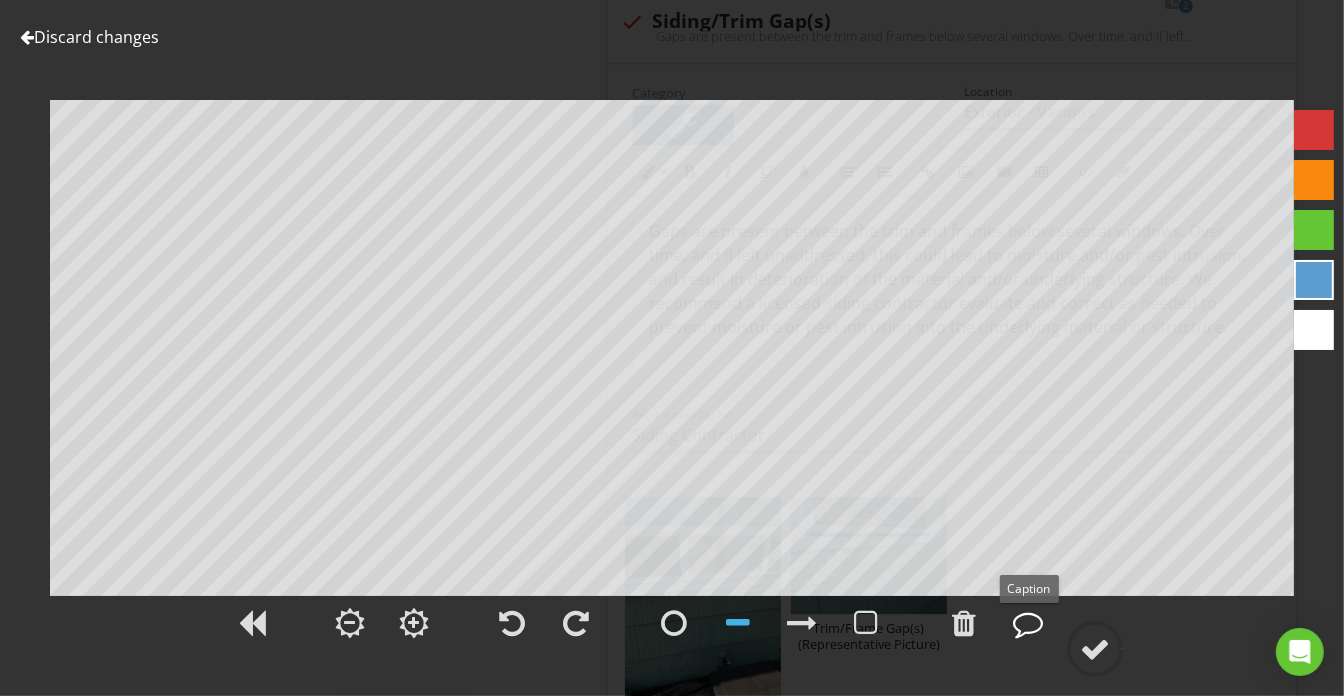 click at bounding box center [1028, 623] 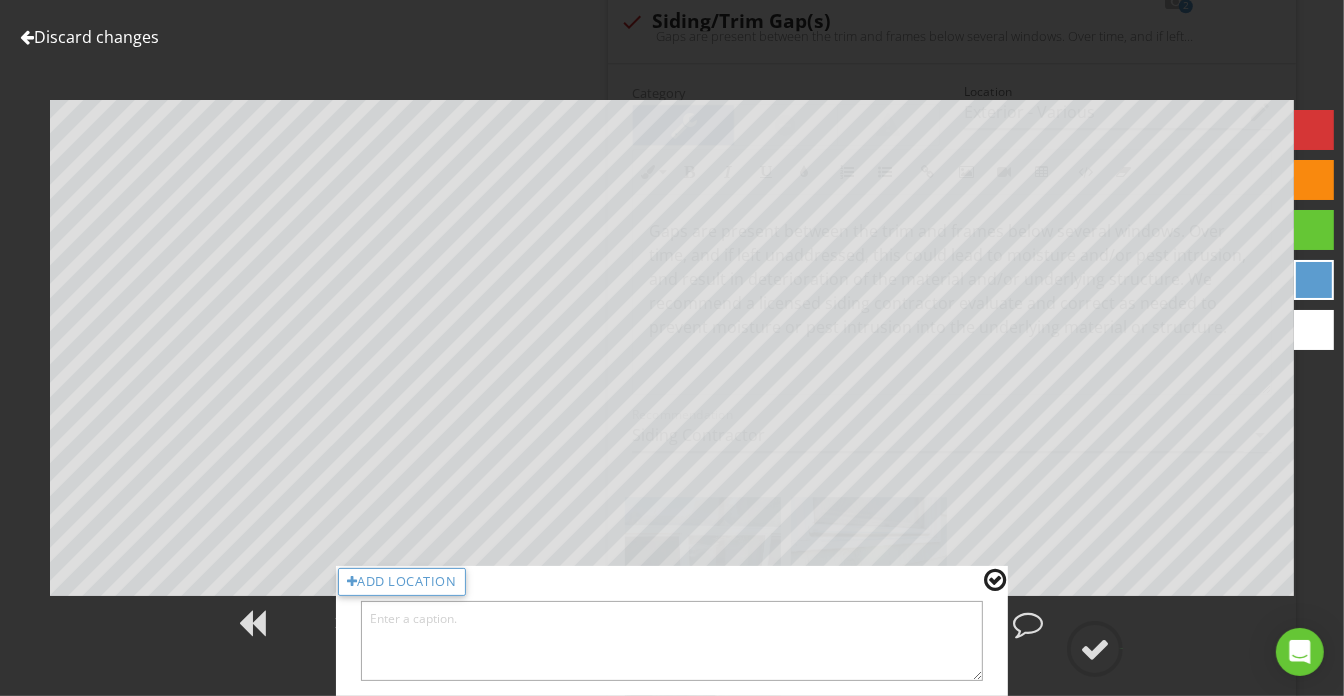 click at bounding box center (672, 641) 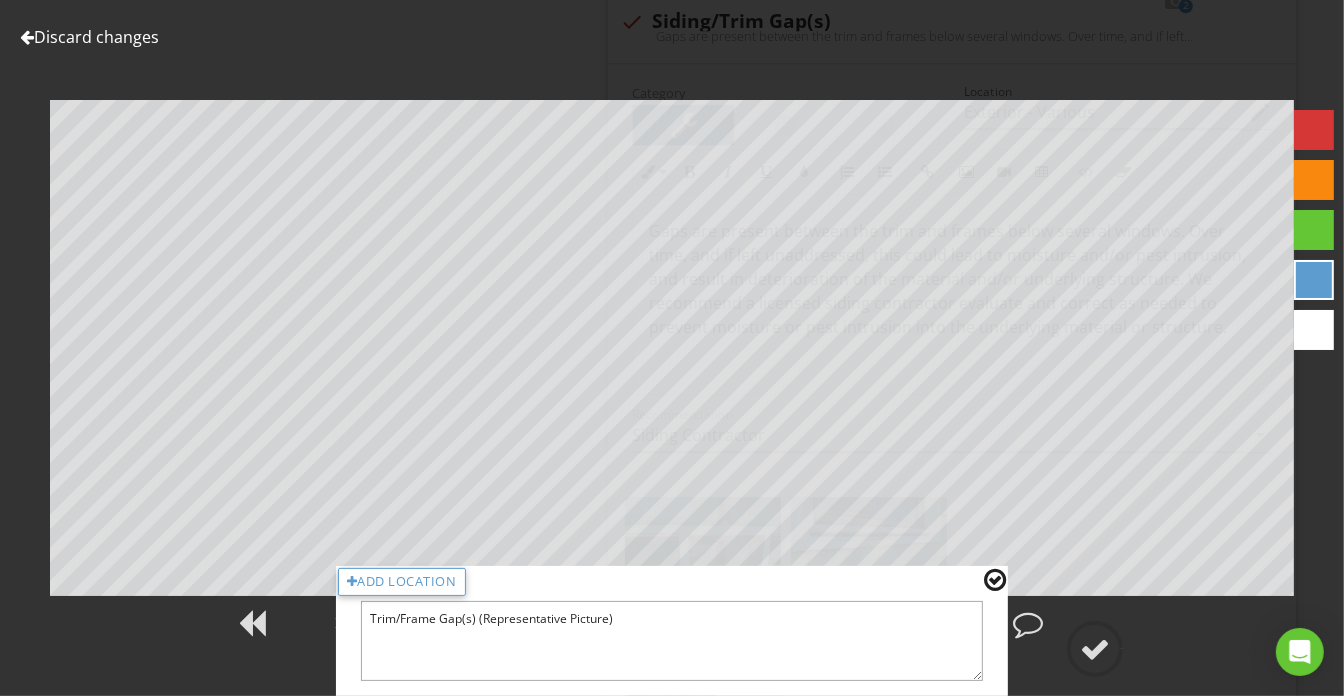 type on "Trim/Frame Gap(s) (Representative Picture)" 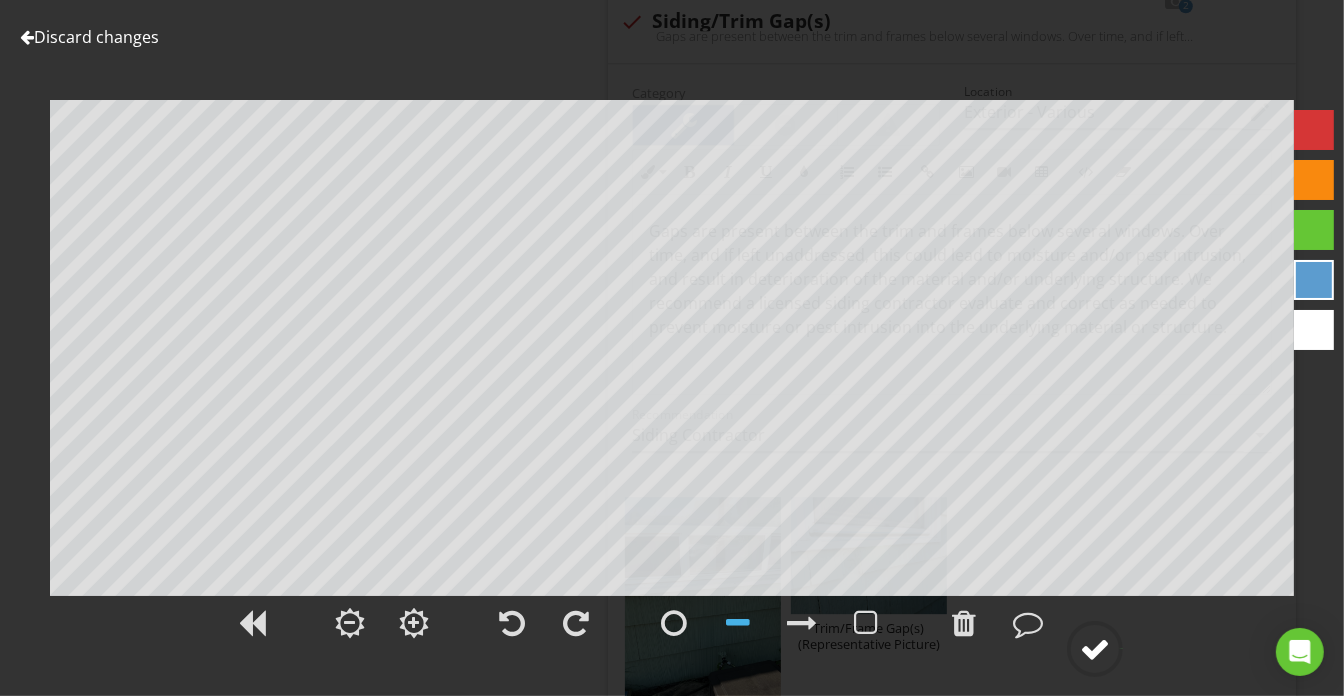 click at bounding box center (1095, 649) 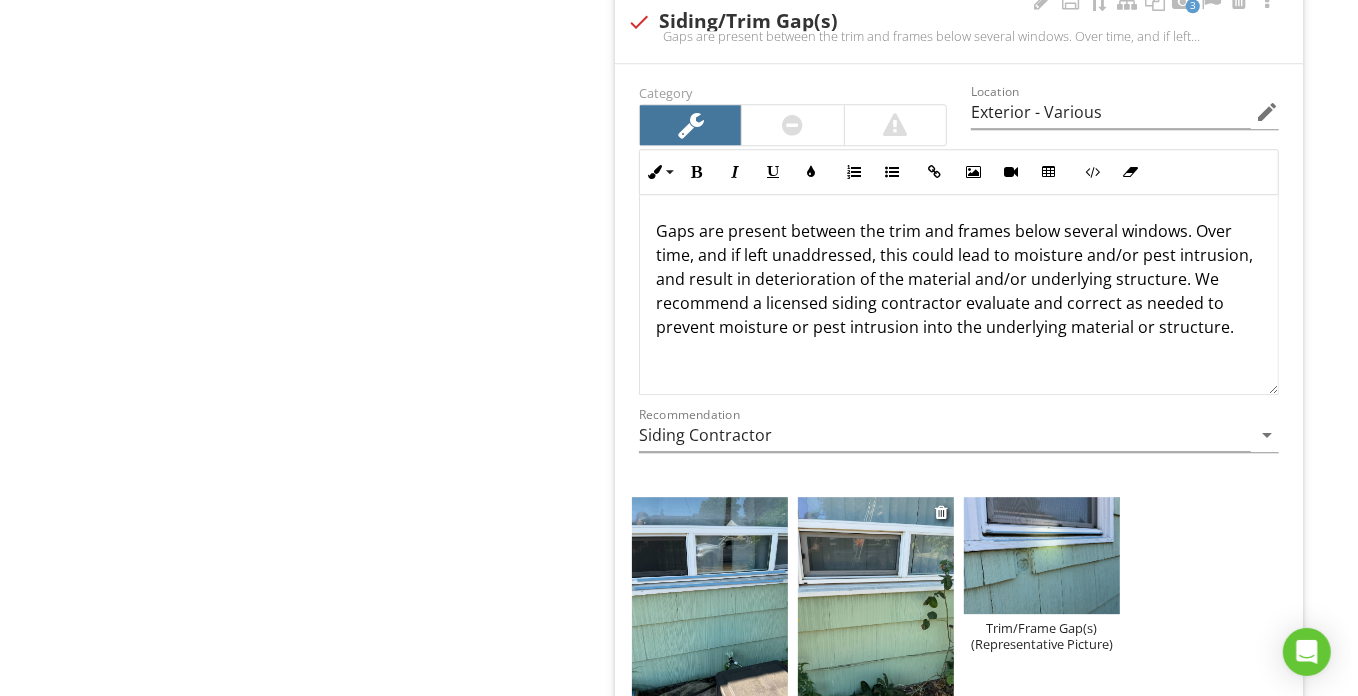 scroll, scrollTop: 9818, scrollLeft: 0, axis: vertical 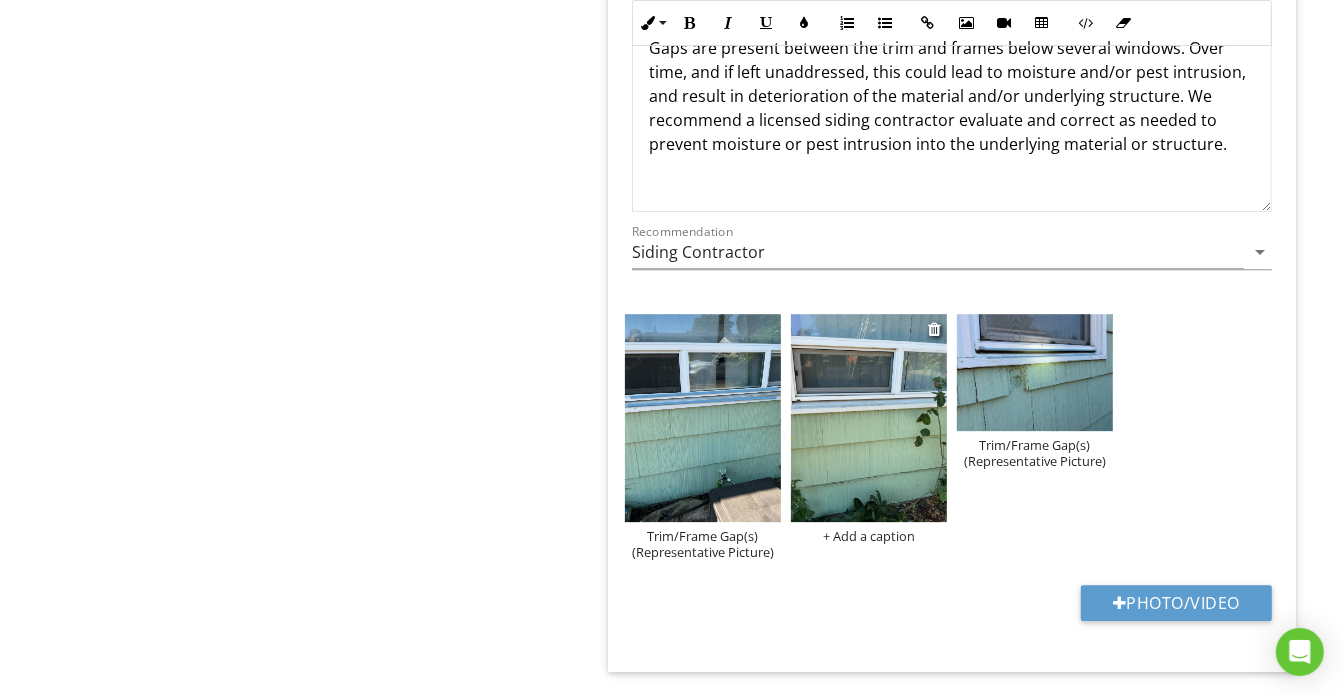 click on "+ Add a caption" at bounding box center (869, 536) 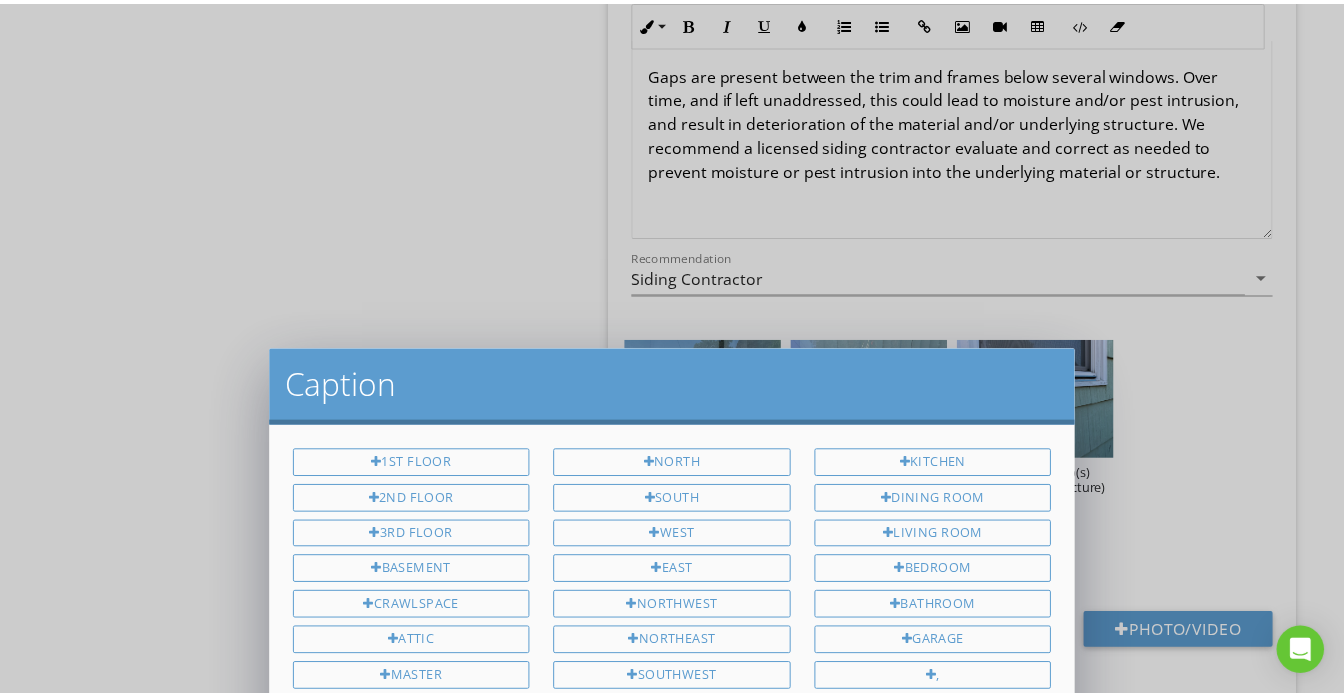 scroll, scrollTop: 0, scrollLeft: 0, axis: both 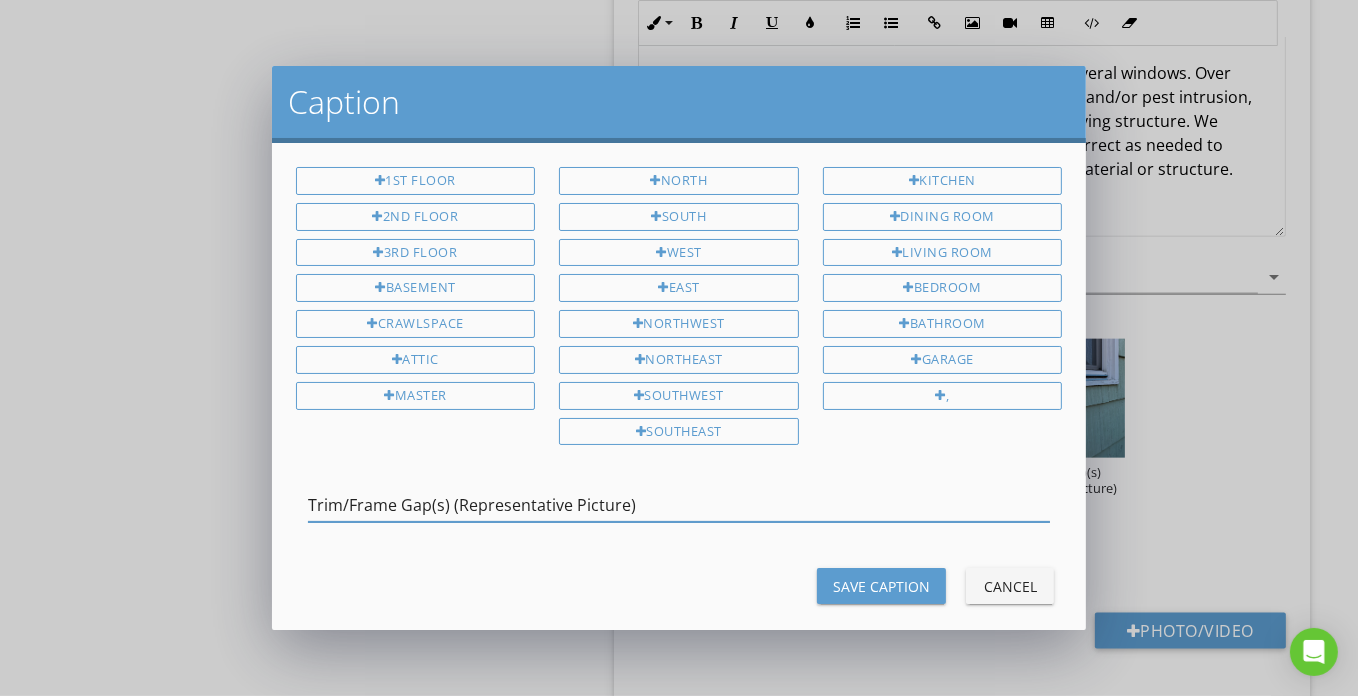 type on "Trim/Frame Gap(s) (Representative Picture)" 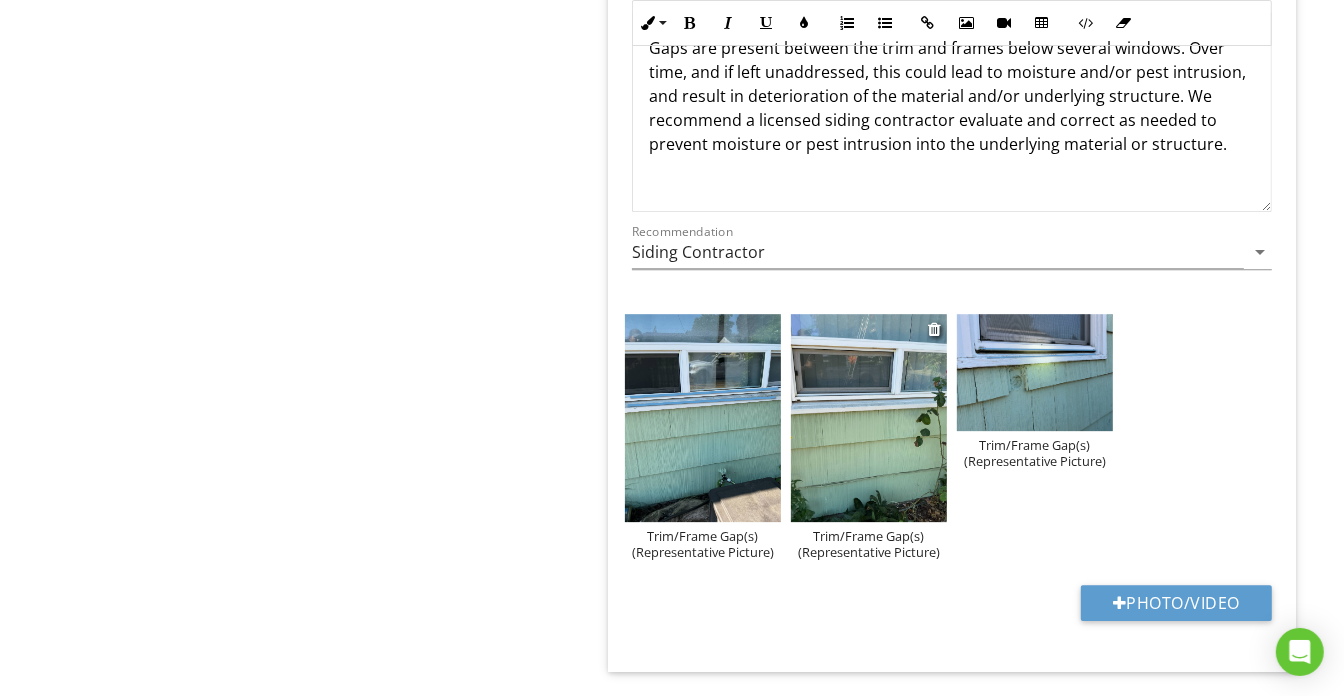 click at bounding box center (869, 418) 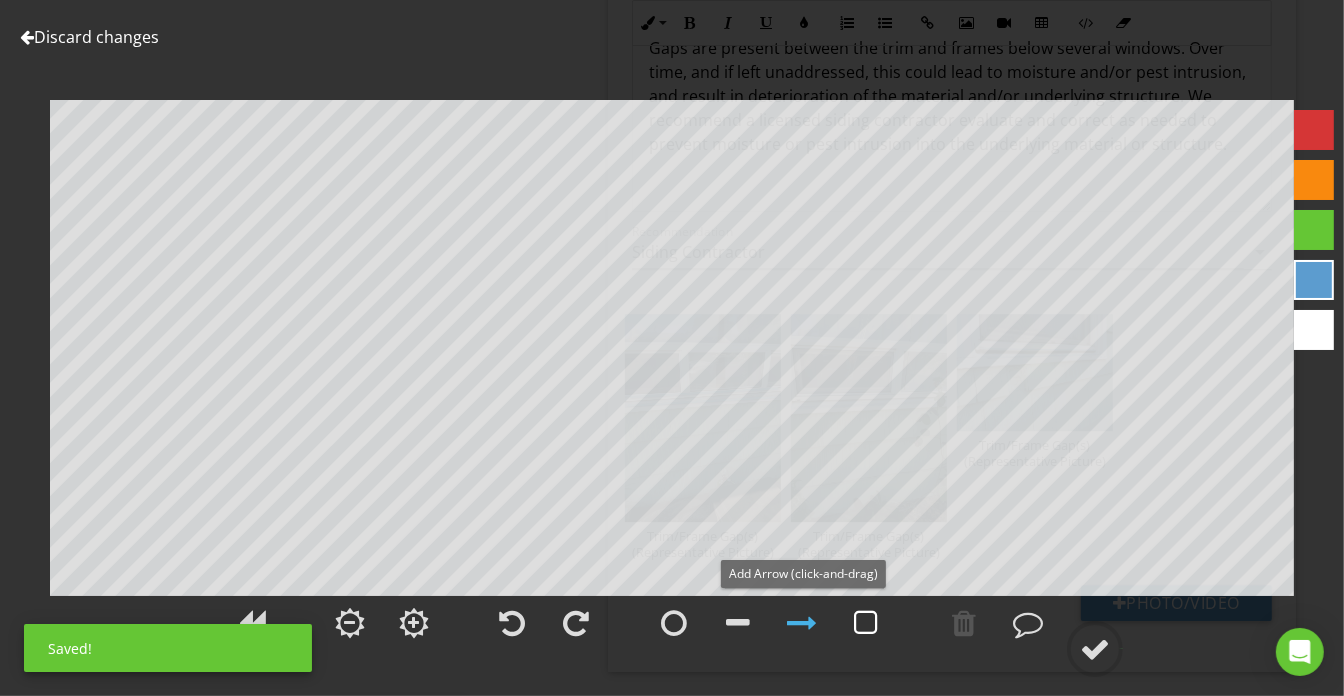 click at bounding box center (866, 623) 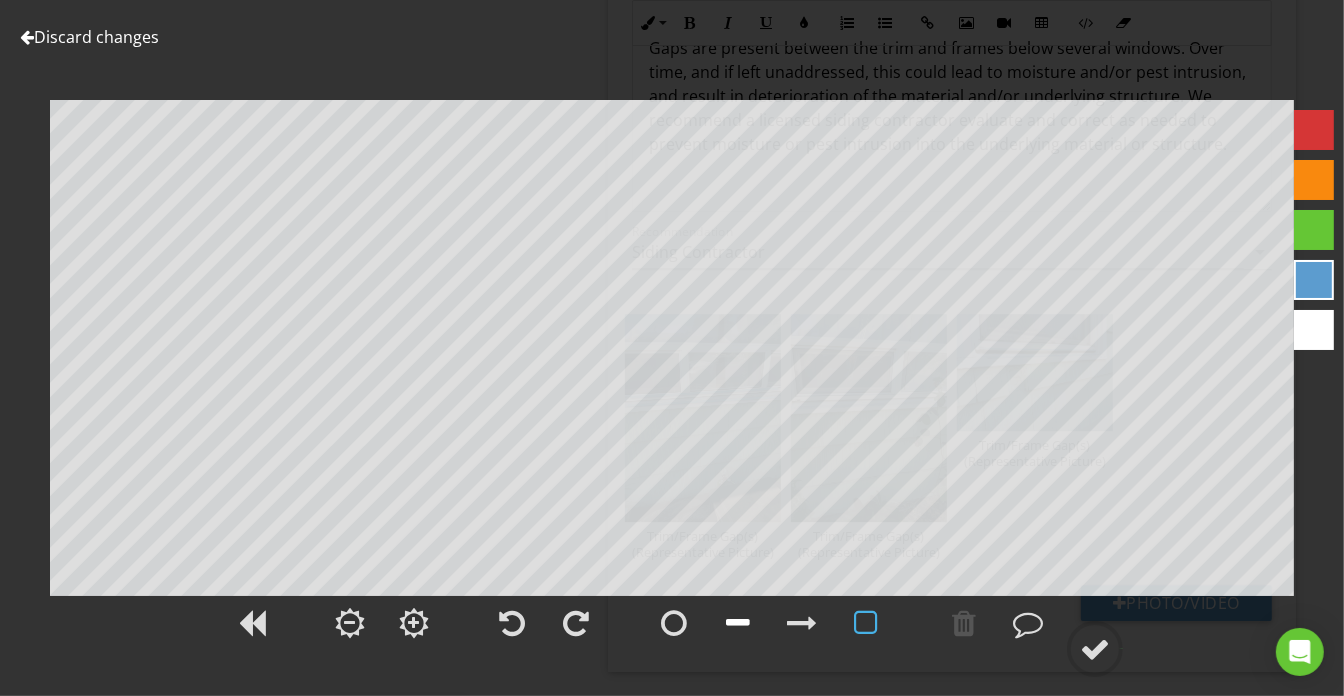 click at bounding box center (738, 623) 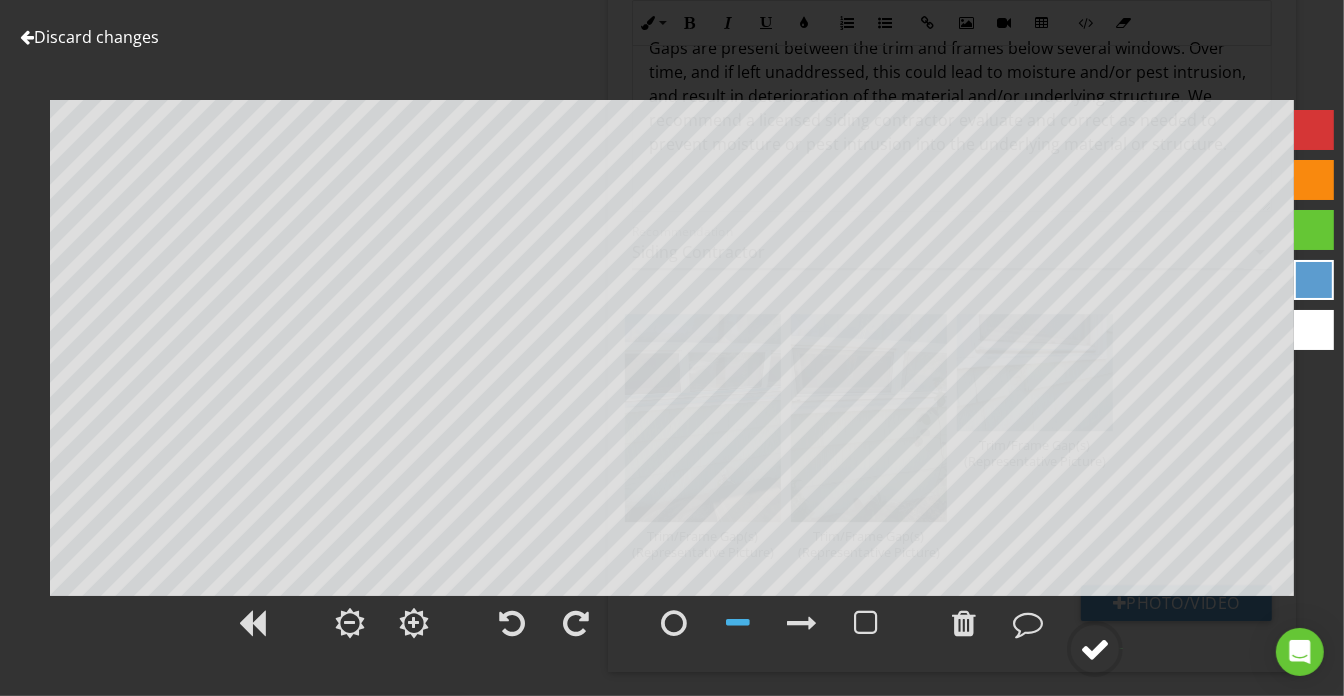 click at bounding box center [1095, 649] 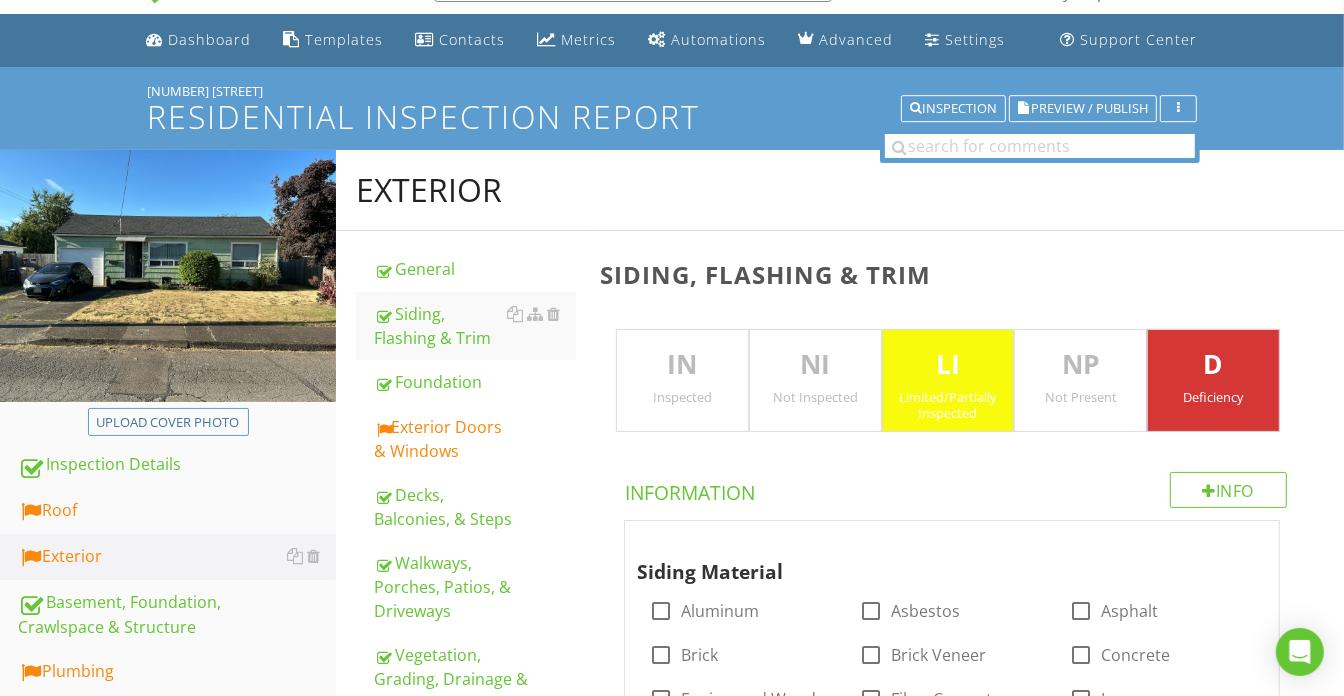 scroll, scrollTop: 0, scrollLeft: 0, axis: both 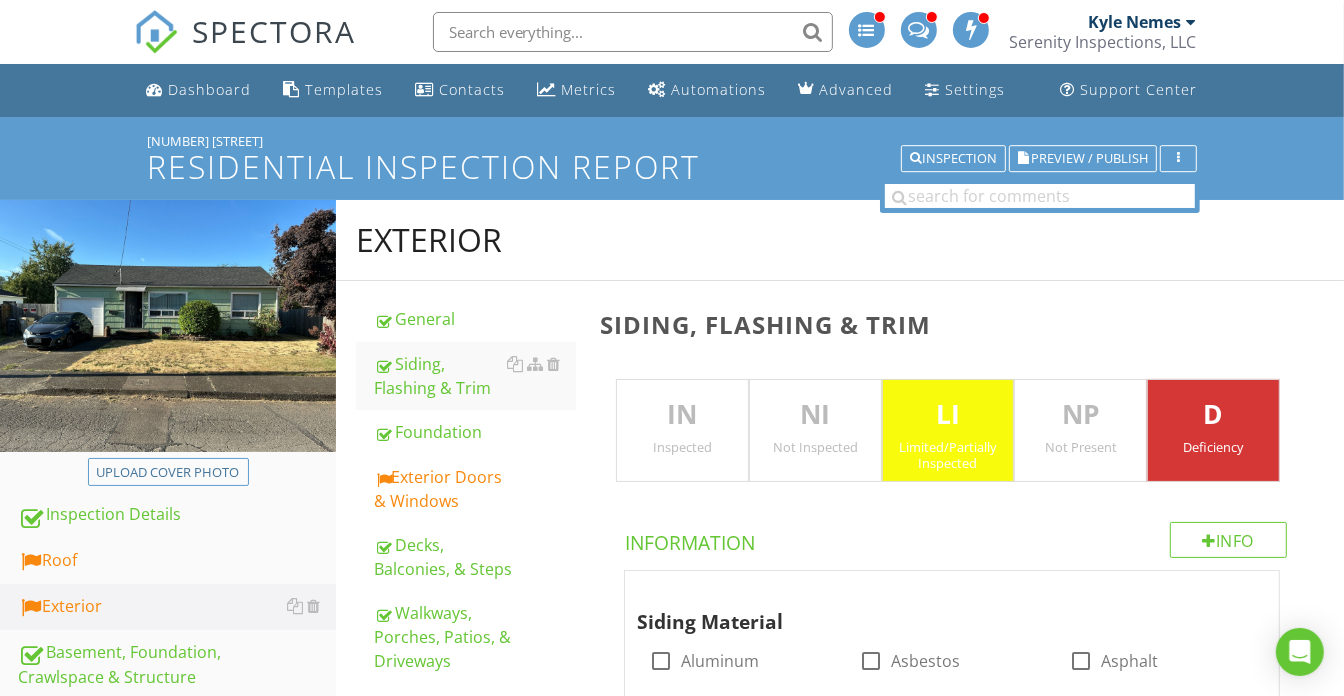 drag, startPoint x: 452, startPoint y: 491, endPoint x: 843, endPoint y: 554, distance: 396.04294 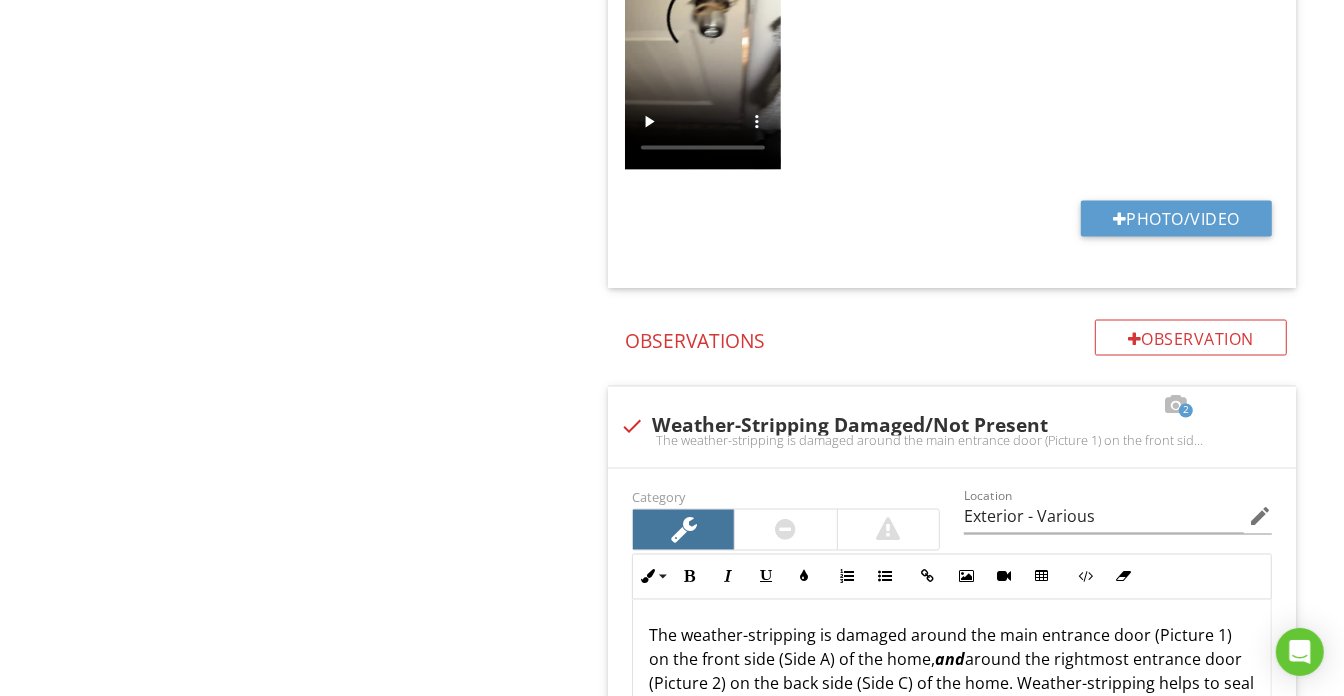 scroll, scrollTop: 2454, scrollLeft: 0, axis: vertical 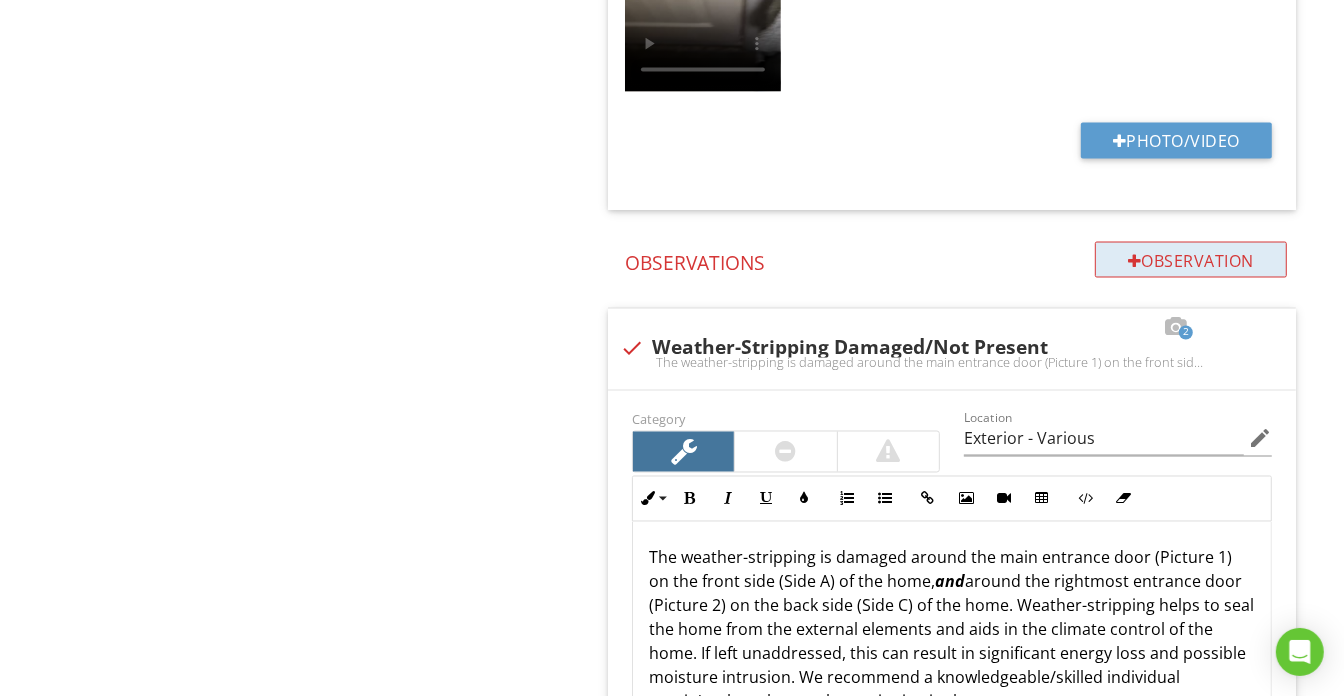 click on "Observation" at bounding box center (1191, 260) 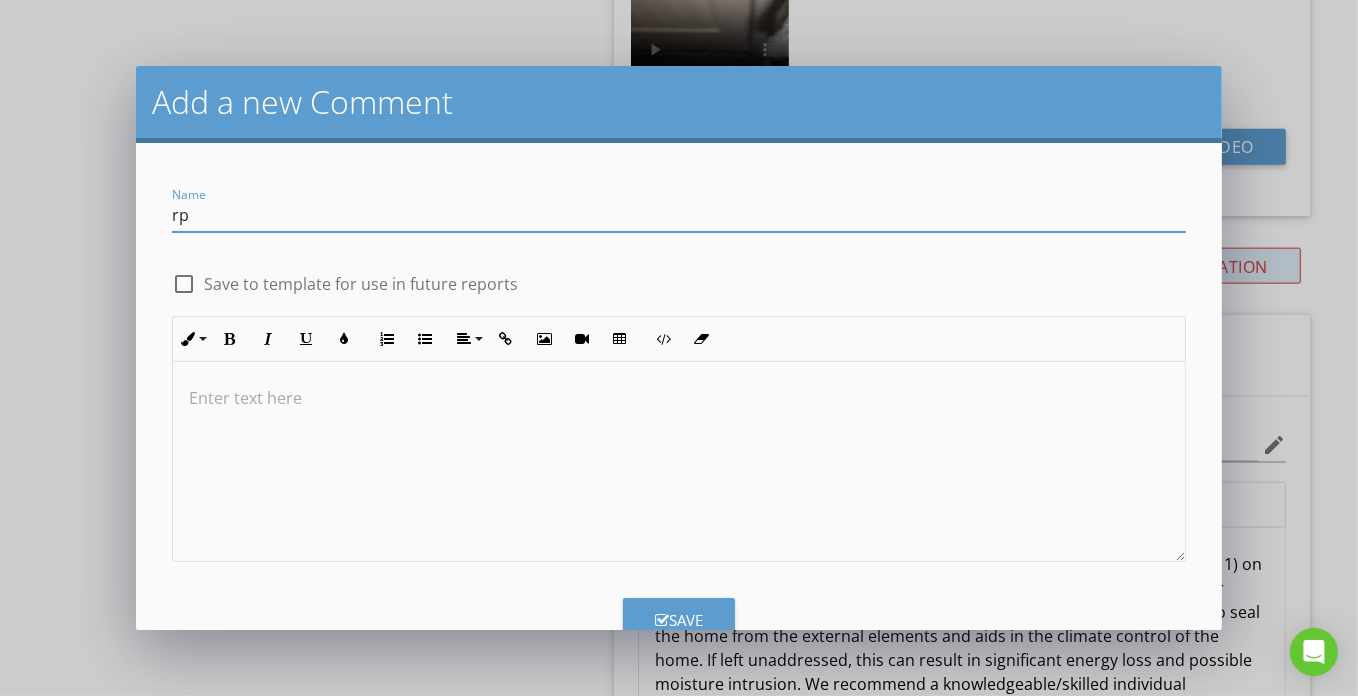 type on "r" 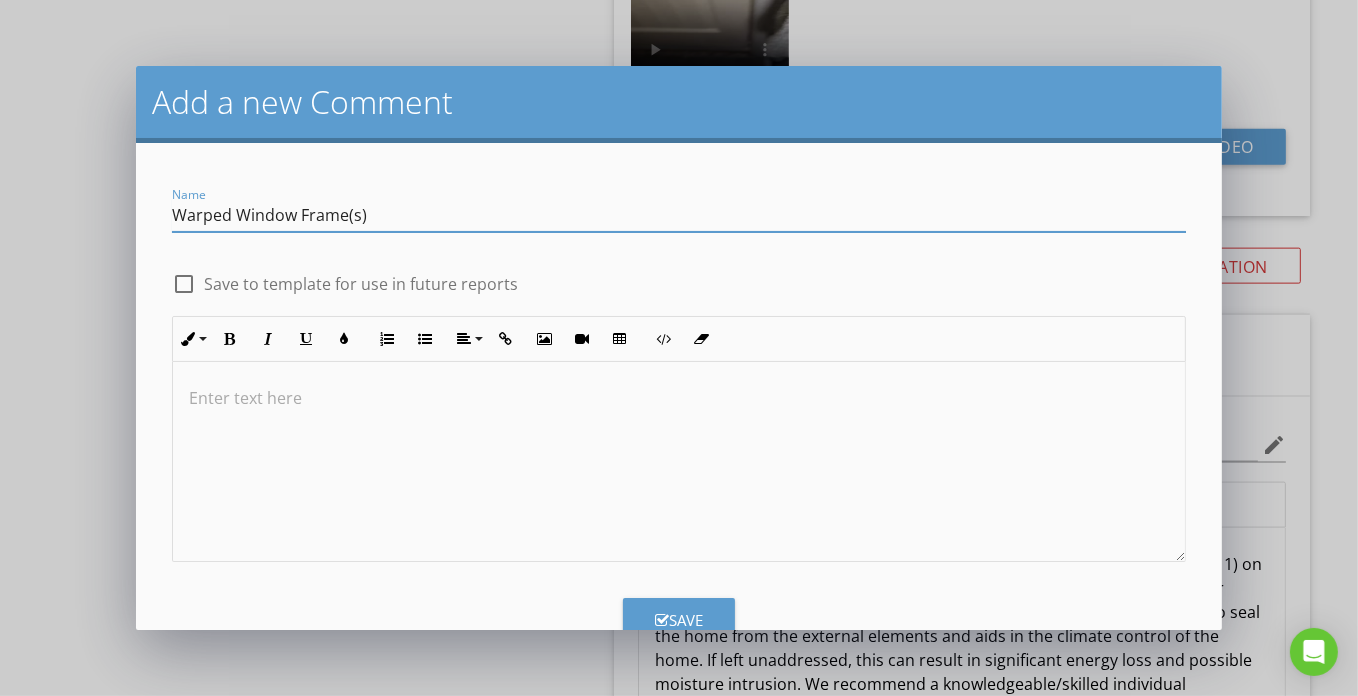 type on "Warped Window Frame(s)" 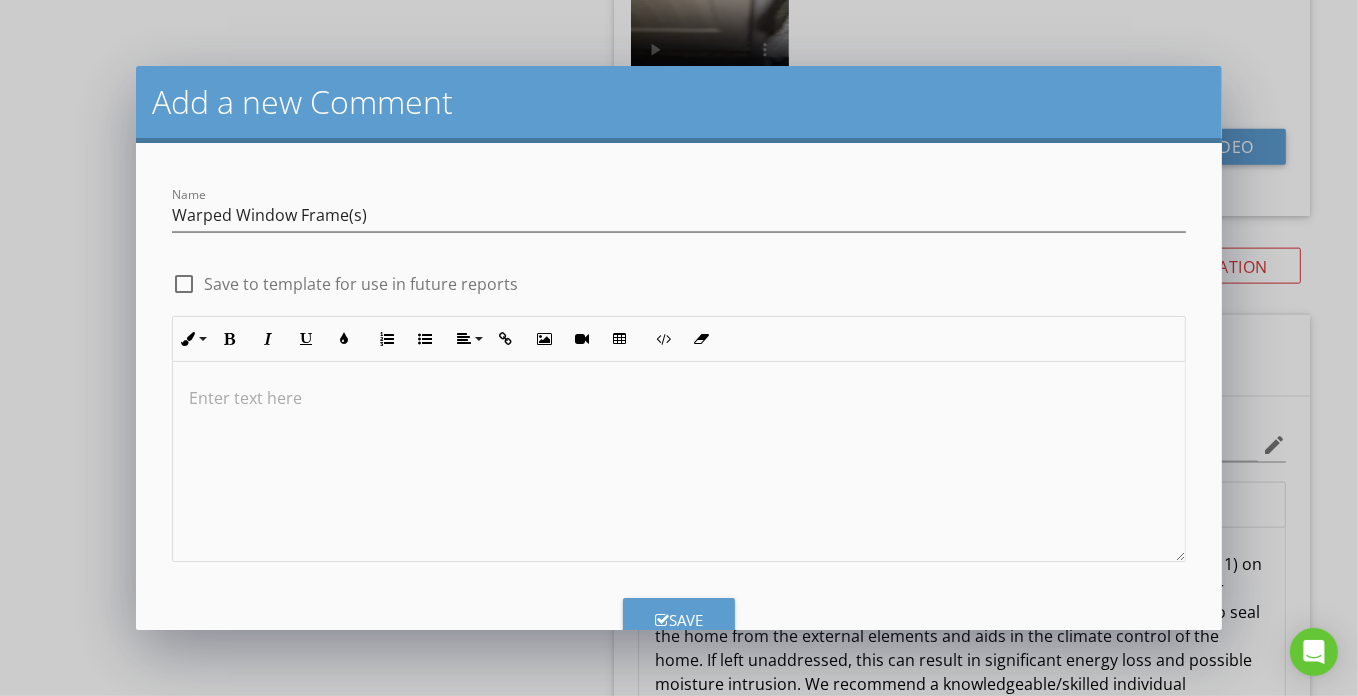 click at bounding box center [679, 462] 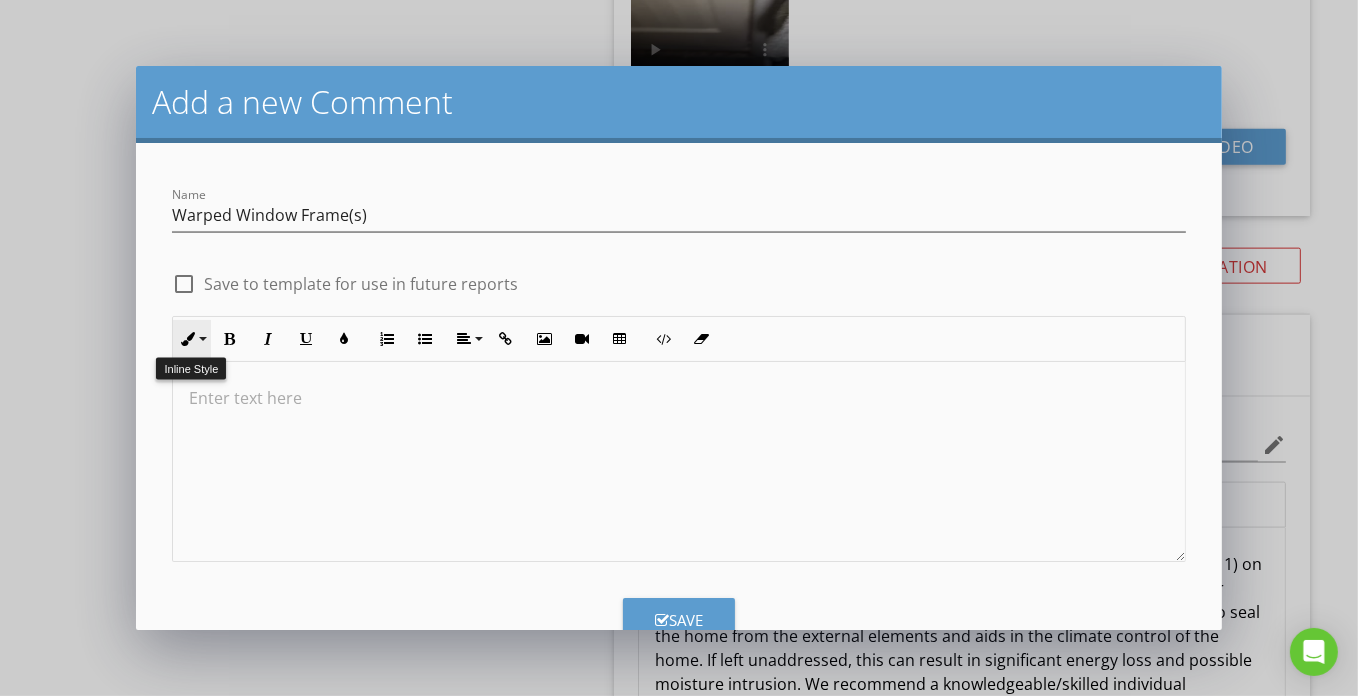 type 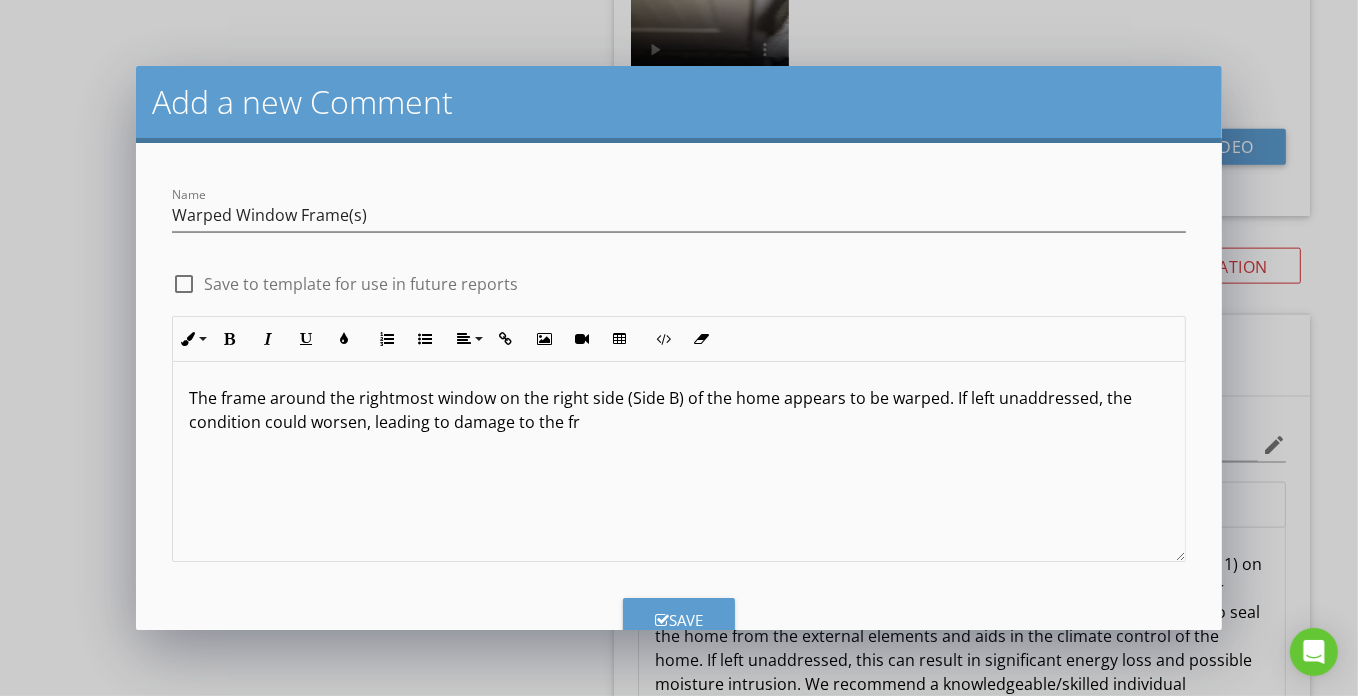 click on "Add a new Comment         Name Warped Window Frame(s)   check_box_outline_blank Save to template for use in future reports       Inline Style XLarge Large Normal Small Light Small/Light Bold Italic Underline Colors Ordered List Unordered List Align Align Left Align Center Align Right Align Justify Insert Link Insert Image Insert Video Insert Table Code View Clear Formatting The frame around the rightmost window on the right side (Side B) of the home appears to be warped. If left unaddressed, the condition could worsen, leading to damage to the fr Enter text here <p>The frame around the rightmost window on the right side (Side B) of the home appears to be warped. If left unaddressed, the condition could worsen, leading to damage to the fr</p>
Save" at bounding box center (679, 348) 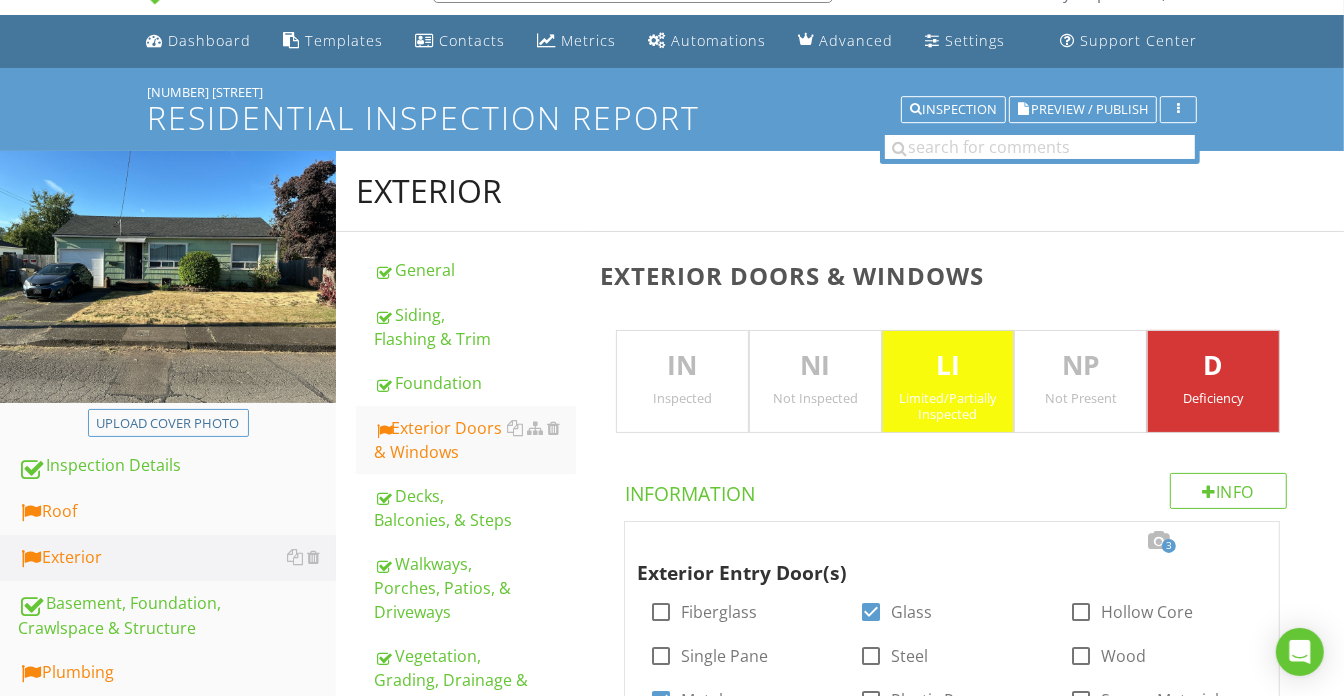 scroll, scrollTop: 0, scrollLeft: 0, axis: both 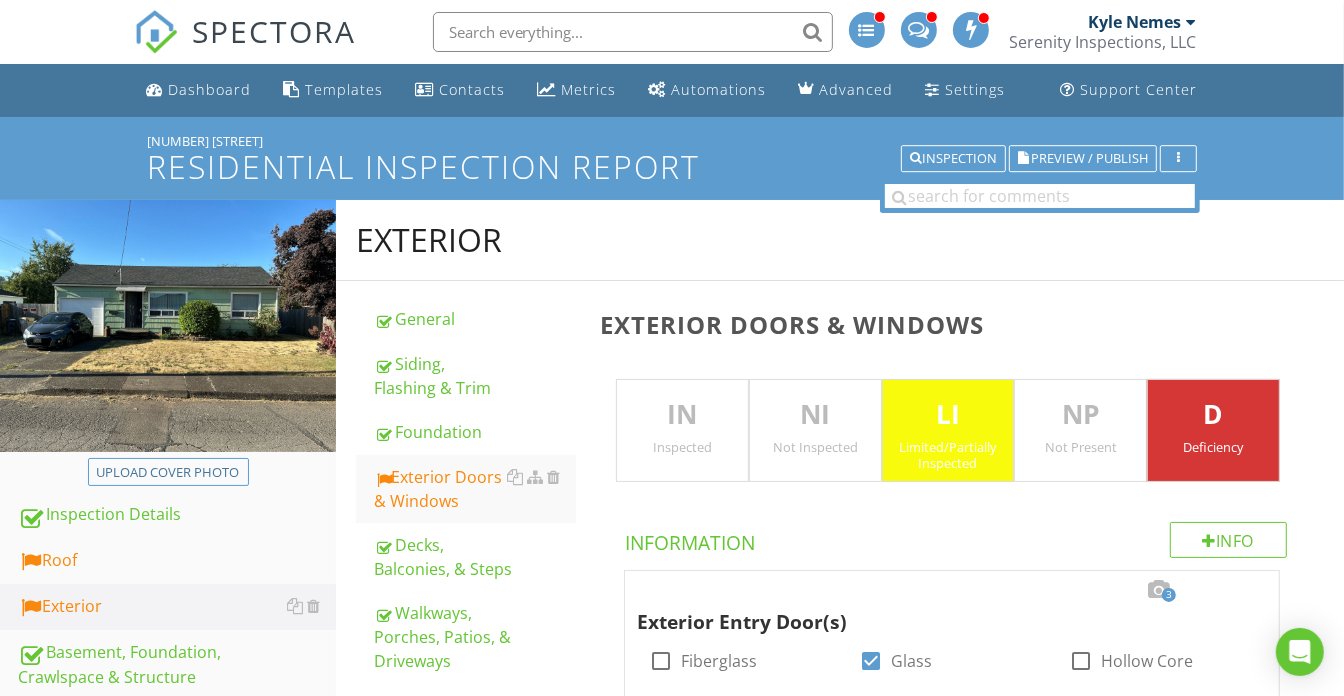 drag, startPoint x: 473, startPoint y: 393, endPoint x: 793, endPoint y: 448, distance: 324.69217 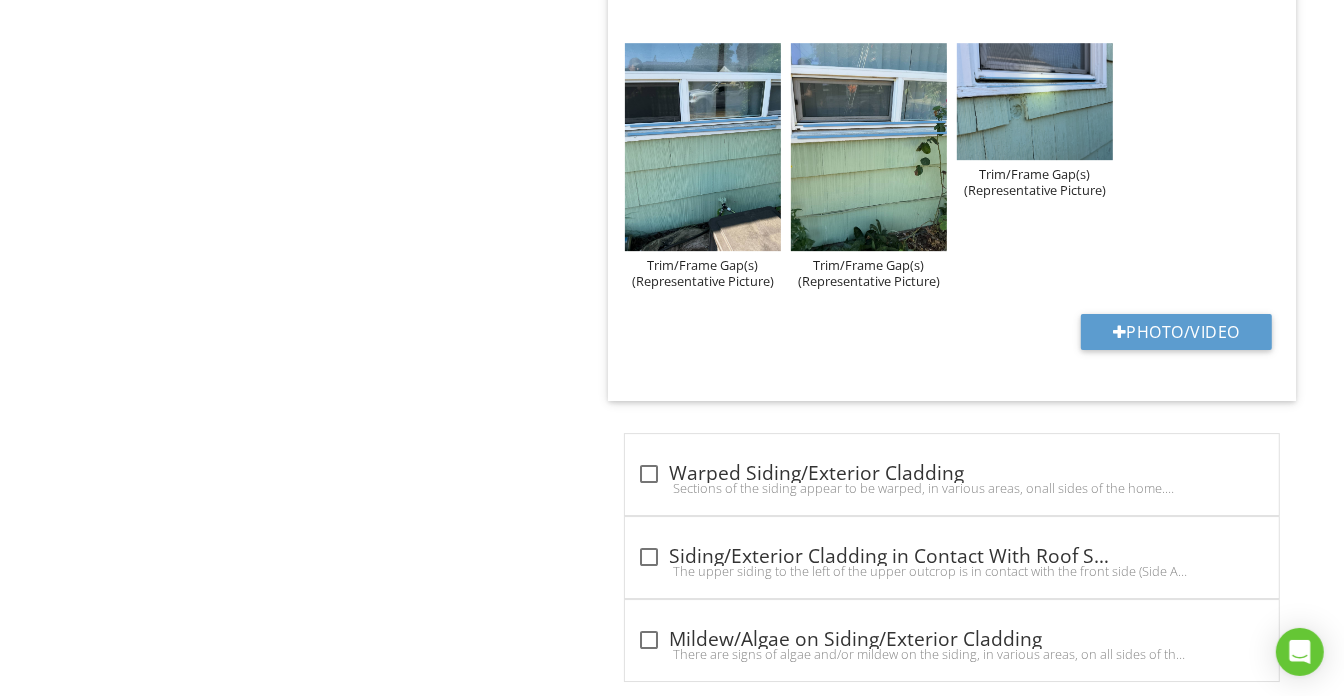 scroll, scrollTop: 10454, scrollLeft: 0, axis: vertical 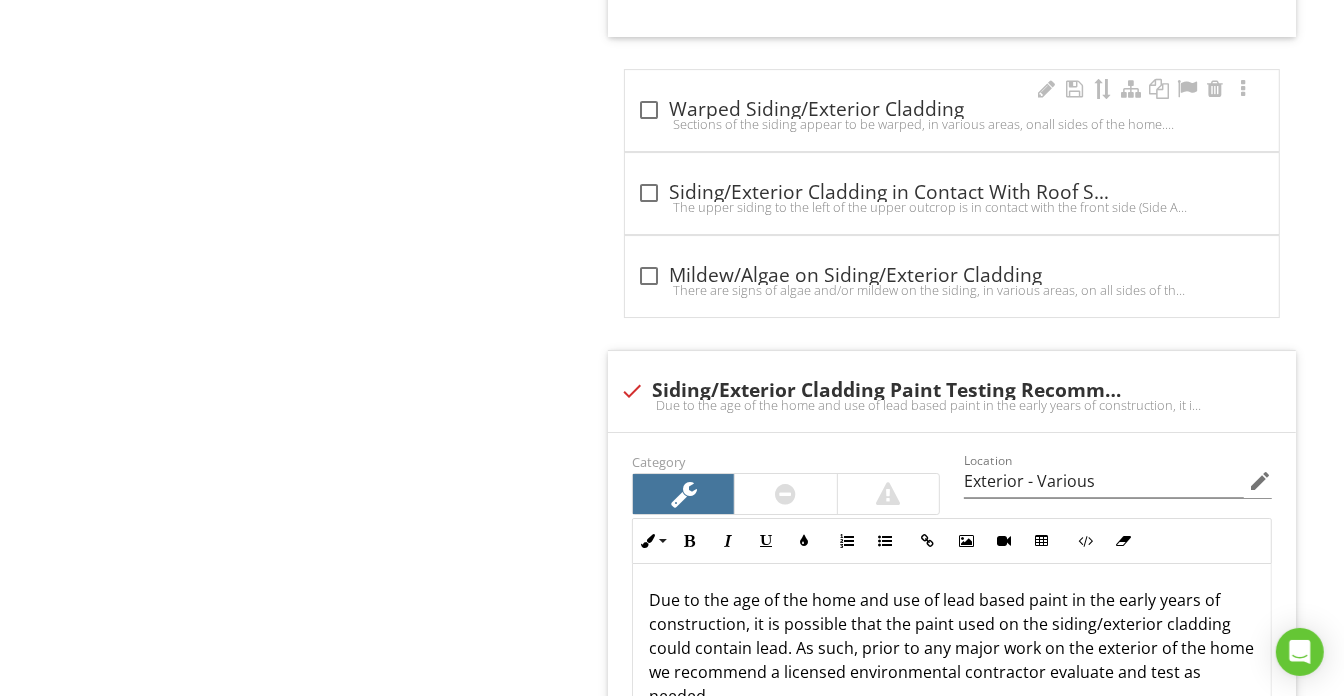 click on "Sections of the siding appear to be warped, in various areas, onall sides of the home. This could be due to the framing of the structure and/or improper installation of the siding material. If left unaddressed, the warping could become more extensive leading to separation of the siding panels. We recommend a licensed siding contractor assess and repair as needed." at bounding box center (952, 124) 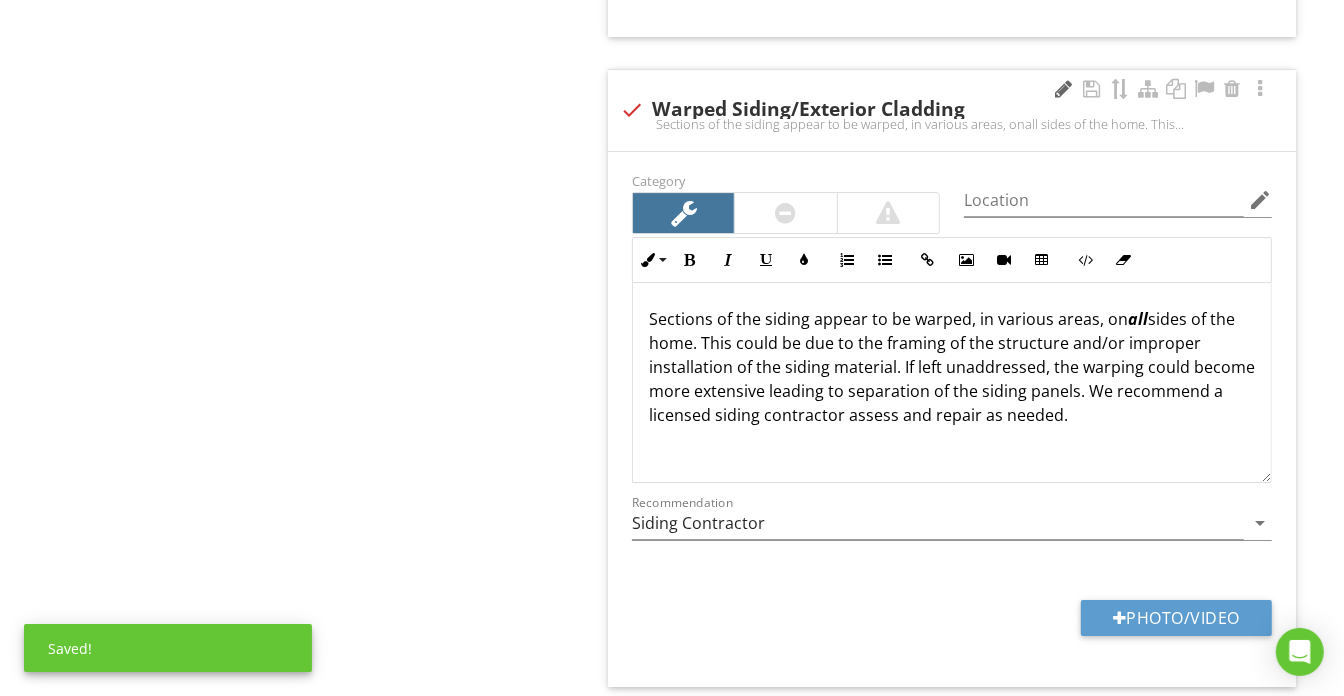 click at bounding box center [1064, 89] 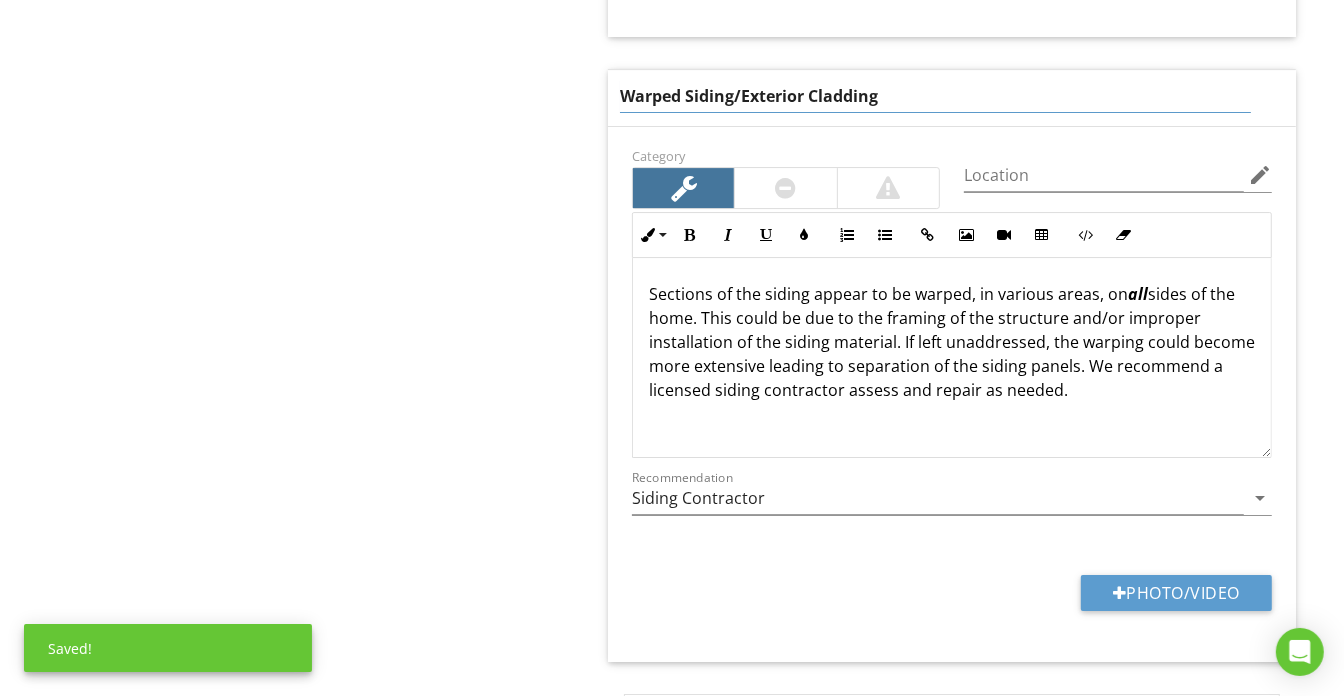 drag, startPoint x: 969, startPoint y: 70, endPoint x: 744, endPoint y: 66, distance: 225.03555 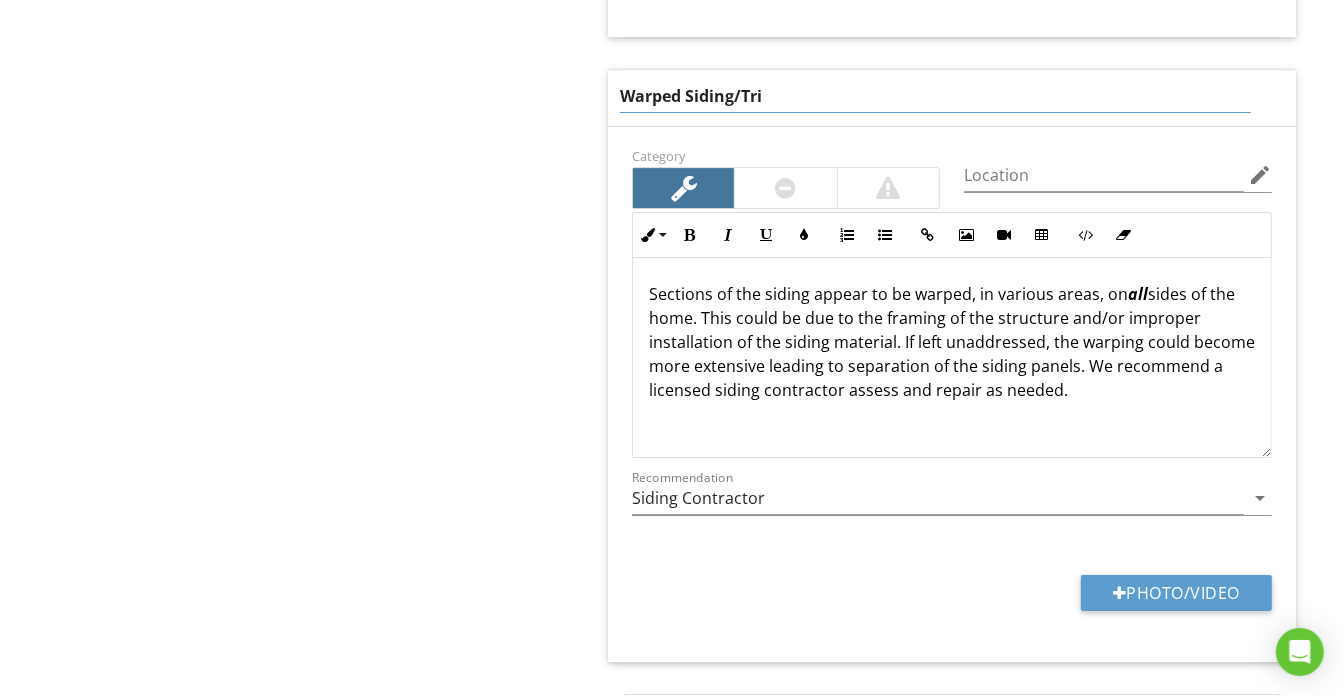 type on "Warped Siding/Trim" 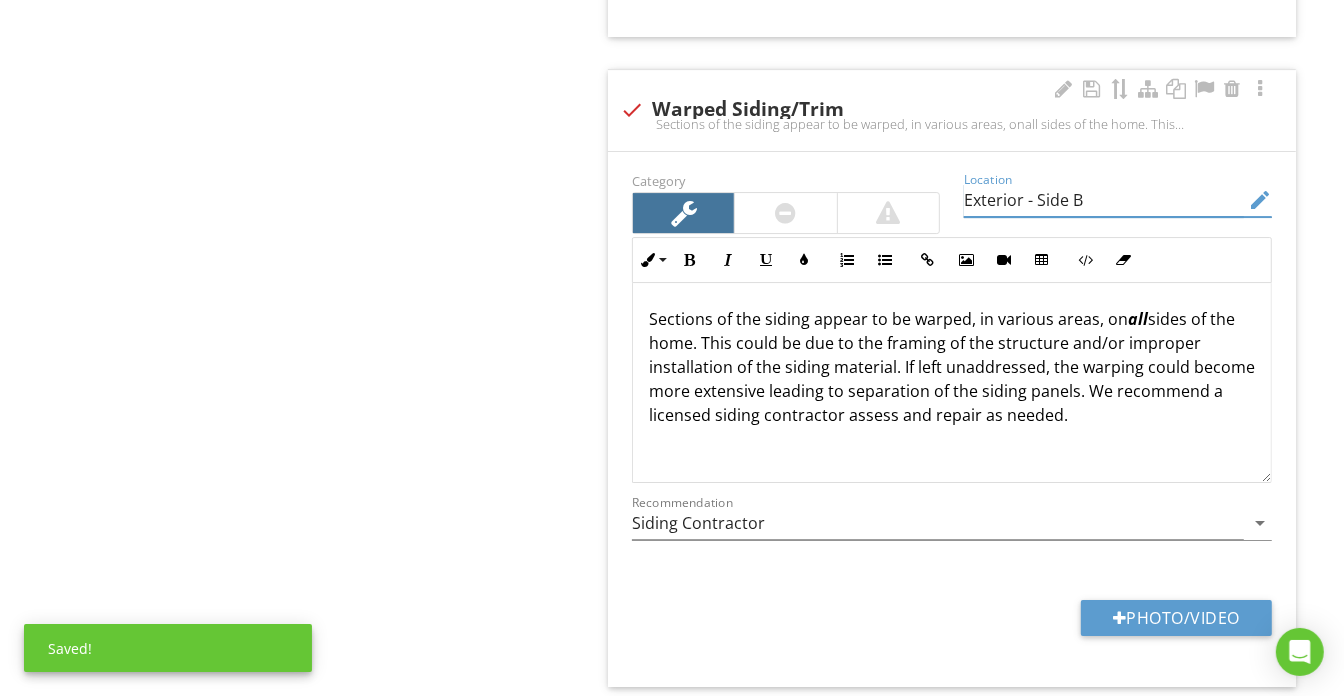 type on "Exterior - Side B" 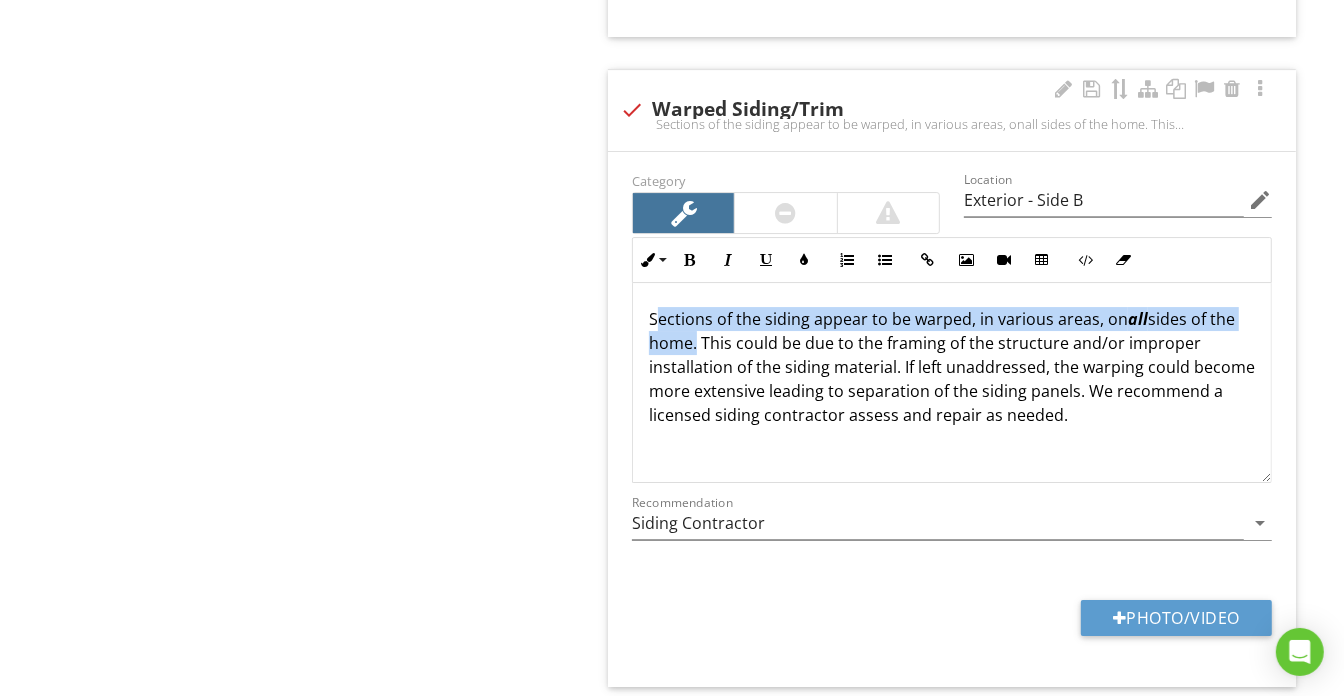 drag, startPoint x: 655, startPoint y: 283, endPoint x: 690, endPoint y: 319, distance: 50.20956 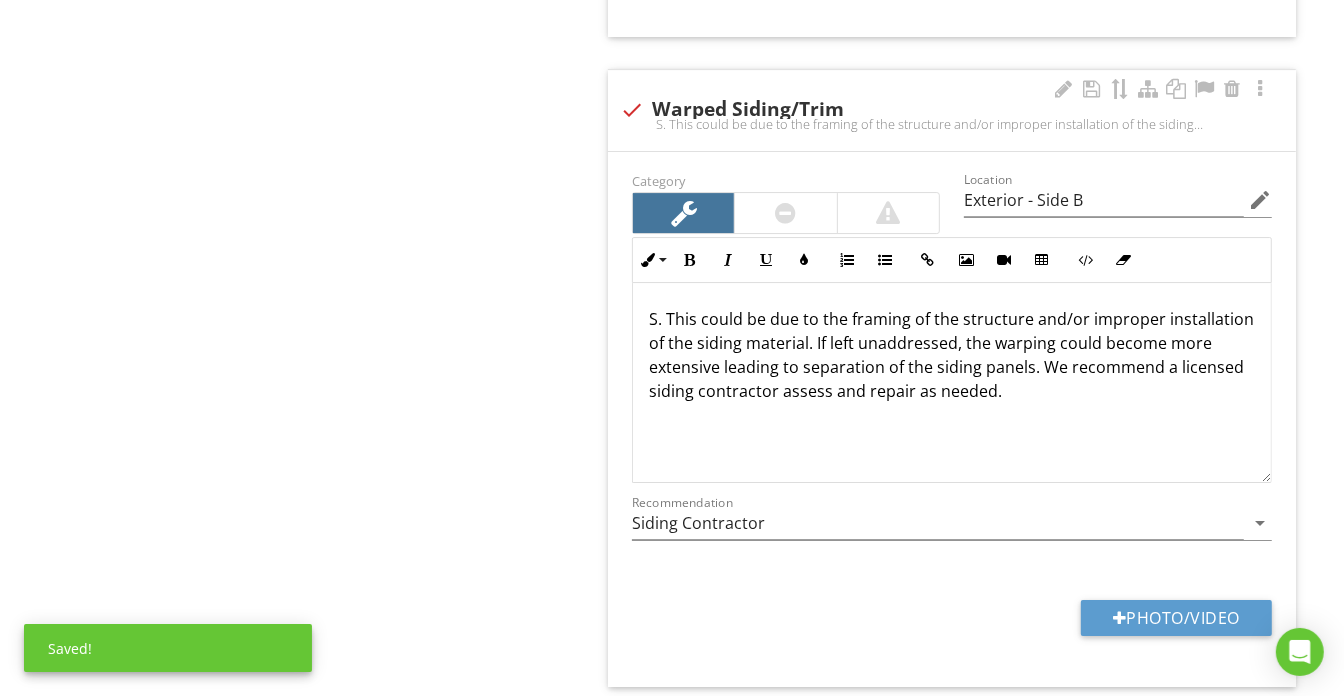 type 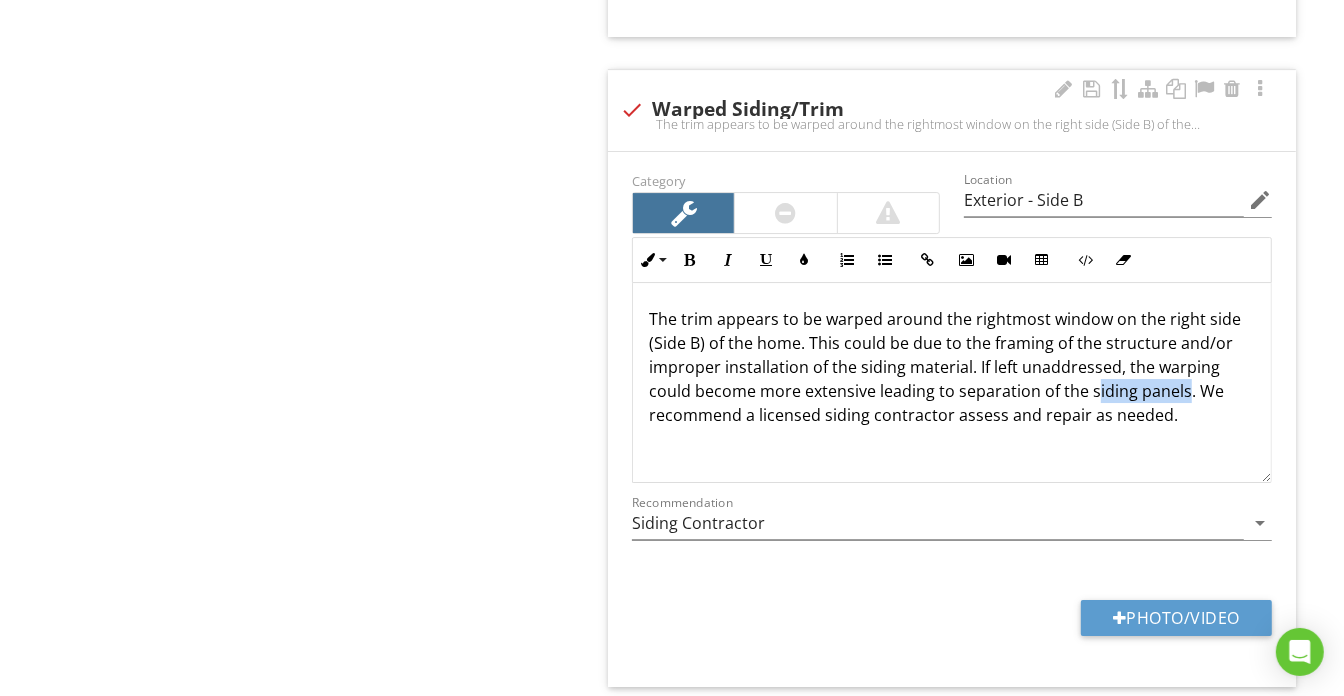 drag, startPoint x: 1094, startPoint y: 363, endPoint x: 1183, endPoint y: 367, distance: 89.08984 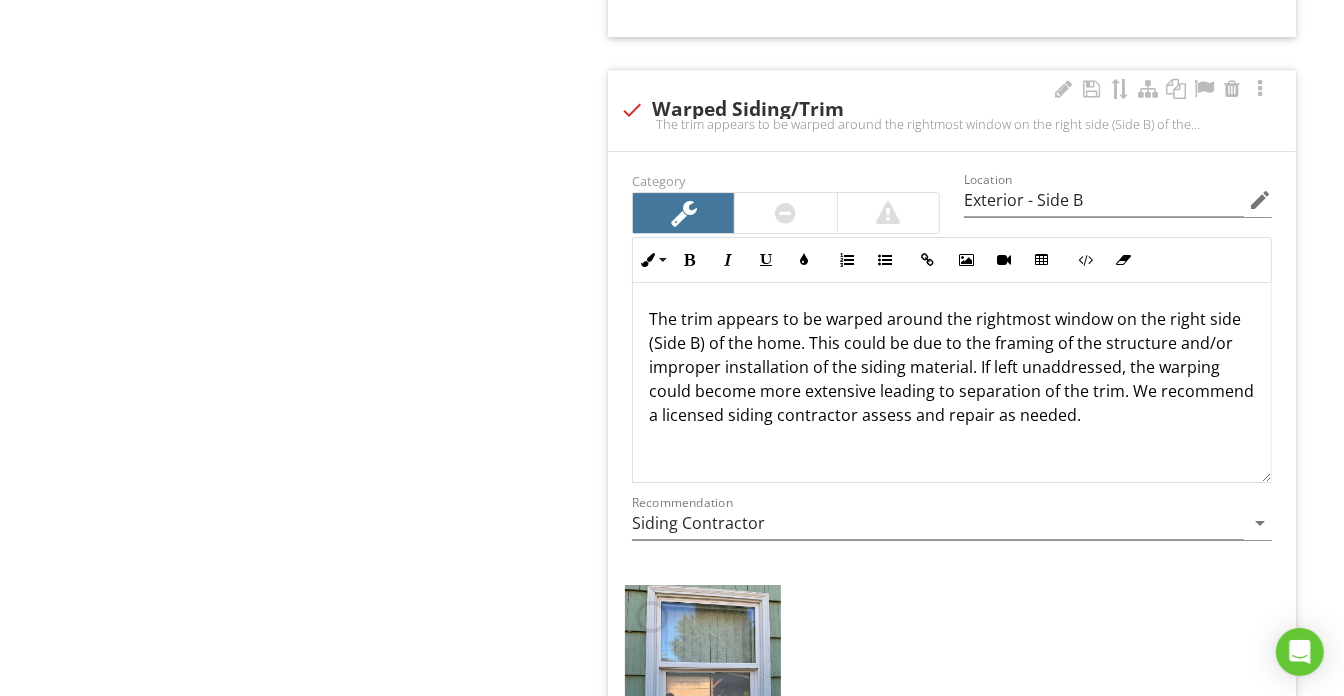 scroll, scrollTop: 10818, scrollLeft: 0, axis: vertical 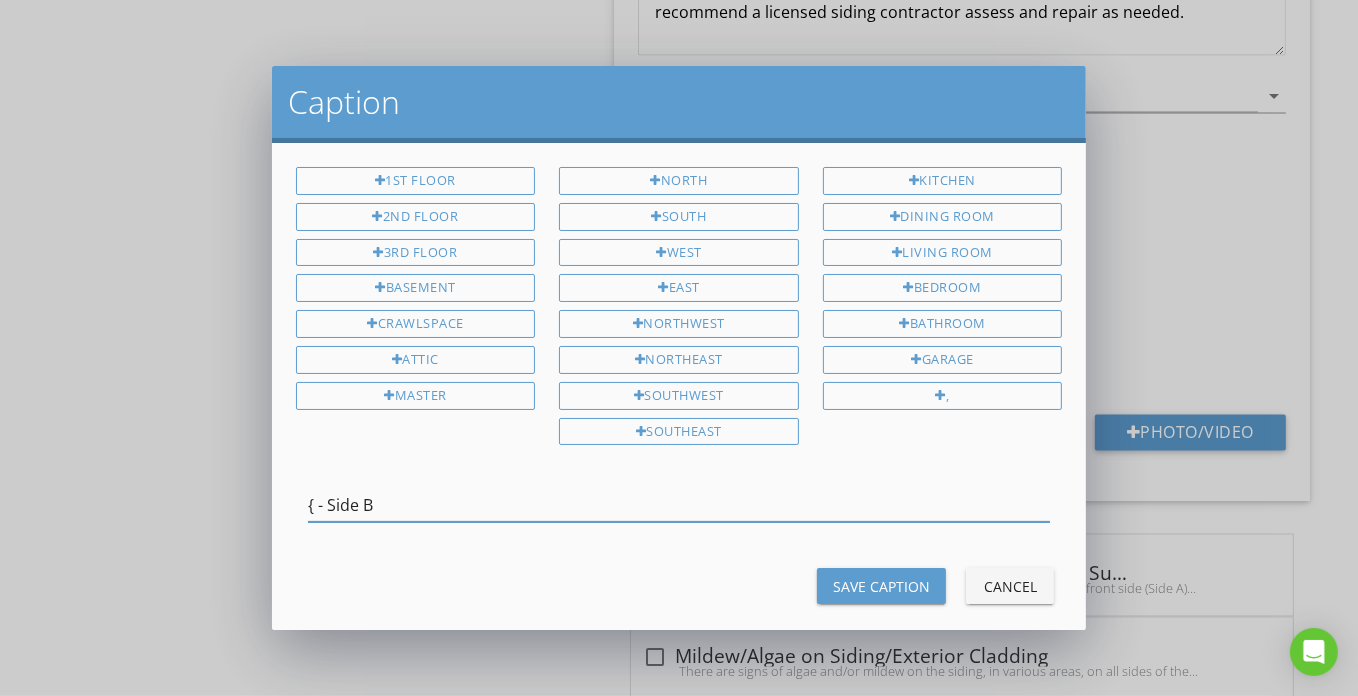 type on "- Side B" 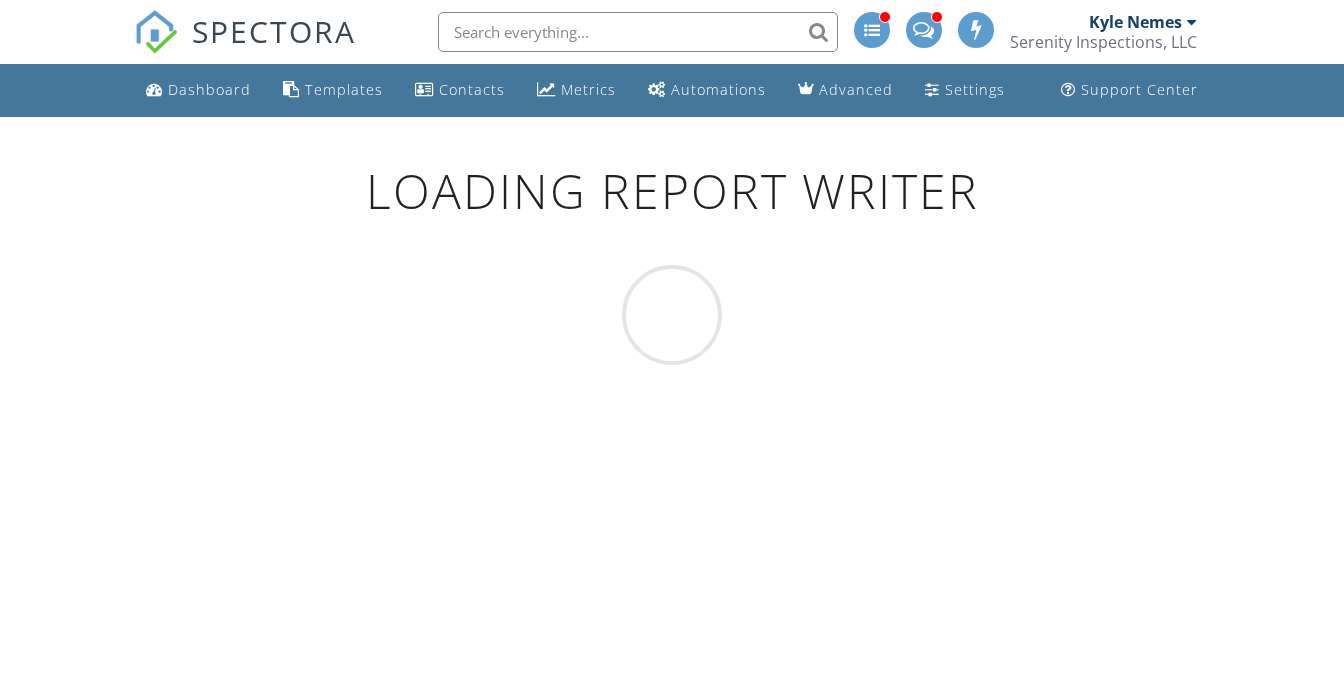 scroll, scrollTop: 0, scrollLeft: 0, axis: both 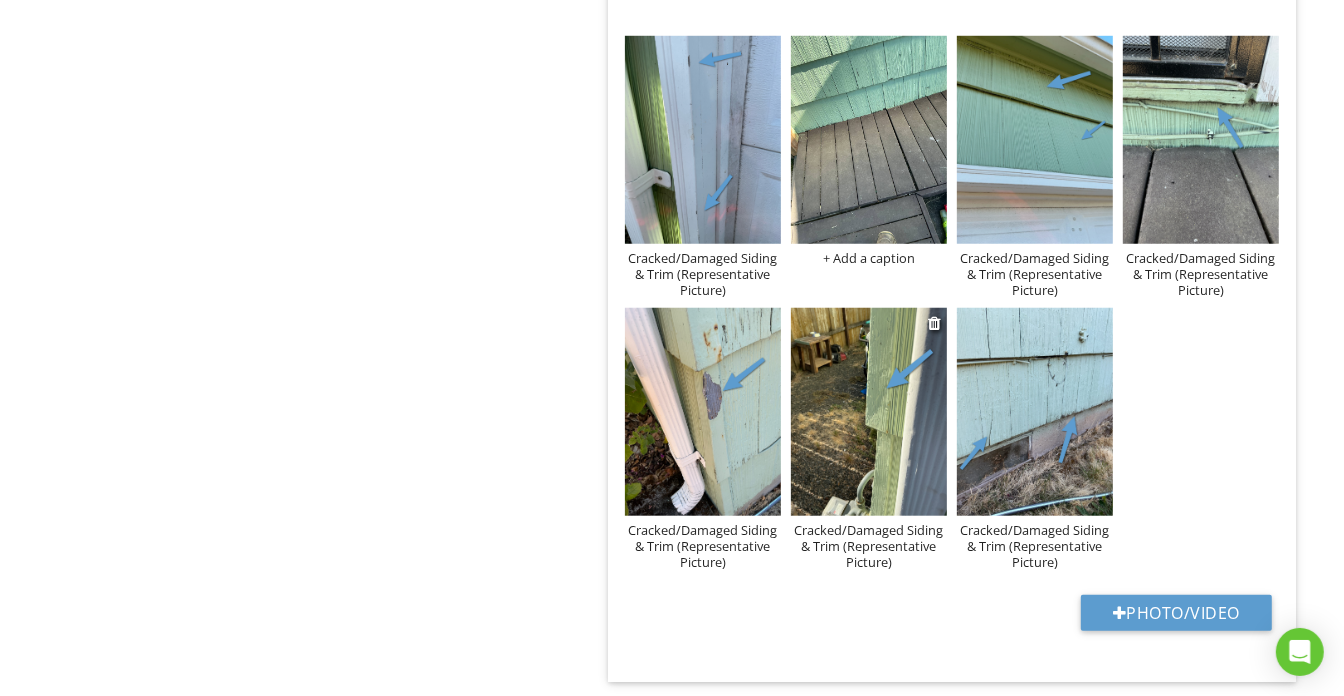 click on "Cracked/Damaged Siding & Trim (Representative Picture)" at bounding box center [869, 546] 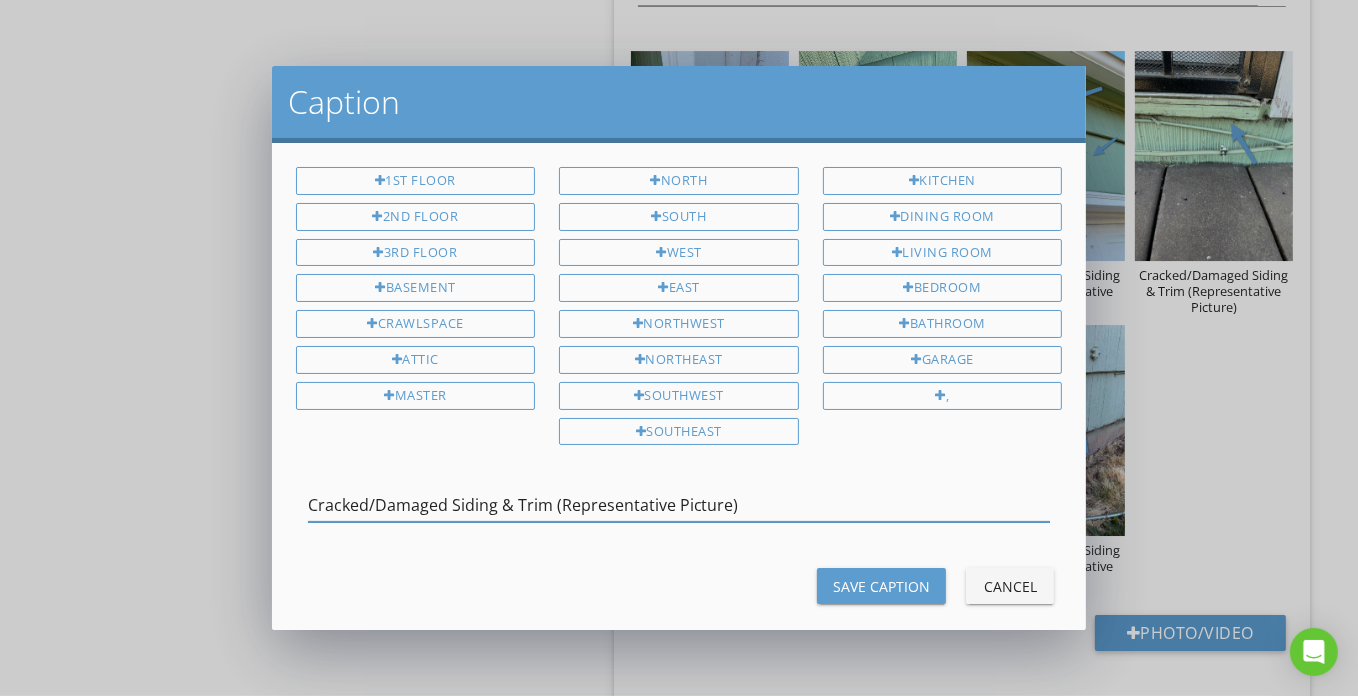 click on "Cracked/Damaged Siding & Trim (Representative Picture)" at bounding box center [679, 505] 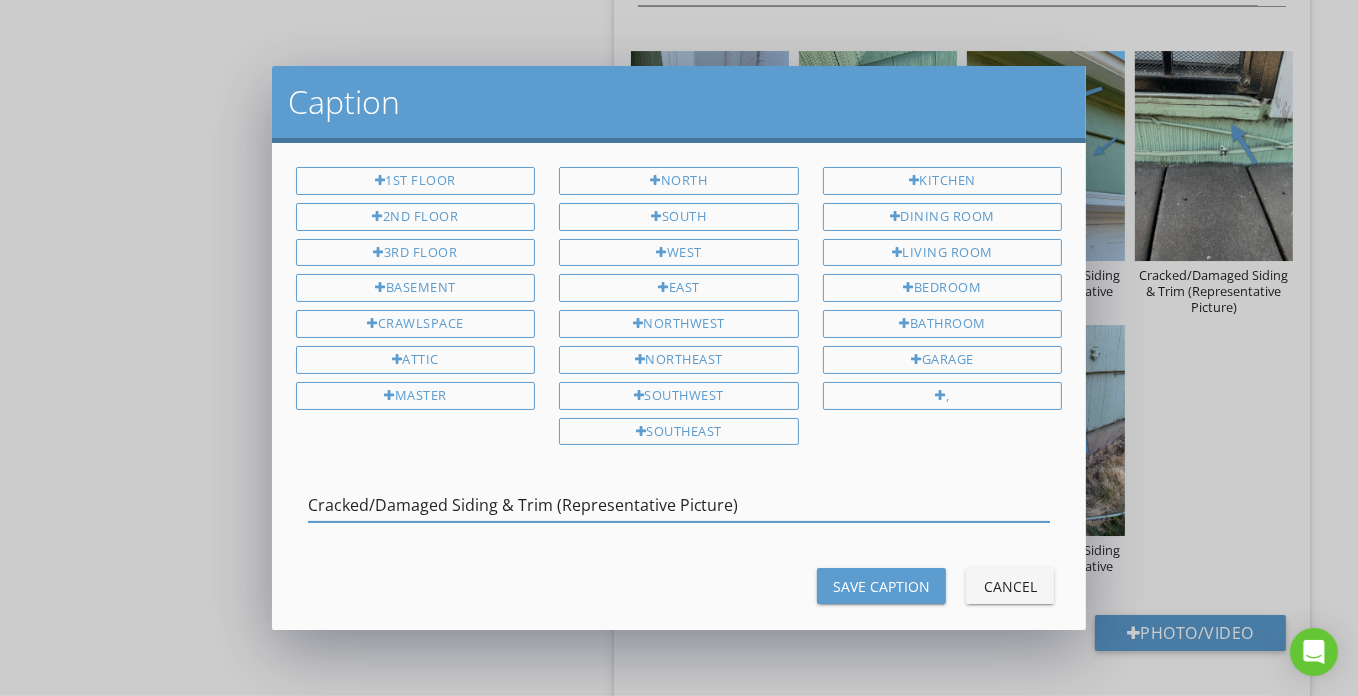 click on "Save Caption" at bounding box center (881, 586) 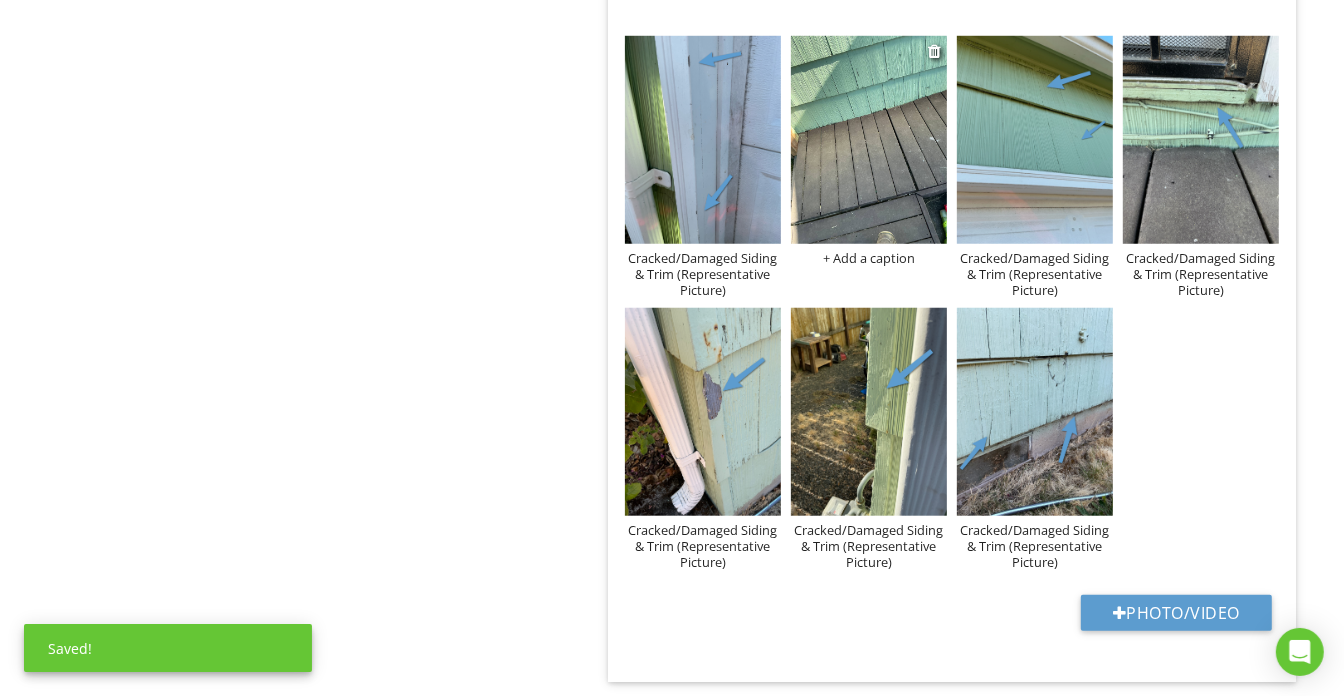 click on "+ Add a caption" at bounding box center [869, 258] 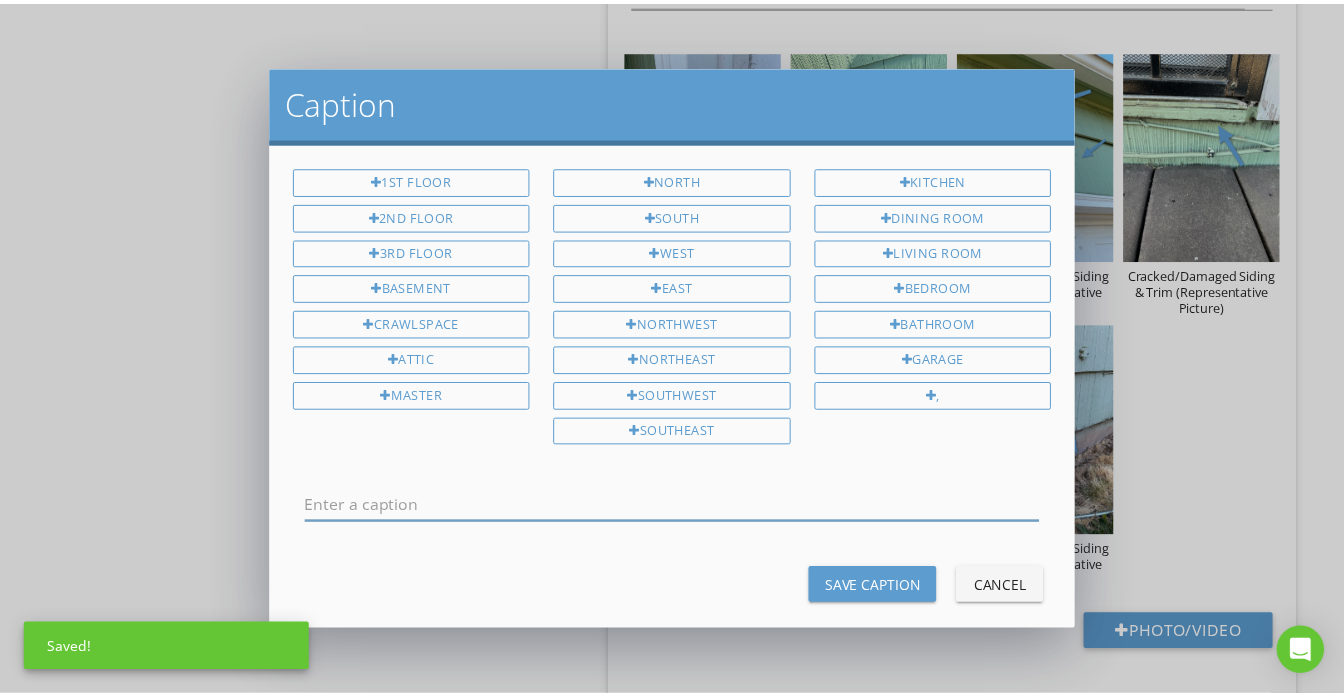scroll, scrollTop: 0, scrollLeft: 0, axis: both 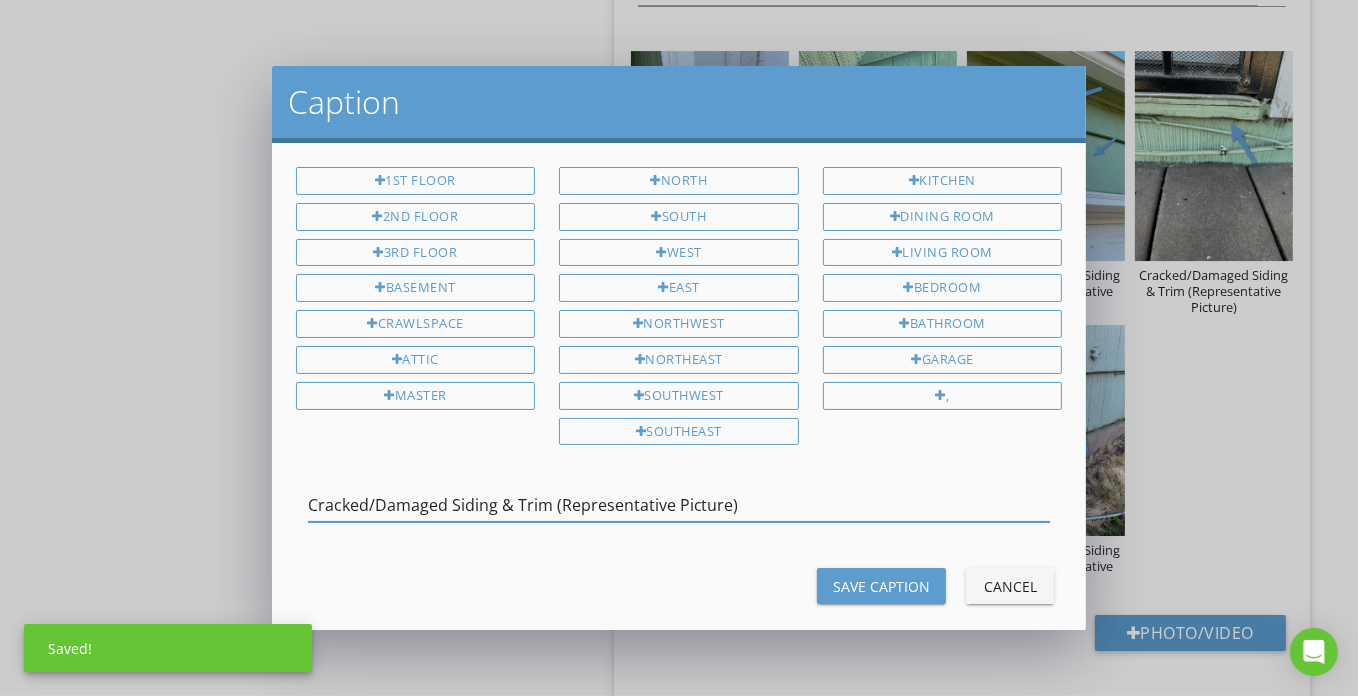 type on "Cracked/Damaged Siding & Trim (Representative Picture)" 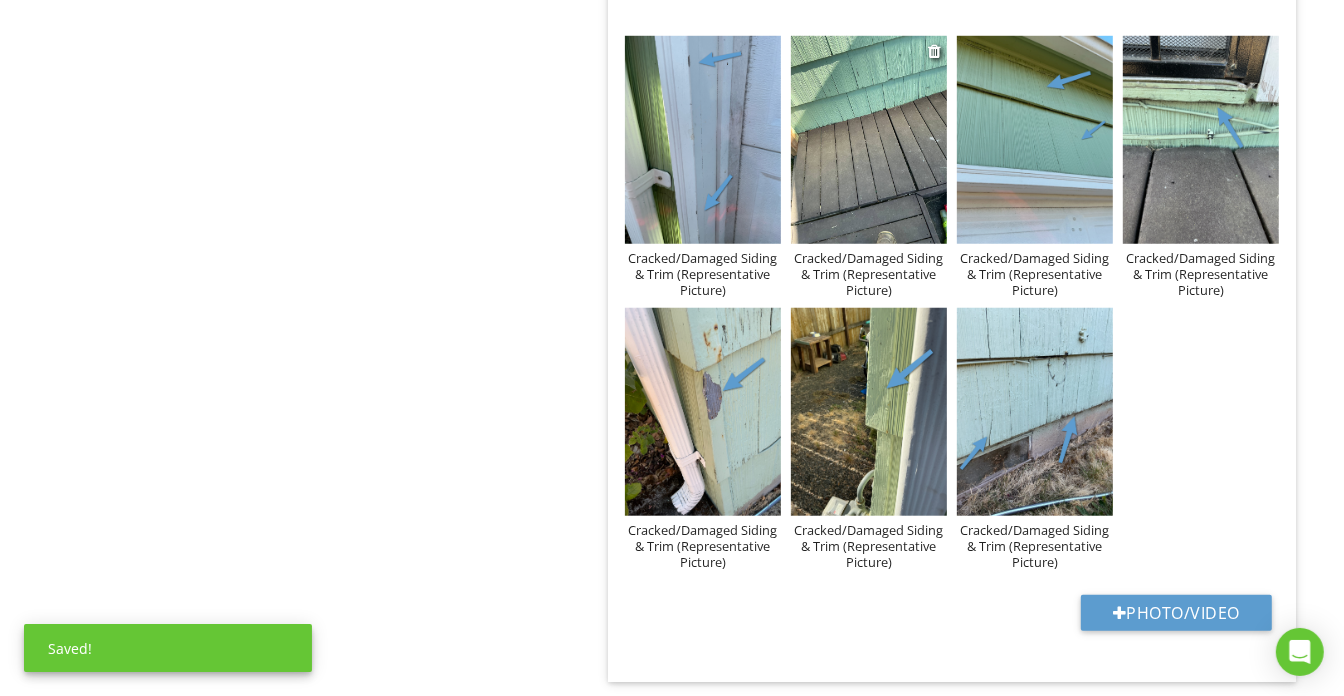 click at bounding box center [869, 140] 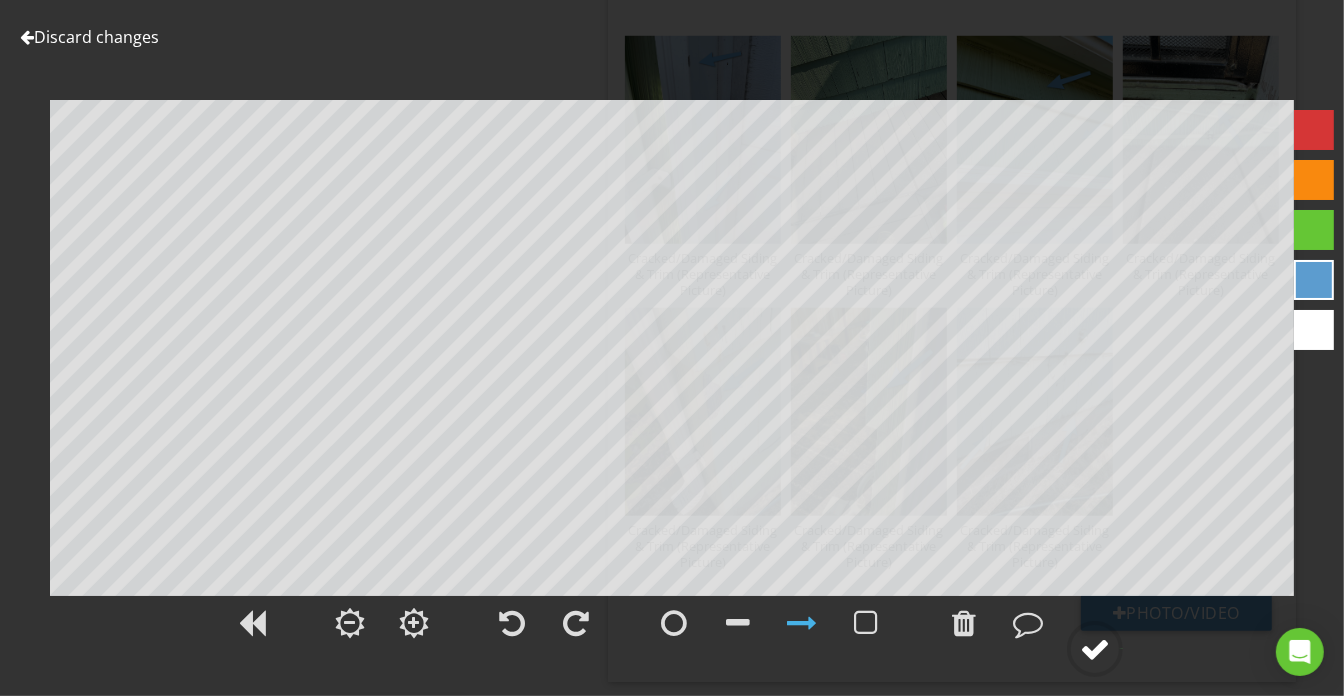 click at bounding box center (1095, 649) 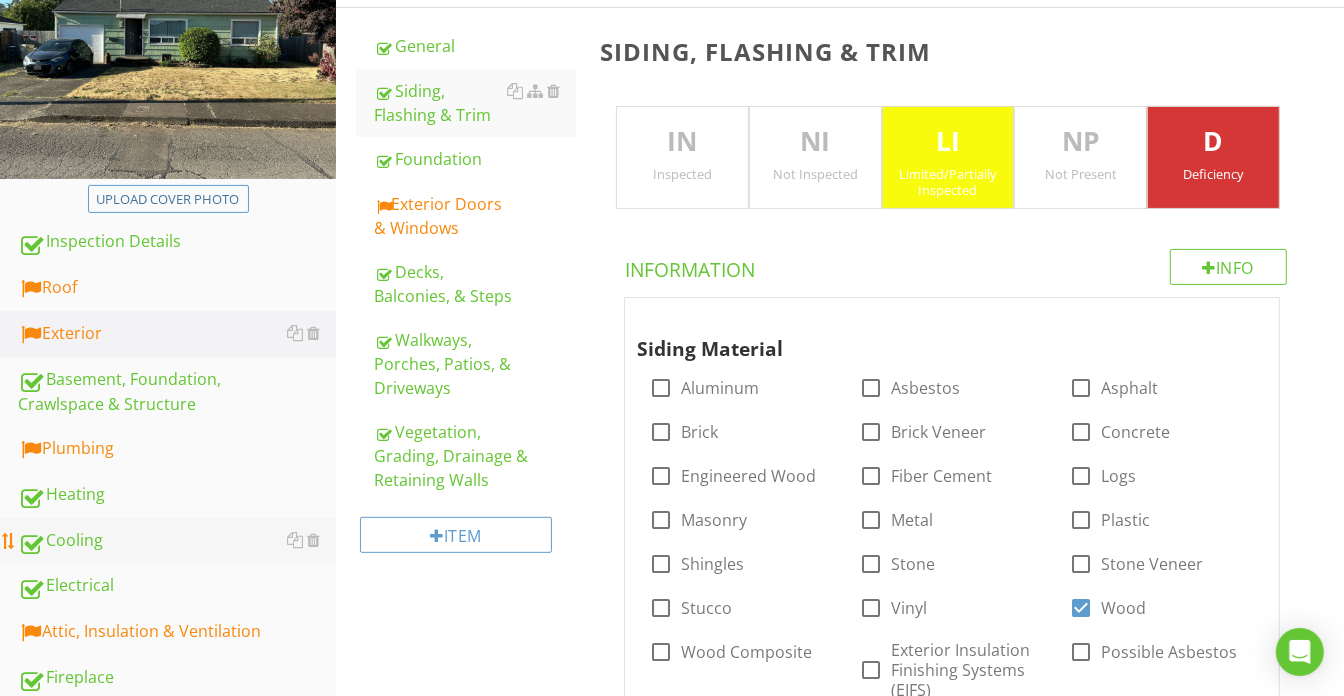 scroll, scrollTop: 363, scrollLeft: 0, axis: vertical 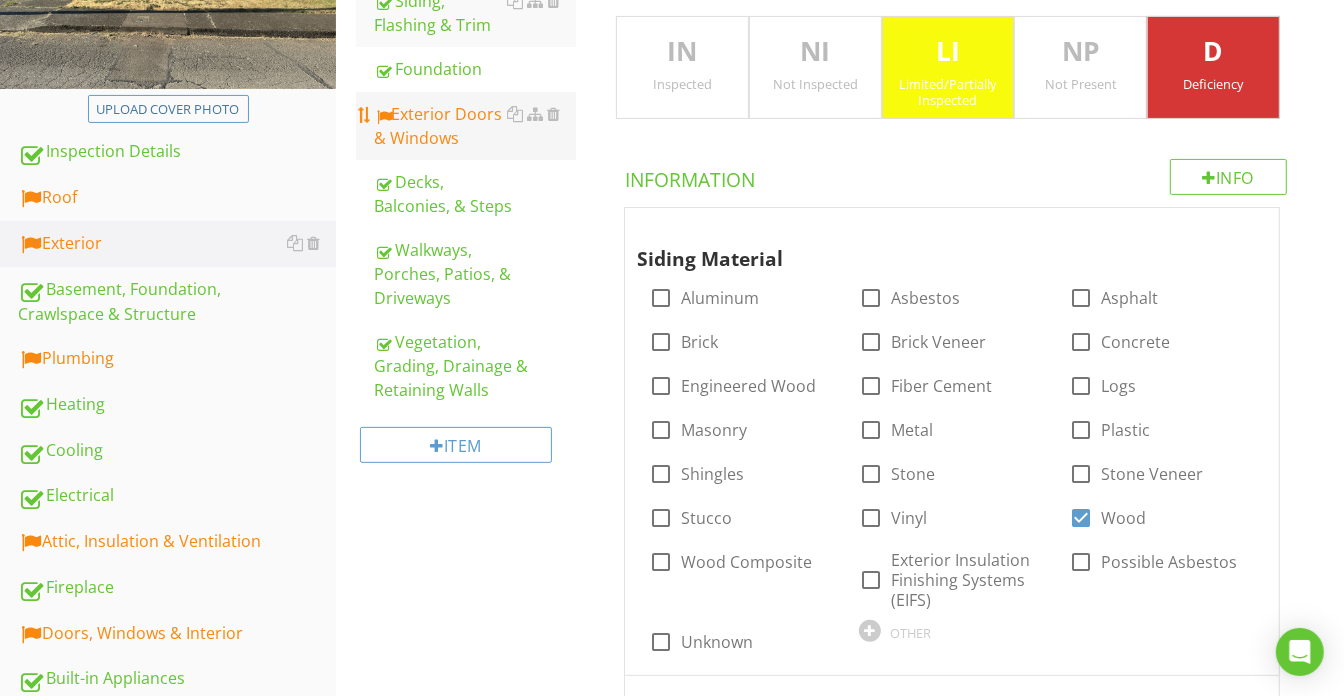 click on "Exterior Doors & Windows" at bounding box center [475, 126] 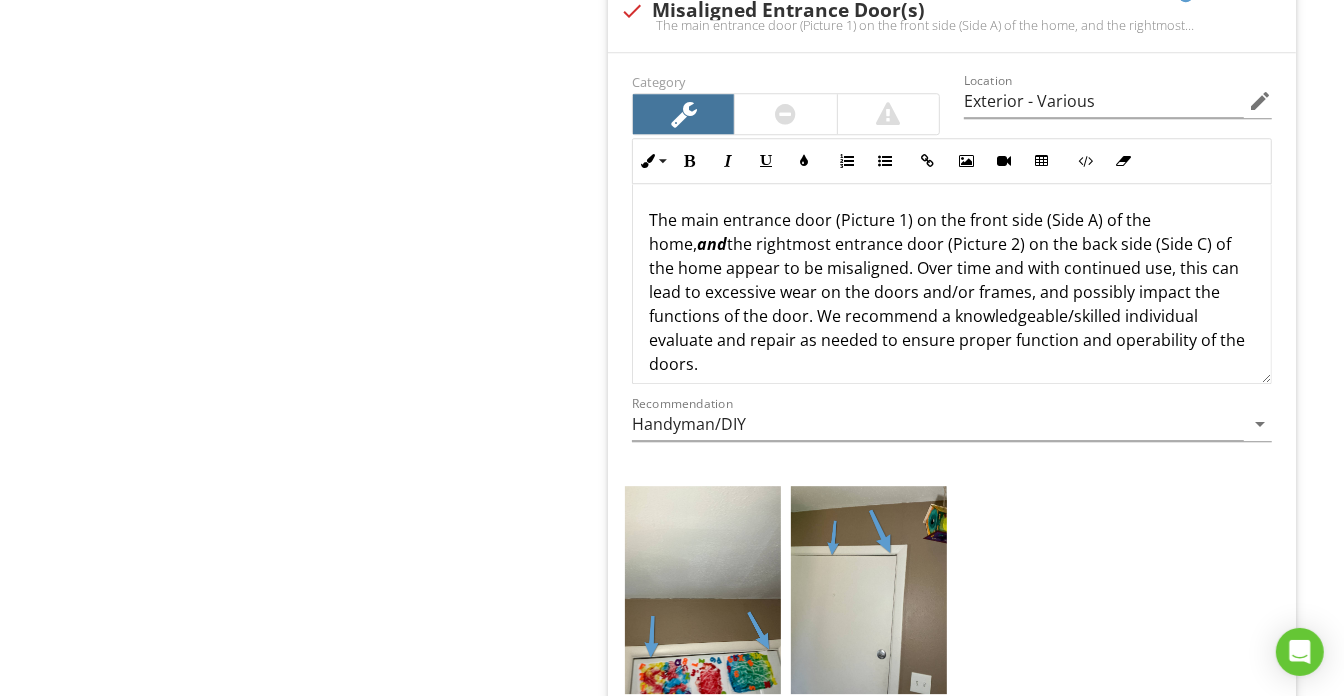 scroll, scrollTop: 9455, scrollLeft: 0, axis: vertical 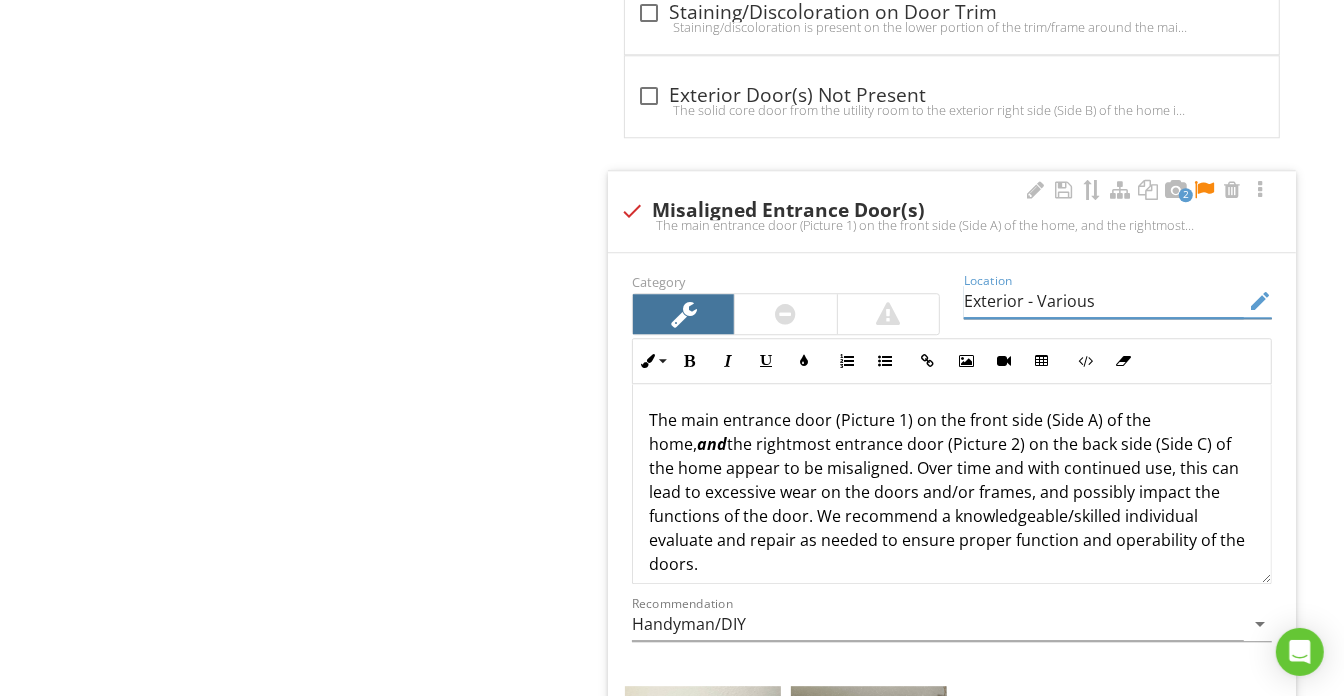 drag, startPoint x: 1033, startPoint y: 247, endPoint x: 1112, endPoint y: 249, distance: 79.025314 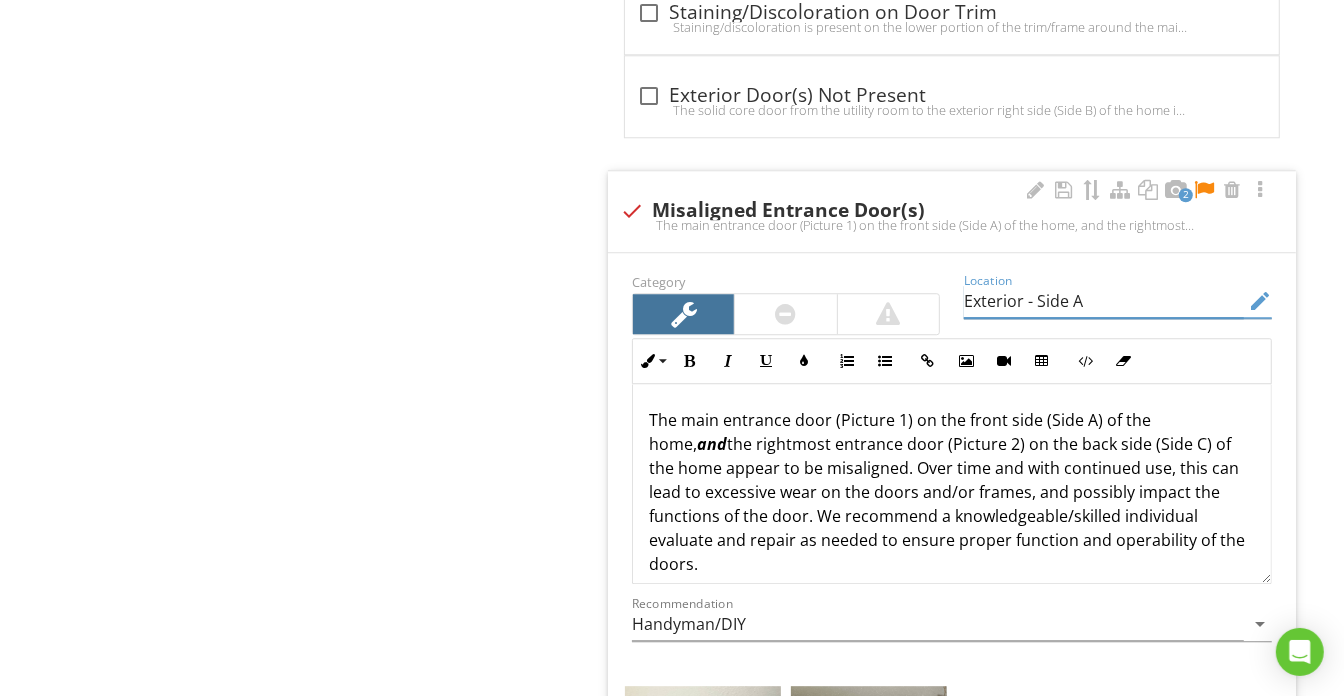 type on "Exterior - Side A" 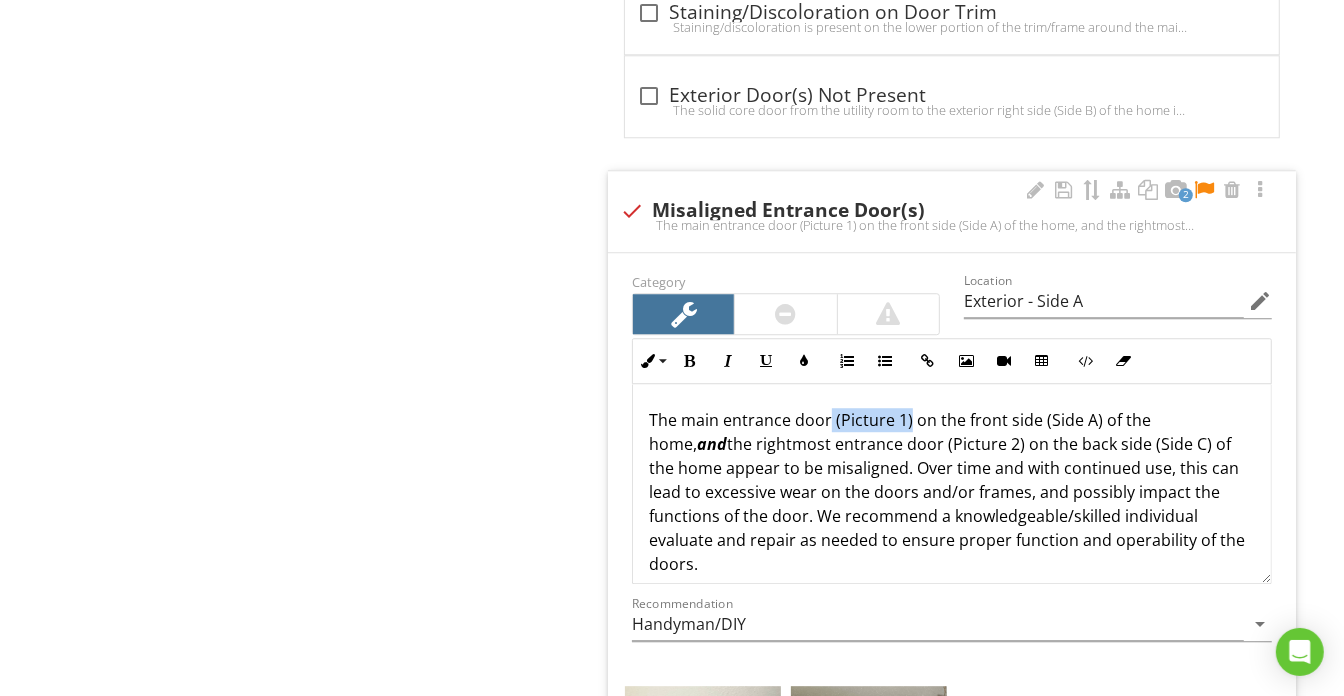 drag, startPoint x: 841, startPoint y: 371, endPoint x: 909, endPoint y: 377, distance: 68.26419 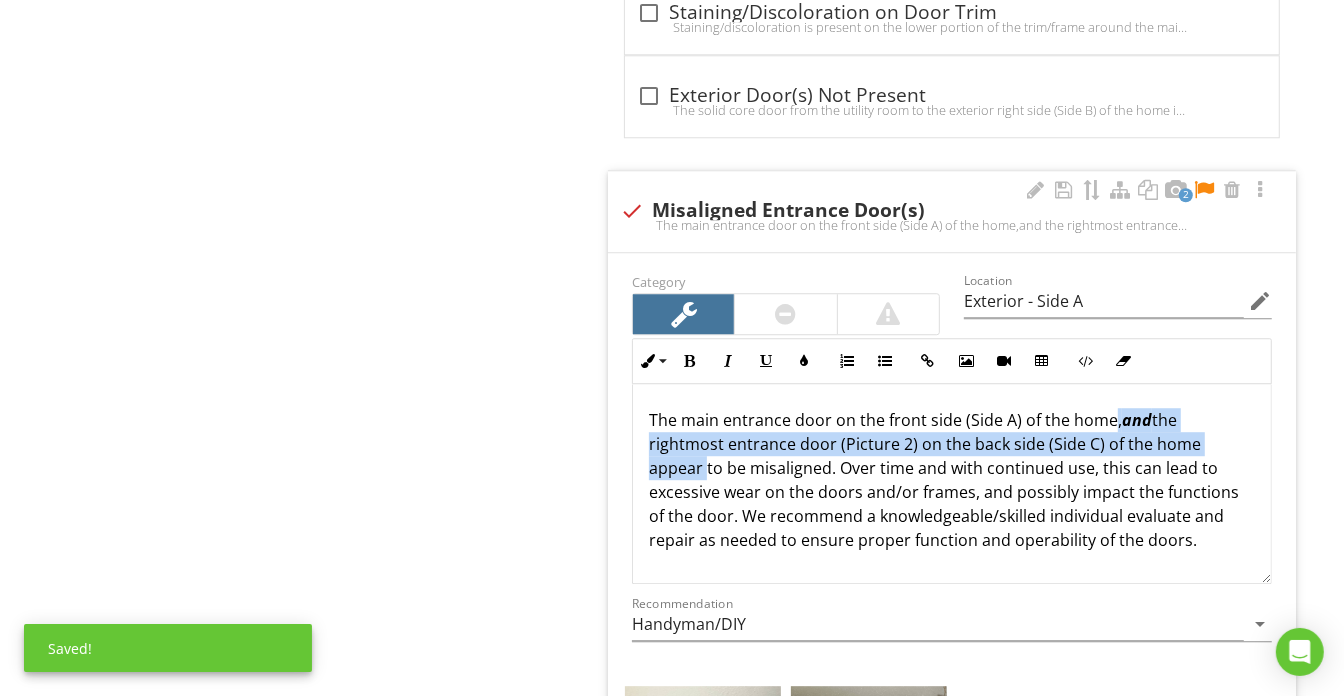 drag, startPoint x: 1107, startPoint y: 379, endPoint x: 700, endPoint y: 419, distance: 408.96088 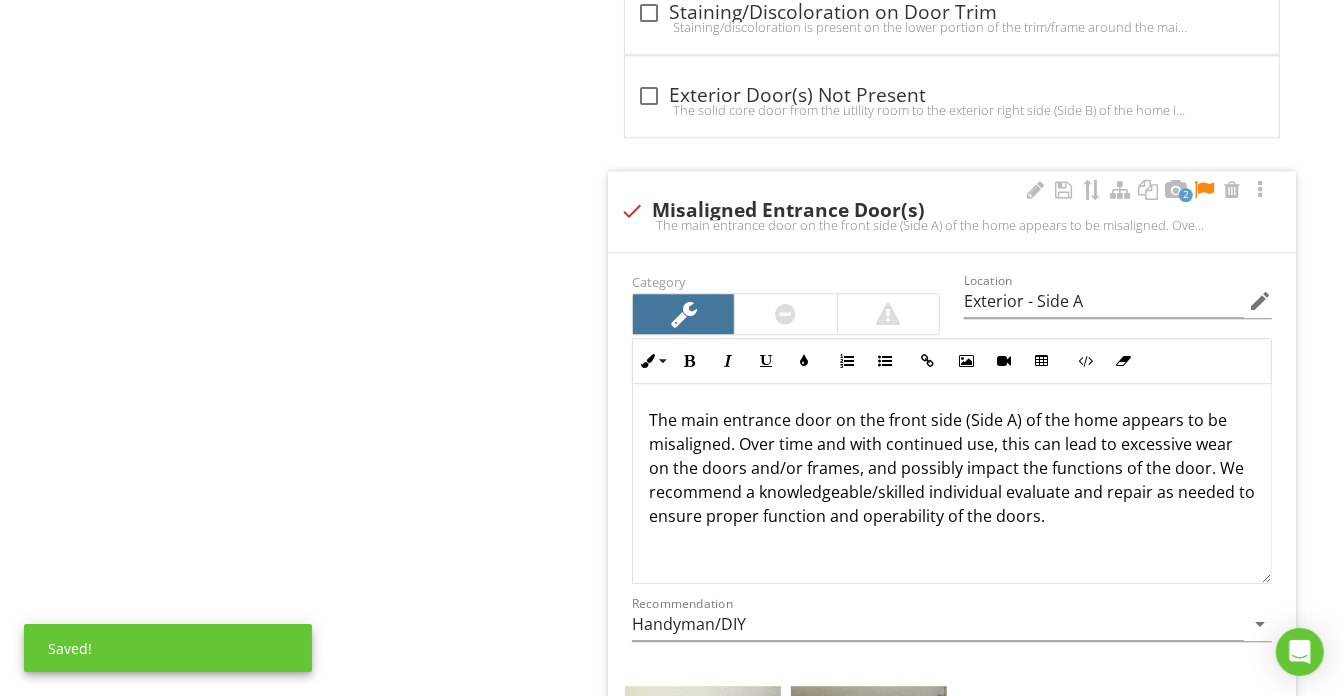 click on "The main entrance door on the front side (Side A) of the home appears to be misaligned. Over time and with continued use, this can lead to excessive wear on the doors and/or frames, and possibly impact the functions of the door. We recommend a knowledgeable/skilled individual evaluate and repair as needed to ensure proper function and operability of the doors." at bounding box center [952, 468] 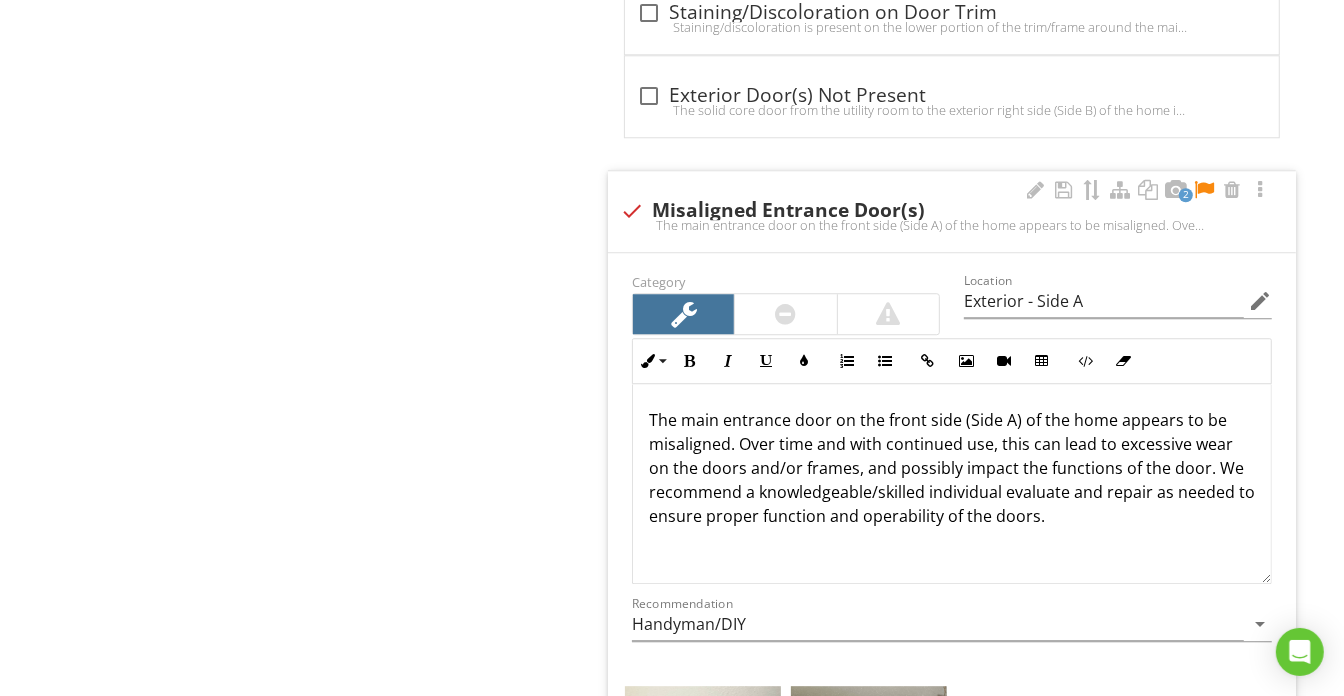 click on "The main entrance door on the front side (Side A) of the home appears to be misaligned. Over time and with continued use, this can lead to excessive wear on the door and/or frames, and possibly impact the functions of the door. We recommend a knowledgeable/skilled individual evaluate and repair as needed to ensure proper function and operability of the doors." at bounding box center [952, 468] 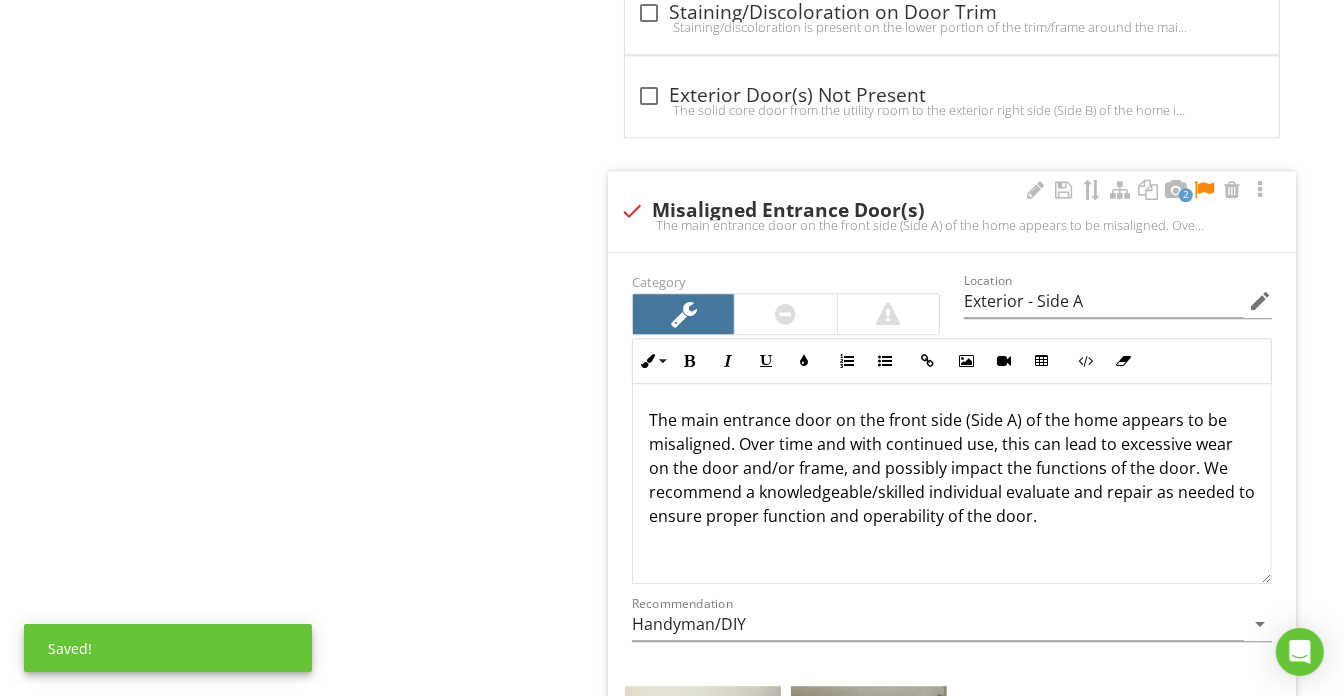 click on "The main entrance door on the front side (Side A) of the home appears to be misaligned. Over time and with continued use, this can lead to excessive wear on the door and/or frame, and possibly impact the functions of the door. We recommend a knowledgeable/skilled individual evaluate and repair as needed to ensure proper function and operability of the doors." at bounding box center [952, 468] 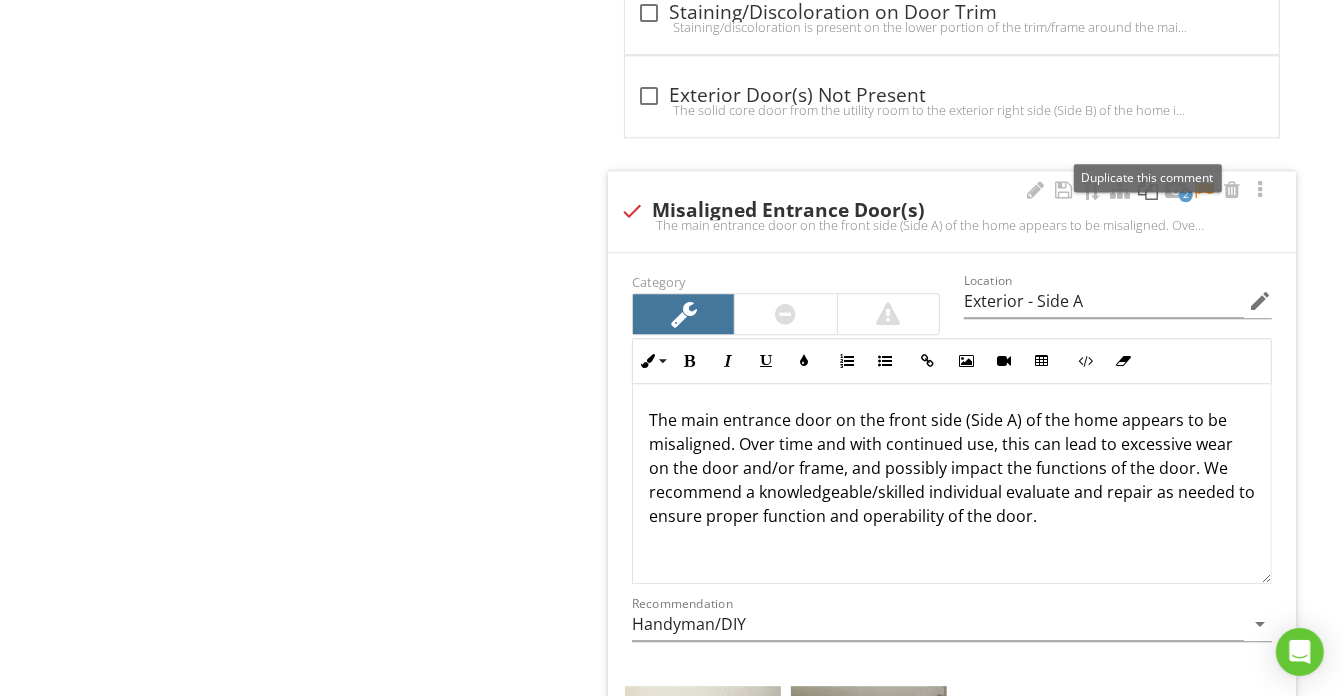 click at bounding box center [1148, 190] 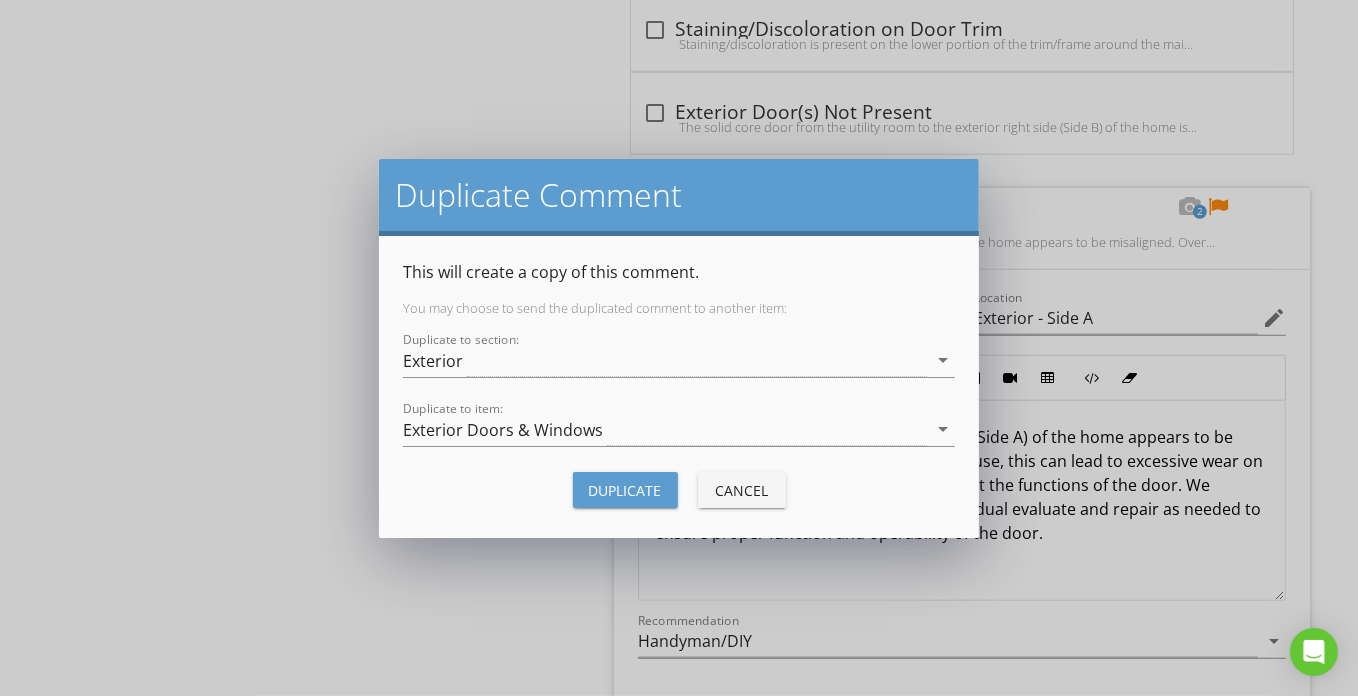 click on "Duplicate   Cancel" at bounding box center (679, 490) 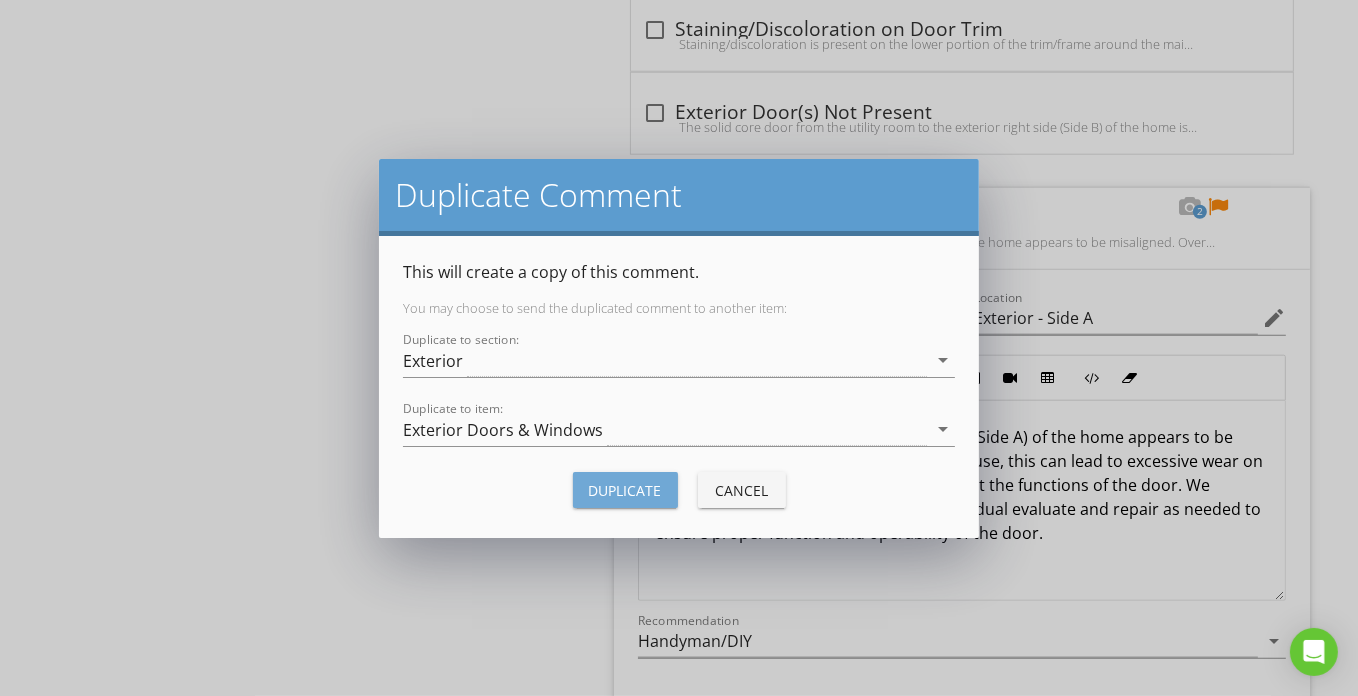 drag, startPoint x: 630, startPoint y: 487, endPoint x: 676, endPoint y: 483, distance: 46.173584 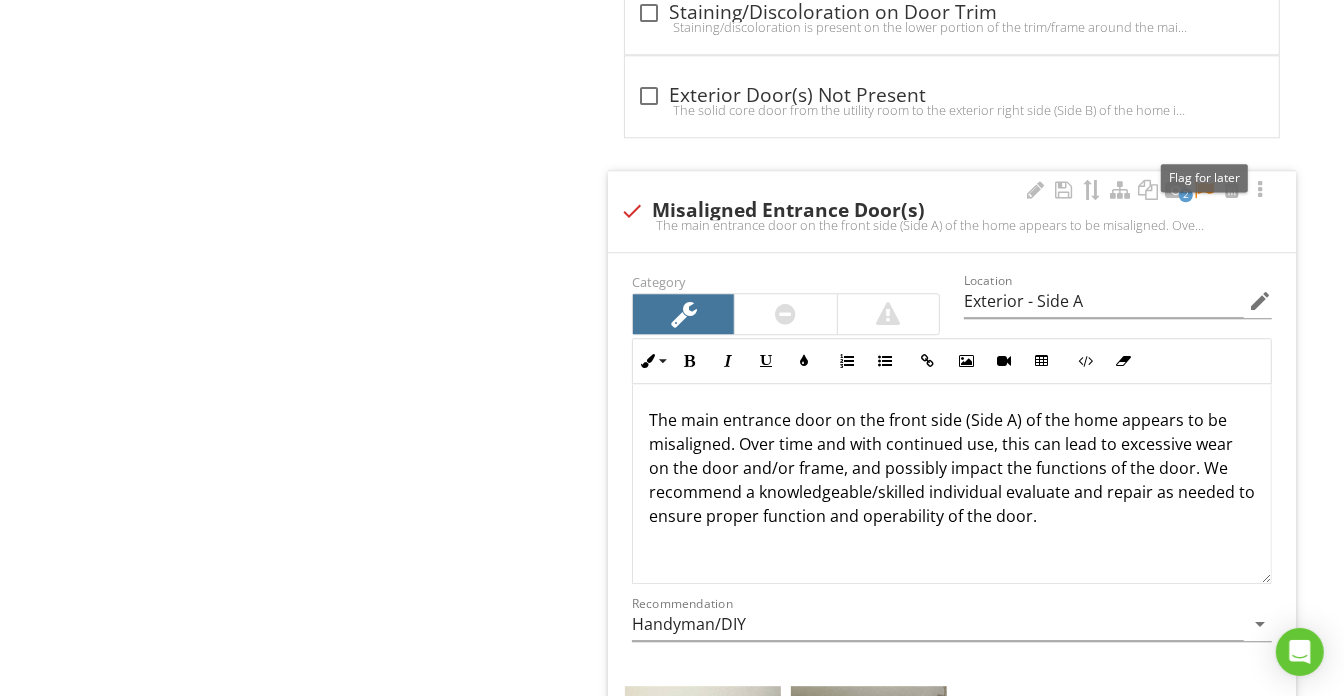 click at bounding box center (1204, 190) 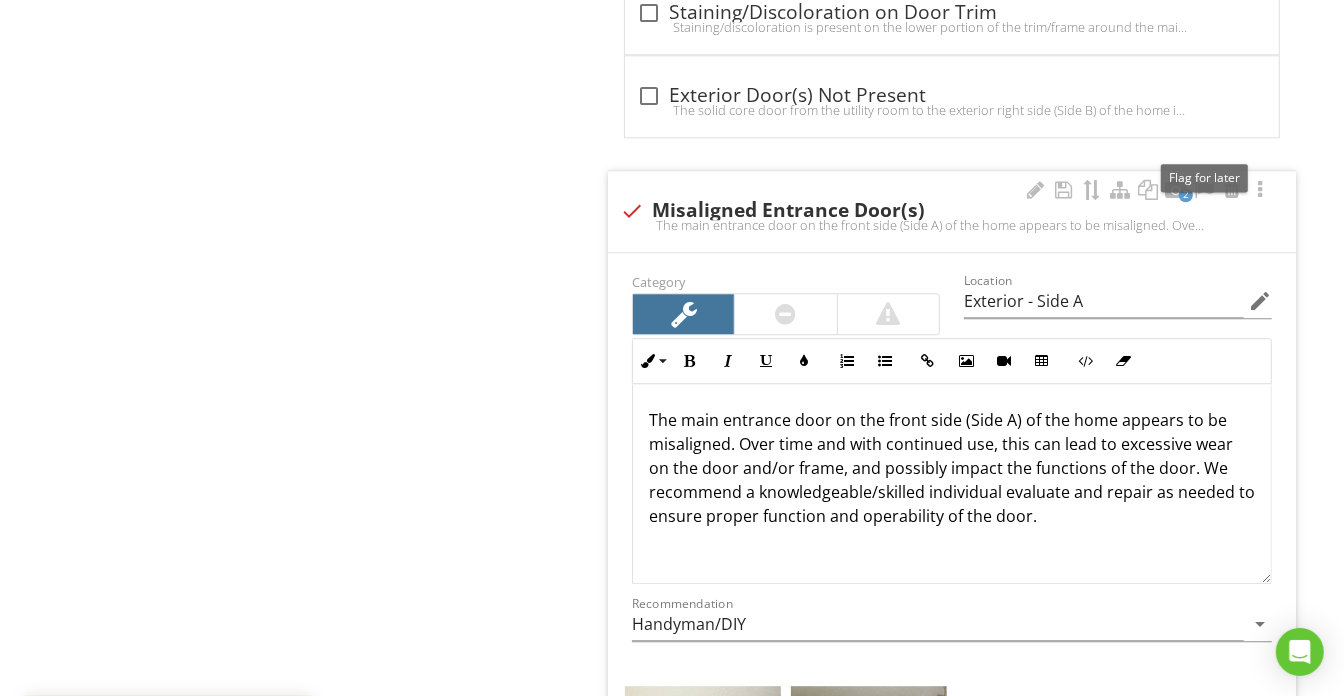 scroll, scrollTop: 0, scrollLeft: 0, axis: both 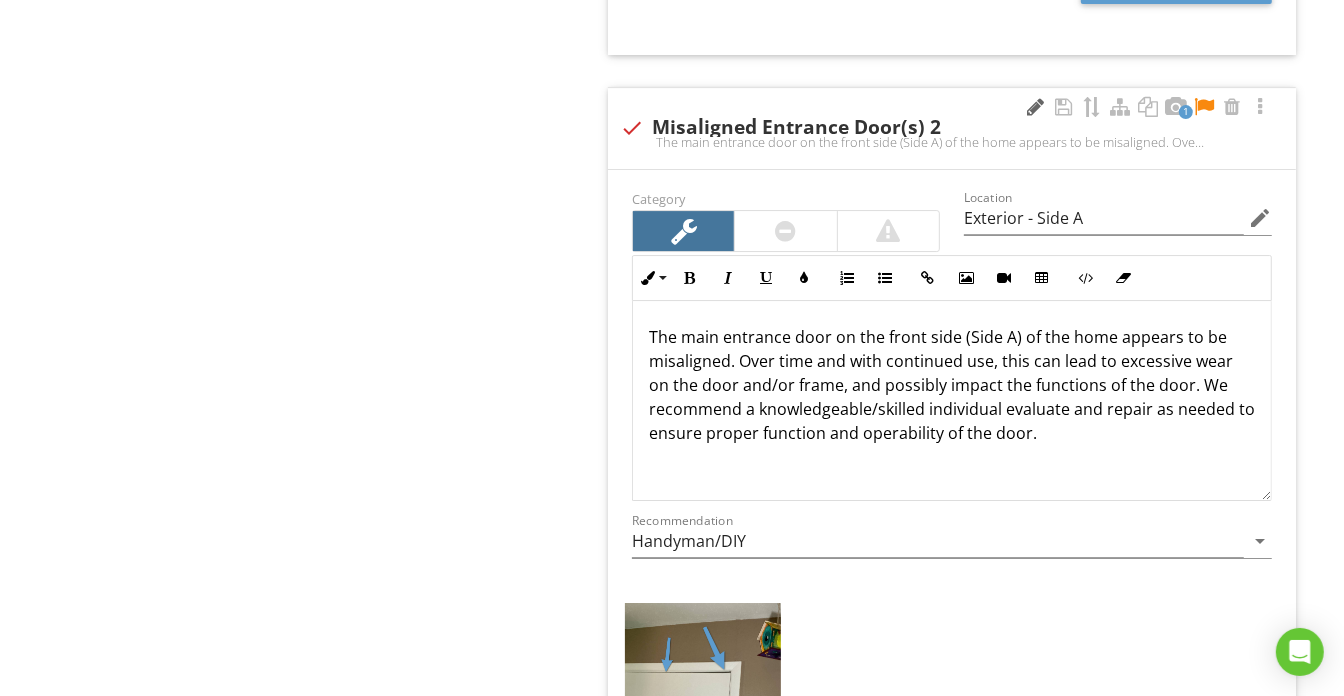 click at bounding box center [1036, 107] 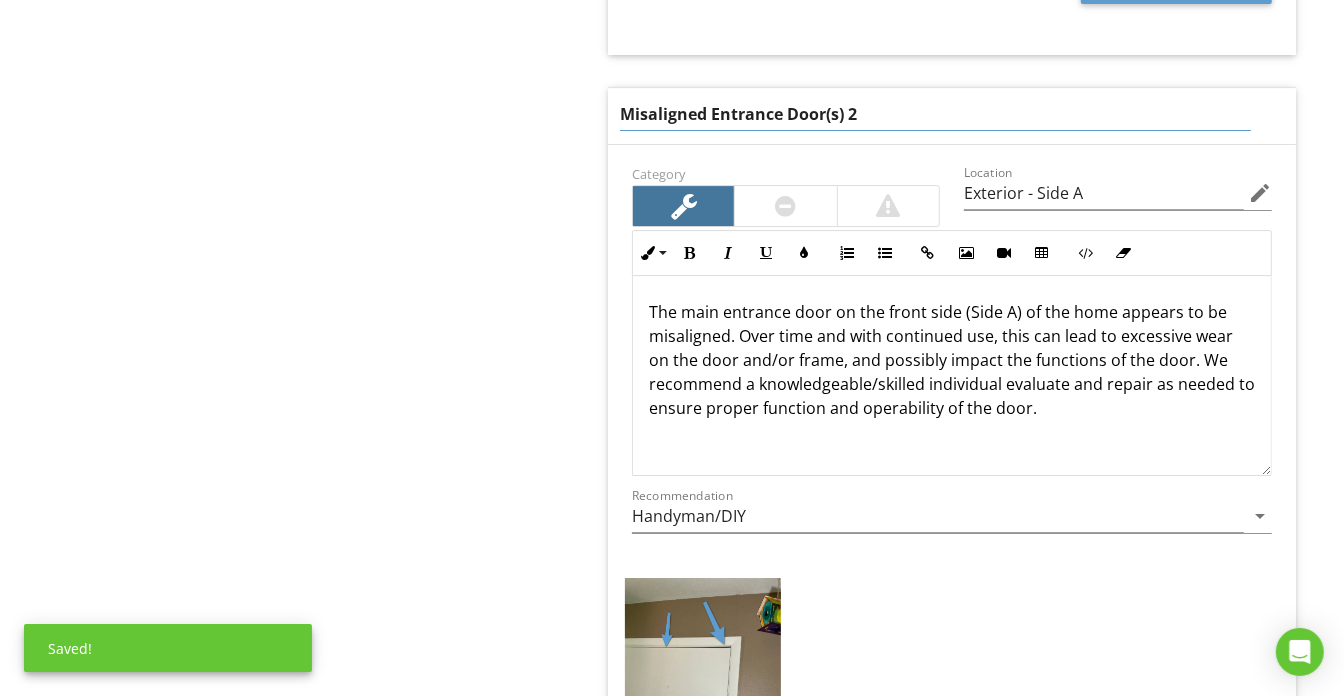 drag, startPoint x: 713, startPoint y: 62, endPoint x: 944, endPoint y: 48, distance: 231.42386 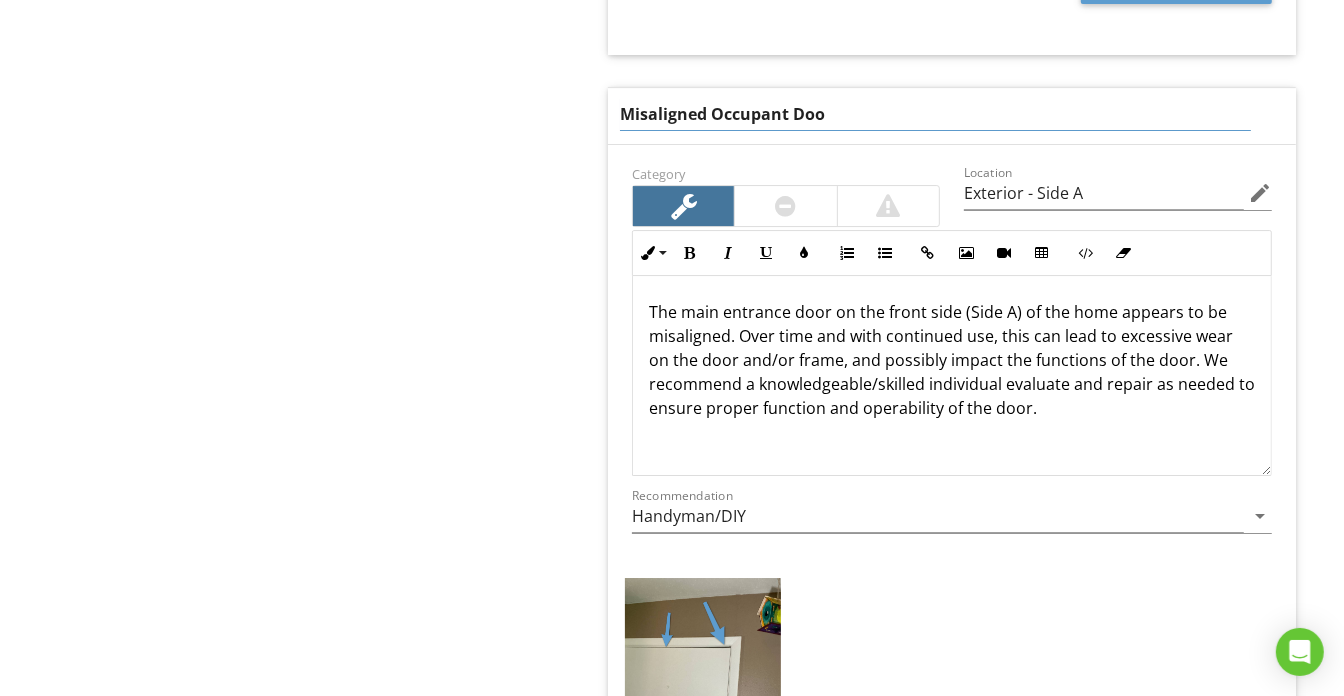 type on "Misaligned Occupant Door" 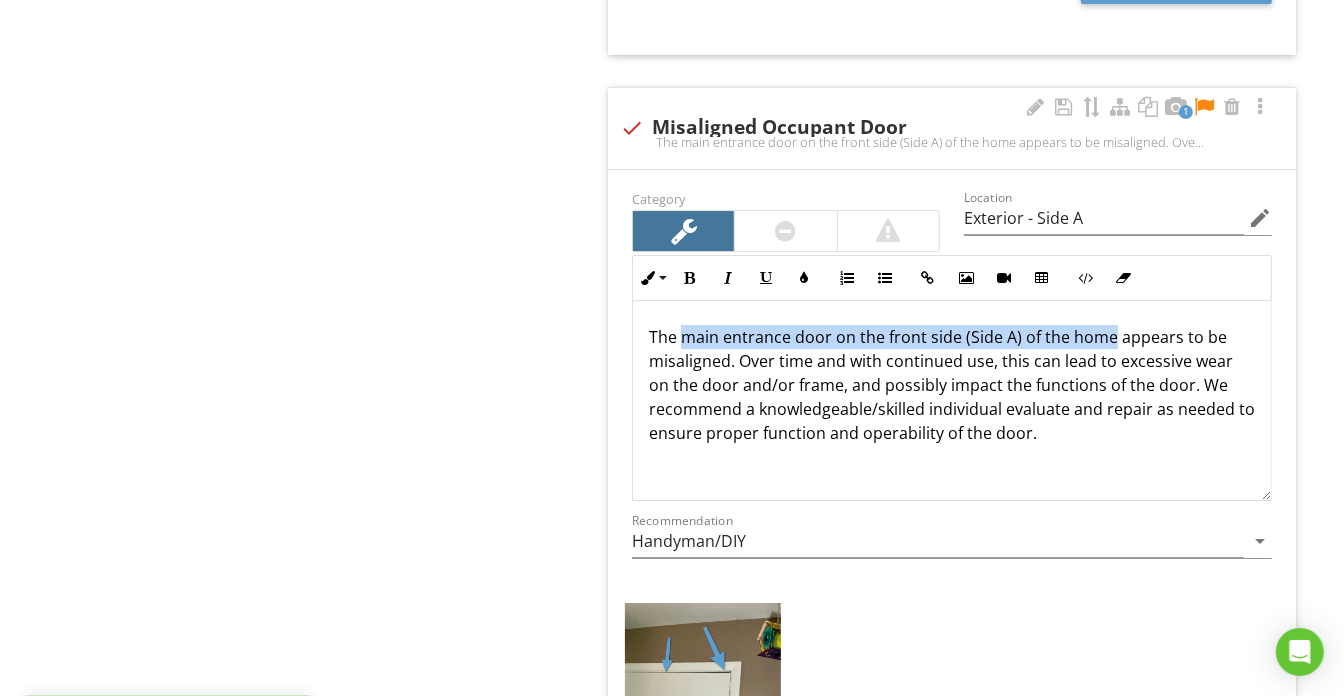 drag, startPoint x: 684, startPoint y: 256, endPoint x: 1111, endPoint y: 288, distance: 428.1974 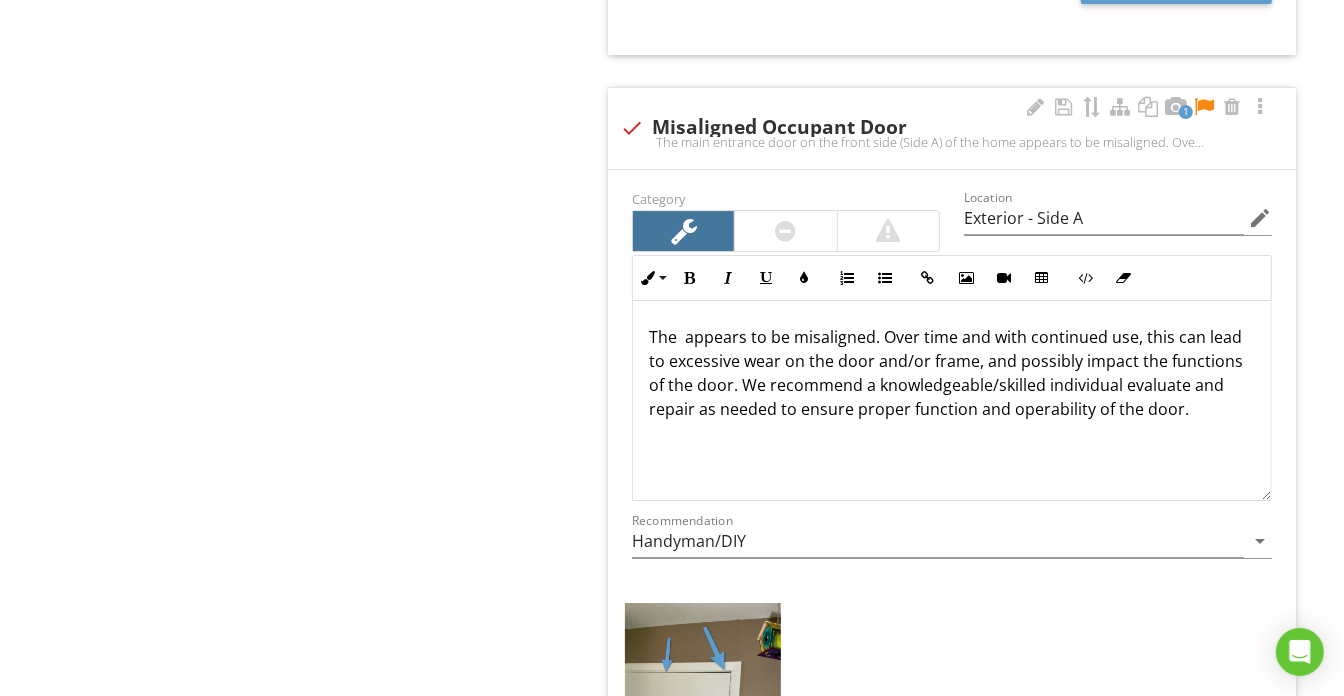 type 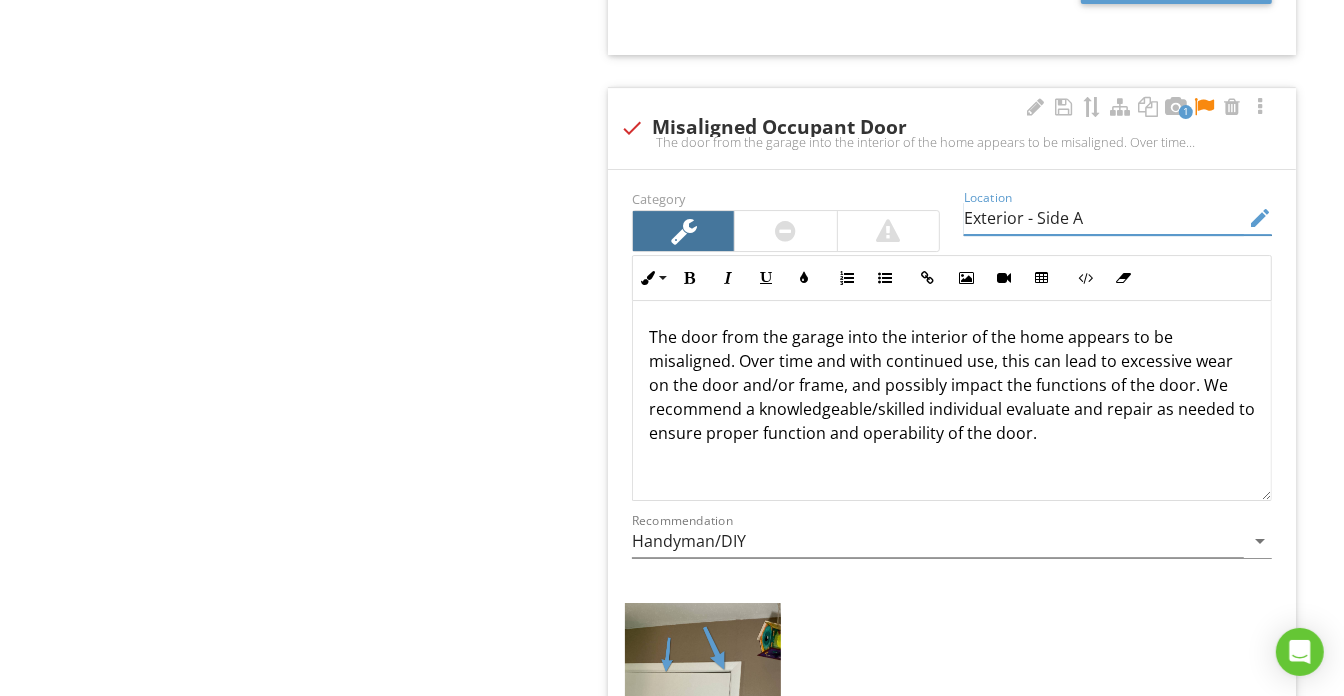 drag, startPoint x: 1042, startPoint y: 178, endPoint x: 1110, endPoint y: 174, distance: 68.117546 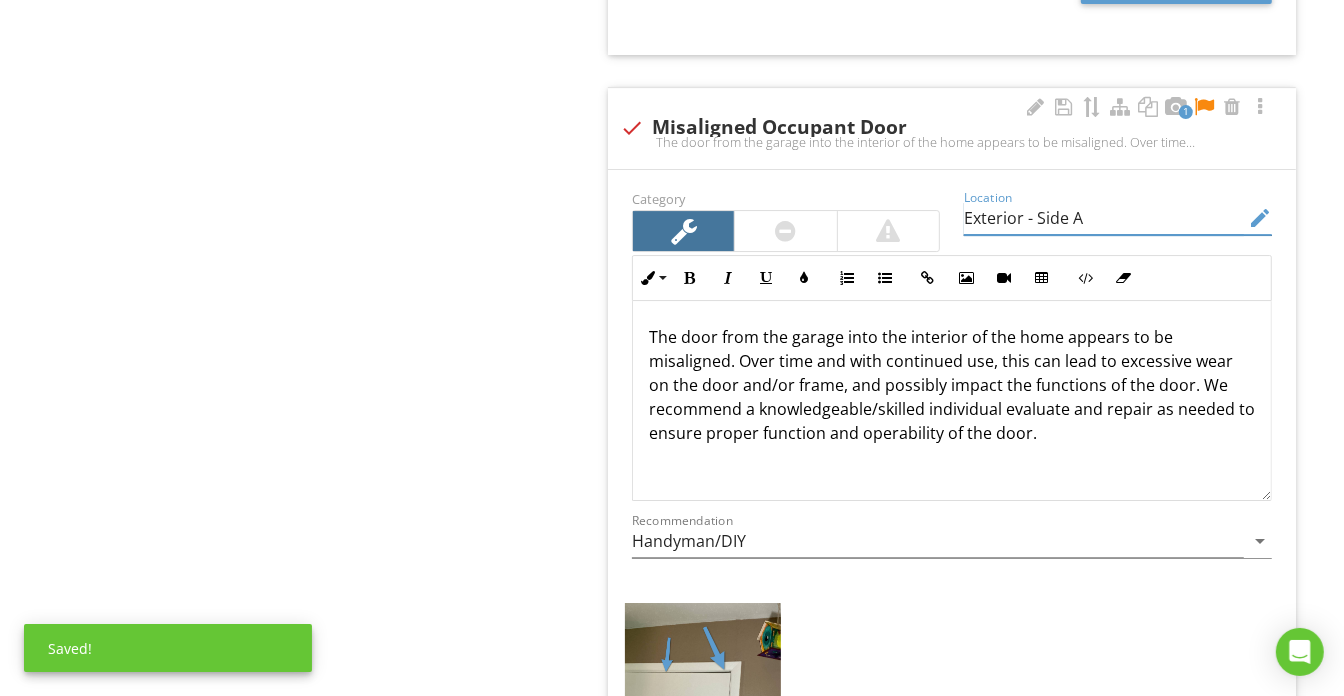 click on "Exterior - Side A" at bounding box center (1104, 218) 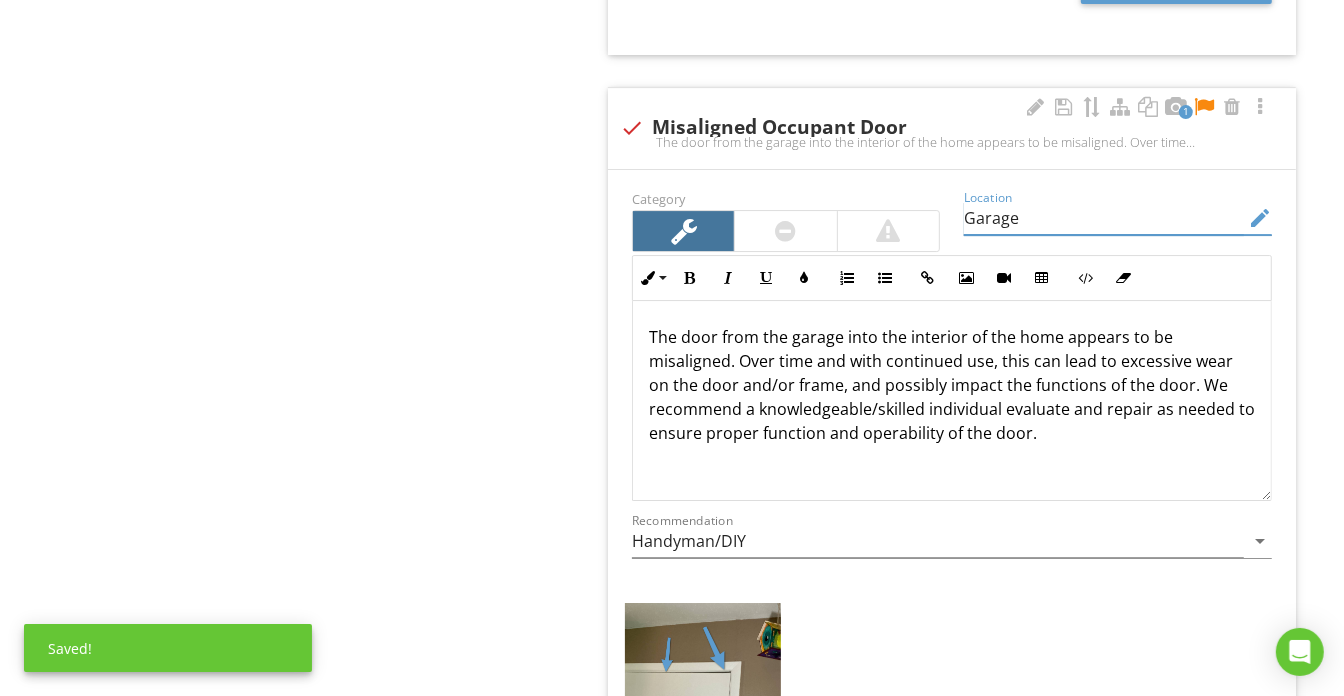 scroll, scrollTop: 0, scrollLeft: 0, axis: both 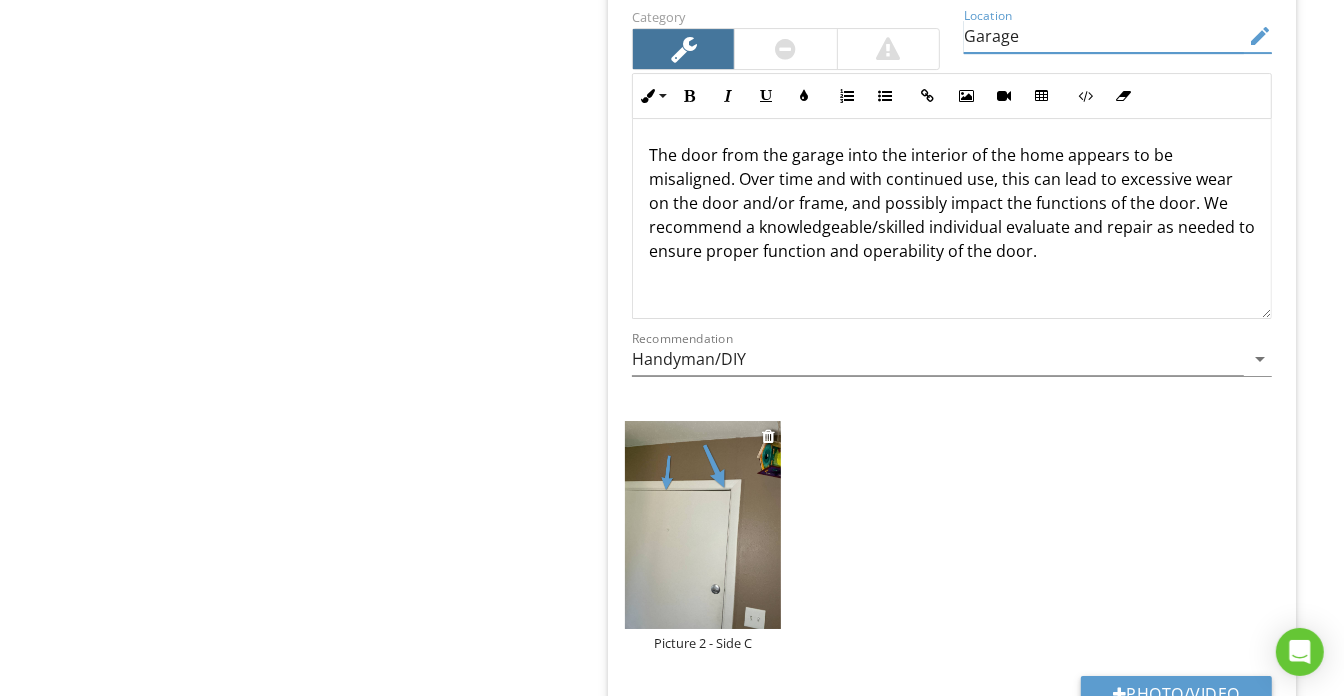 type on "Garage" 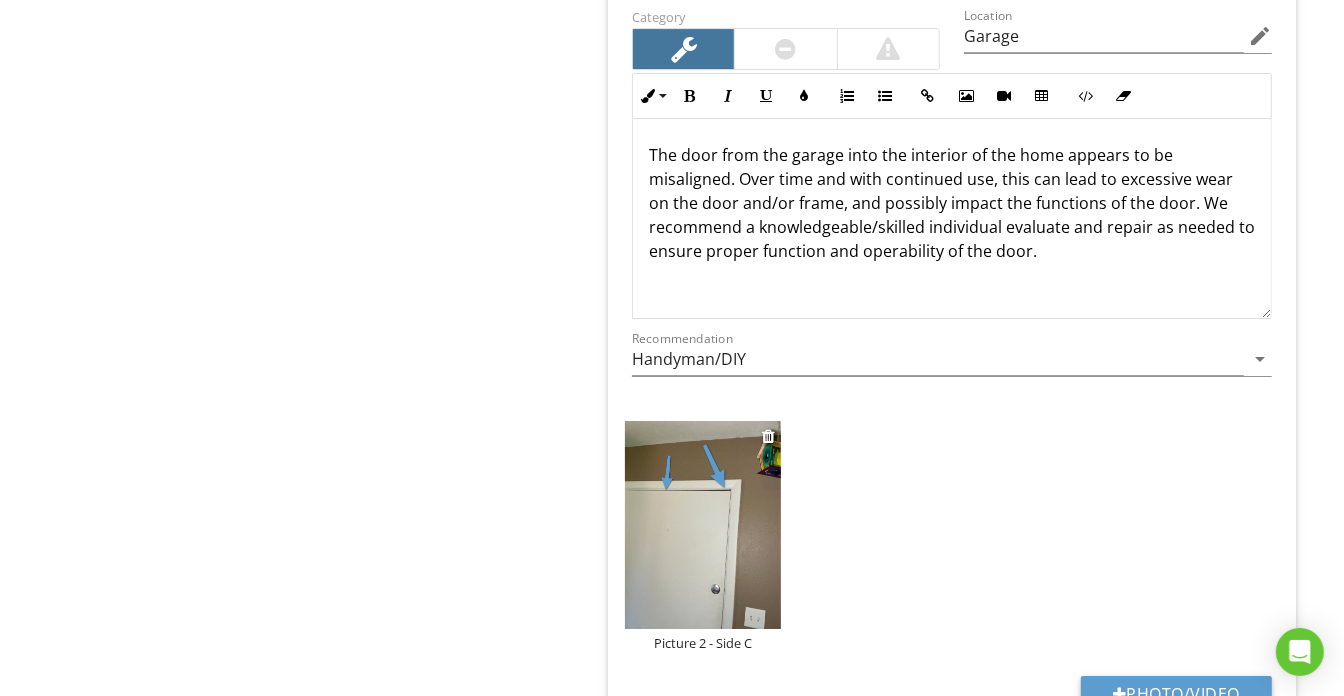click on "Picture 2 - Side C" at bounding box center [703, 643] 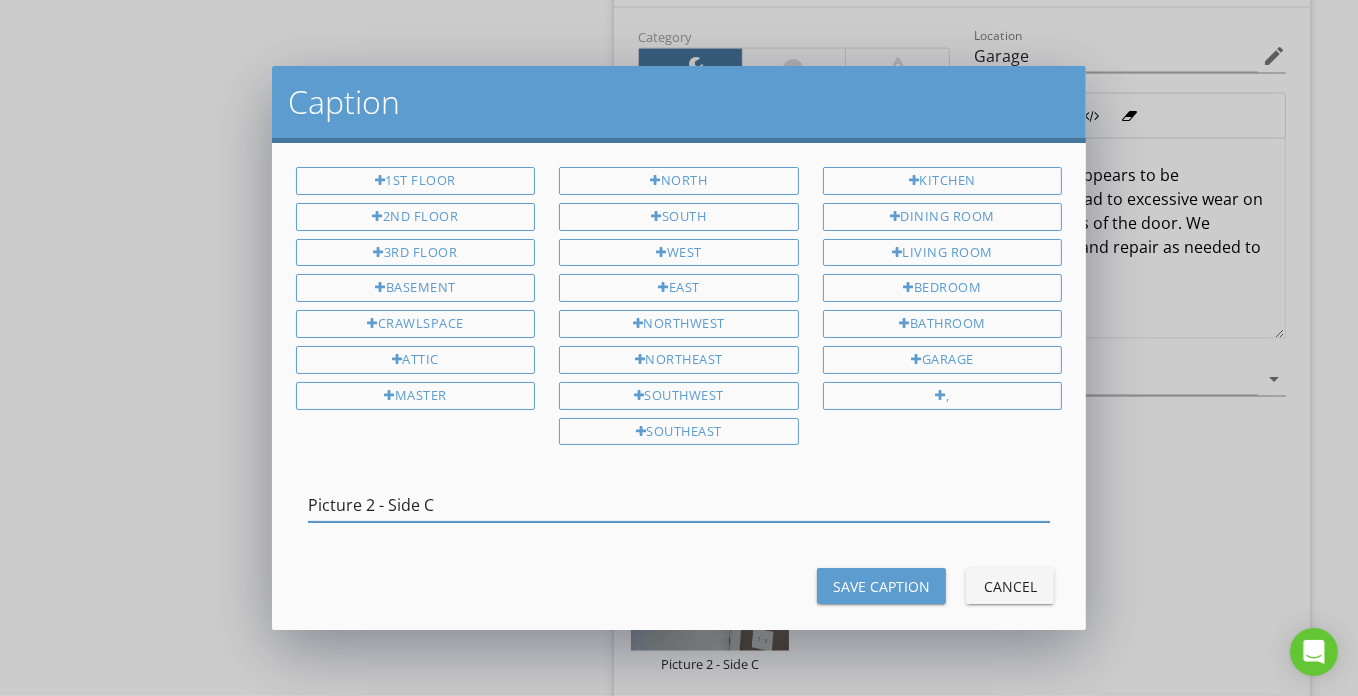 click on "Picture 2 - Side C" at bounding box center [679, 505] 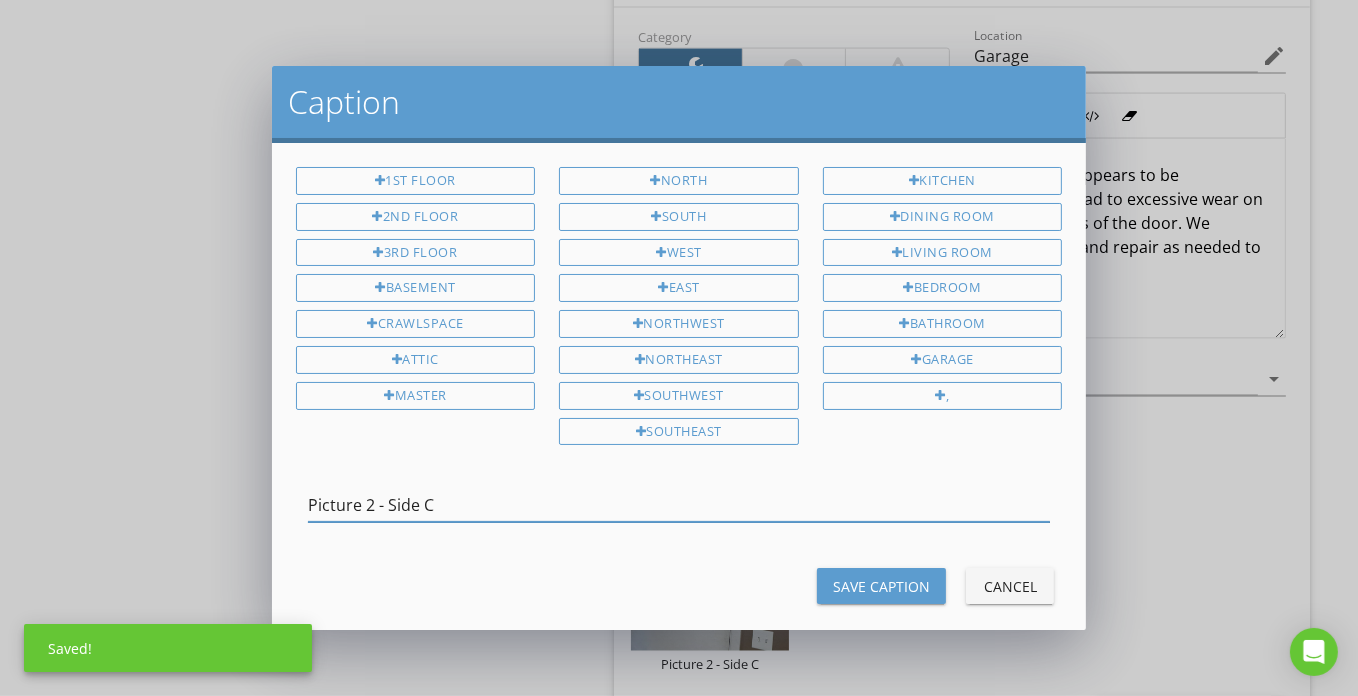 type on "i" 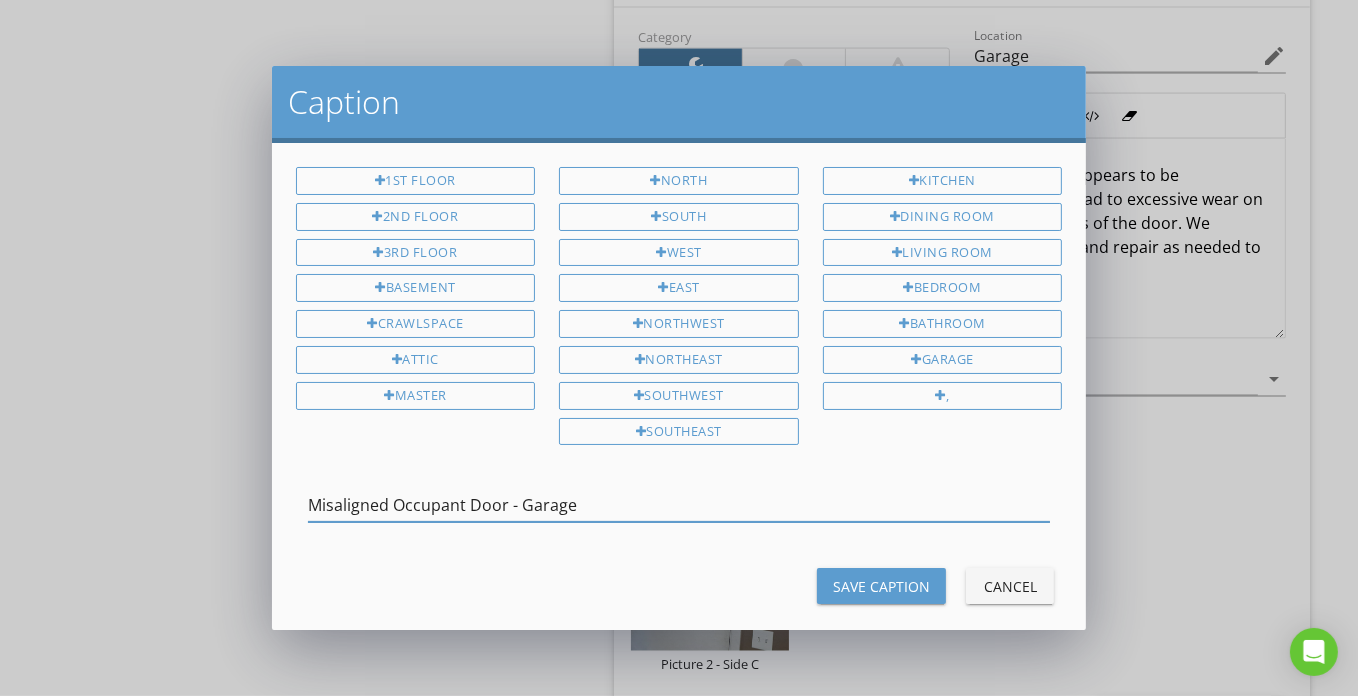 type on "Misaligned Occupant Door - Garage" 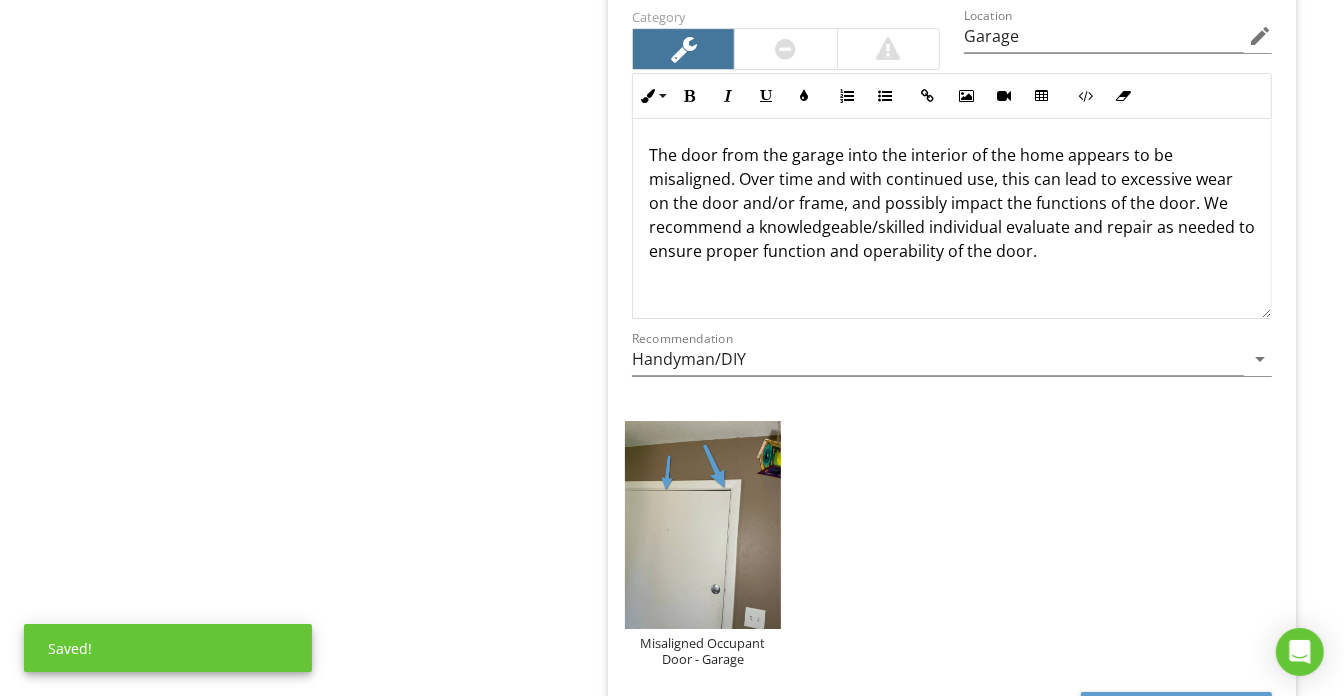 click on "The door from the garage into the interior of the home appears to be misaligned. Over time and with continued use, this can lead to excessive wear on the door and/or frame, and possibly impact the functions of the door. We recommend a knowledgeable/skilled individual evaluate and repair as needed to ensure proper function and operability of the door." at bounding box center (952, 203) 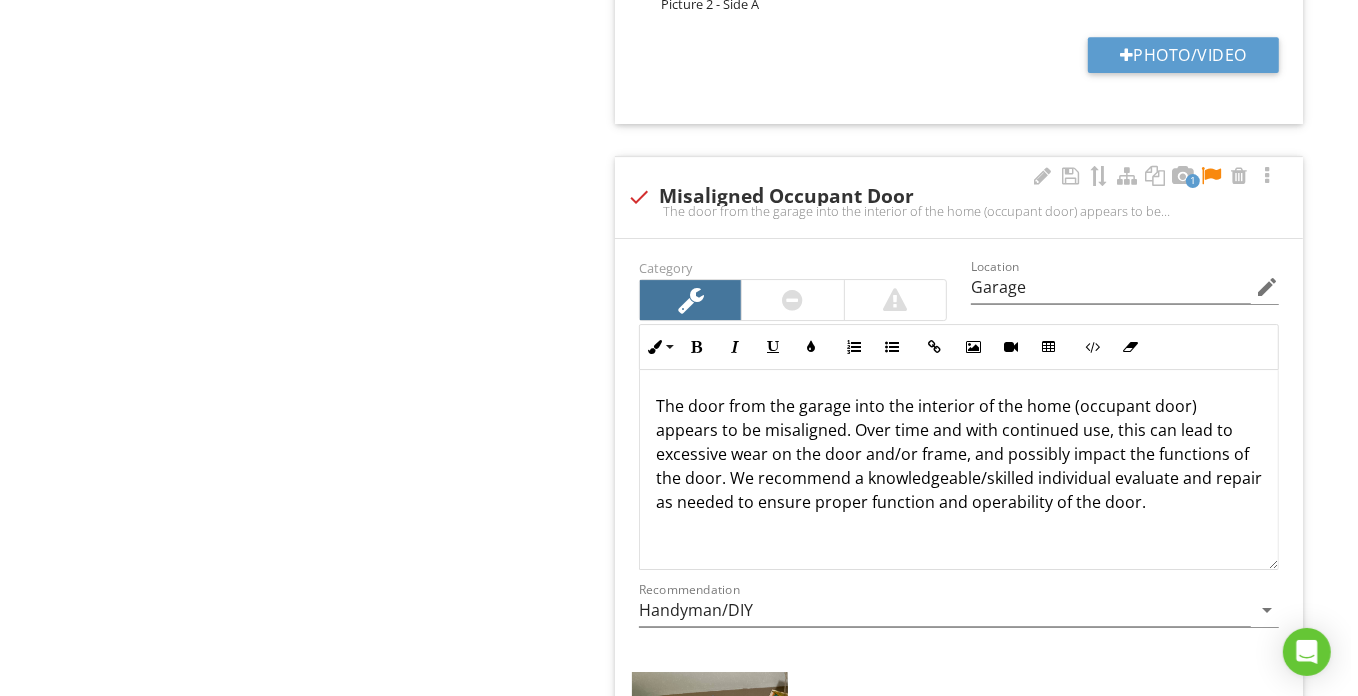 scroll, scrollTop: 10246, scrollLeft: 0, axis: vertical 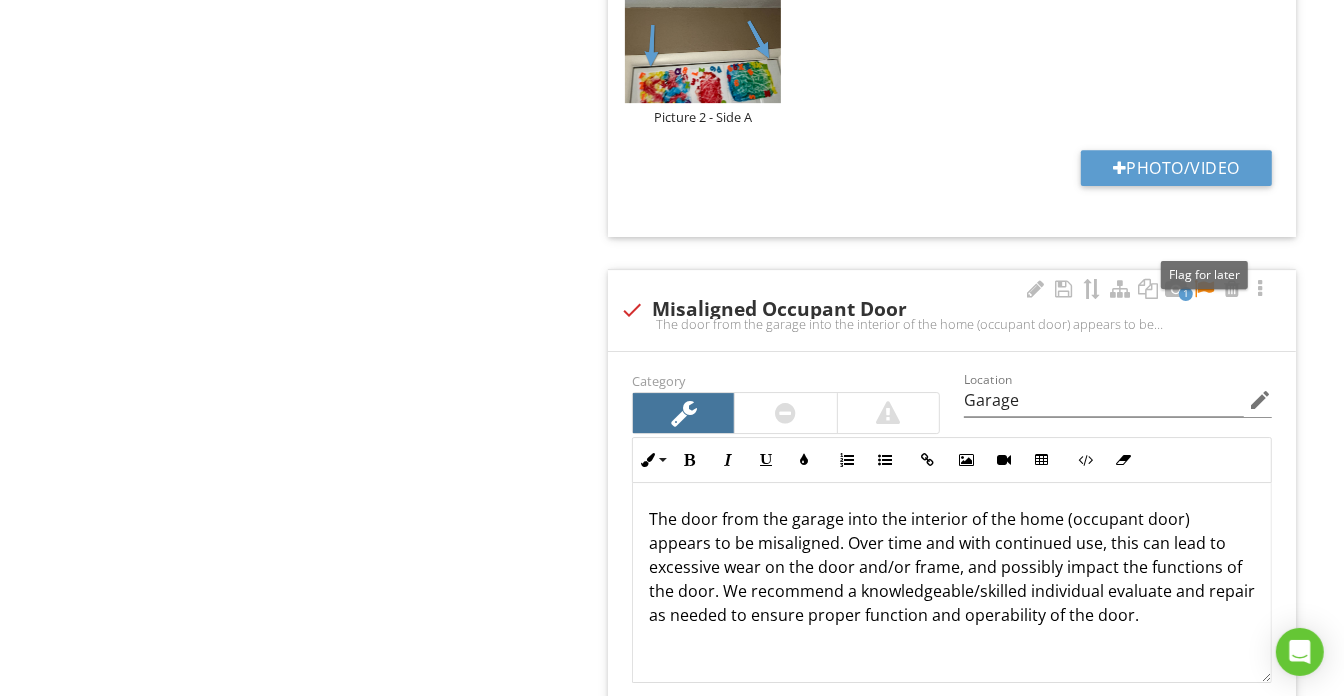 click at bounding box center (1204, 289) 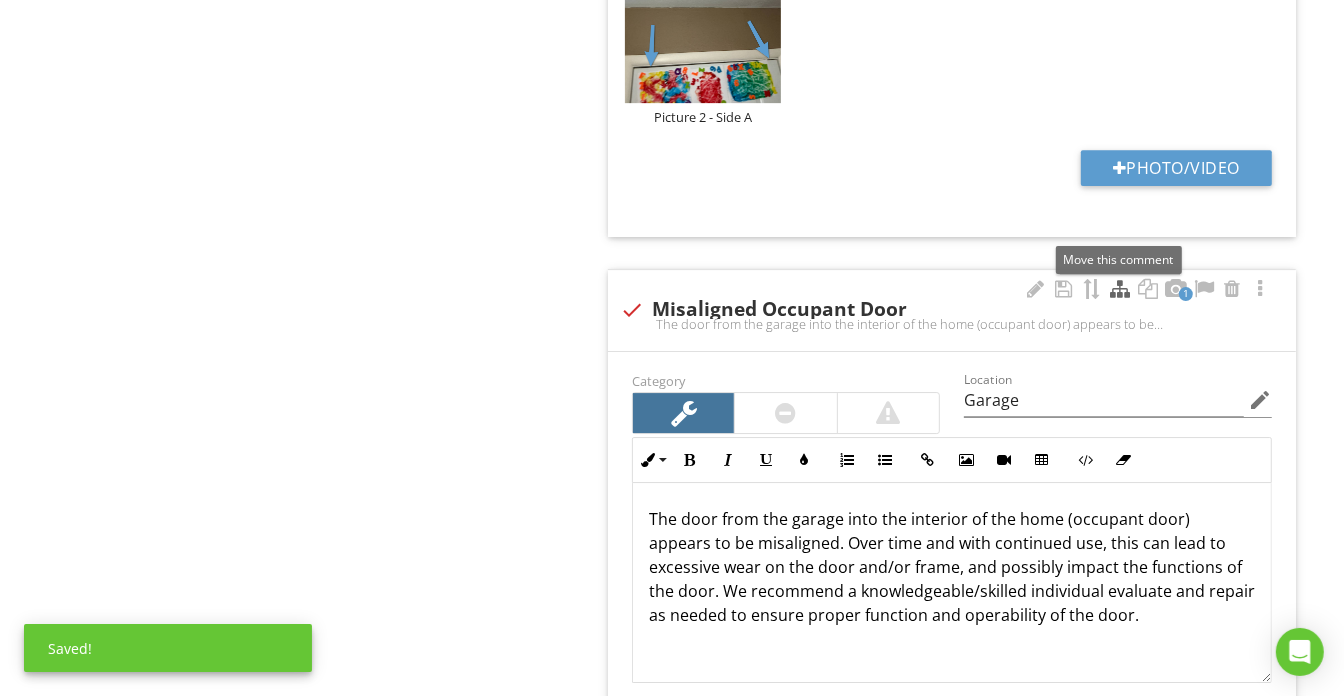 click at bounding box center [1120, 289] 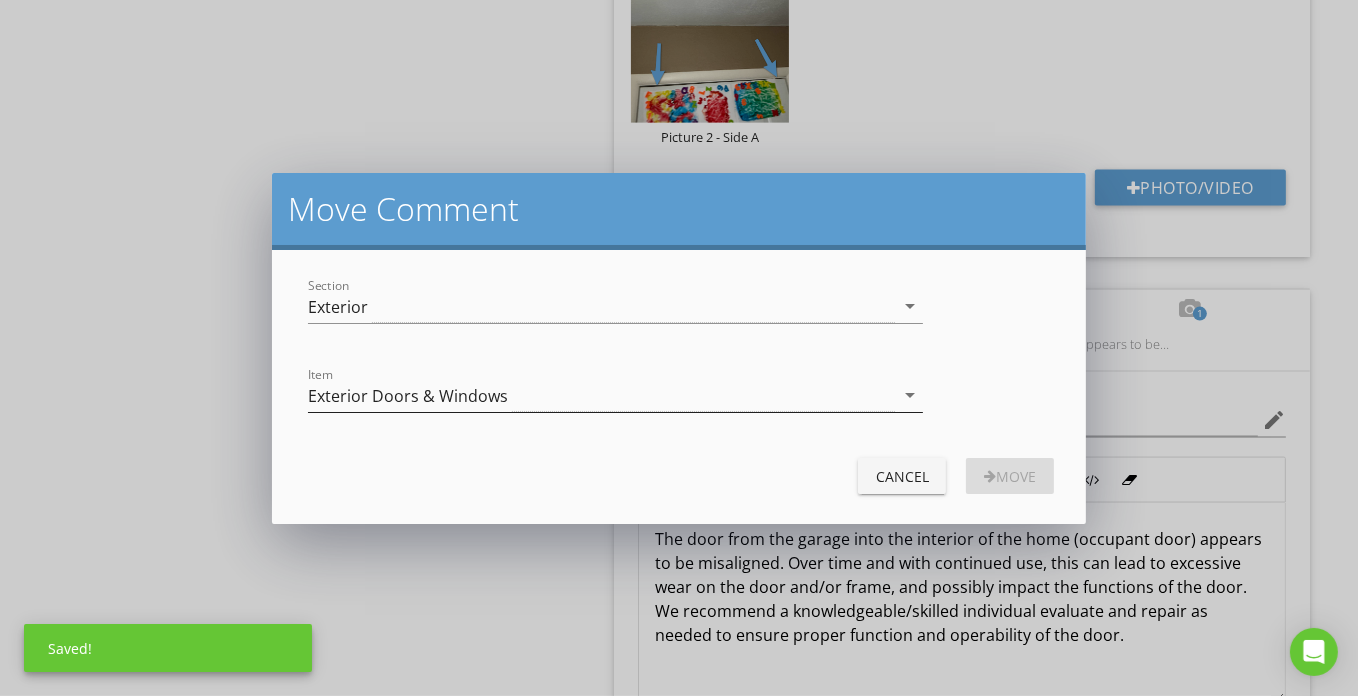 click on "Exterior Doors & Windows" at bounding box center [601, 395] 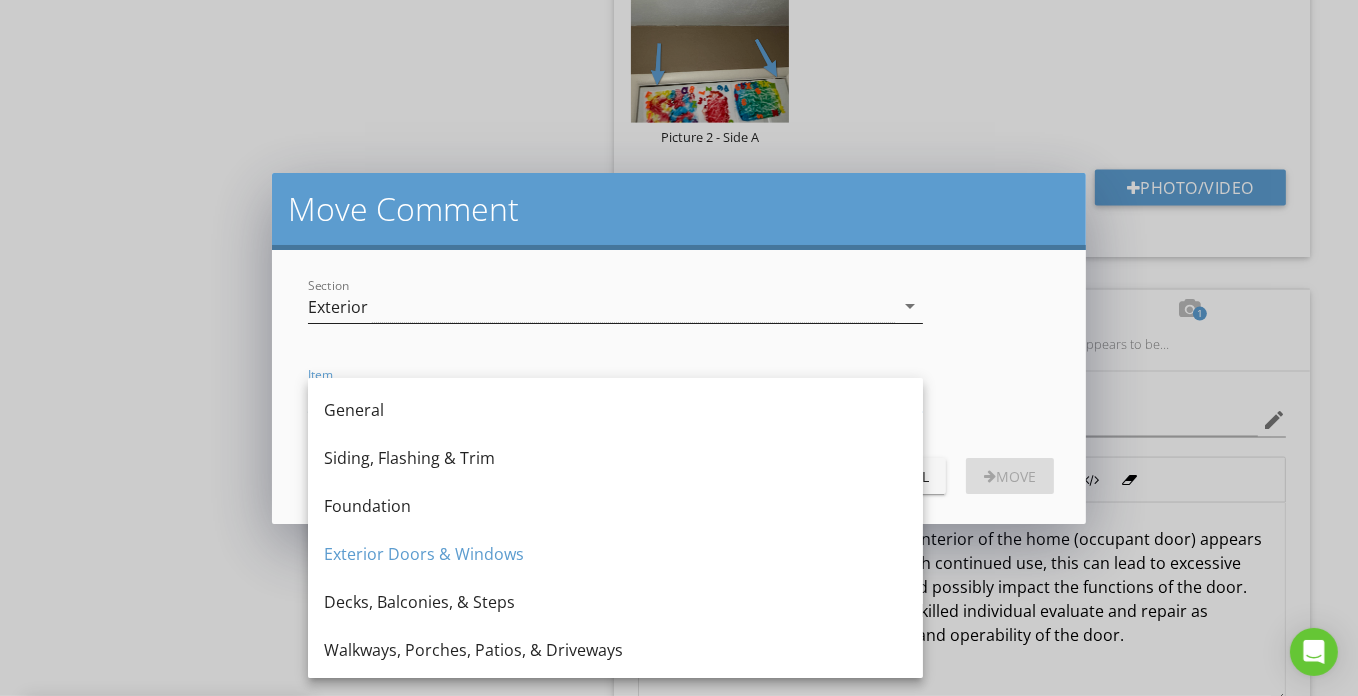 click on "Exterior" at bounding box center (601, 306) 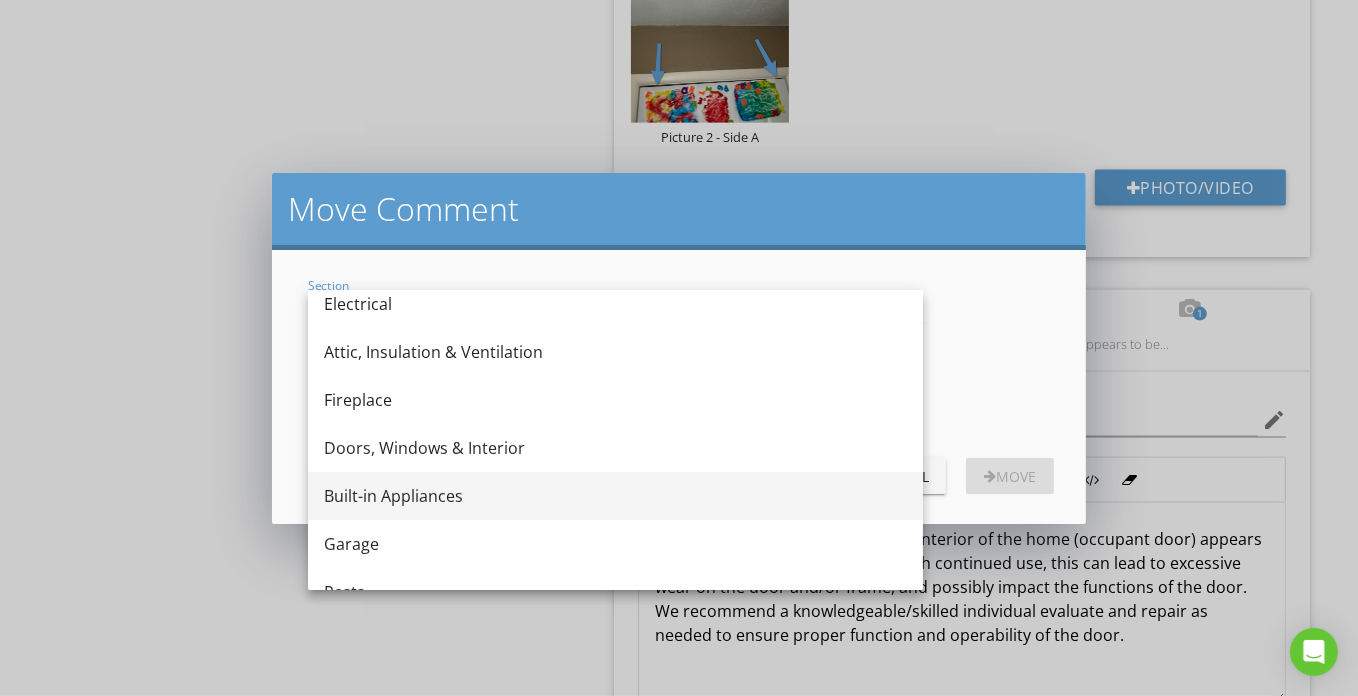 scroll, scrollTop: 363, scrollLeft: 0, axis: vertical 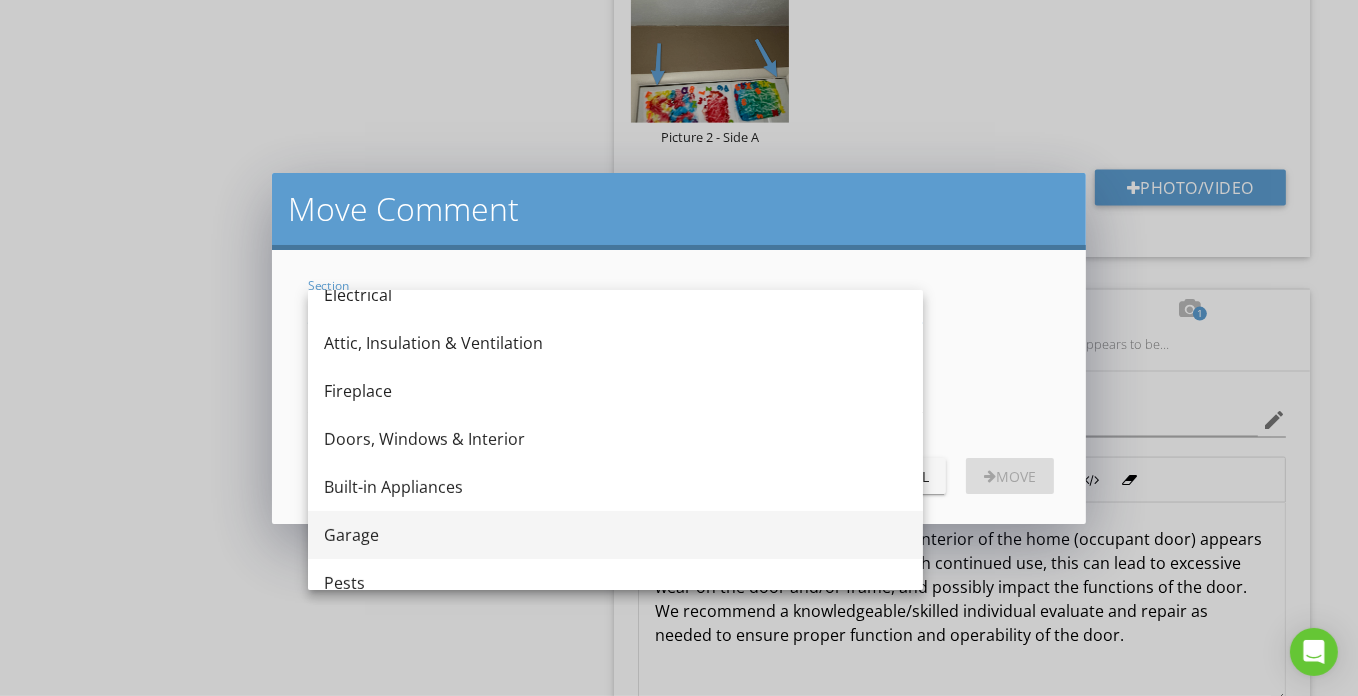 click on "Garage" at bounding box center [615, 535] 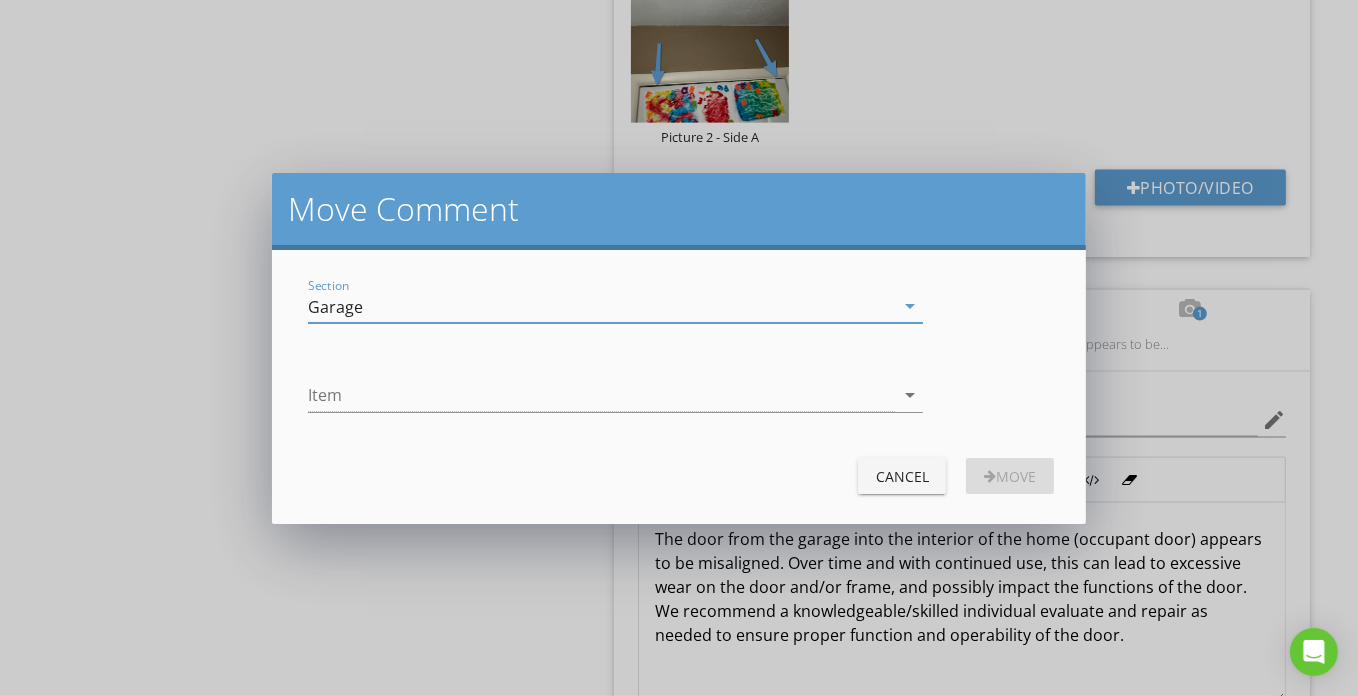 click at bounding box center (601, 395) 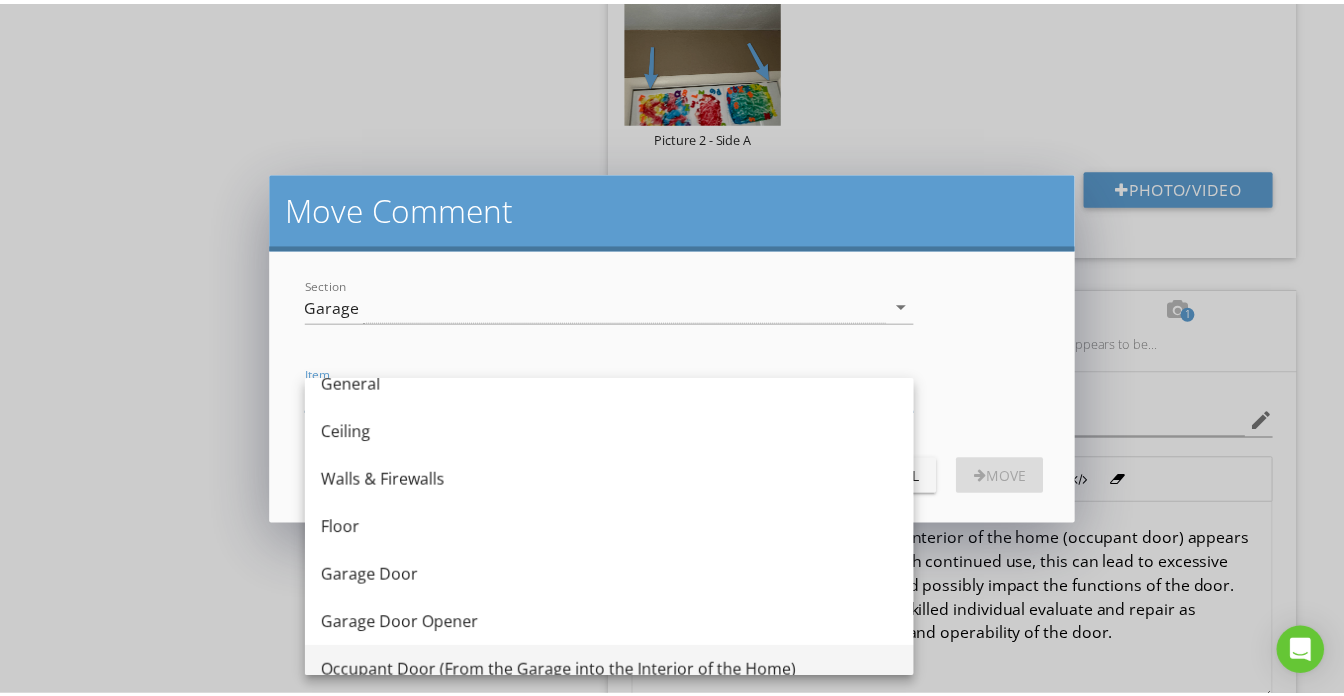 scroll, scrollTop: 52, scrollLeft: 0, axis: vertical 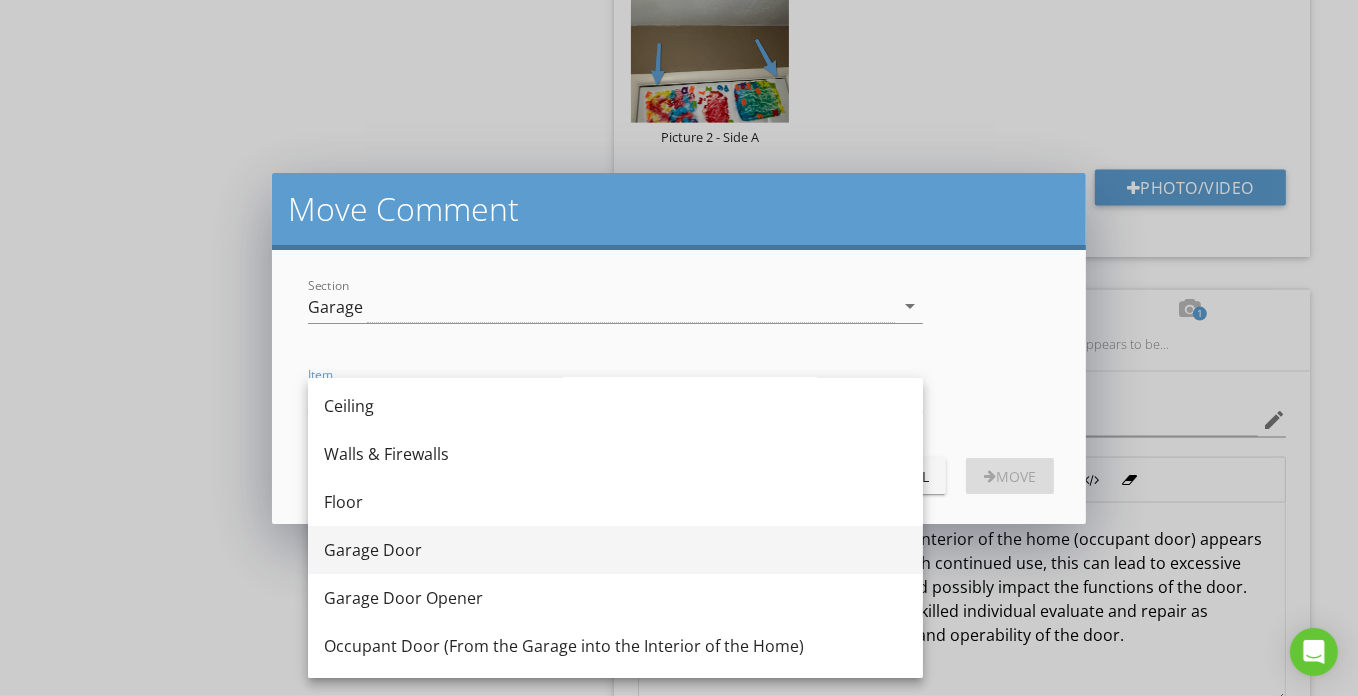 click on "Garage Door" at bounding box center [615, 550] 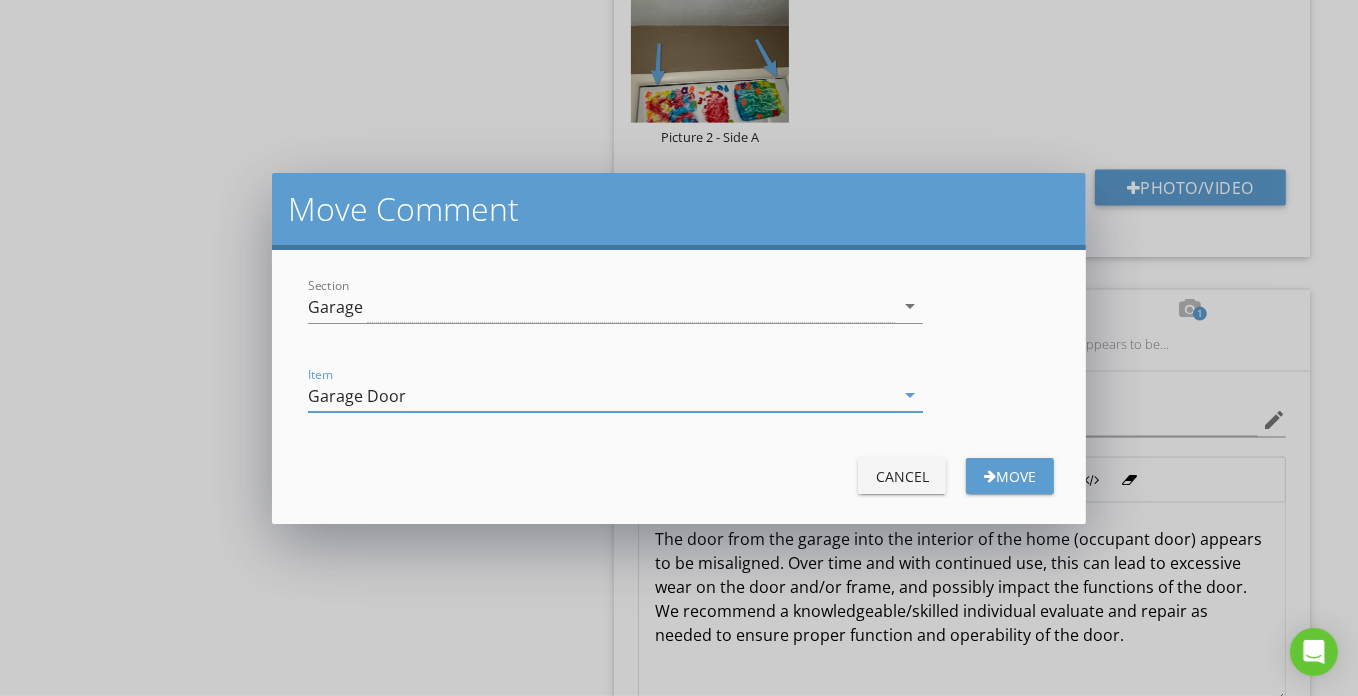 click on "Garage Door" at bounding box center (601, 395) 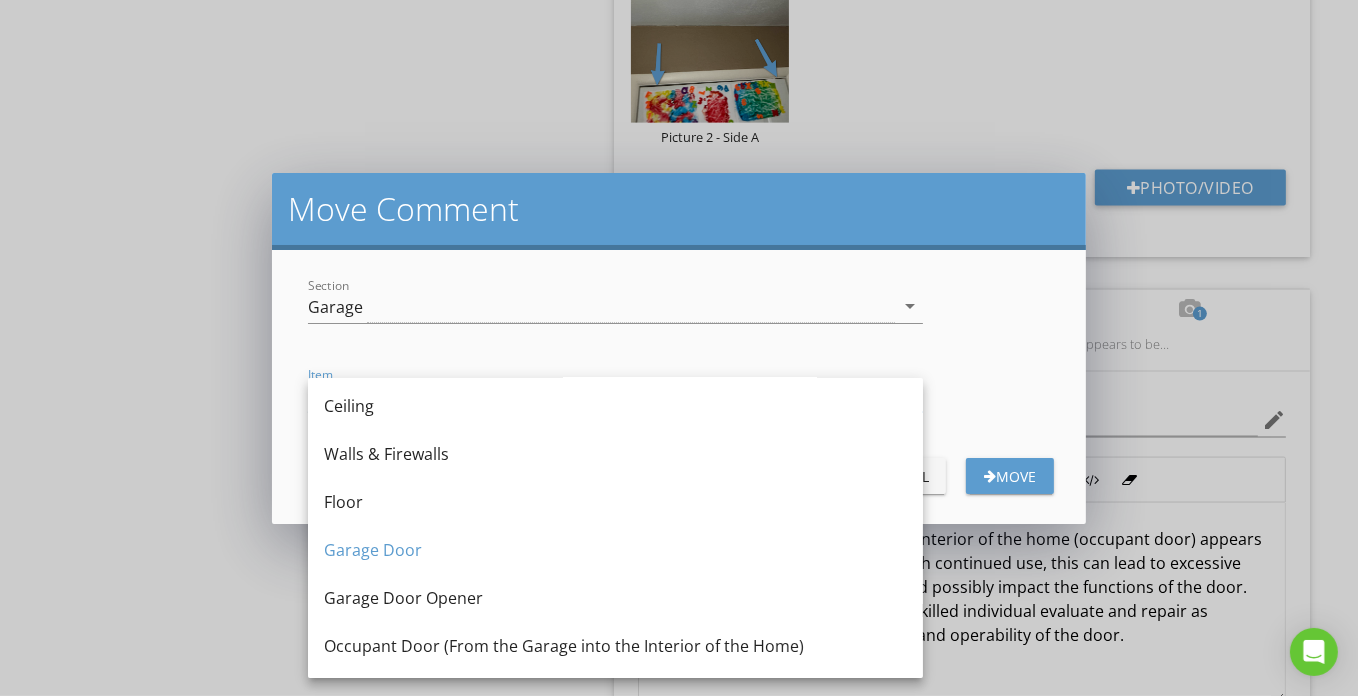 click on "Occupant Door (From the Garage into the Interior of the Home)" at bounding box center (615, 646) 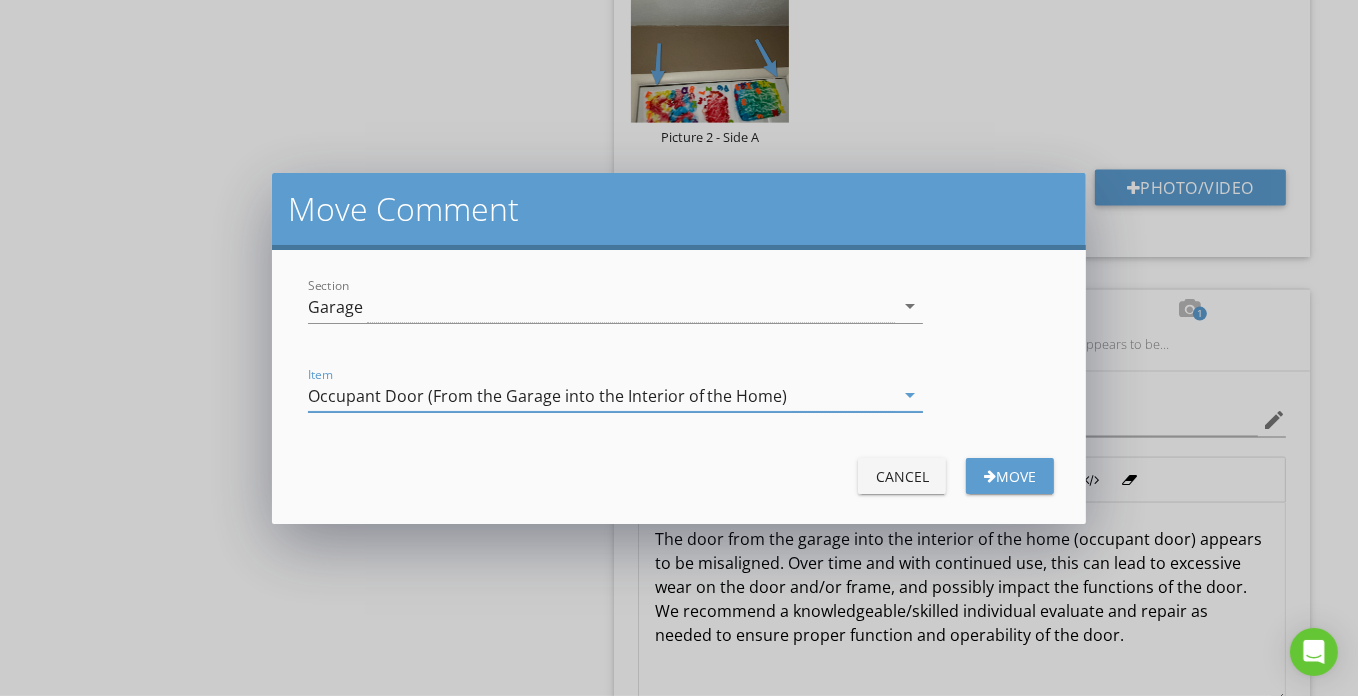 click on "Move" at bounding box center (1010, 476) 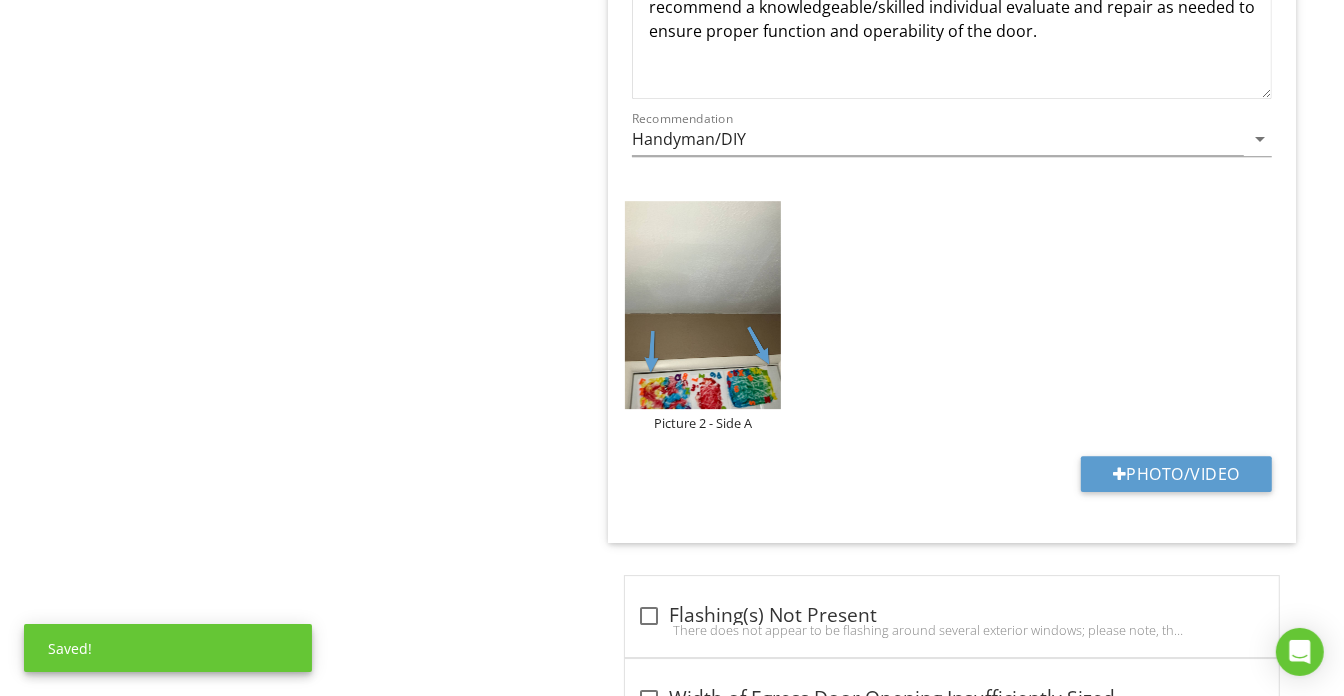 scroll, scrollTop: 9610, scrollLeft: 0, axis: vertical 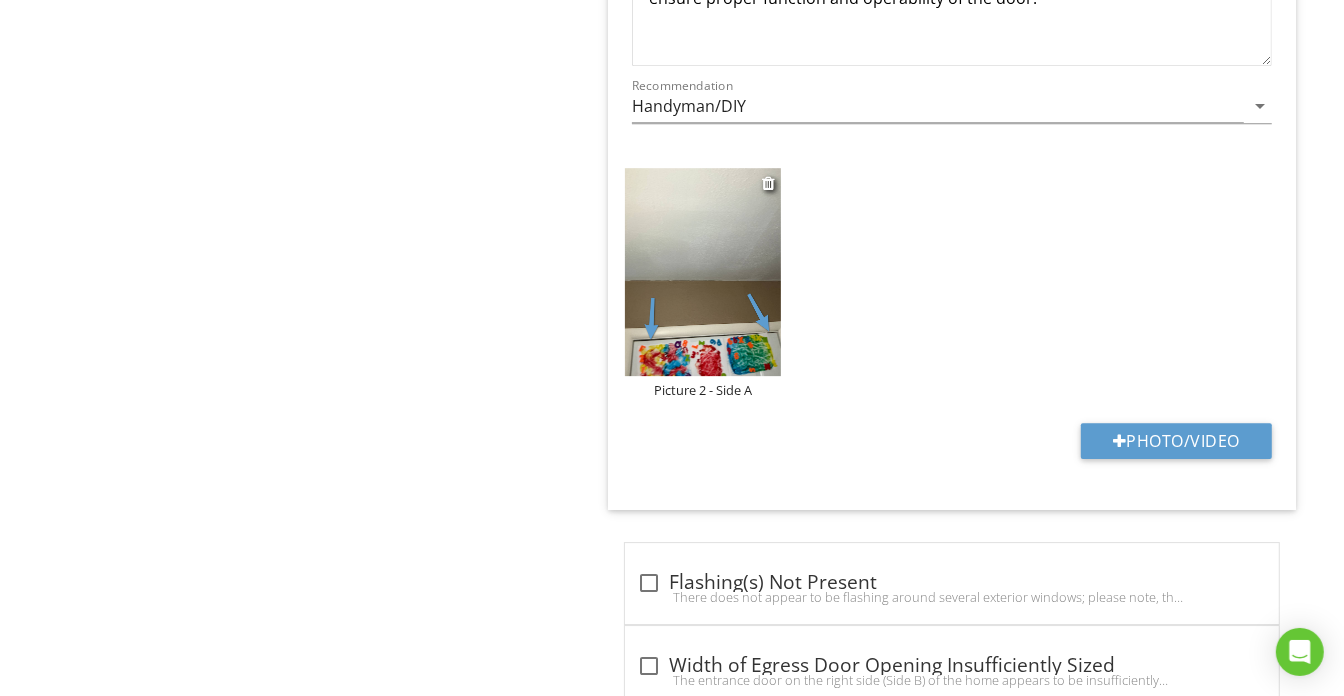 click on "Picture 2 - Side A" at bounding box center [703, 390] 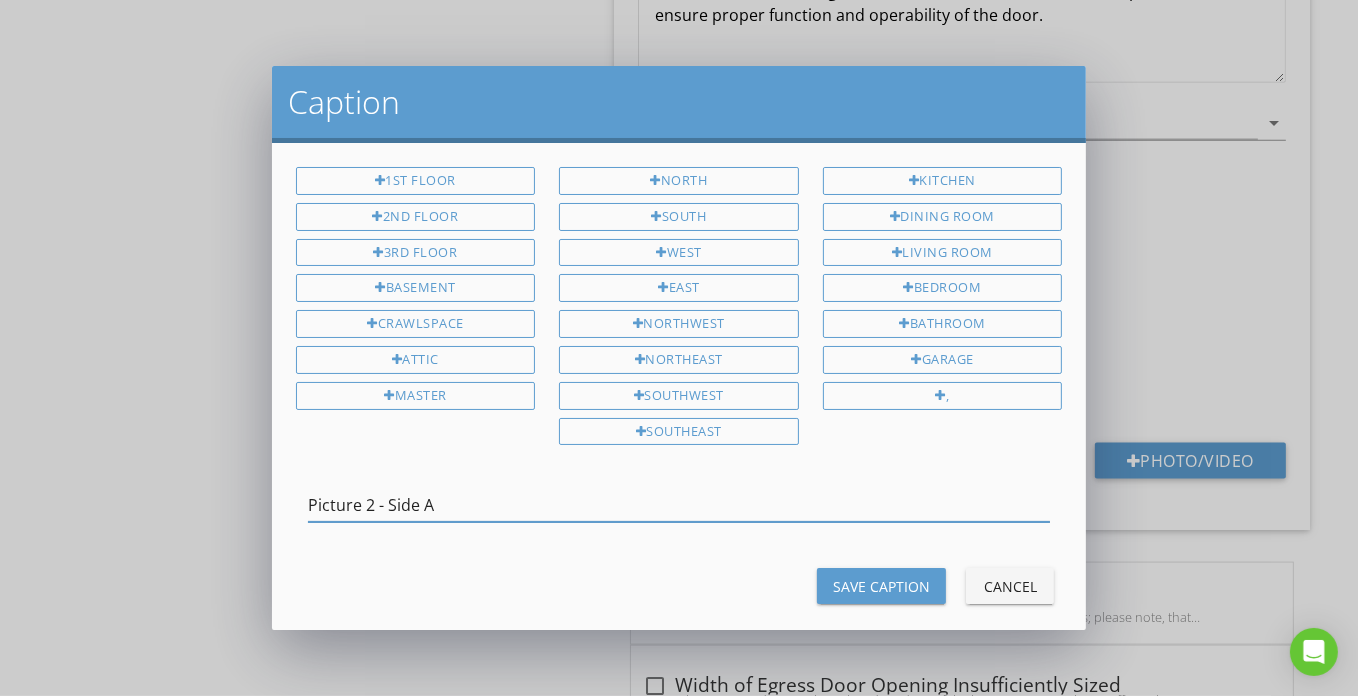 drag, startPoint x: 328, startPoint y: 481, endPoint x: 193, endPoint y: 478, distance: 135.03333 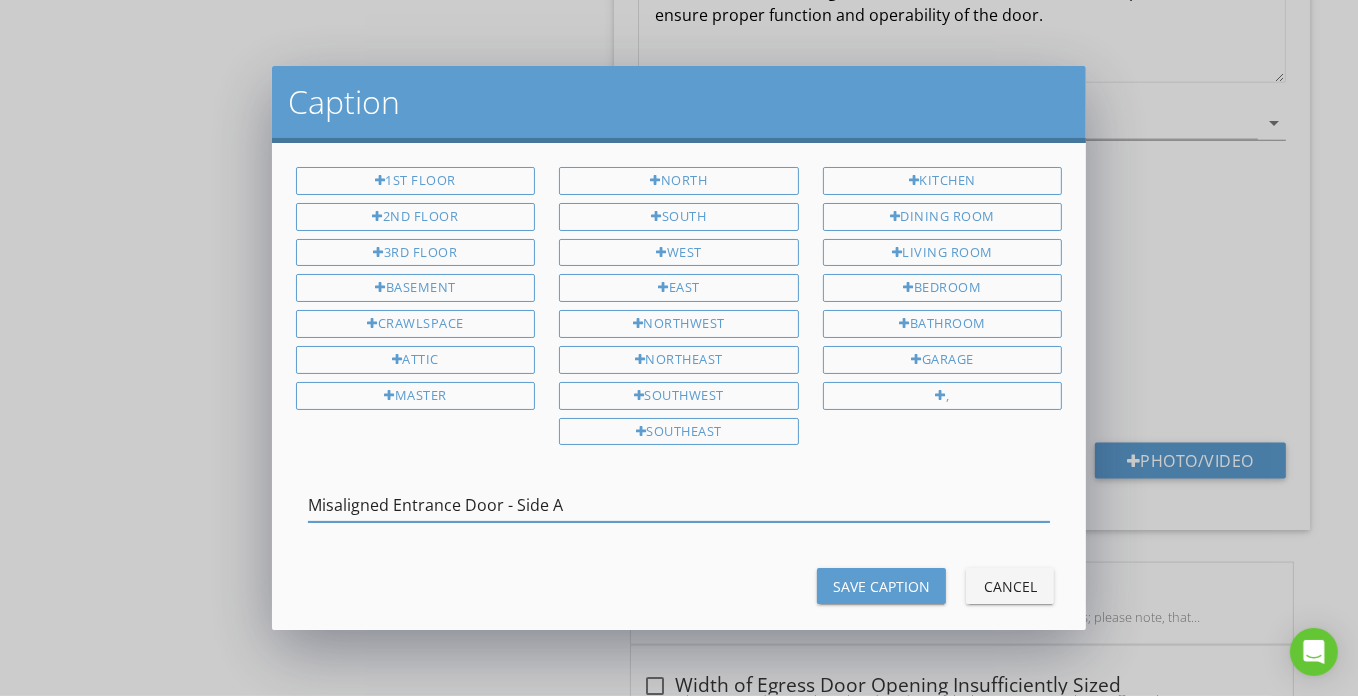 type on "Misaligned Entrance Door - Side A" 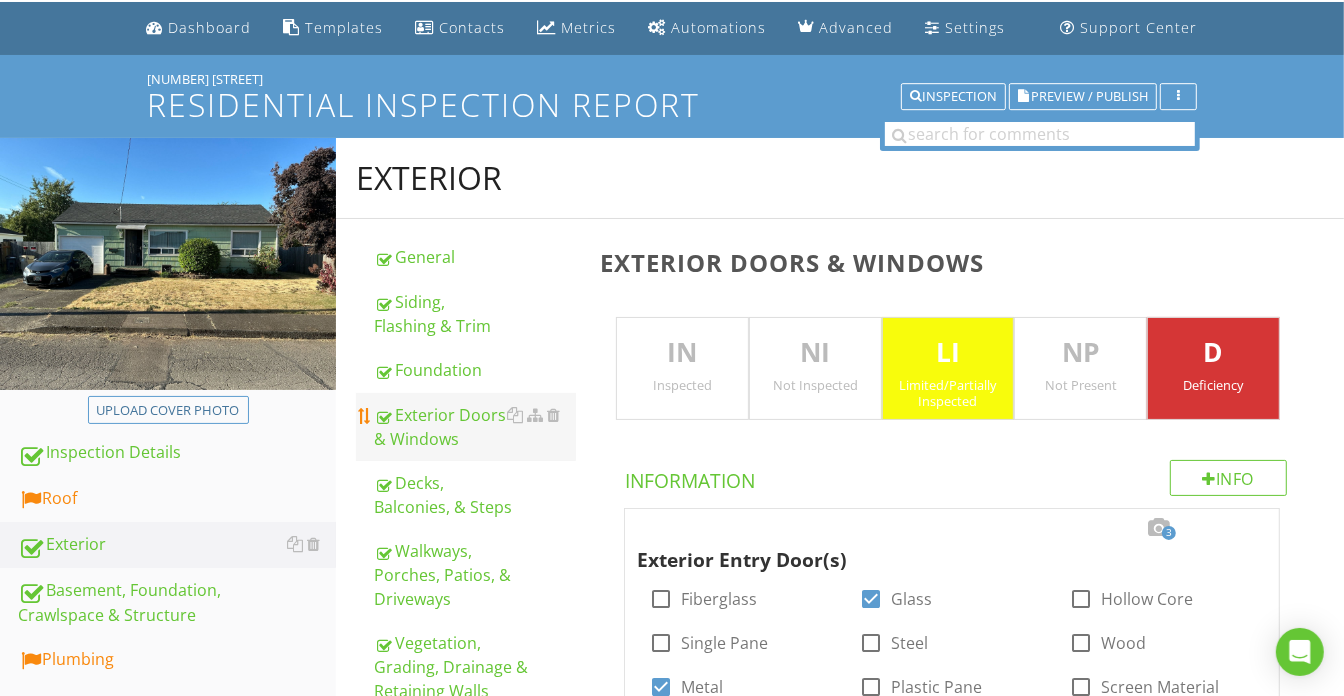 scroll, scrollTop: 90, scrollLeft: 0, axis: vertical 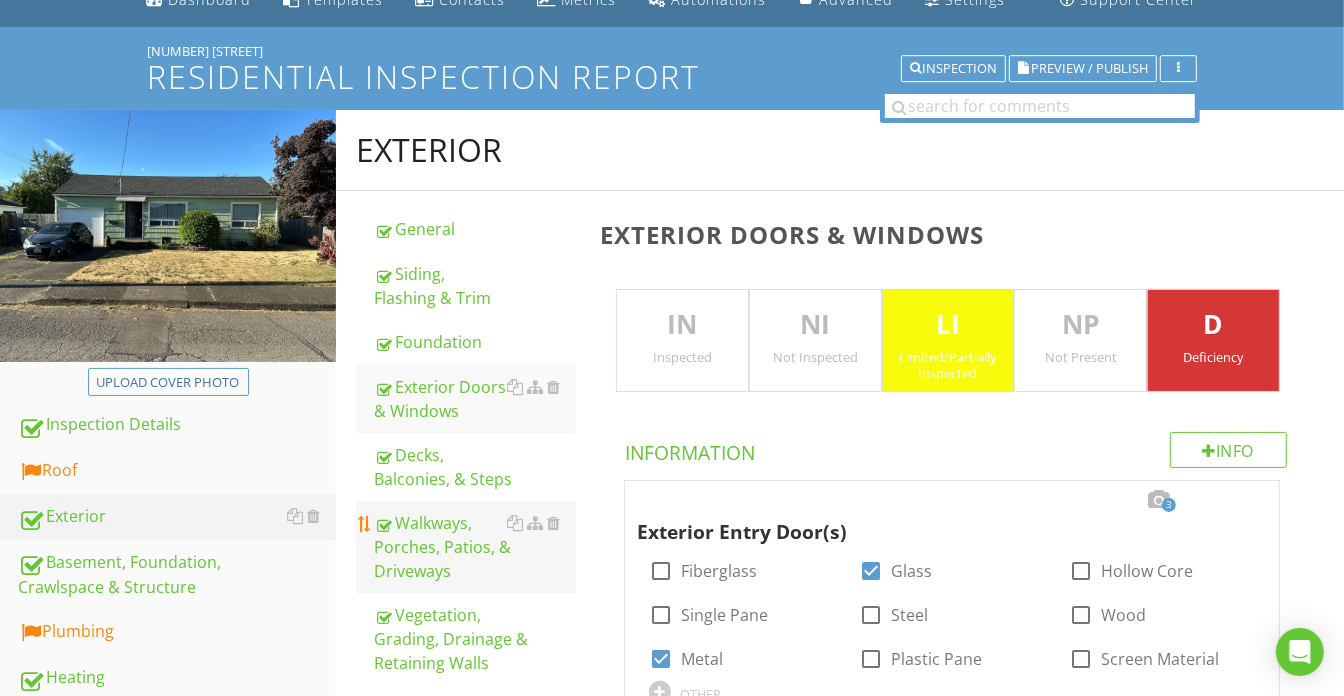 drag, startPoint x: 153, startPoint y: 557, endPoint x: 404, endPoint y: 508, distance: 255.73814 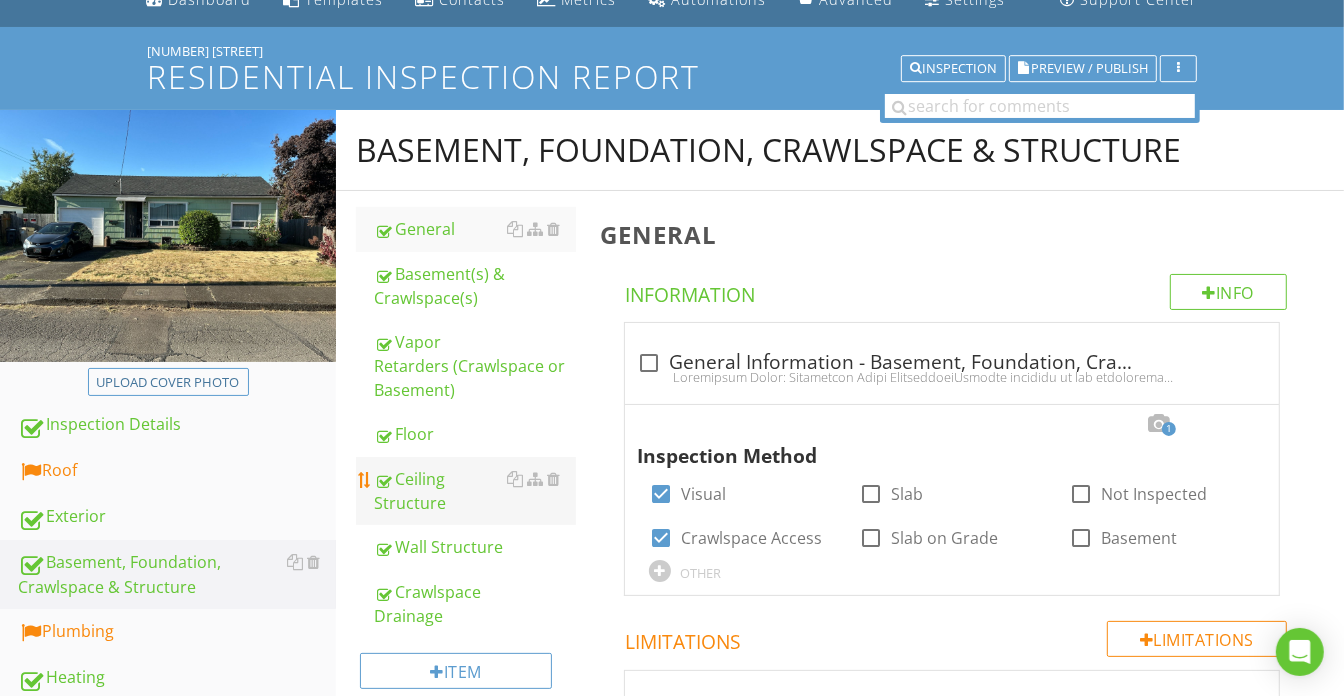 click on "Ceiling Structure" at bounding box center [475, 491] 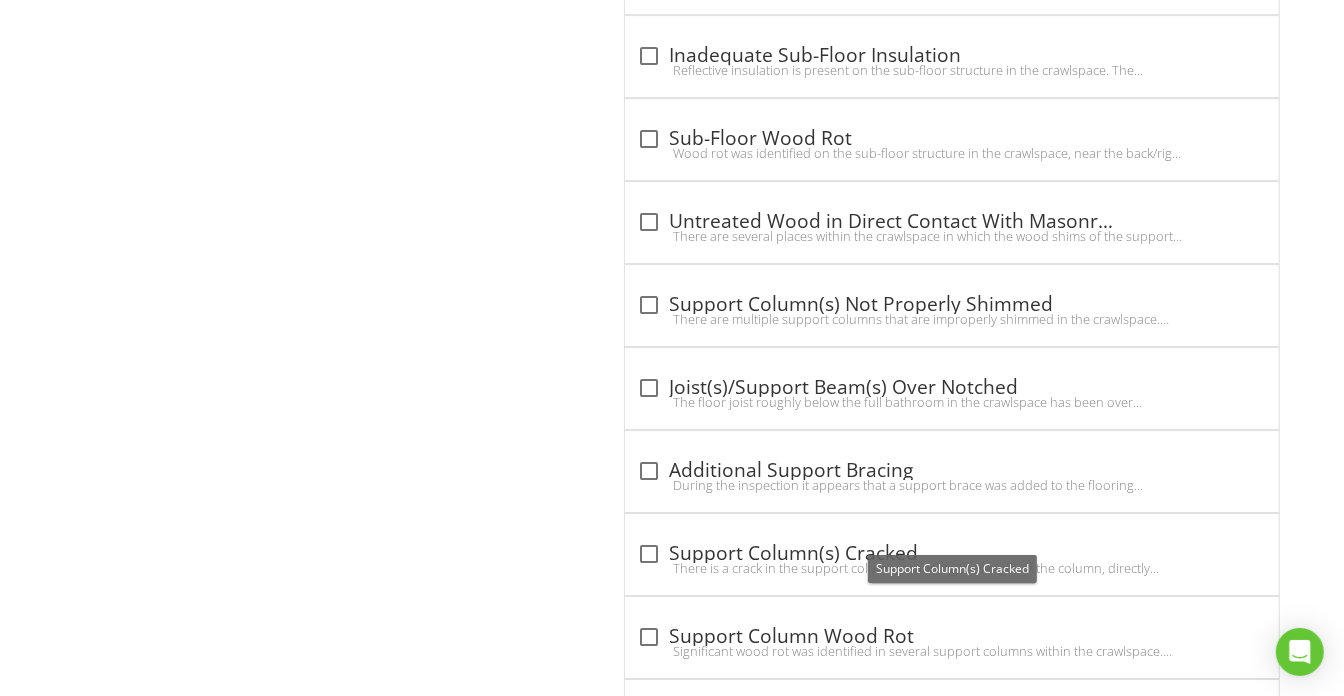 scroll, scrollTop: 4654, scrollLeft: 0, axis: vertical 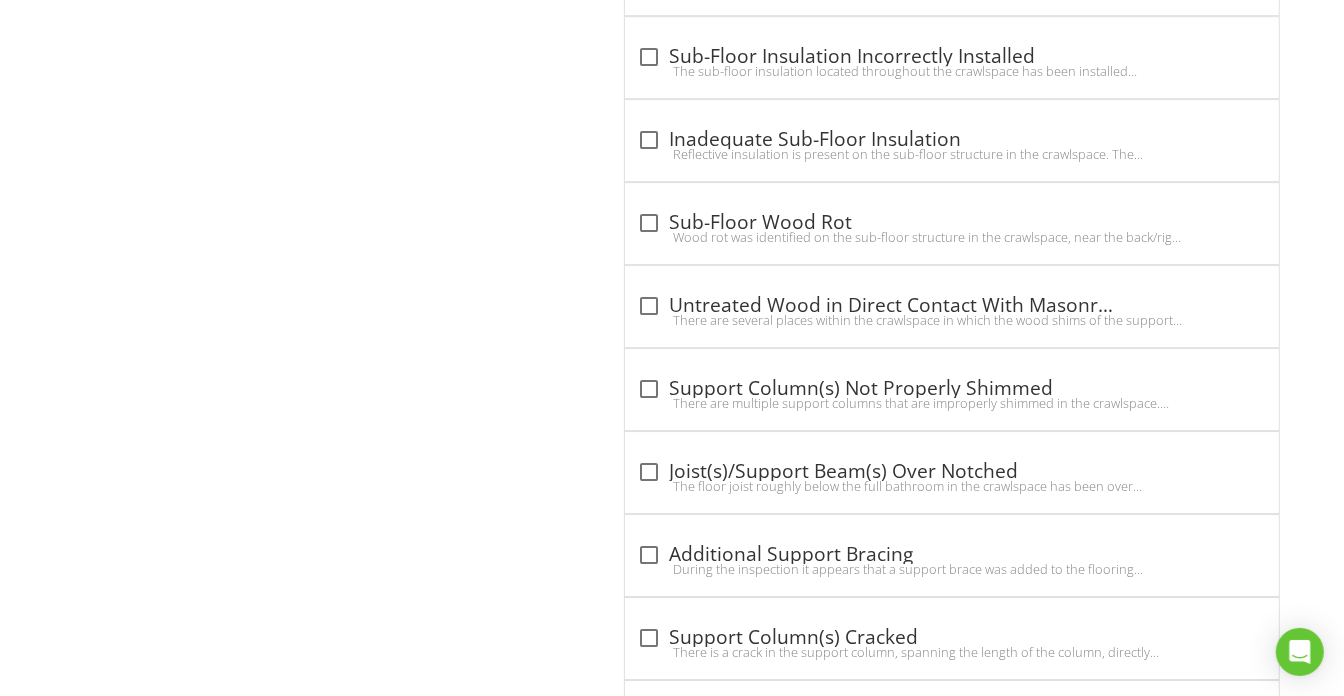 click on "check_box_outline_blank
Joist(s)/Support Beam(s) Over Notched
The floor joist roughly below the full bathroom in the crawlspace has been over notched; please note, the notching and/or alteration to the floor joist has caused splitting/damage to the wood. It is recommended that joists not be cut and/or bored closer than 2" from joist edges, and the depth should be no more than 1/3 of the joist. Additionally, it is recommended that notches not be made in the middle third of the span, where bending forces are the greatest and should be no deeper than 1/6 of the joist. Over notched joists can flex and/or bend, and not adequately support the vertical load of the structure. We recommend a licensed contractor further evaluate and correct." at bounding box center (952, 472) 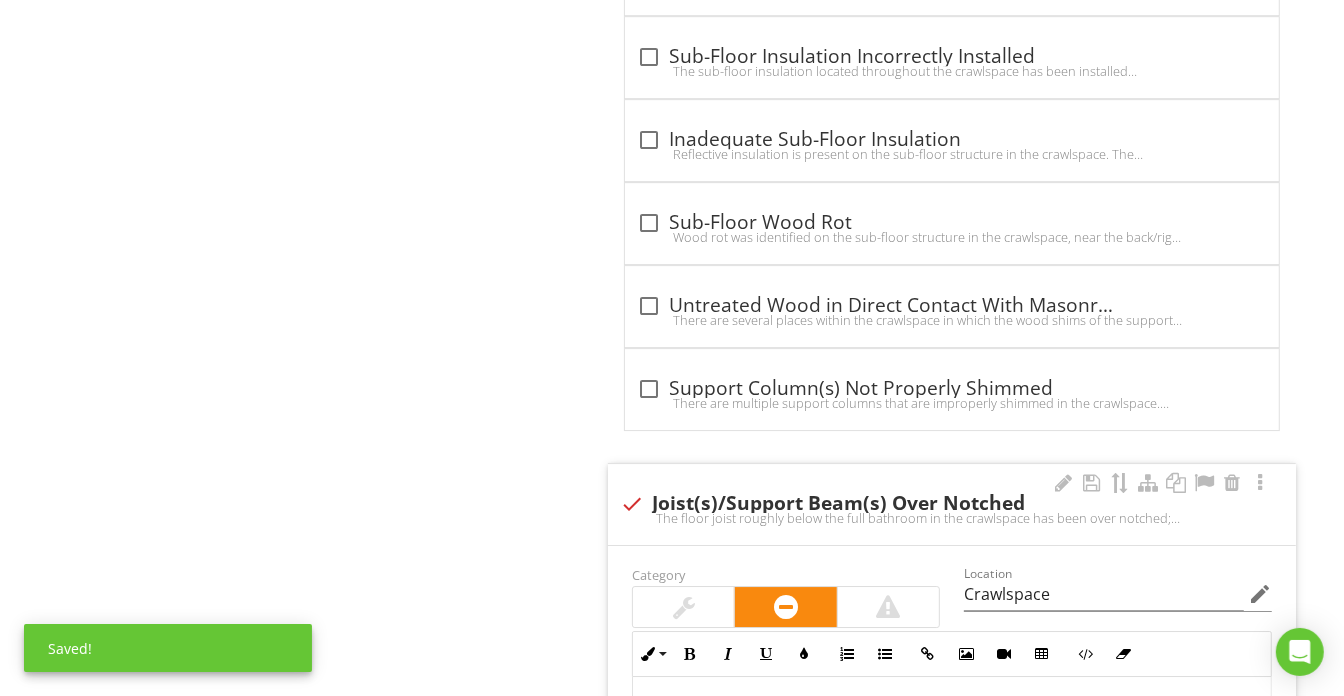 scroll, scrollTop: 4836, scrollLeft: 0, axis: vertical 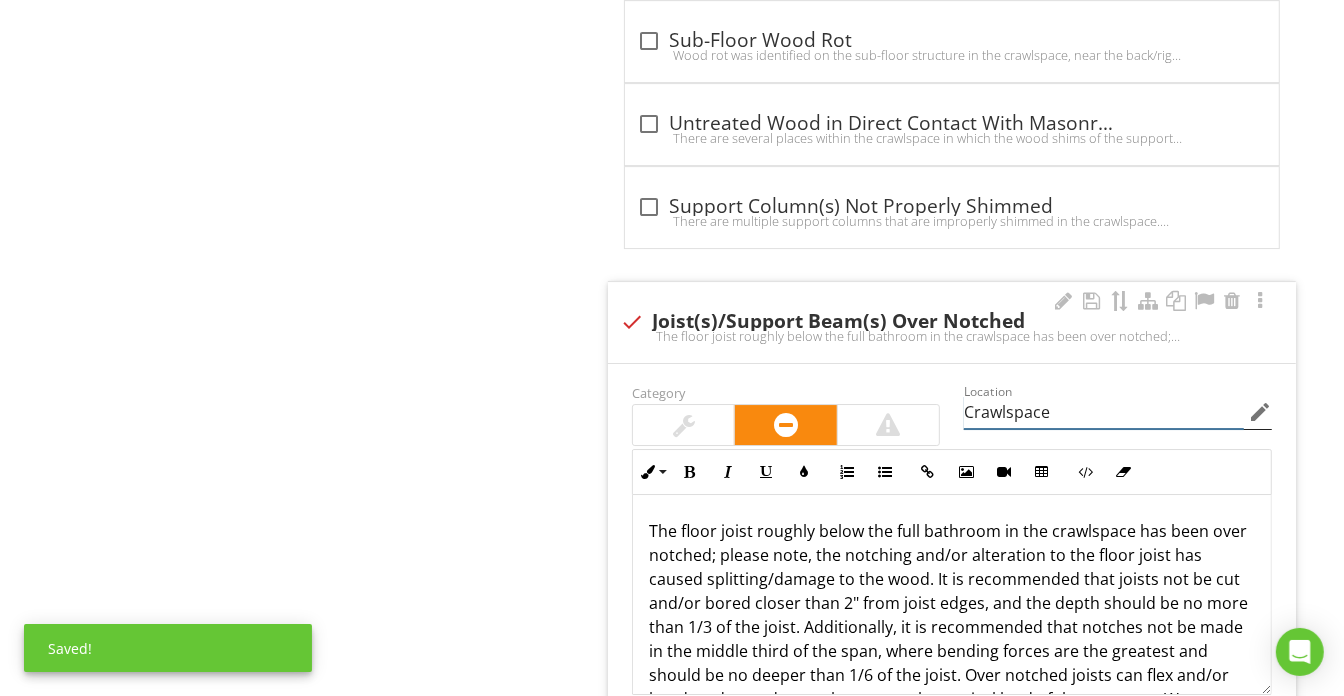 click on "Crawlspace" at bounding box center [1104, 412] 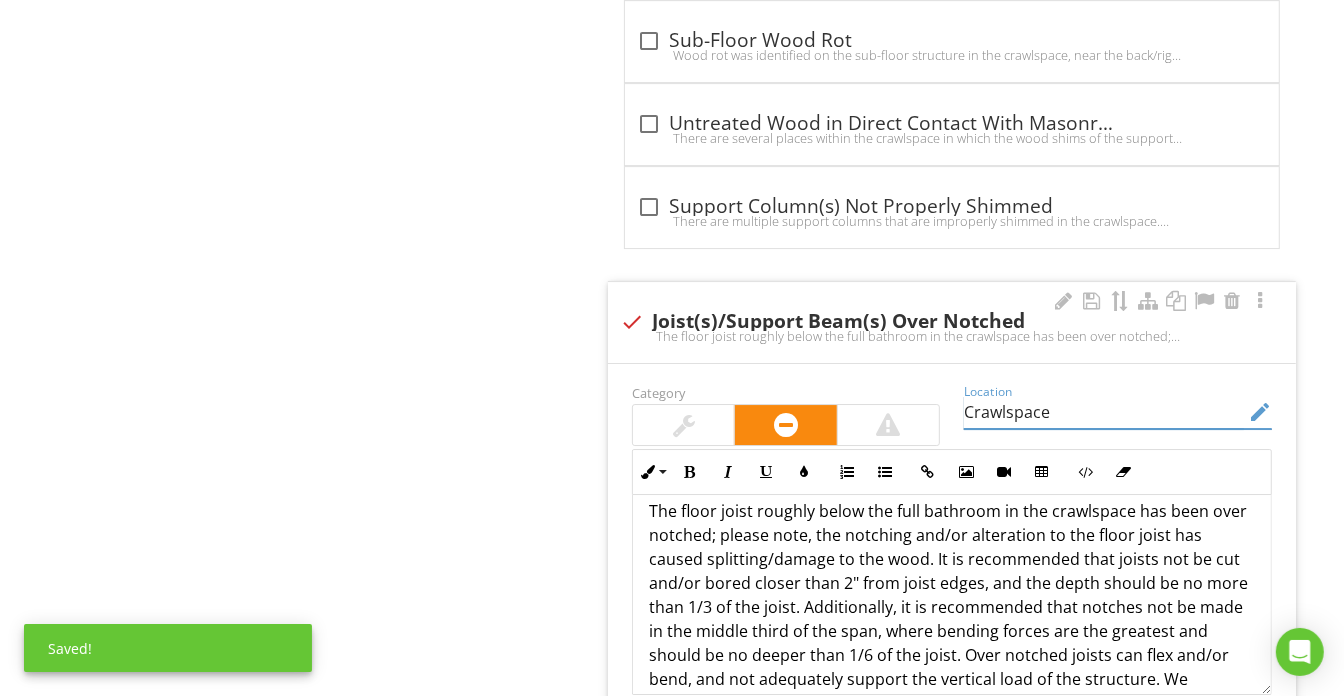 scroll, scrollTop: 0, scrollLeft: 0, axis: both 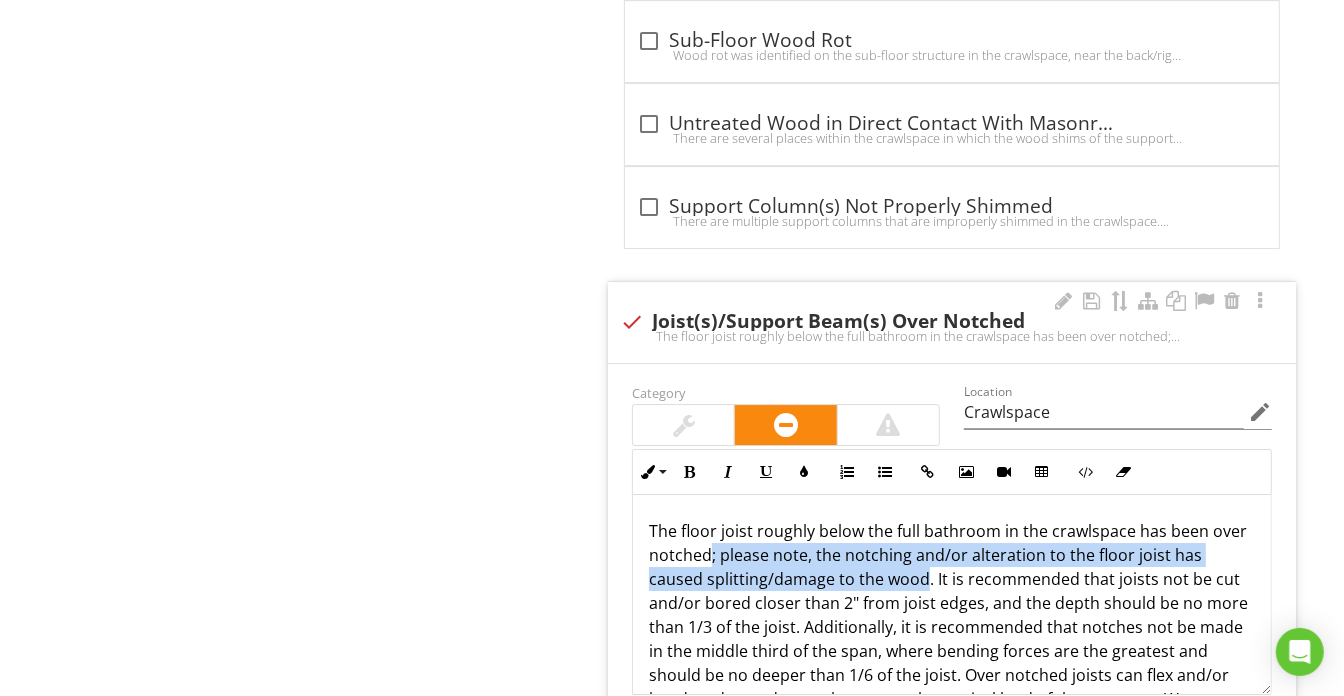 drag, startPoint x: 710, startPoint y: 536, endPoint x: 921, endPoint y: 559, distance: 212.24985 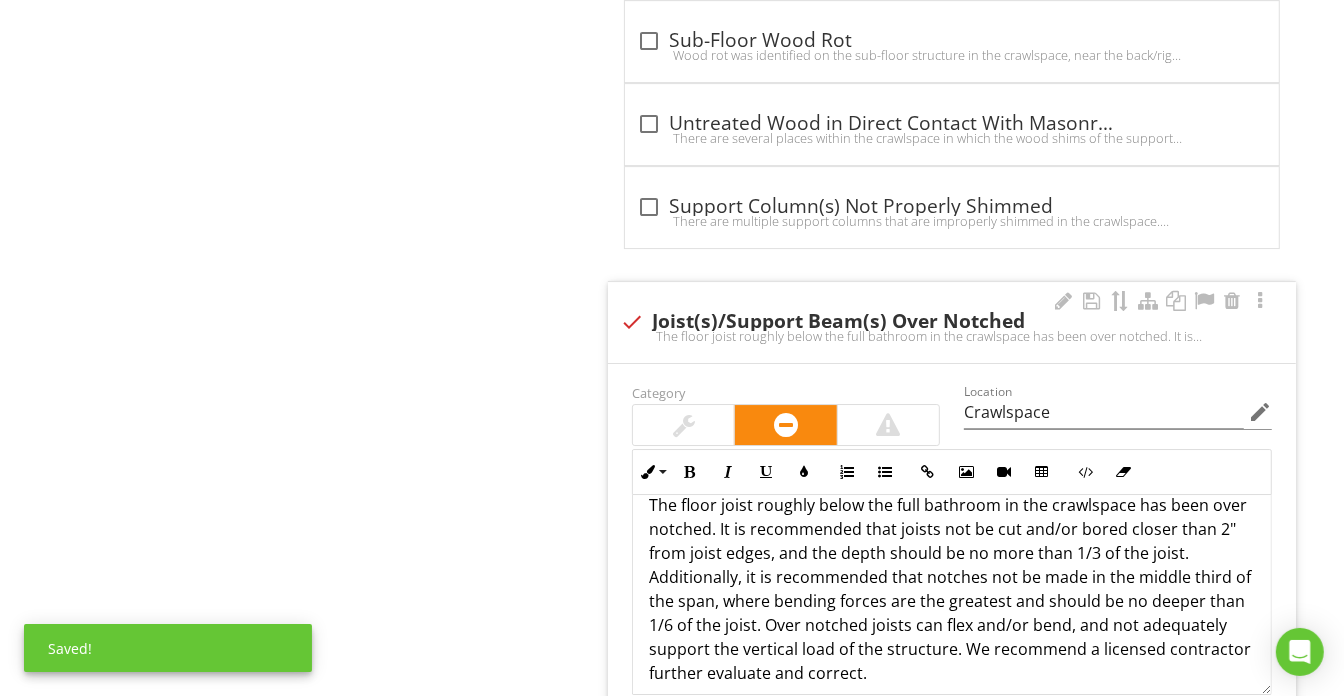 scroll, scrollTop: 40, scrollLeft: 0, axis: vertical 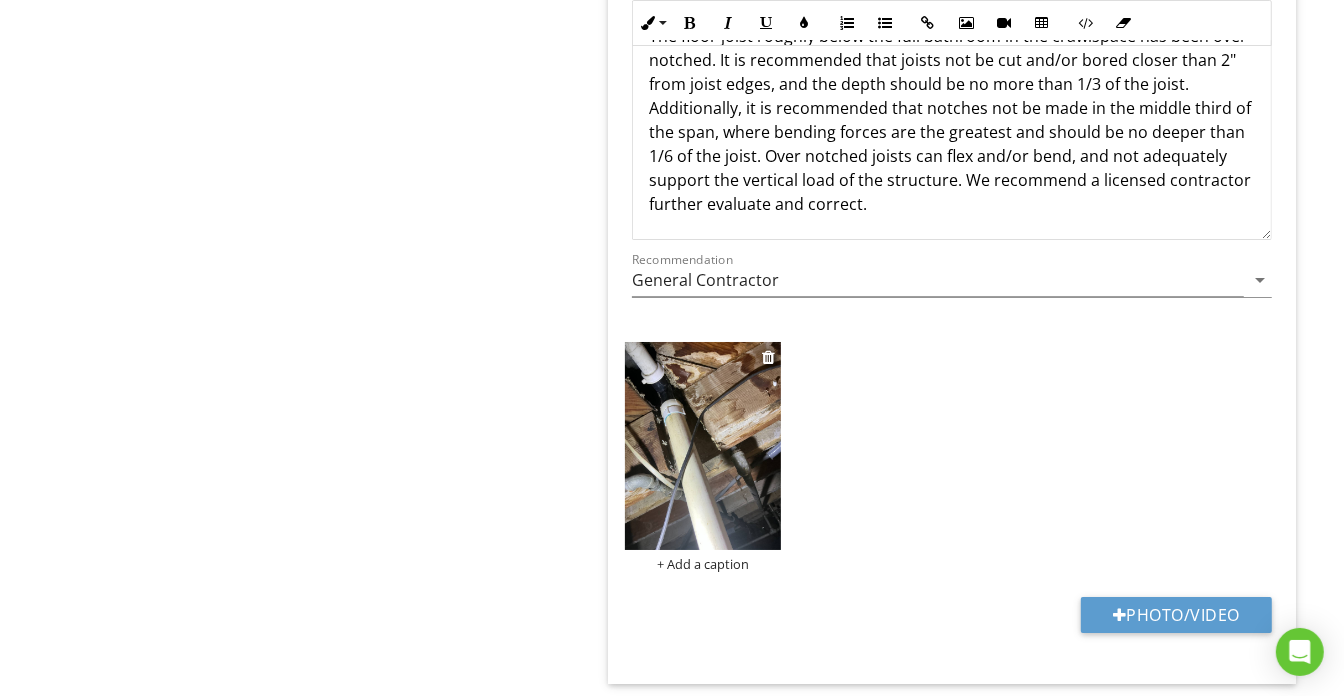 click on "+ Add a caption" at bounding box center [703, 564] 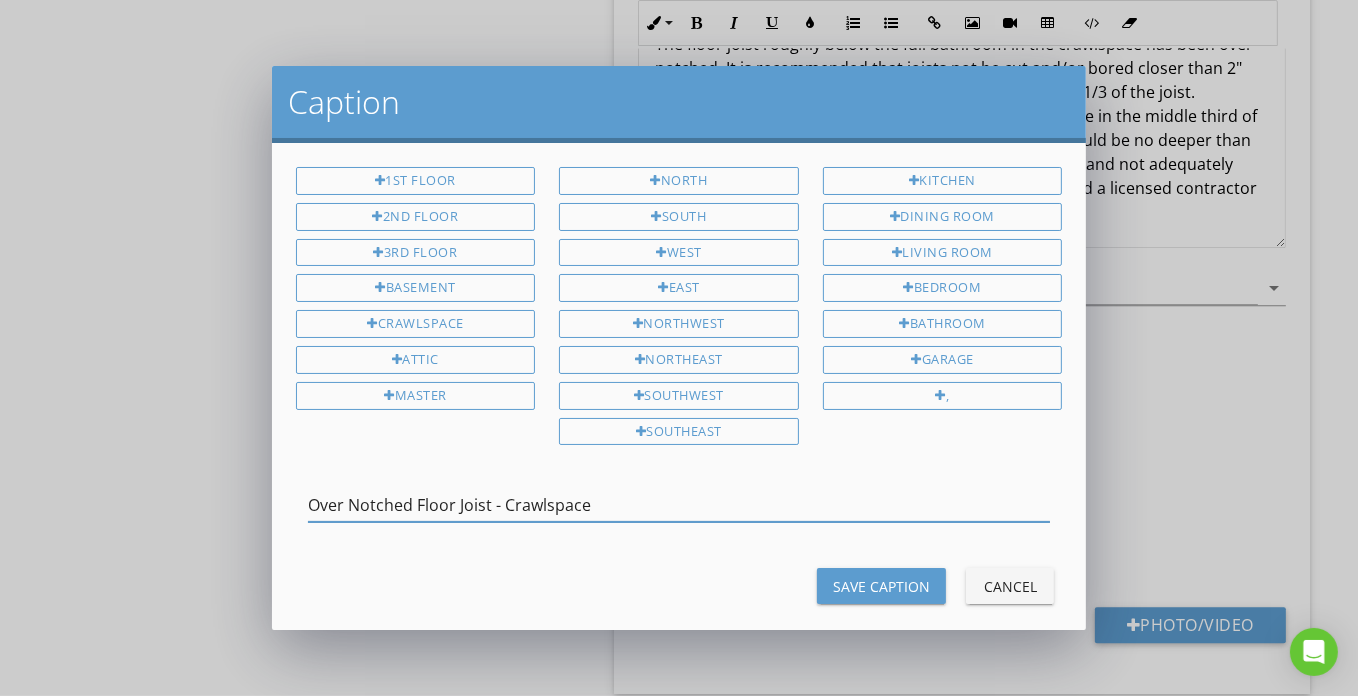 type on "Over Notched Floor Joist - Crawlspace" 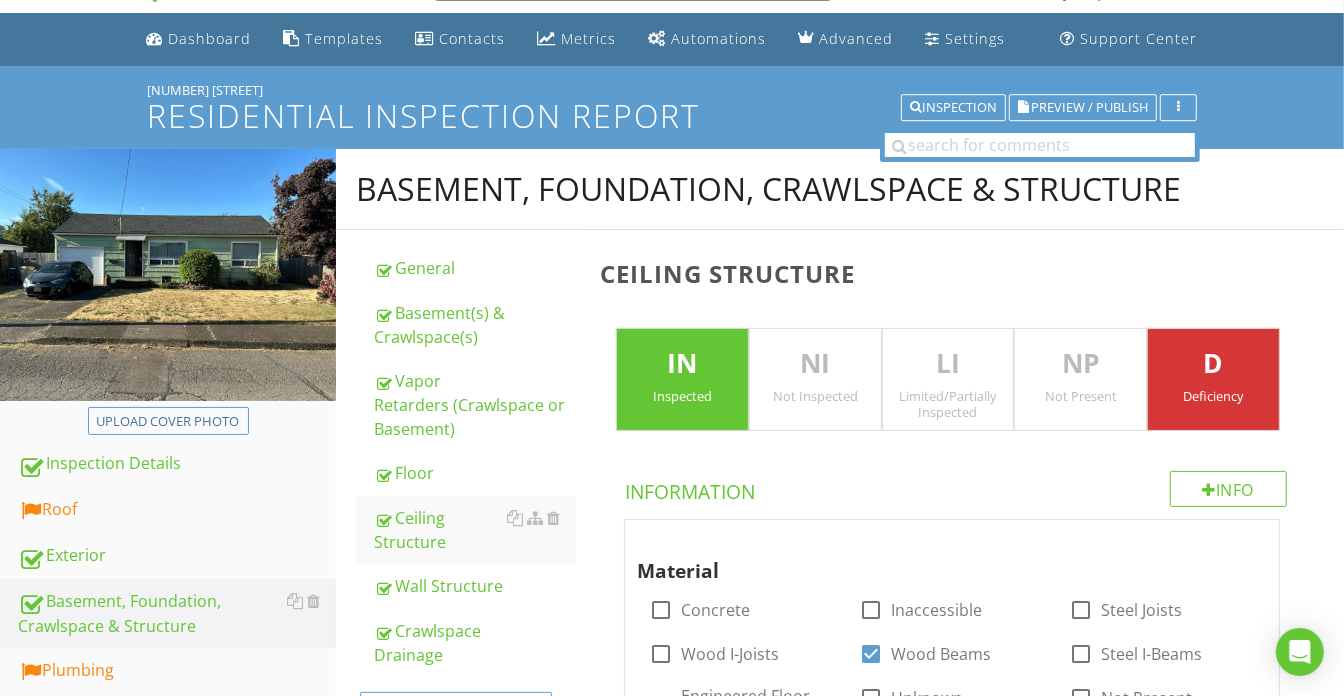 scroll, scrollTop: 0, scrollLeft: 0, axis: both 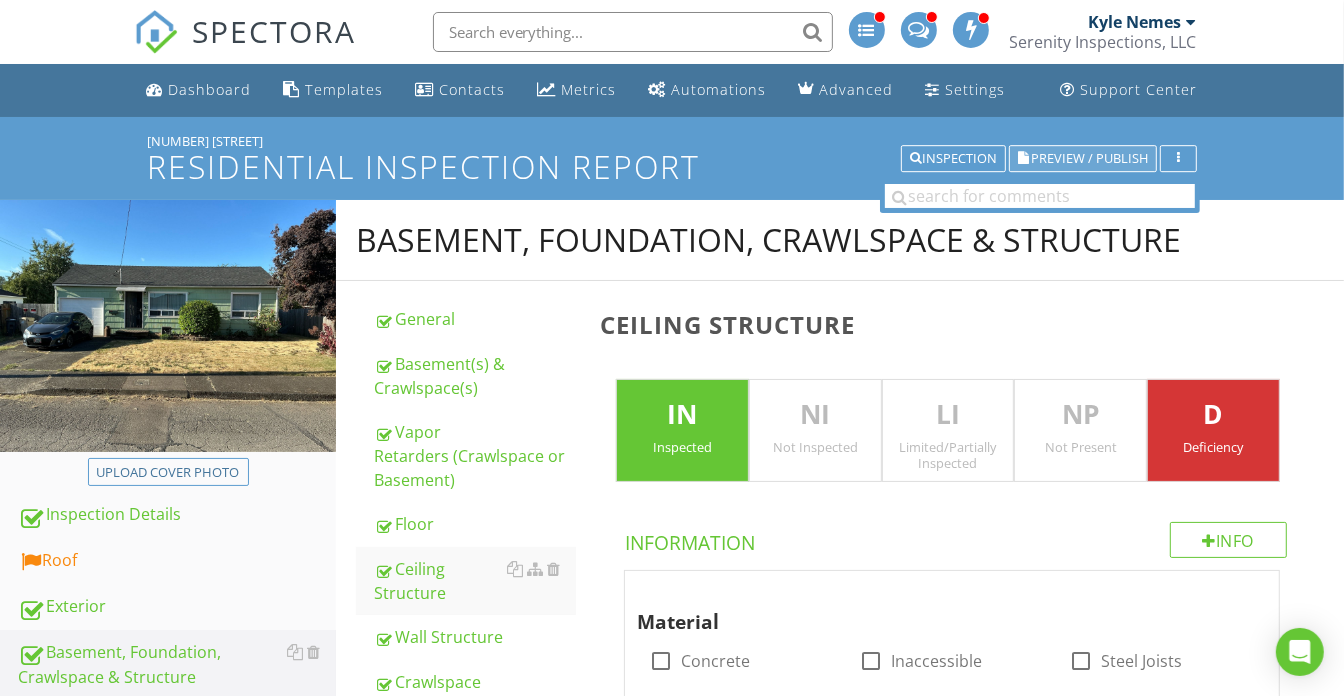 click on "Preview / Publish" at bounding box center (1083, 159) 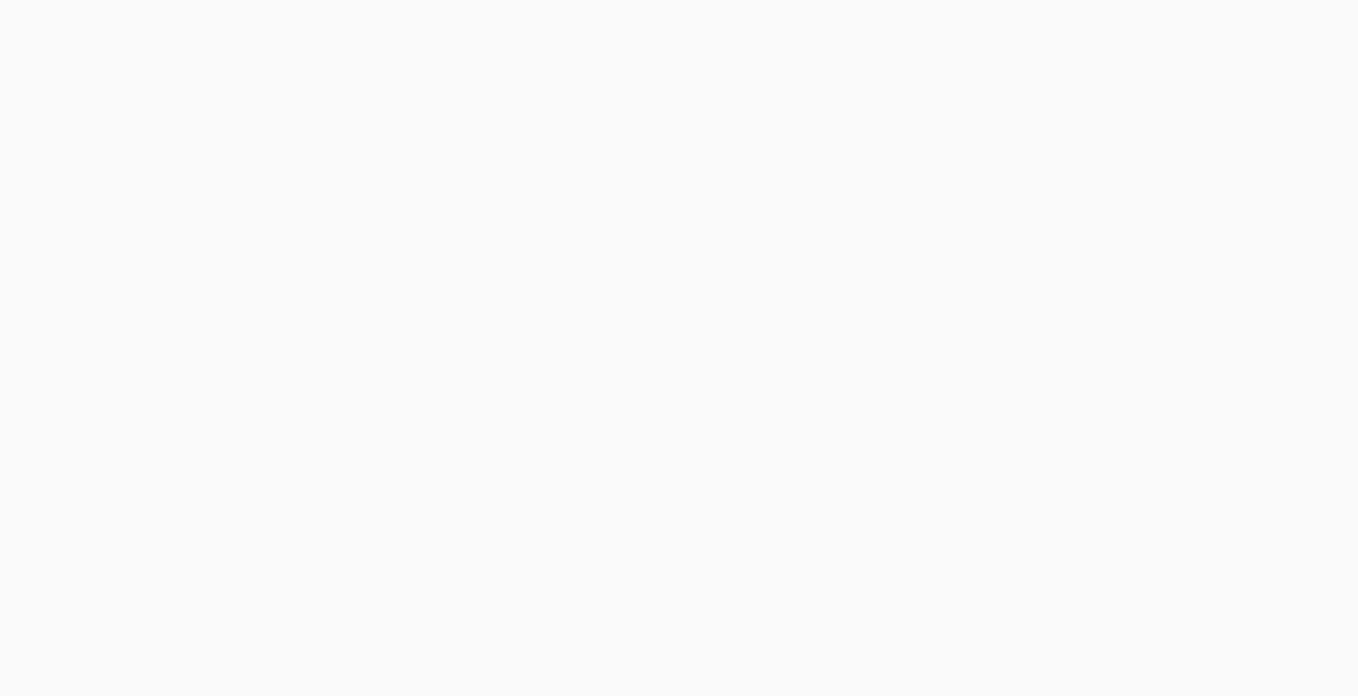 scroll, scrollTop: 0, scrollLeft: 0, axis: both 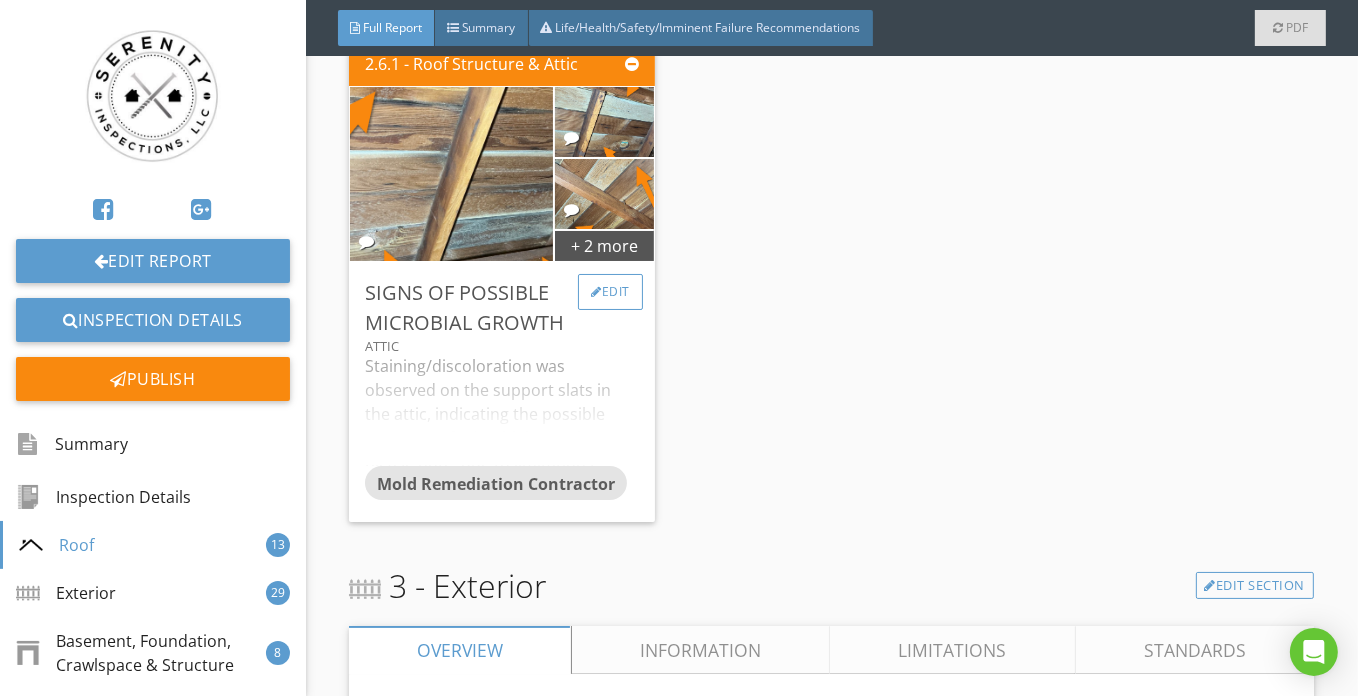 click on "Edit" at bounding box center [610, 292] 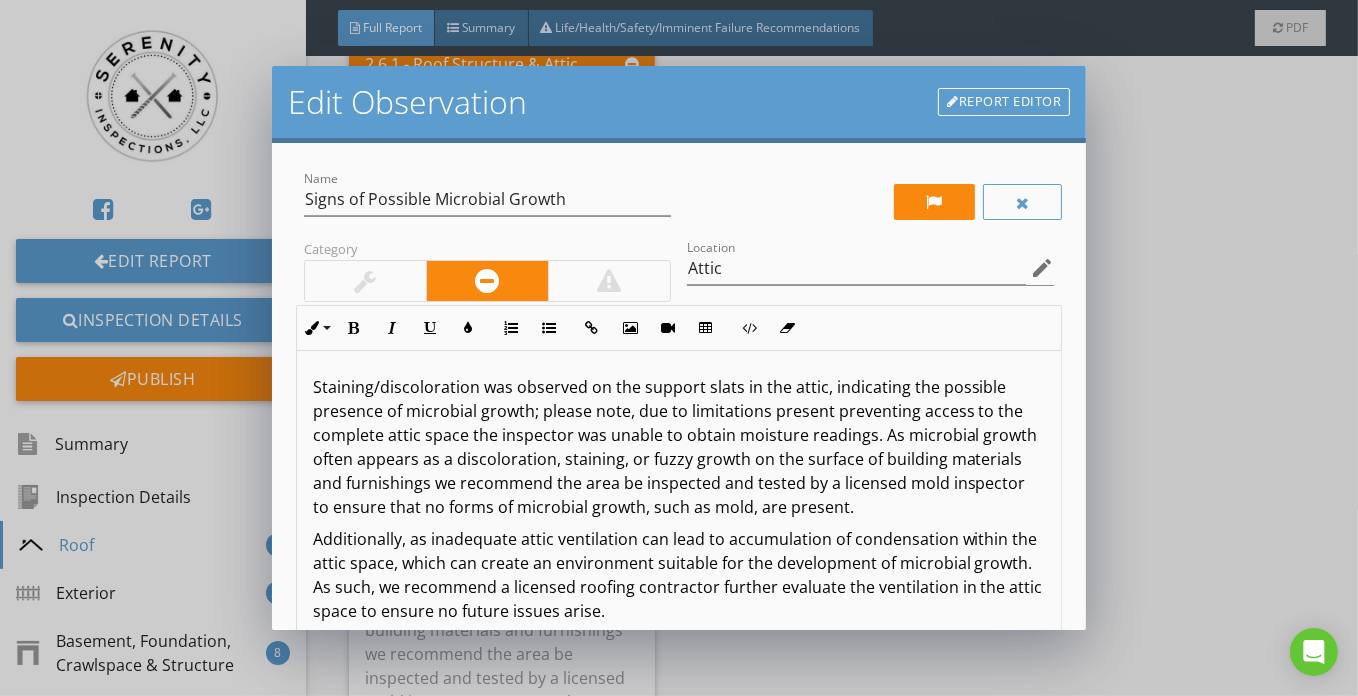 click on "Staining/discoloration was observed on the support slats in the attic, indicating the possible presence of microbial growth; please note, due to limitations present preventing access to the complete attic space the inspector was unable to obtain moisture readings. As microbial growth often appears as a discoloration, staining, or fuzzy growth on the surface of building materials and furnishings we recommend the area be inspected and tested by a licensed mold inspector to ensure that no forms of microbial growth, such as mold, are present." at bounding box center [679, 447] 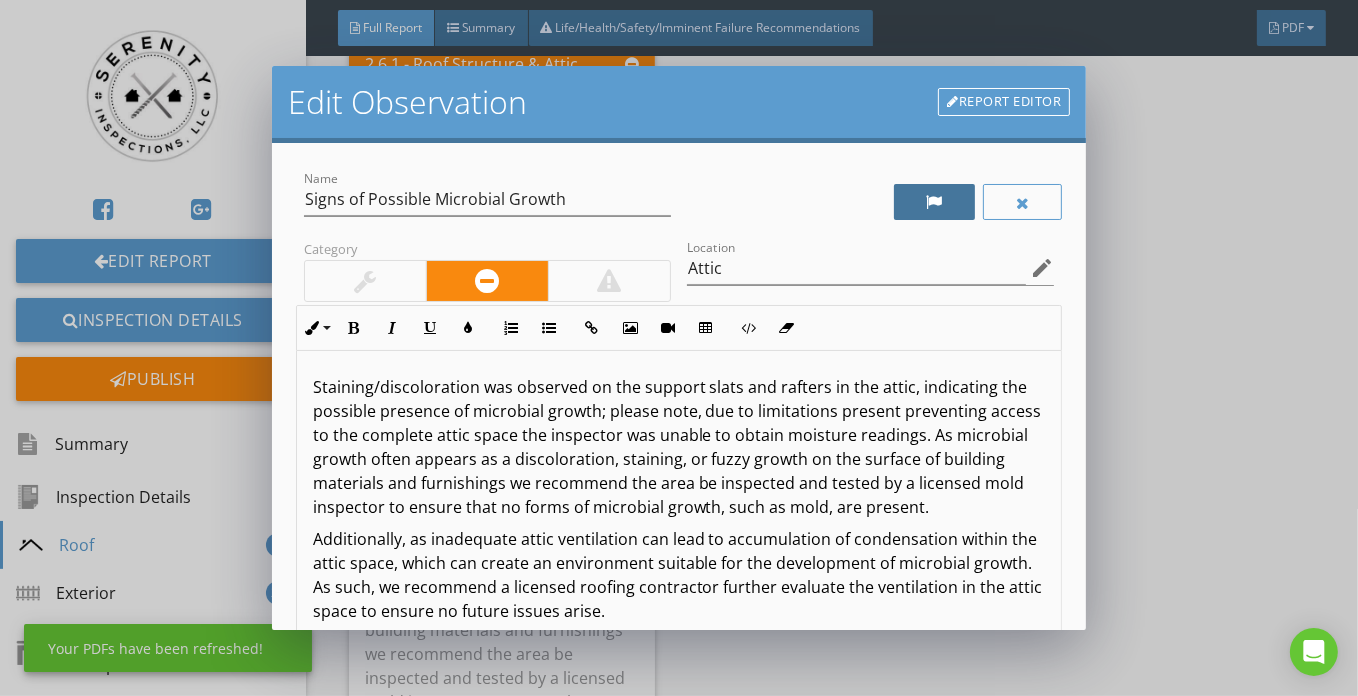 click at bounding box center [934, 202] 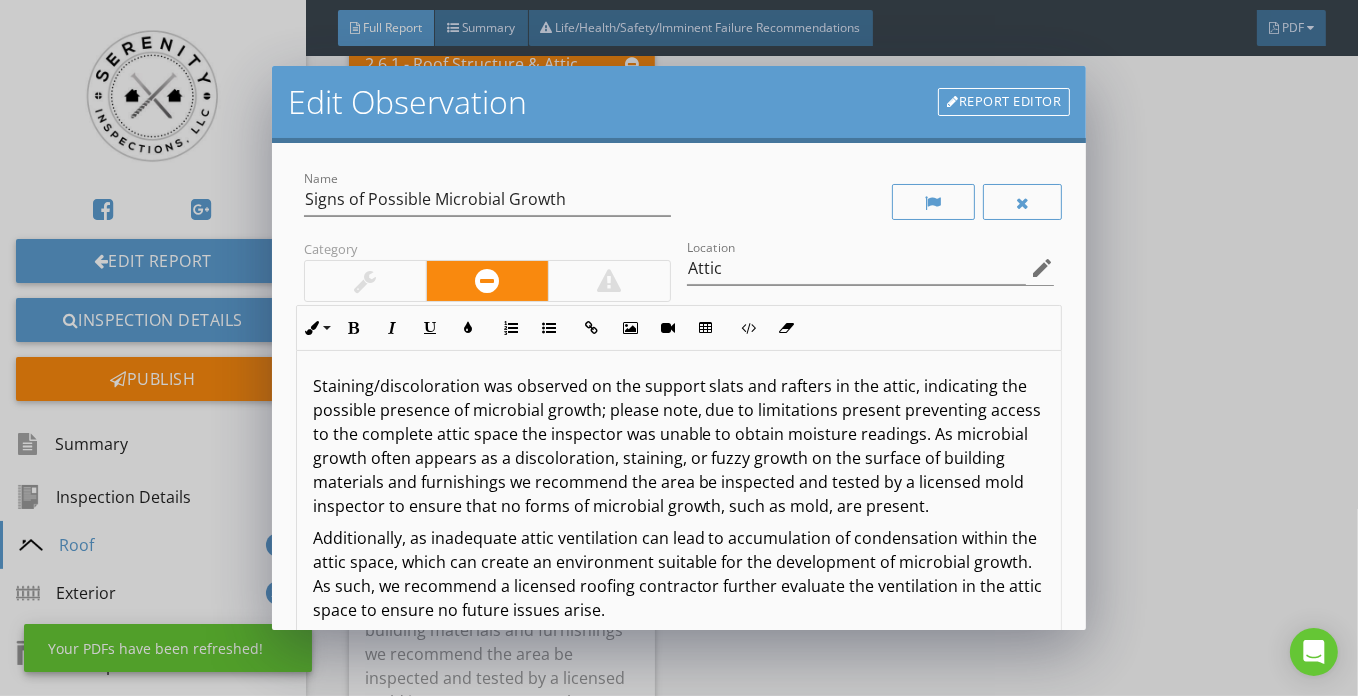 scroll, scrollTop: 3, scrollLeft: 0, axis: vertical 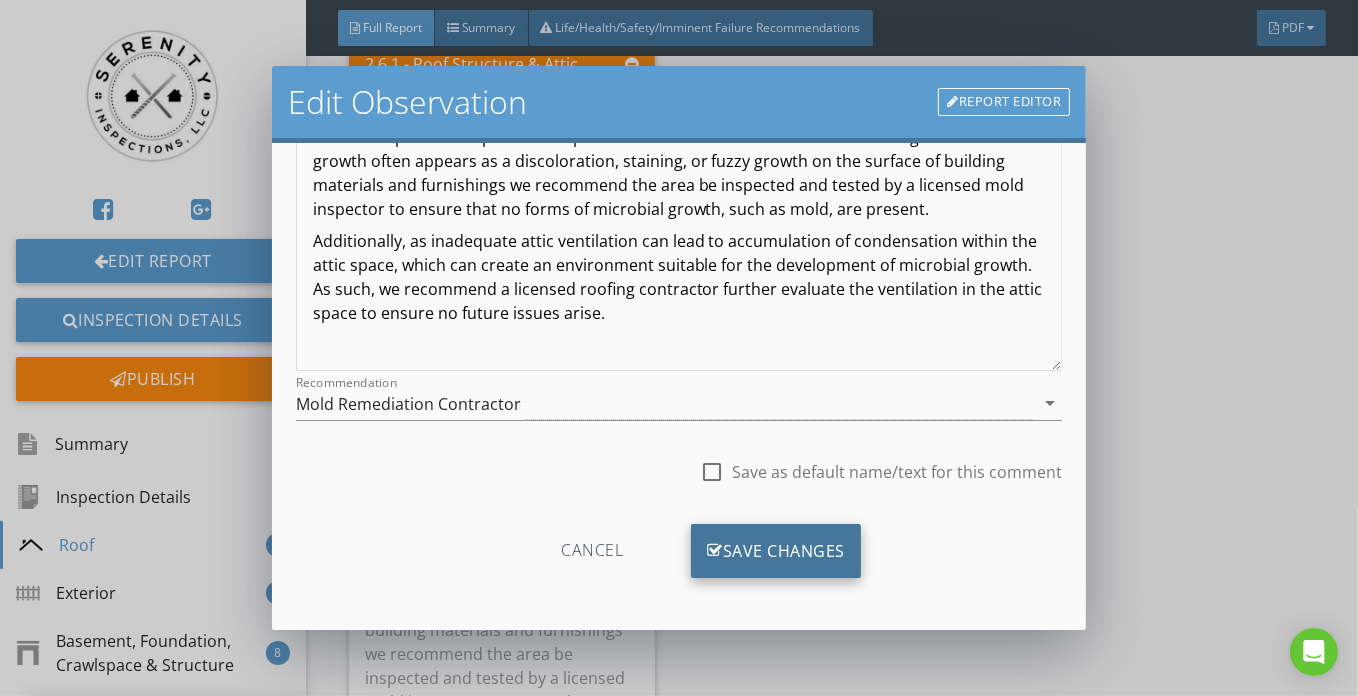 click on "Save Changes" at bounding box center (776, 551) 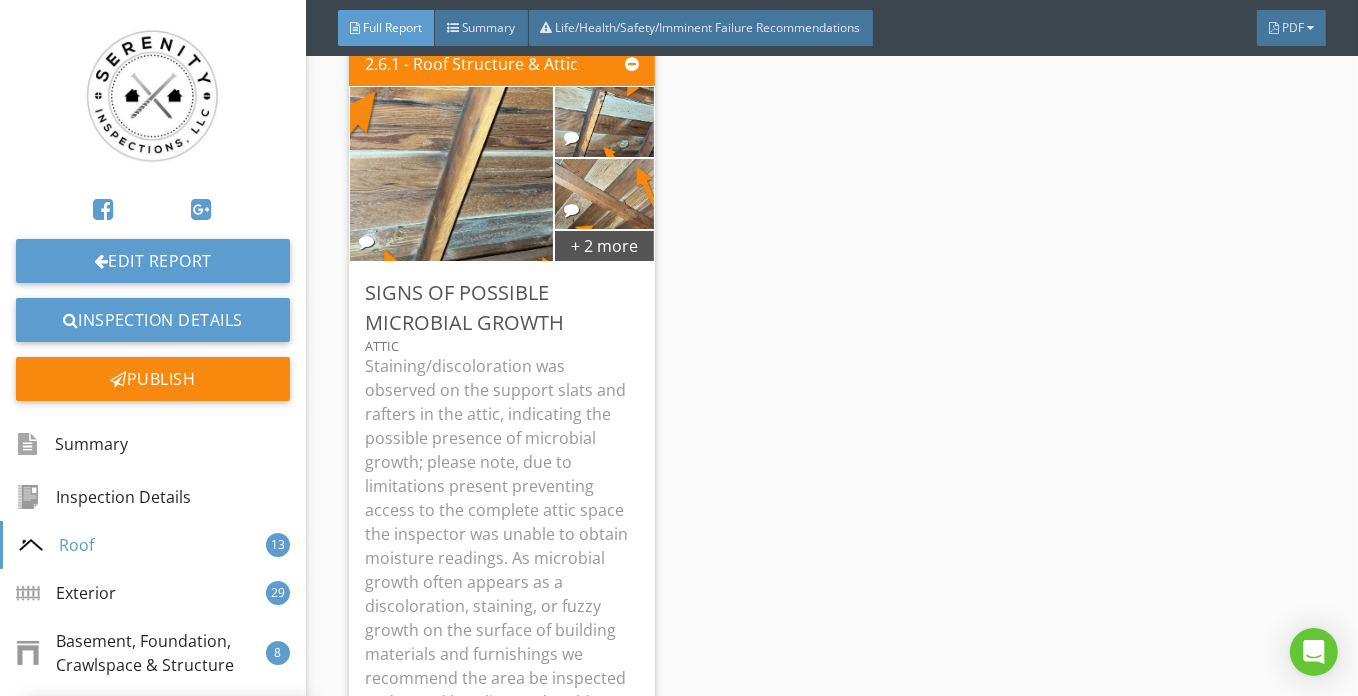 scroll, scrollTop: 61, scrollLeft: 0, axis: vertical 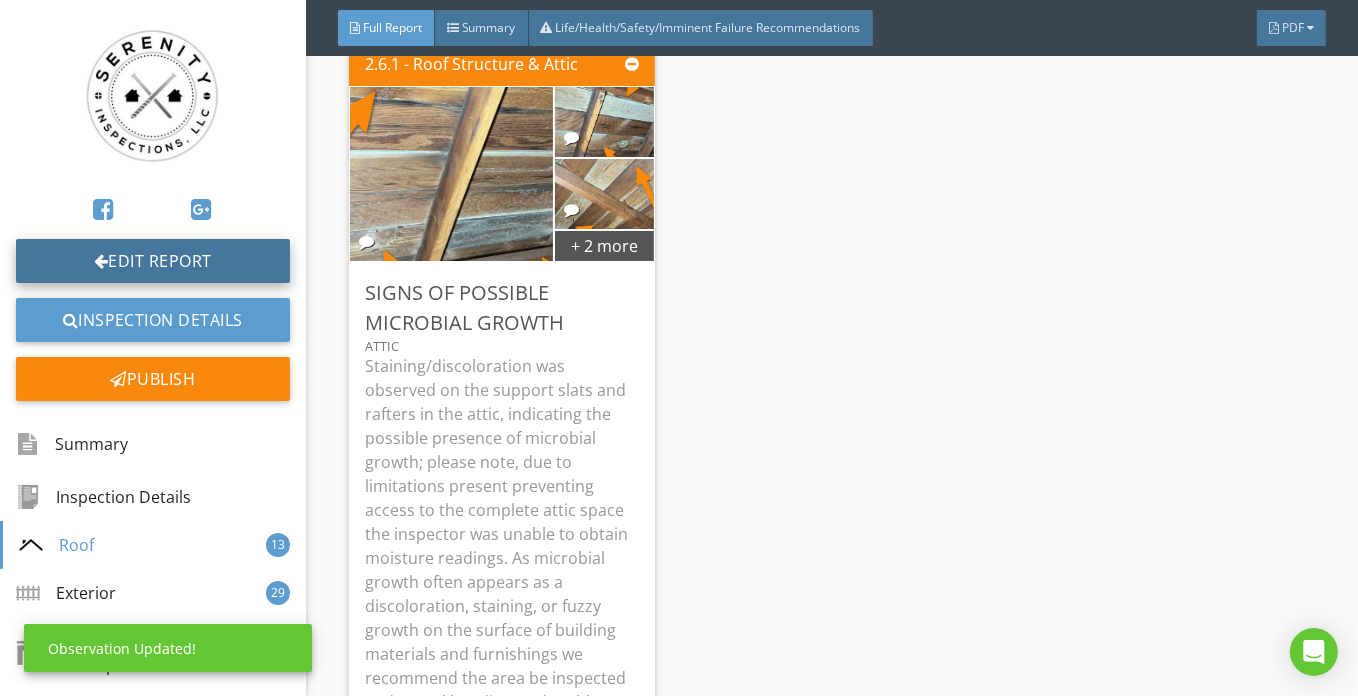 click on "Edit Report" at bounding box center (153, 261) 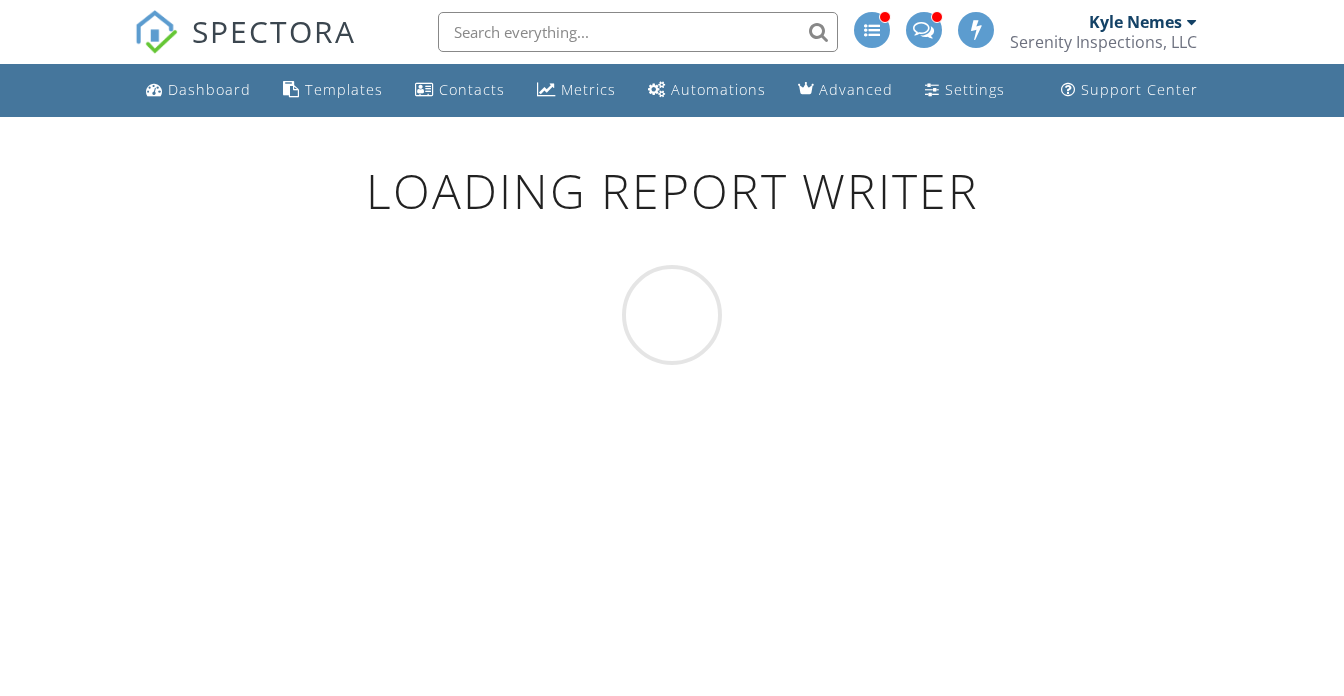 scroll, scrollTop: 0, scrollLeft: 0, axis: both 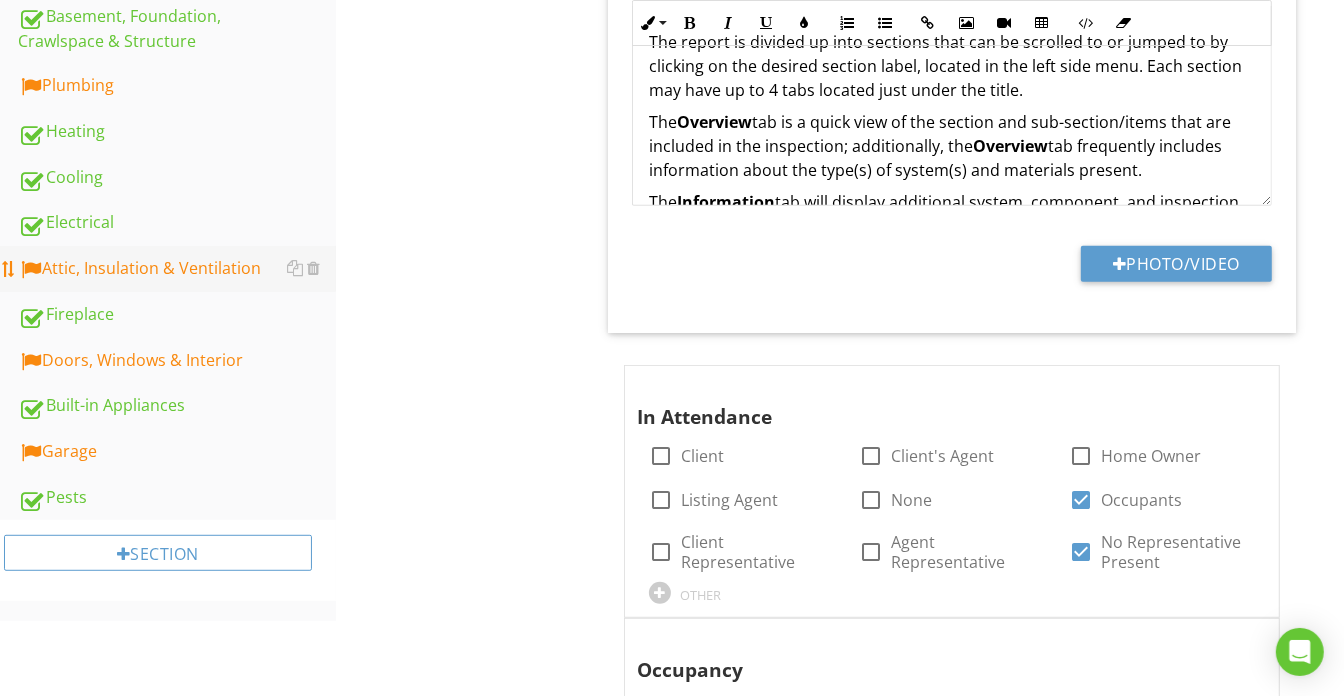 click on "Attic, Insulation & Ventilation" at bounding box center [177, 269] 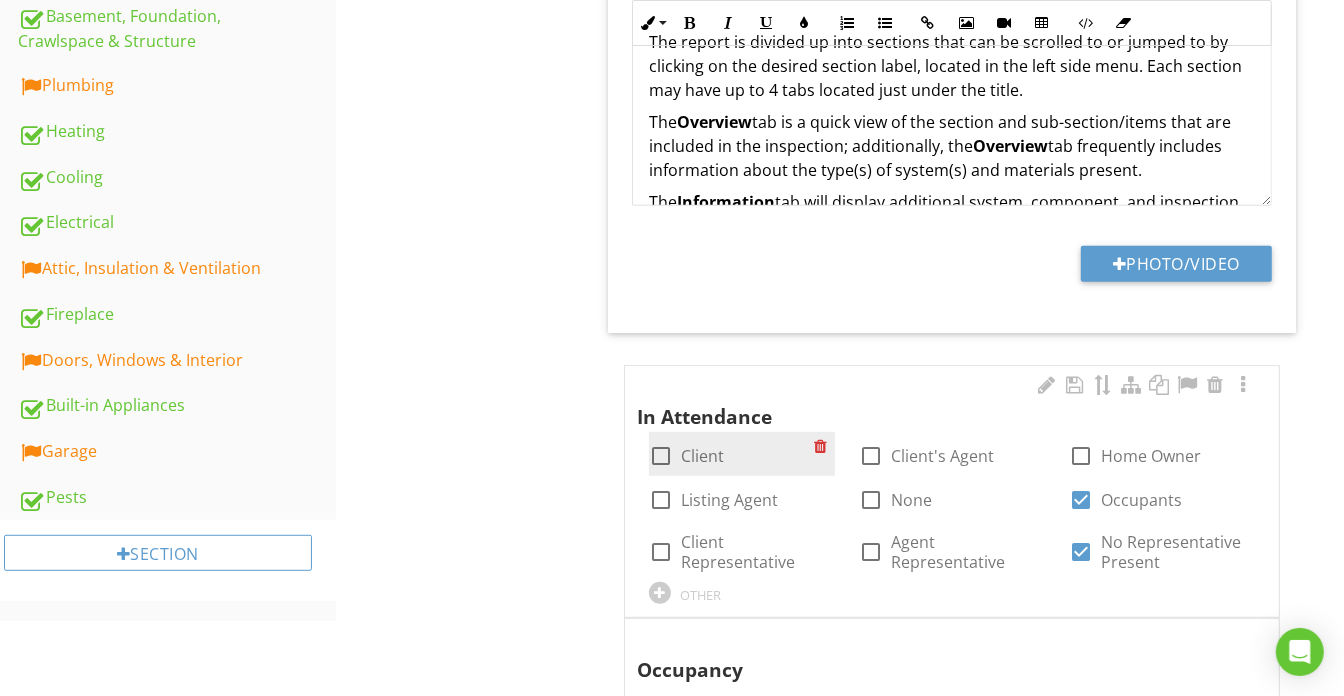 type on "<p>The report is divided up into sections that can be scrolled to or jumped to by clicking on the desired section label, located in the left side menu. Each section may have up to 4 tabs located just under the title.</p><p>The <strong>Overview</strong> tab is a quick view of the section and sub-section/items that are included in the inspection; additionally, the <strong>Overview</strong> tab frequently includes information about the type(s) of system(s) and materials present.</p><p>The <strong>Information</strong> tab will display additional system, component, and inspection details, items recommended for monitoring, as well as applicable photos and/or videos. It is recommended to view this tab as it likely holds detailed information.</p><p>The <strong>Limitations</strong> tab will only display if a limitation is present and will cover the reason the inspection was limited.</p><p>The <strong>Standards</strong> tab will review the standards of practice the inspector follows under his licensing and associati..." 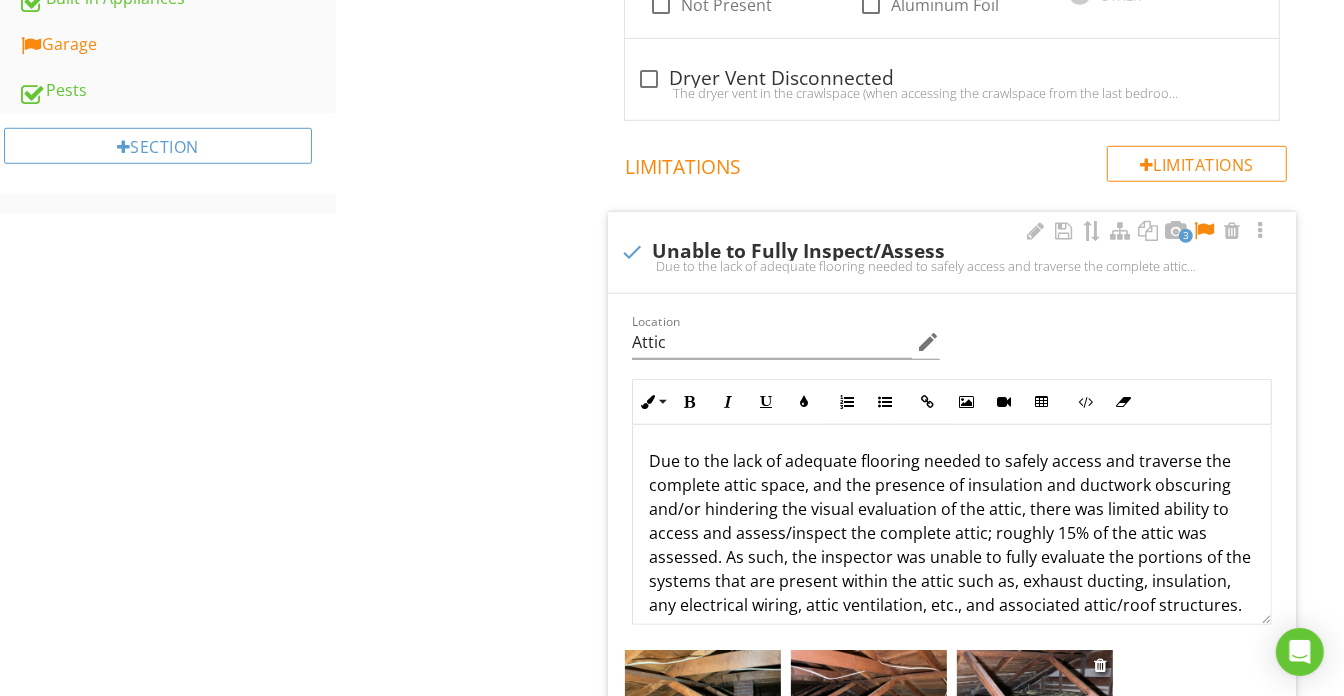 scroll, scrollTop: 1272, scrollLeft: 0, axis: vertical 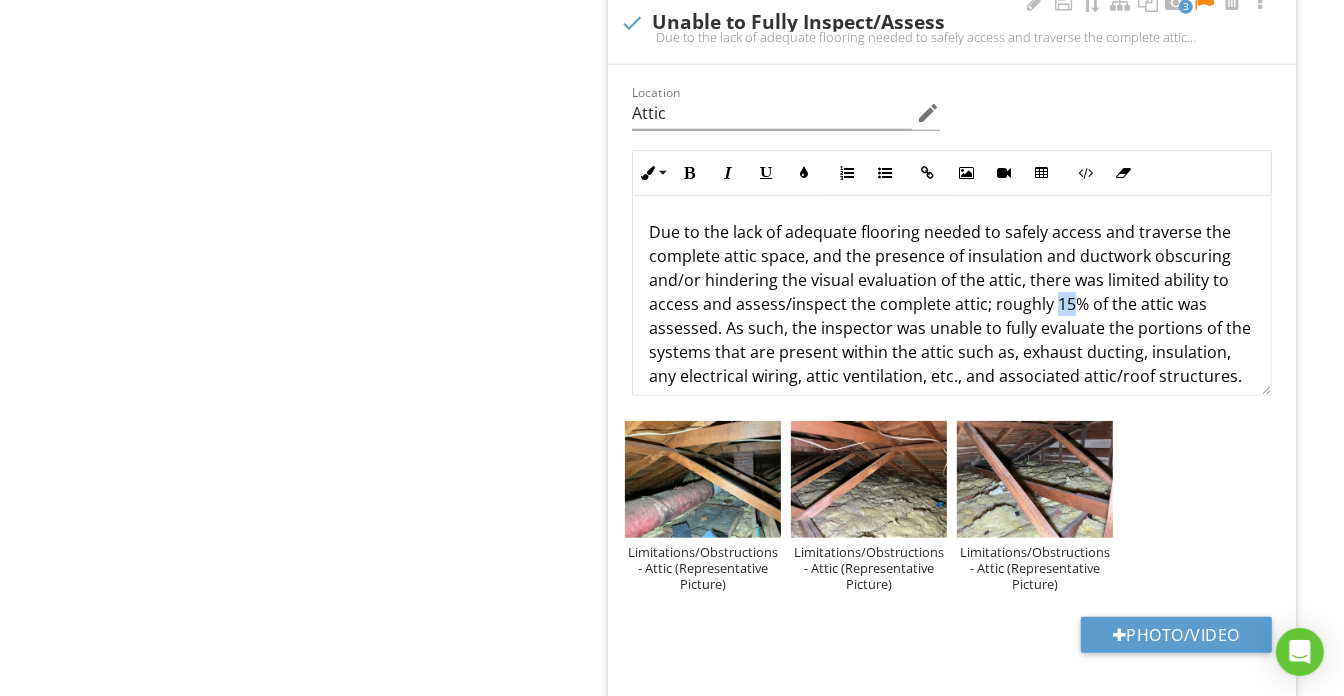 drag, startPoint x: 1050, startPoint y: 305, endPoint x: 1066, endPoint y: 301, distance: 16.492422 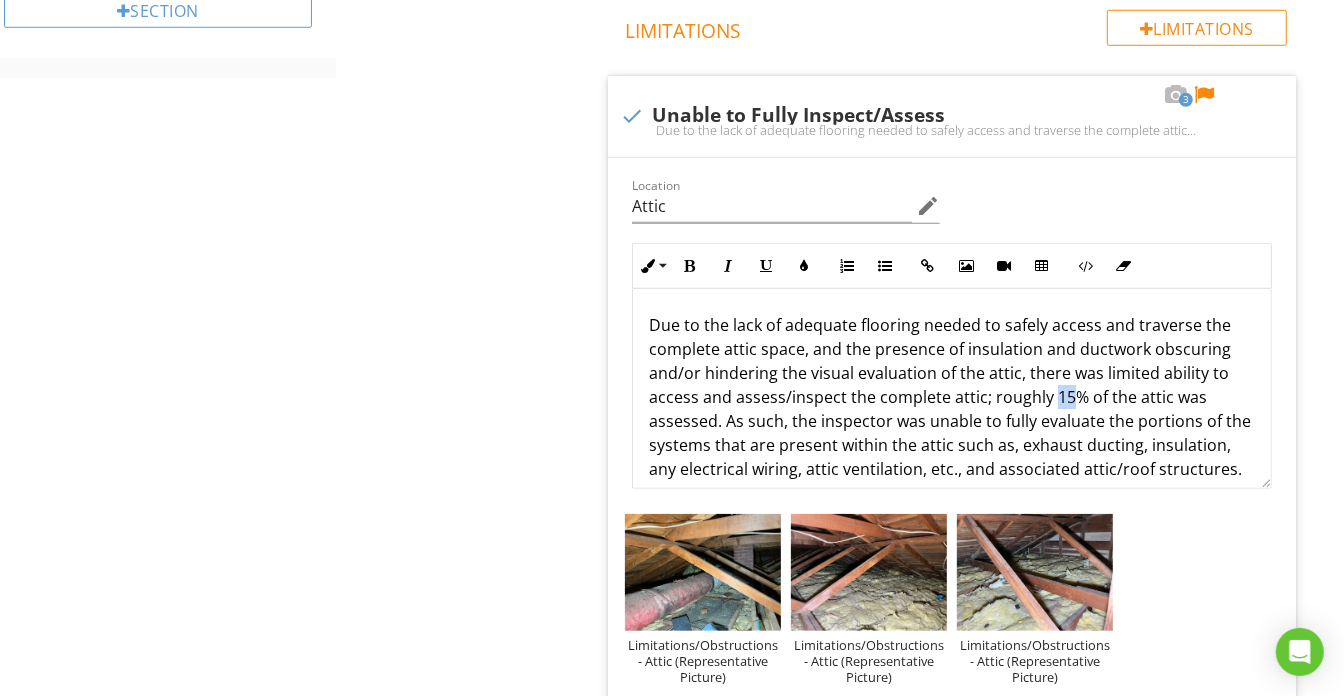 scroll, scrollTop: 1090, scrollLeft: 0, axis: vertical 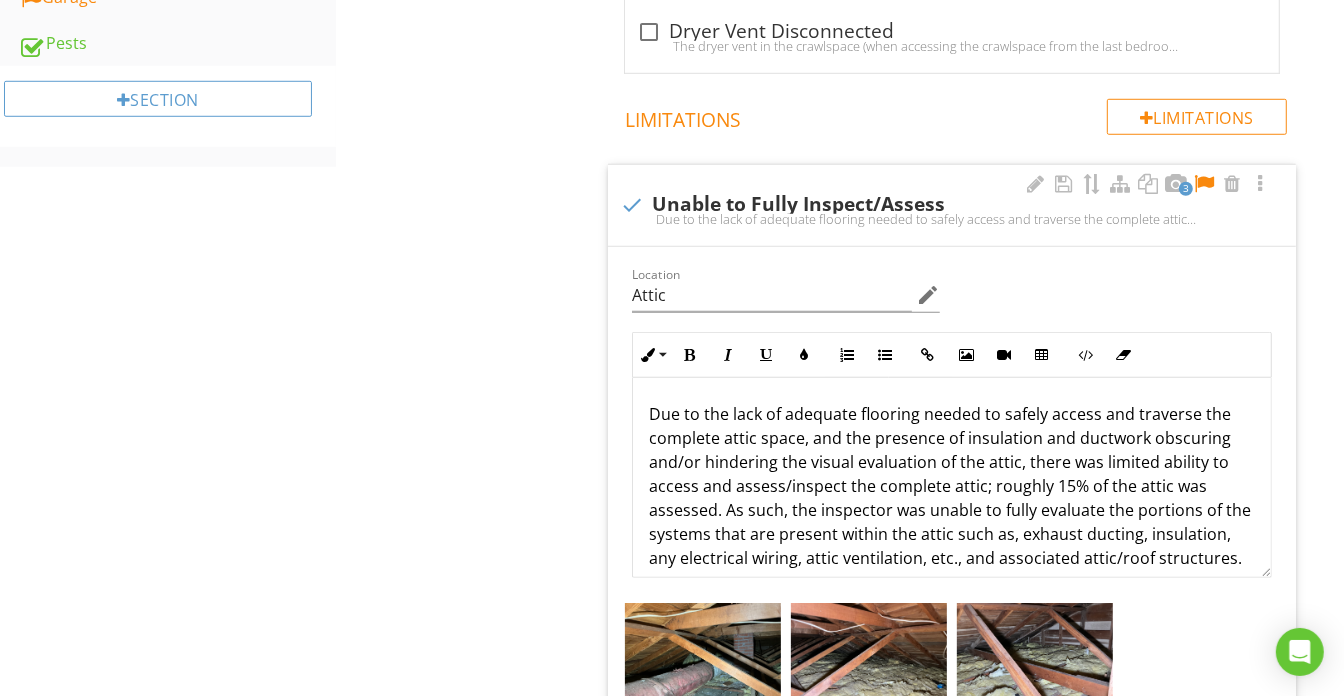 click at bounding box center [1204, 184] 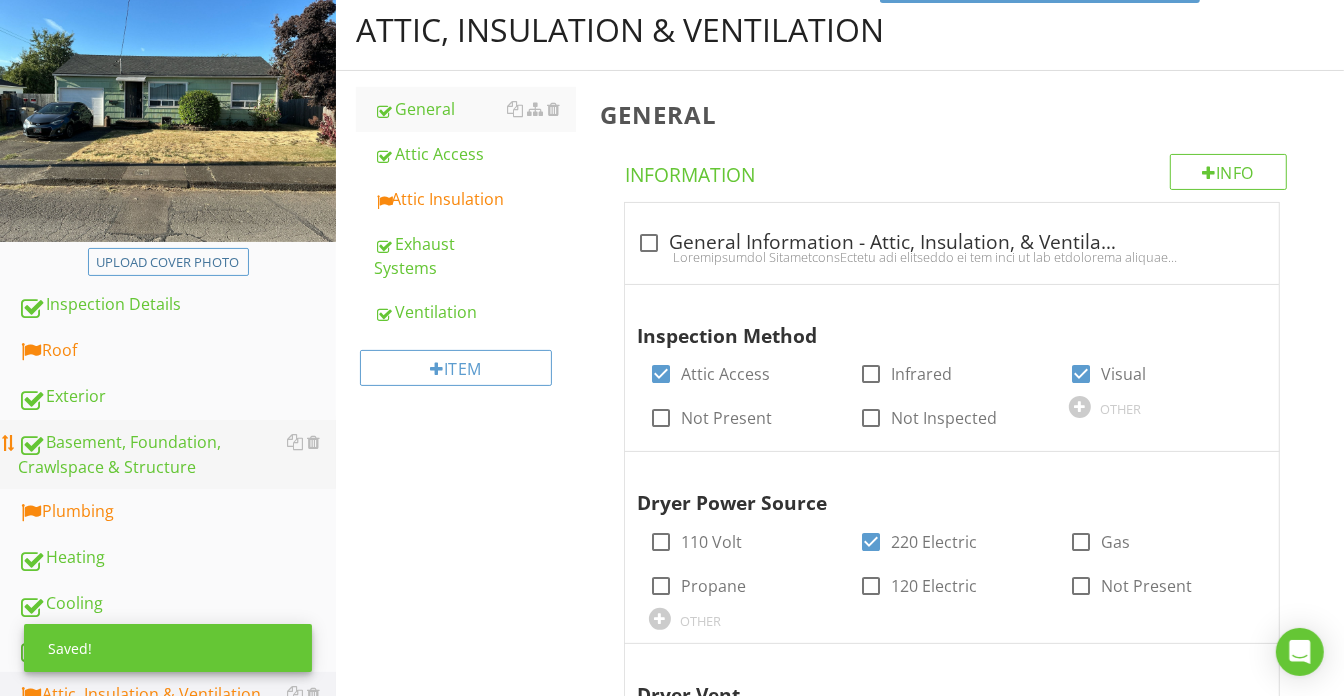 scroll, scrollTop: 363, scrollLeft: 0, axis: vertical 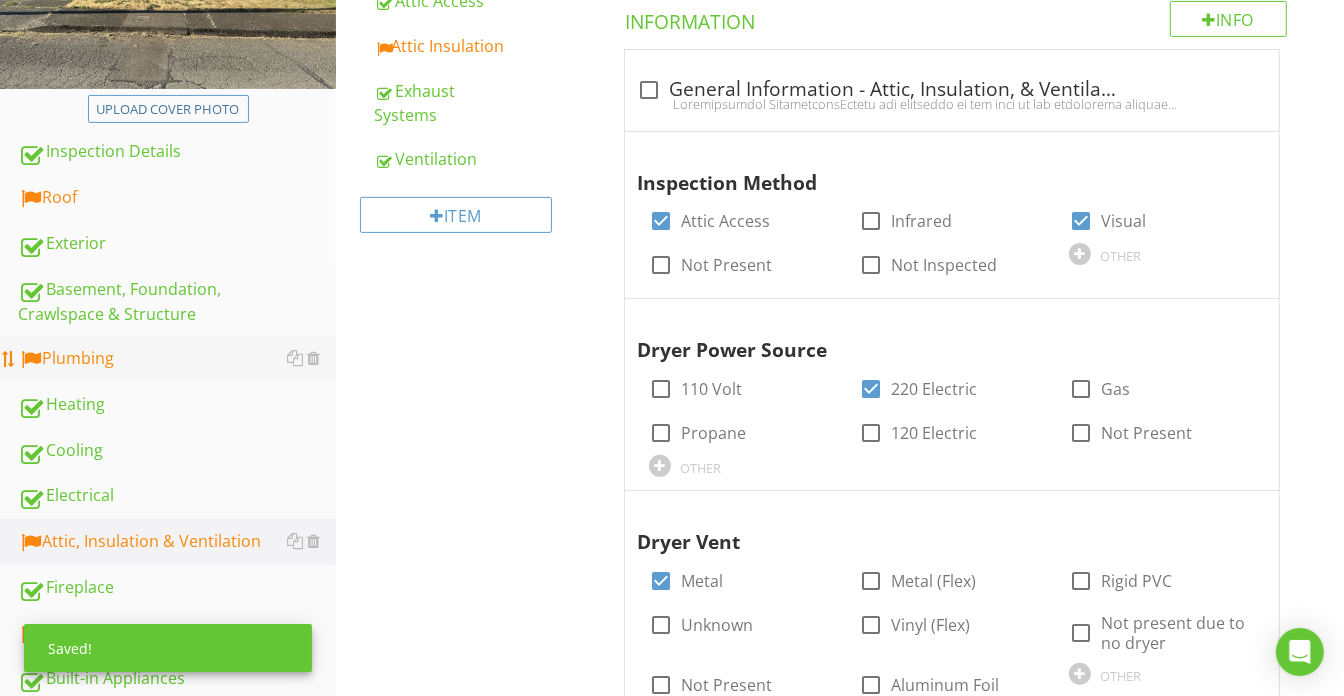 click on "Plumbing" at bounding box center [177, 359] 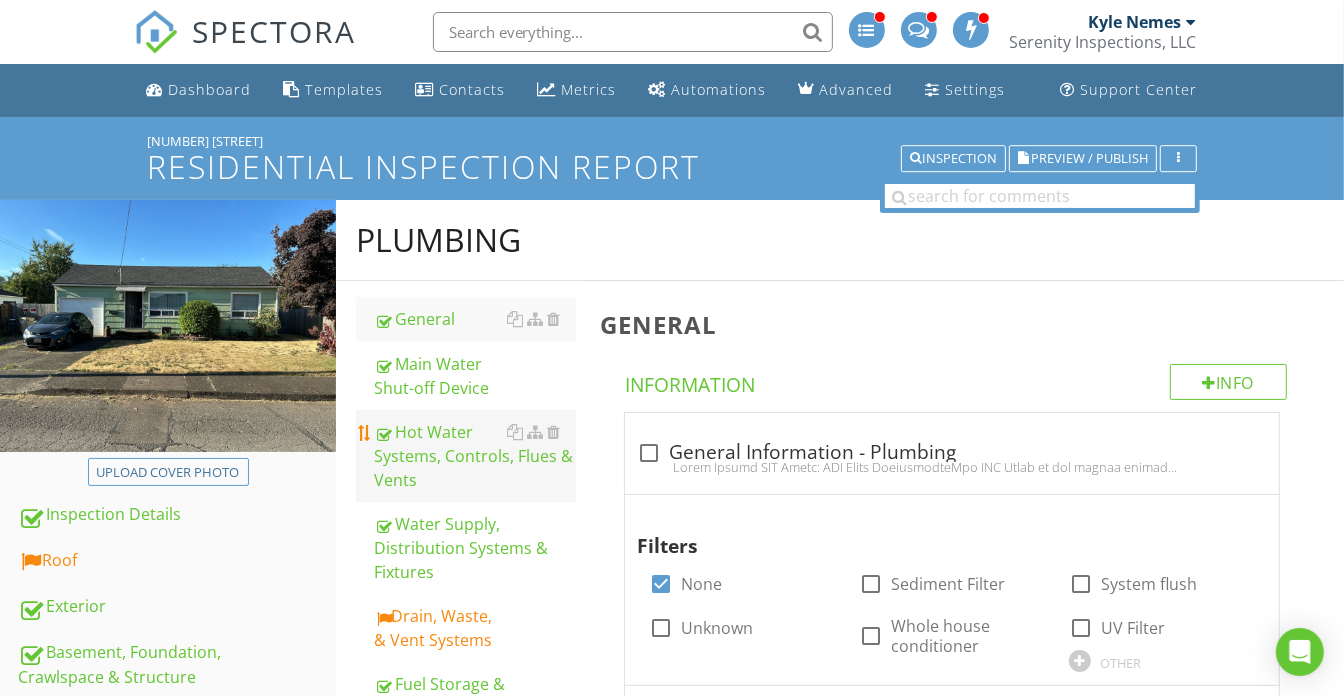 scroll, scrollTop: 363, scrollLeft: 0, axis: vertical 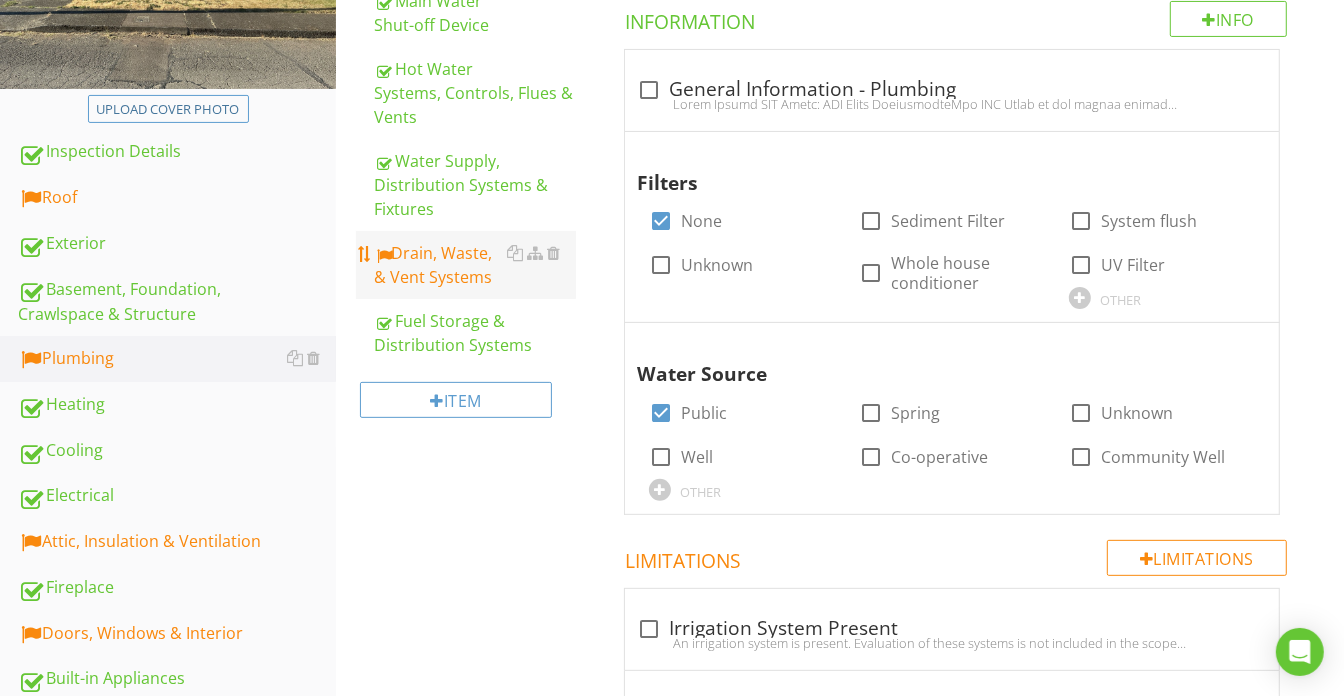 click on "Drain, Waste, & Vent Systems" at bounding box center (475, 265) 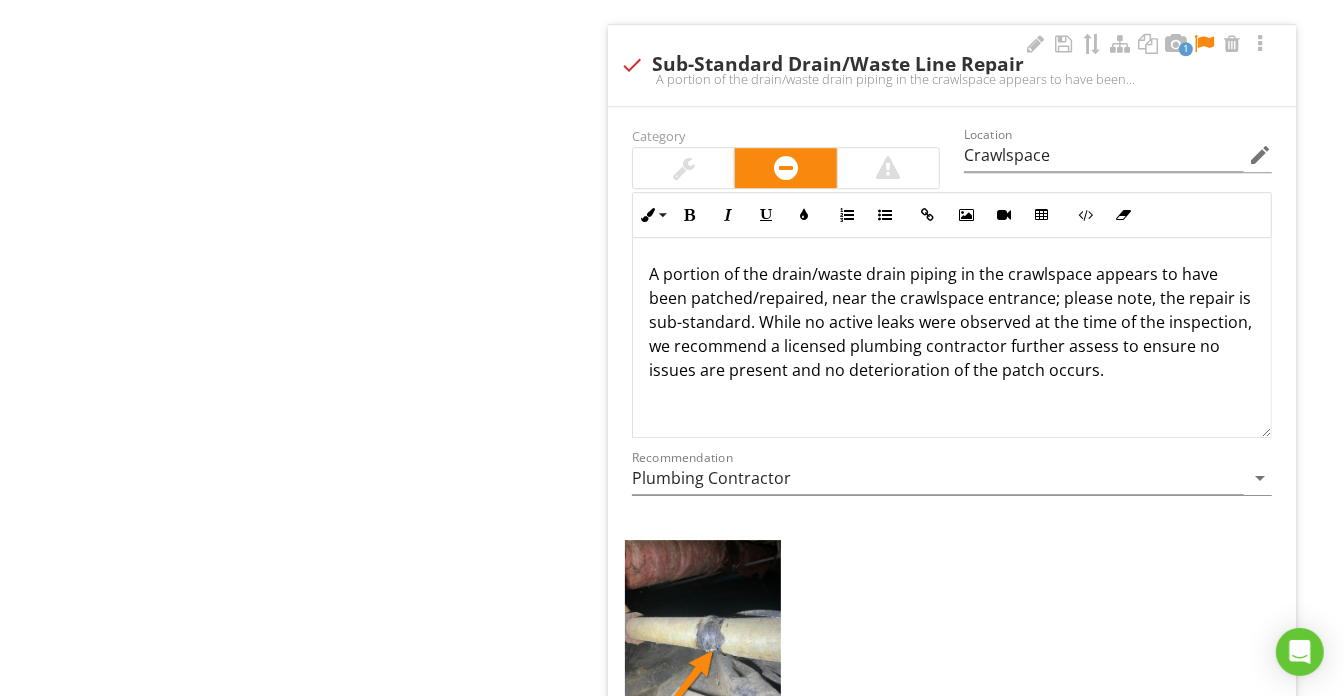 scroll, scrollTop: 4363, scrollLeft: 0, axis: vertical 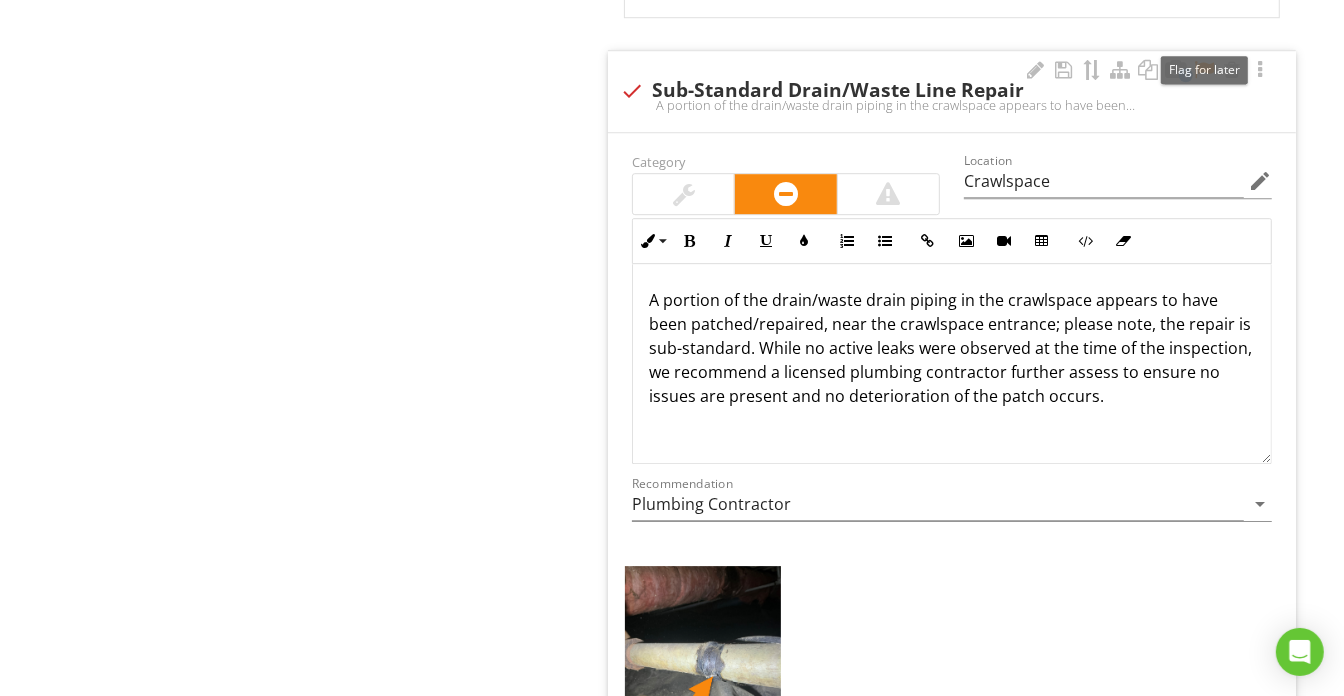 click at bounding box center (1204, 70) 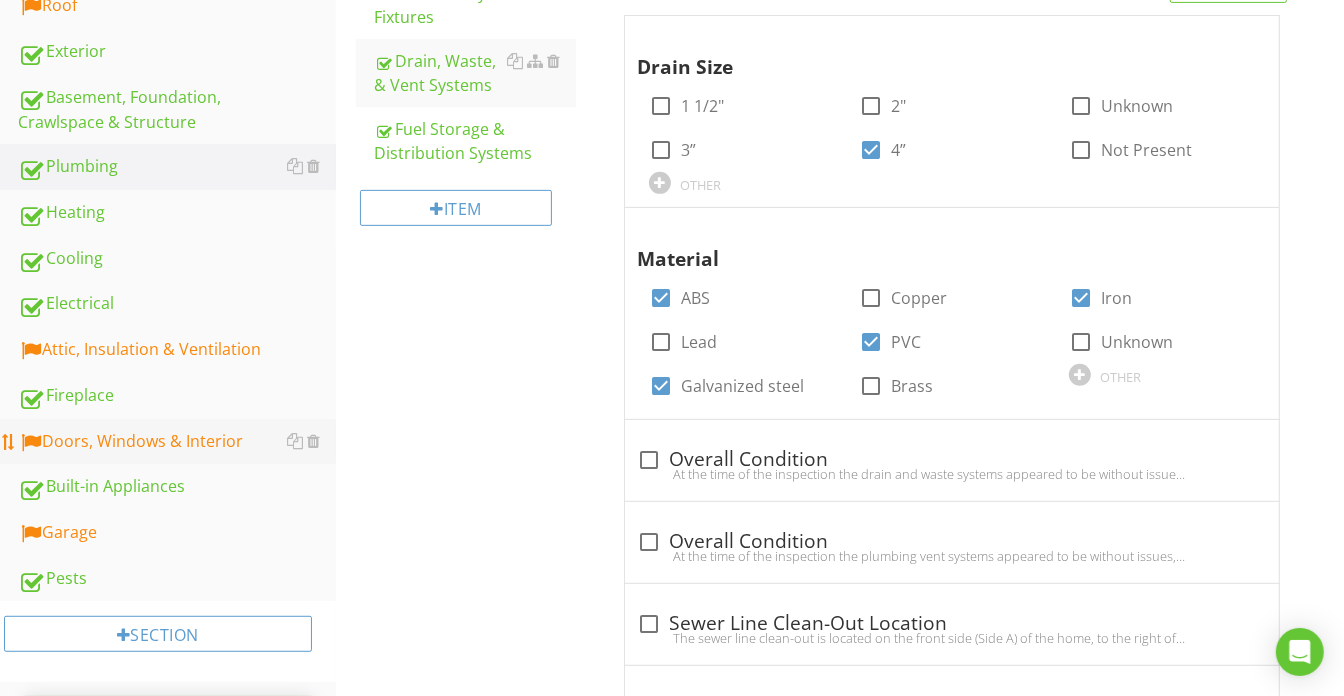 scroll, scrollTop: 636, scrollLeft: 0, axis: vertical 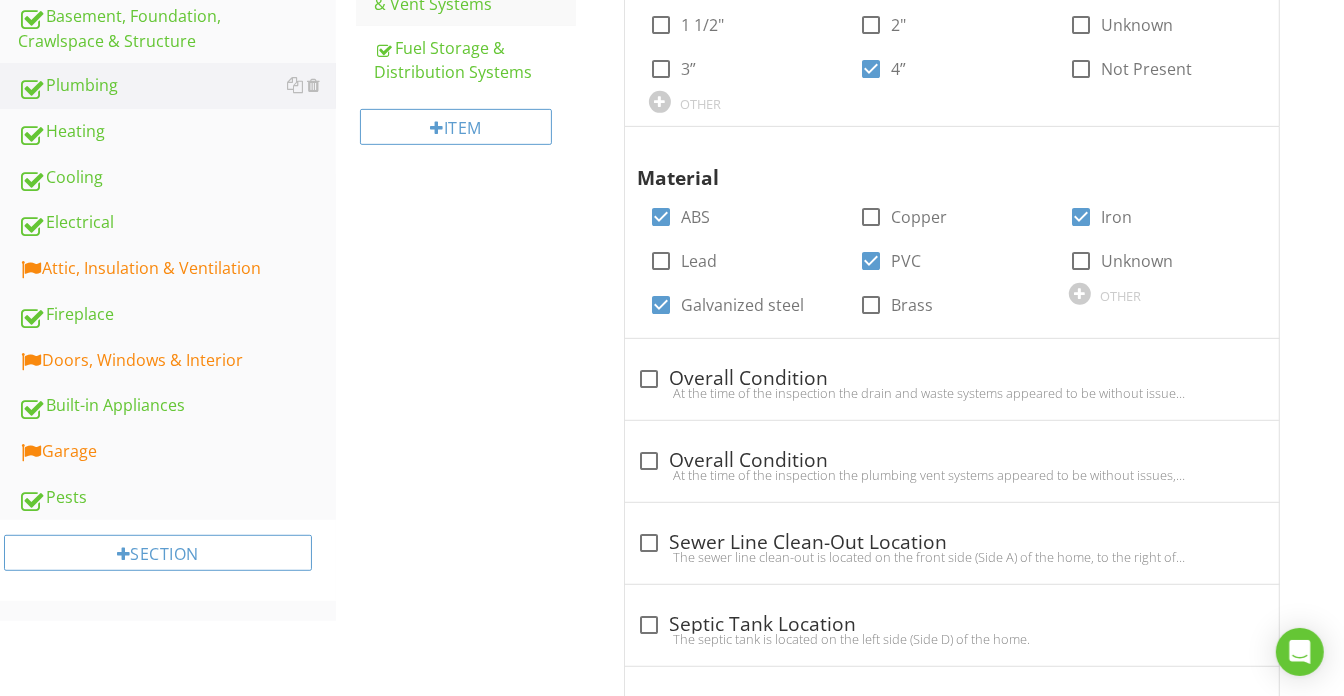 drag, startPoint x: 221, startPoint y: 357, endPoint x: 425, endPoint y: 393, distance: 207.15211 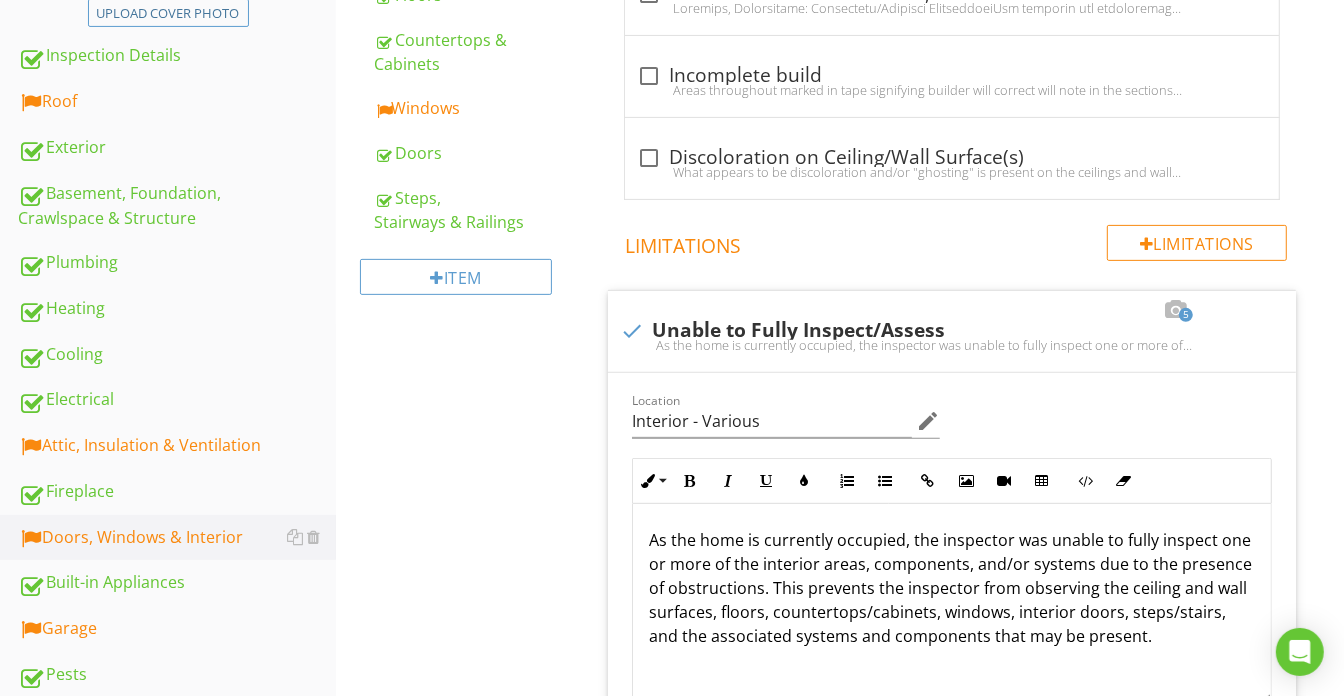 scroll, scrollTop: 181, scrollLeft: 0, axis: vertical 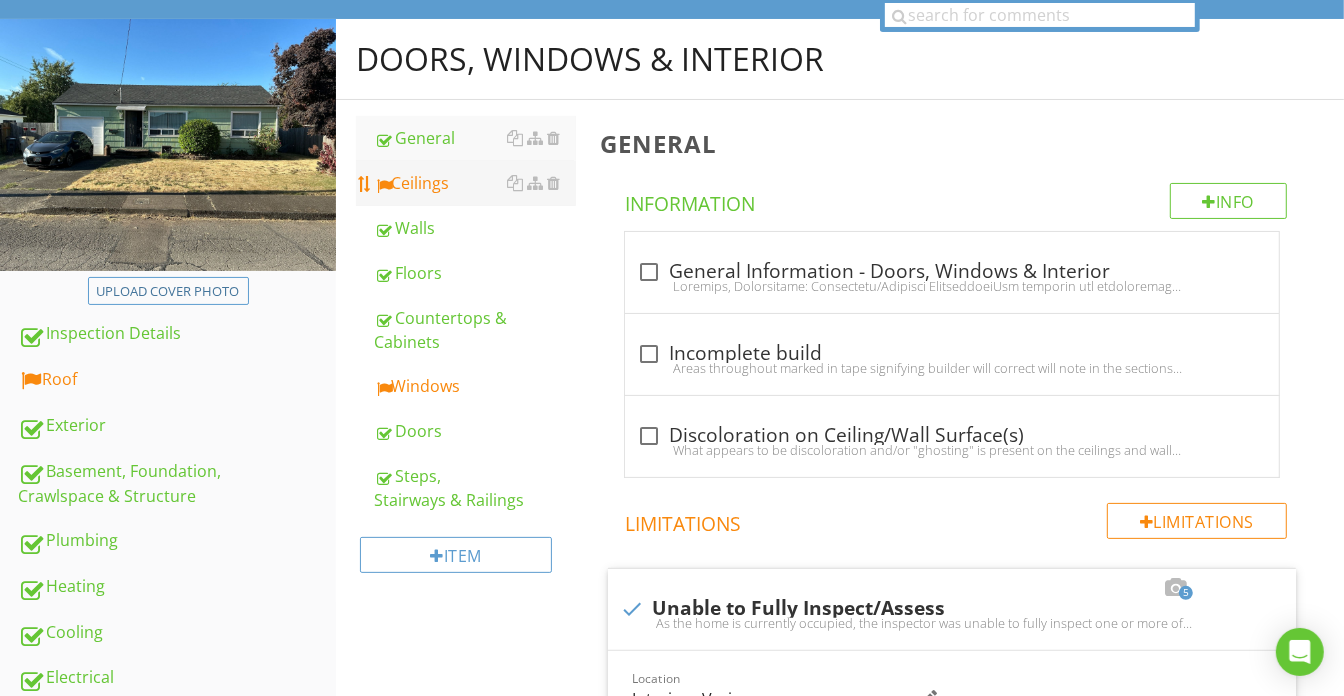 click on "Ceilings" at bounding box center [475, 183] 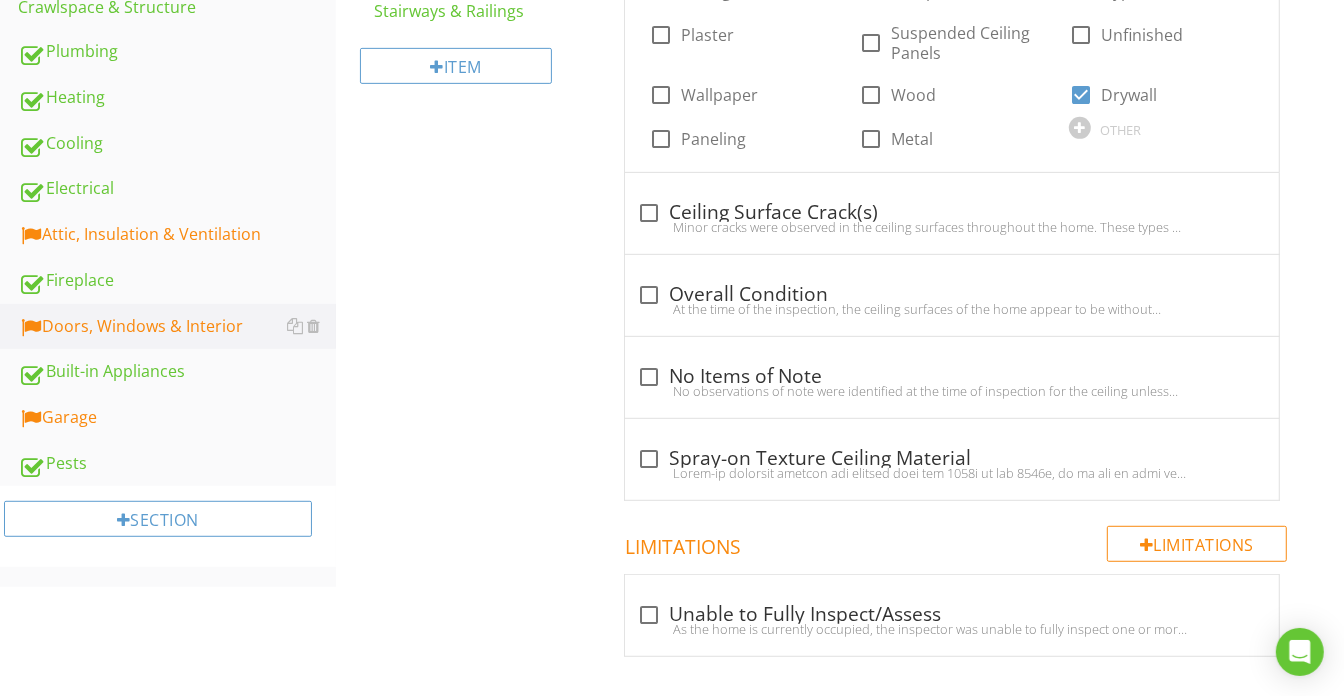 scroll, scrollTop: 363, scrollLeft: 0, axis: vertical 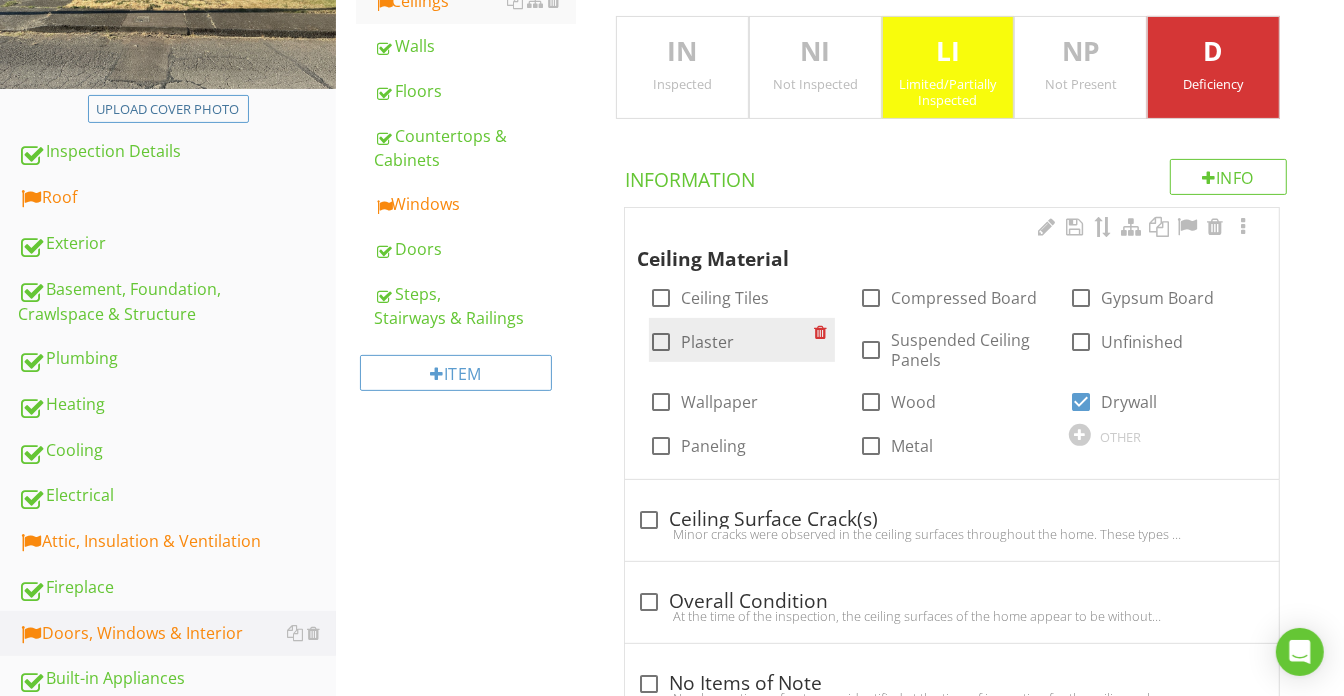 drag, startPoint x: 439, startPoint y: 259, endPoint x: 704, endPoint y: 337, distance: 276.24084 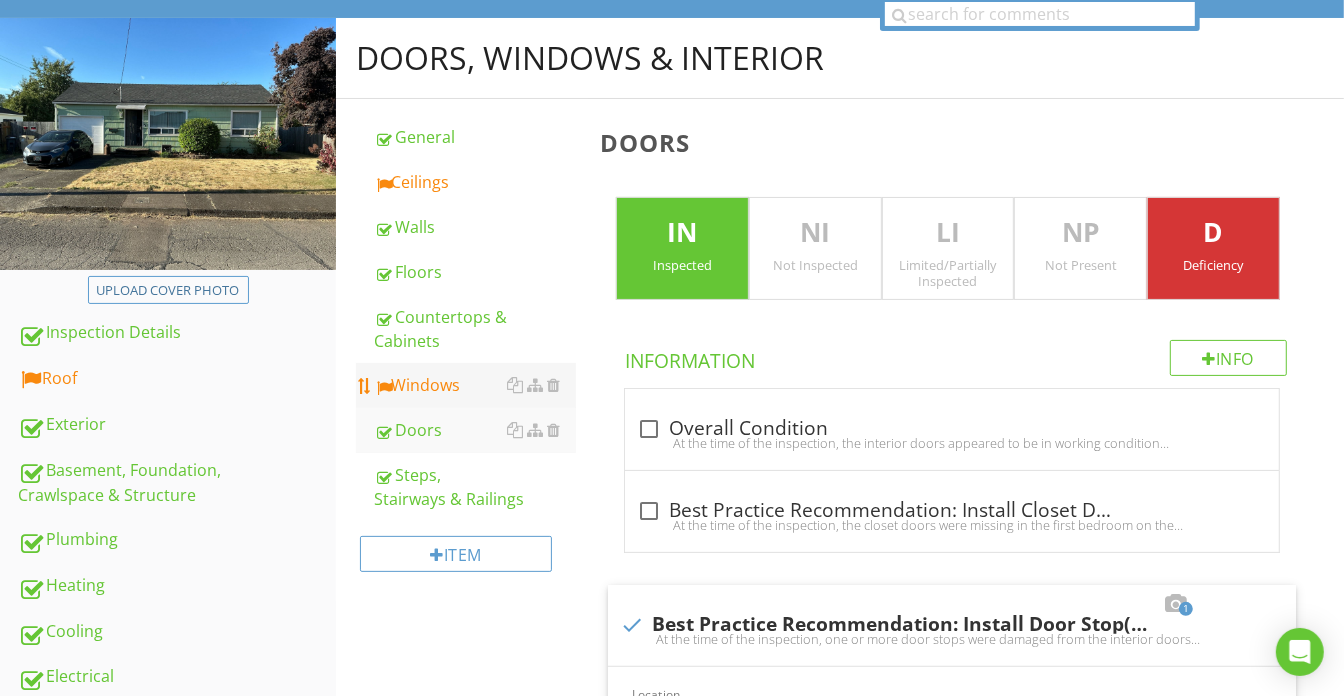 scroll, scrollTop: 181, scrollLeft: 0, axis: vertical 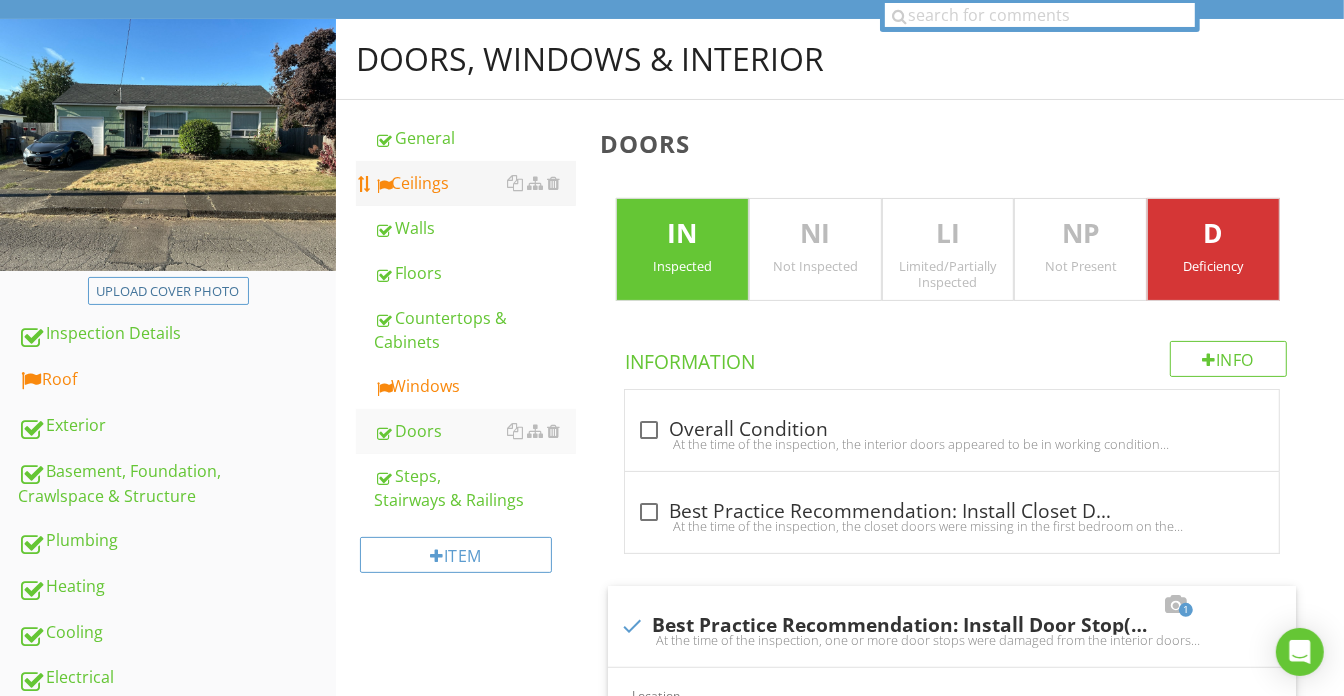 click on "Ceilings" at bounding box center [475, 183] 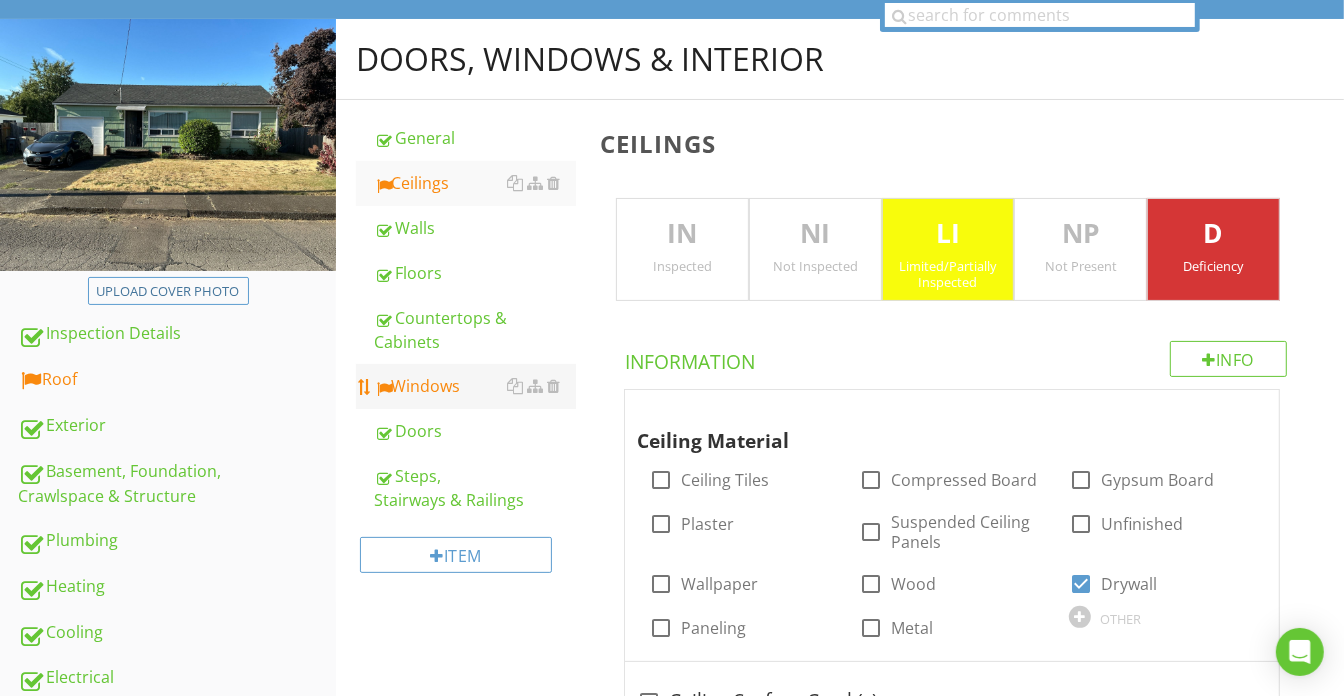 click on "Windows" at bounding box center [475, 386] 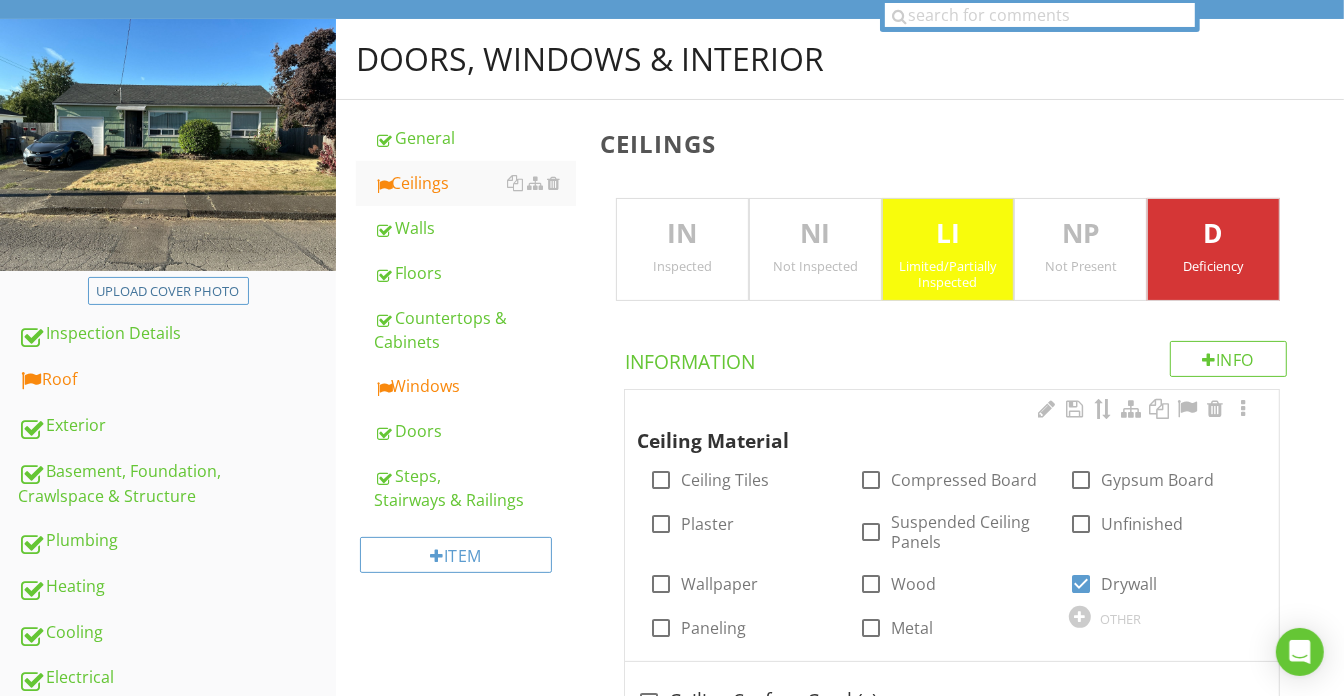 type on "<p>Cracks were observed in the ceiling surfaces throughout the home. These types of cracks are commonly associated with settling of the home, in conjunction with temperature changes, resulting in contraction and expansion of the structure of the home. We recommend further assessment and repair by a licensed contractor to ensure the cracks do not become more extensive and/or deterioration of the drywall occurs.&nbsp;</p><p>Here is a good<strong>&nbsp;</strong><span style="color: rgb(92, 156, 207);"><a fr-original-class="fr-strong" fr-original-style="" href="https://www.youtube.com/watch?v=QEZ0iY8oME4" style="color: rgb(92, 156, 207);"><u><strong>video</strong></u></a></span><strong>&nbsp;</strong>on how to repair drywall cracks.</p>" 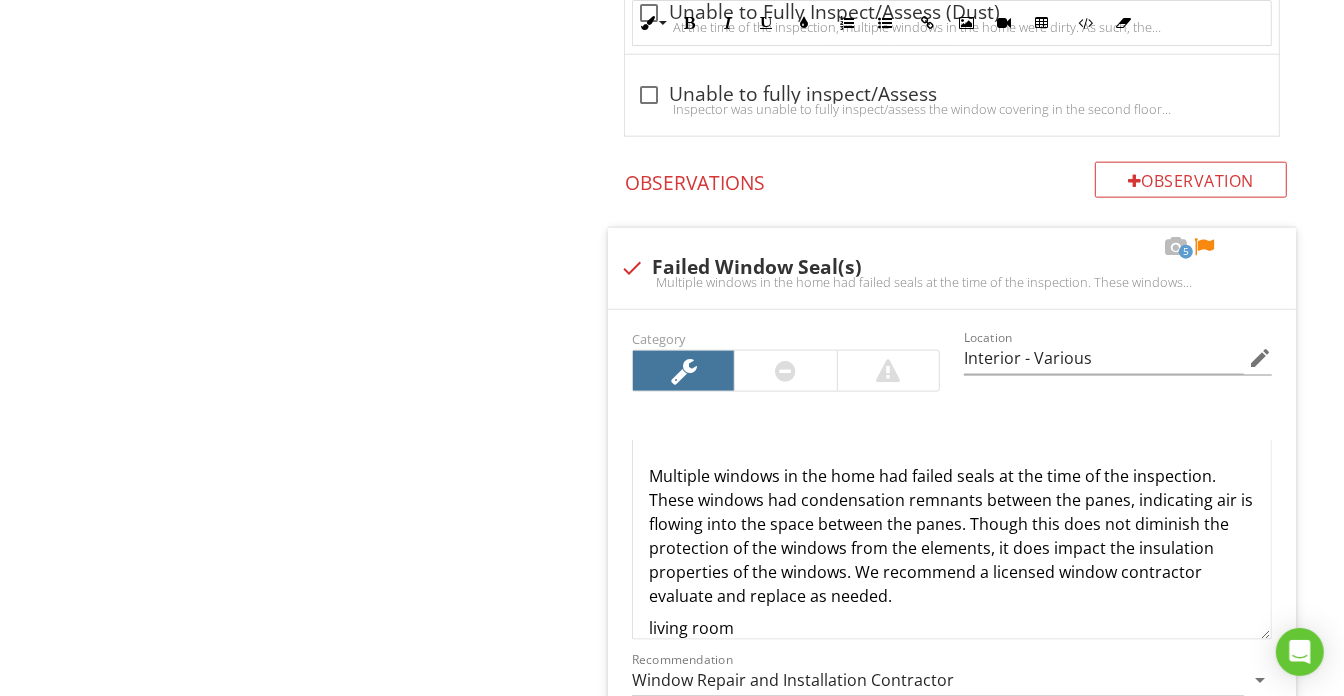 scroll, scrollTop: 2181, scrollLeft: 0, axis: vertical 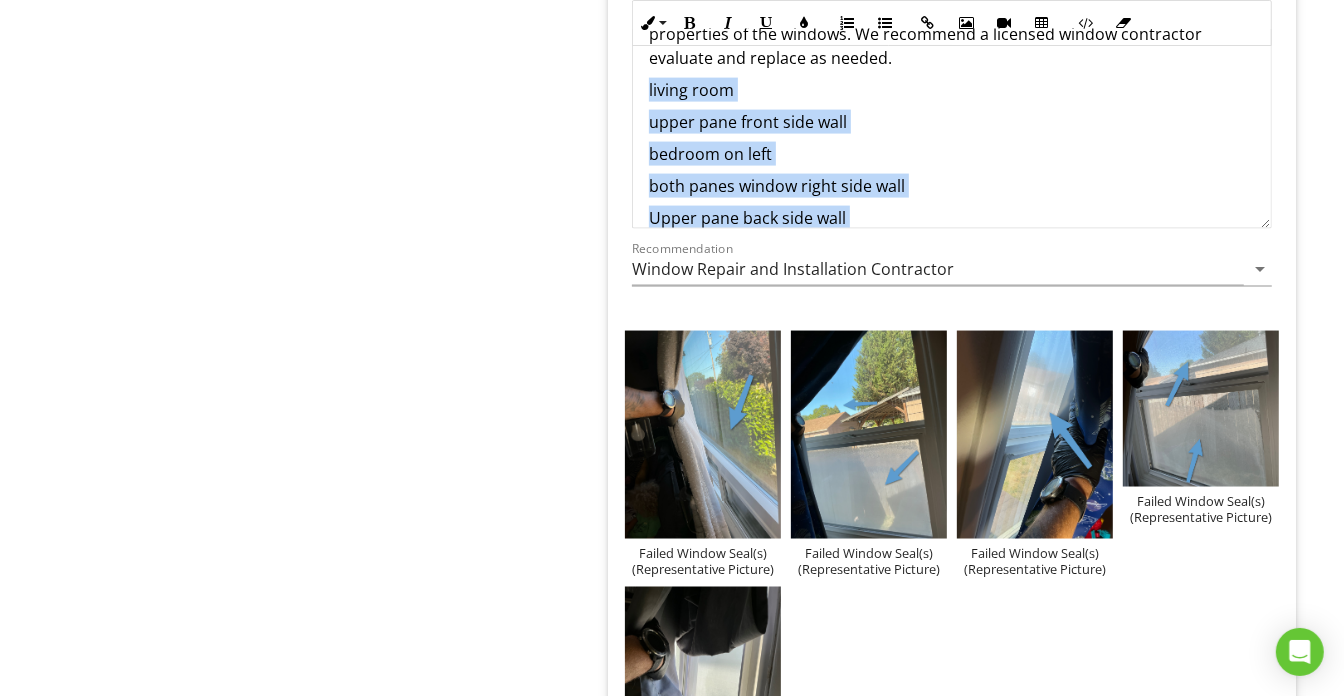drag, startPoint x: 771, startPoint y: 148, endPoint x: 632, endPoint y: 74, distance: 157.47063 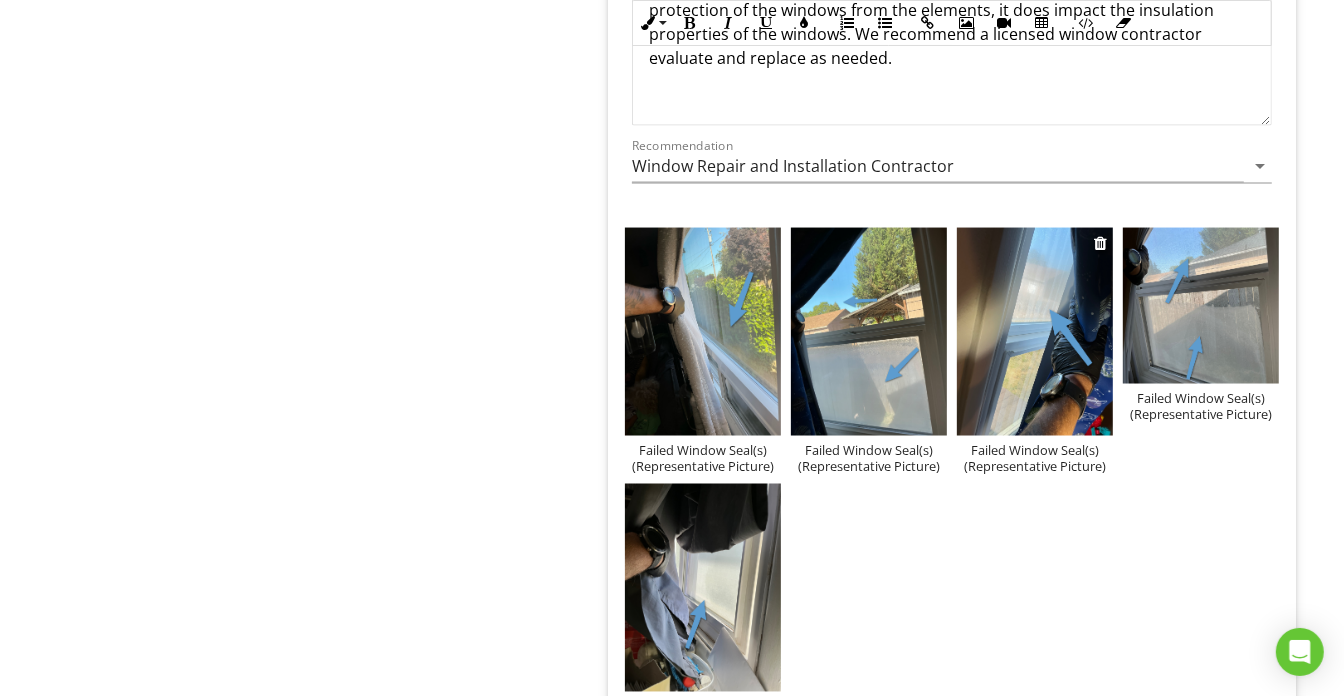 scroll, scrollTop: 0, scrollLeft: 0, axis: both 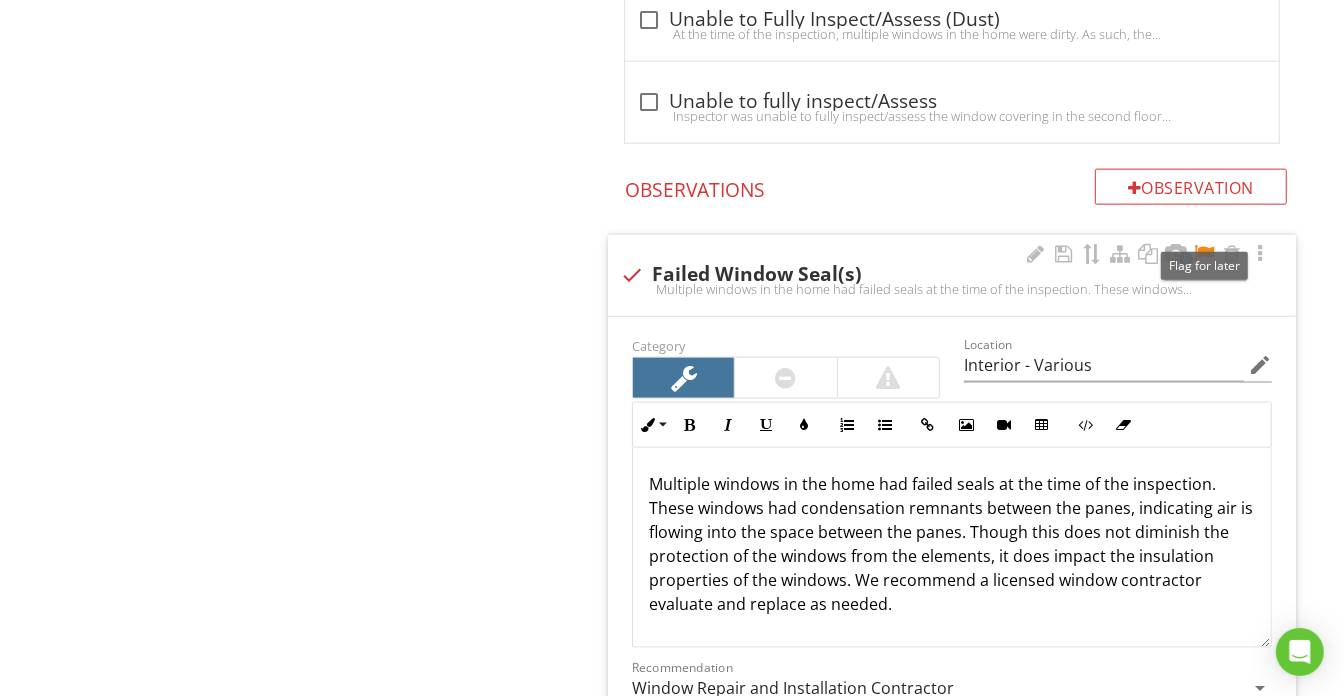 click at bounding box center [1204, 254] 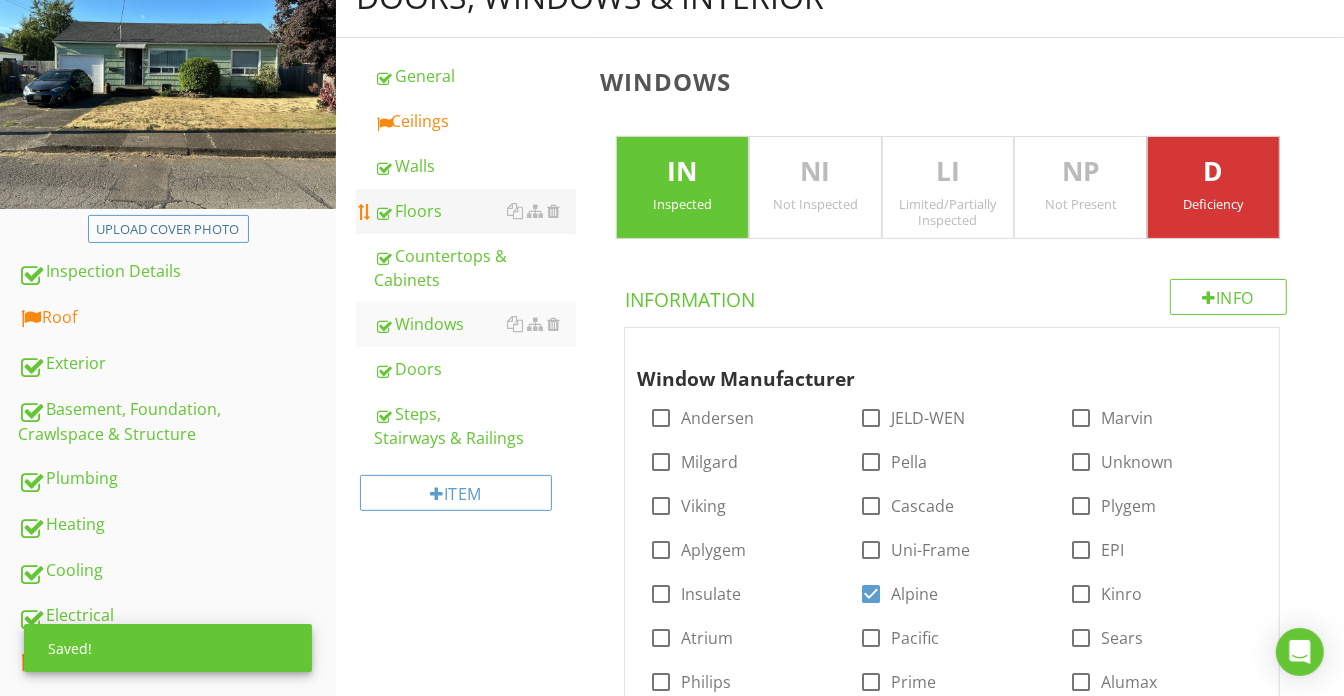 scroll, scrollTop: 218, scrollLeft: 0, axis: vertical 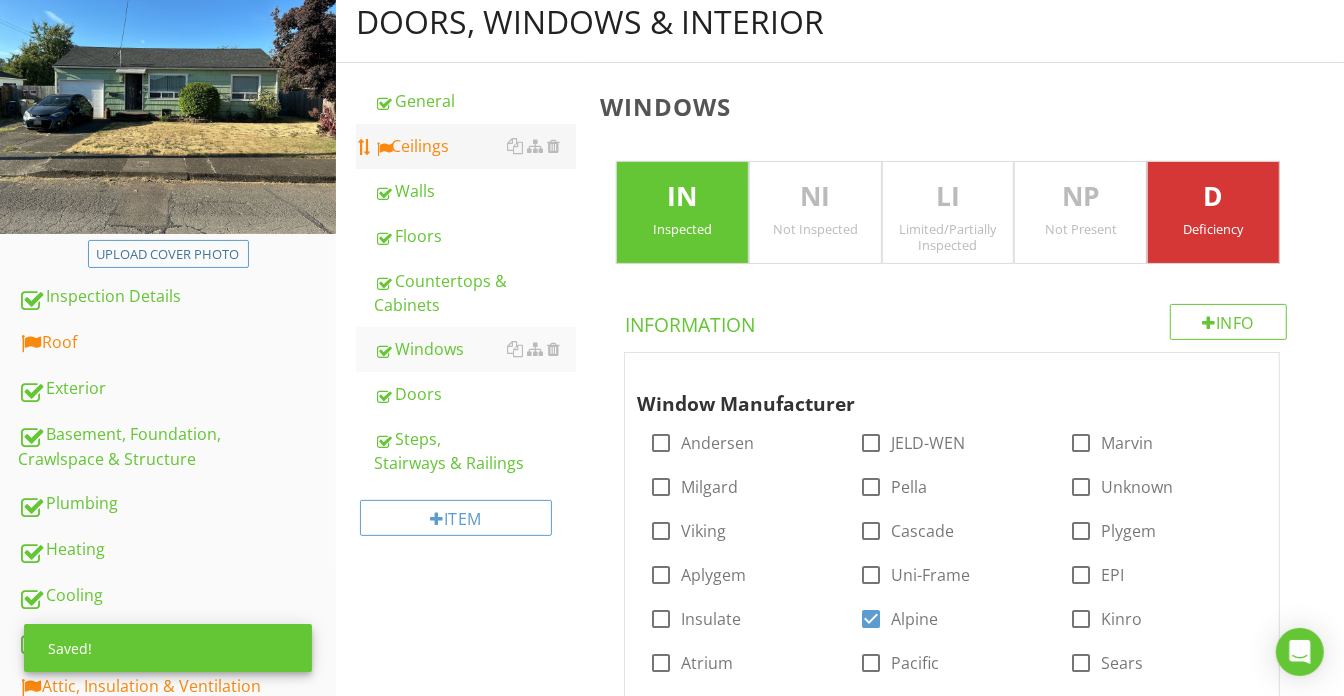 click on "Ceilings" at bounding box center [475, 146] 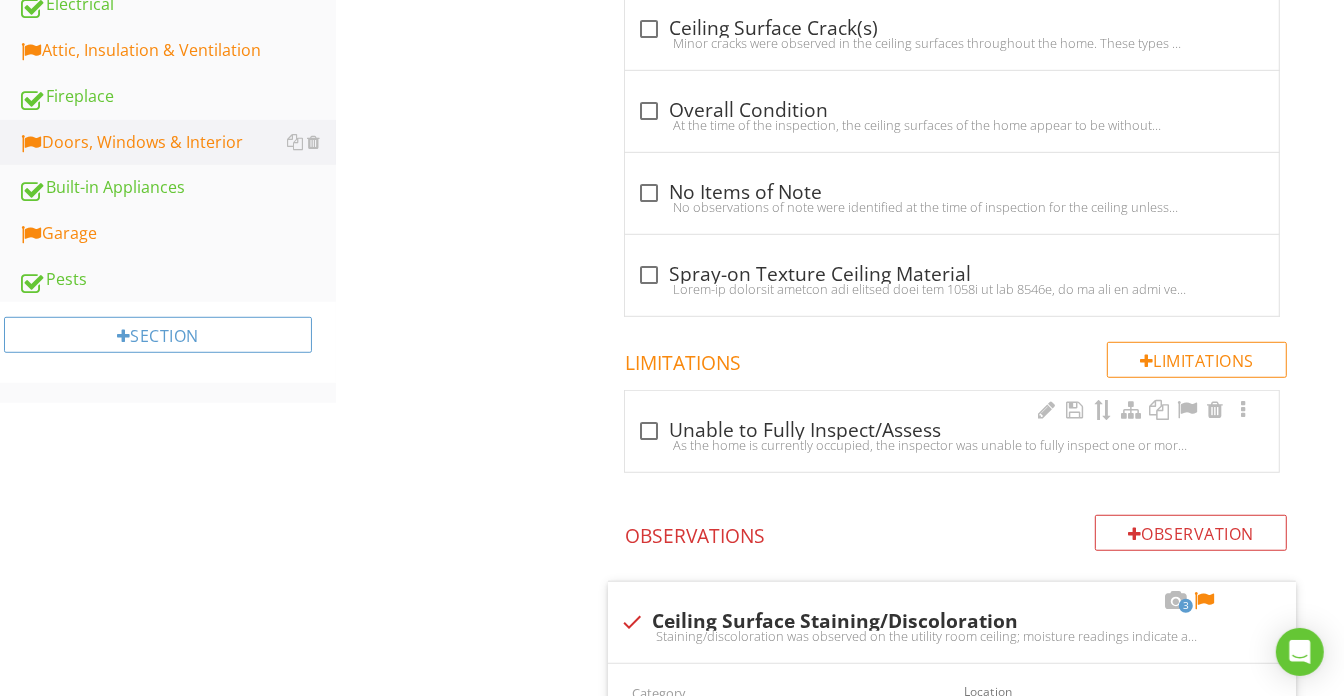 scroll, scrollTop: 1490, scrollLeft: 0, axis: vertical 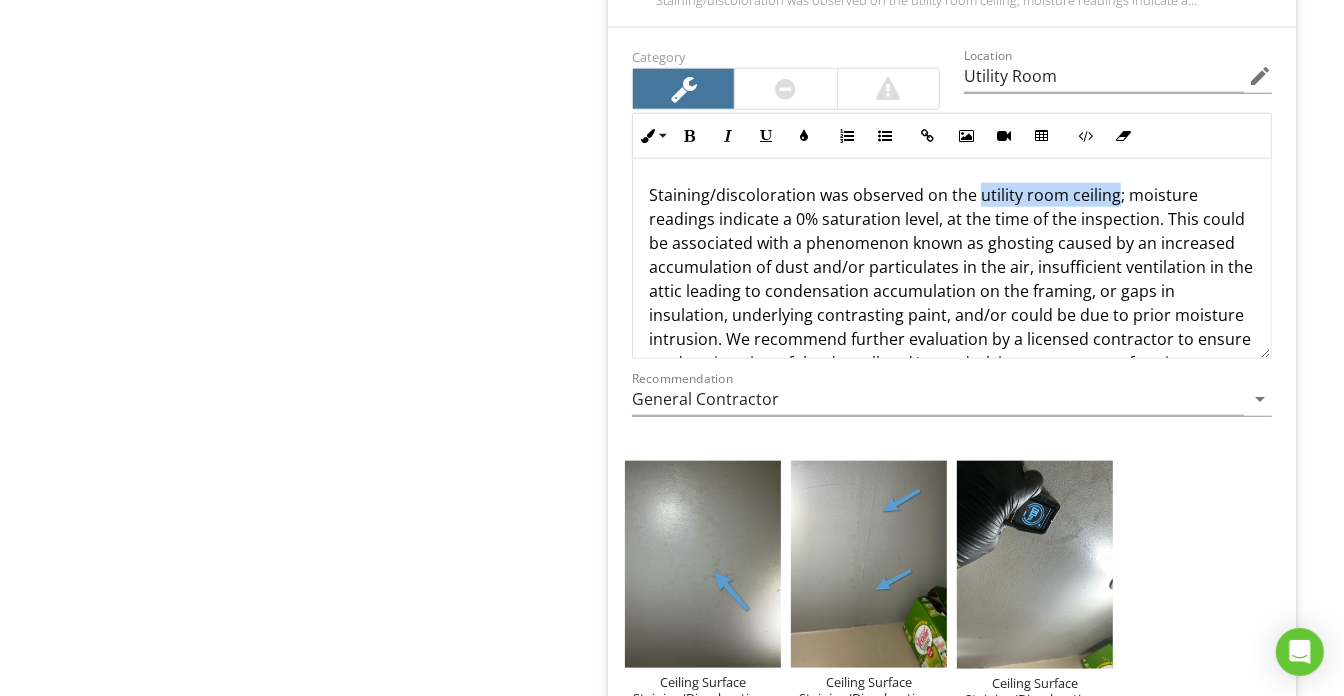 drag, startPoint x: 973, startPoint y: 183, endPoint x: 1109, endPoint y: 193, distance: 136.36716 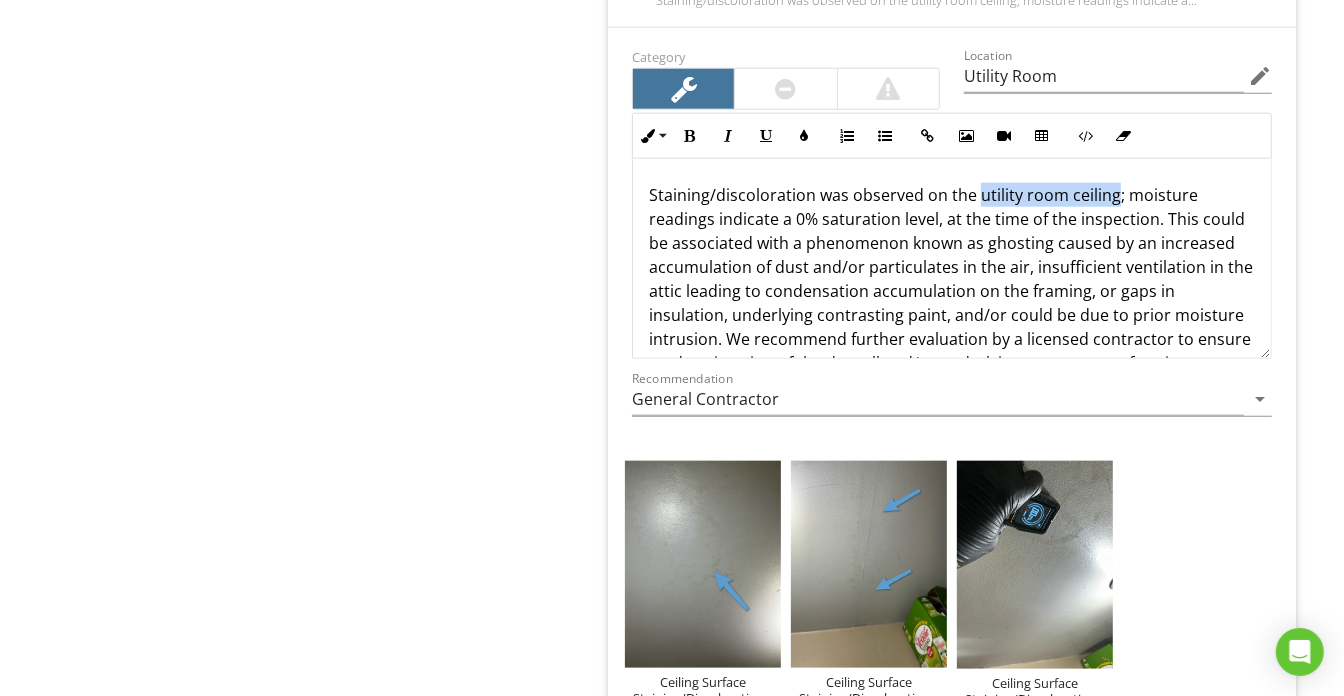 click on "Staining/discoloration was observed on the utility room ceiling; moisture readings indicate a 0% saturation level, at the time of the inspection. This could be associated with a phenomenon known as ghosting caused by an increased accumulation of dust and/or particulates in the air, insufficient ventilation in the attic leading to condensation accumulation on the framing, or gaps in insulation, underlying contrasting paint, and/or could be due to prior moisture intrusion. We recommend further evaluation by a licensed contractor to ensure no deterioration of the drywall and/or underlying structures or framing occurs." at bounding box center (952, 279) 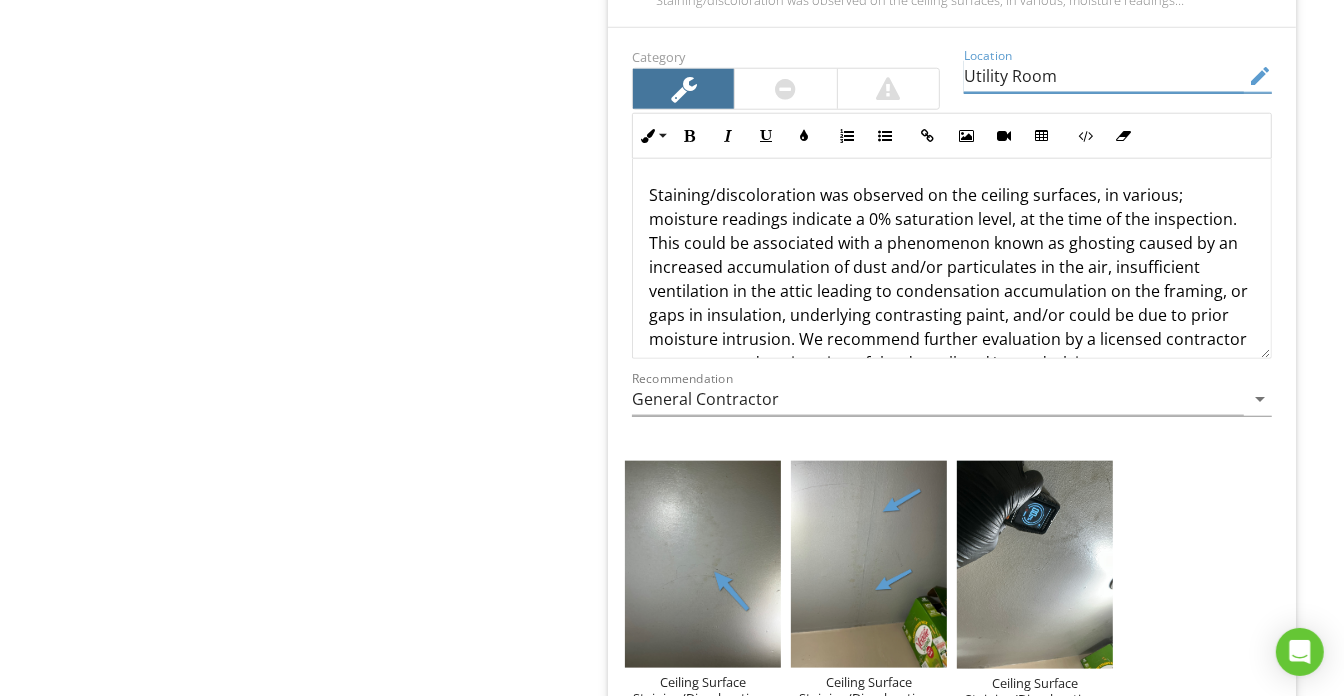 drag, startPoint x: 1152, startPoint y: 71, endPoint x: 853, endPoint y: 73, distance: 299.00668 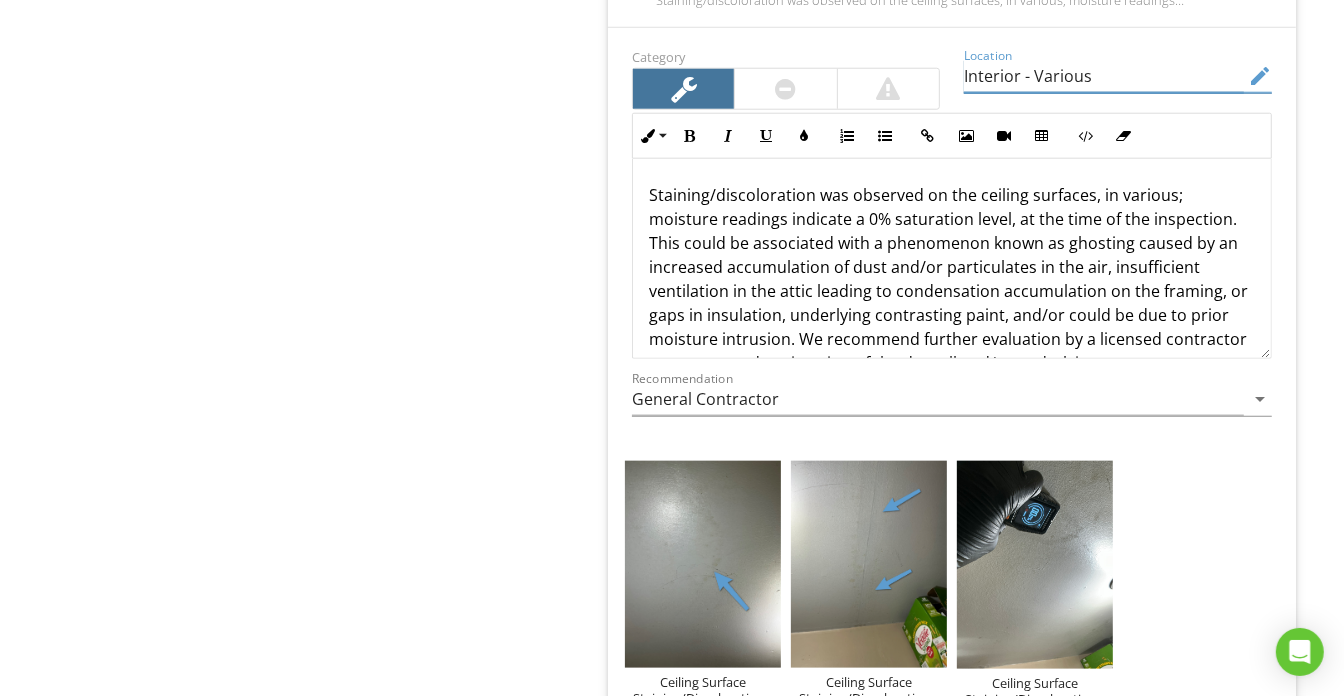 type on "Interior - Various" 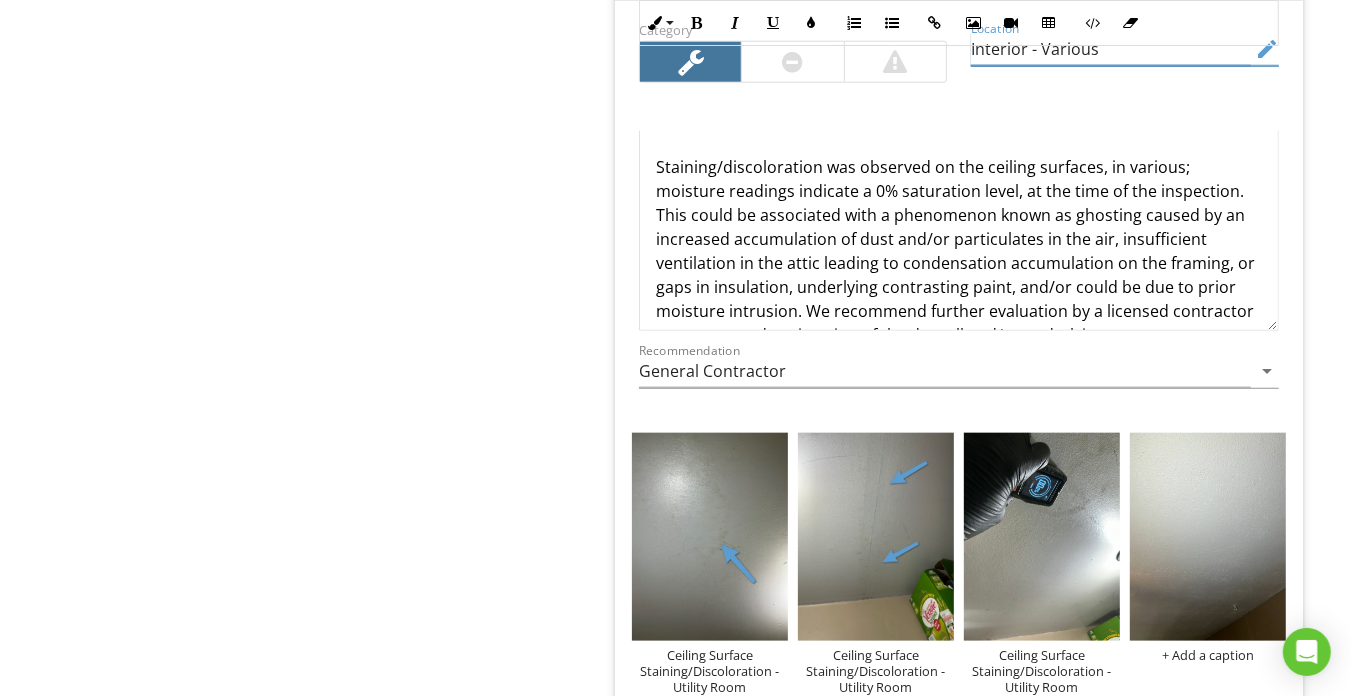 scroll, scrollTop: 1672, scrollLeft: 0, axis: vertical 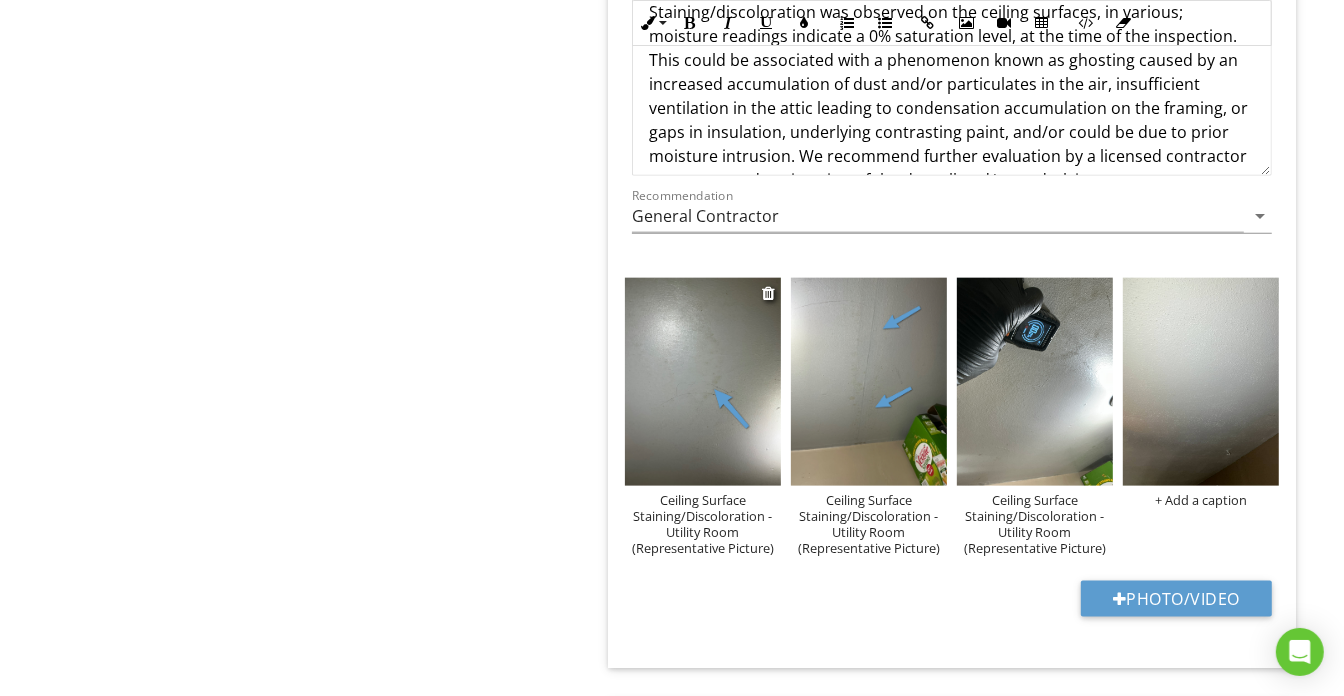 click on "Ceiling Surface Staining/Discoloration - Utility Room (Representative Picture)" at bounding box center (703, 524) 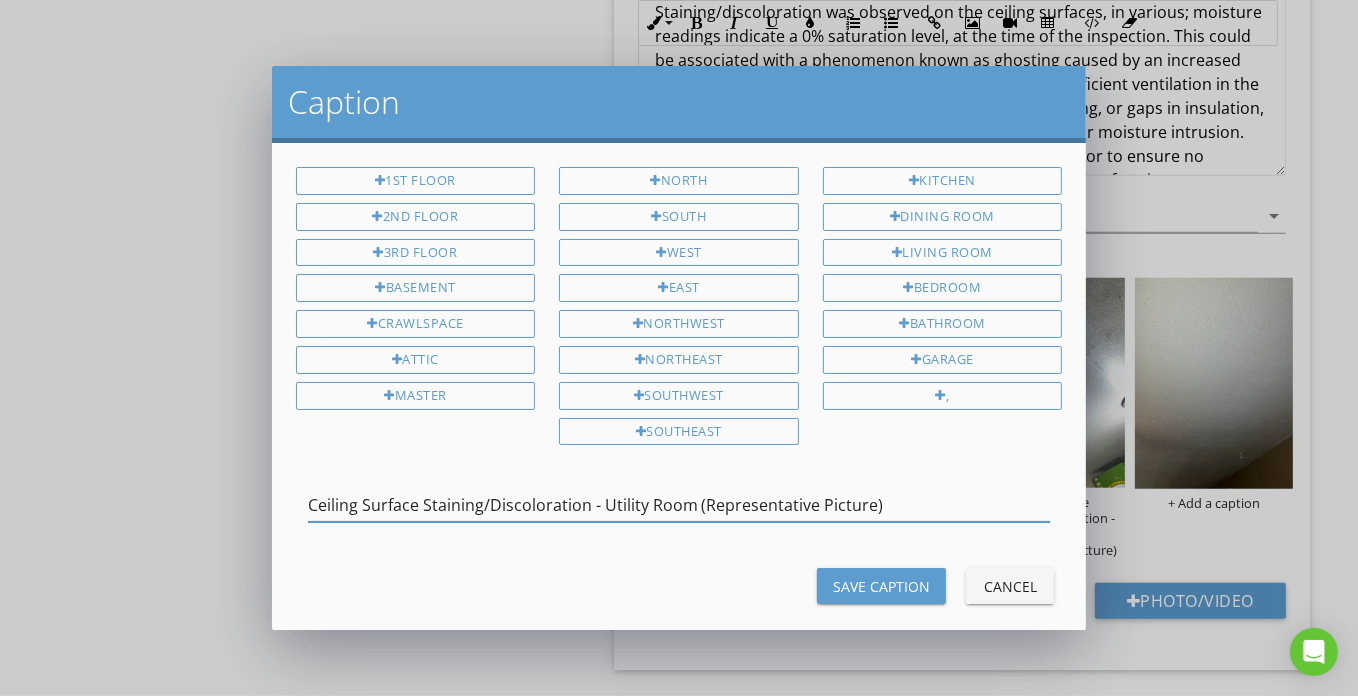 drag, startPoint x: 582, startPoint y: 496, endPoint x: 689, endPoint y: 492, distance: 107.07474 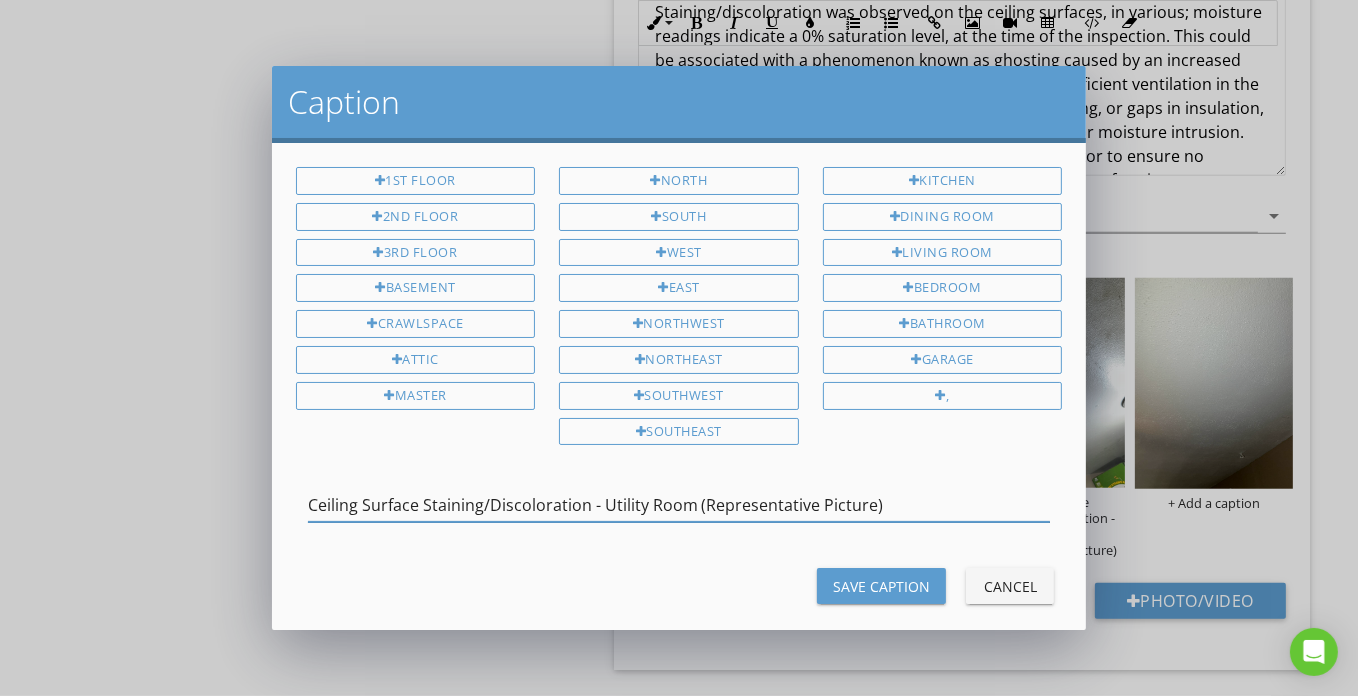 click on "Ceiling Surface Staining/Discoloration - Utility Room (Representative Picture)" at bounding box center (679, 505) 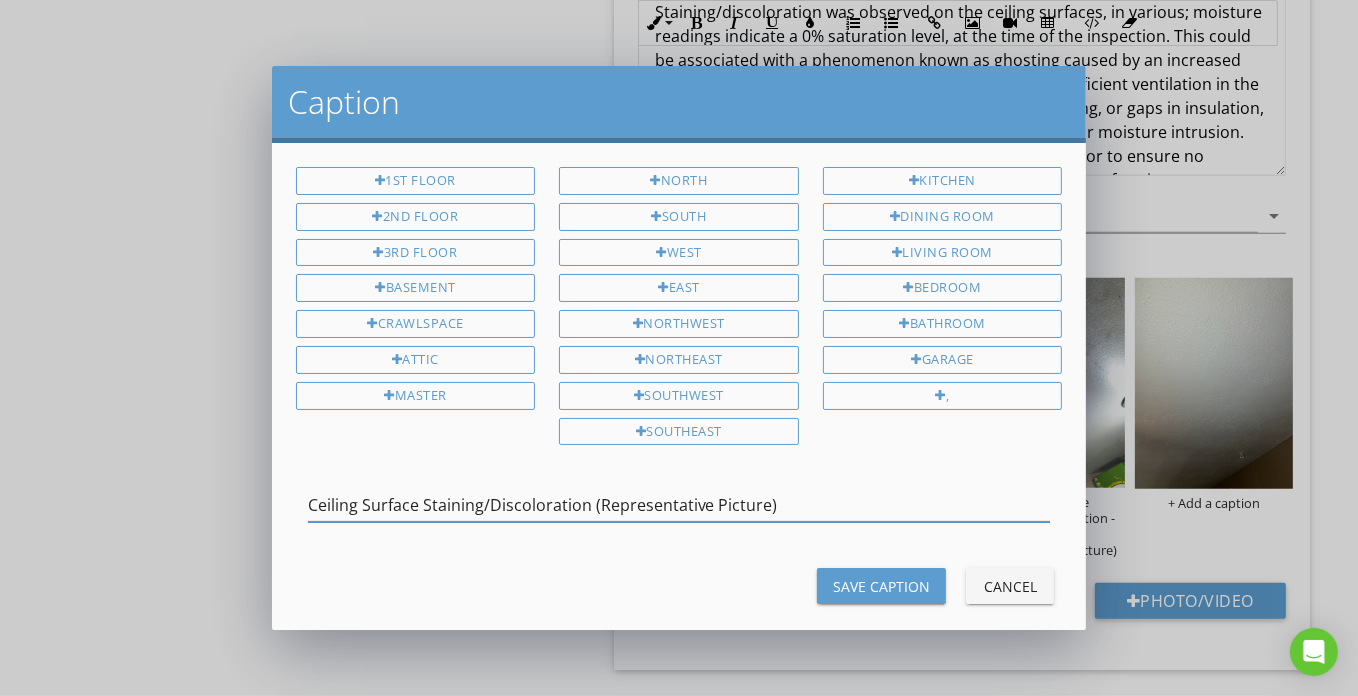 click on "Ceiling Surface Staining/Discoloration (Representative Picture)" at bounding box center [679, 505] 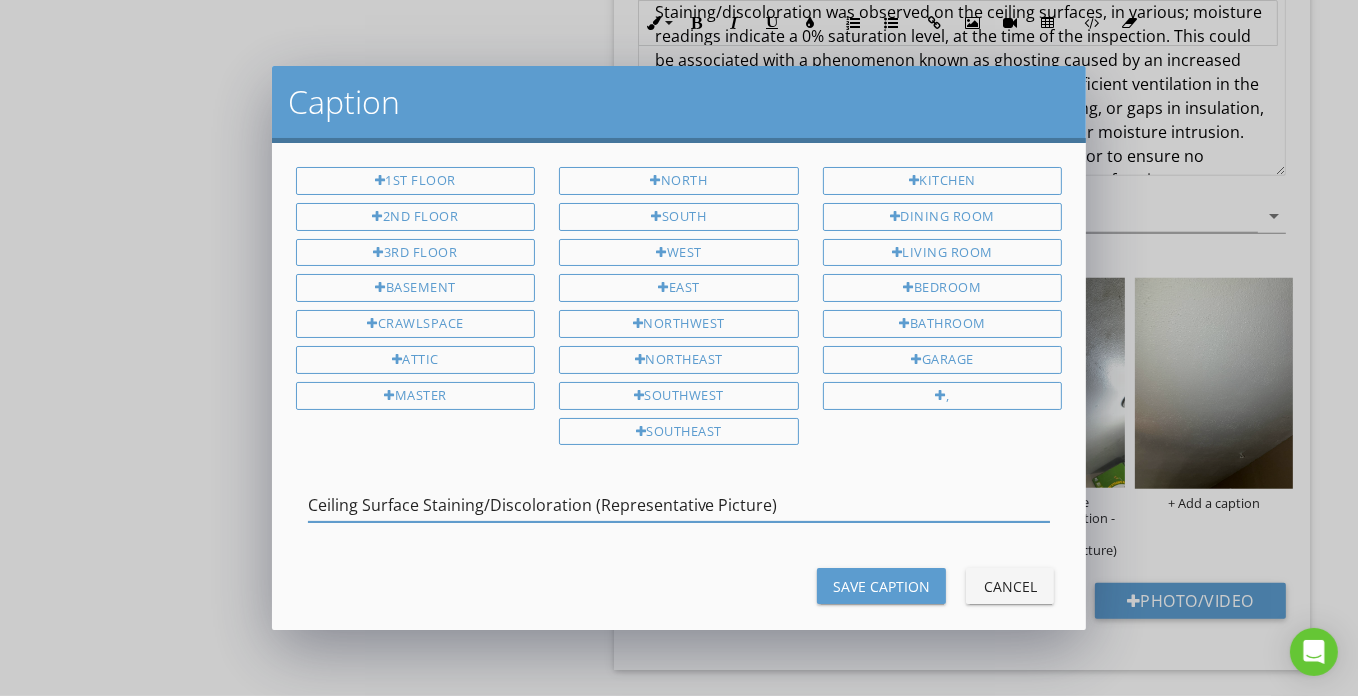 type on "Ceiling Surface Staining/Discoloration (Representative Picture)" 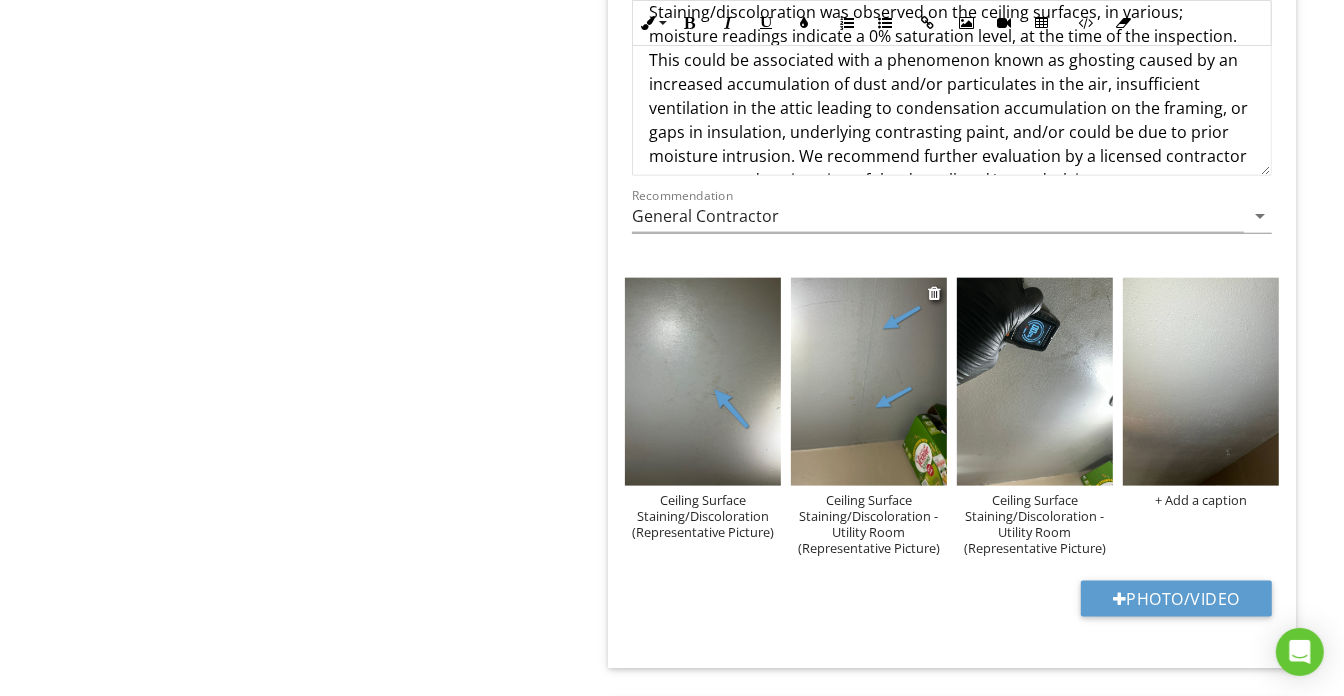 click on "Ceiling Surface Staining/Discoloration - Utility Room (Representative Picture)" at bounding box center [869, 524] 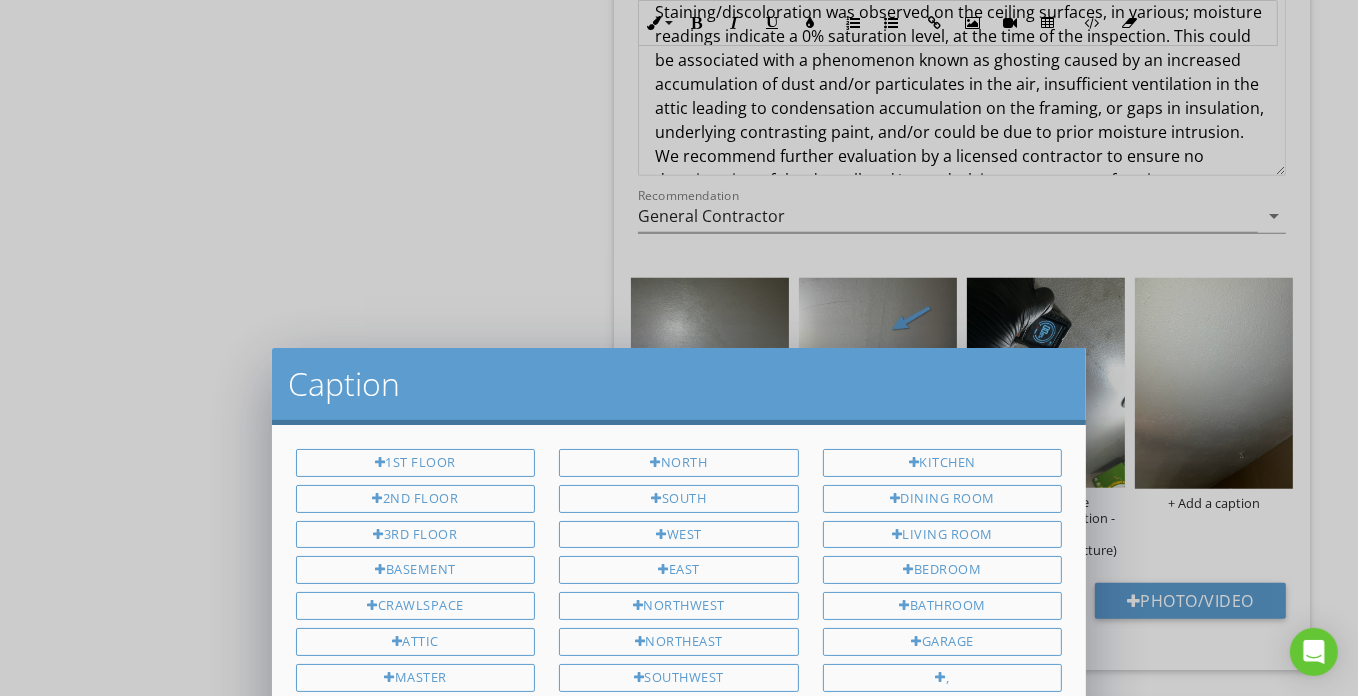 scroll, scrollTop: 0, scrollLeft: 0, axis: both 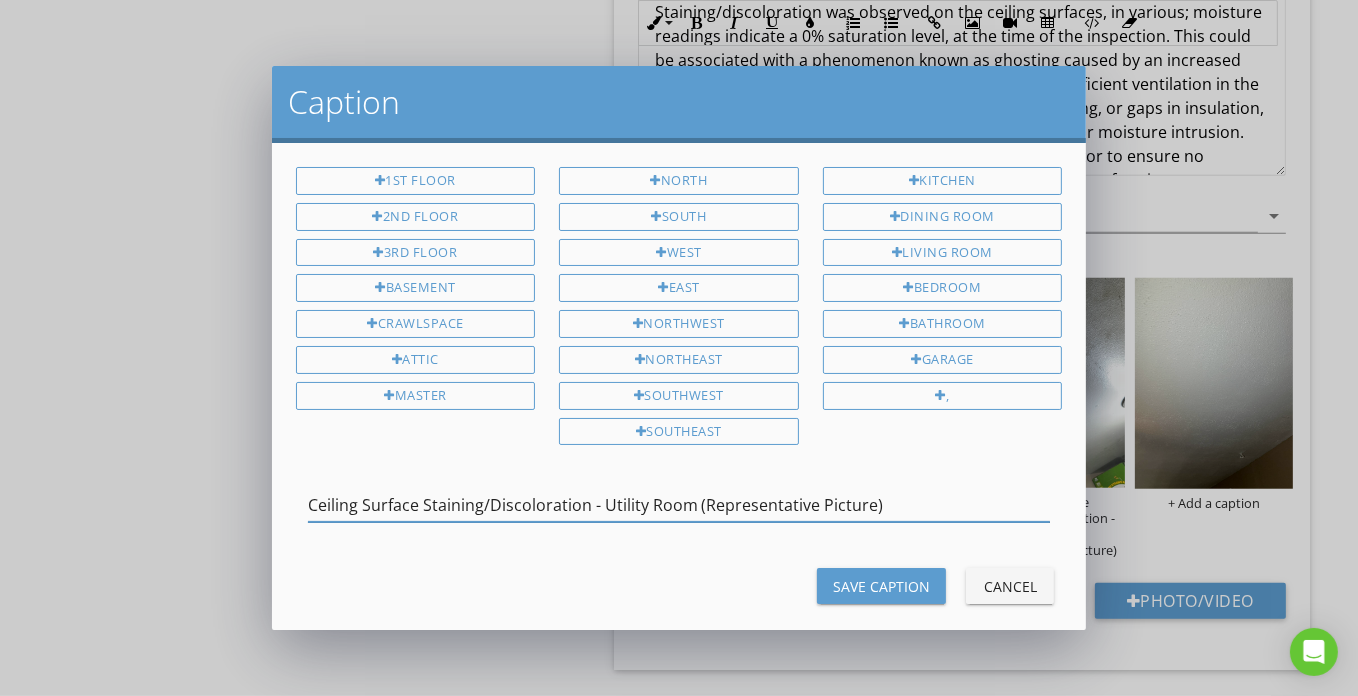 click on "Ceiling Surface Staining/Discoloration - Utility Room (Representative Picture)" at bounding box center (679, 505) 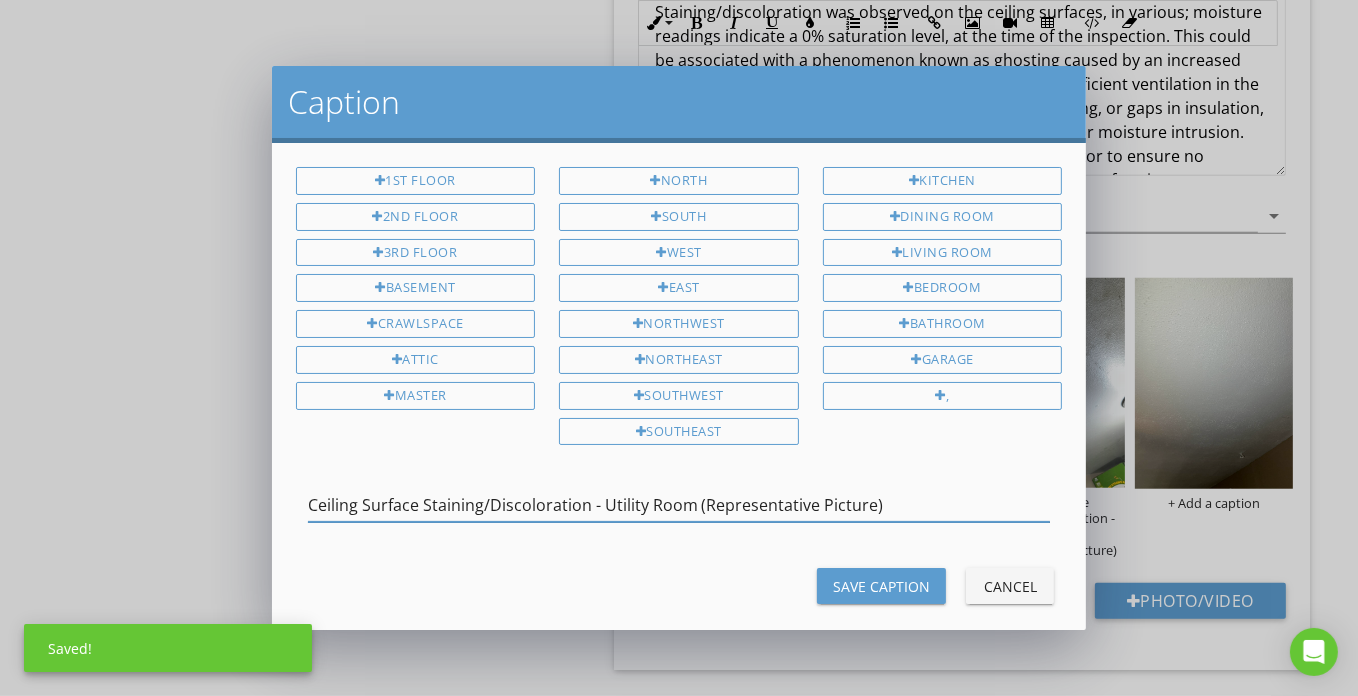 click on "Ceiling Surface Staining/Discoloration - Utility Room (Representative Picture)" at bounding box center [679, 505] 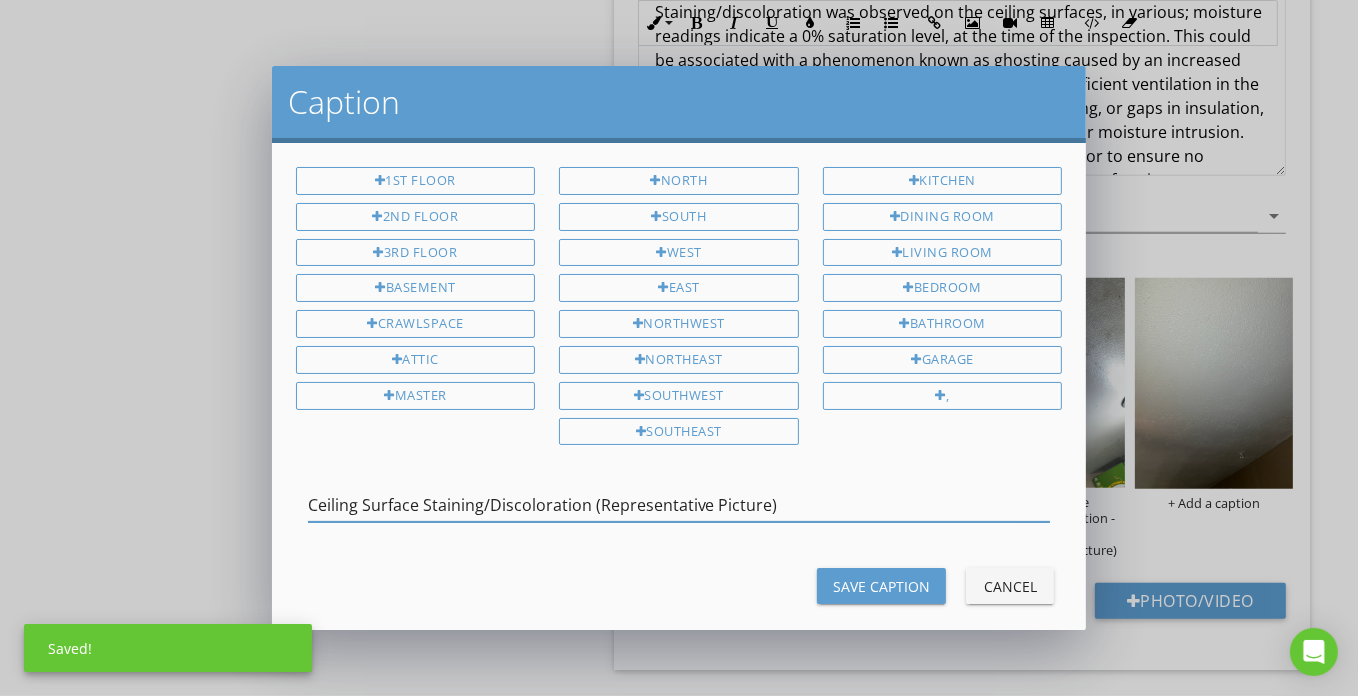 type on "Ceiling Surface Staining/Discoloration (Representative Picture)" 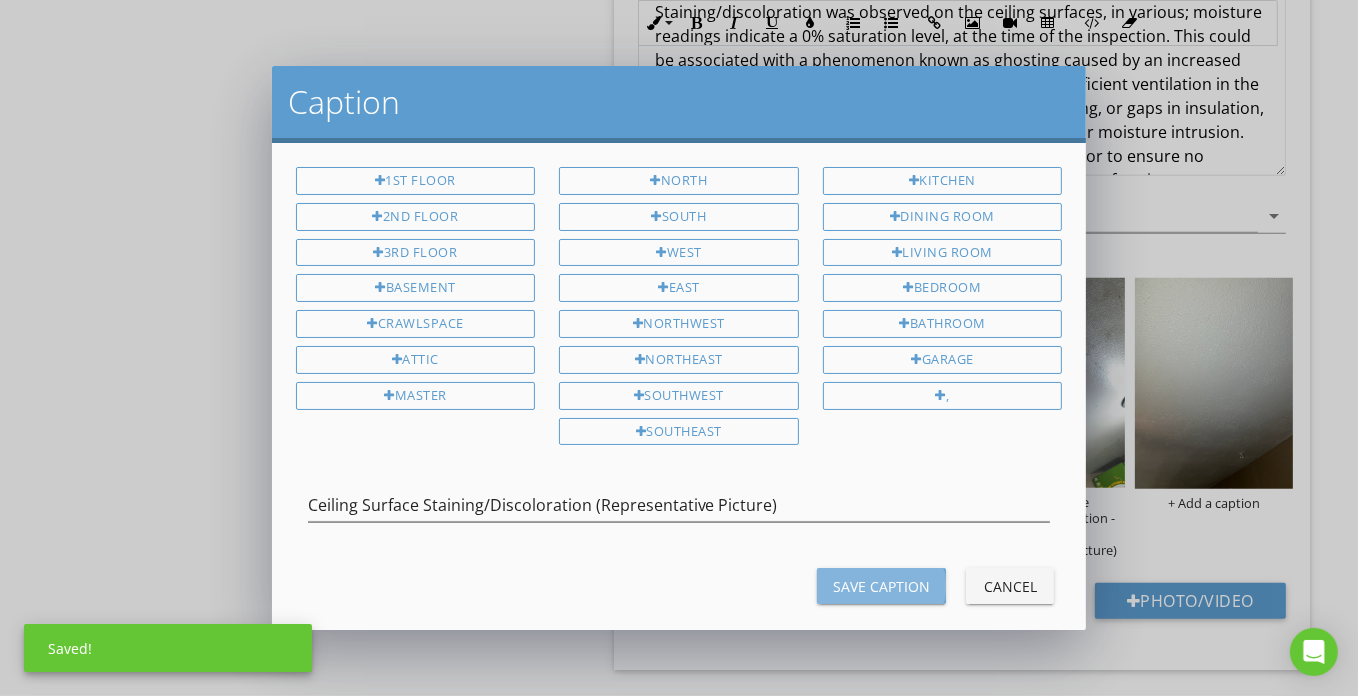 click on "Save Caption" at bounding box center (881, 586) 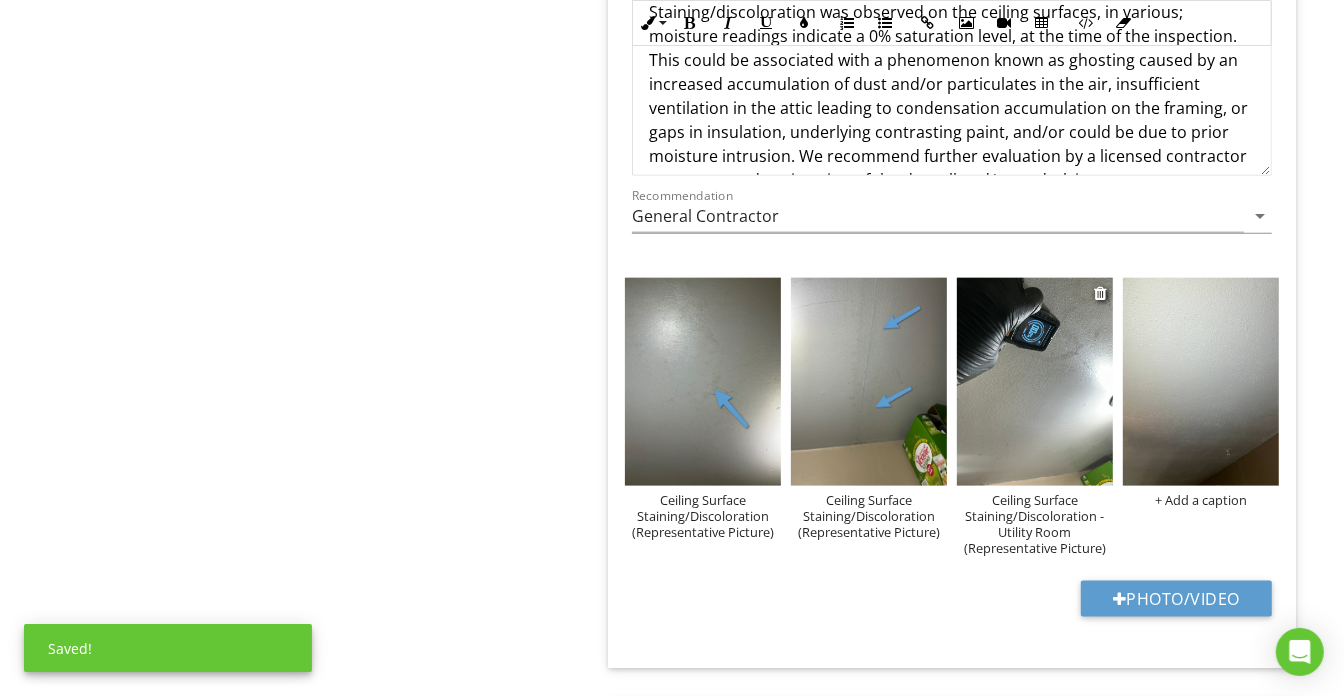 click on "Ceiling Surface Staining/Discoloration - Utility Room (Representative Picture)" at bounding box center (1035, 524) 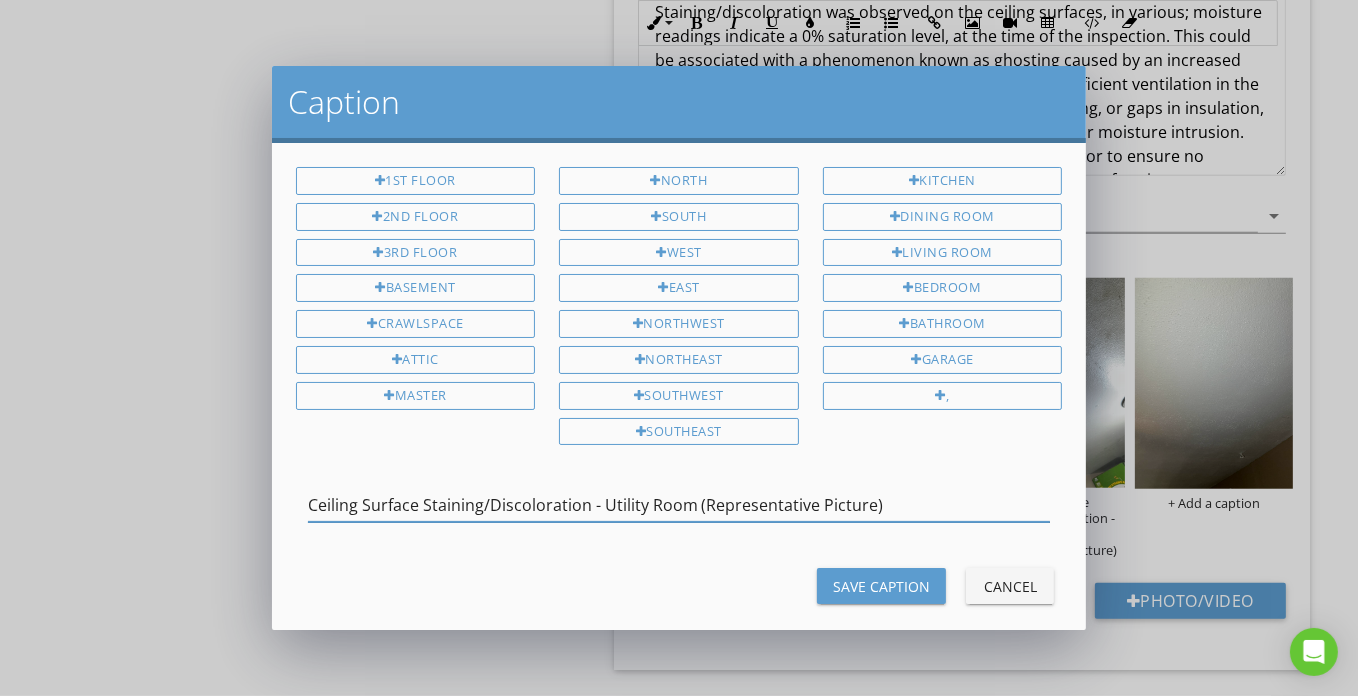 click on "Ceiling Surface Staining/Discoloration - Utility Room (Representative Picture)" at bounding box center (679, 505) 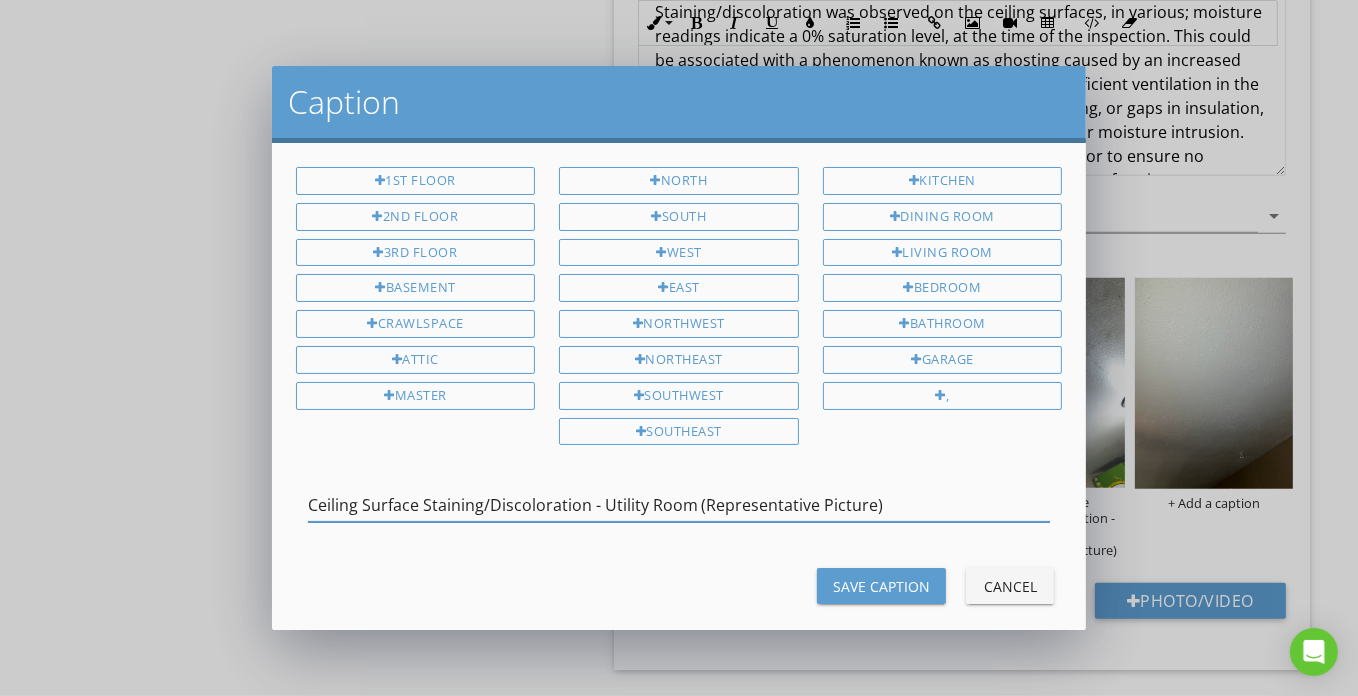 click on "Ceiling Surface Staining/Discoloration - Utility Room (Representative Picture)" at bounding box center (679, 505) 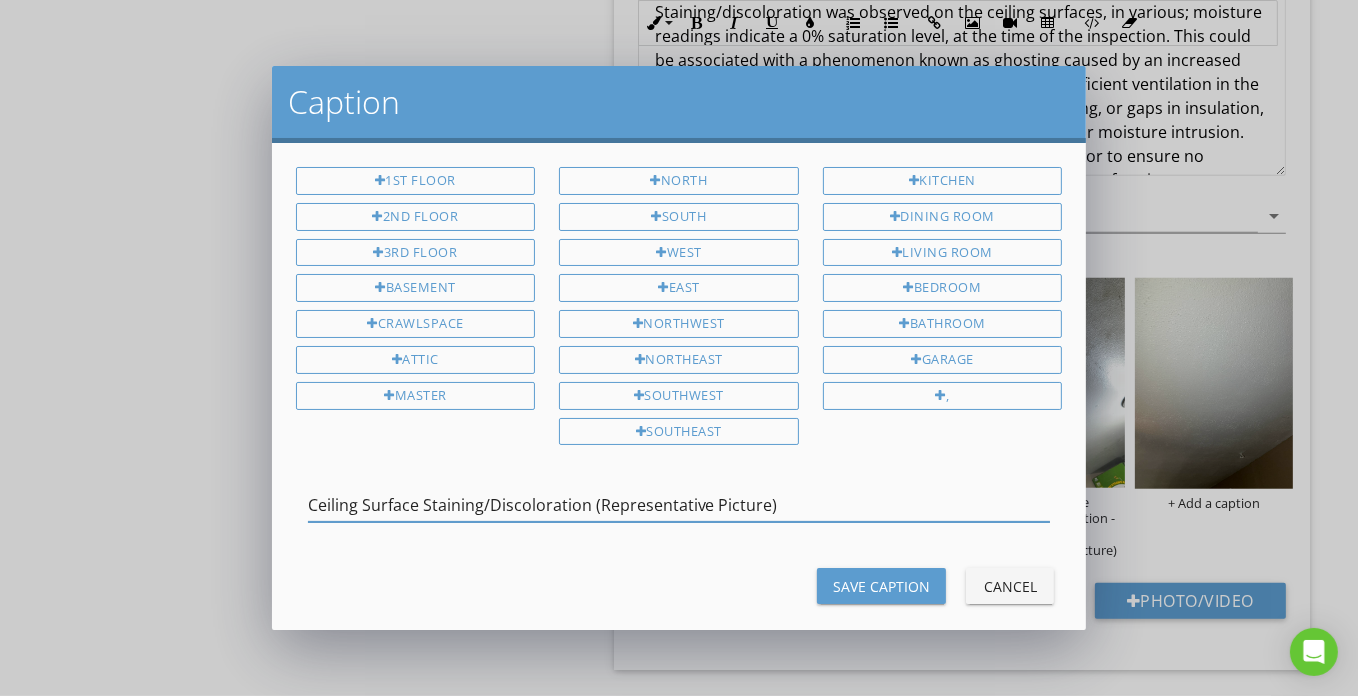 type on "Ceiling Surface Staining/Discoloration (Representative Picture)" 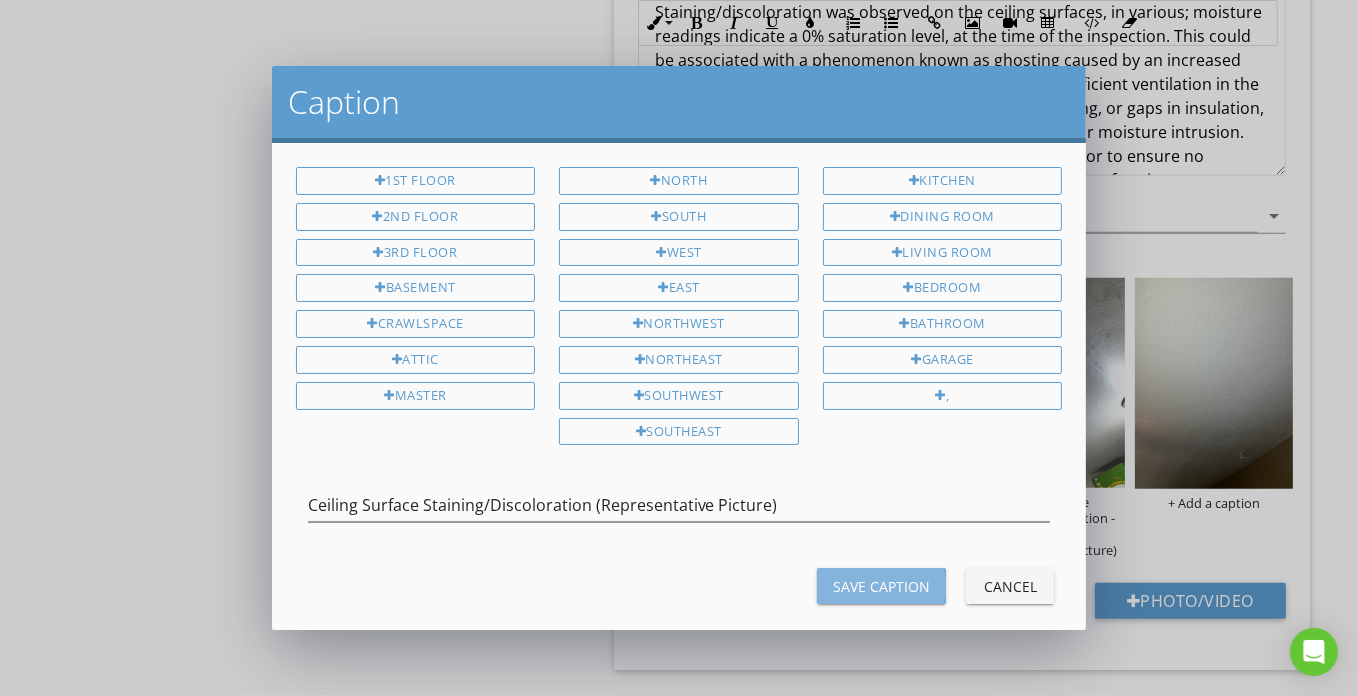 click on "Save Caption" at bounding box center (881, 586) 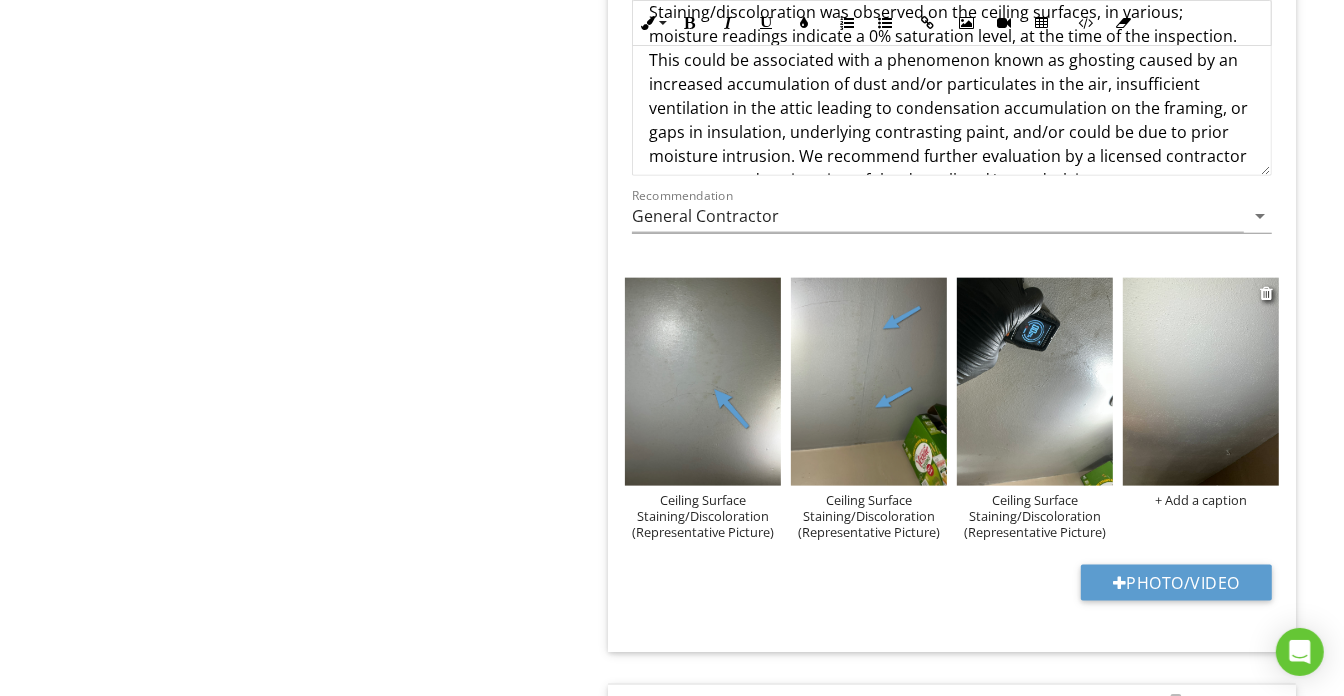 click on "+ Add a caption" at bounding box center [1201, 500] 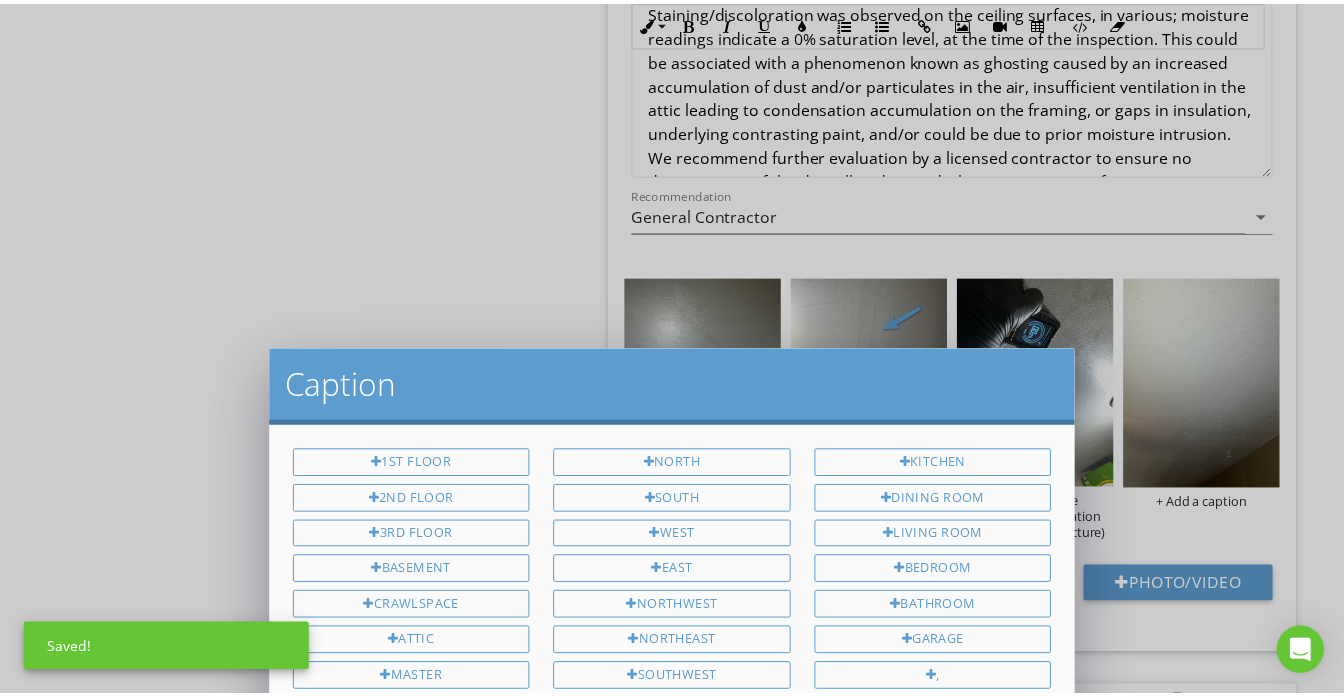 scroll, scrollTop: 0, scrollLeft: 0, axis: both 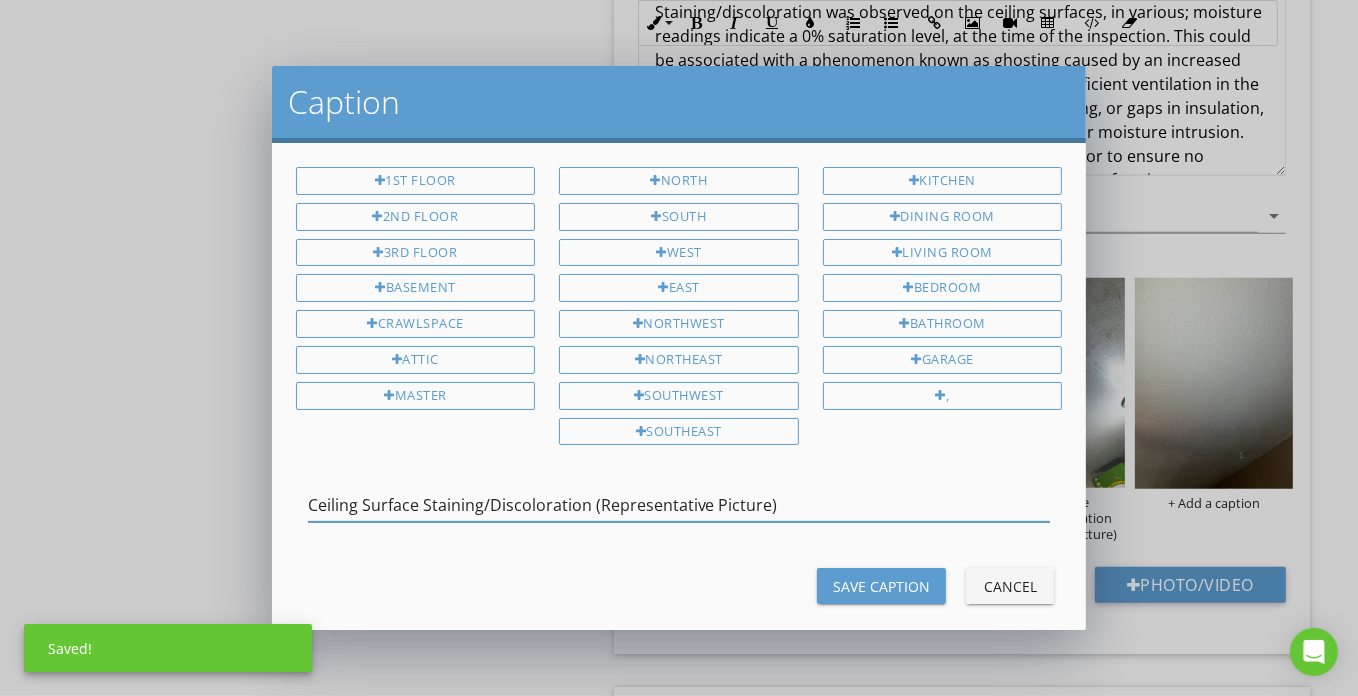 type on "Ceiling Surface Staining/Discoloration (Representative Picture)" 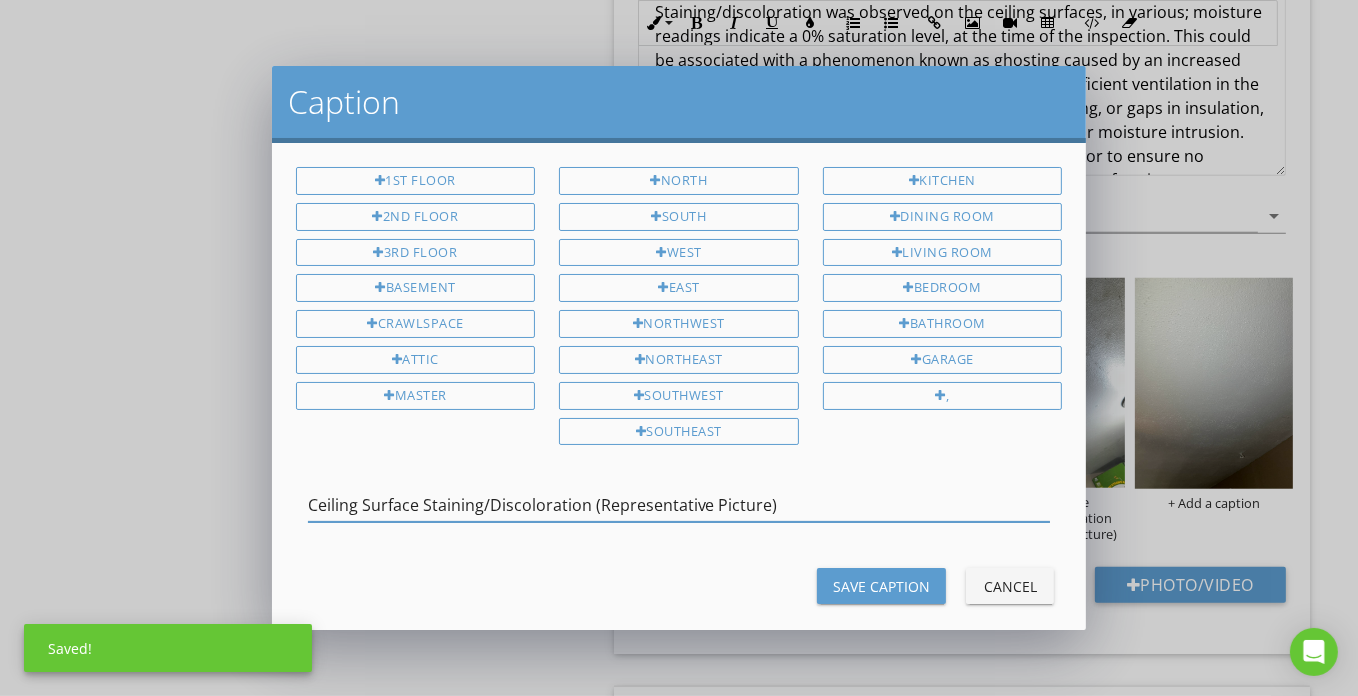 click on "Save Caption" at bounding box center [881, 586] 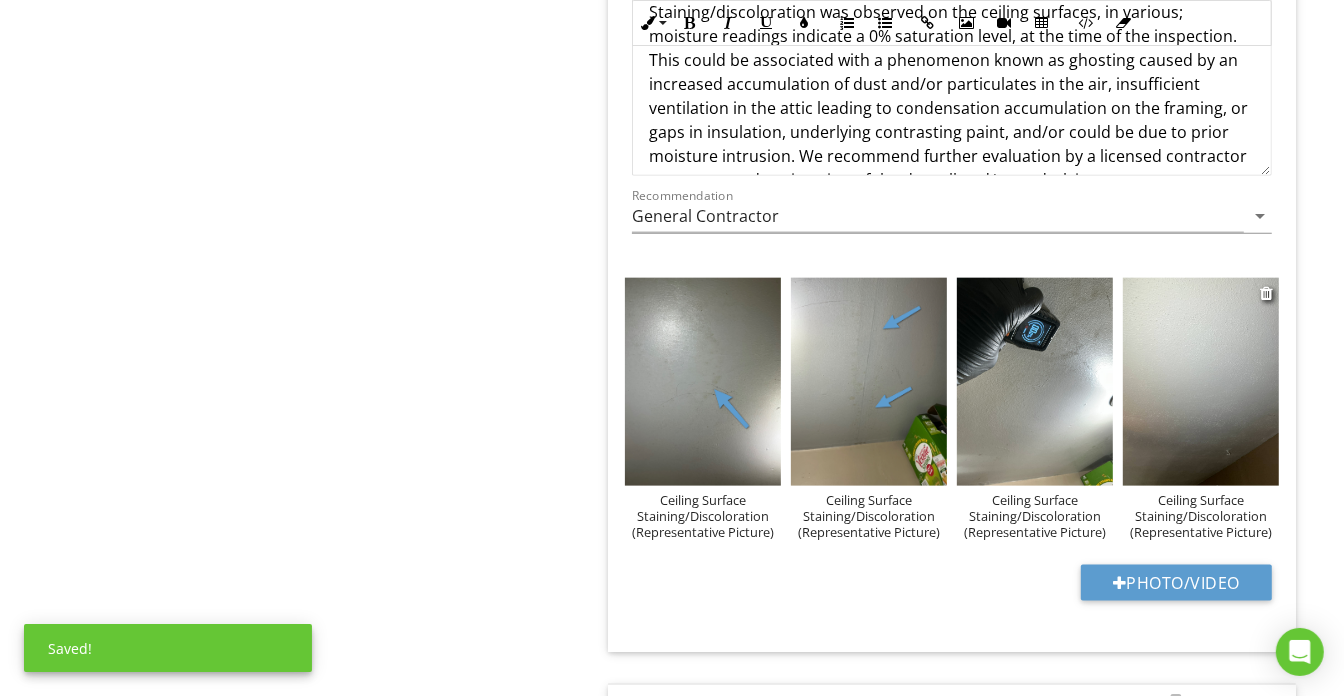 click at bounding box center [1201, 382] 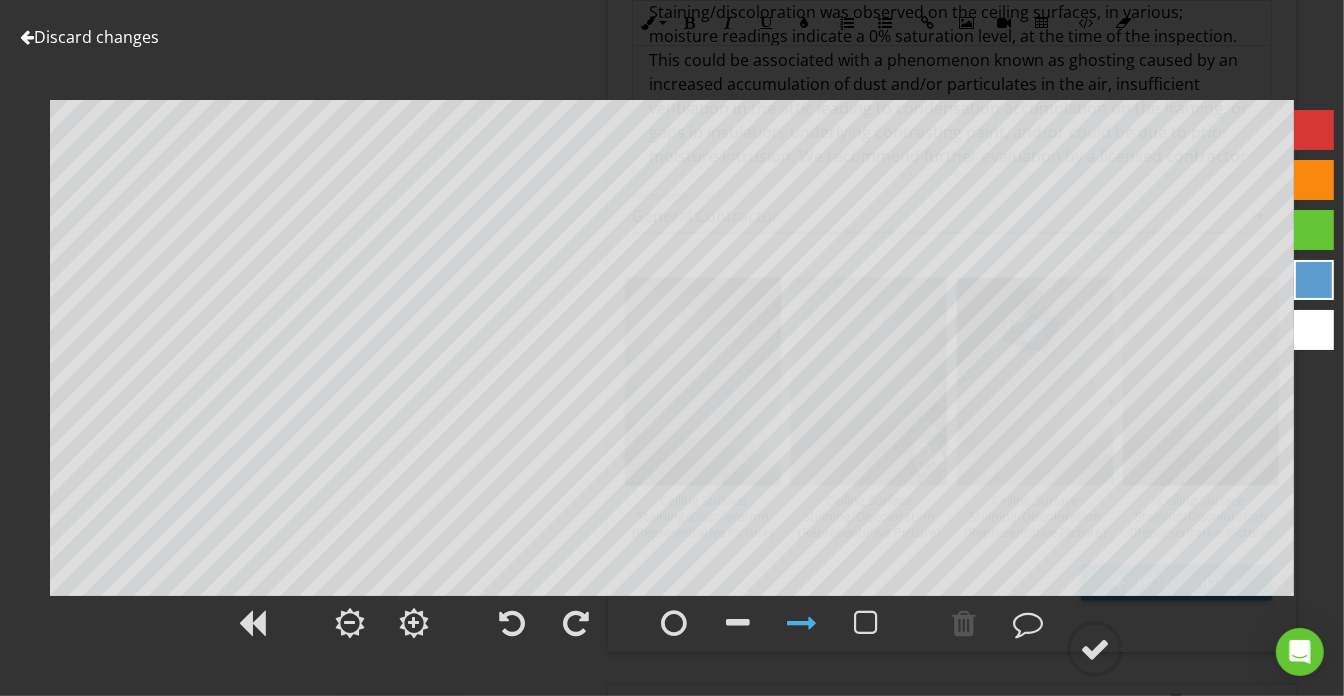 click on "Discard changes" at bounding box center (89, 37) 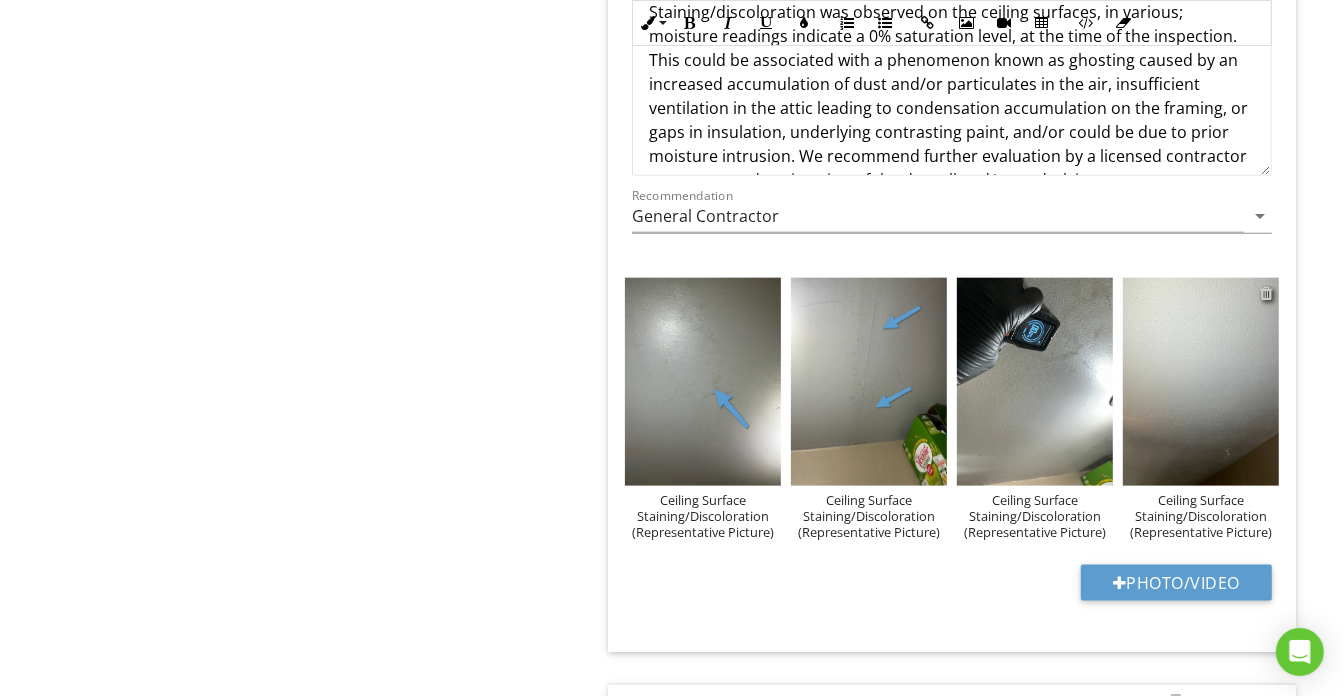 click at bounding box center (1266, 293) 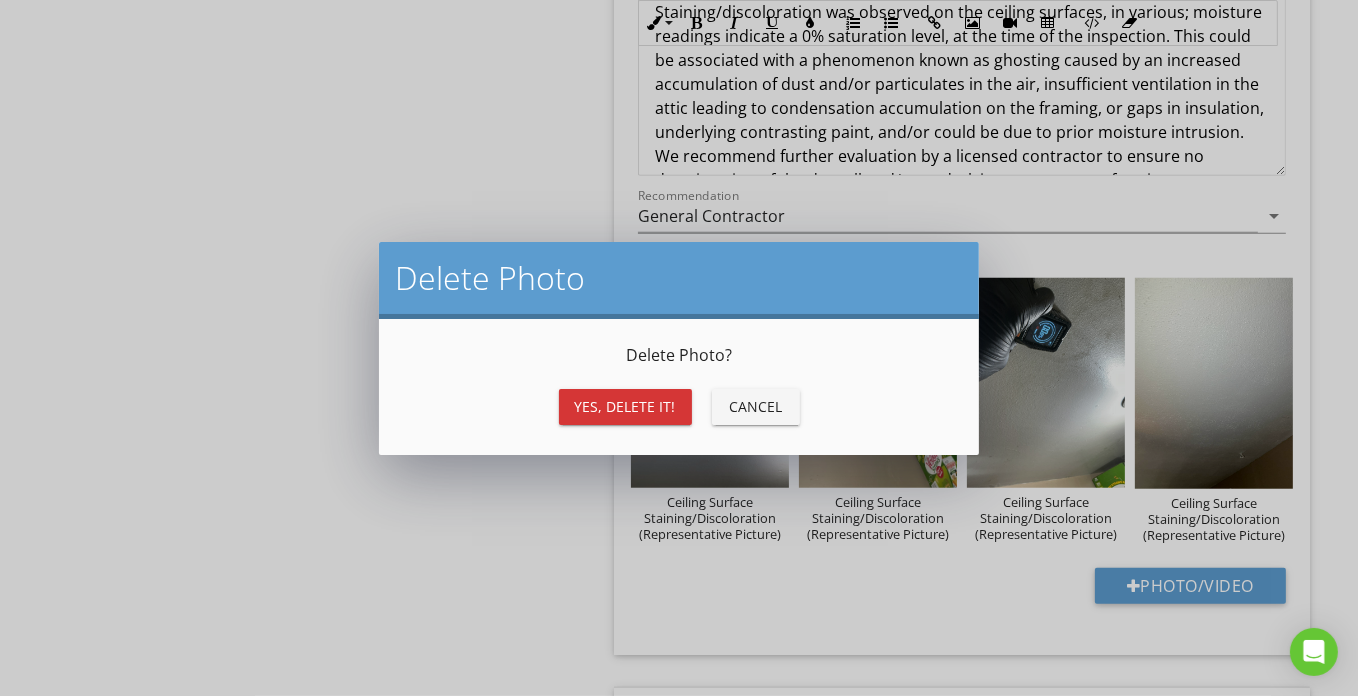click on "Yes, Delete it!" at bounding box center [625, 406] 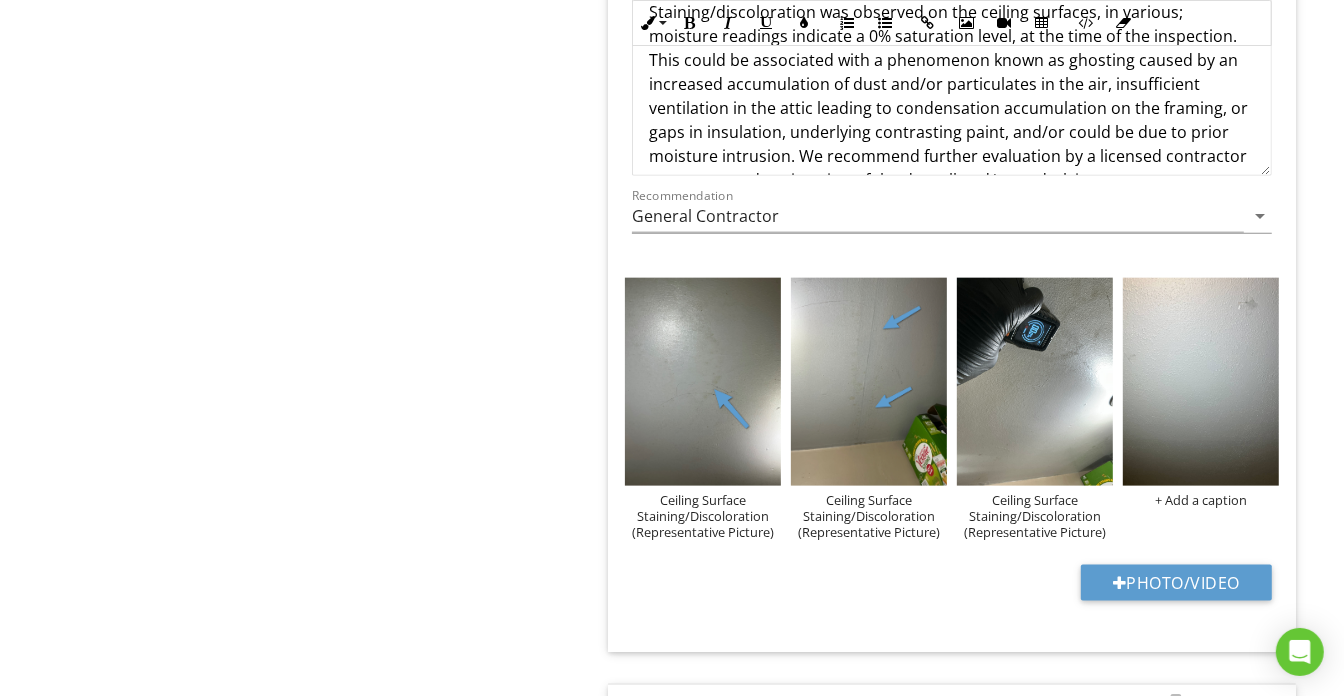 click at bounding box center [1201, 382] 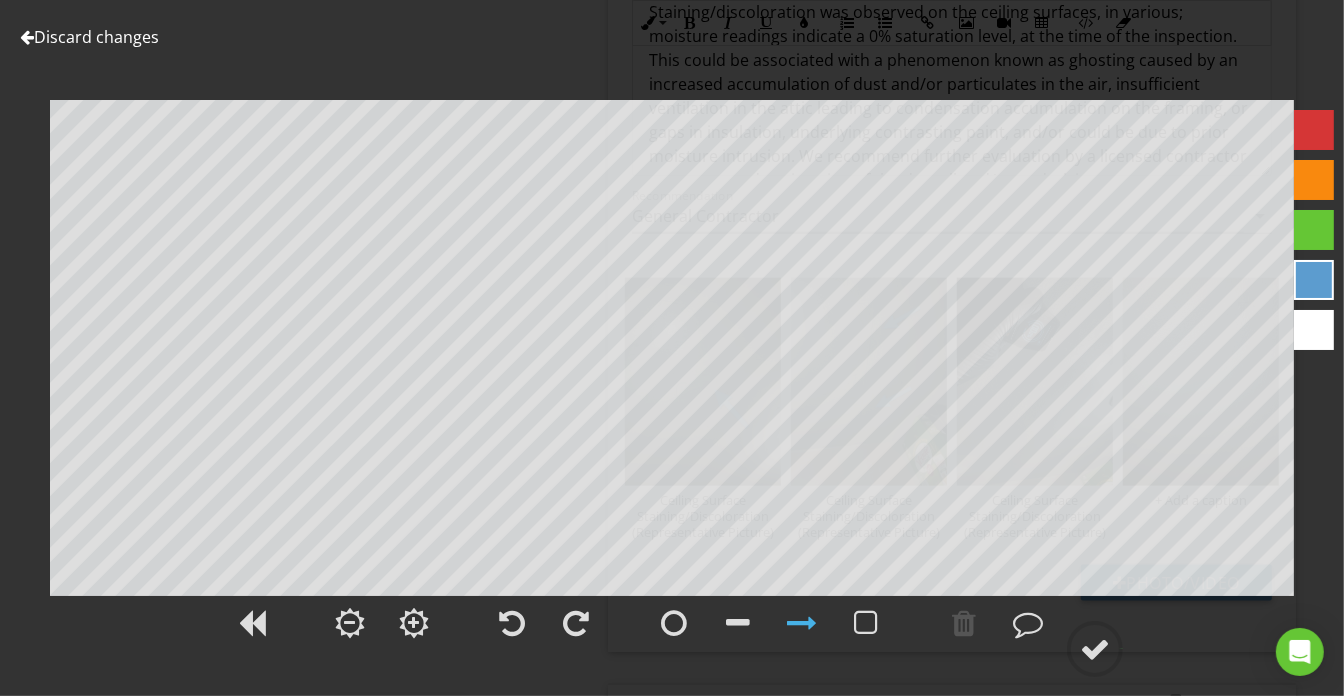 click on "Discard changes" at bounding box center (89, 37) 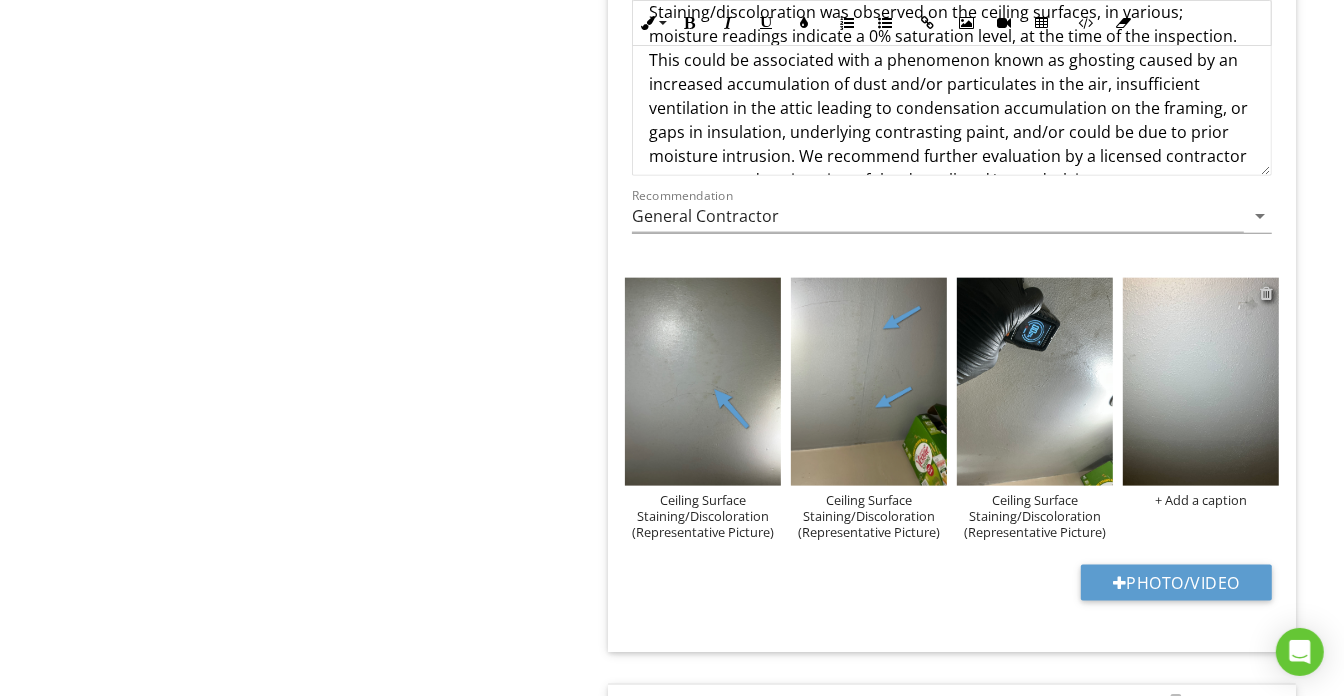 click at bounding box center [1266, 293] 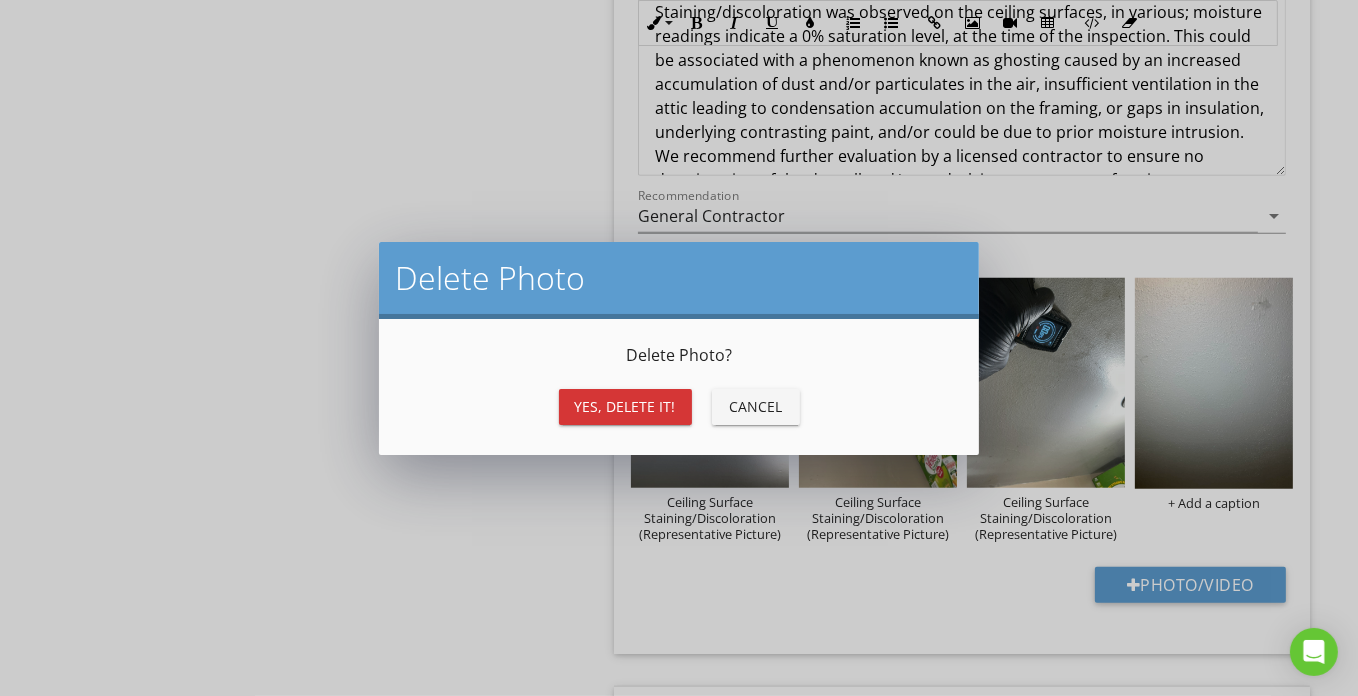 click on "Yes, Delete it!" at bounding box center [625, 406] 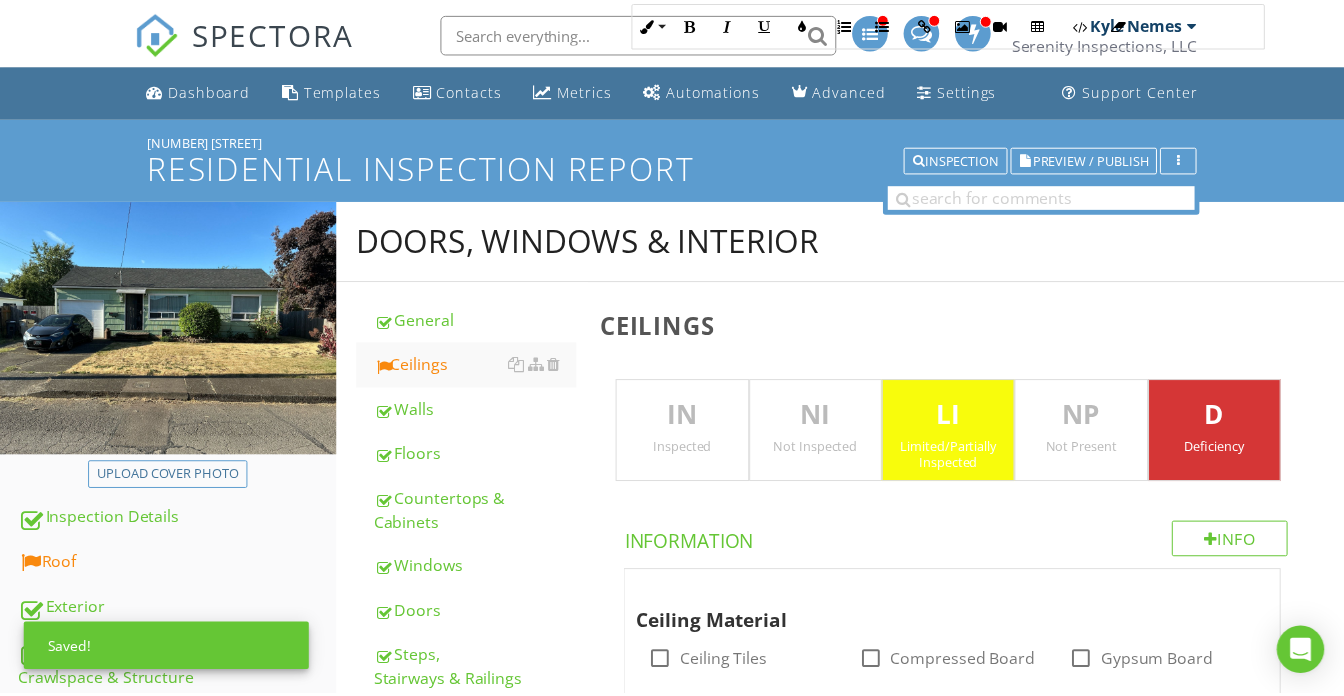 scroll, scrollTop: 1672, scrollLeft: 0, axis: vertical 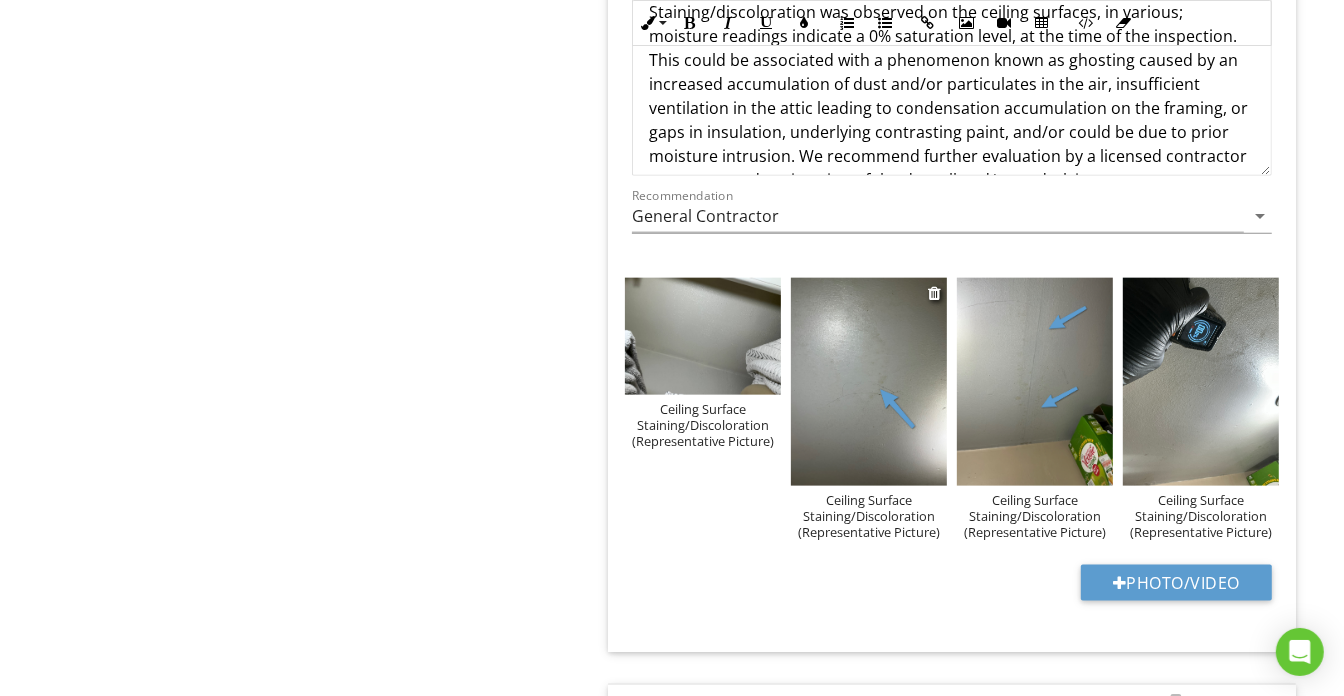 click at bounding box center [869, 382] 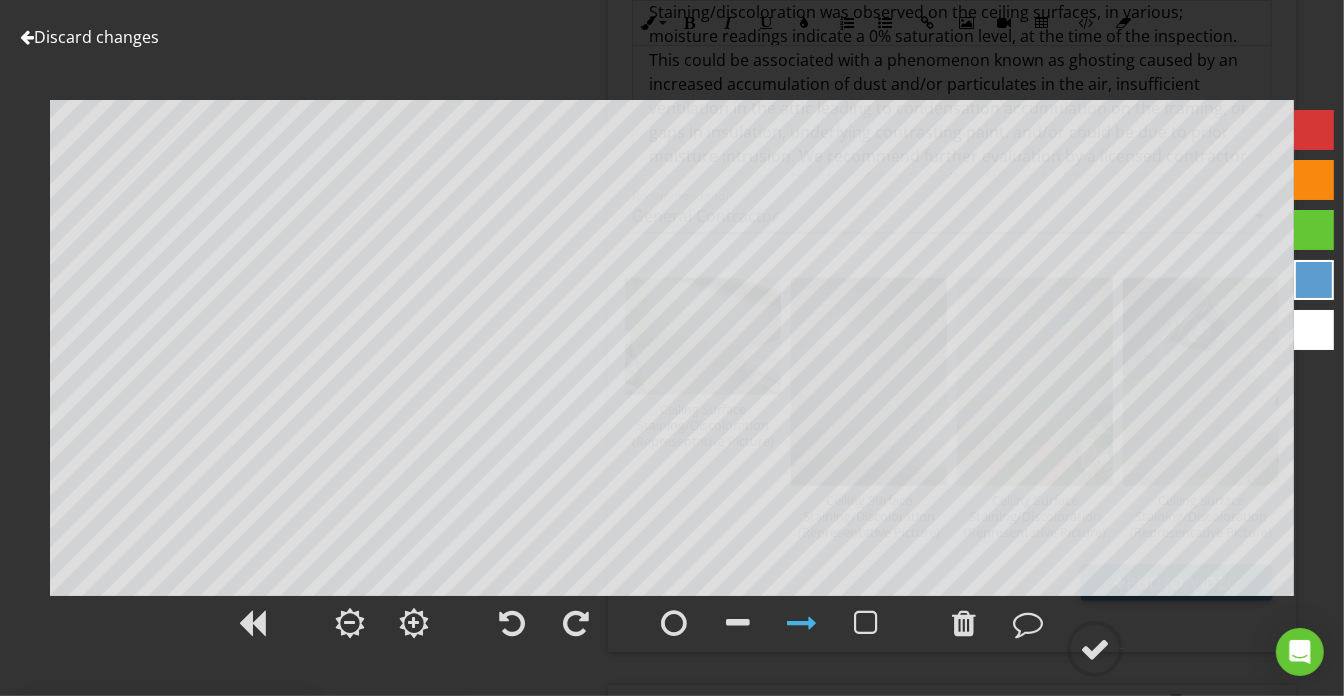 click on "Discard changes
Add Location
Ceiling Surface Staining/Discoloration (Representative Picture)" at bounding box center [672, 348] 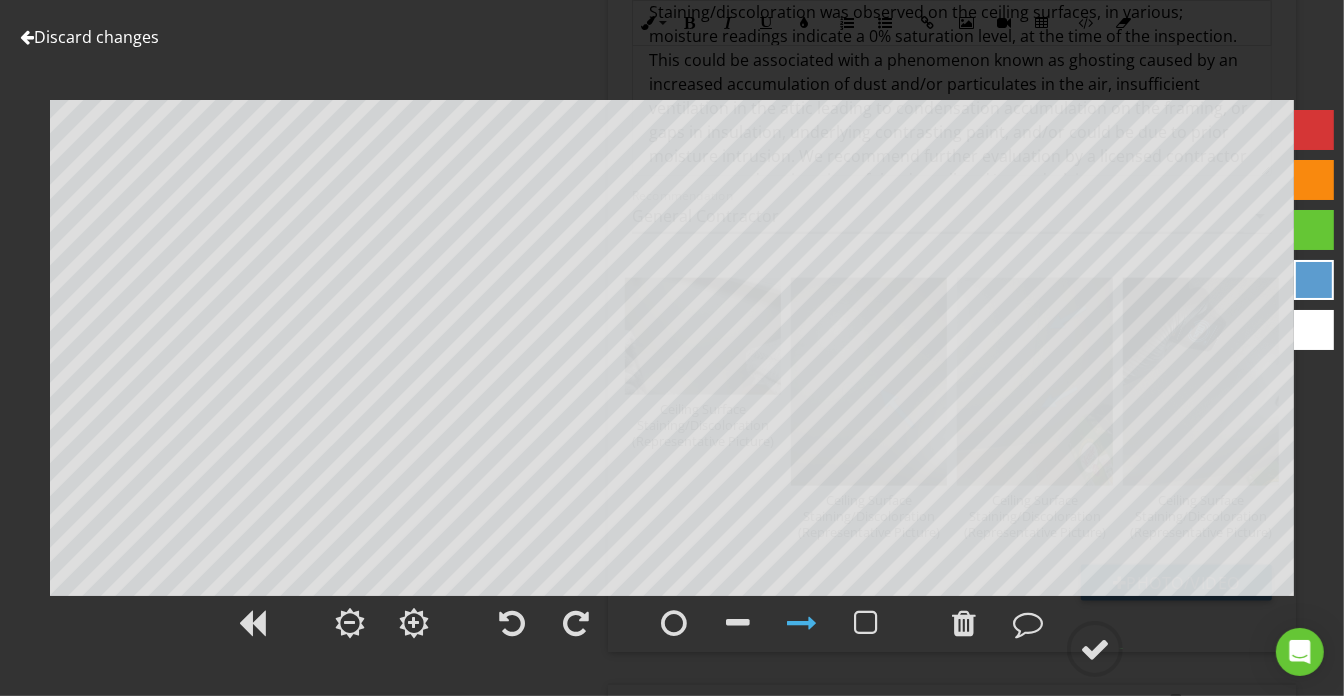 click on "Discard changes" at bounding box center (89, 37) 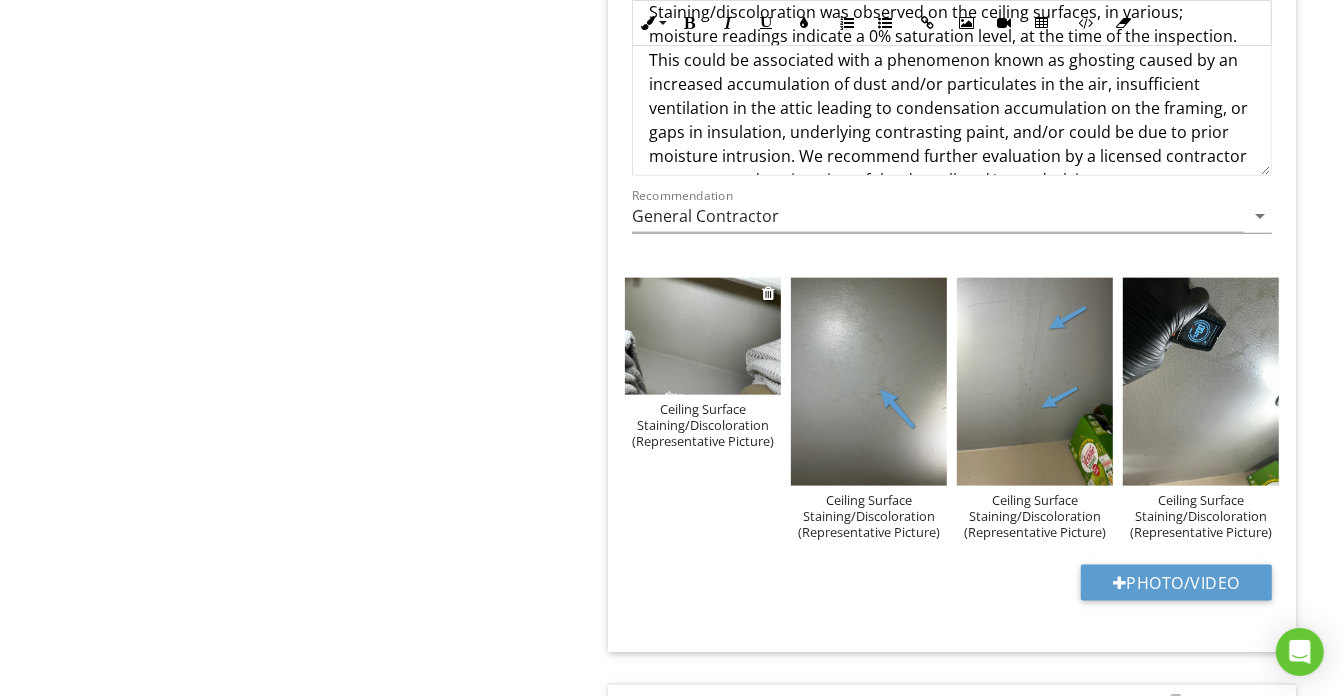 click at bounding box center (703, 336) 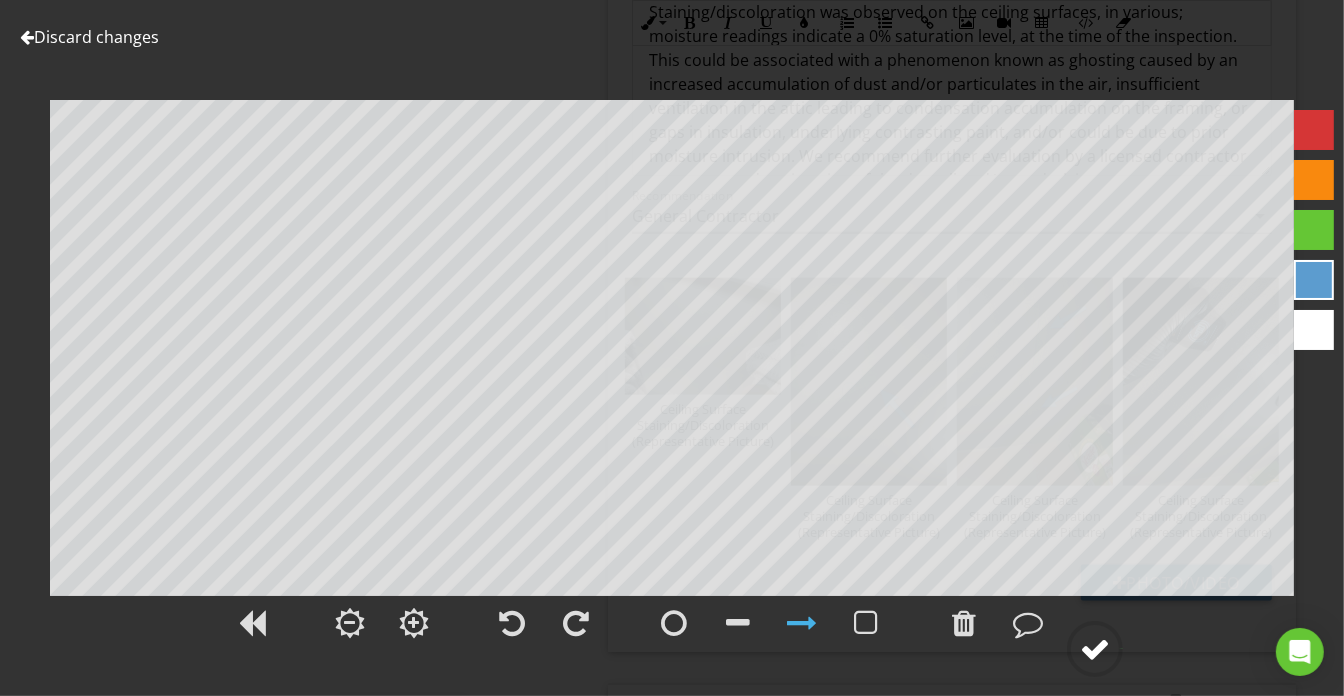 click 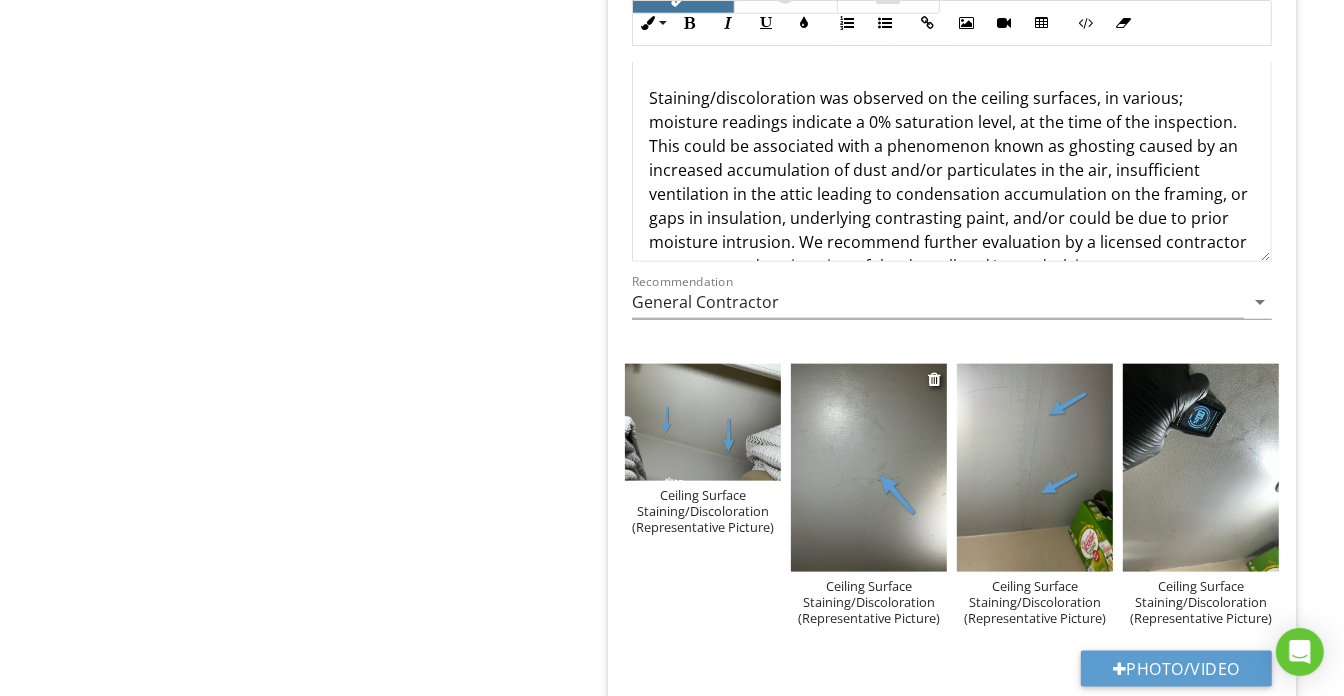 scroll, scrollTop: 1309, scrollLeft: 0, axis: vertical 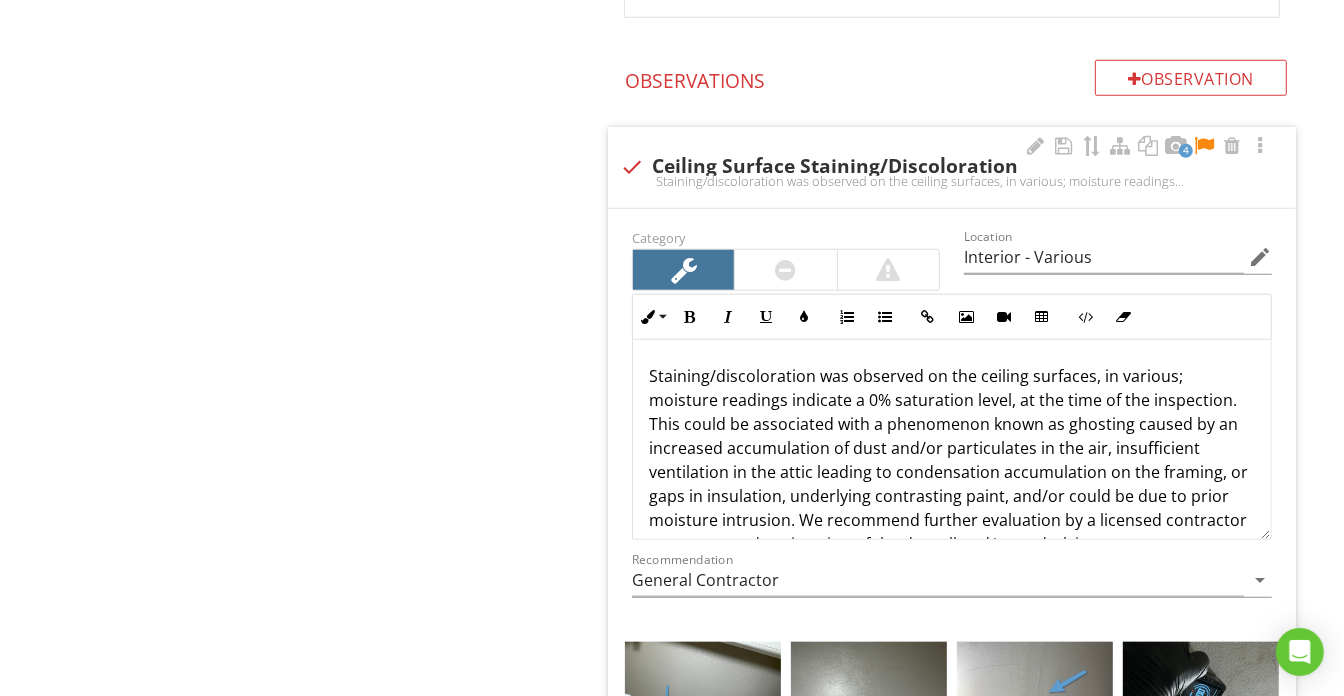click on "Staining/discoloration was observed on the ceiling surfaces, in various; moisture readings indicate a 0% saturation level, at the time of the inspection. This could be associated with a phenomenon known as ghosting caused by an increased accumulation of dust and/or particulates in the air, insufficient ventilation in the attic leading to condensation accumulation on the framing, or gaps in insulation, underlying contrasting paint, and/or could be due to prior moisture intrusion. We recommend further evaluation by a licensed contractor to ensure no deterioration of the drywall and/or underlying structures or framing occurs." at bounding box center [952, 472] 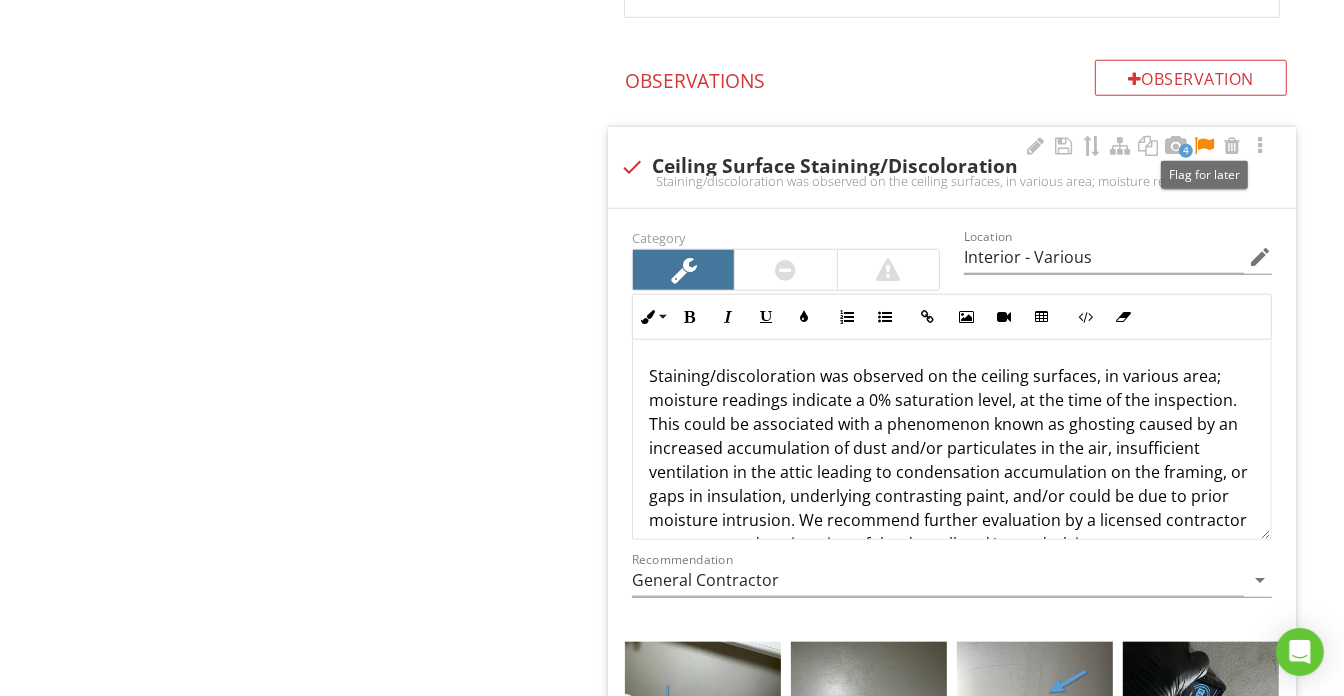click at bounding box center (1204, 146) 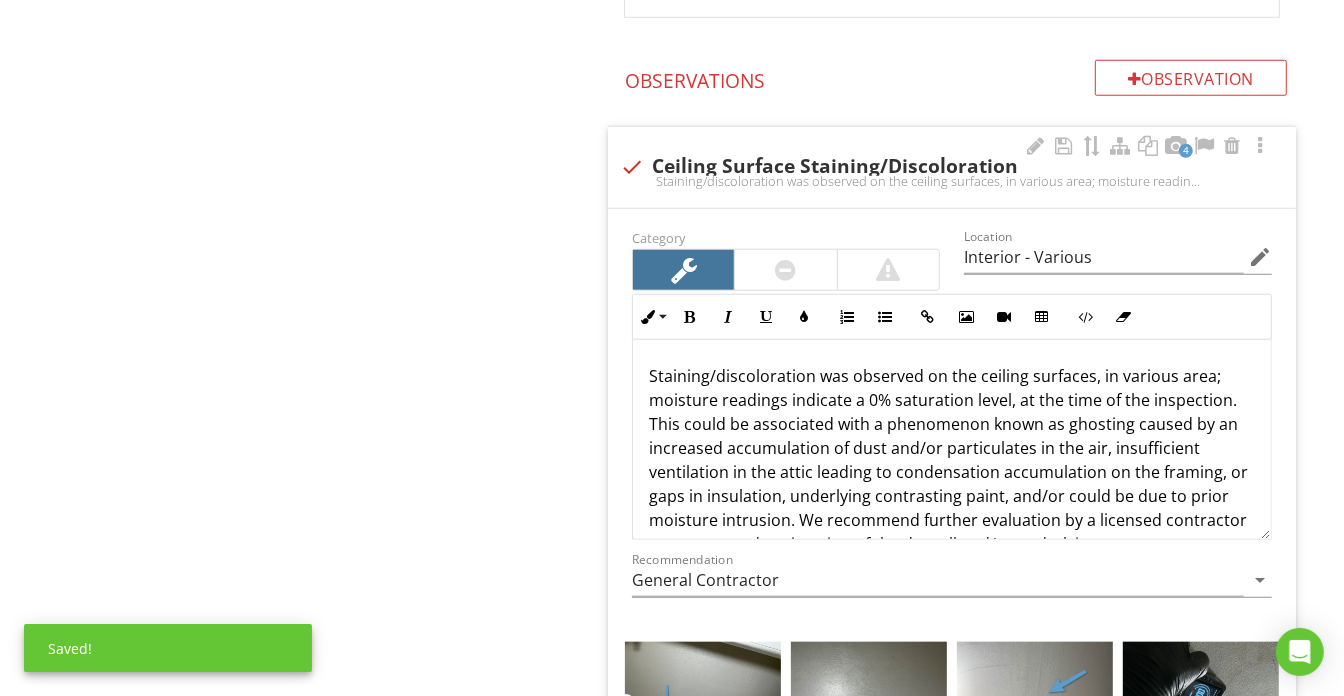 click on "Staining/discoloration was observed on the ceiling surfaces, in various area; moisture readings indicate a 0% saturation level, at the time of the inspection. This could be associated with a phenomenon known as ghosting caused by an increased accumulation of dust and/or particulates in the air, insufficient ventilation in the attic leading to condensation accumulation on the framing, or gaps in insulation, underlying contrasting paint, and/or could be due to prior moisture intrusion. We recommend further evaluation by a licensed contractor to ensure no deterioration of the drywall and/or underlying structures or framing occurs." at bounding box center [952, 472] 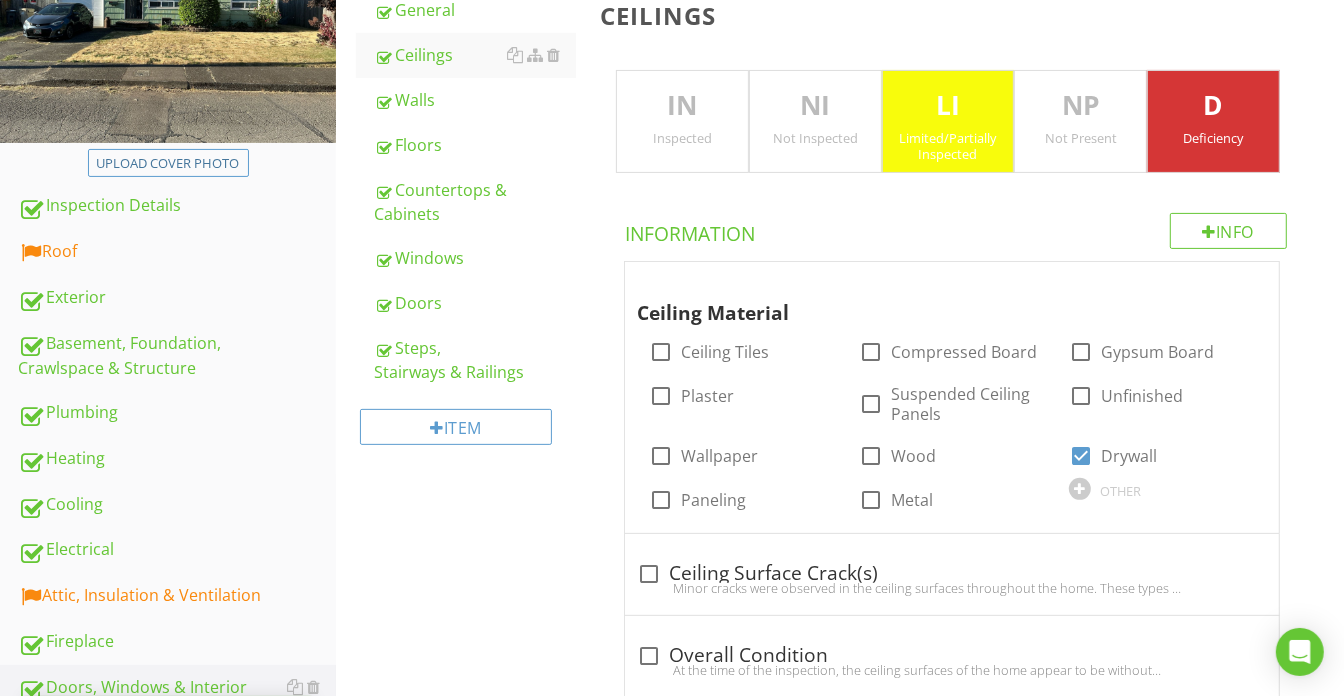 scroll, scrollTop: 454, scrollLeft: 0, axis: vertical 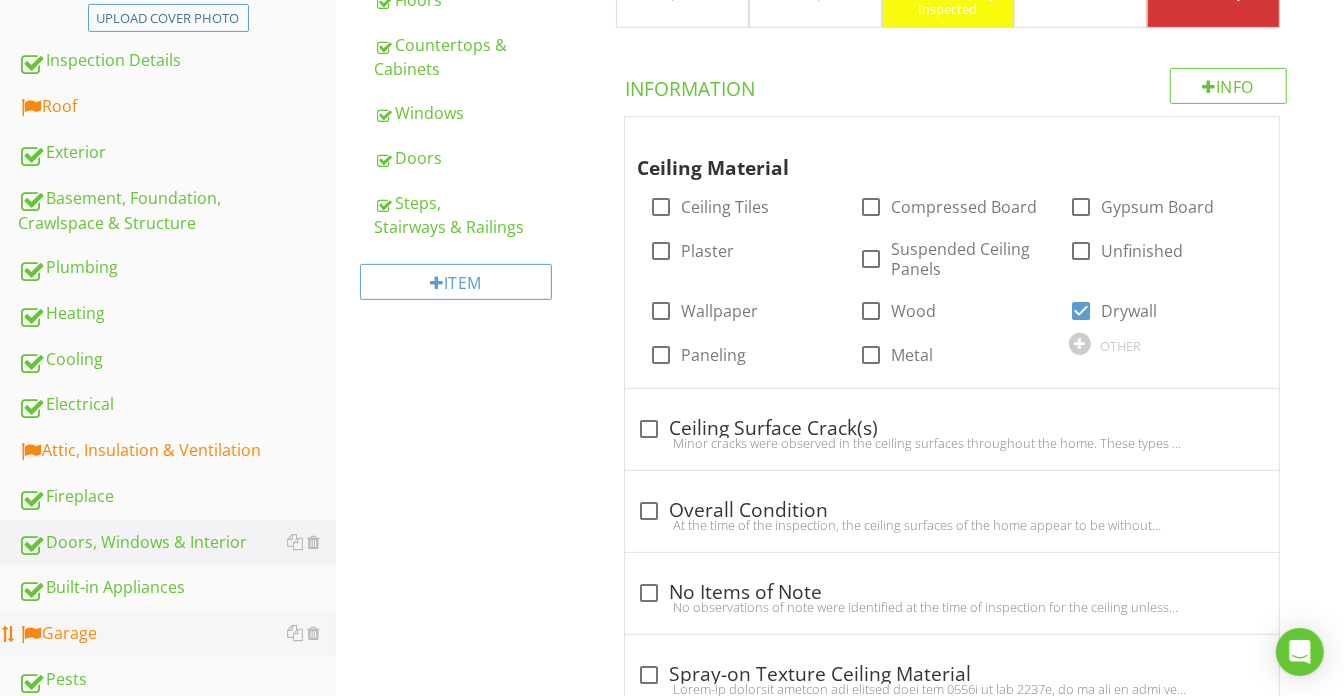 click on "Garage" at bounding box center [177, 634] 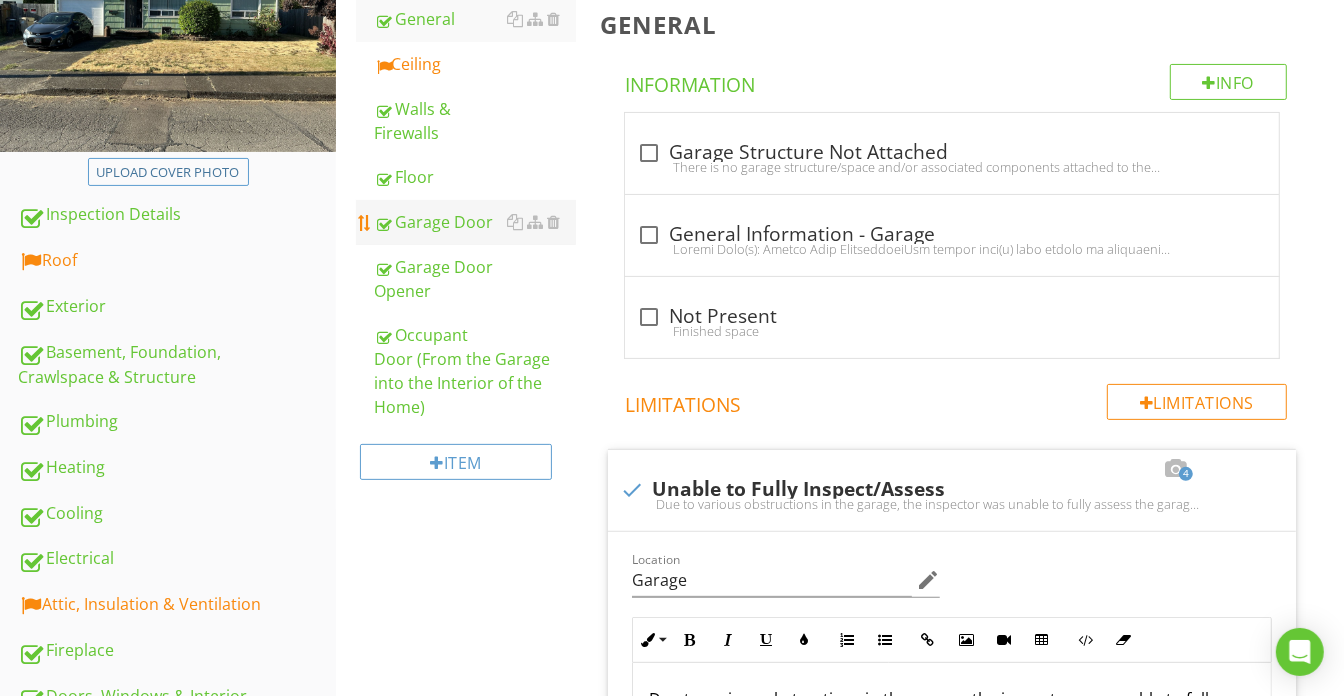 scroll, scrollTop: 272, scrollLeft: 0, axis: vertical 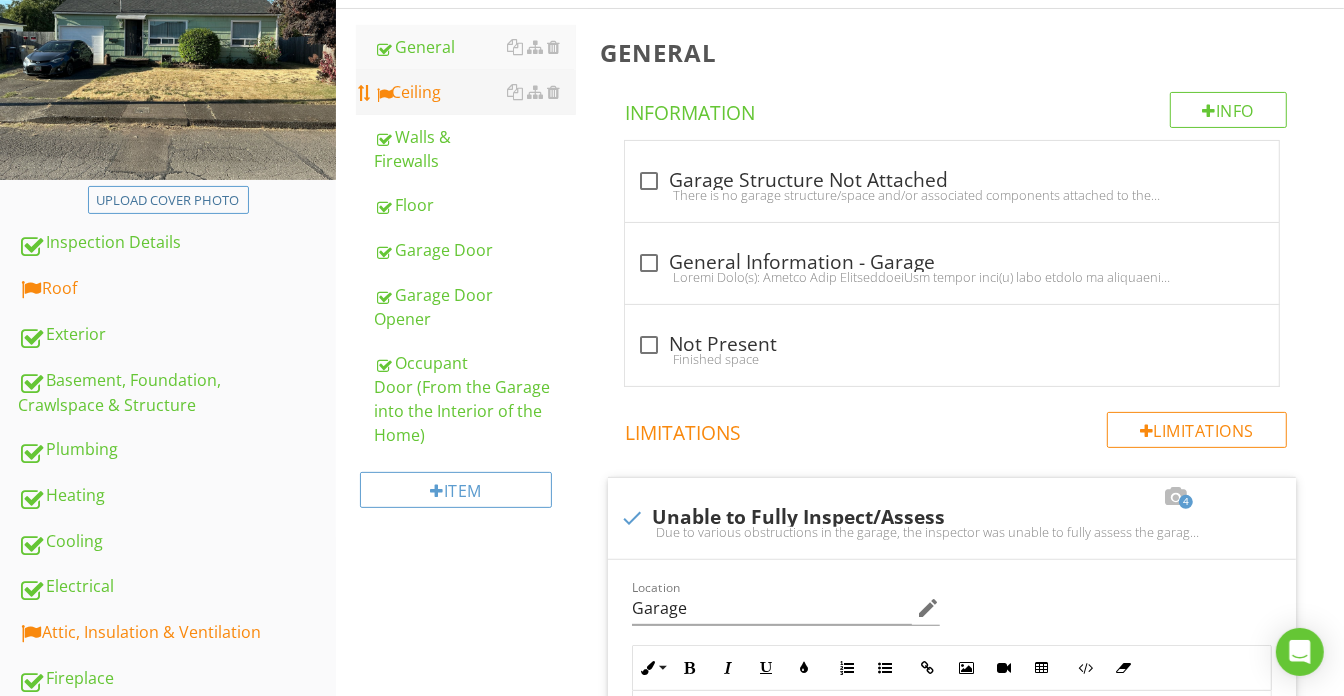 click on "Ceiling" at bounding box center [475, 92] 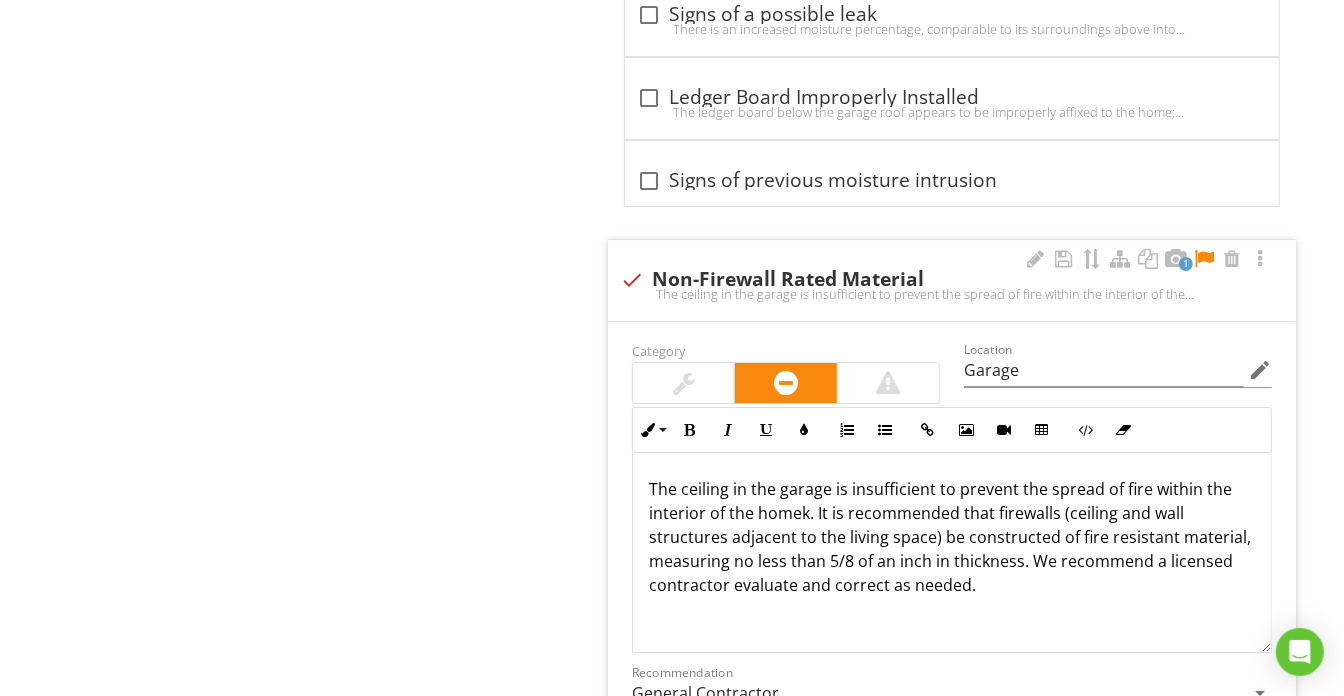 click at bounding box center (1204, 259) 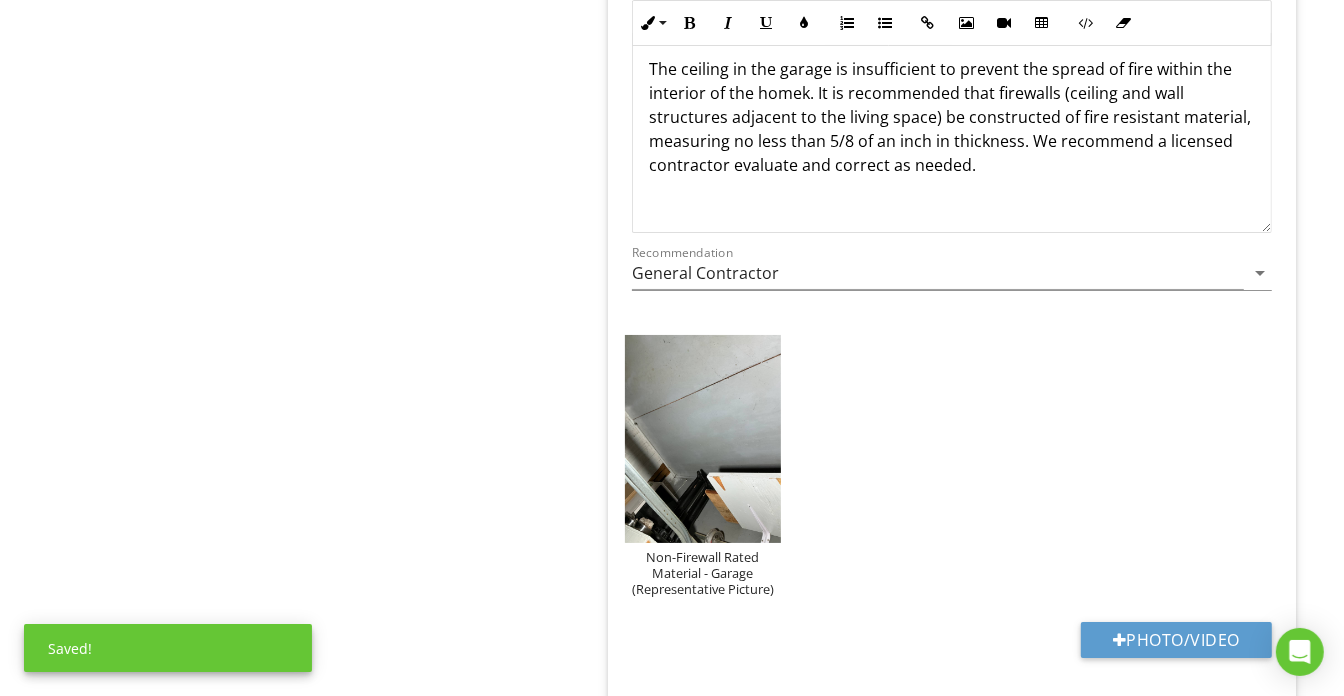 scroll, scrollTop: 5481, scrollLeft: 0, axis: vertical 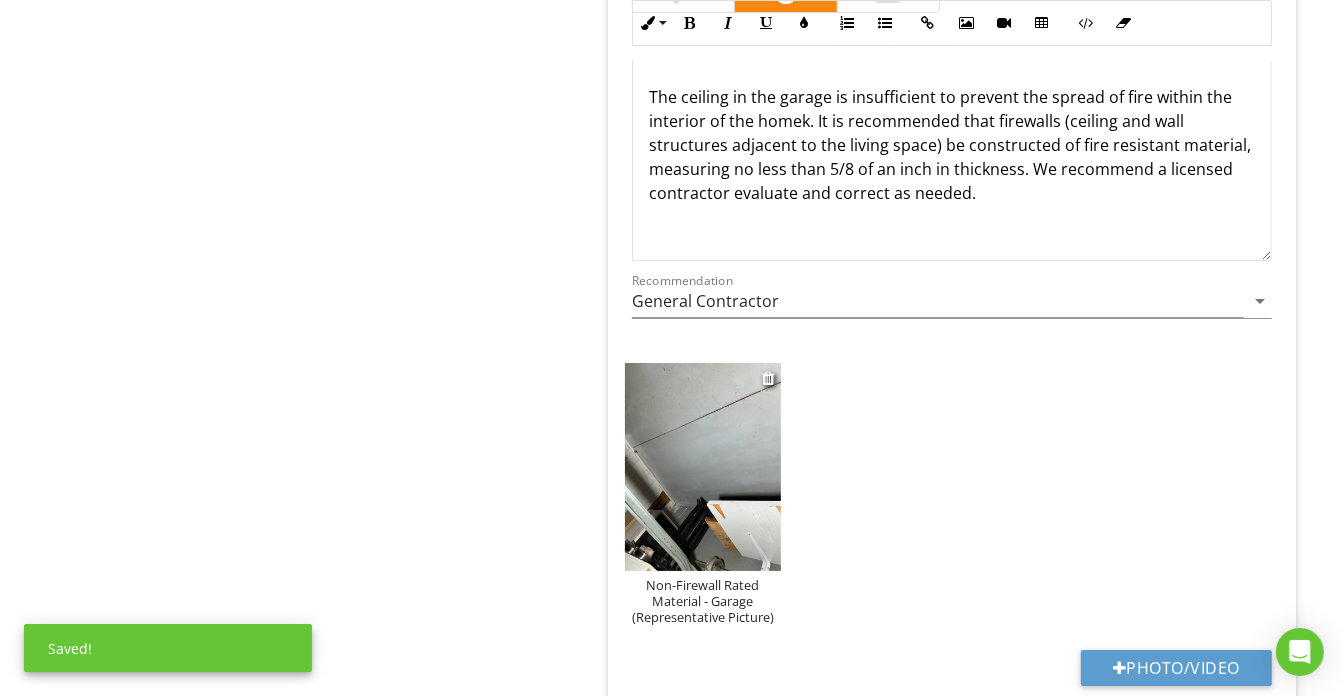 click at bounding box center (703, 467) 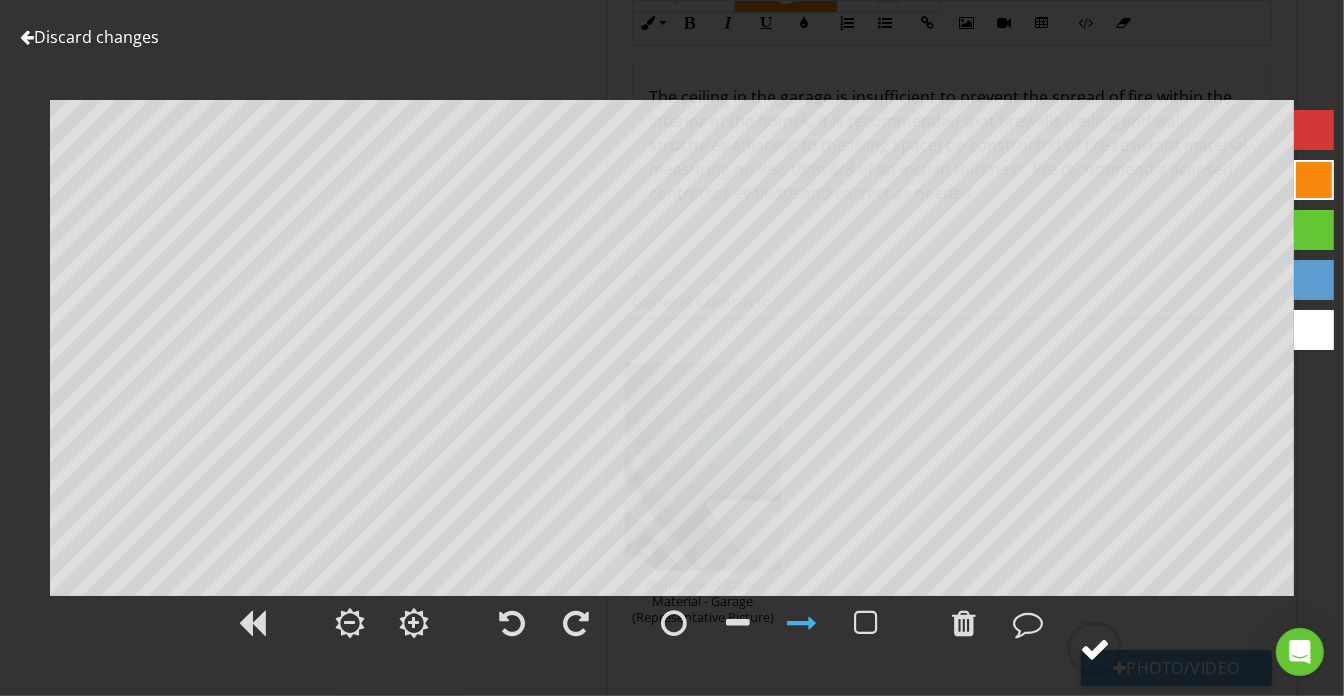 click 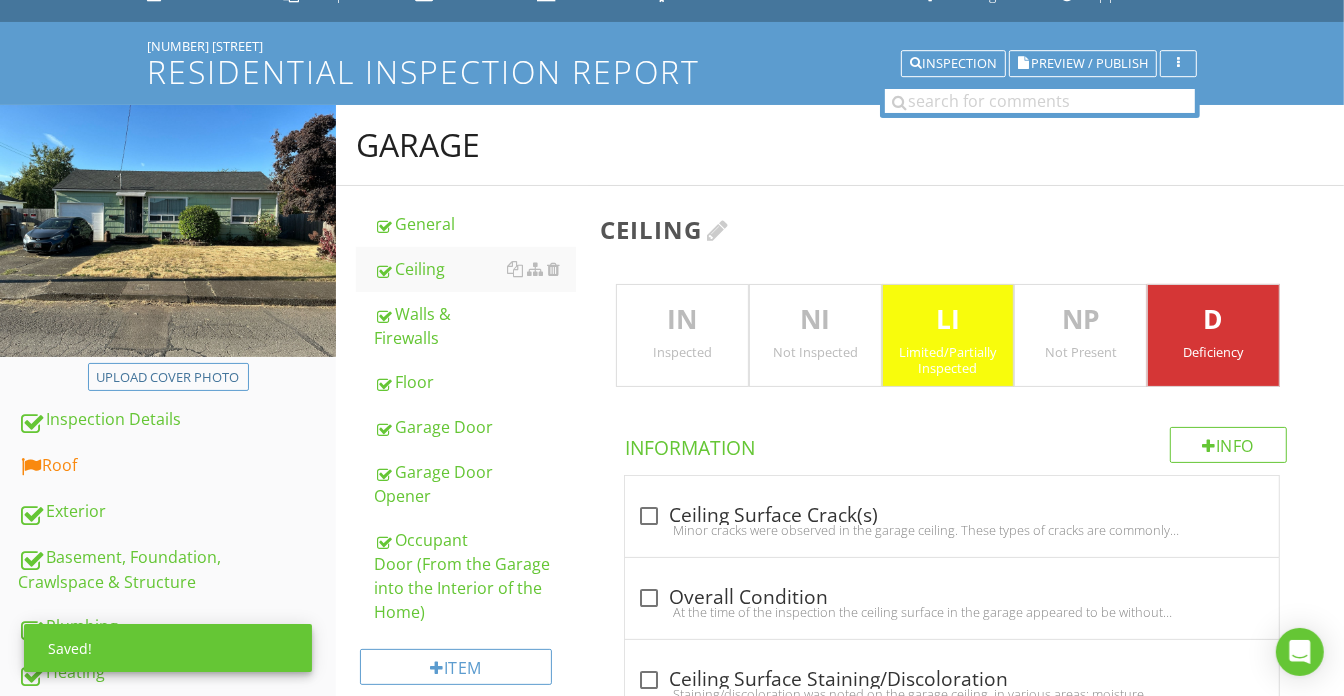 scroll, scrollTop: 90, scrollLeft: 0, axis: vertical 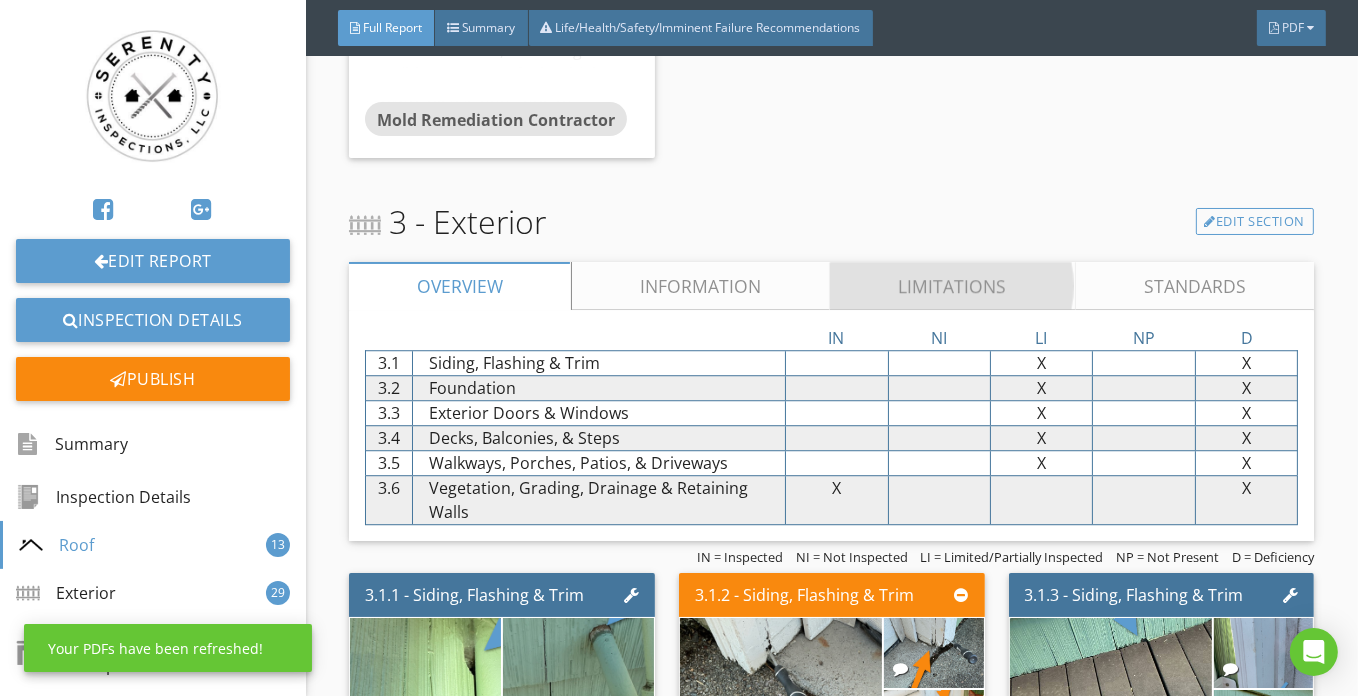 click on "Limitations" at bounding box center (953, 286) 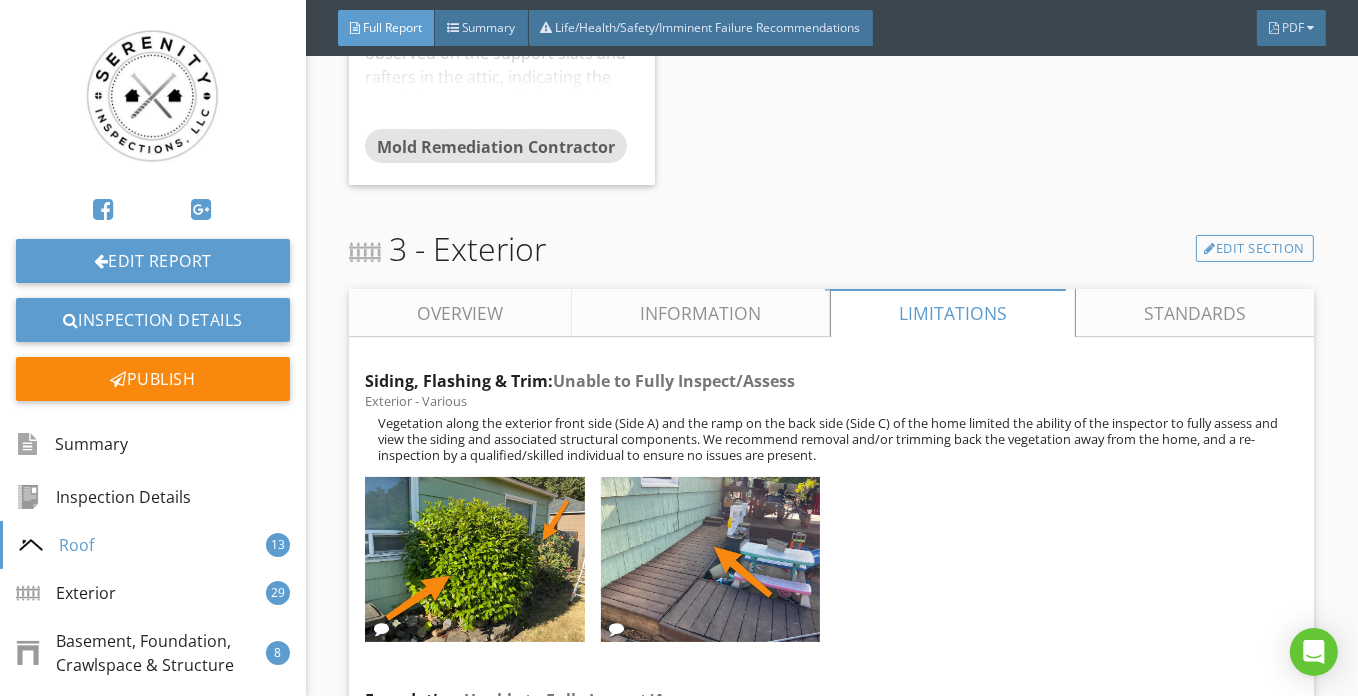 scroll, scrollTop: 5454, scrollLeft: 0, axis: vertical 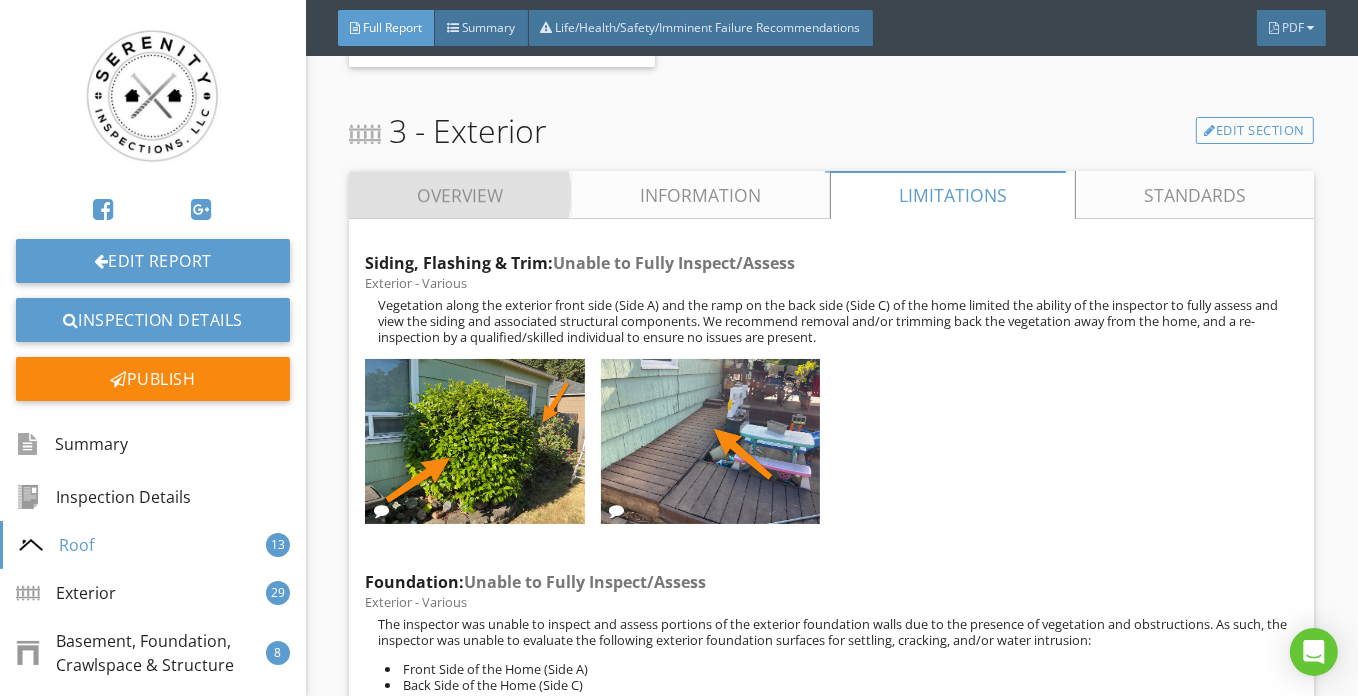 click on "Overview" at bounding box center (460, 195) 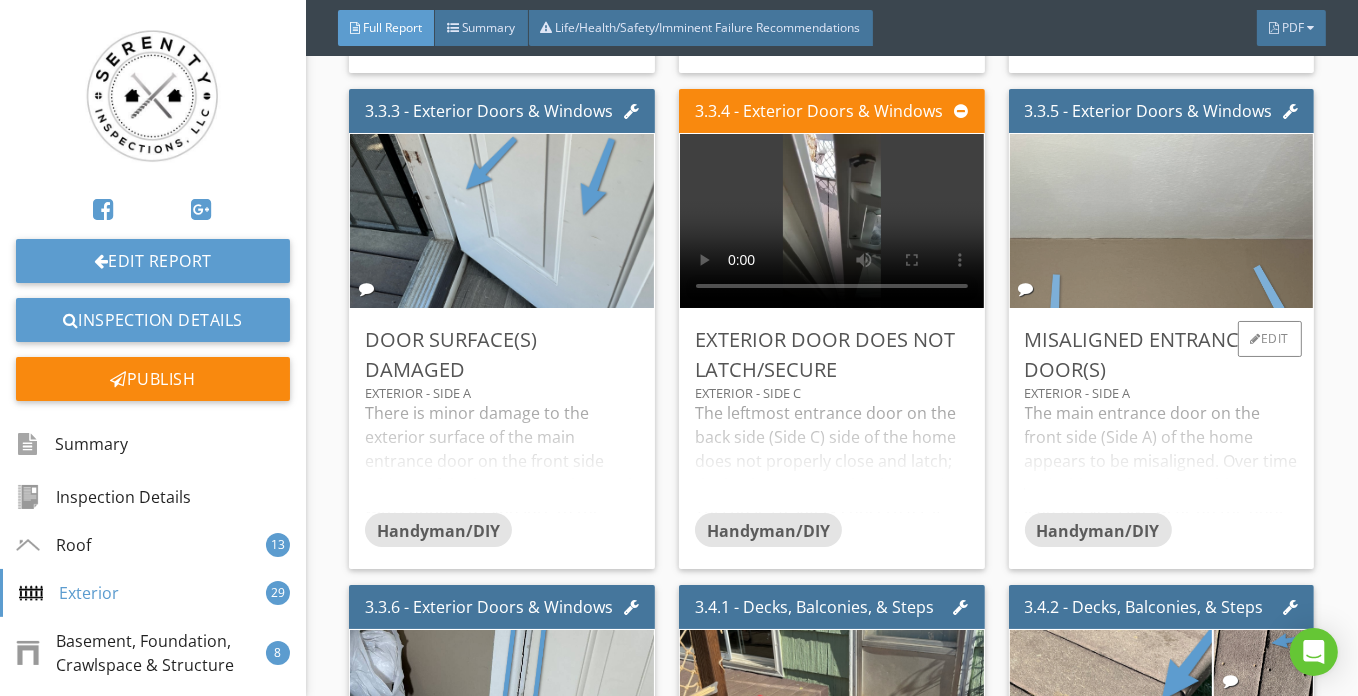 scroll, scrollTop: 8181, scrollLeft: 0, axis: vertical 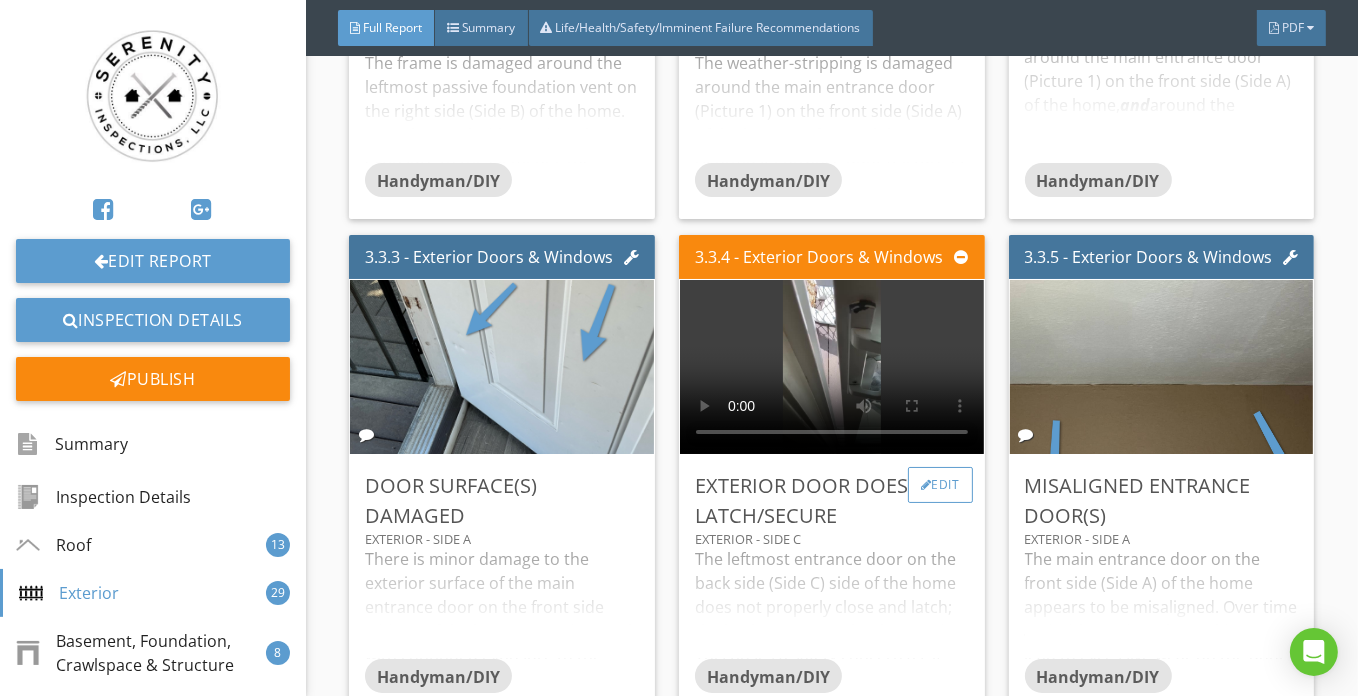 click on "Edit" at bounding box center [940, 485] 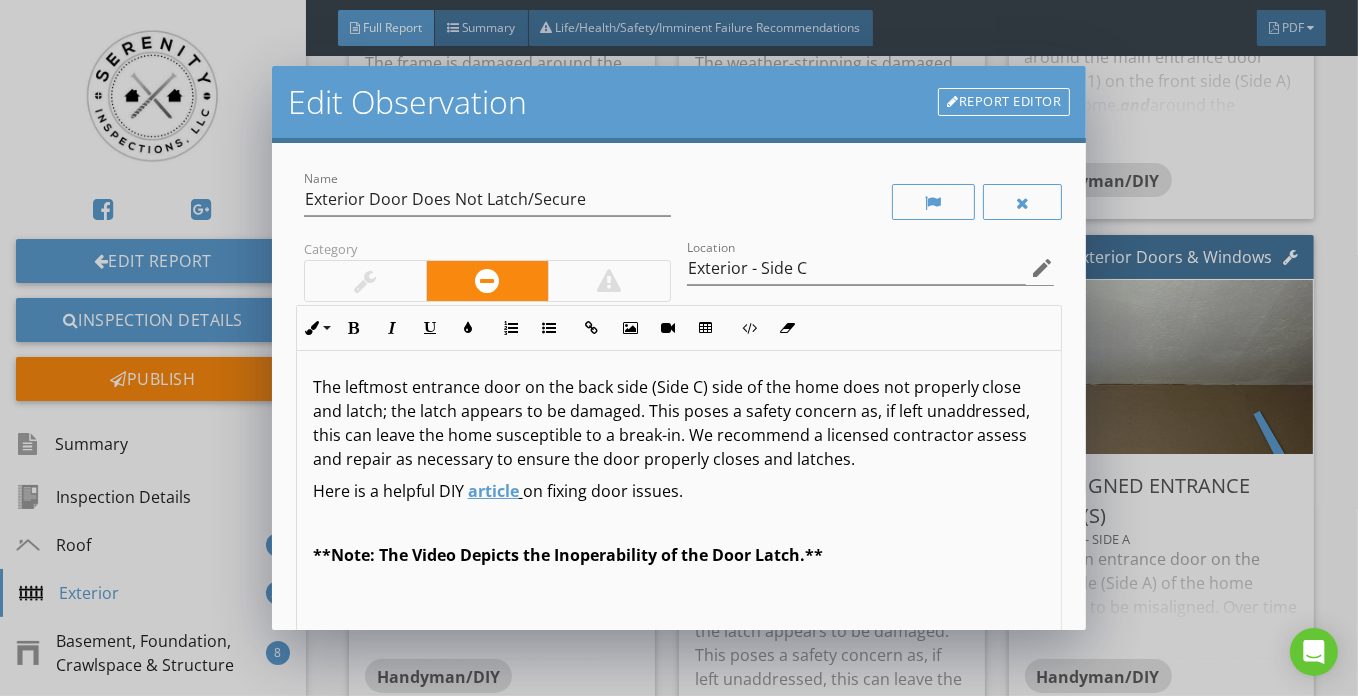 scroll, scrollTop: 0, scrollLeft: 0, axis: both 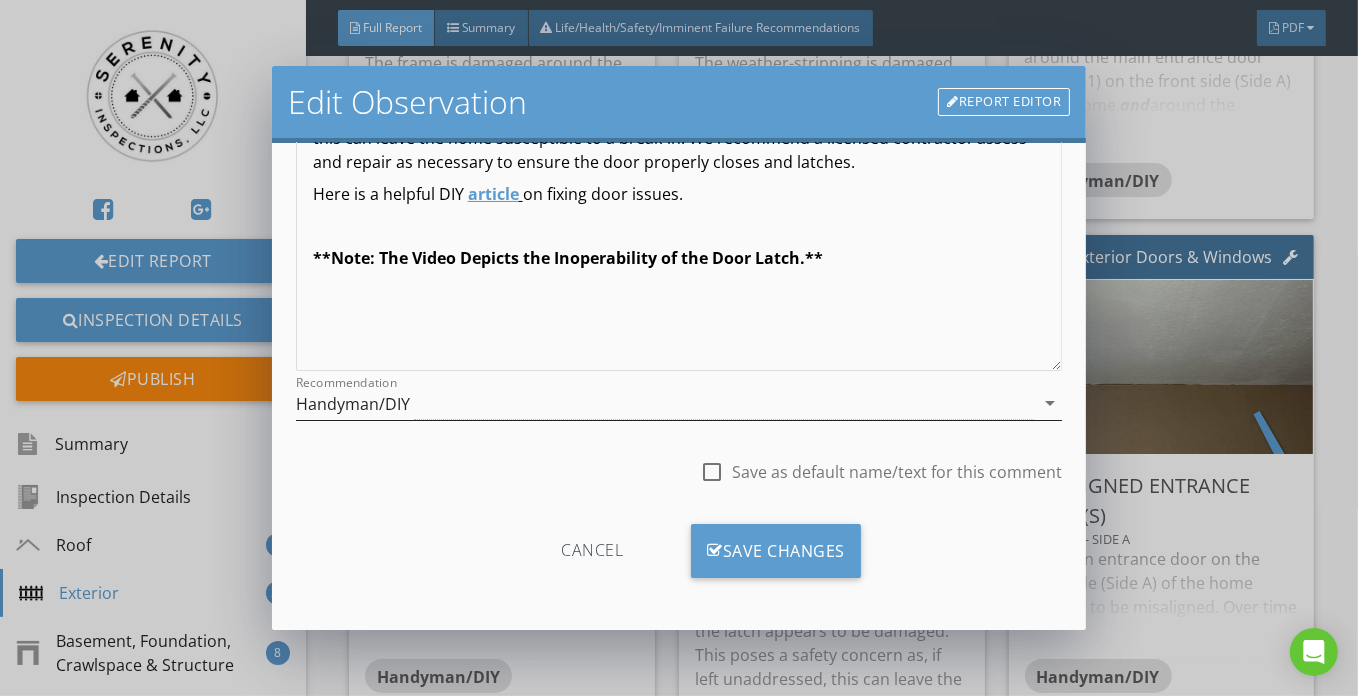 click on "Handyman/DIY" at bounding box center (665, 403) 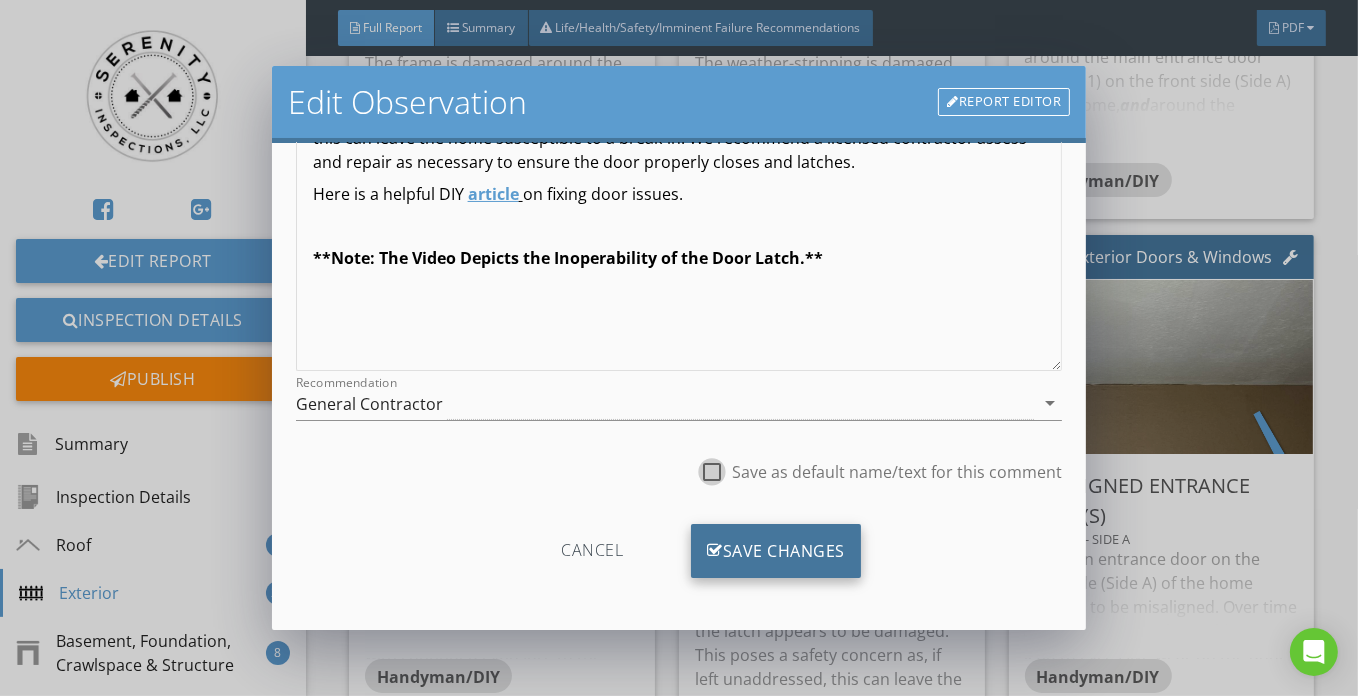 click on "Save Changes" at bounding box center (776, 551) 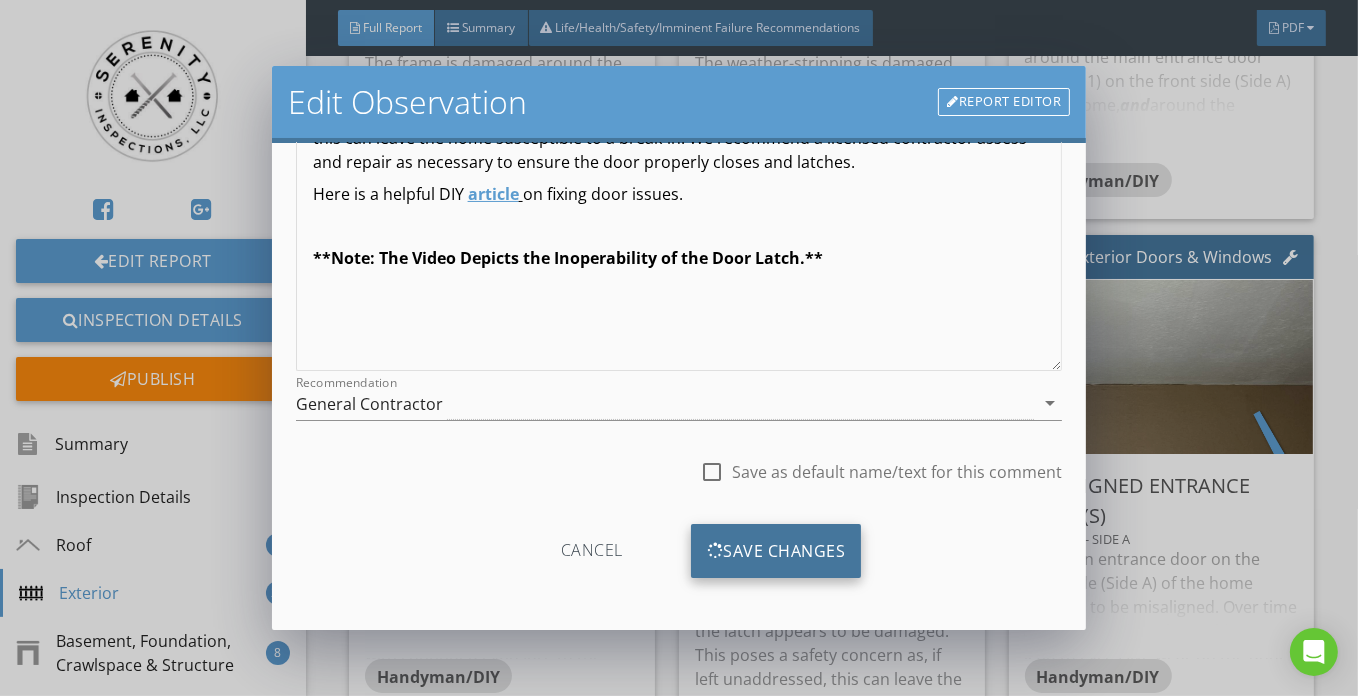 scroll, scrollTop: 61, scrollLeft: 0, axis: vertical 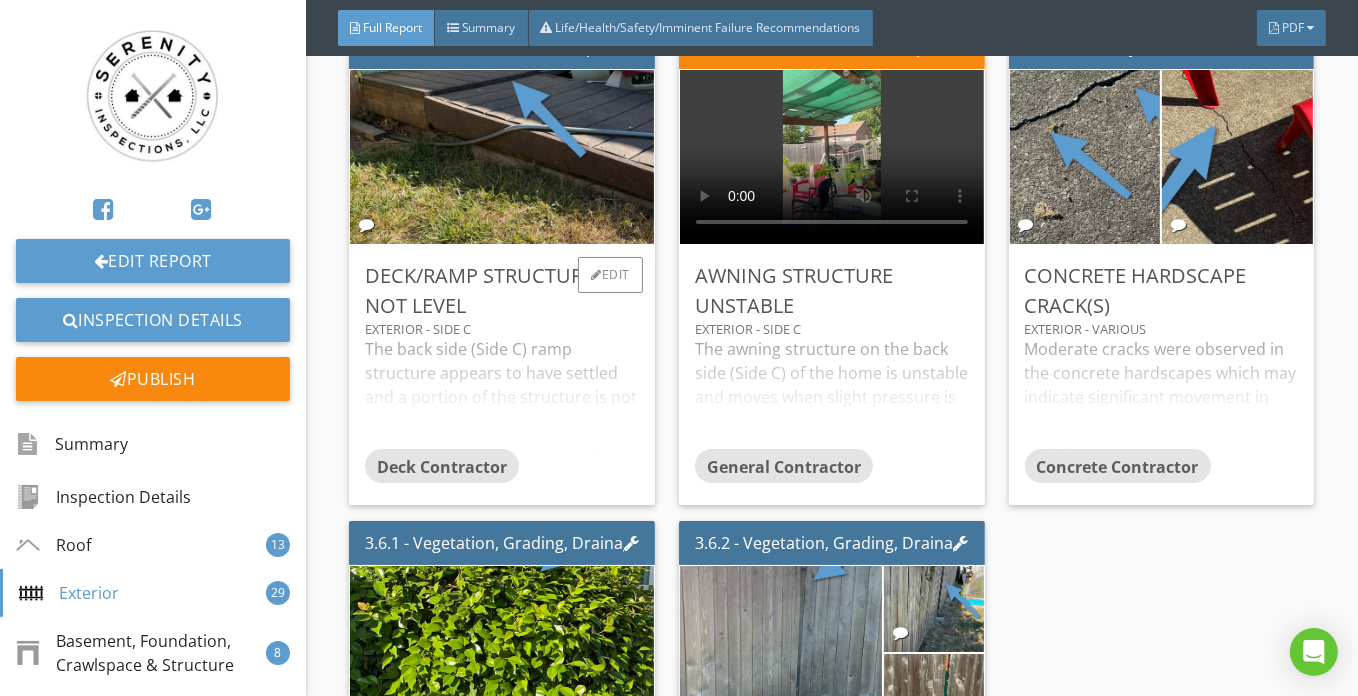 click on "The back side (Side C) ramp structure appears to have settled and a portion of the structure is not level. This could be due to settling of the underlying soil and uneven settling of the structure, and/or improper installation of the structure. Over time, the structure could further settle, resulting in stability of the ramp. Additionally, this has created a lip between sections of the ramp, which poses a possible trip hazard. We recommend a licensed contractor evaluate and correct as necessary." at bounding box center [502, 393] 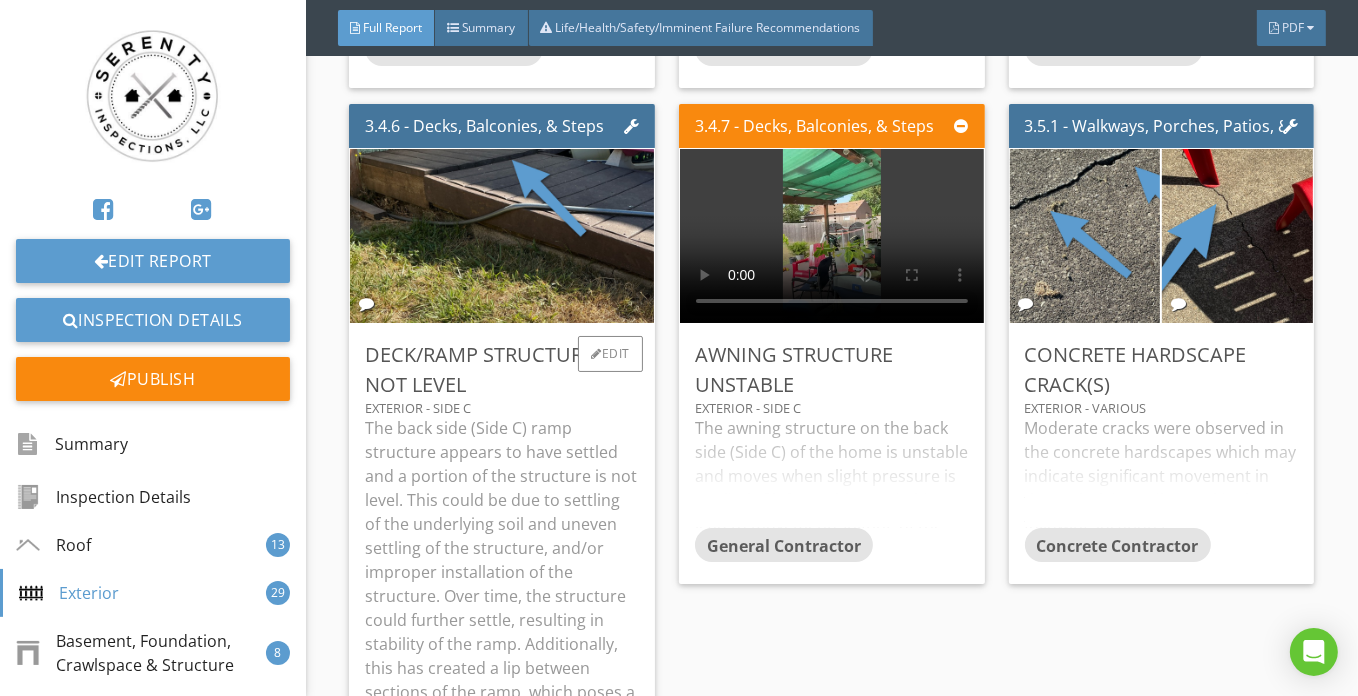 scroll, scrollTop: 10181, scrollLeft: 0, axis: vertical 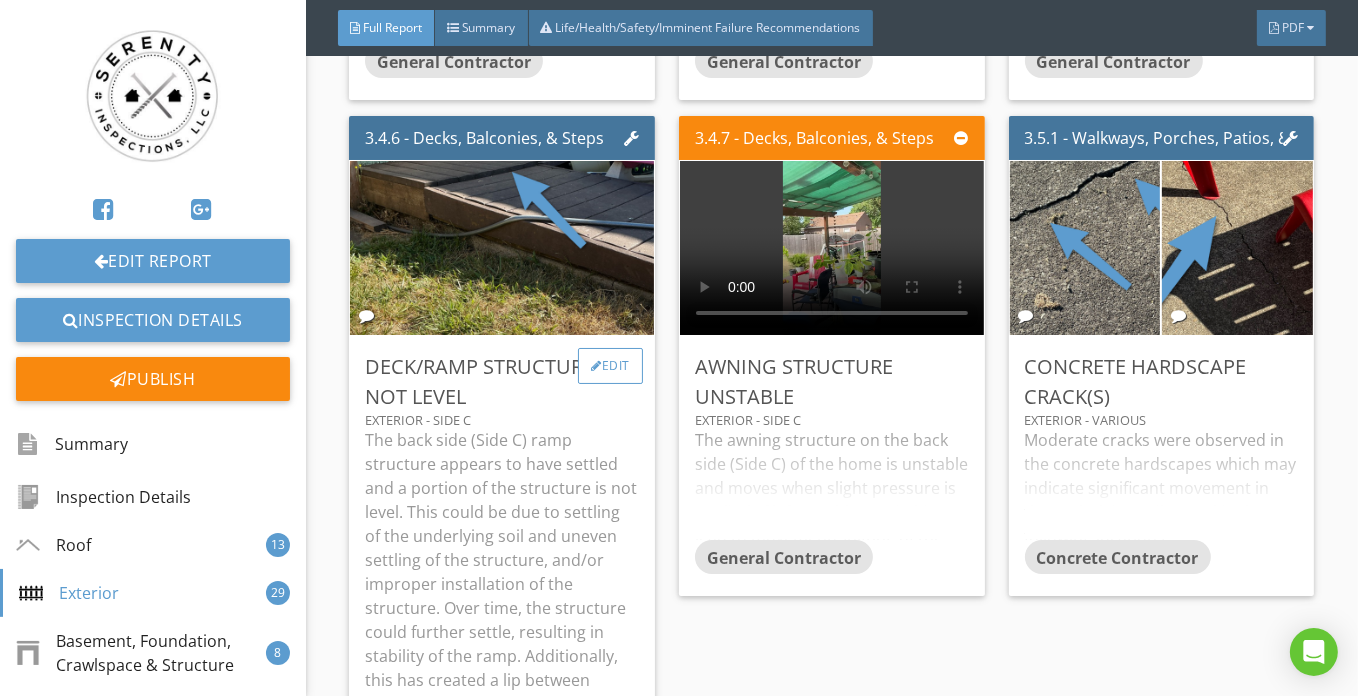click on "Edit" at bounding box center (610, 366) 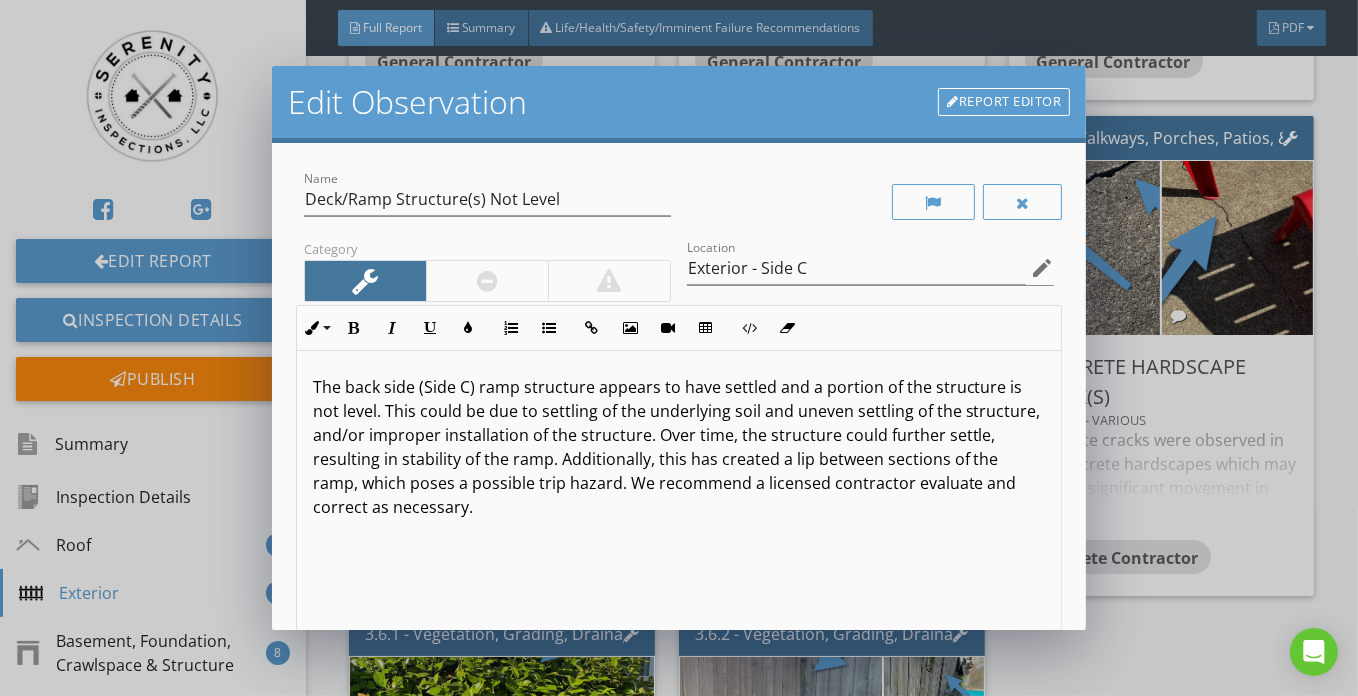 scroll, scrollTop: 0, scrollLeft: 0, axis: both 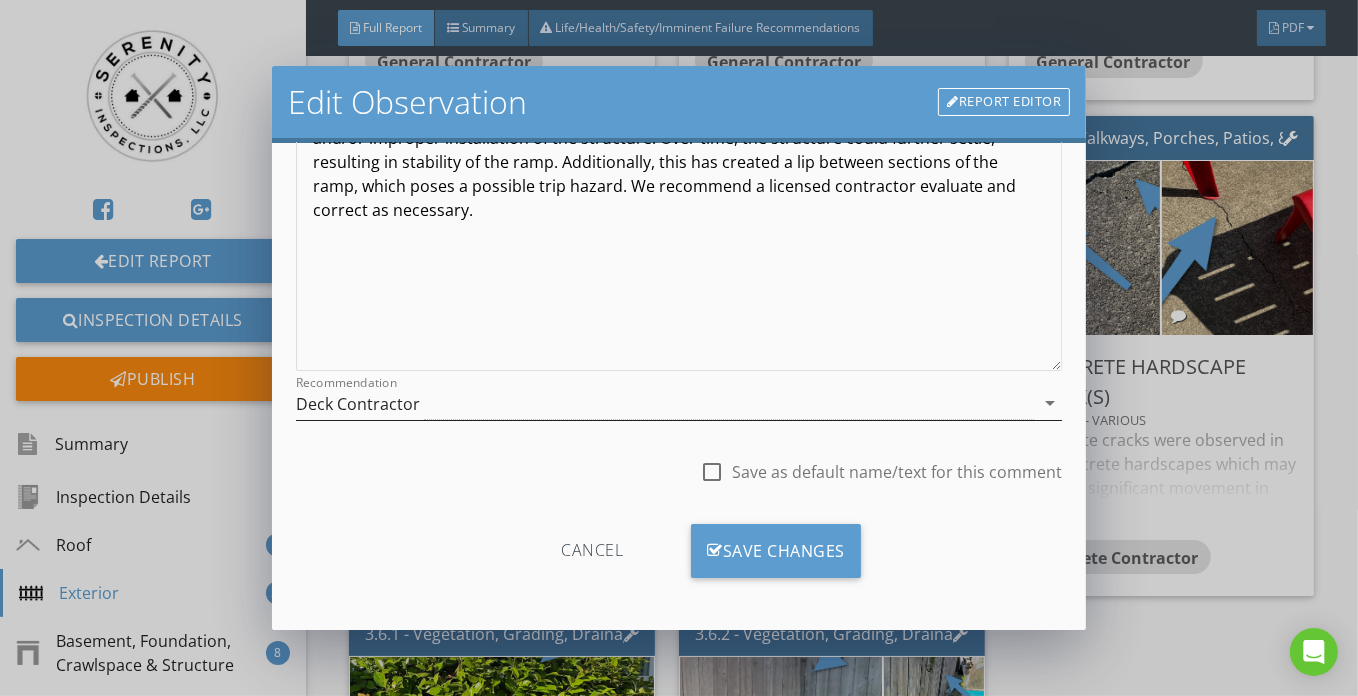 click on "Deck Contractor" at bounding box center (665, 403) 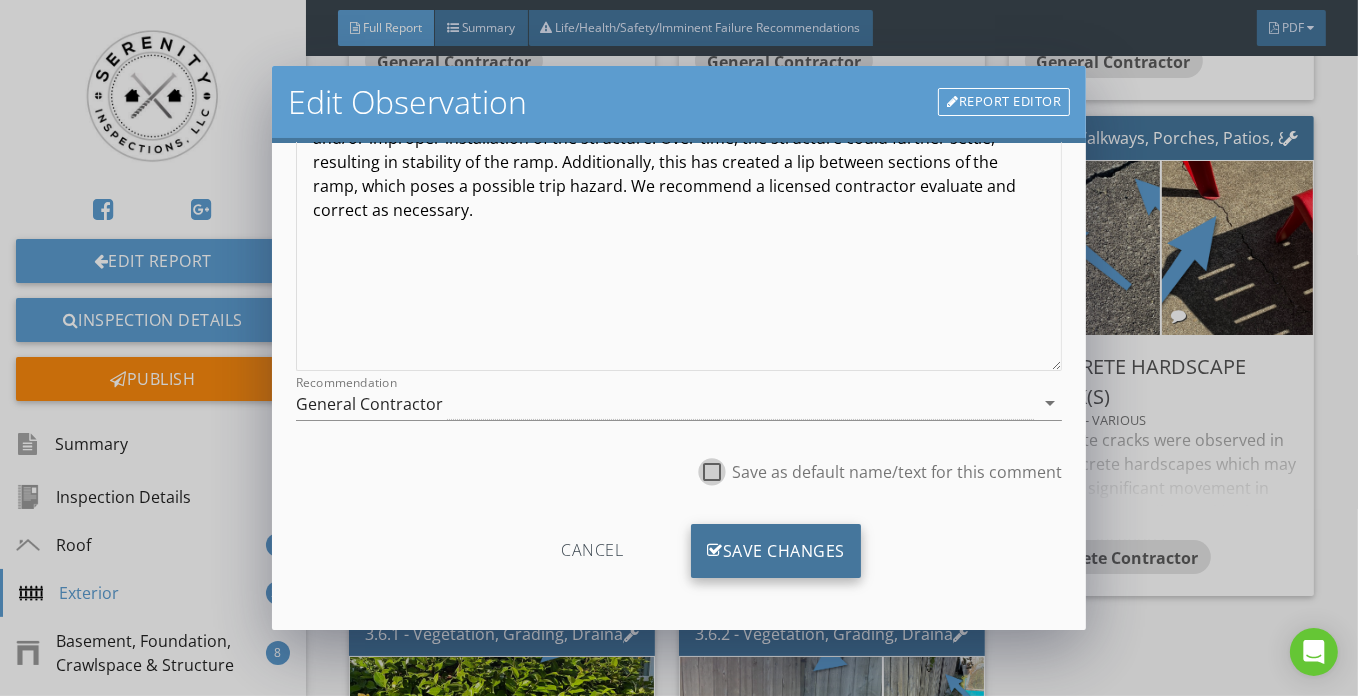 click on "Save Changes" at bounding box center [776, 551] 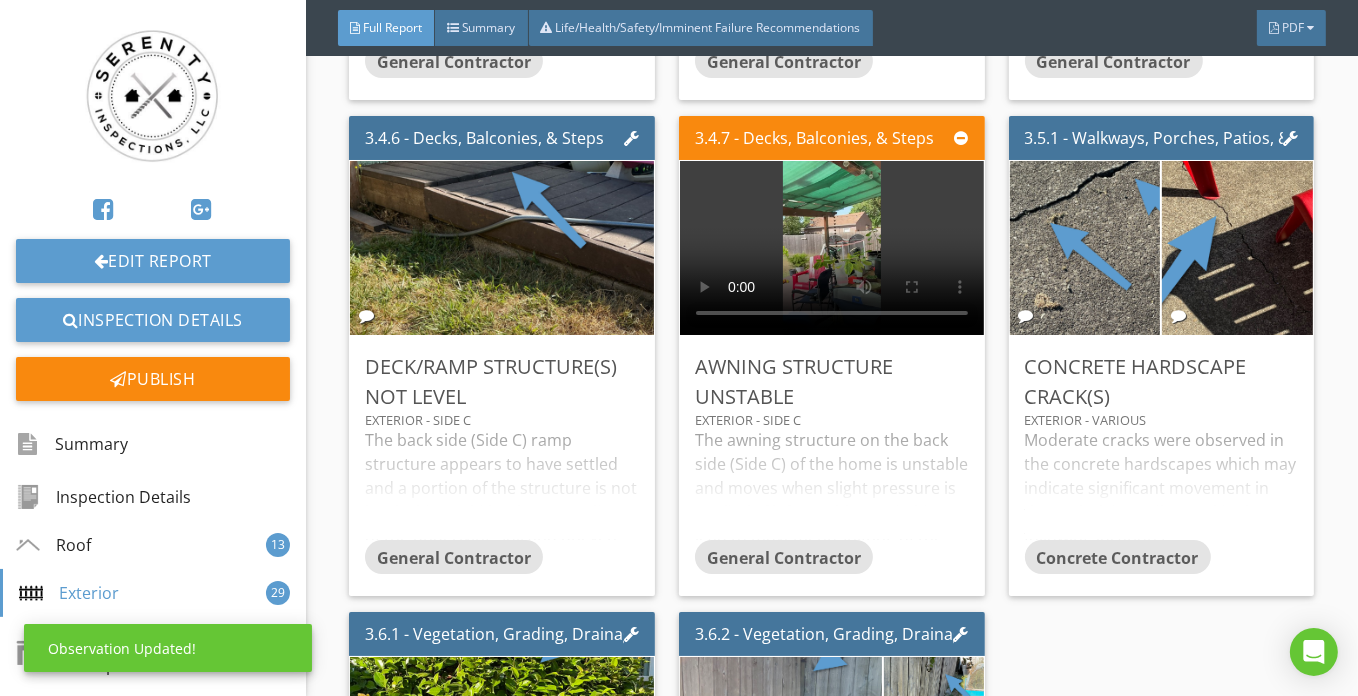 scroll, scrollTop: 61, scrollLeft: 0, axis: vertical 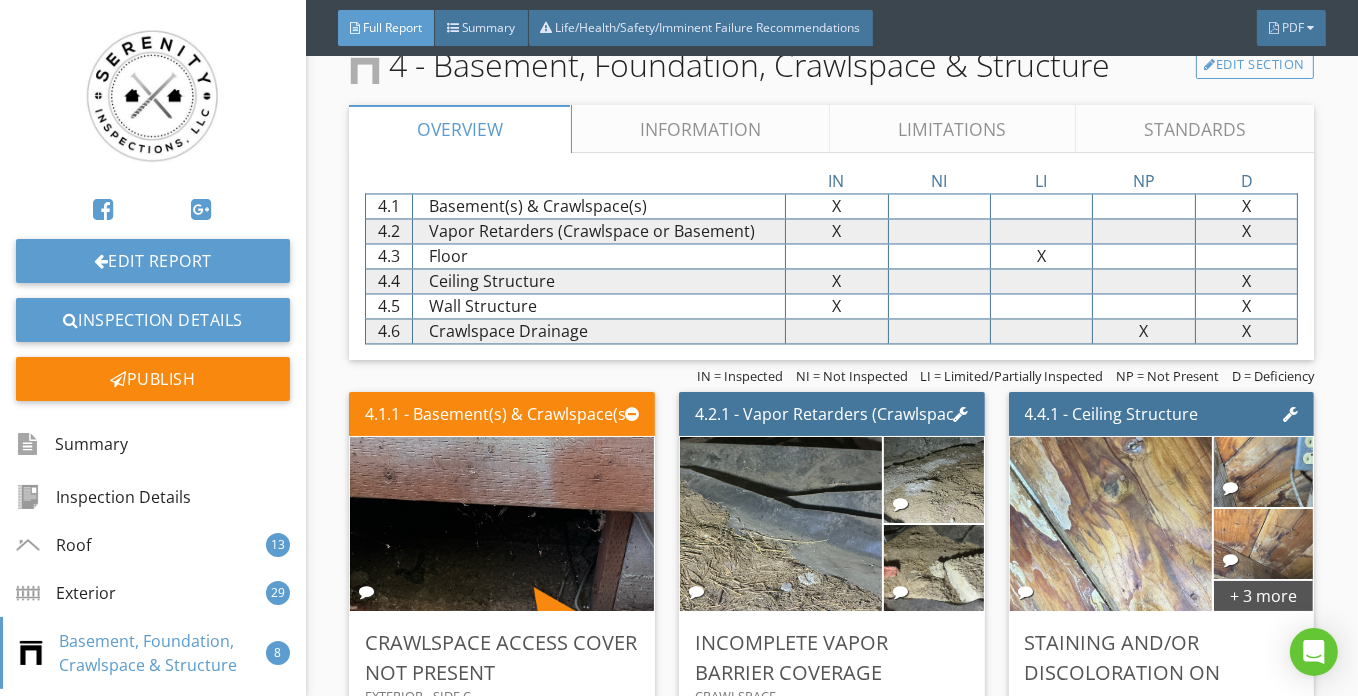 click on "Limitations" at bounding box center [953, 129] 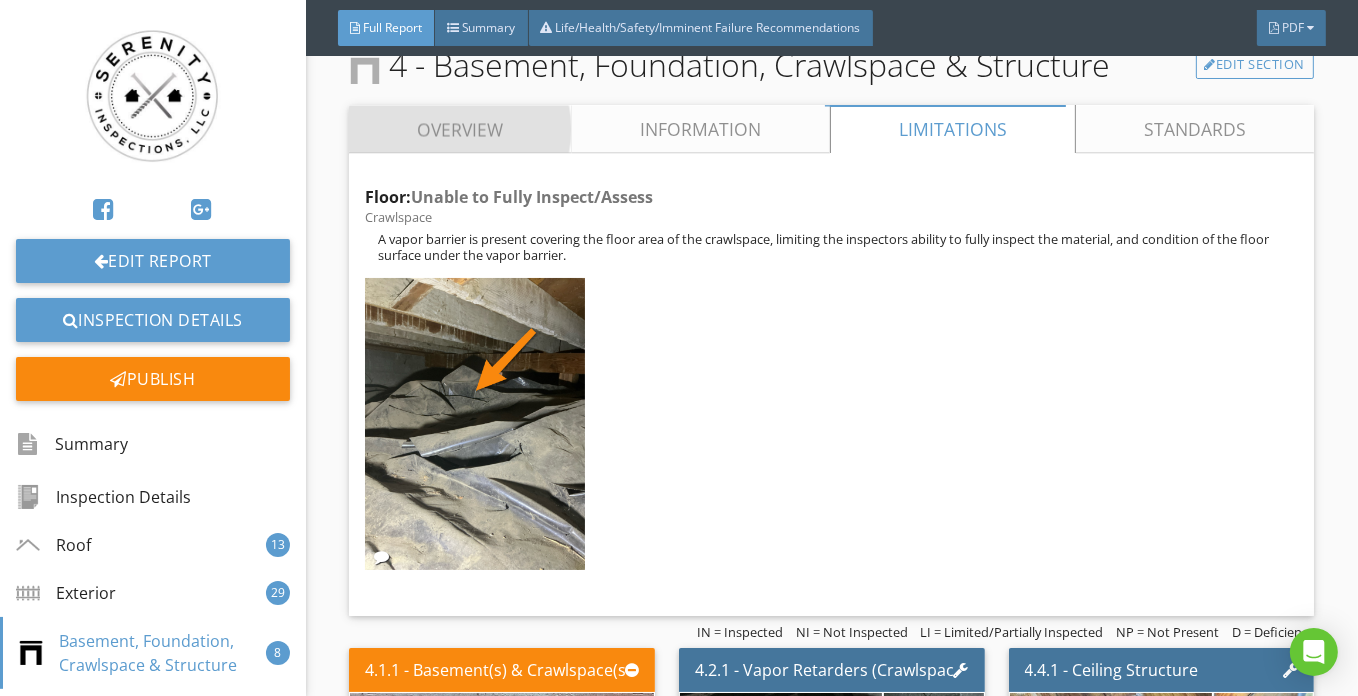 click on "Overview" at bounding box center [460, 129] 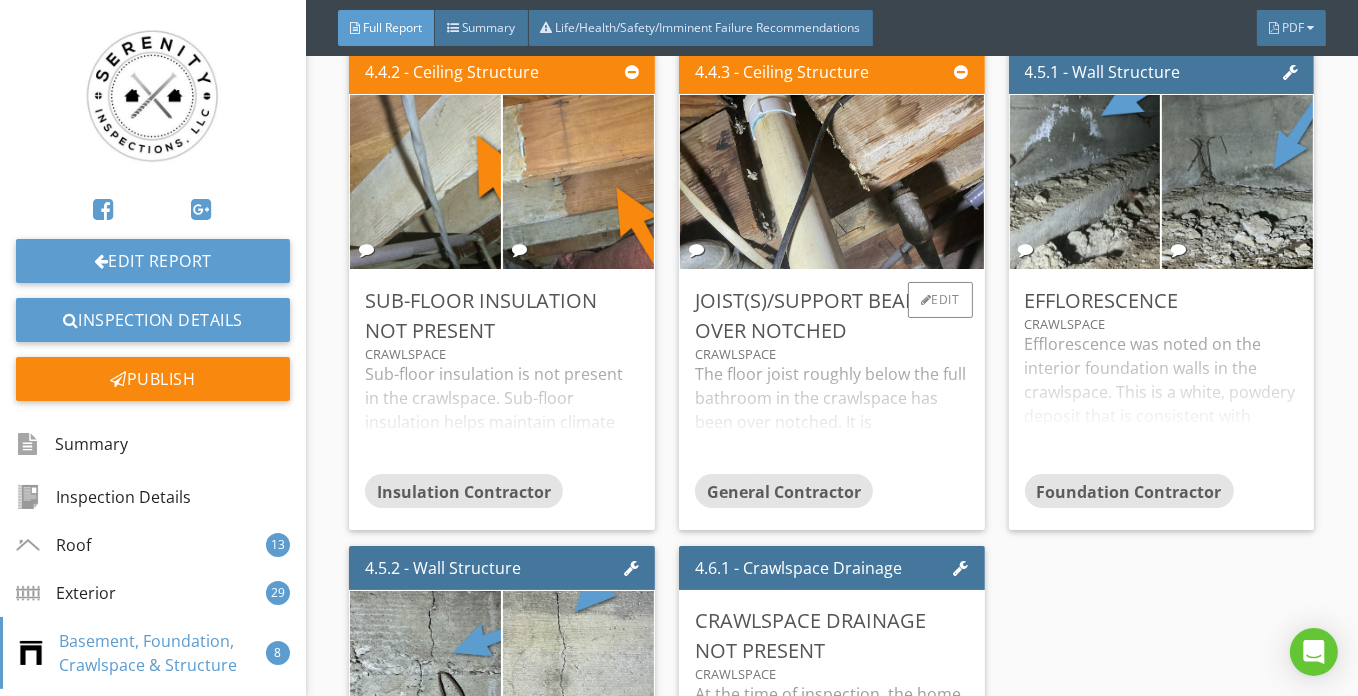 scroll, scrollTop: 12090, scrollLeft: 0, axis: vertical 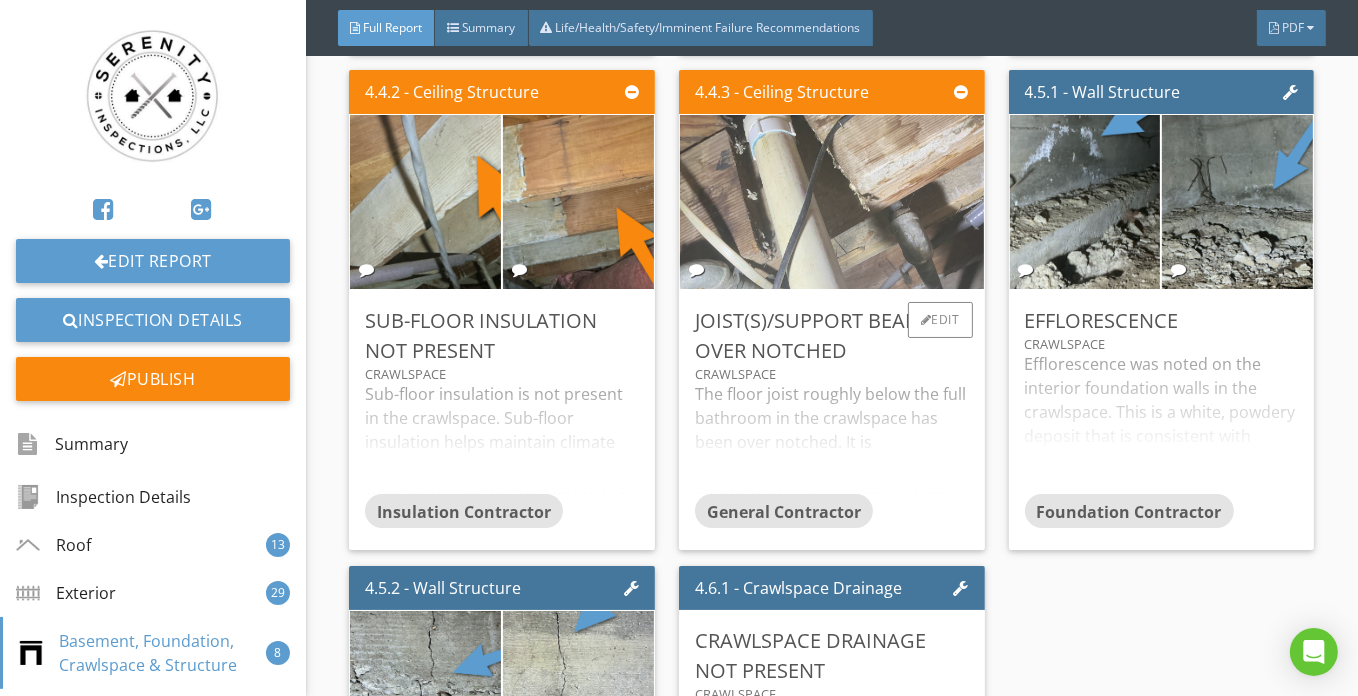 click at bounding box center (832, 201) 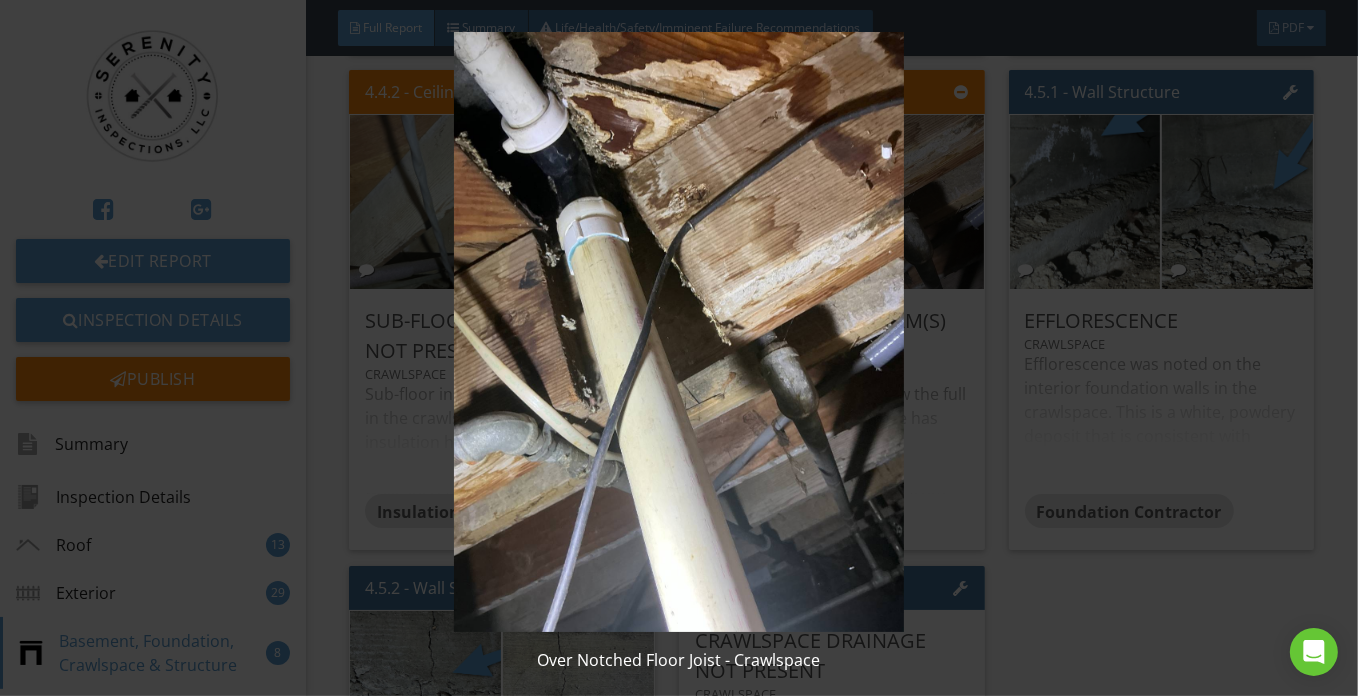 click at bounding box center [678, 332] 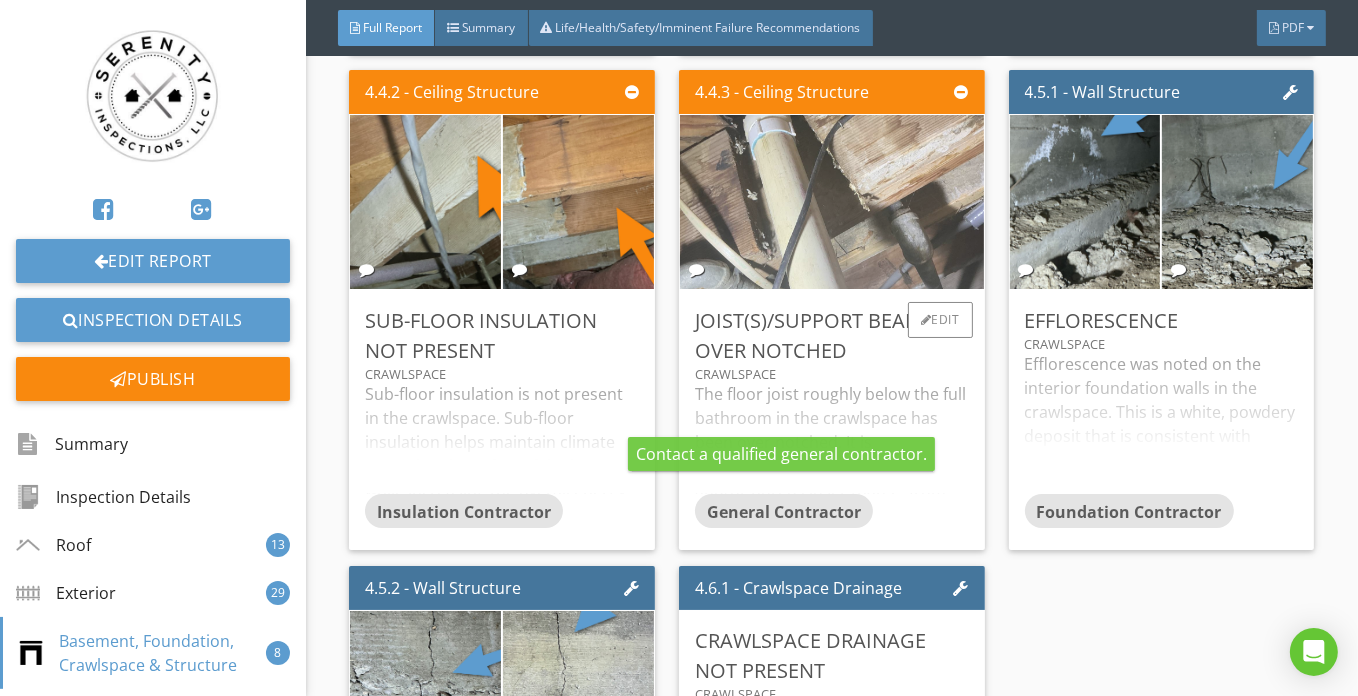 click at bounding box center (832, 201) 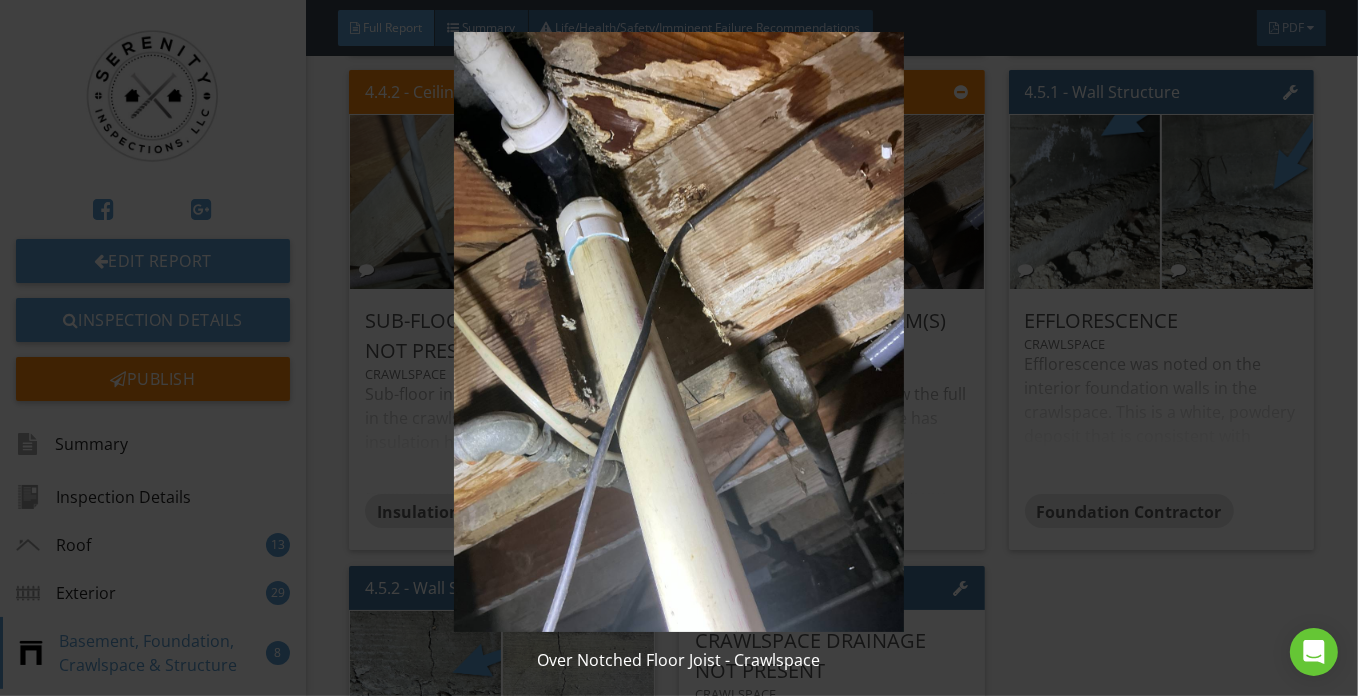 click at bounding box center (678, 332) 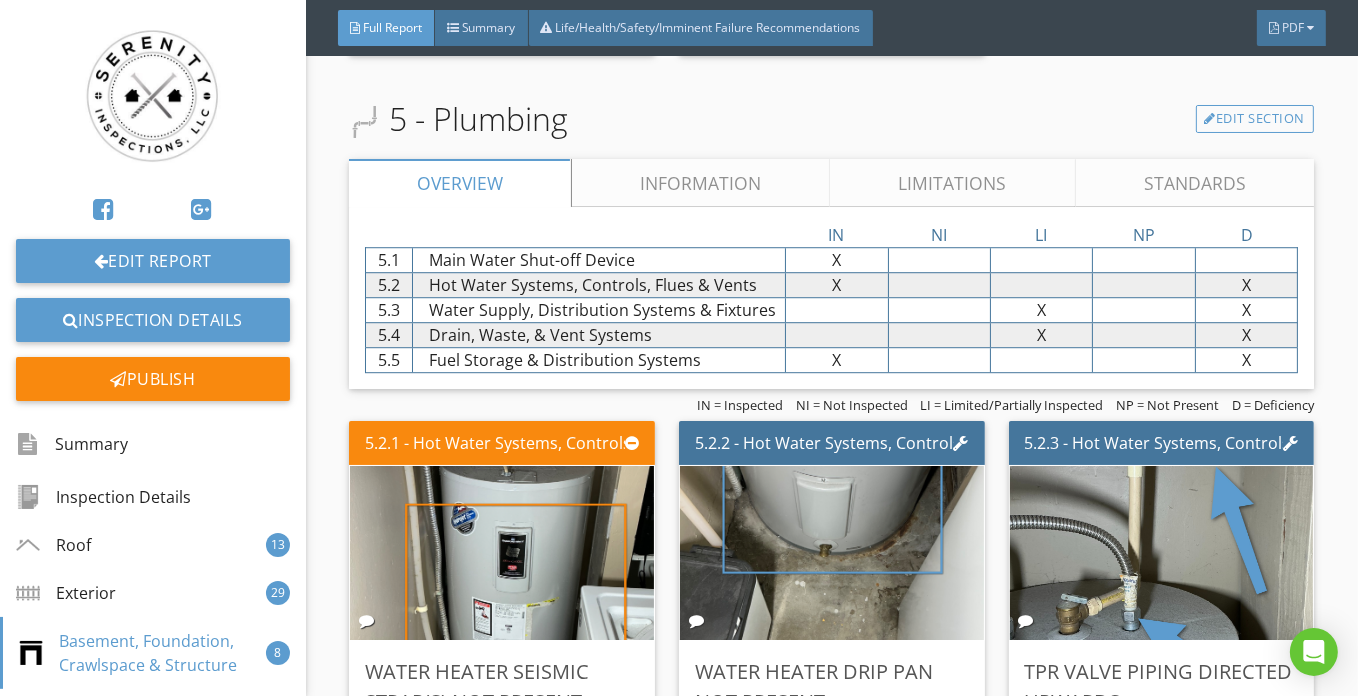scroll, scrollTop: 13181, scrollLeft: 0, axis: vertical 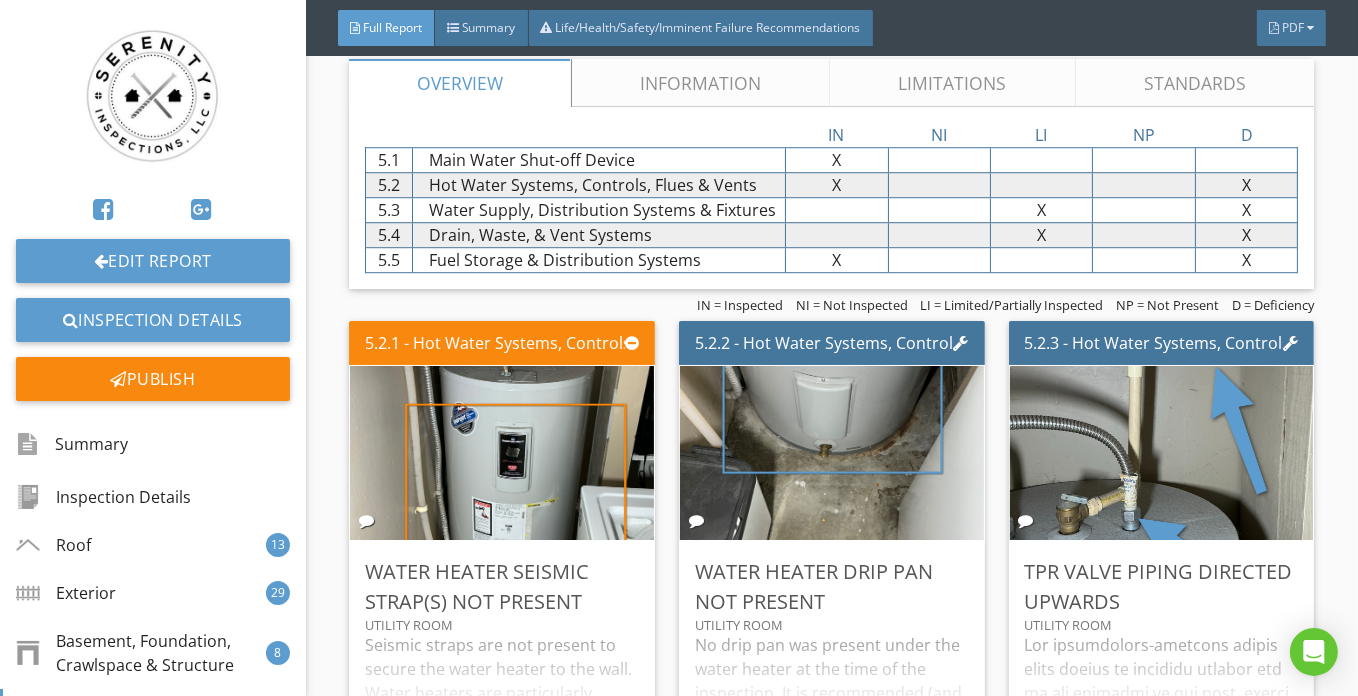 click on "Limitations" at bounding box center [953, 83] 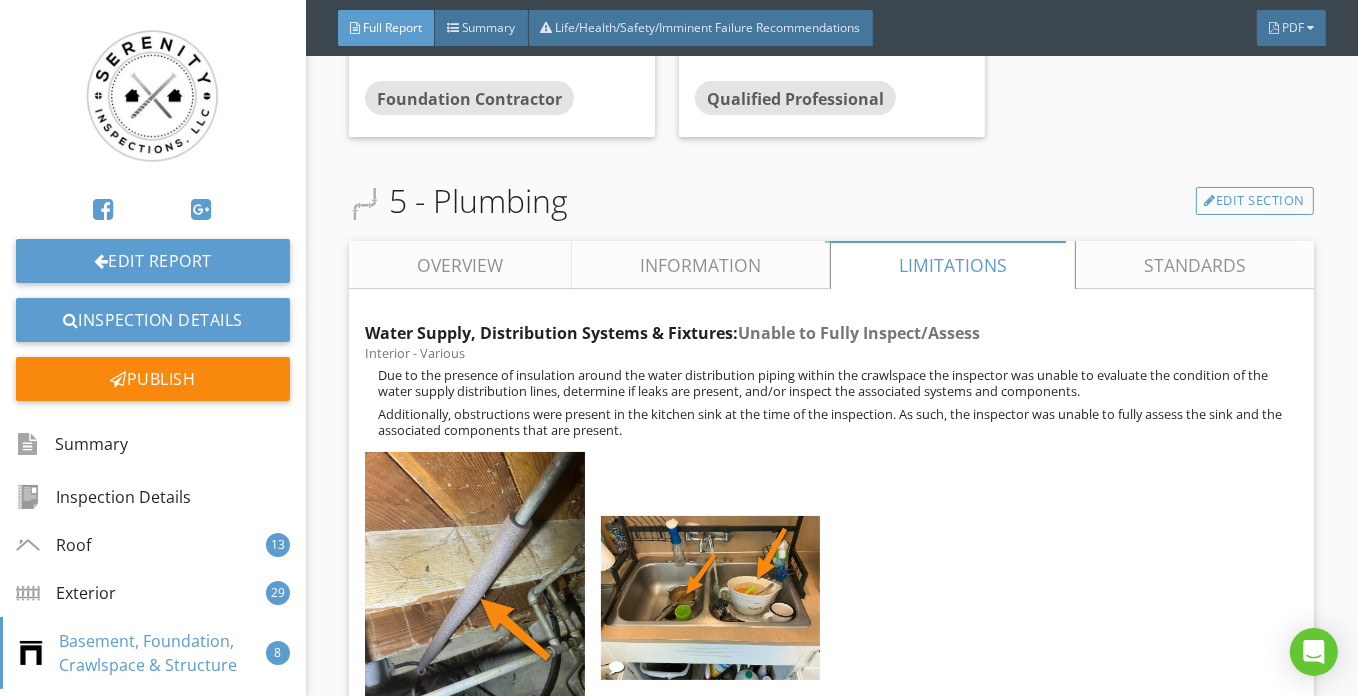 click on "Overview" at bounding box center [460, 265] 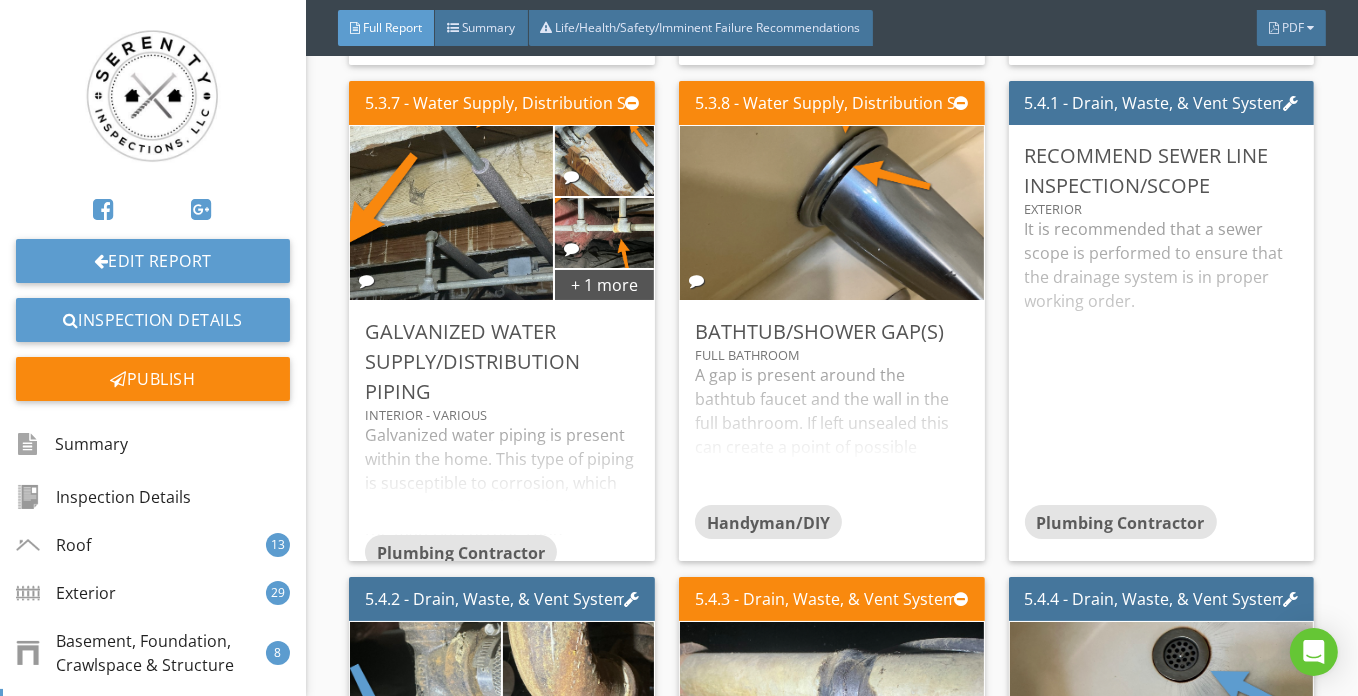 scroll, scrollTop: 15090, scrollLeft: 0, axis: vertical 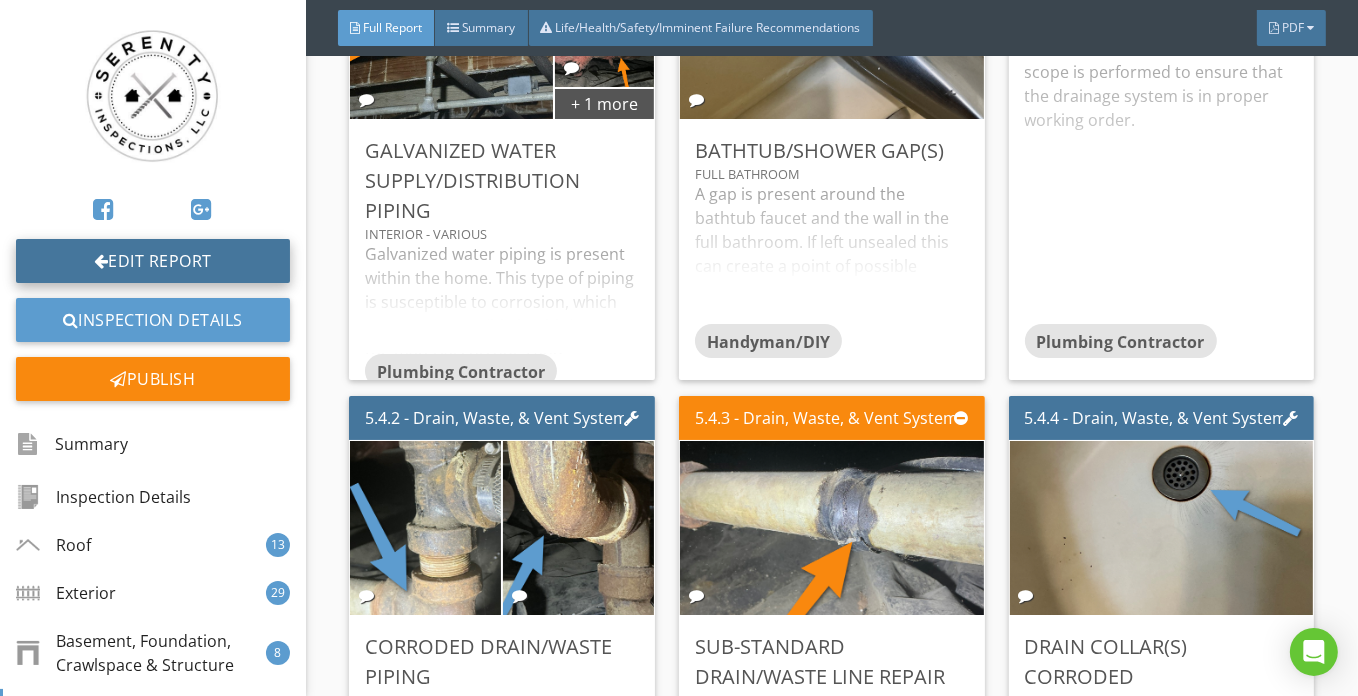 click on "Edit Report" at bounding box center (153, 261) 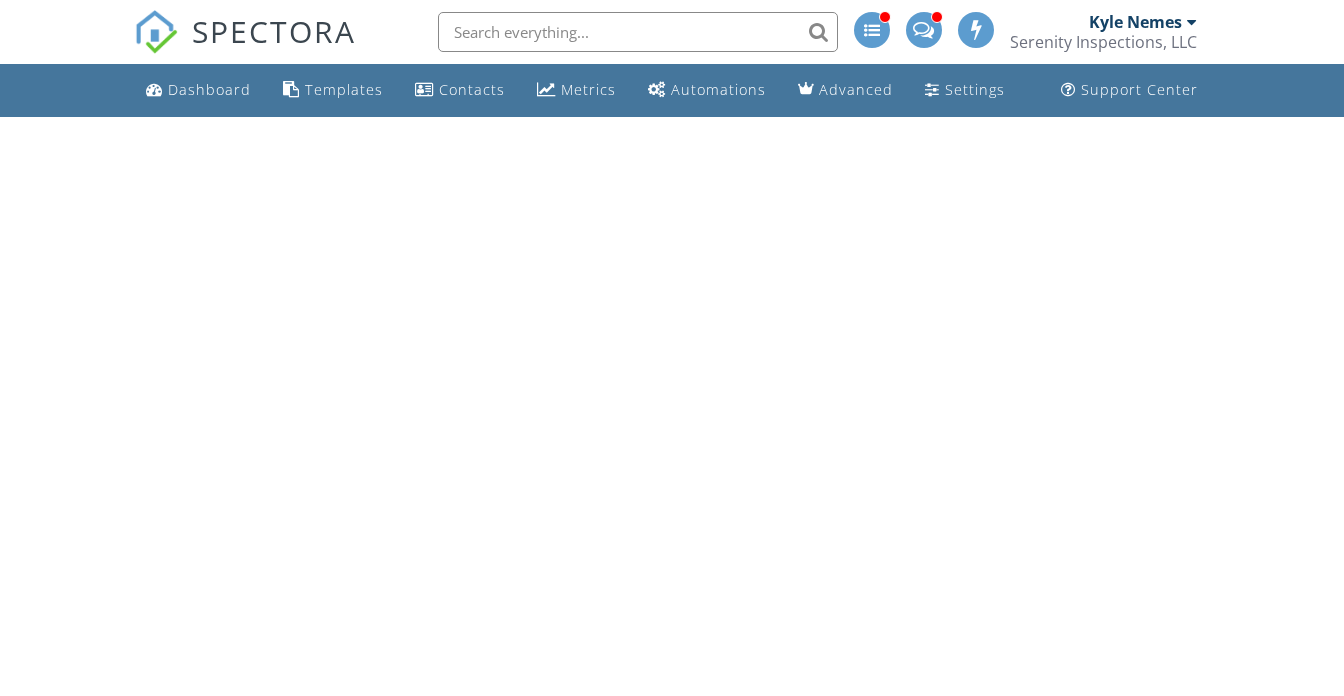 scroll, scrollTop: 0, scrollLeft: 0, axis: both 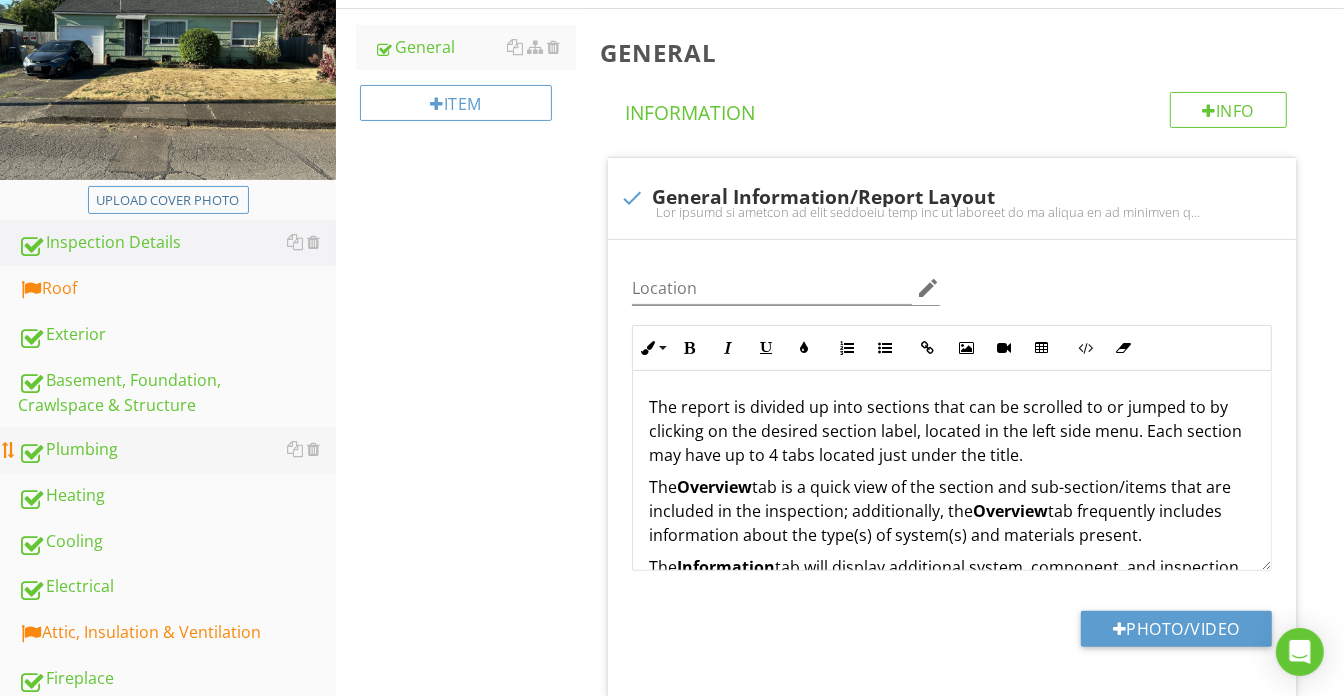 click on "Plumbing" at bounding box center [177, 450] 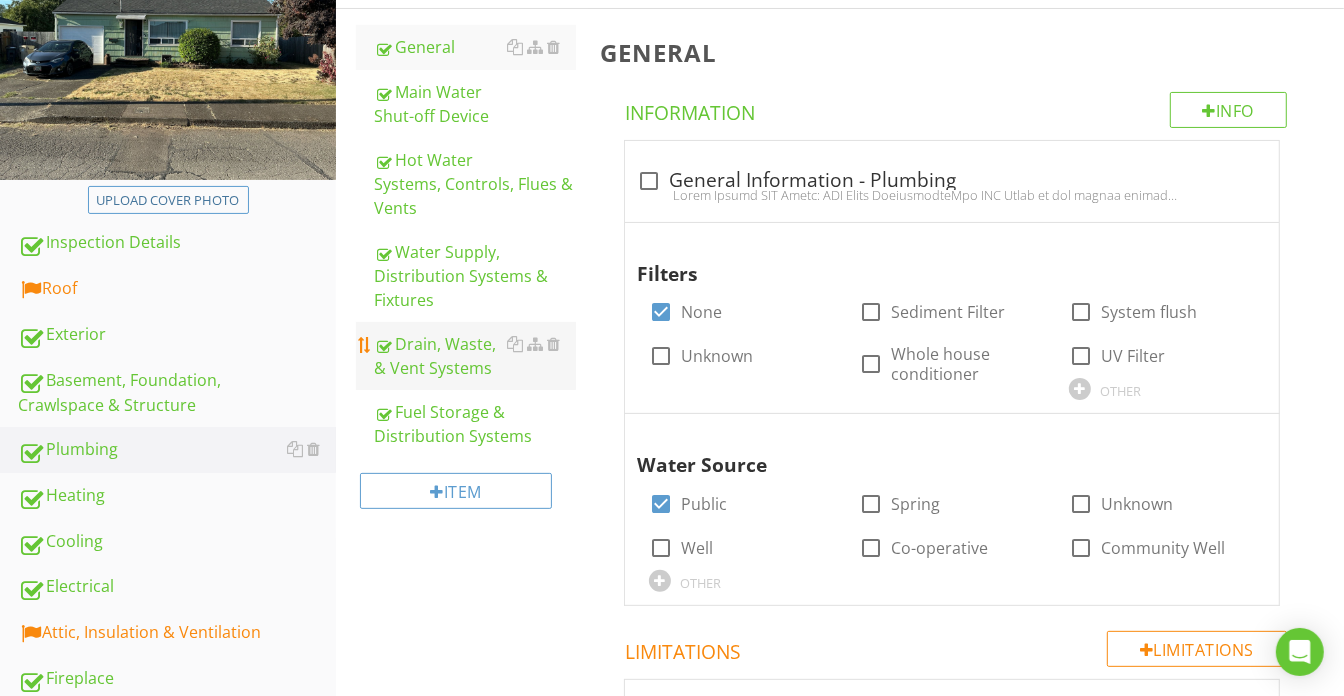 drag, startPoint x: 406, startPoint y: 381, endPoint x: 534, endPoint y: 361, distance: 129.55309 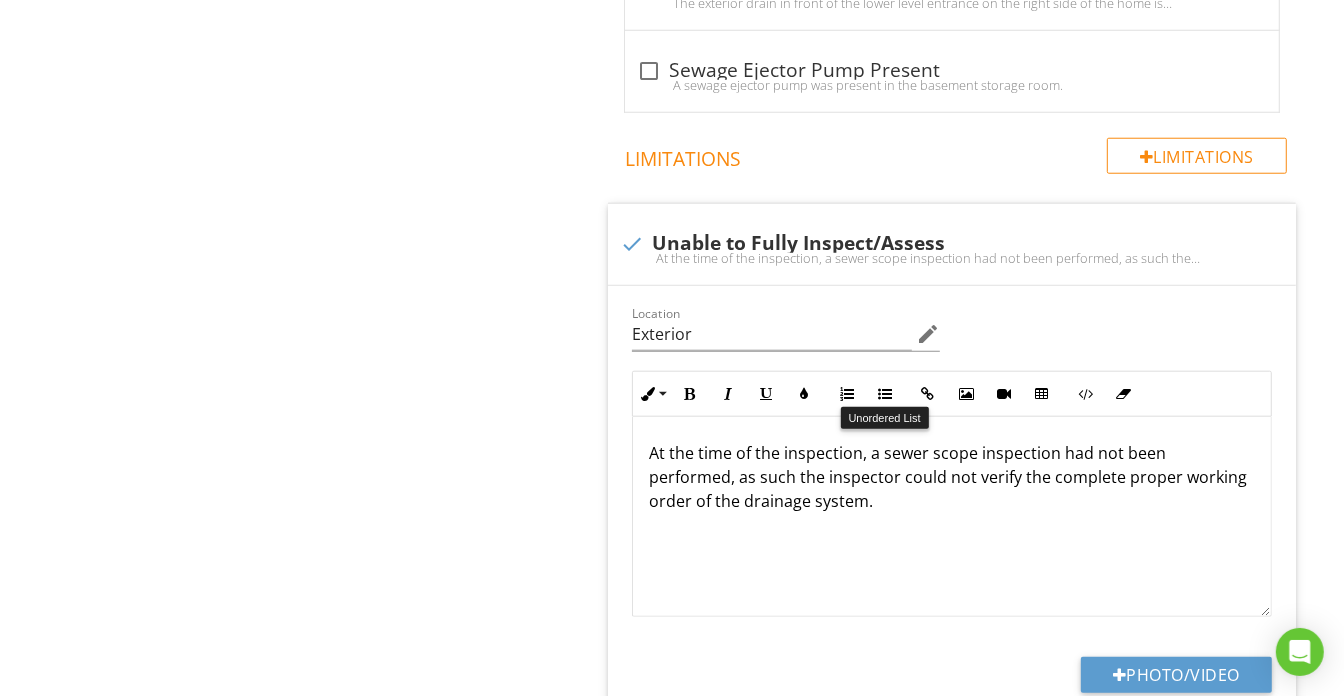 scroll, scrollTop: 1363, scrollLeft: 0, axis: vertical 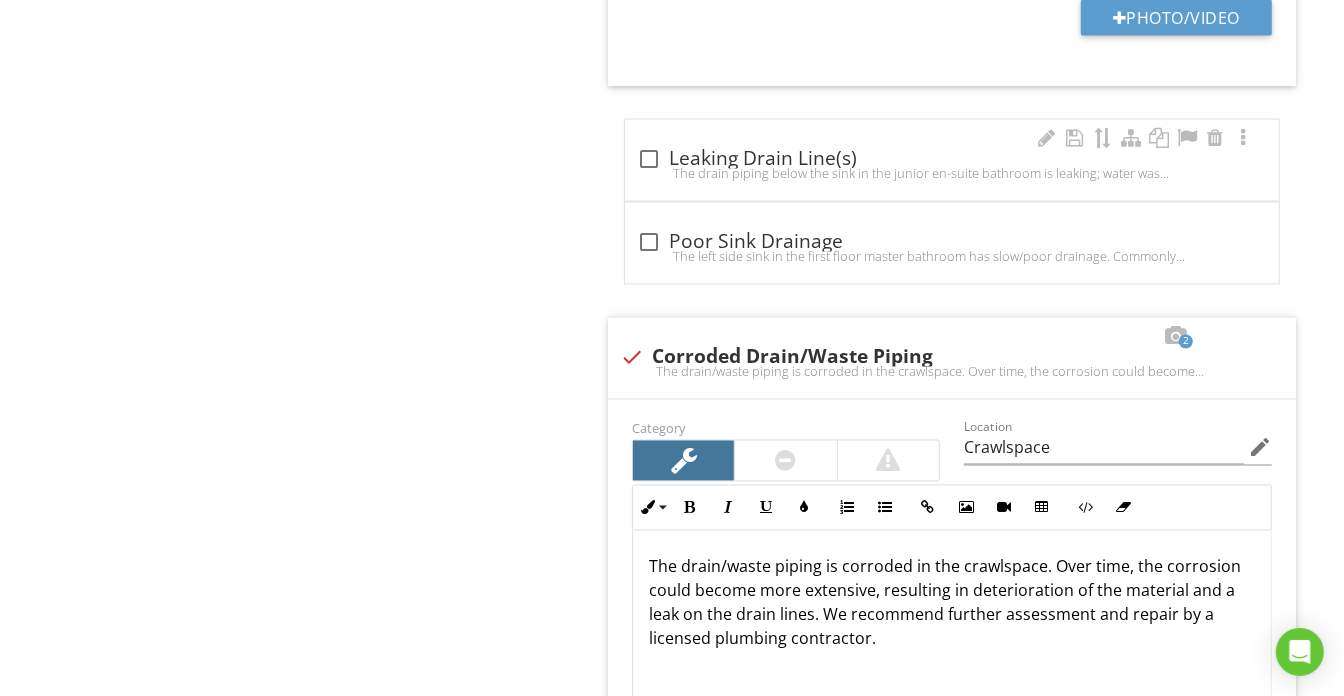 click on "The drain piping below the sink in the junior en-suite bathroom is leaking; water was observed dripping from the drain piping and collecting on the cabinet floor. If left unaddressed, this could result in a larger water leak and failure of the drain line, while causing damage and/or deterioration to the cabinet or sub-floor structure. We recommend a licensed plumbing contractor assess and repair as necessary; additionally, we recommend not utilizing the shower until repairs have been completed.**Note: The Video Depicts the Active Leak from the Drain Line.**" at bounding box center [952, 174] 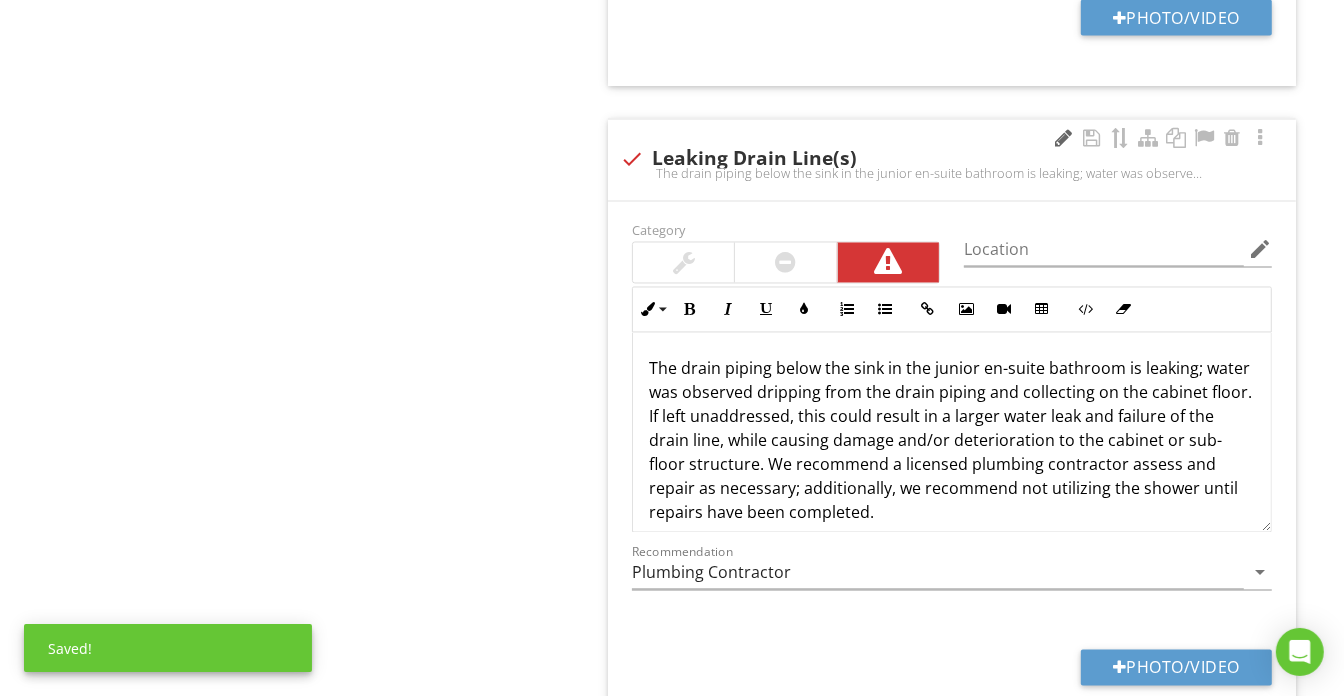 click at bounding box center [1064, 139] 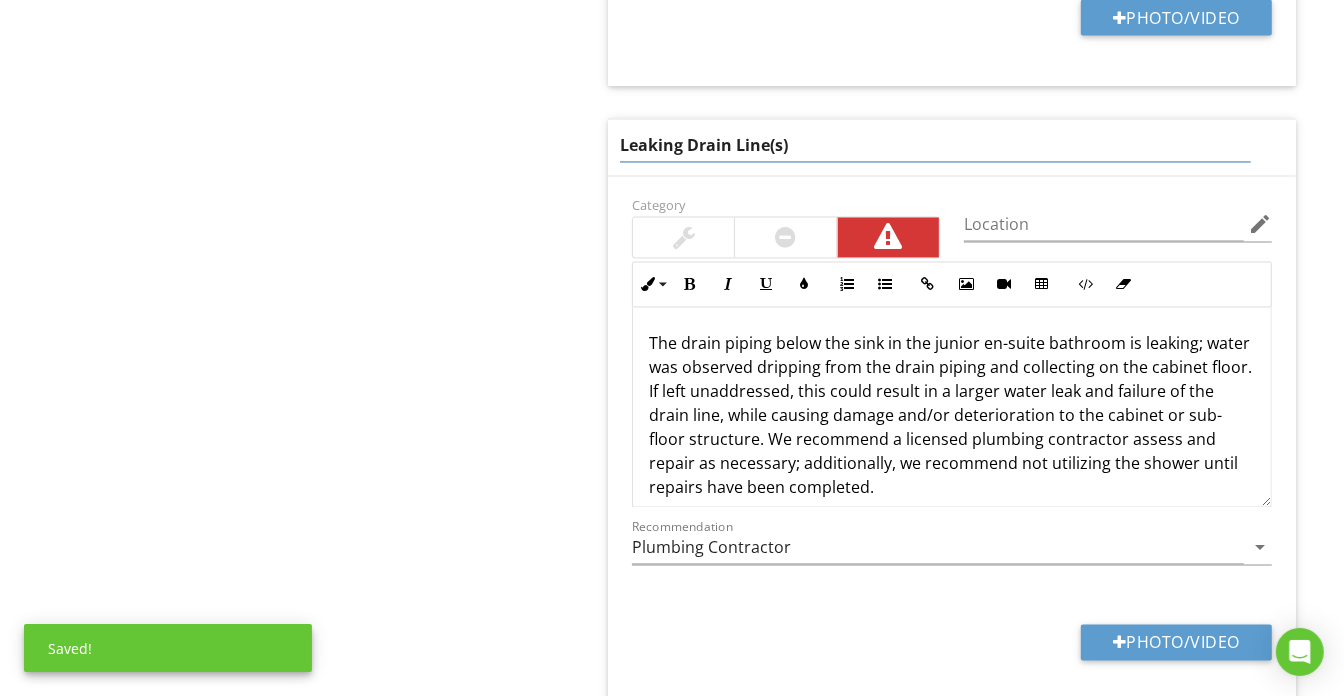 click at bounding box center (785, 238) 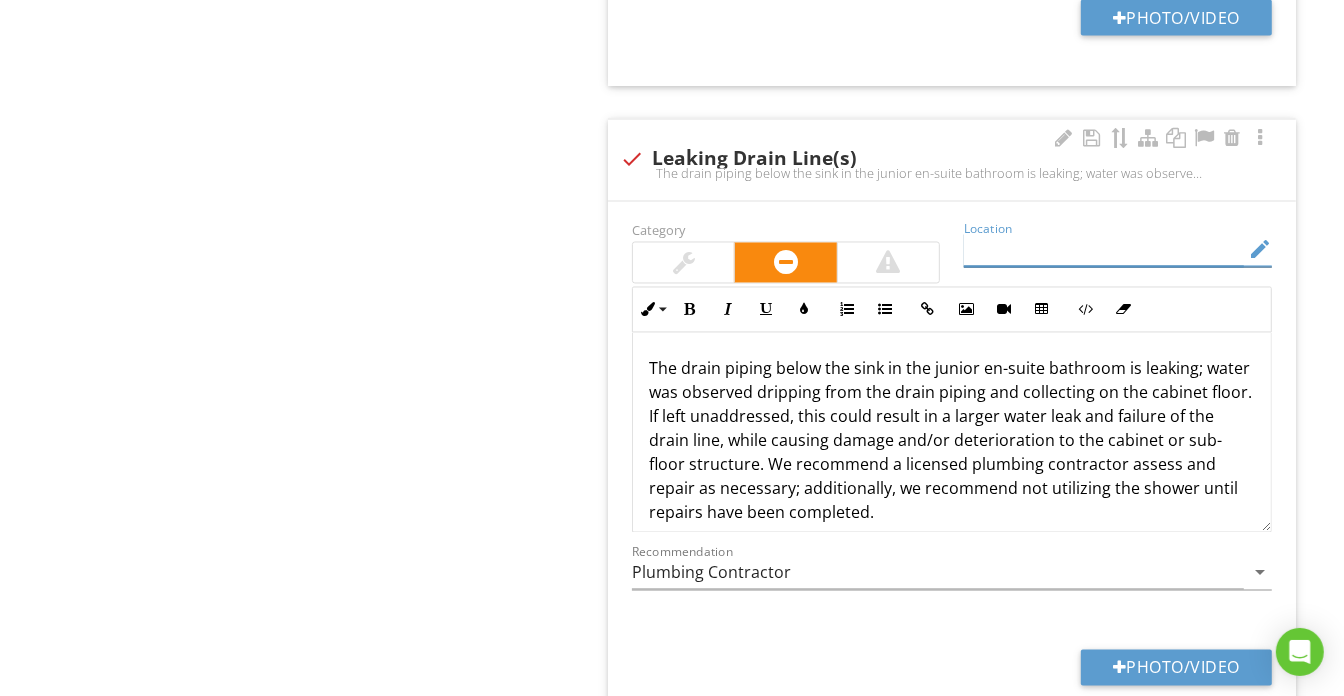 click at bounding box center [1104, 250] 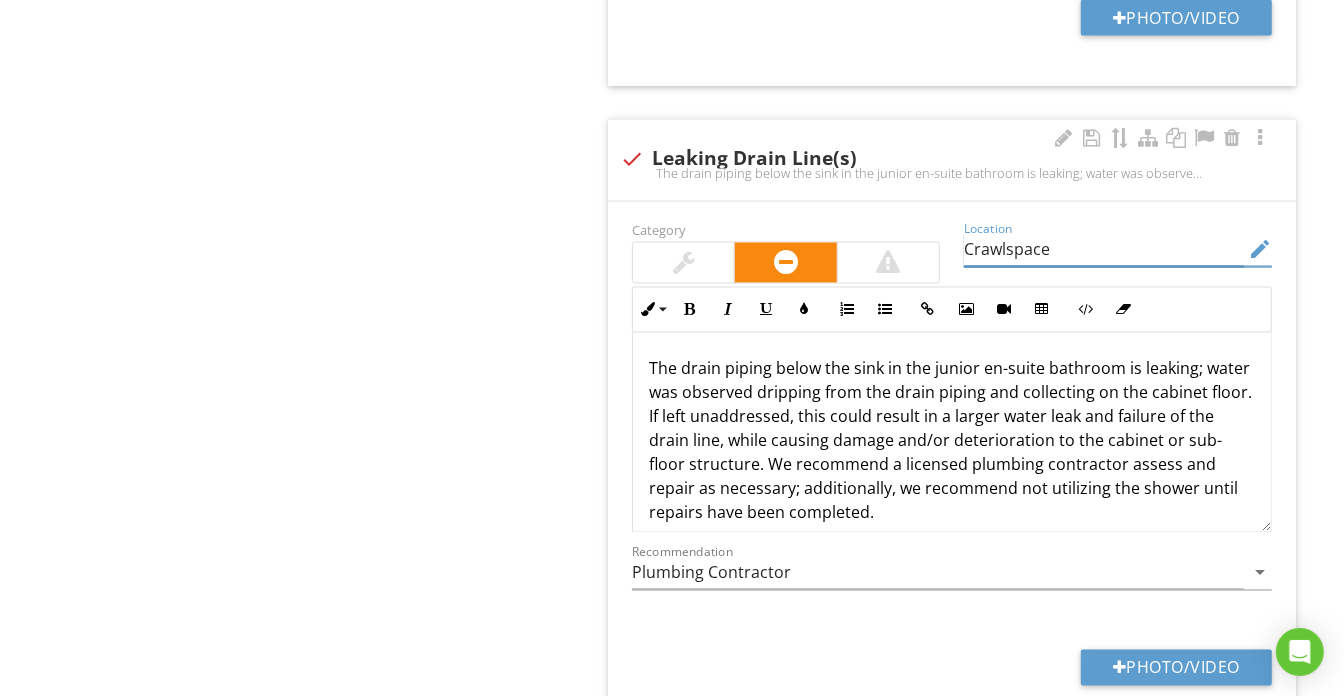type on "Crawlspace" 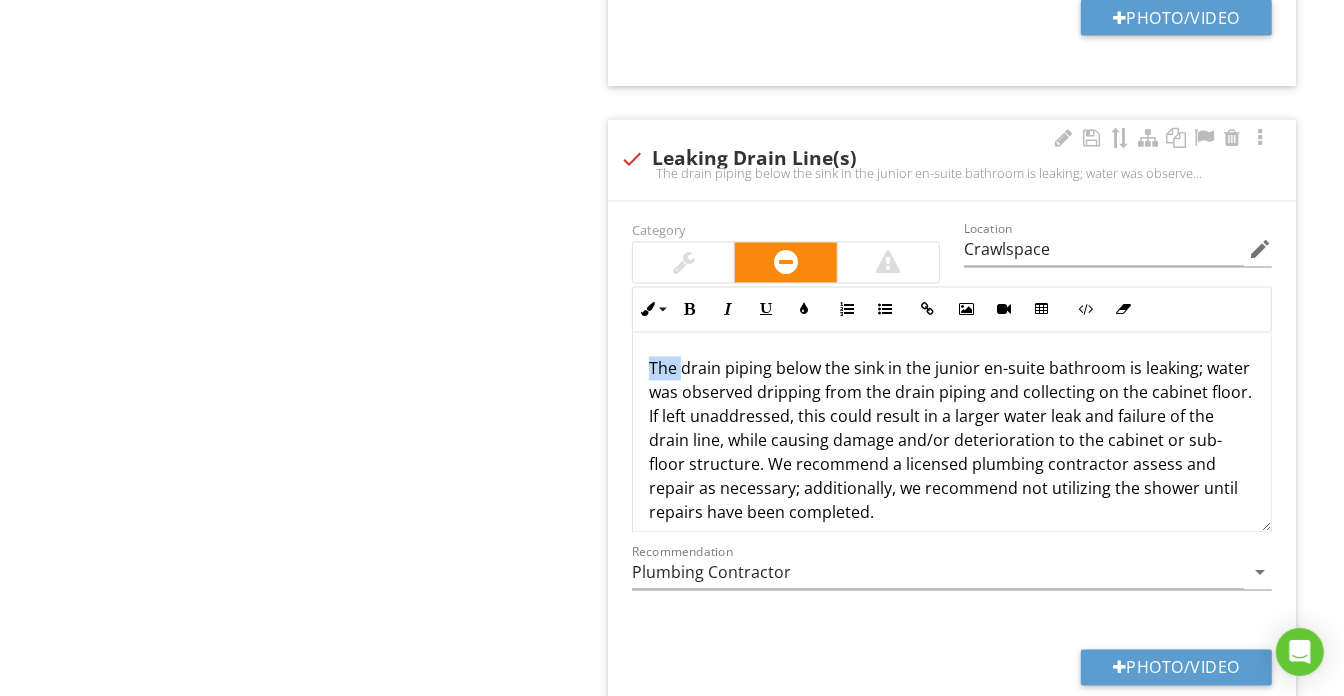drag, startPoint x: 678, startPoint y: 360, endPoint x: 635, endPoint y: 363, distance: 43.104523 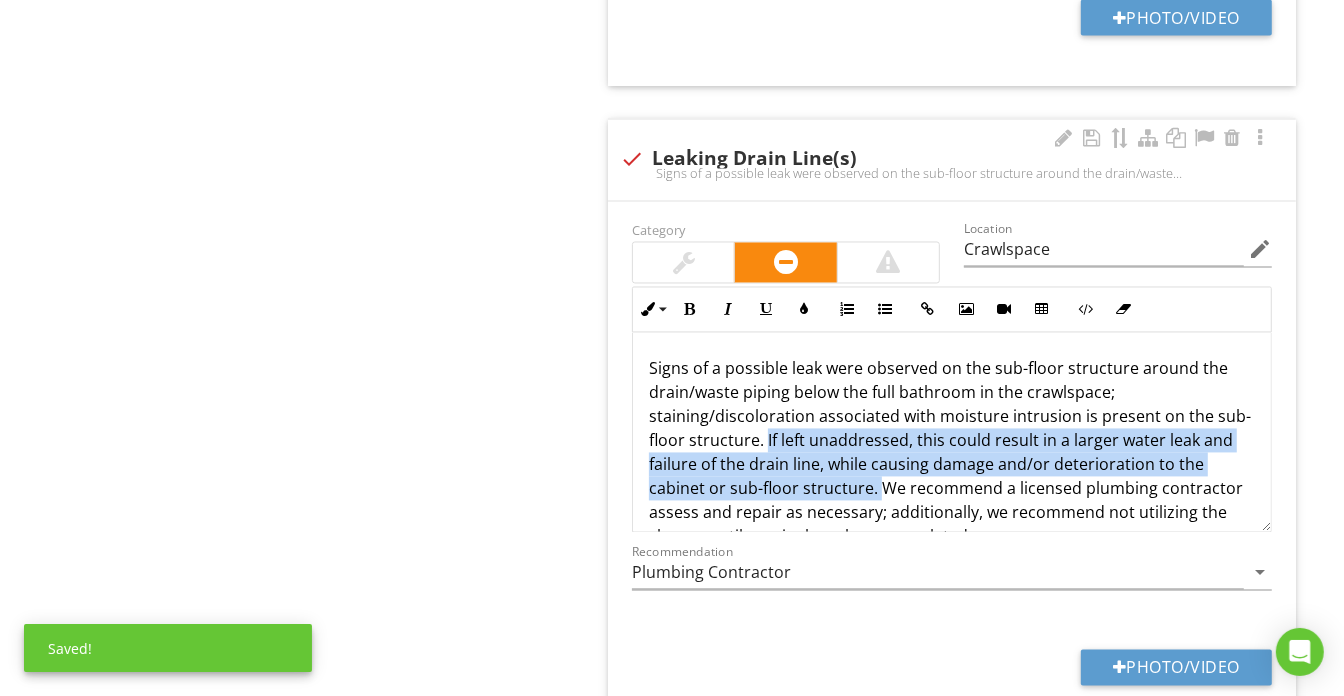 drag, startPoint x: 764, startPoint y: 419, endPoint x: 879, endPoint y: 480, distance: 130.1768 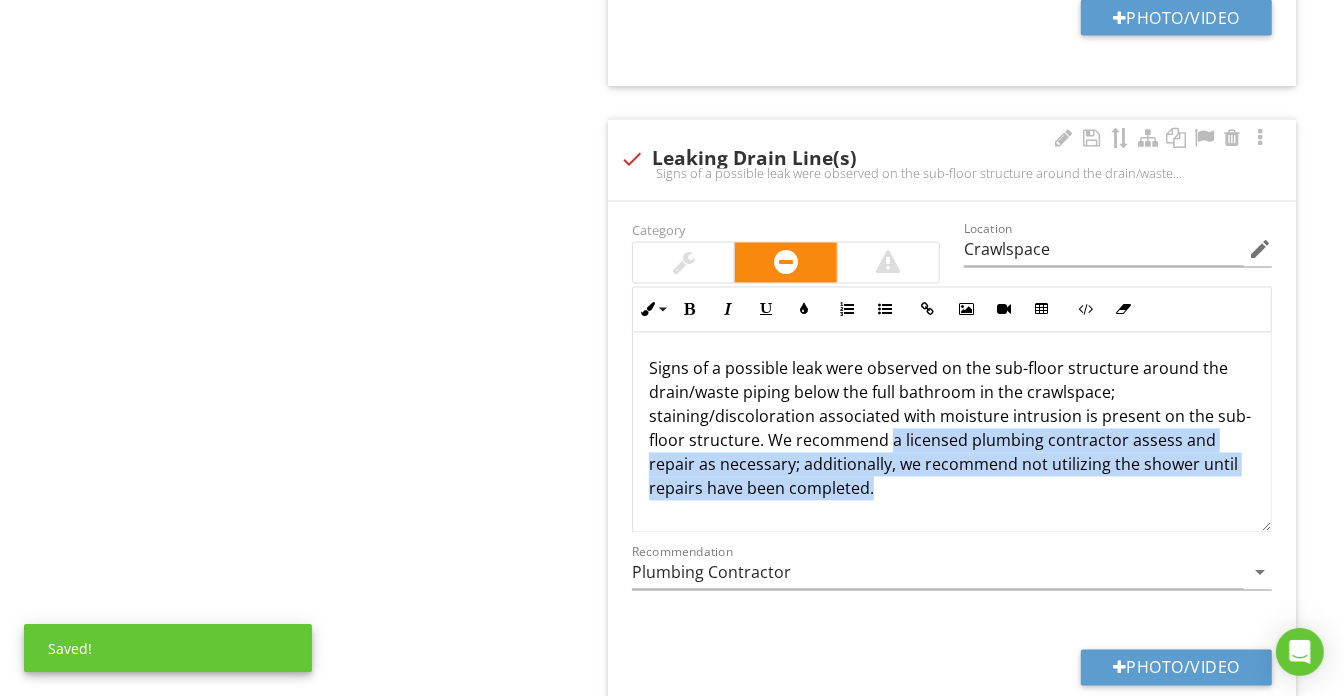 drag, startPoint x: 887, startPoint y: 434, endPoint x: 913, endPoint y: 485, distance: 57.245087 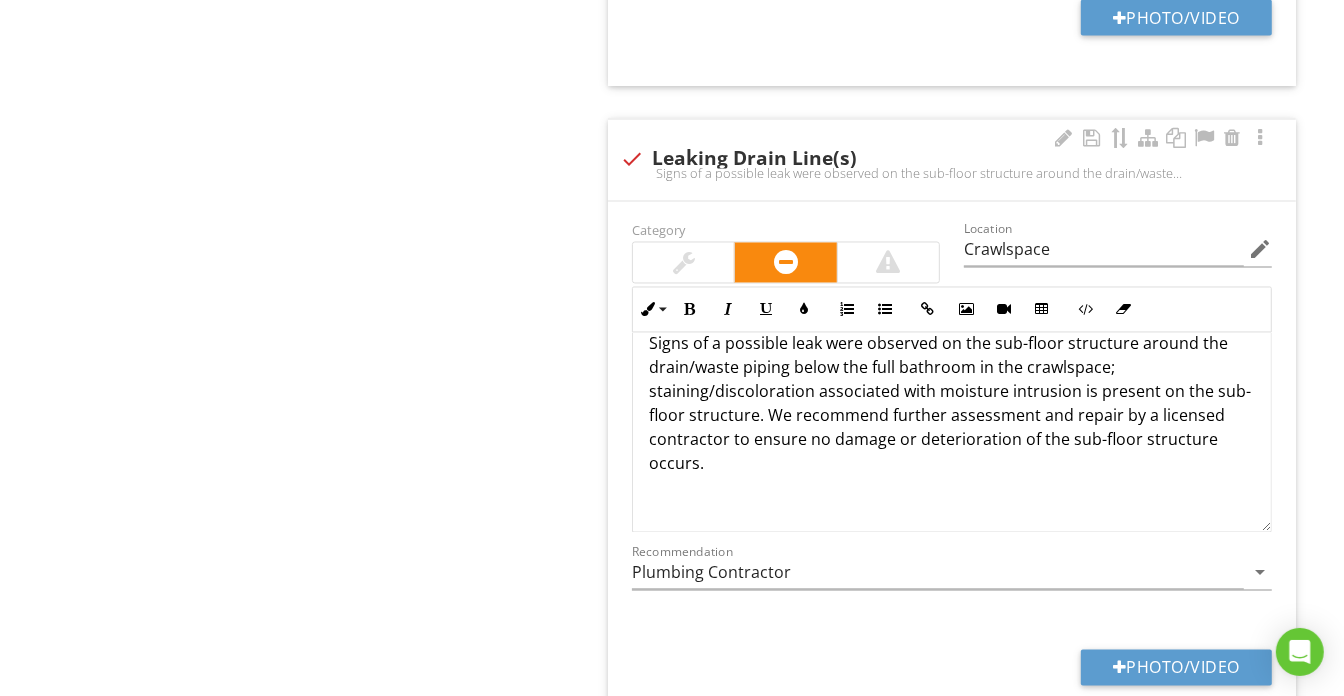 scroll, scrollTop: 0, scrollLeft: 0, axis: both 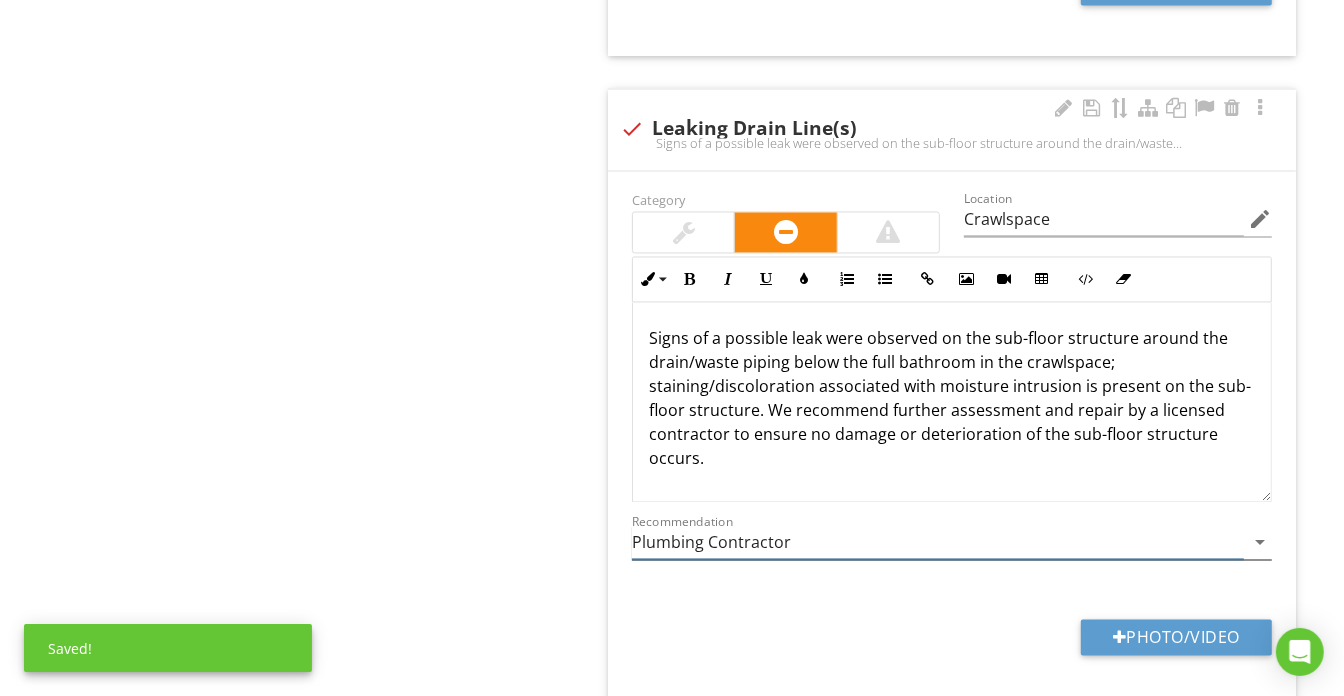 click on "Plumbing Contractor" at bounding box center [938, 543] 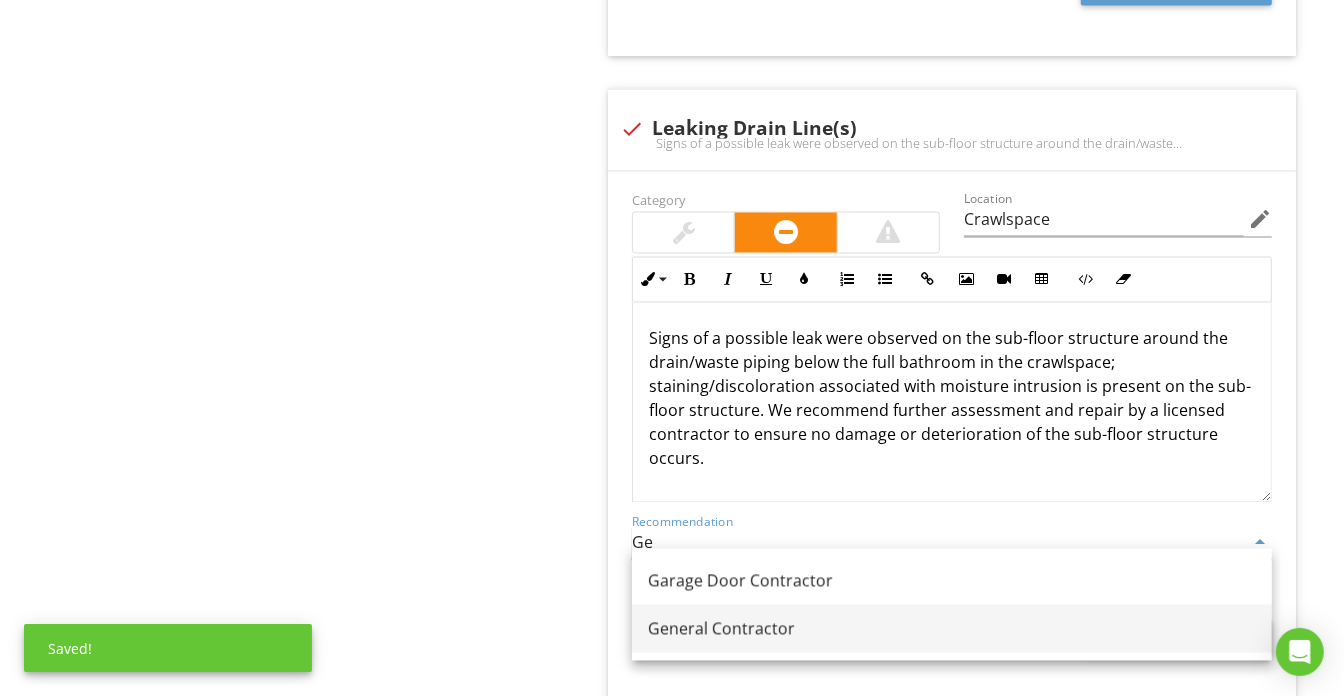 click on "General Contractor" at bounding box center [952, 629] 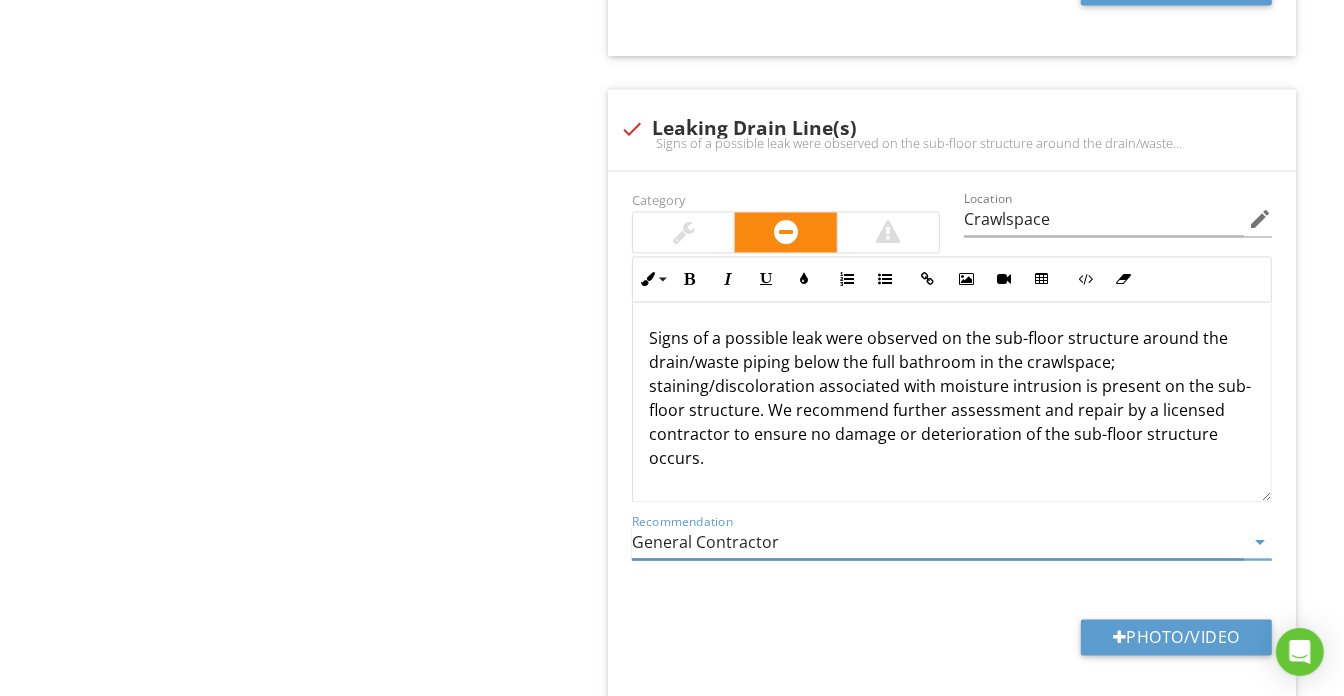 type on "General Contractor" 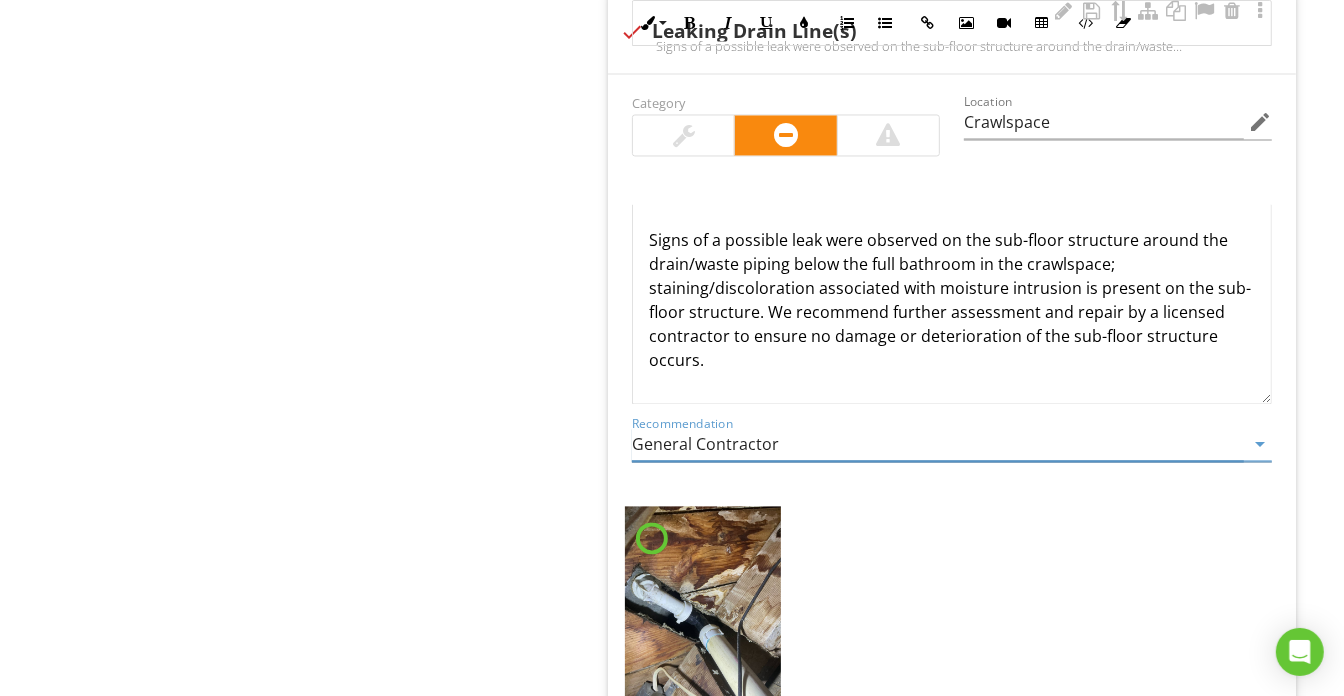 scroll, scrollTop: 3030, scrollLeft: 0, axis: vertical 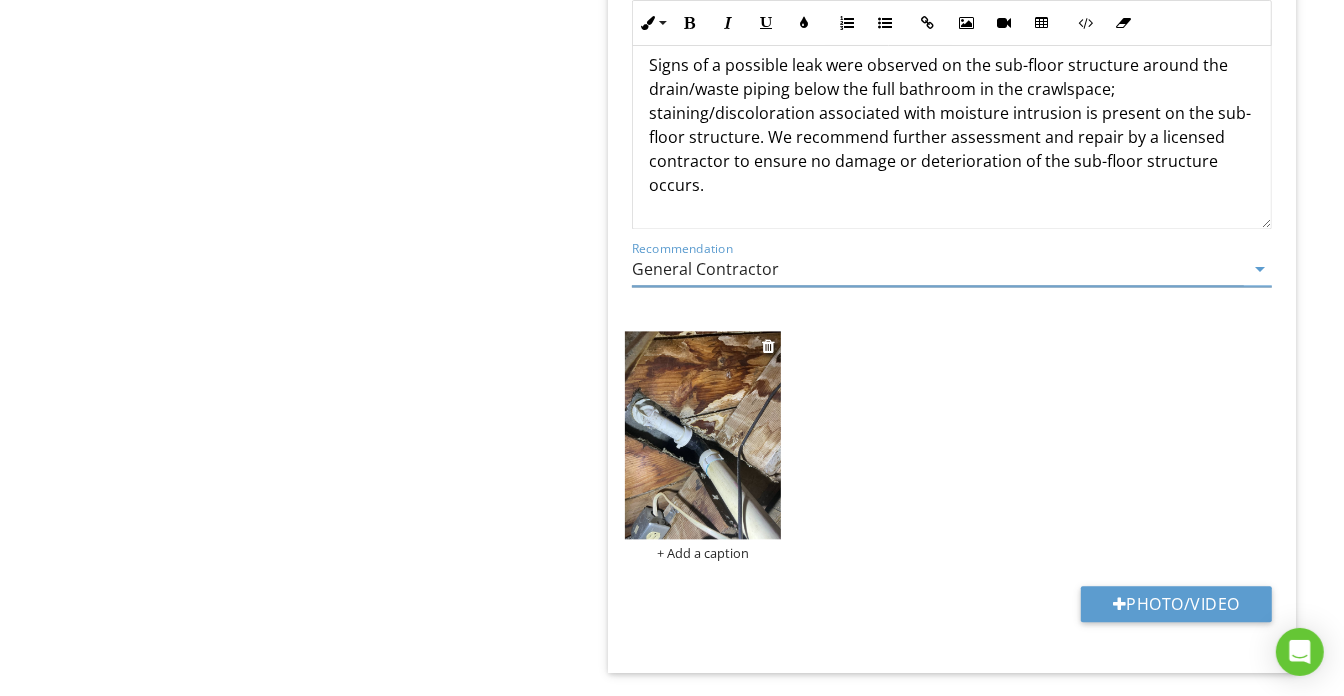 click on "+ Add a caption" at bounding box center [703, 553] 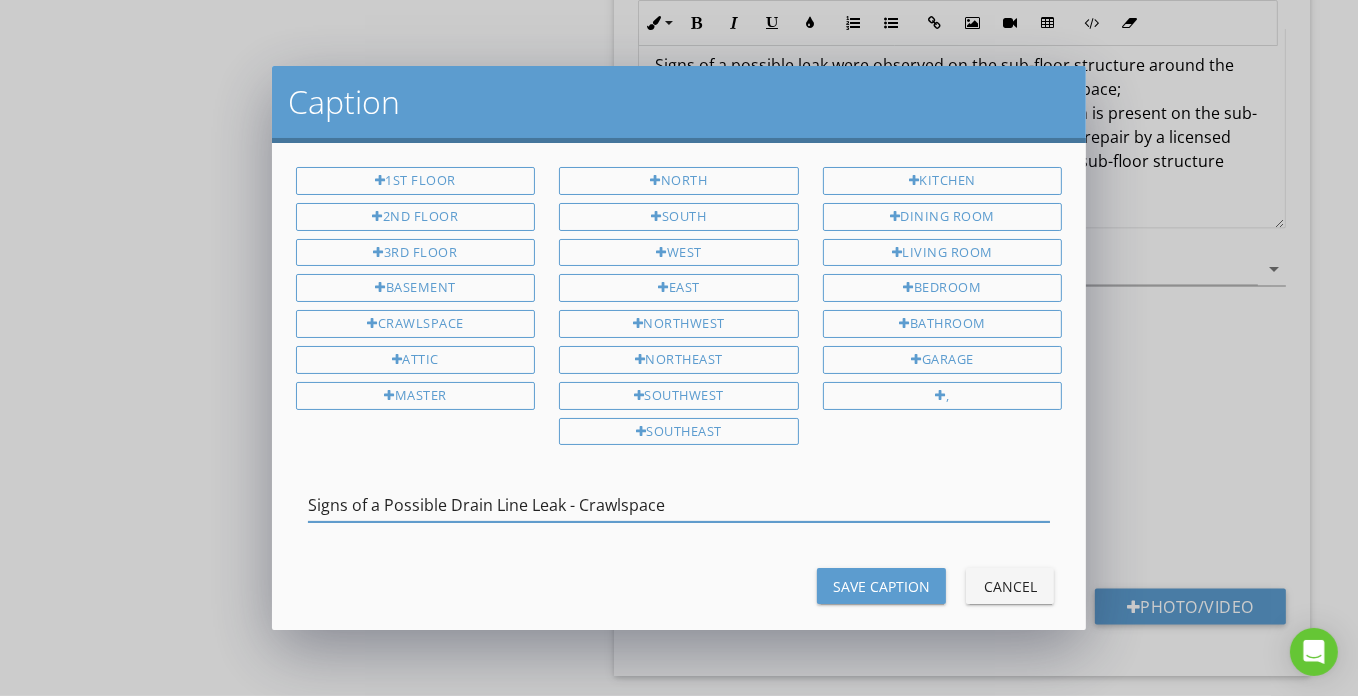 type on "Signs of a Possible Drain Line Leak - Crawlspace" 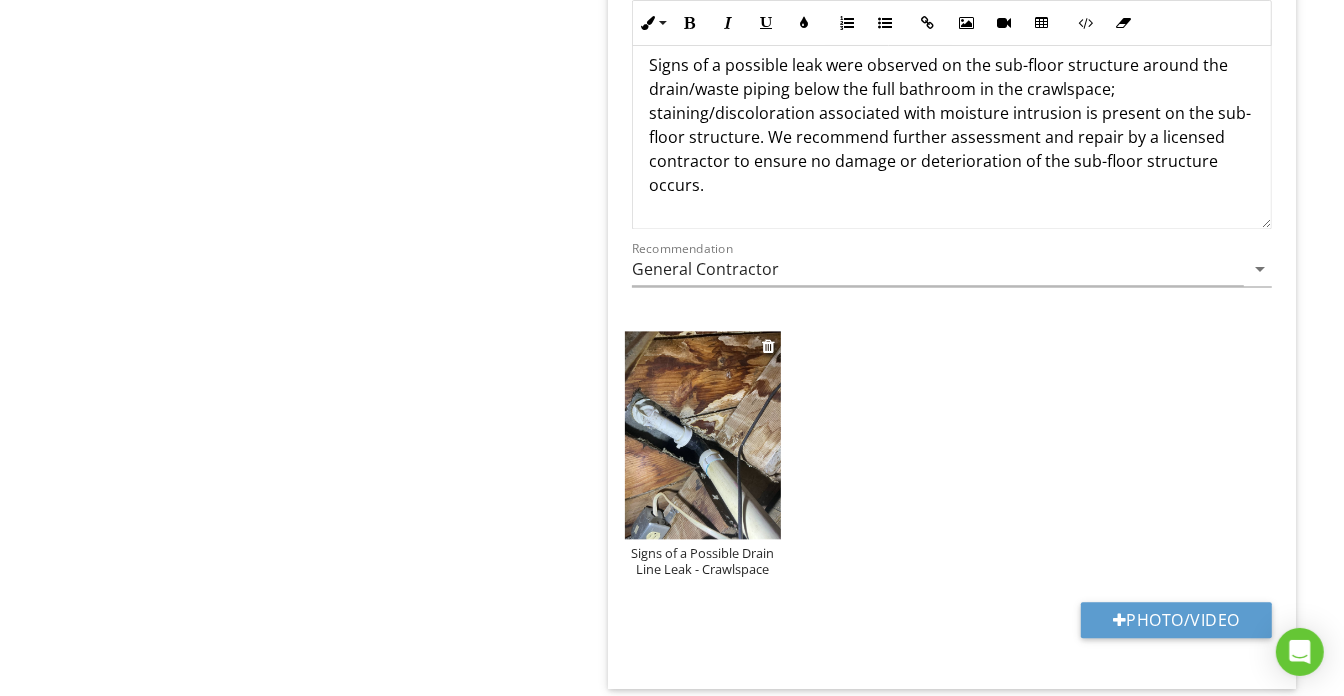 click at bounding box center [703, 435] 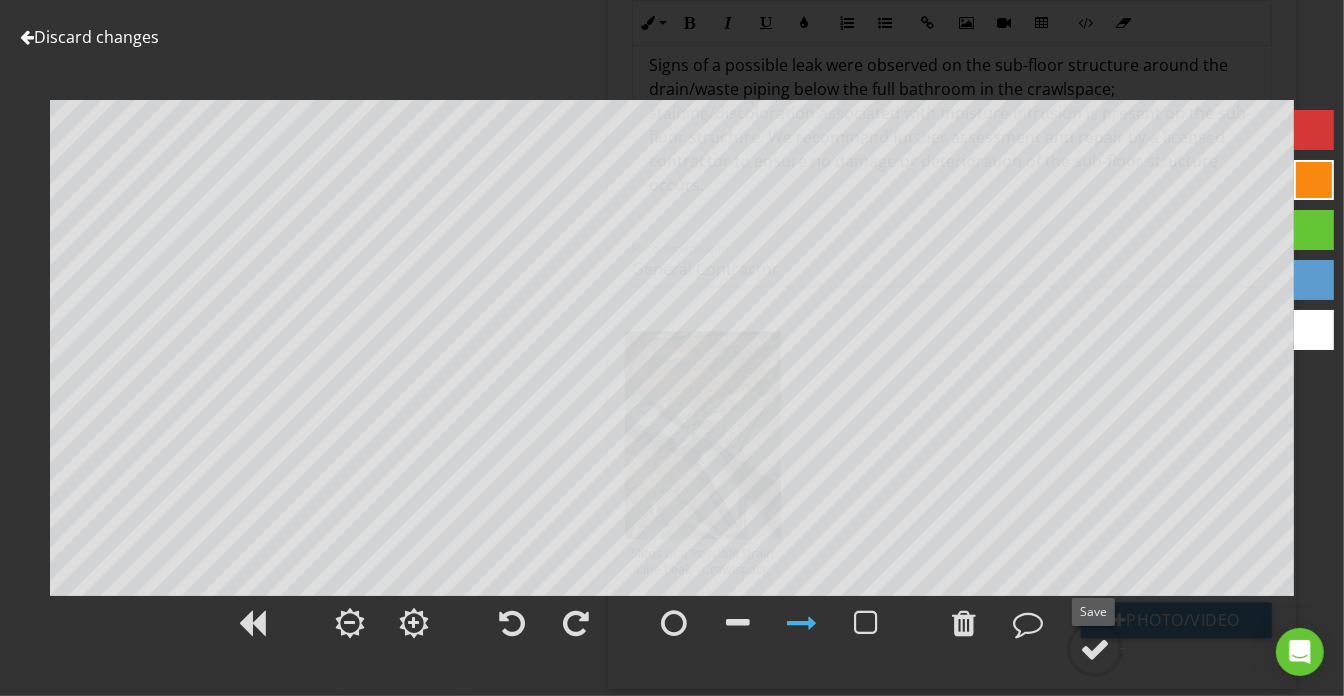 click at bounding box center [1095, 649] 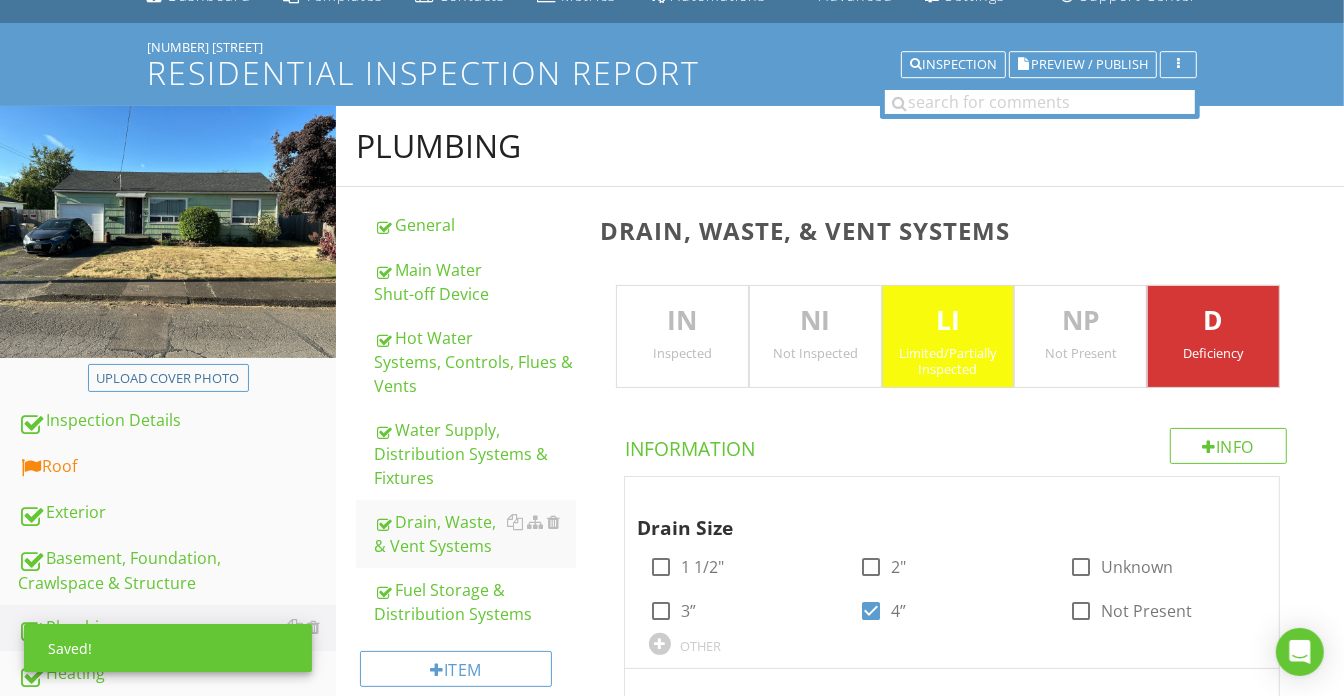scroll, scrollTop: 0, scrollLeft: 0, axis: both 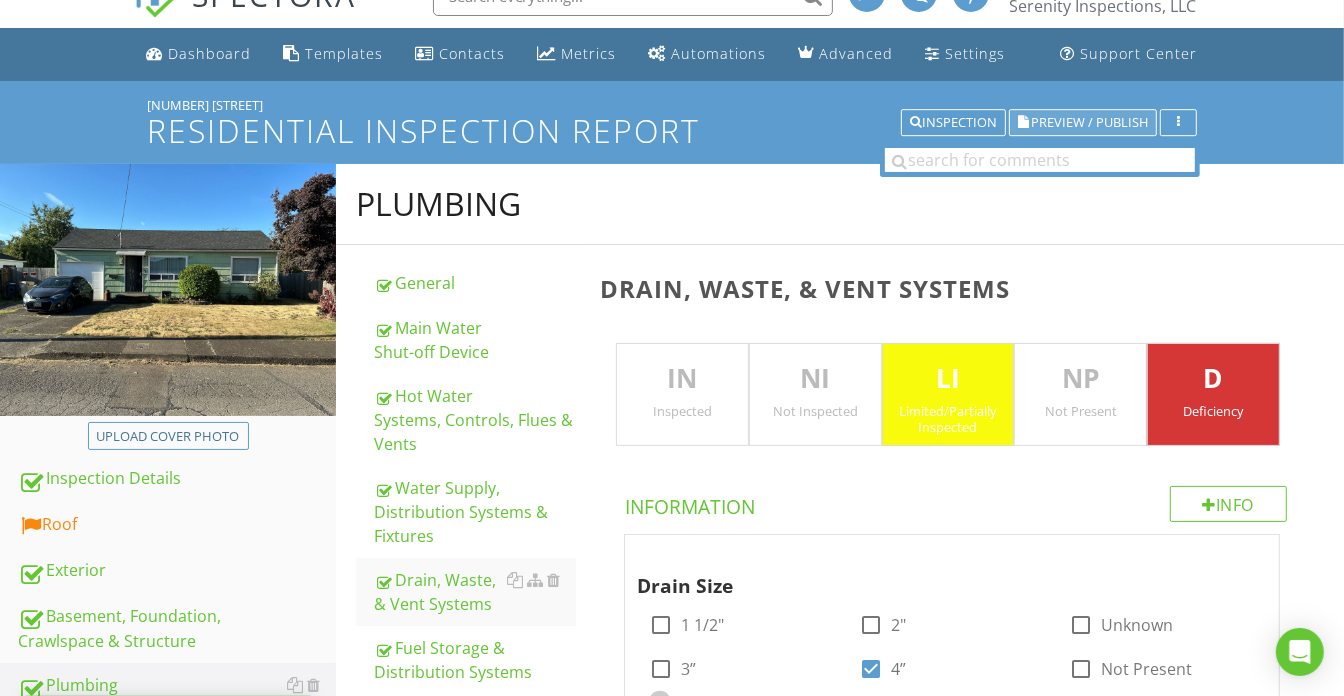 click on "Preview / Publish" at bounding box center (1089, 122) 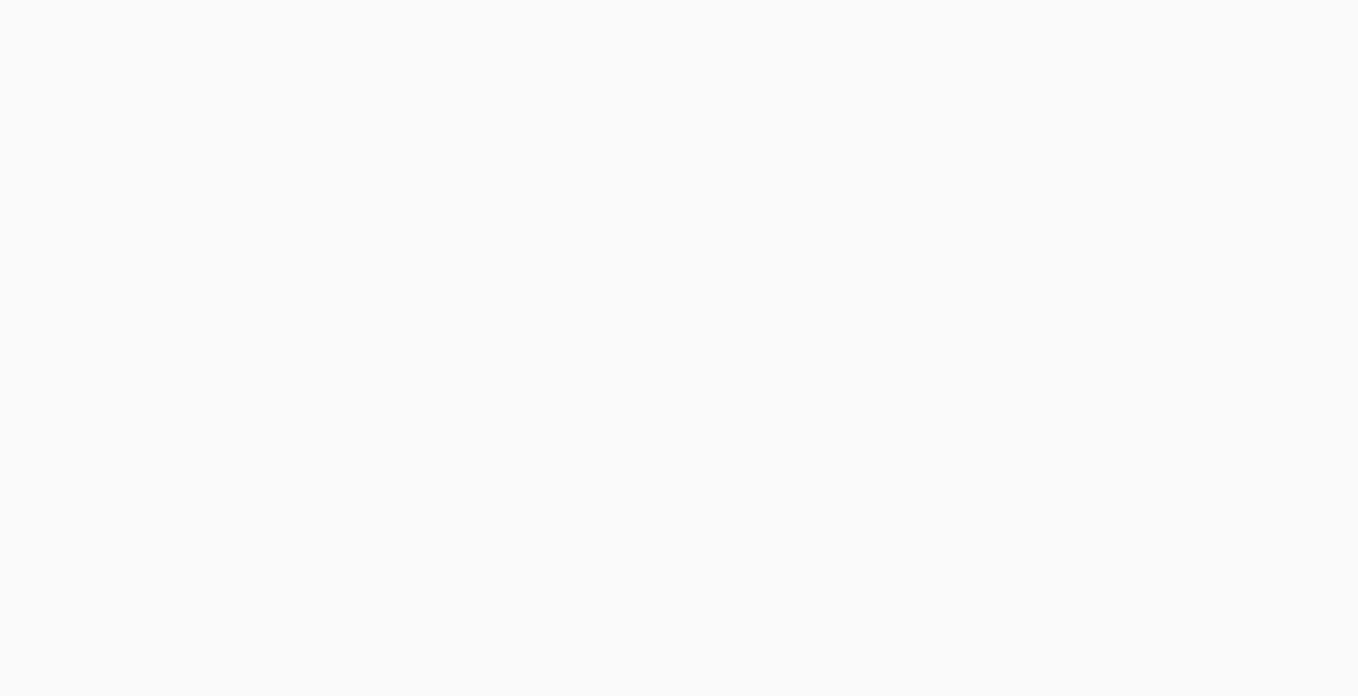 scroll, scrollTop: 0, scrollLeft: 0, axis: both 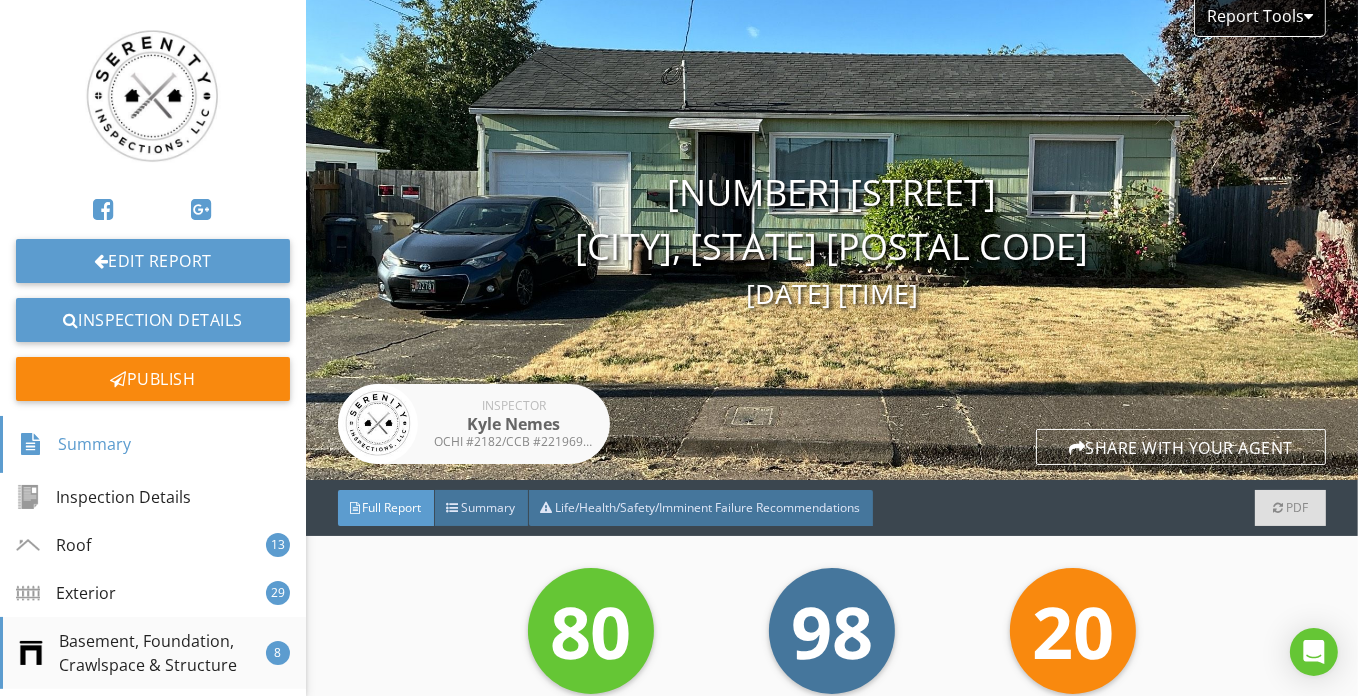 click on "Basement, Foundation, Crawlspace & Structure" at bounding box center [142, 653] 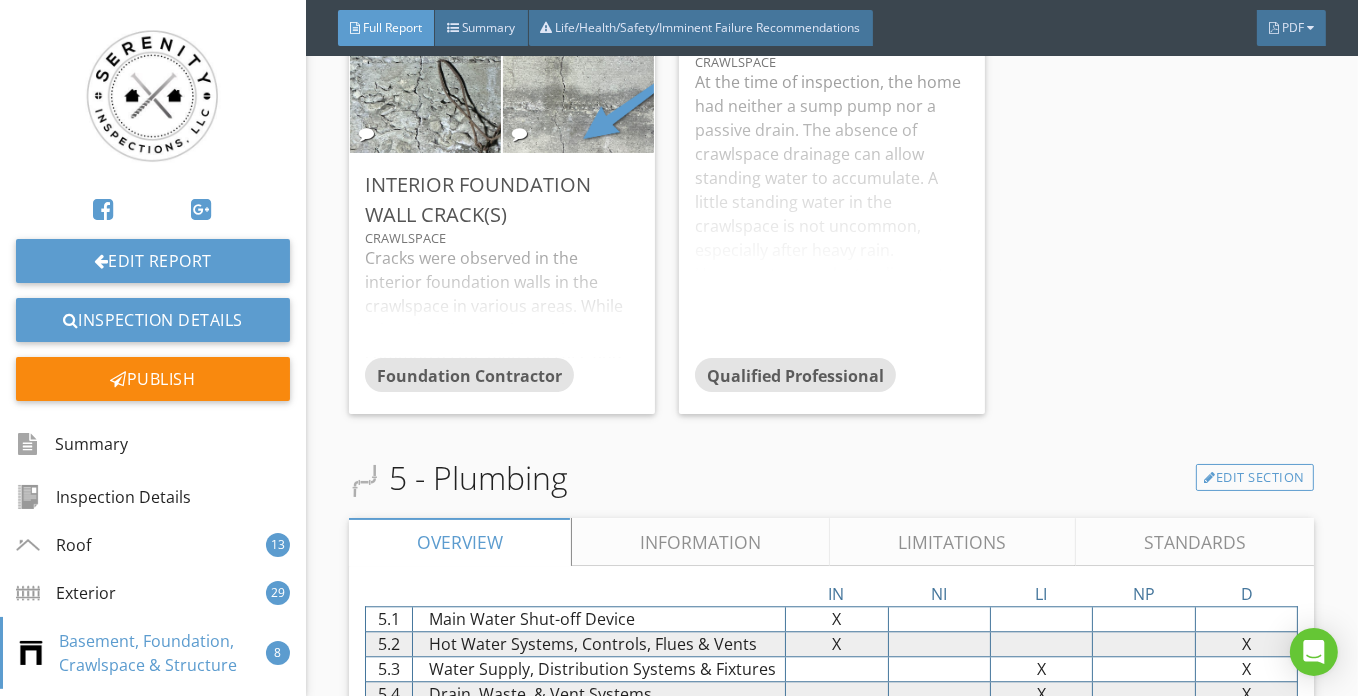 scroll, scrollTop: 12602, scrollLeft: 0, axis: vertical 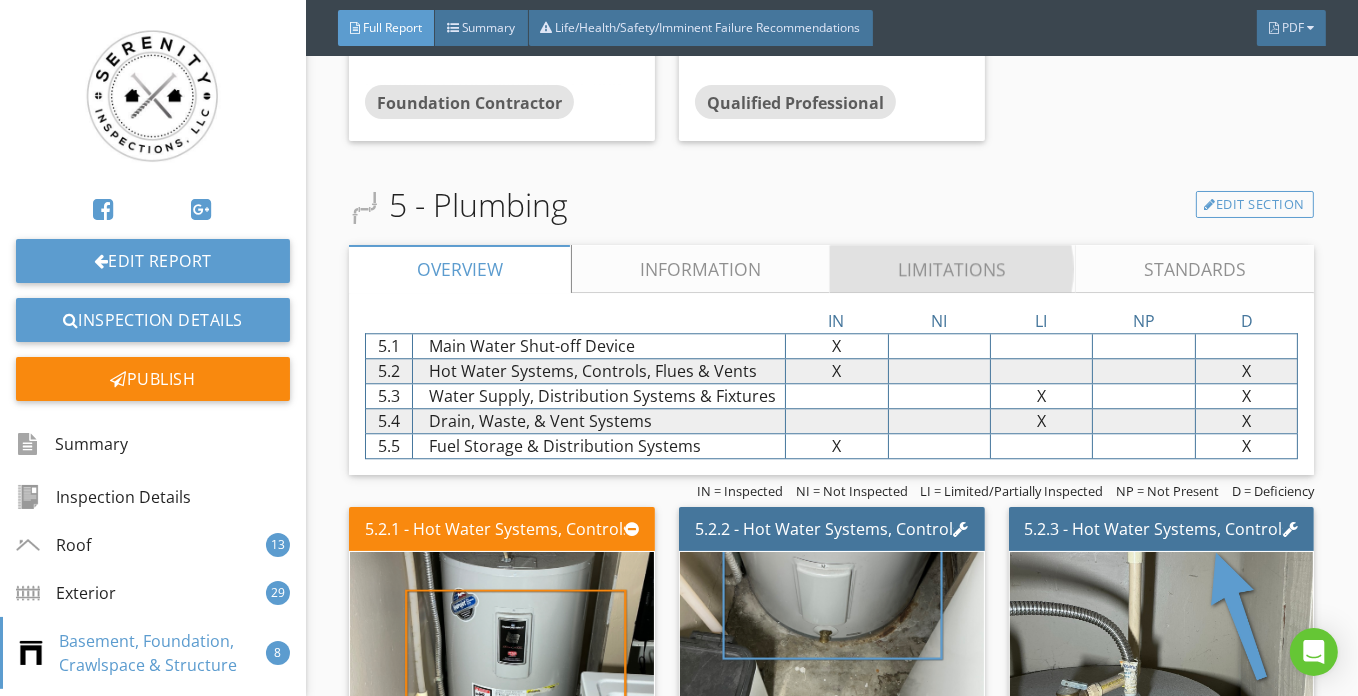 click on "Limitations" at bounding box center (953, 269) 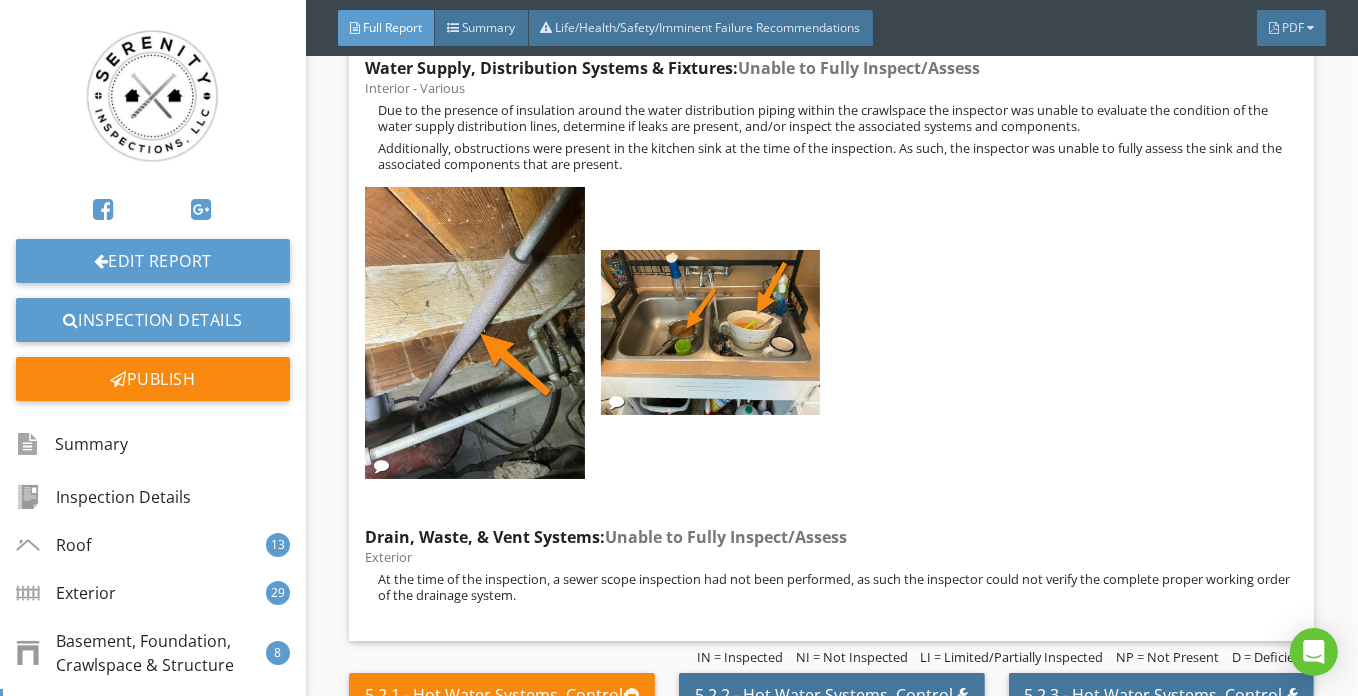 scroll, scrollTop: 12602, scrollLeft: 0, axis: vertical 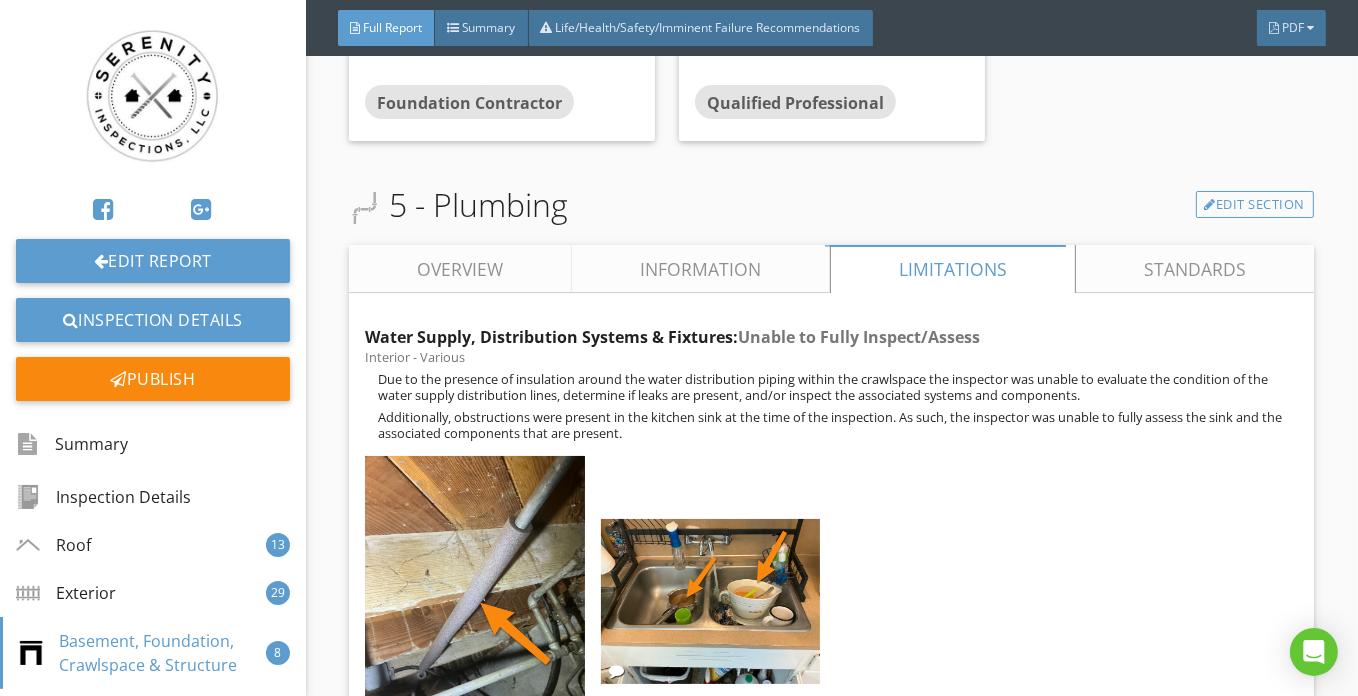 click on "Overview" at bounding box center (460, 269) 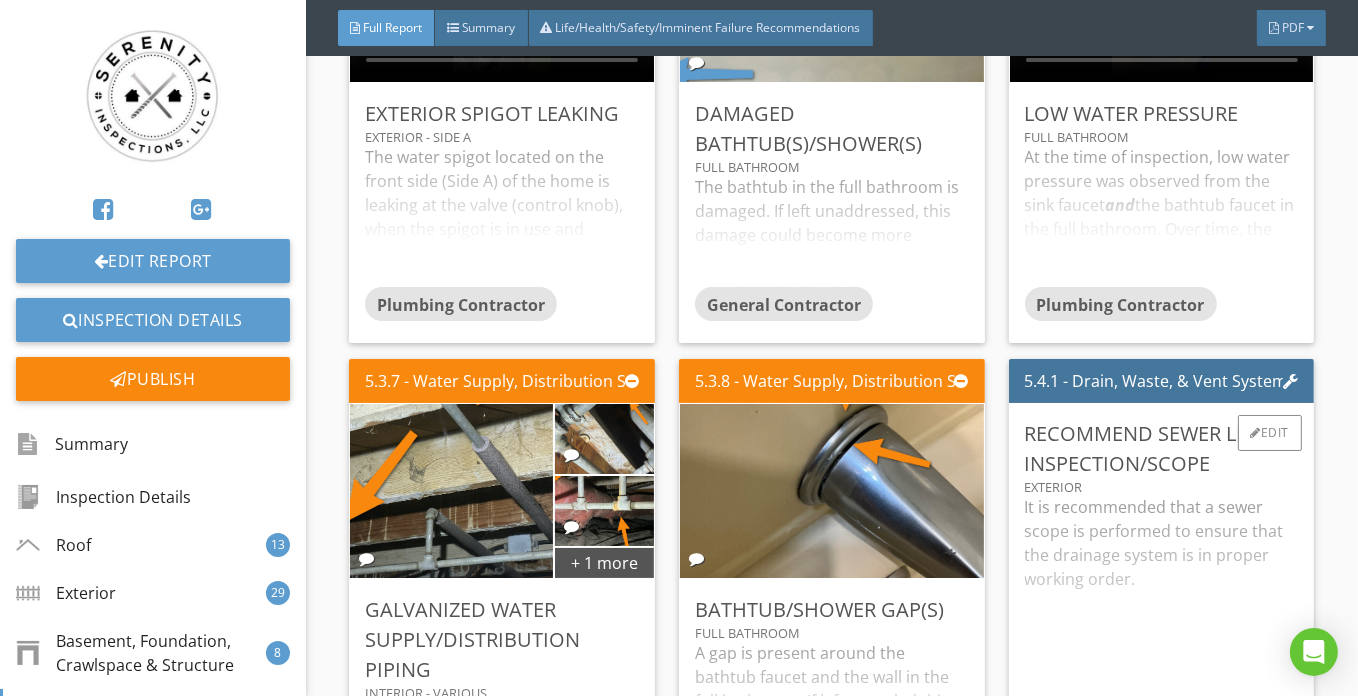 scroll, scrollTop: 14511, scrollLeft: 0, axis: vertical 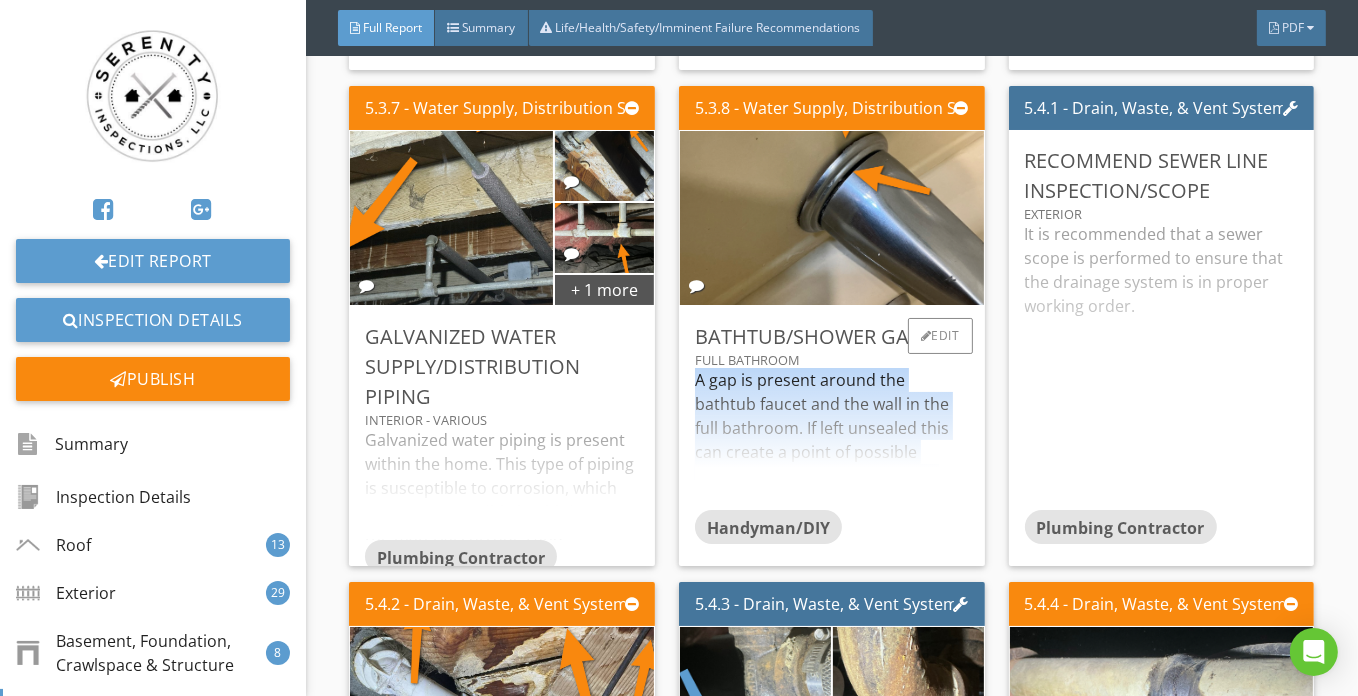 drag, startPoint x: 840, startPoint y: 348, endPoint x: 852, endPoint y: 354, distance: 13.416408 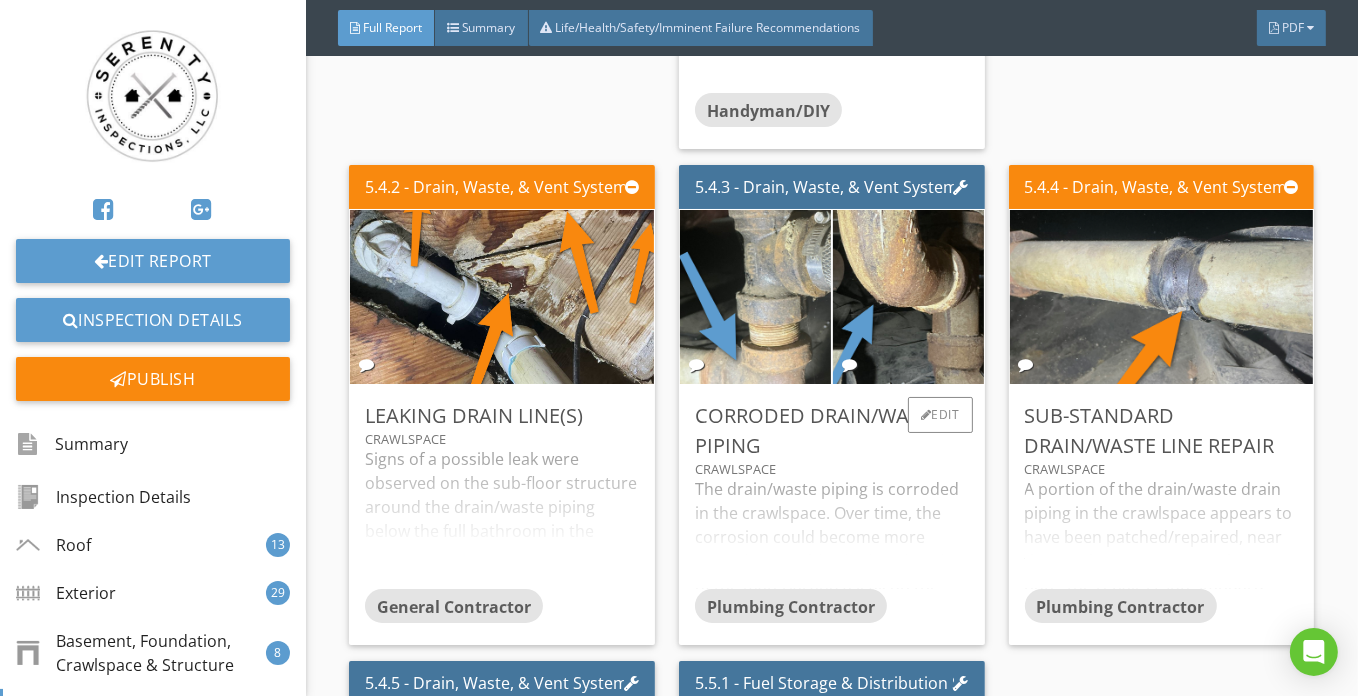 scroll, scrollTop: 15329, scrollLeft: 0, axis: vertical 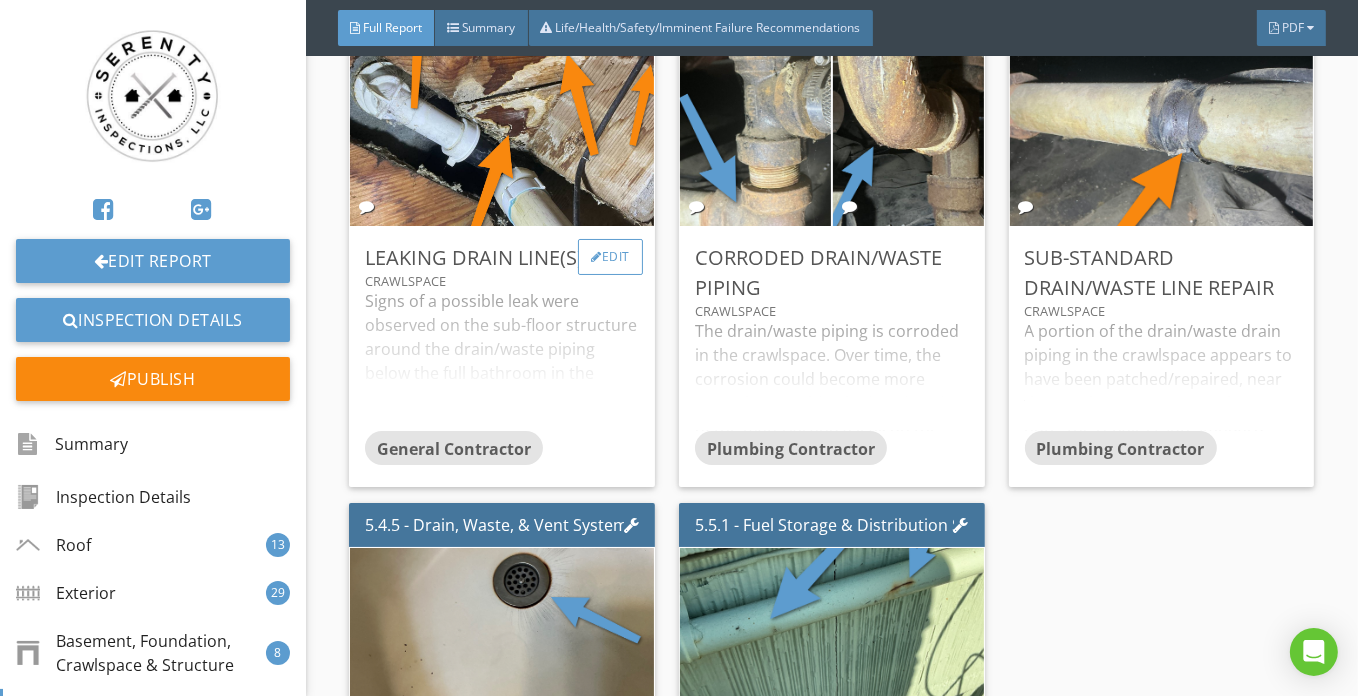 click on "Edit" at bounding box center (610, 257) 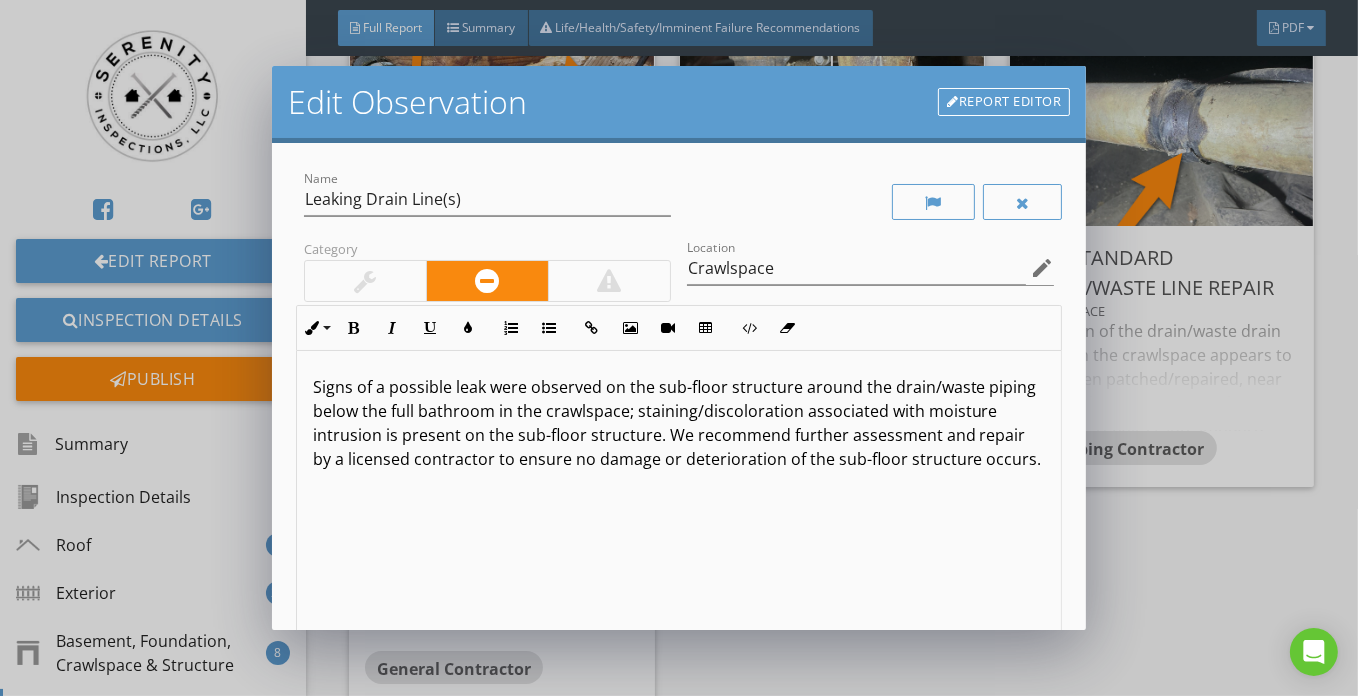 click on "Edit Observation
Report Editor
Name Leaking Drain Line(s)                 Category               Location Crawlspace edit   Inline Style XLarge Large Normal Small Light Small/Light Bold Italic Underline Colors Ordered List Unordered List Insert Link Insert Image Insert Video Insert Table Code View Clear Formatting Signs of a possible leak were observed on the sub-floor structure around the drain/waste piping below the full bathroom in the crawlspace; staining/discoloration associated with moisture intrusion is present on the sub-floor structure. We recommend further assessment and repair by a licensed contractor to ensure no damage or deterioration of the sub-floor structure occurs.  Enter text here   Recommendation General Contractor arrow_drop_down     check_box_outline_blank Save as default name/text for this comment   Cancel
Save Changes" at bounding box center [679, 348] 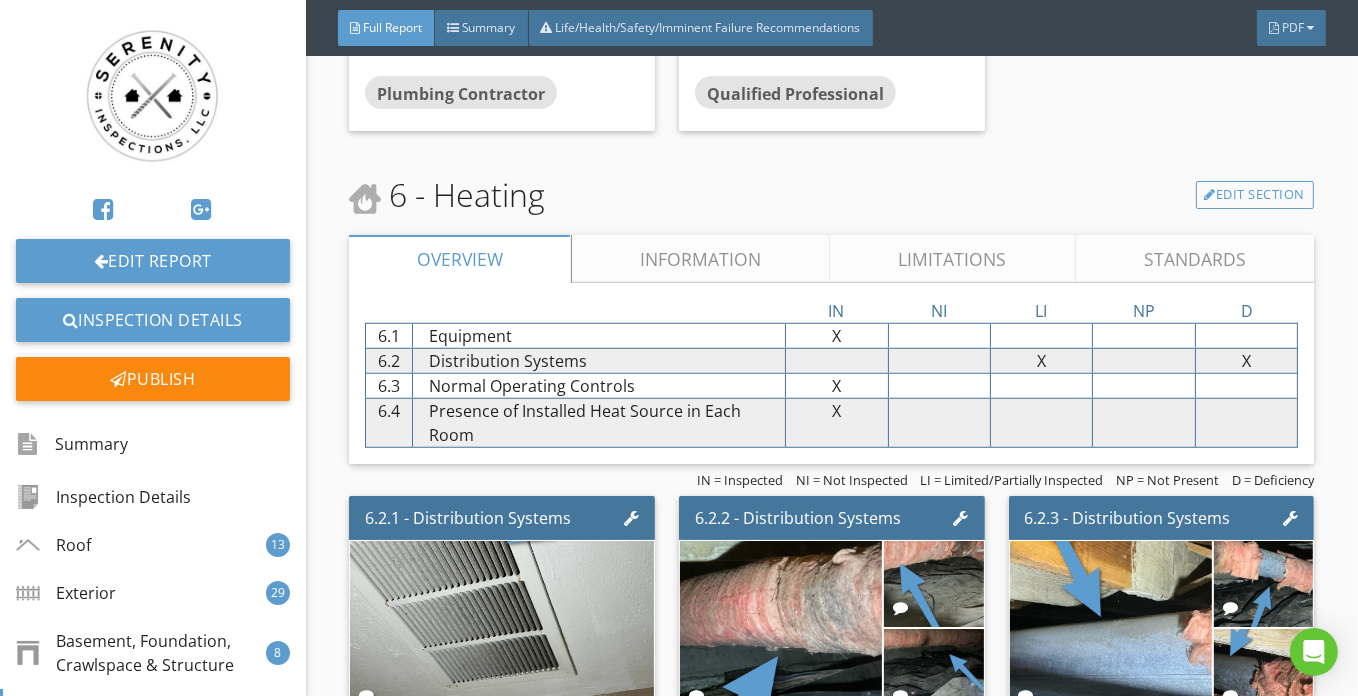 scroll, scrollTop: 16420, scrollLeft: 0, axis: vertical 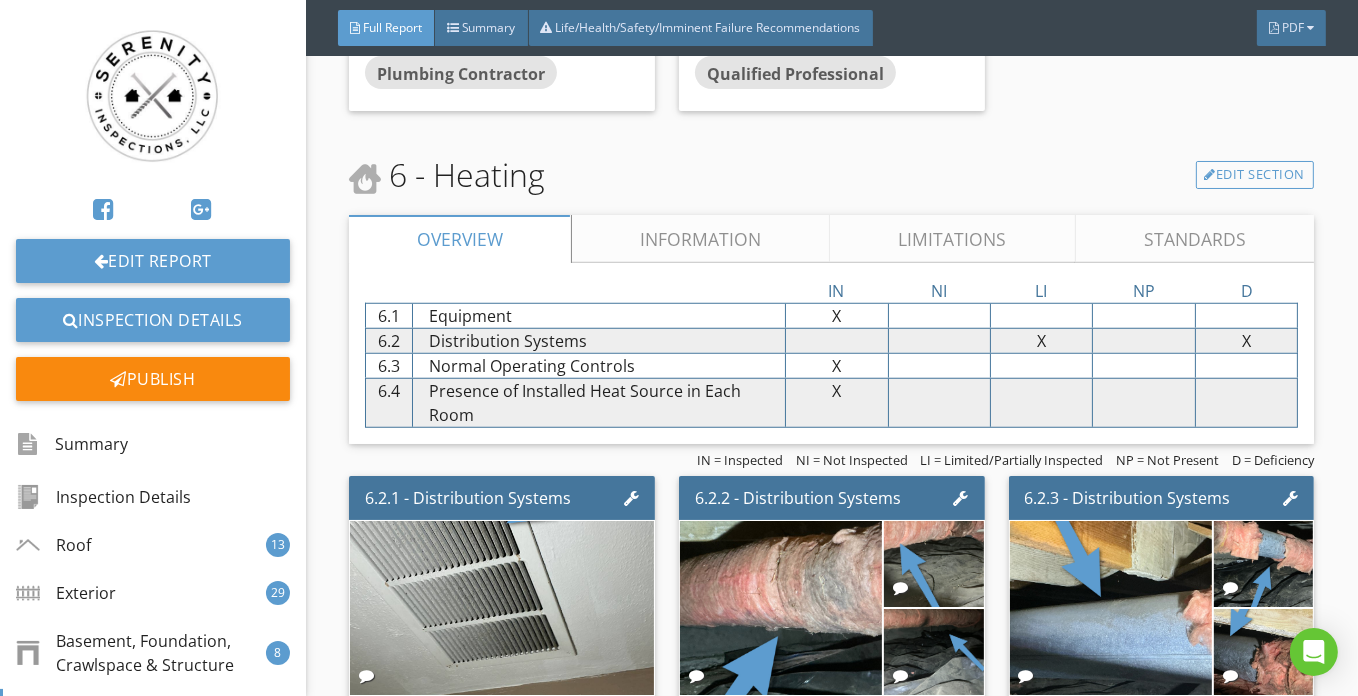 click on "Limitations" at bounding box center [953, 239] 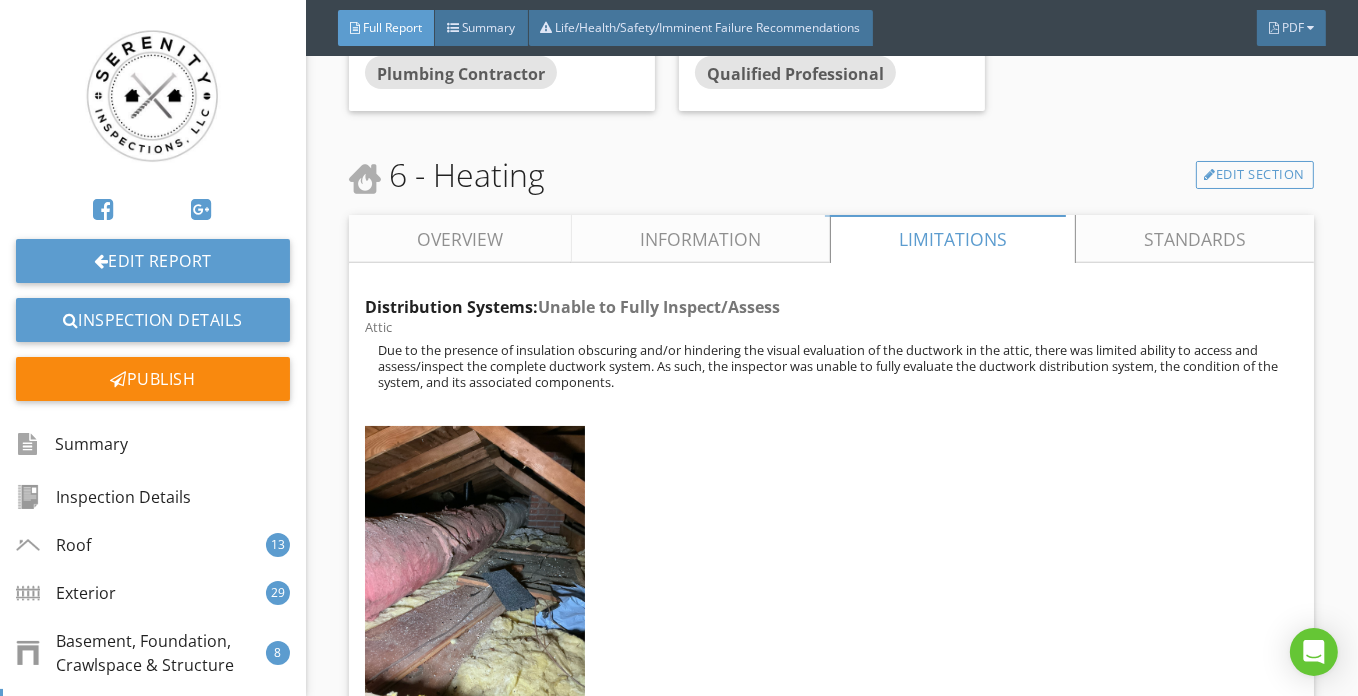 click on "Overview" at bounding box center (460, 239) 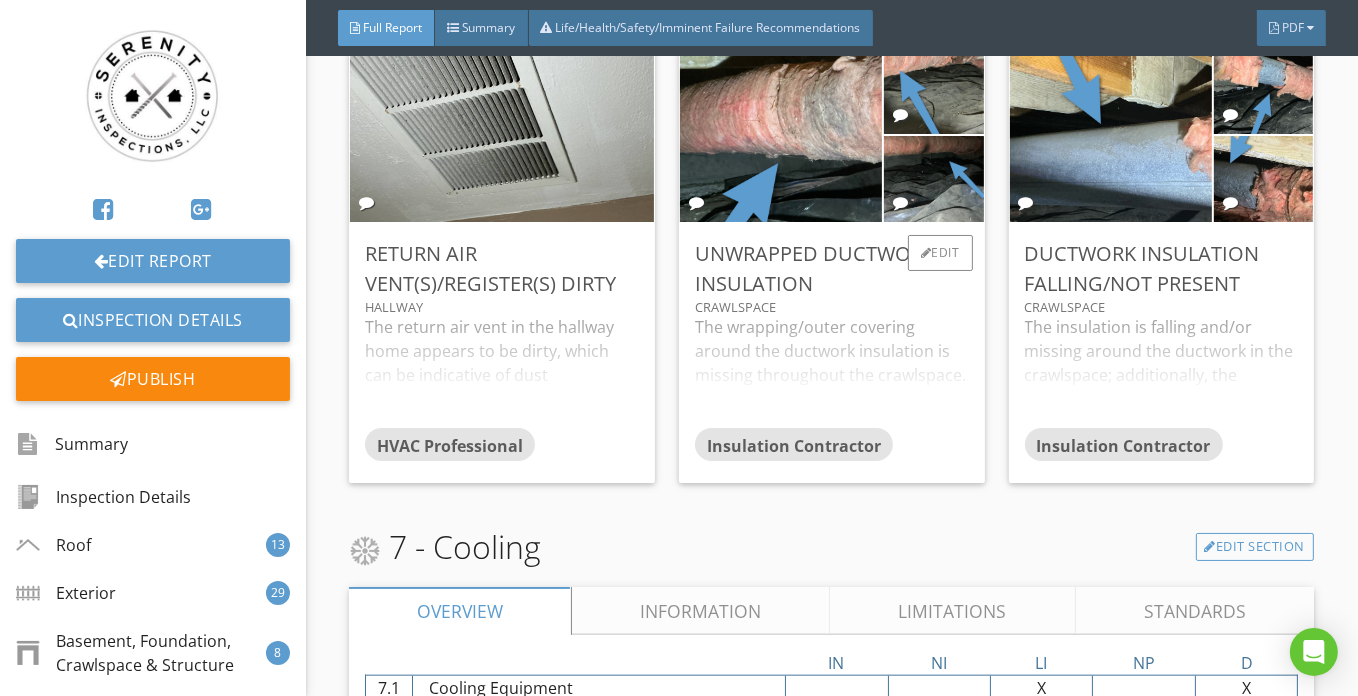 scroll, scrollTop: 17238, scrollLeft: 0, axis: vertical 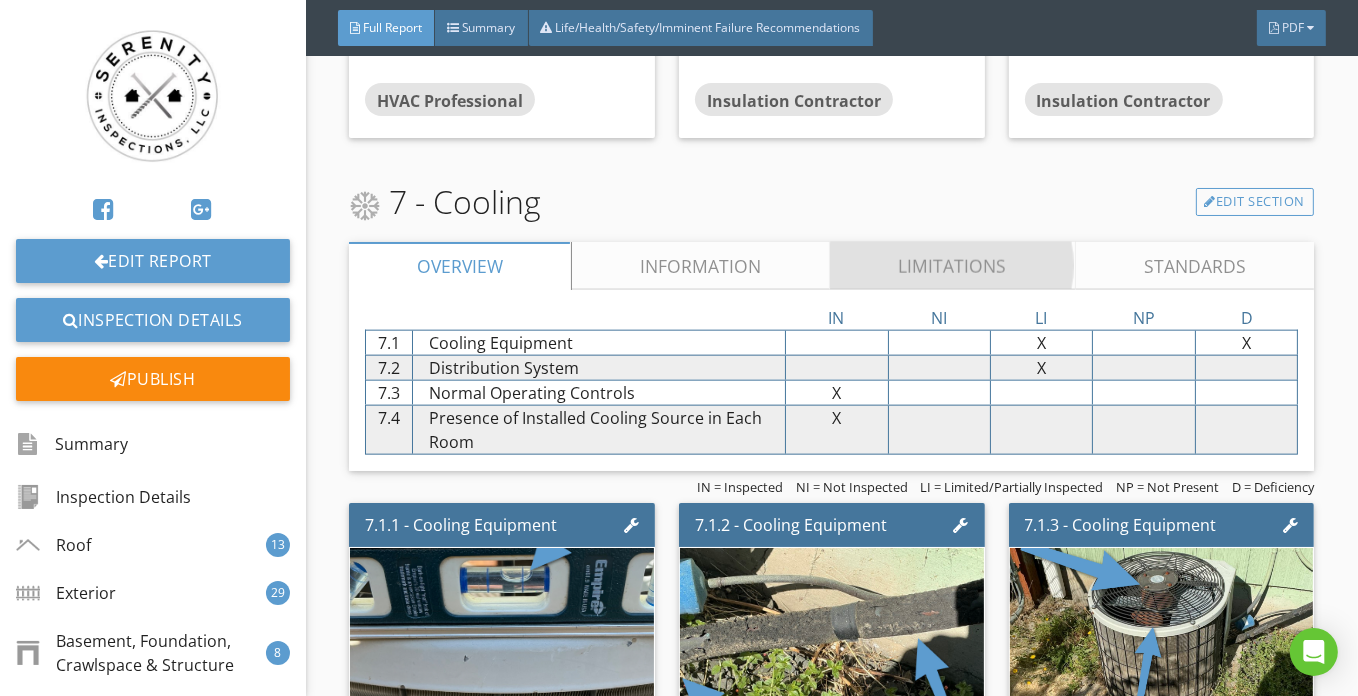 click on "Limitations" at bounding box center (953, 266) 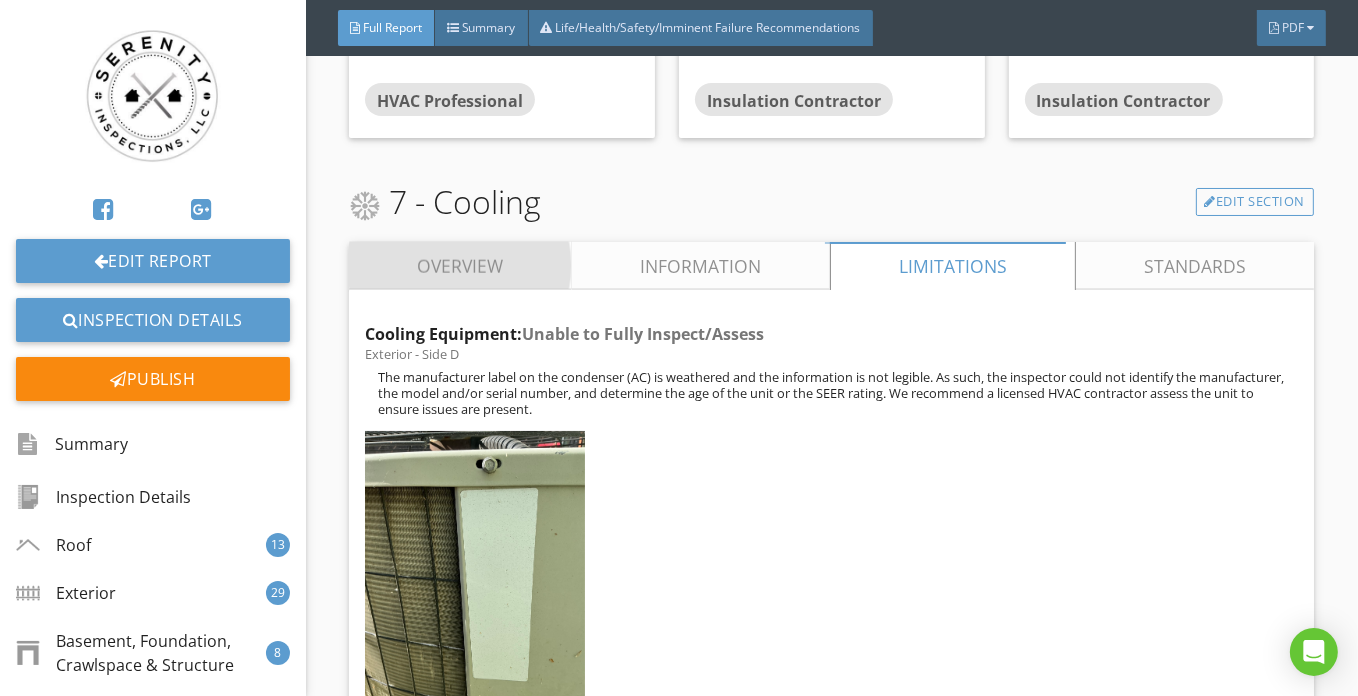 click on "Overview" at bounding box center (460, 266) 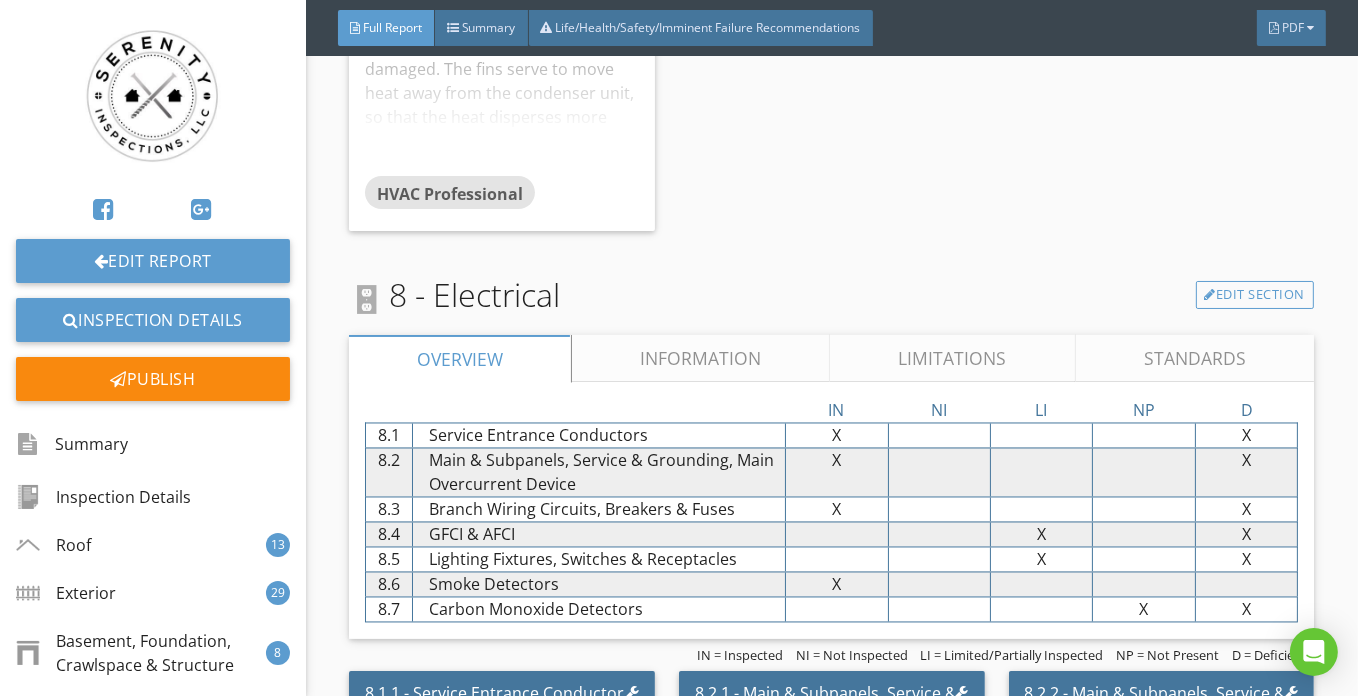 scroll, scrollTop: 18602, scrollLeft: 0, axis: vertical 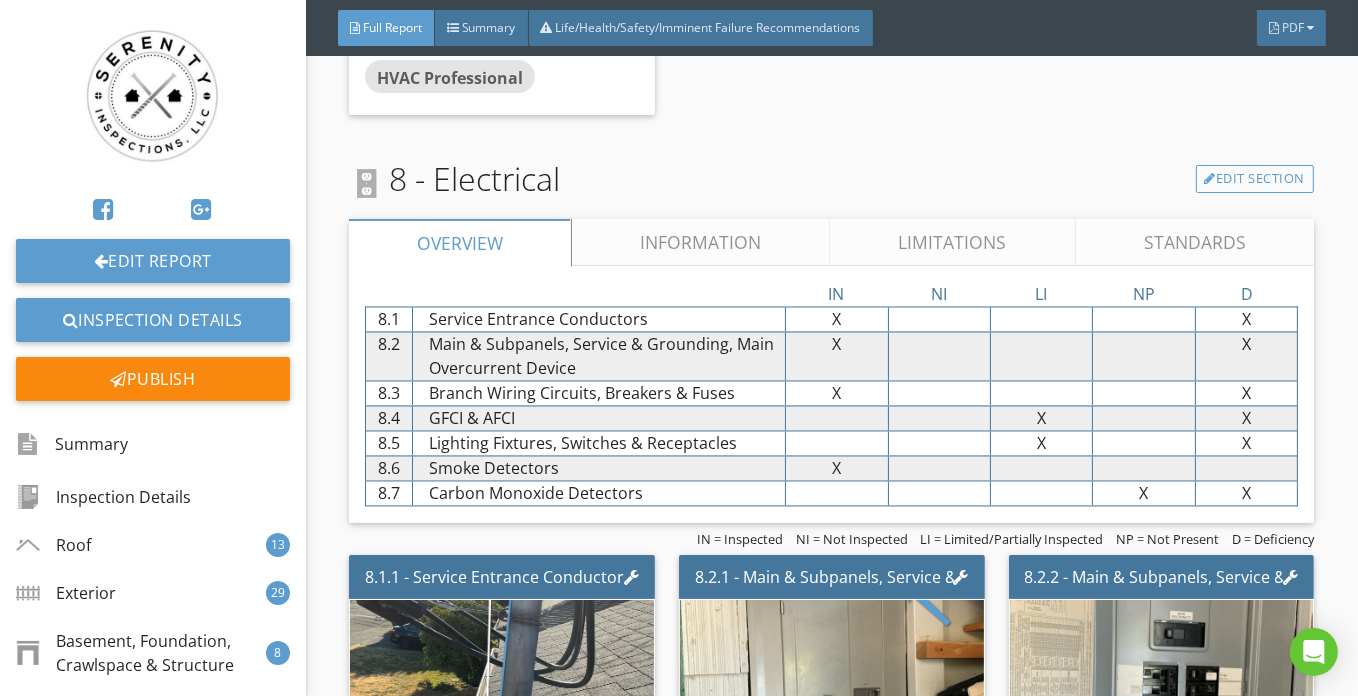 click on "Limitations" at bounding box center [953, 243] 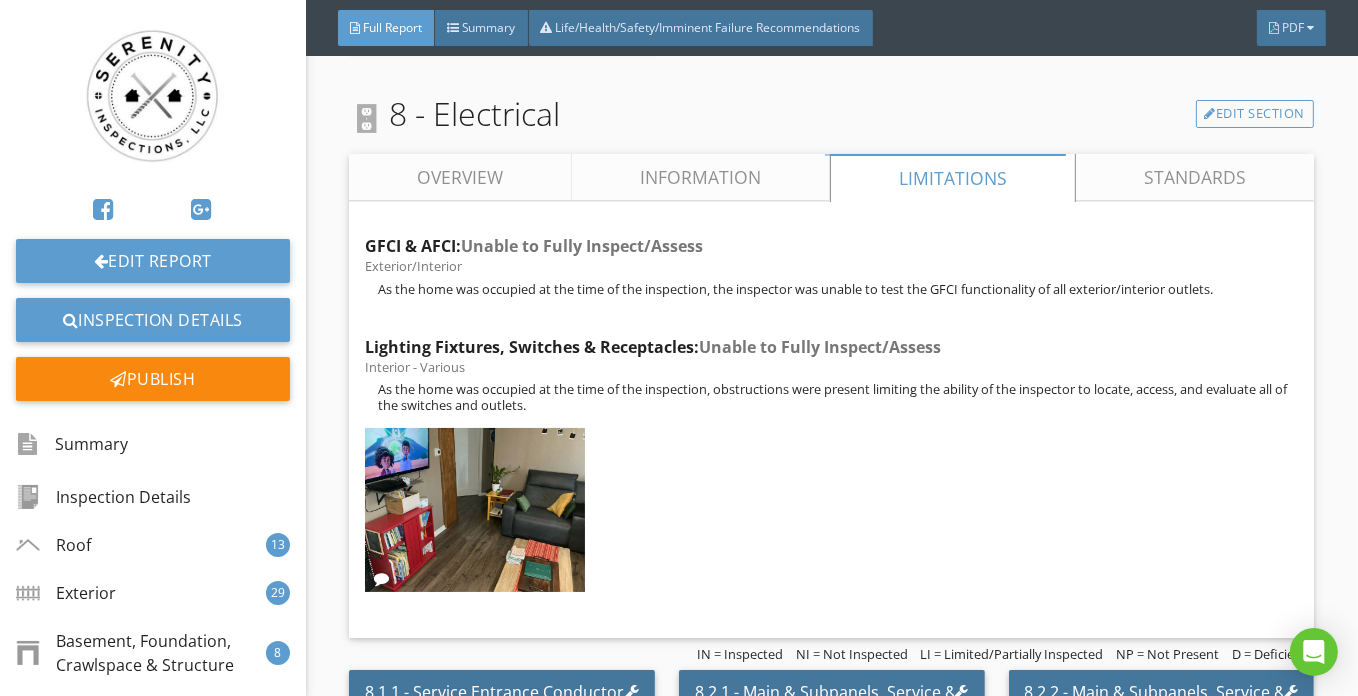 scroll, scrollTop: 18602, scrollLeft: 0, axis: vertical 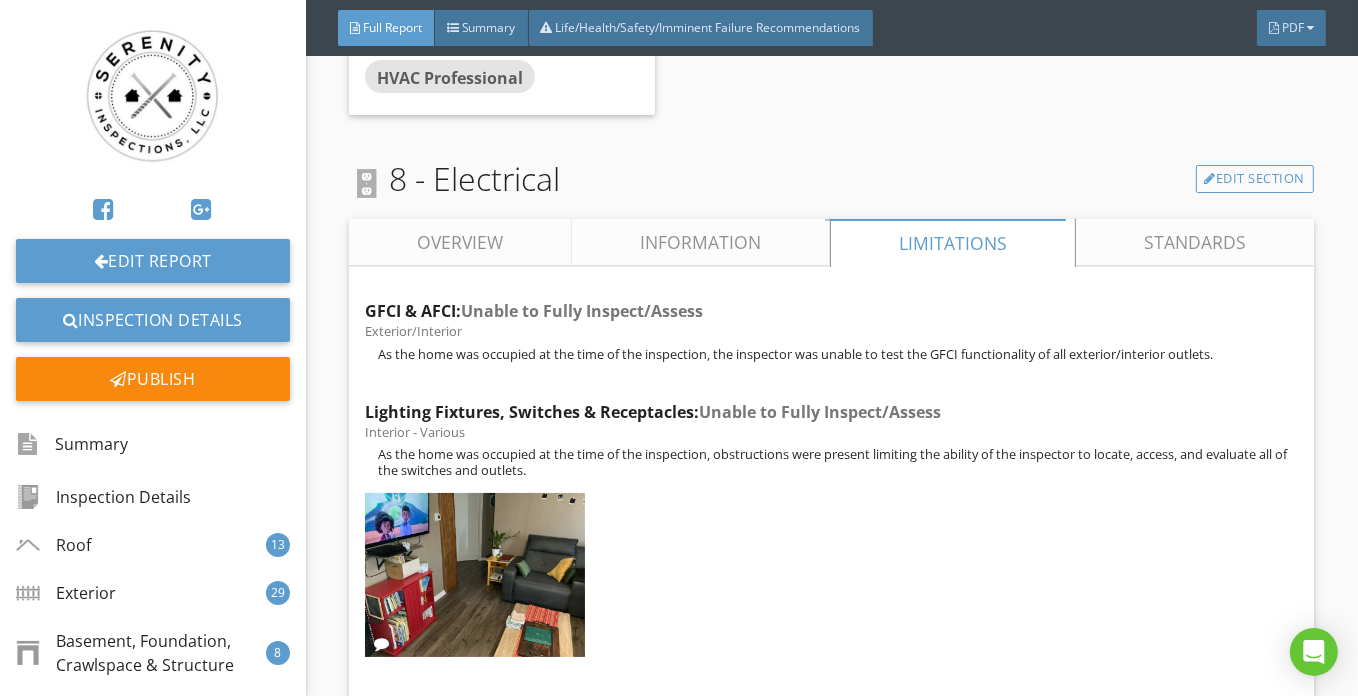 click on "Overview" at bounding box center (460, 243) 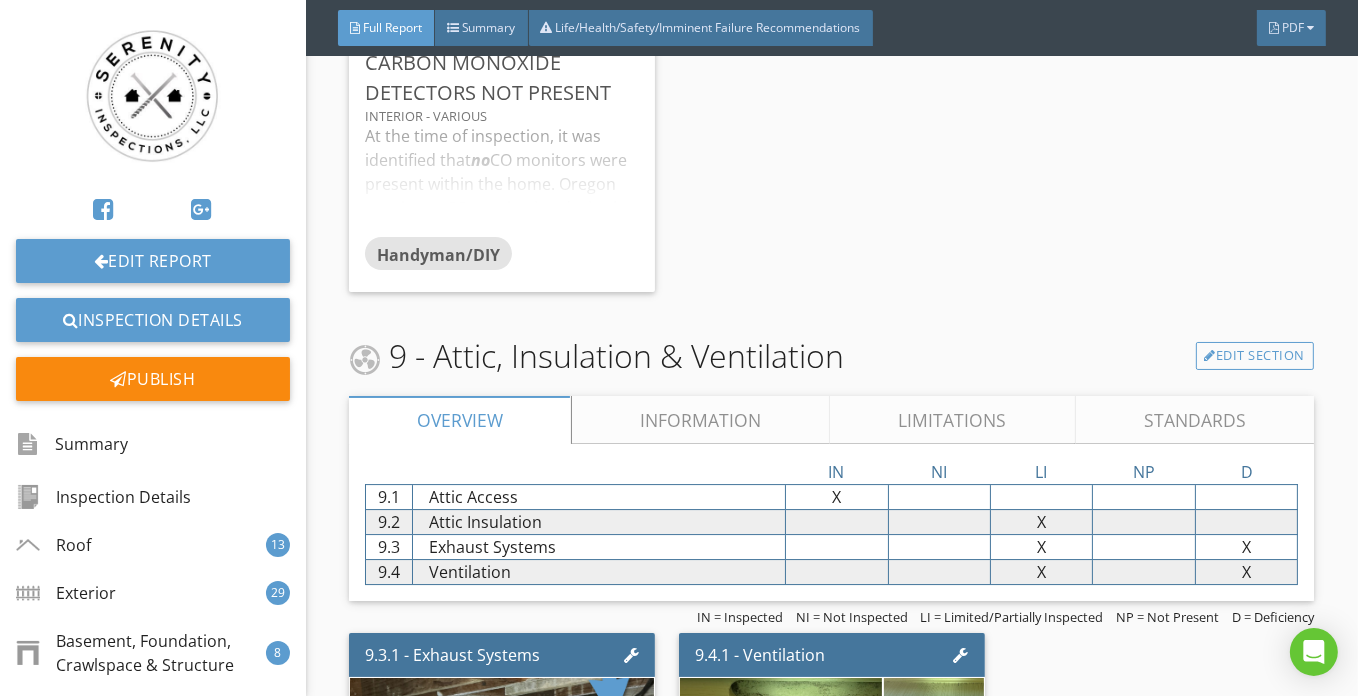 scroll, scrollTop: 21420, scrollLeft: 0, axis: vertical 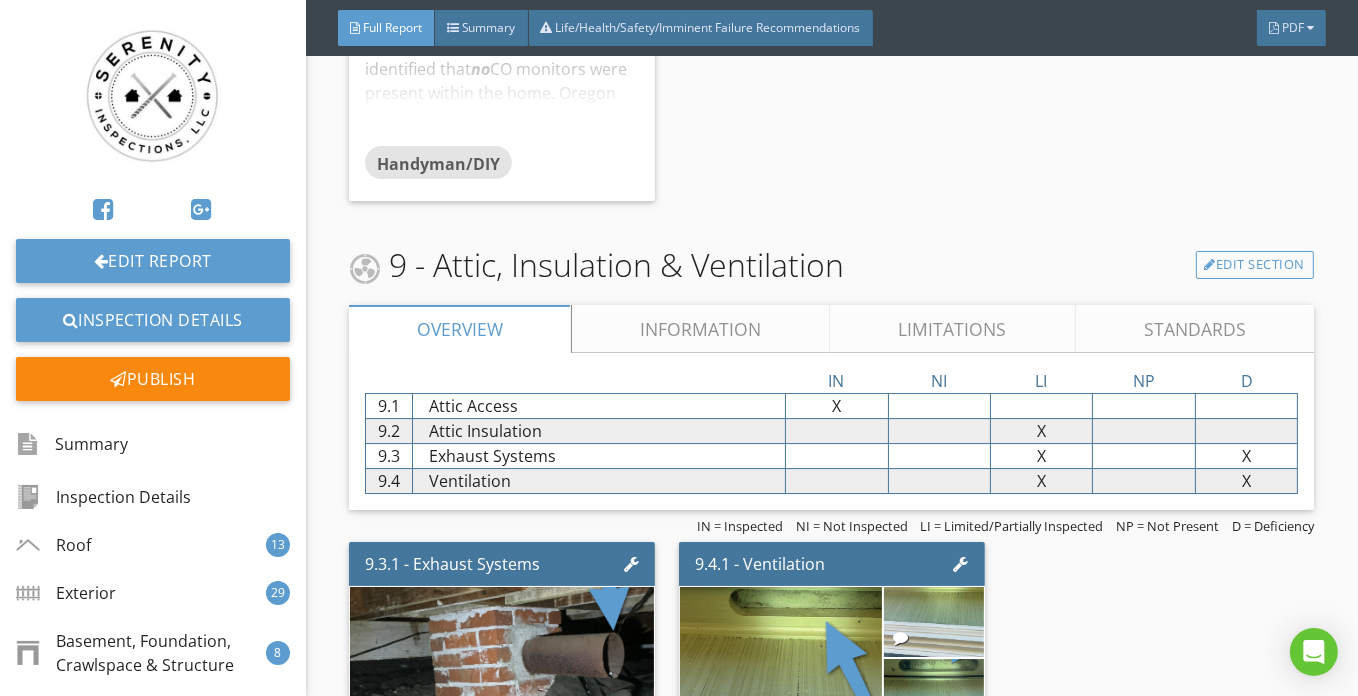 click on "Limitations" at bounding box center [953, 329] 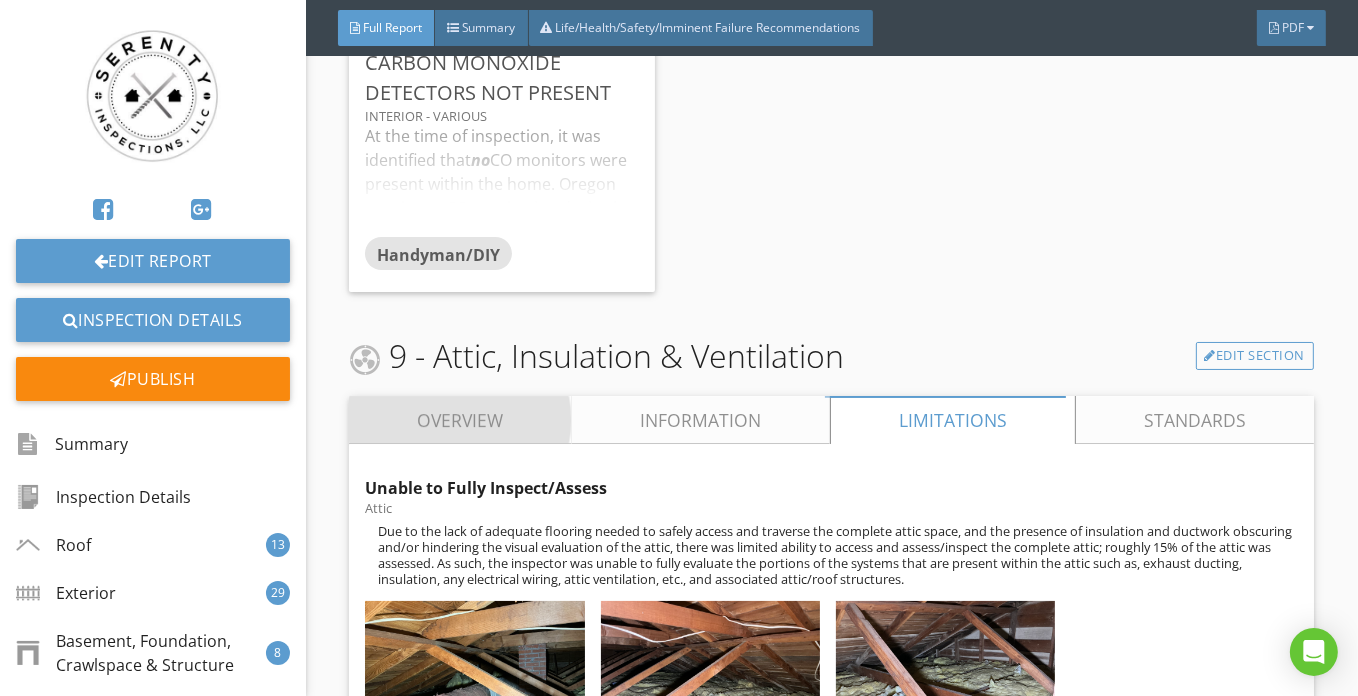 click on "Overview" at bounding box center [460, 420] 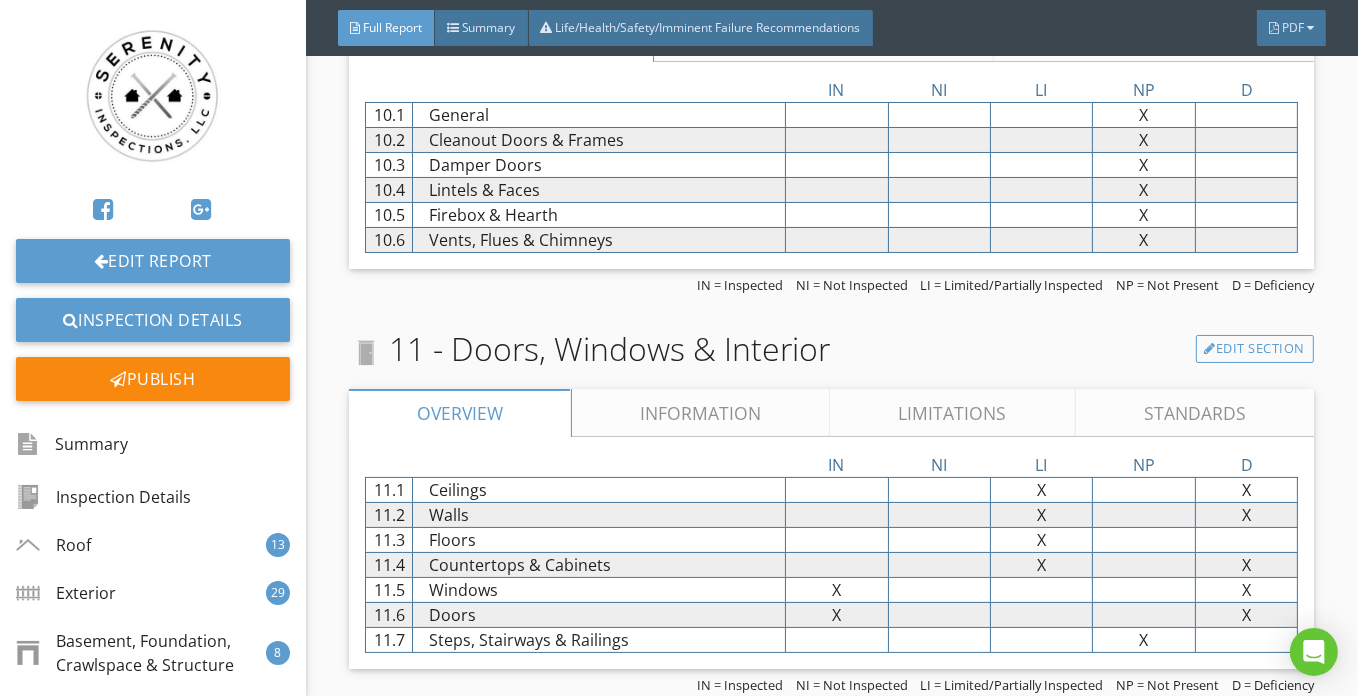 scroll, scrollTop: 22784, scrollLeft: 0, axis: vertical 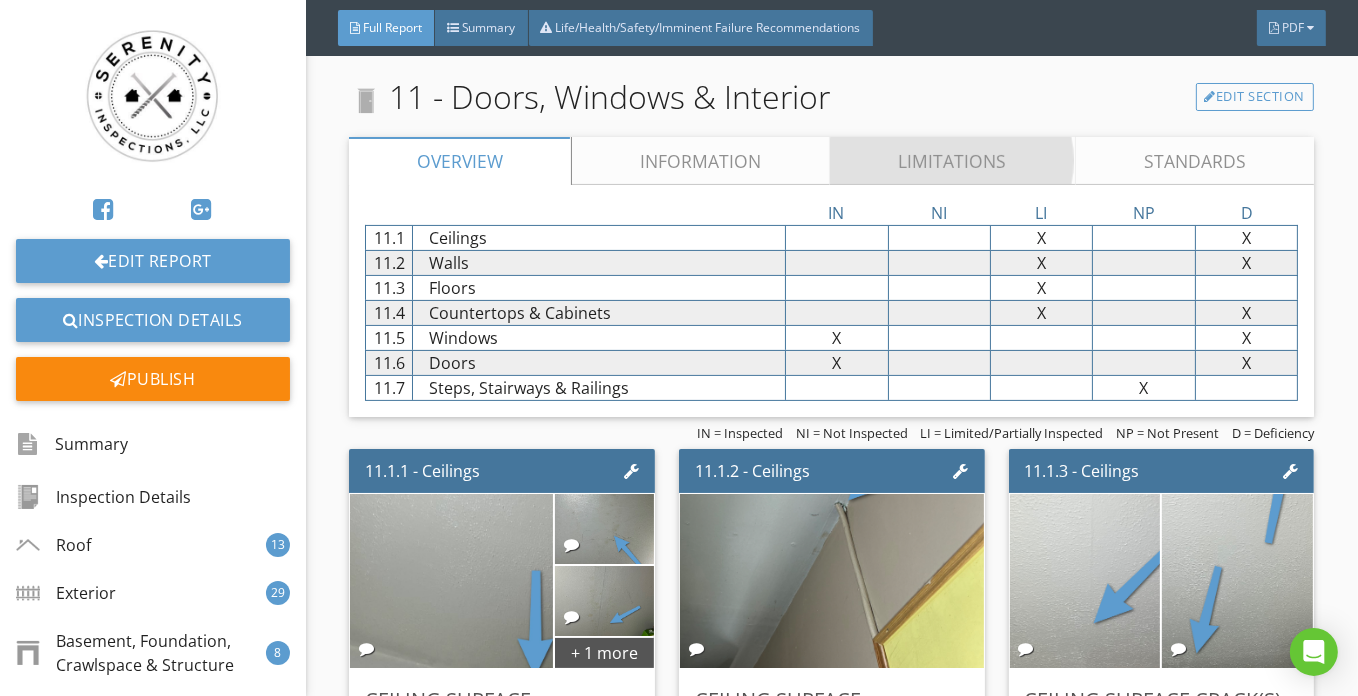 click on "Limitations" at bounding box center [953, 161] 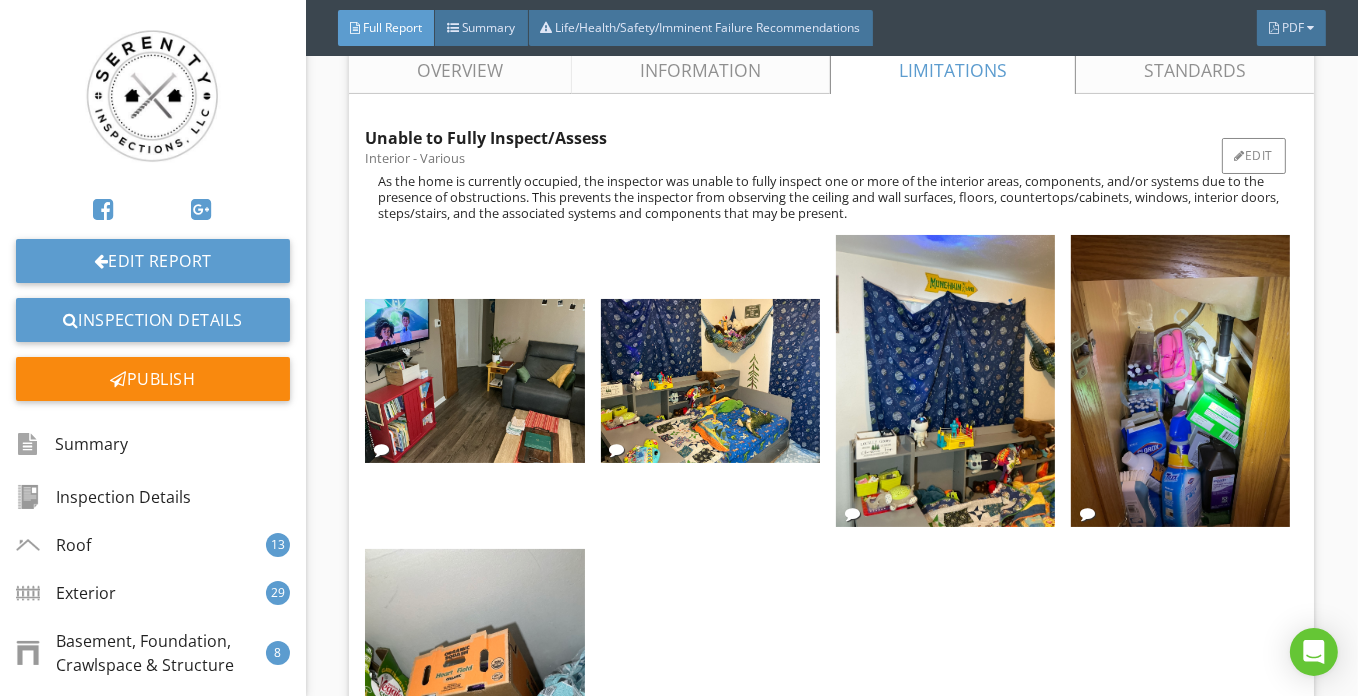 scroll, scrollTop: 22784, scrollLeft: 0, axis: vertical 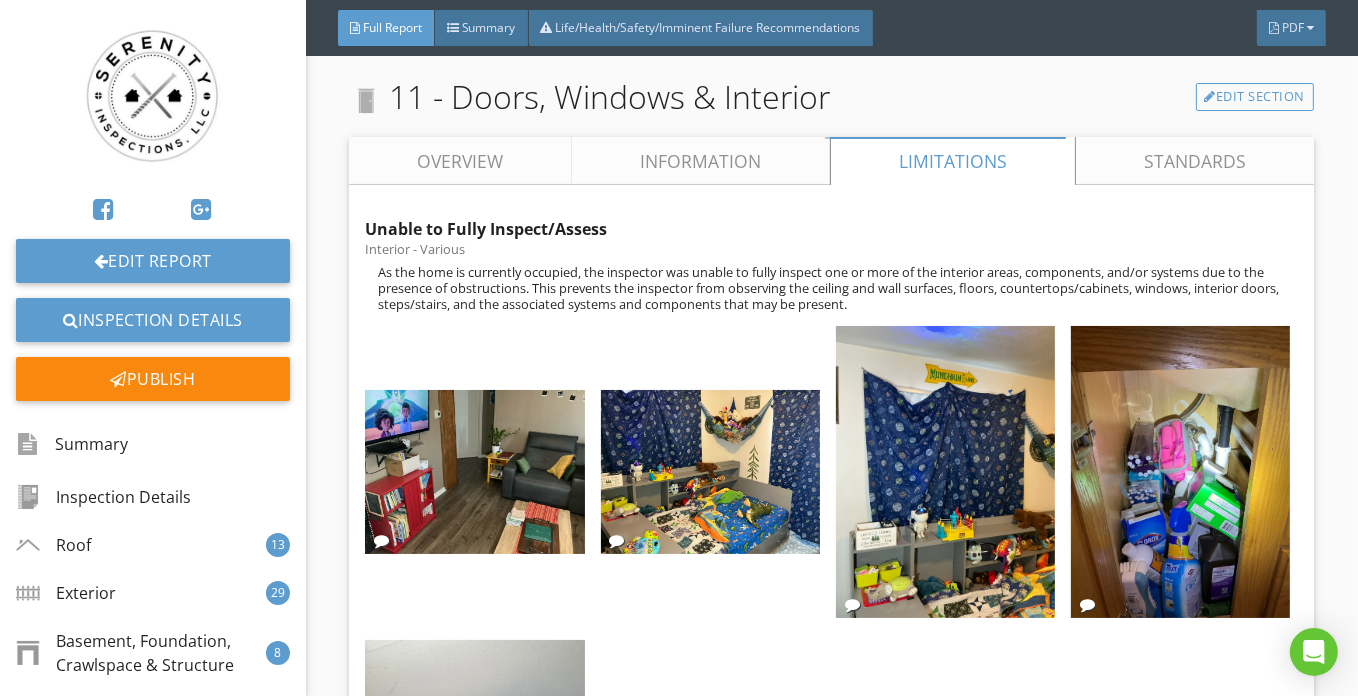 click on "Overview" at bounding box center (460, 161) 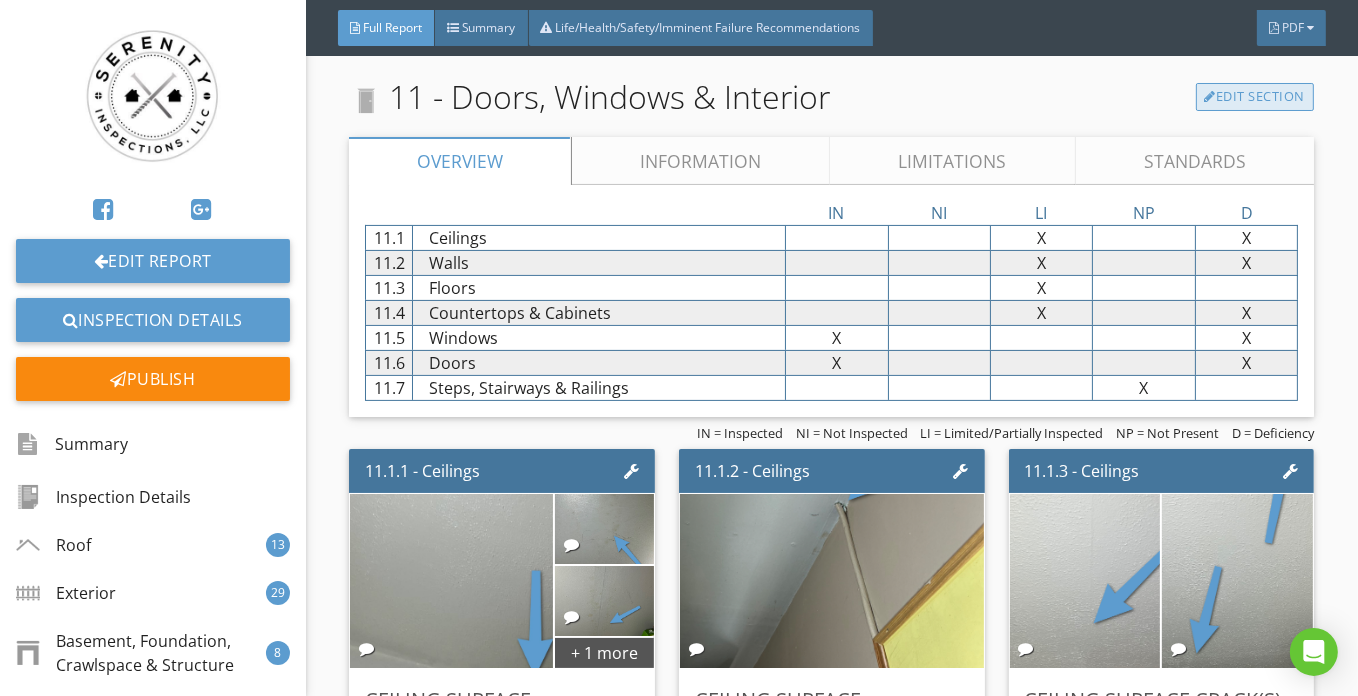 click on "Edit Section" at bounding box center (1255, 97) 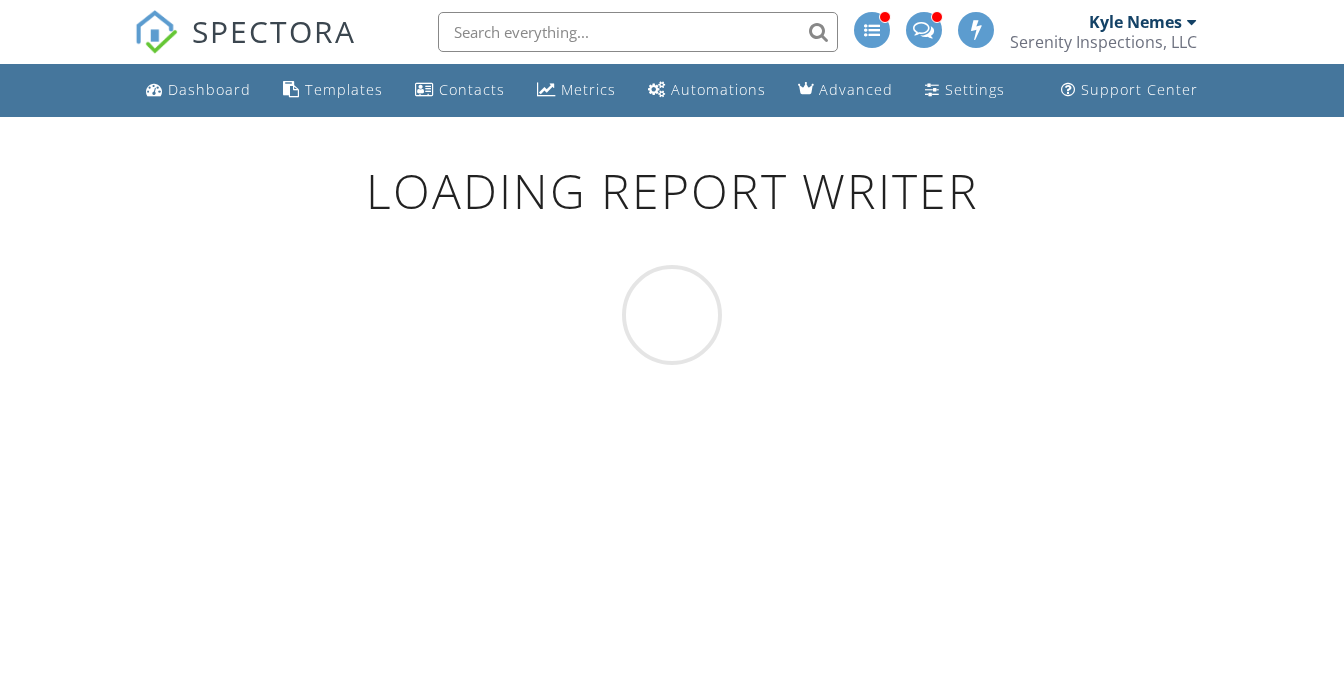 scroll, scrollTop: 0, scrollLeft: 0, axis: both 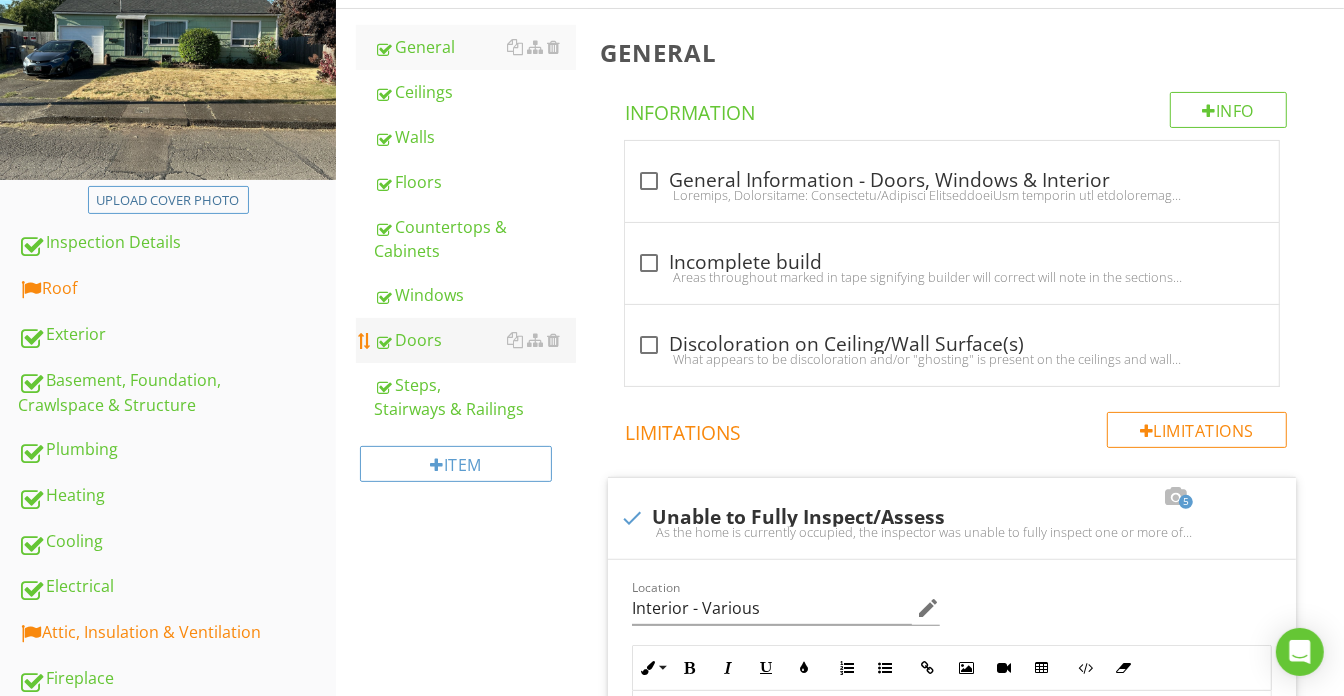 click on "Doors" at bounding box center (475, 340) 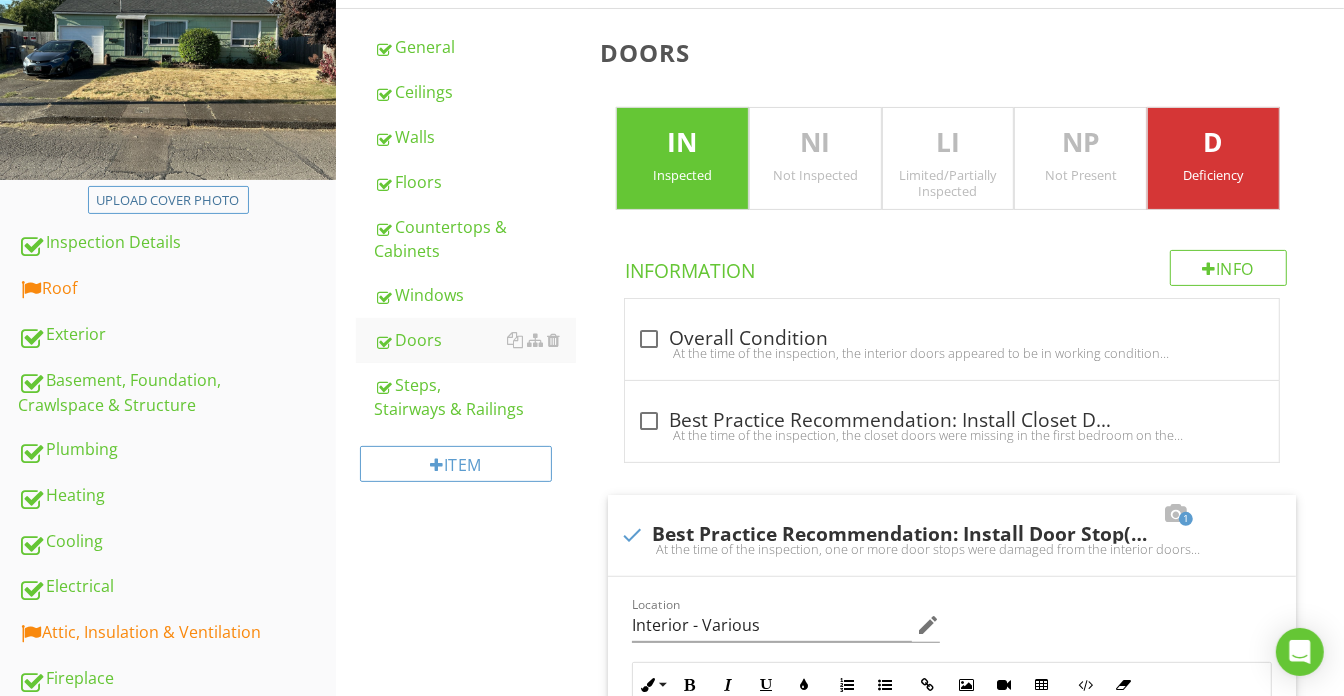 click on "IN   Inspected" at bounding box center (682, 159) 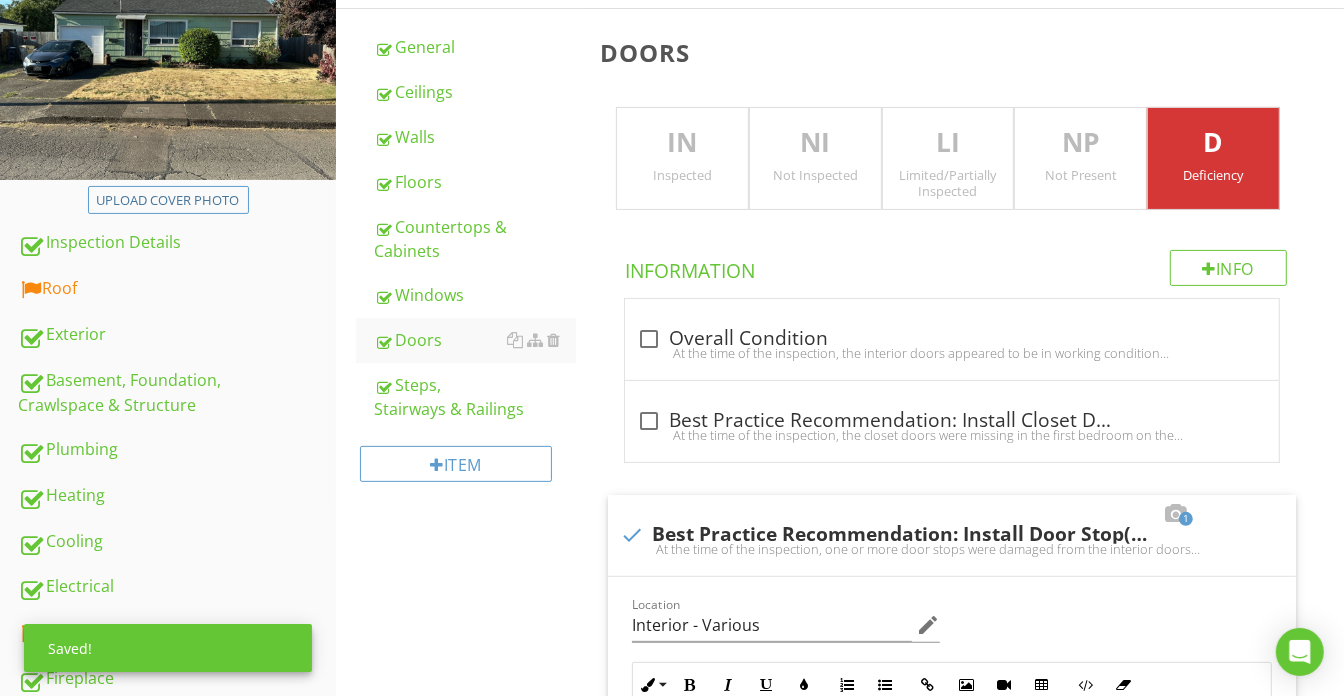 click on "IN   Inspected" at bounding box center [682, 159] 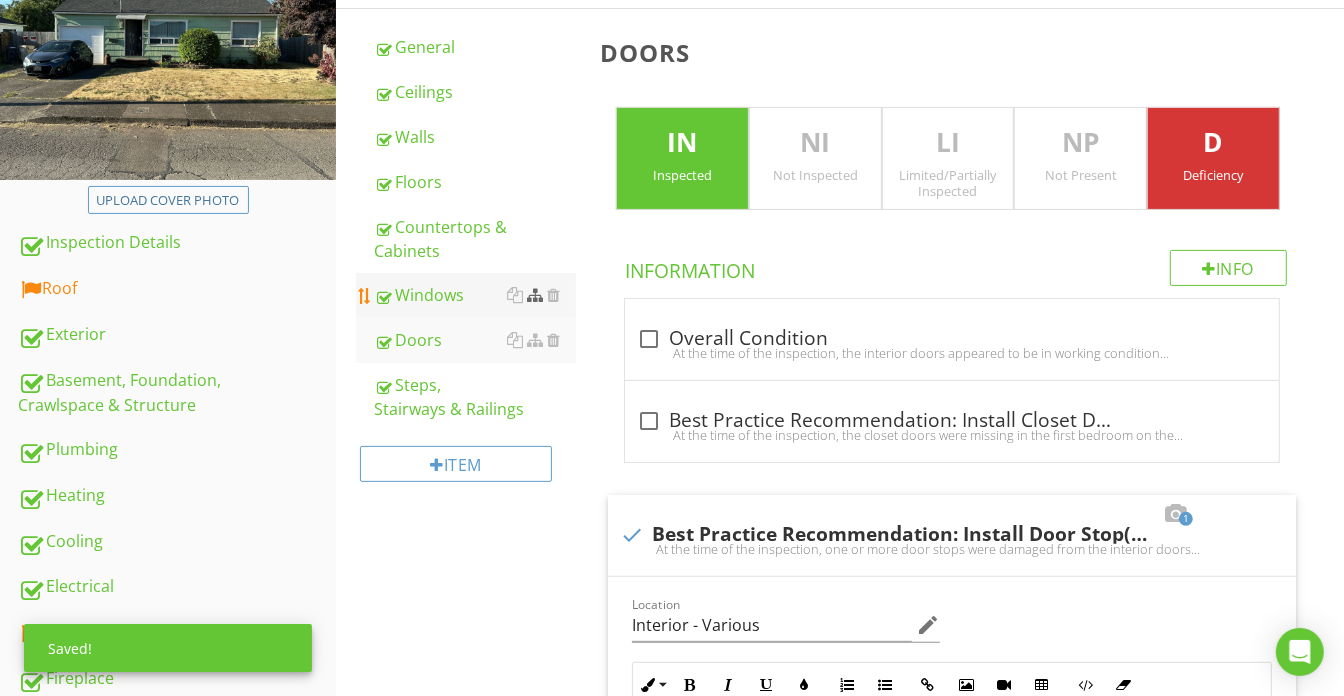 drag, startPoint x: 390, startPoint y: 299, endPoint x: 541, endPoint y: 288, distance: 151.40013 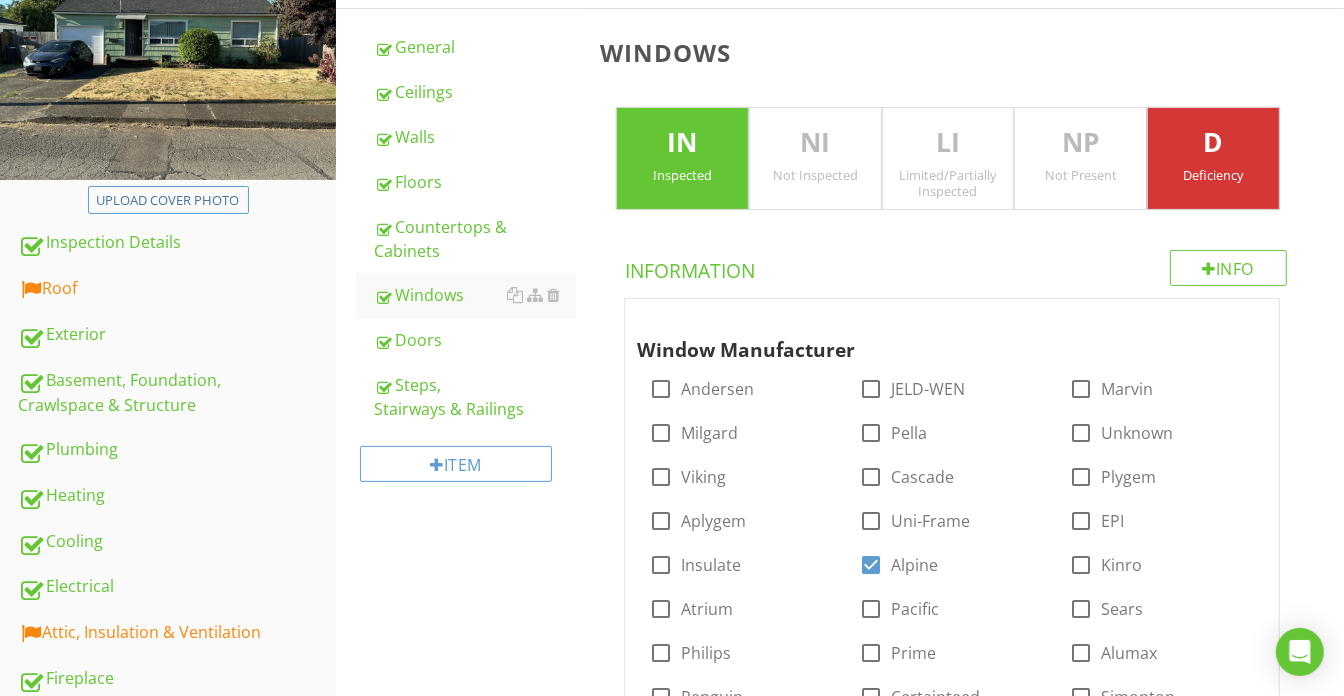 click on "LI   Limited/Partially Inspected" at bounding box center [948, 159] 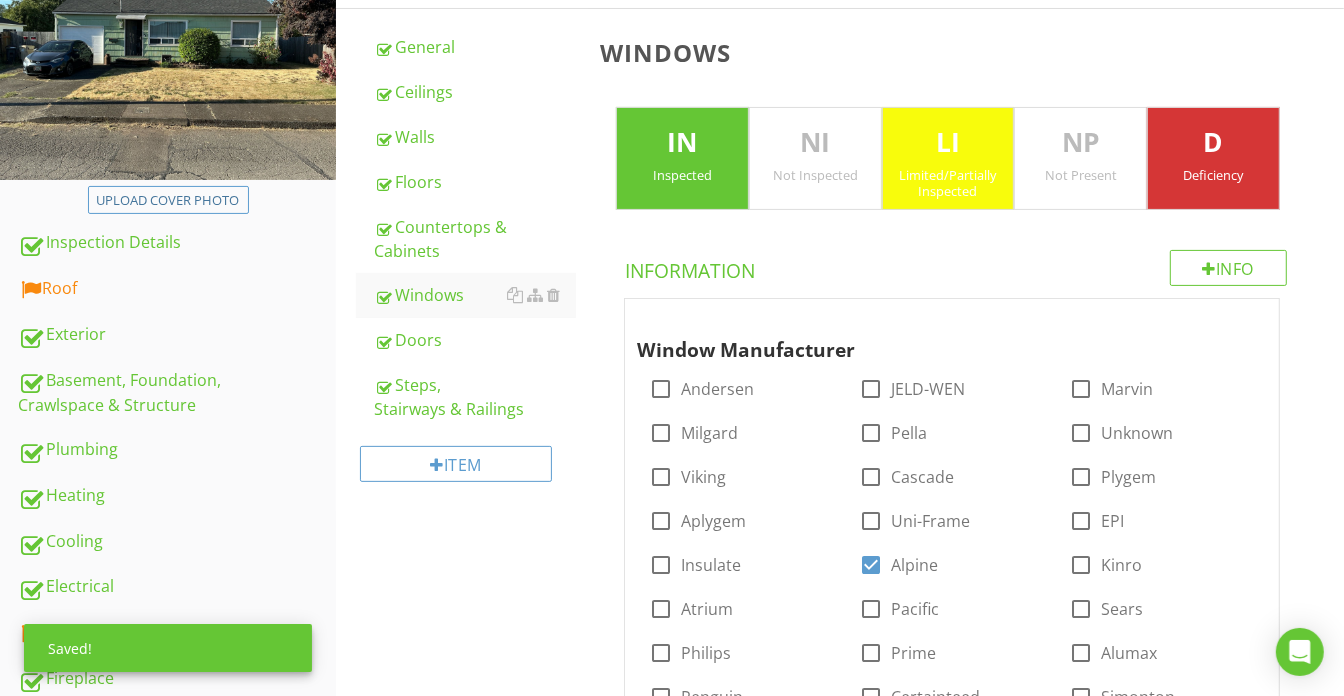 click on "Inspected" at bounding box center [682, 175] 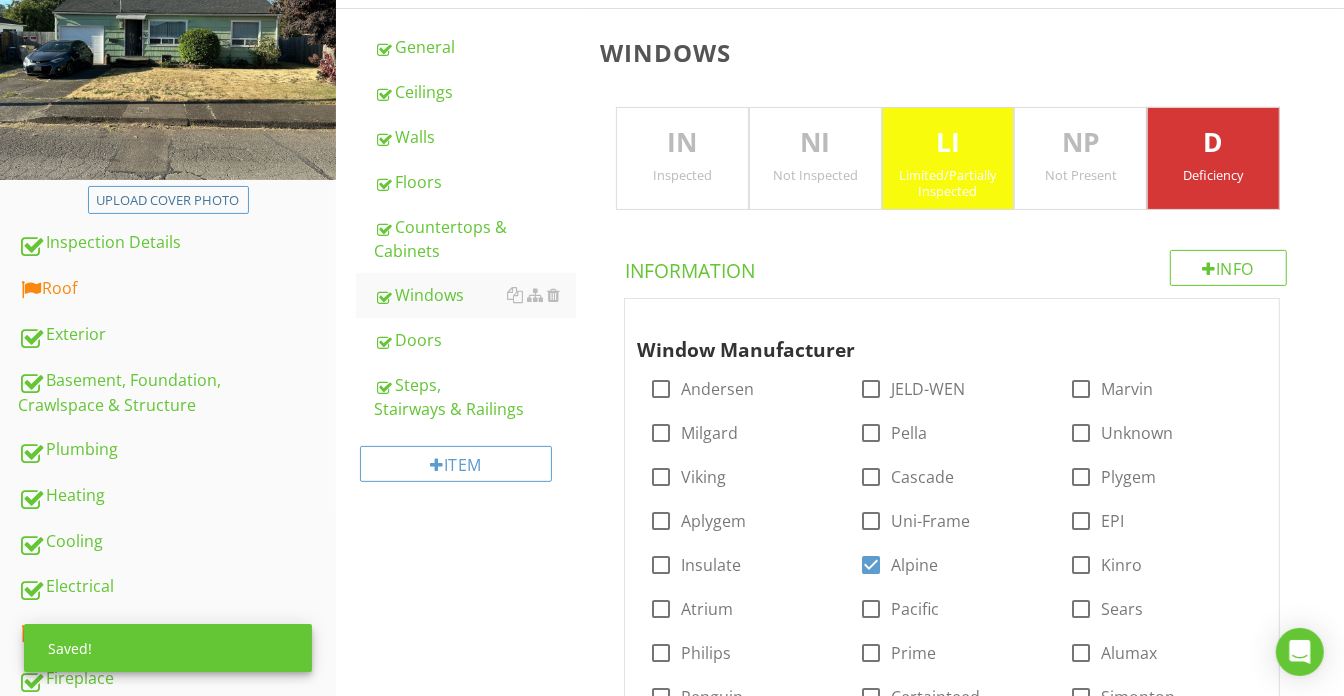 scroll, scrollTop: 0, scrollLeft: 0, axis: both 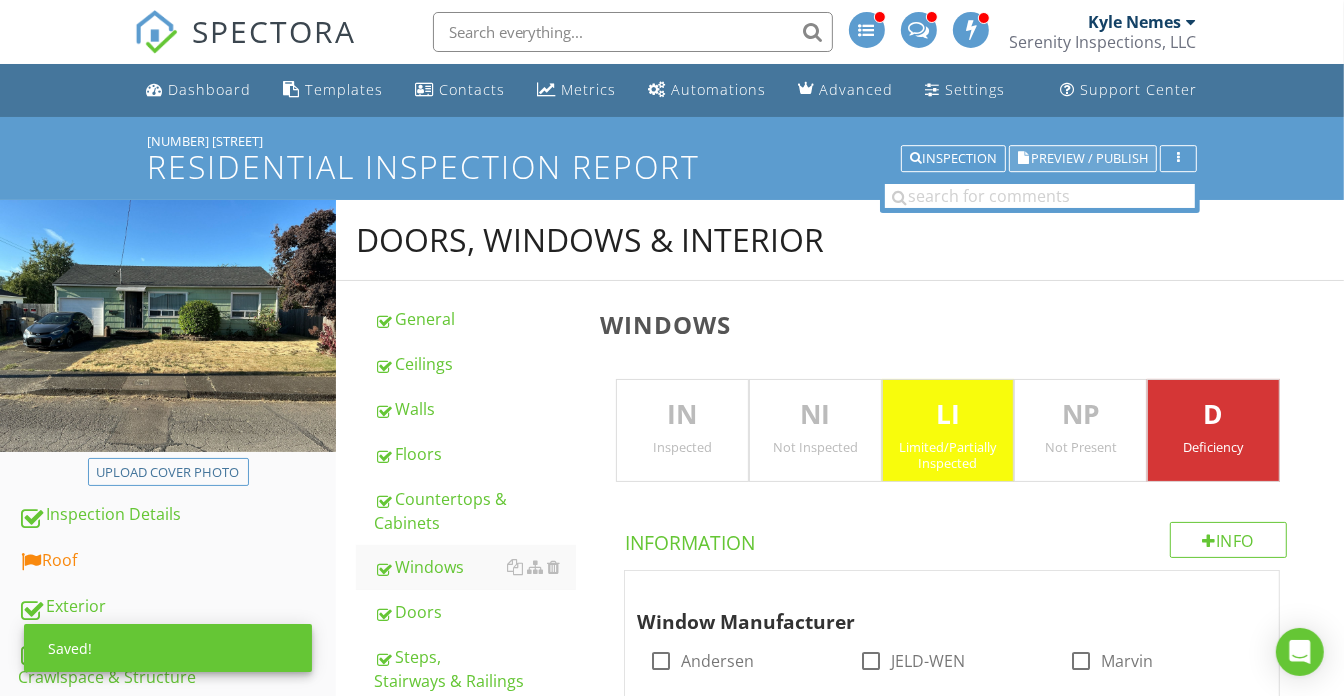 click on "Preview / Publish" at bounding box center (1089, 158) 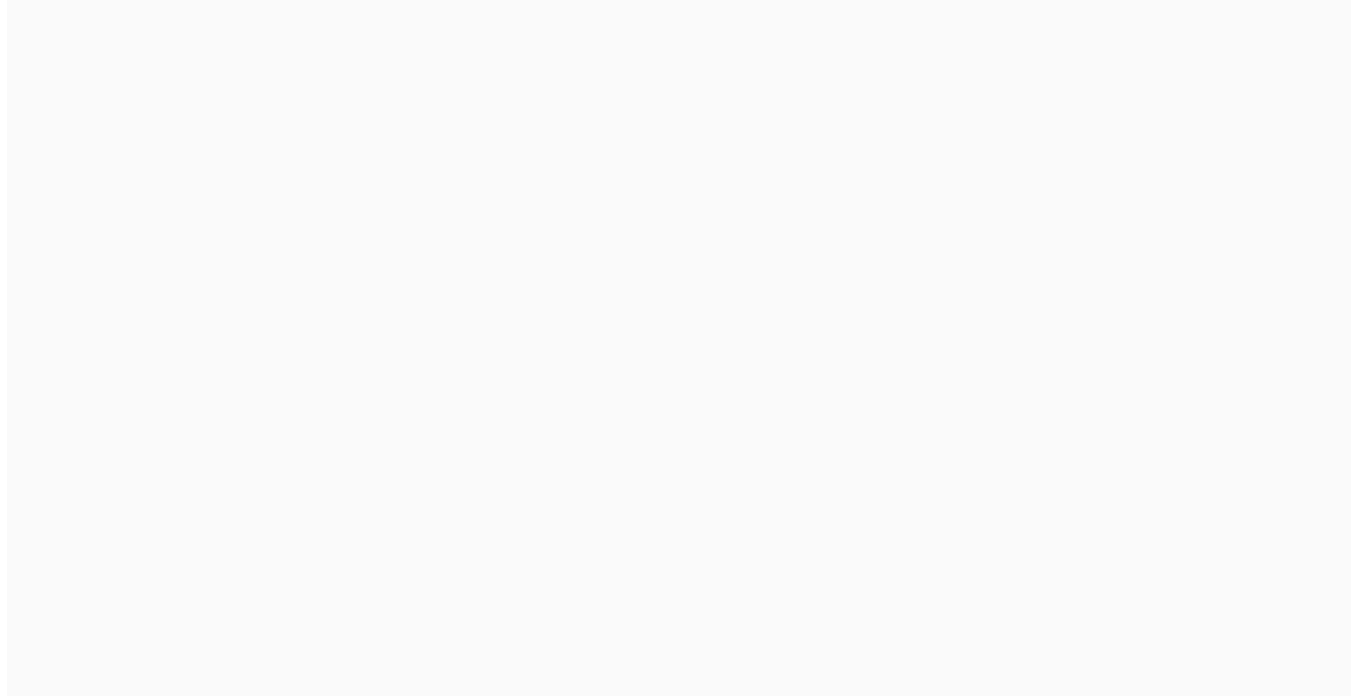 scroll, scrollTop: 0, scrollLeft: 0, axis: both 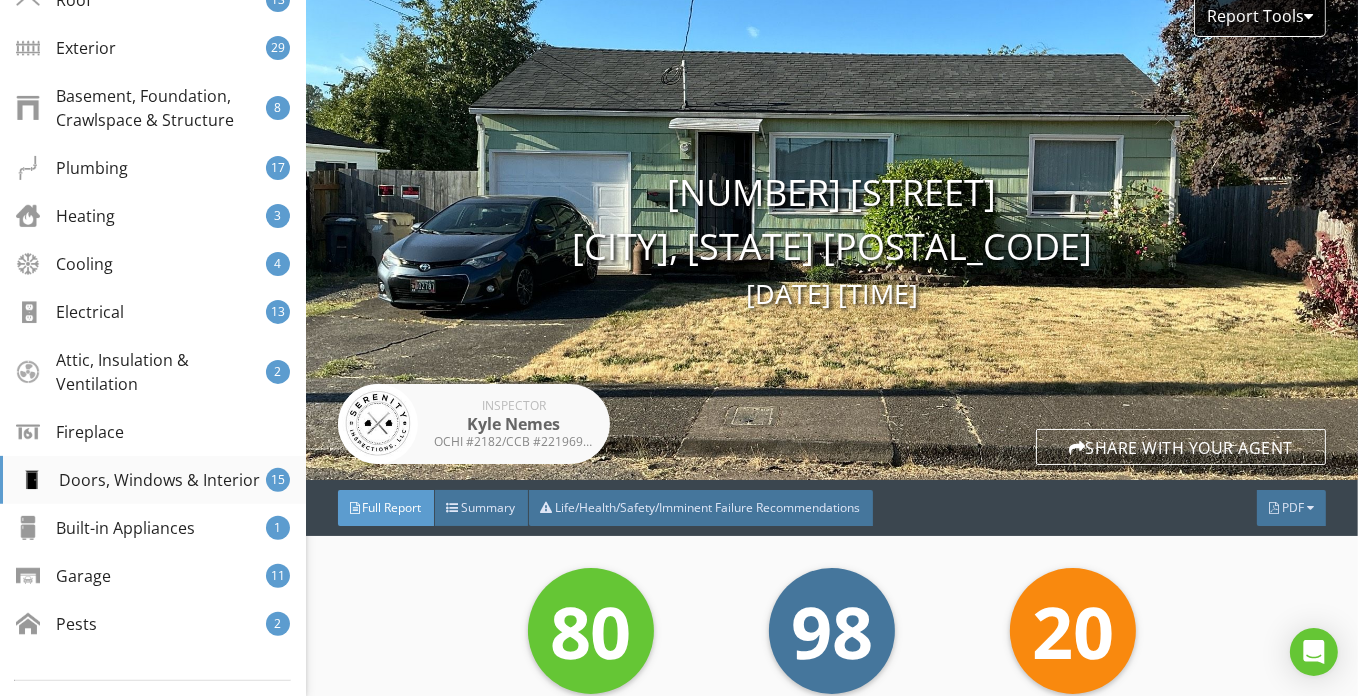 click on "Doors, Windows & Interior" at bounding box center (139, 480) 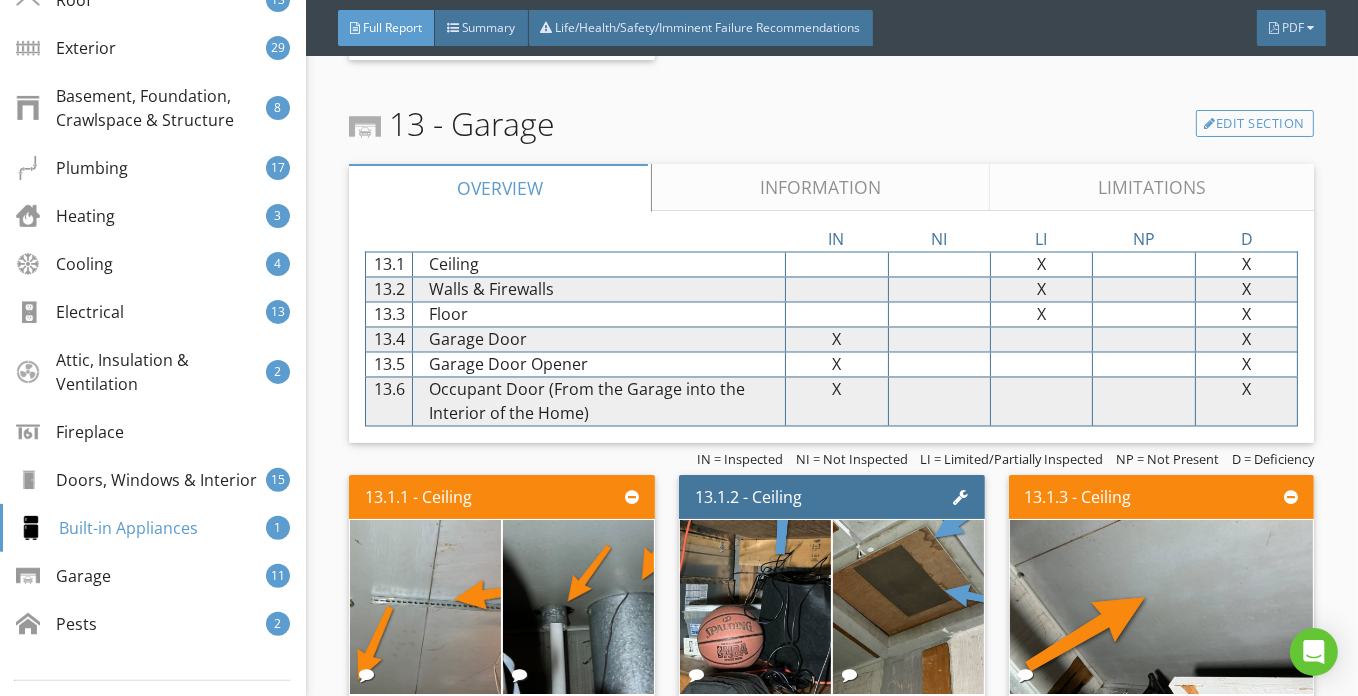 scroll, scrollTop: 25878, scrollLeft: 0, axis: vertical 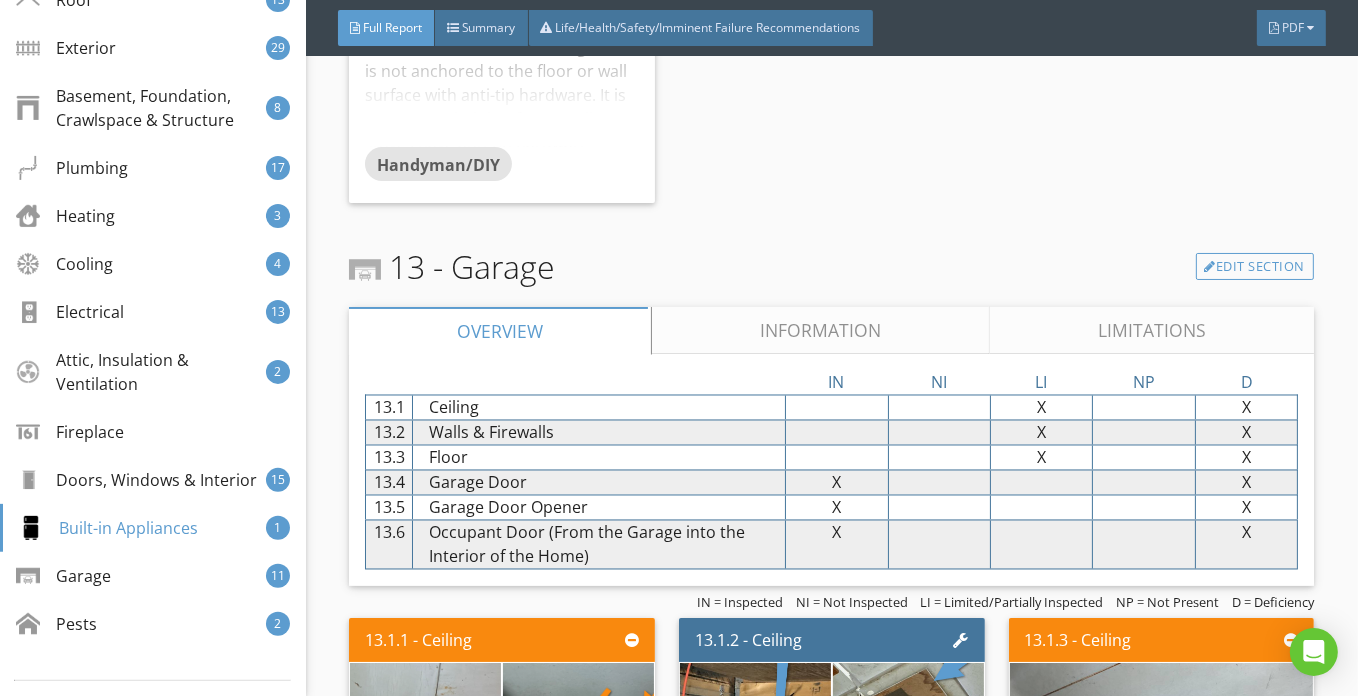 click on "Limitations" at bounding box center (1152, 331) 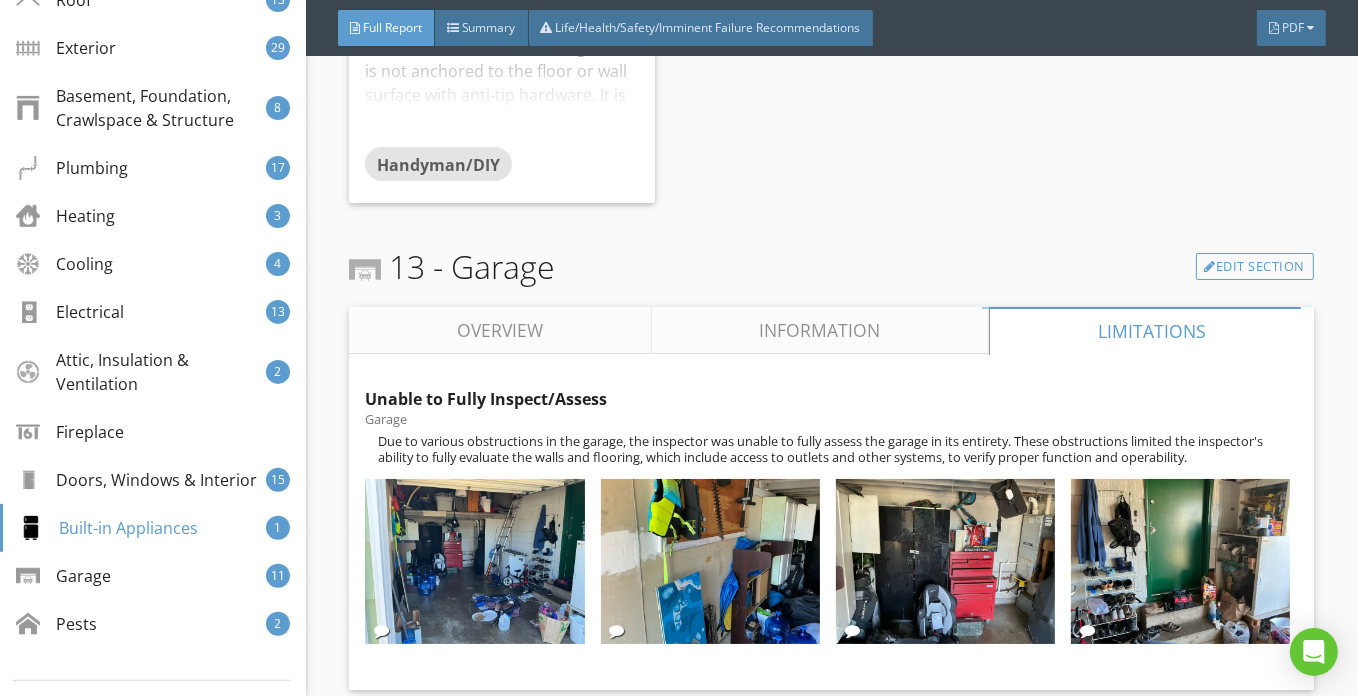 click on "Overview" at bounding box center (500, 331) 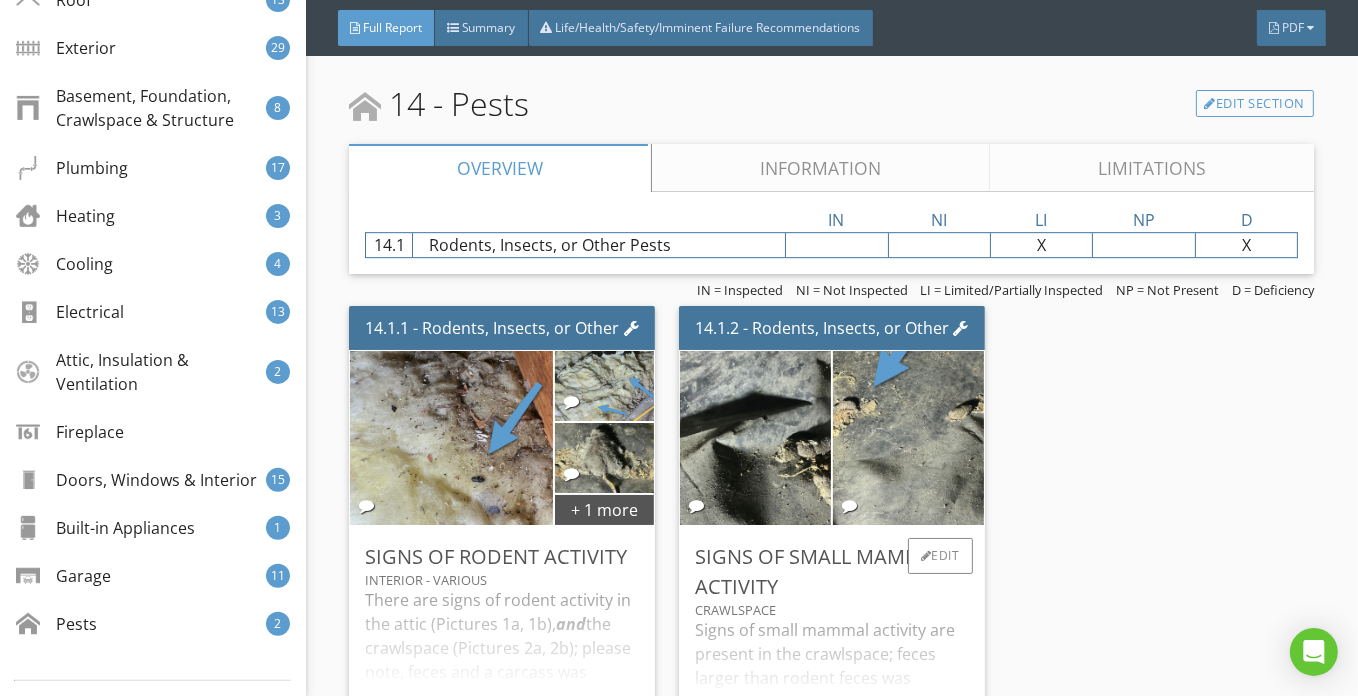 scroll, scrollTop: 28499, scrollLeft: 0, axis: vertical 